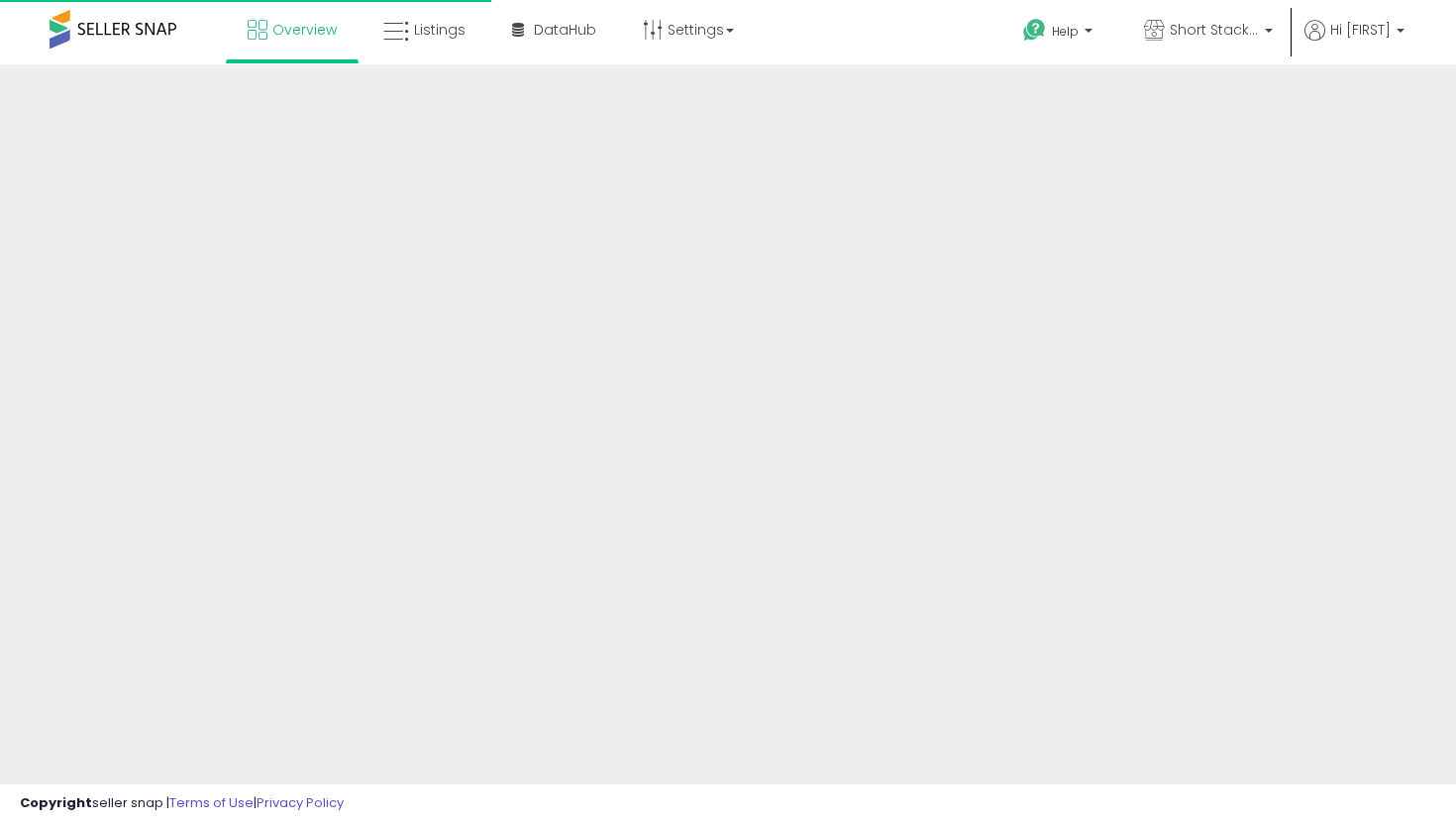 scroll, scrollTop: 0, scrollLeft: 0, axis: both 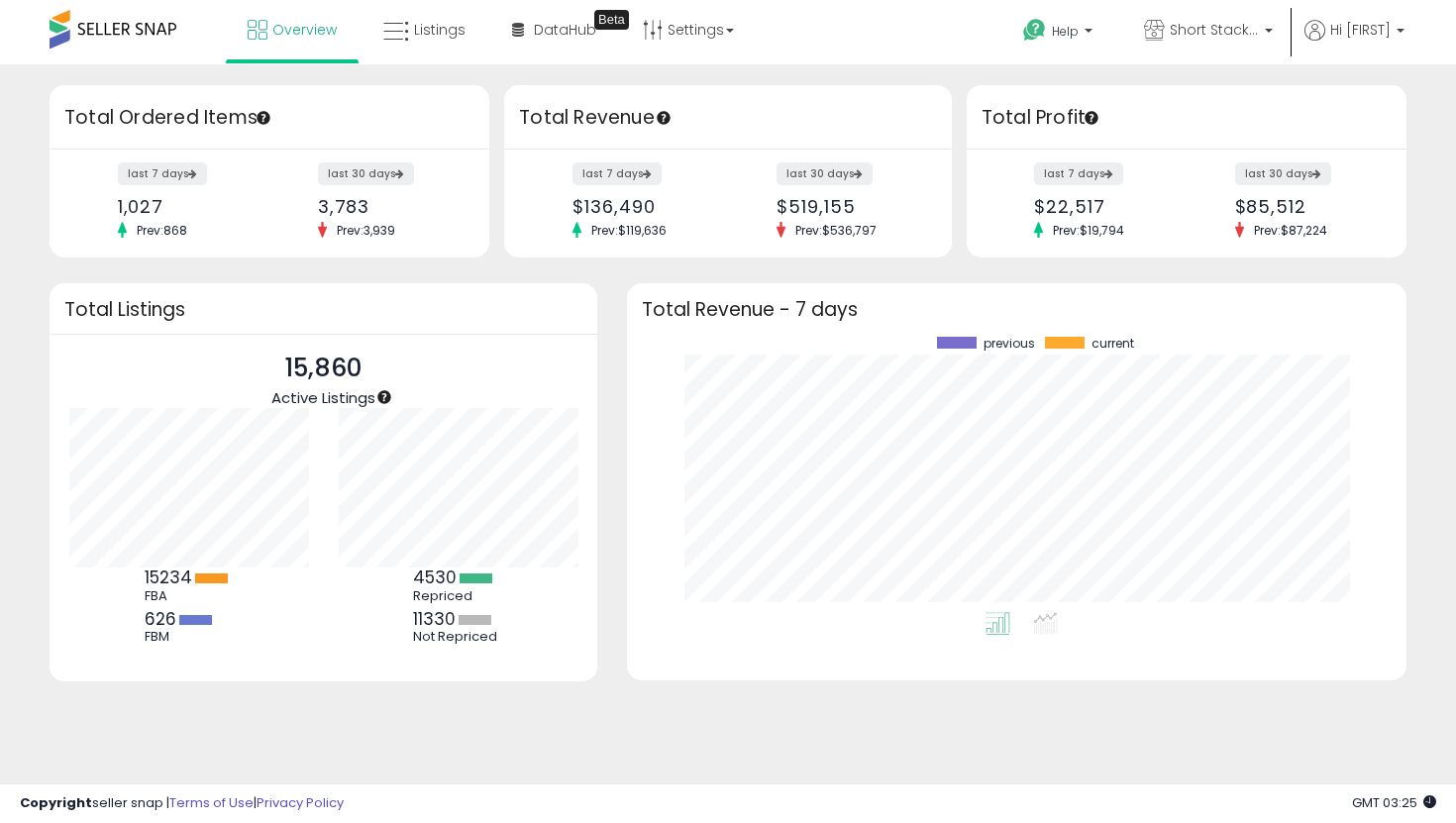click on "last 30 days
$85,512
Prev:  $87,224" at bounding box center (1303, 201) 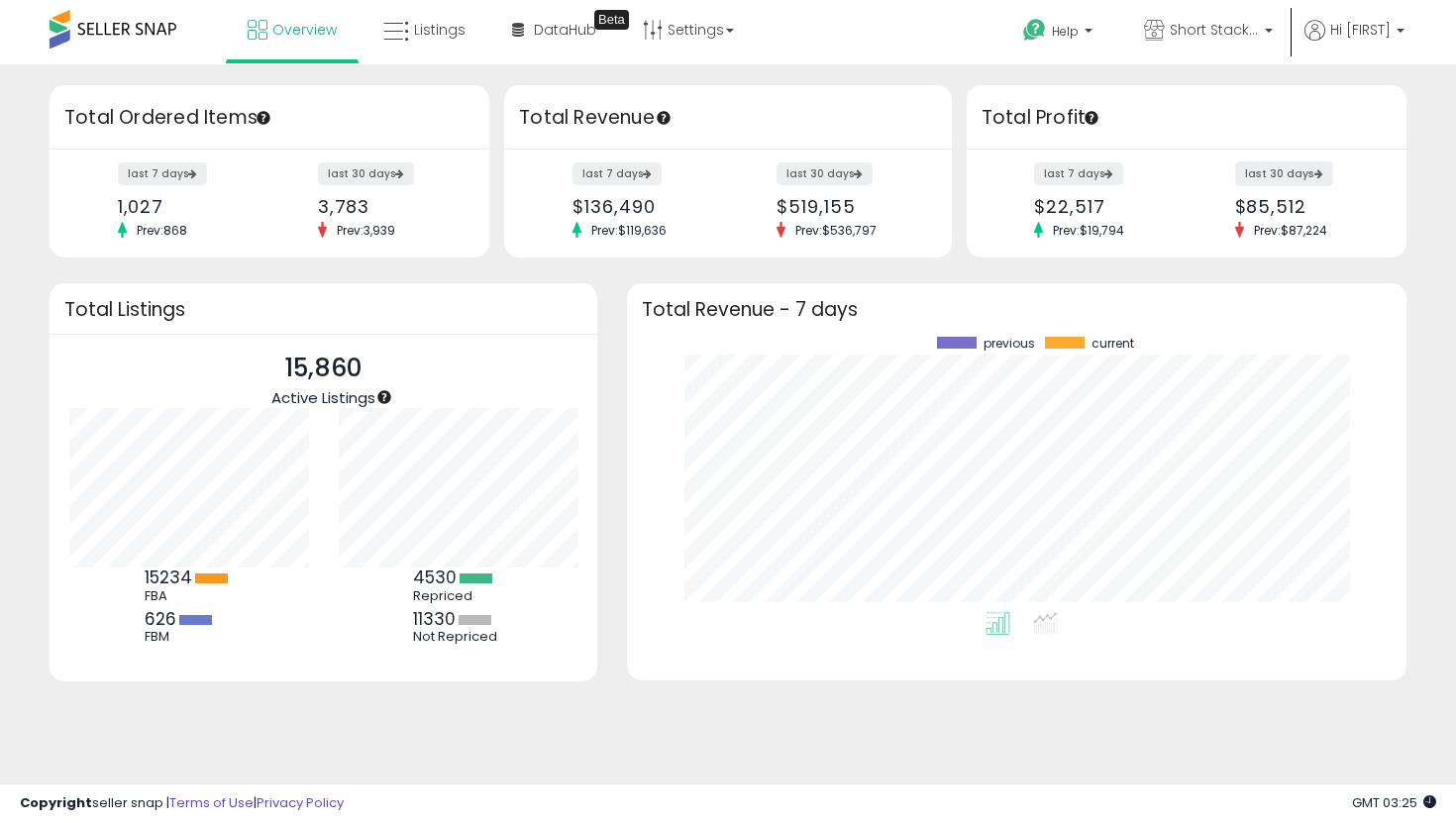 click on "last 30 days" at bounding box center [1284, 173] 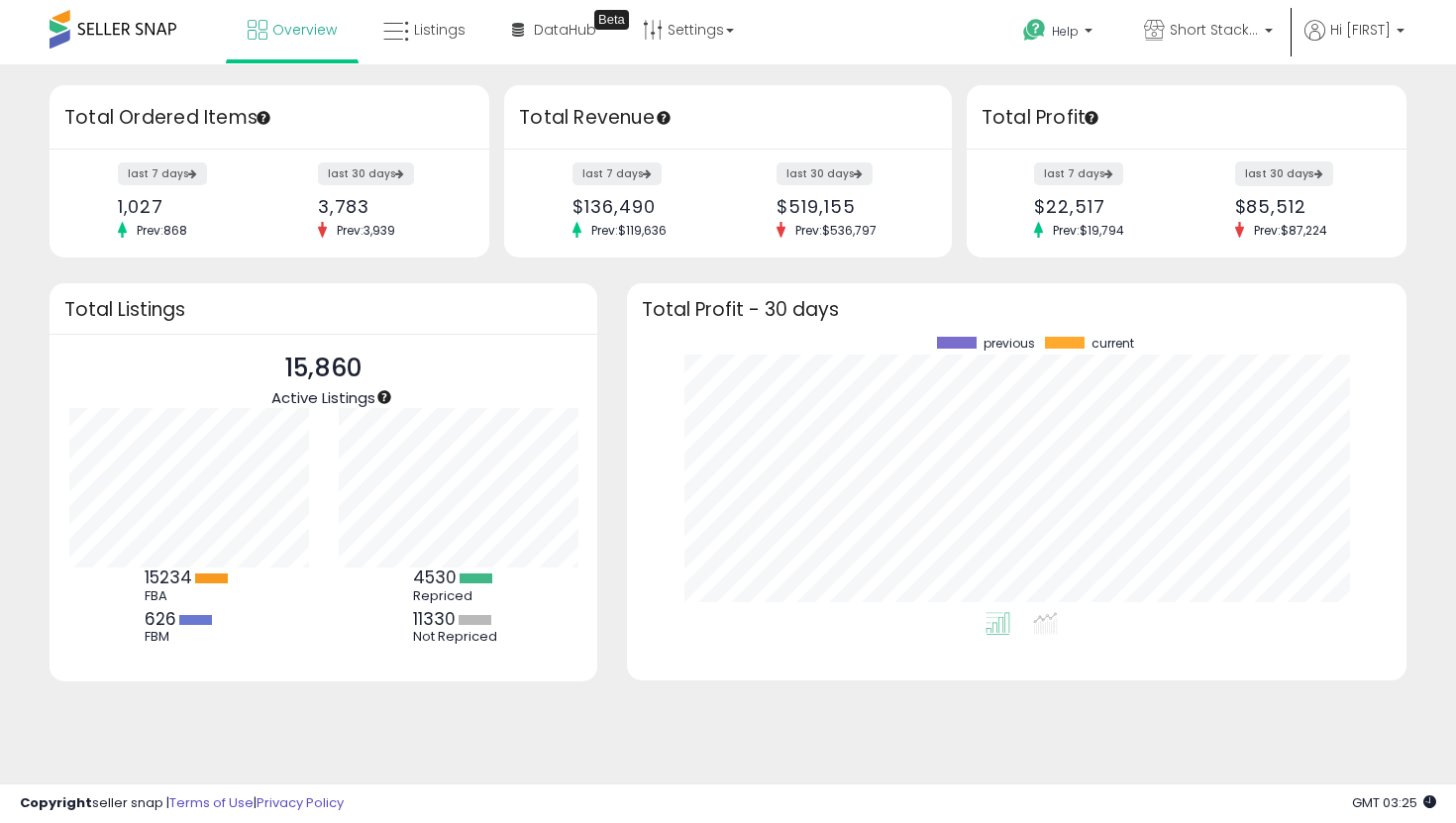 scroll, scrollTop: 990098, scrollLeft: 989736, axis: both 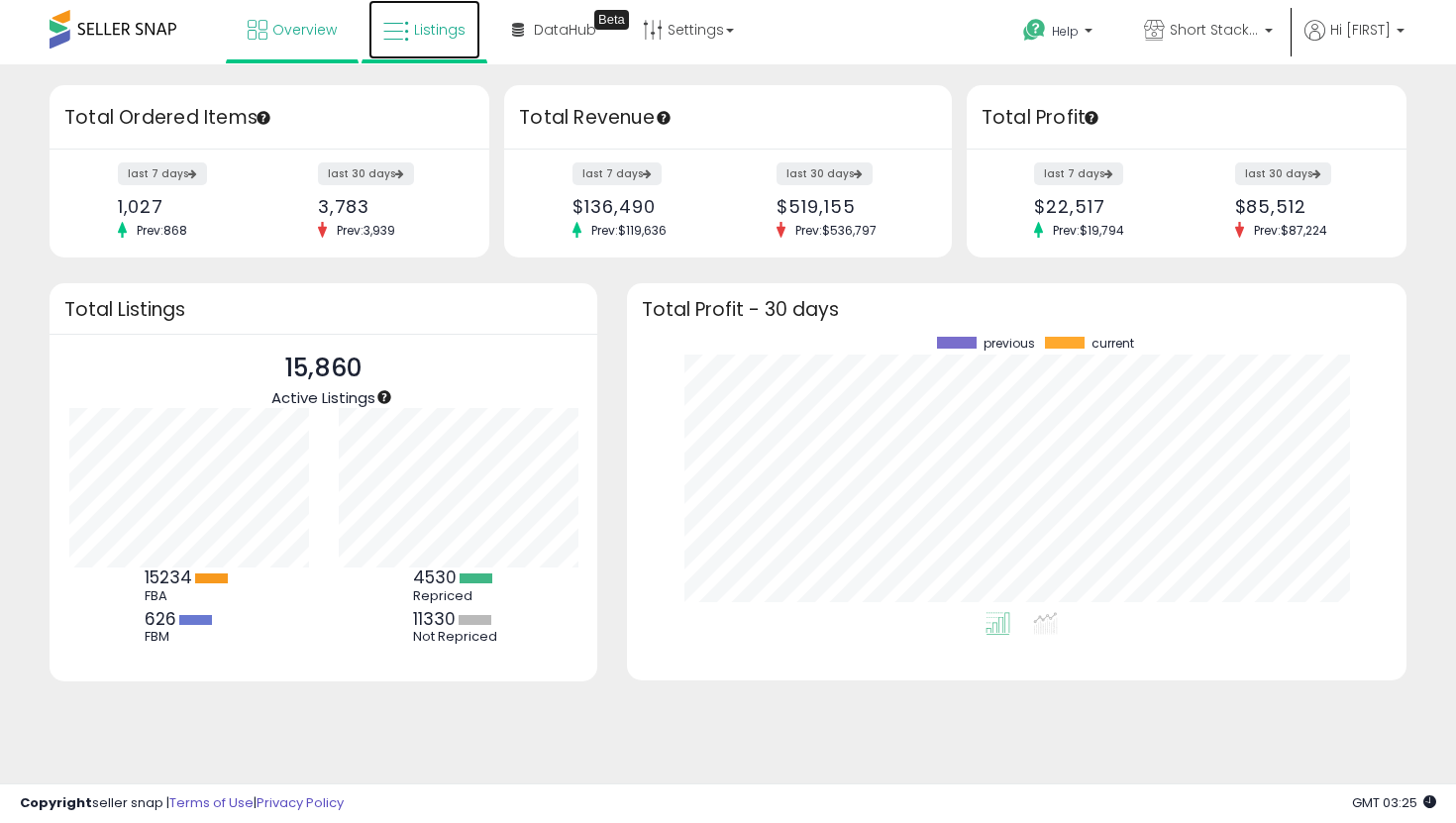click on "Listings" at bounding box center [424, 30] 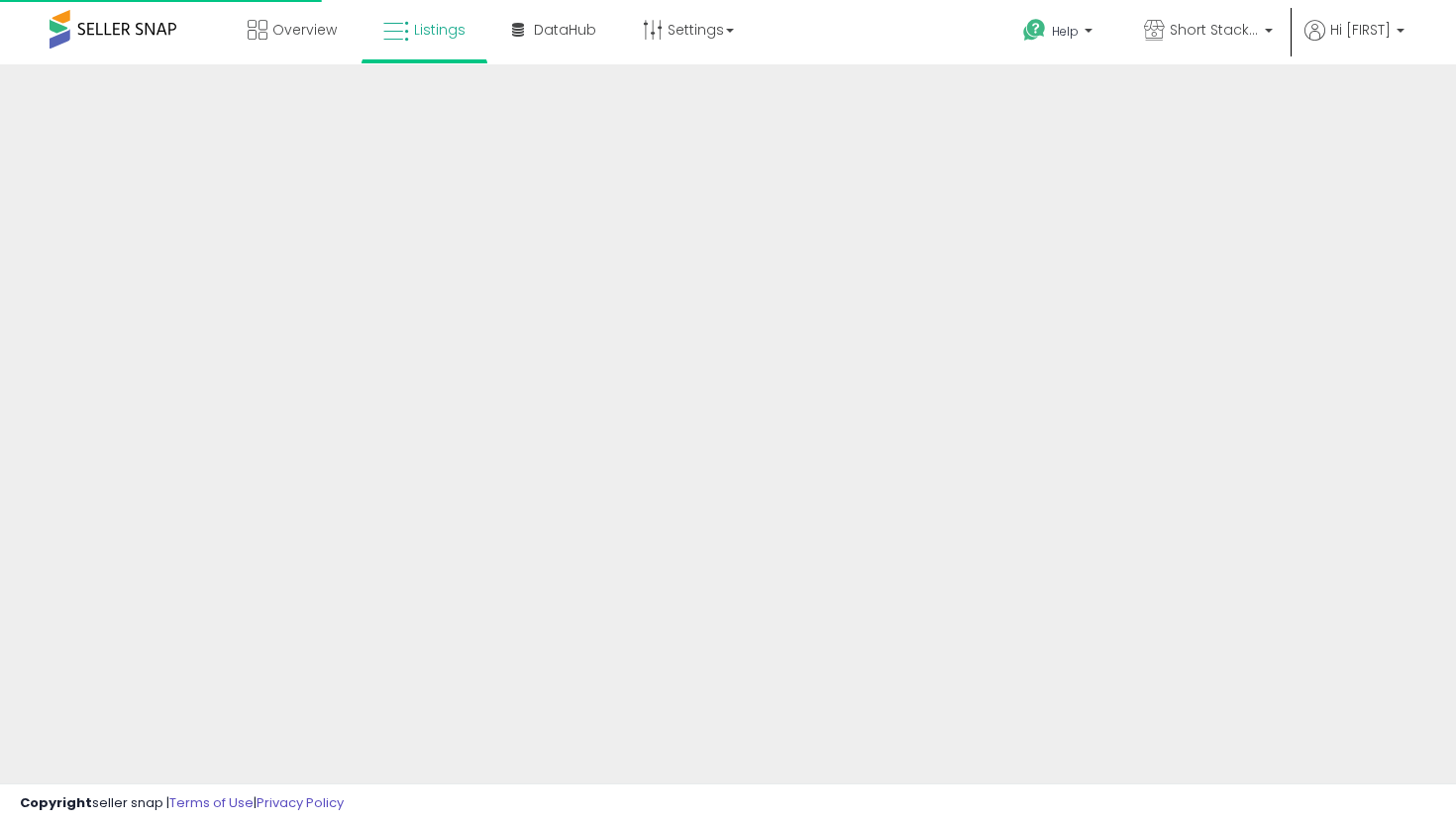 scroll, scrollTop: 0, scrollLeft: 0, axis: both 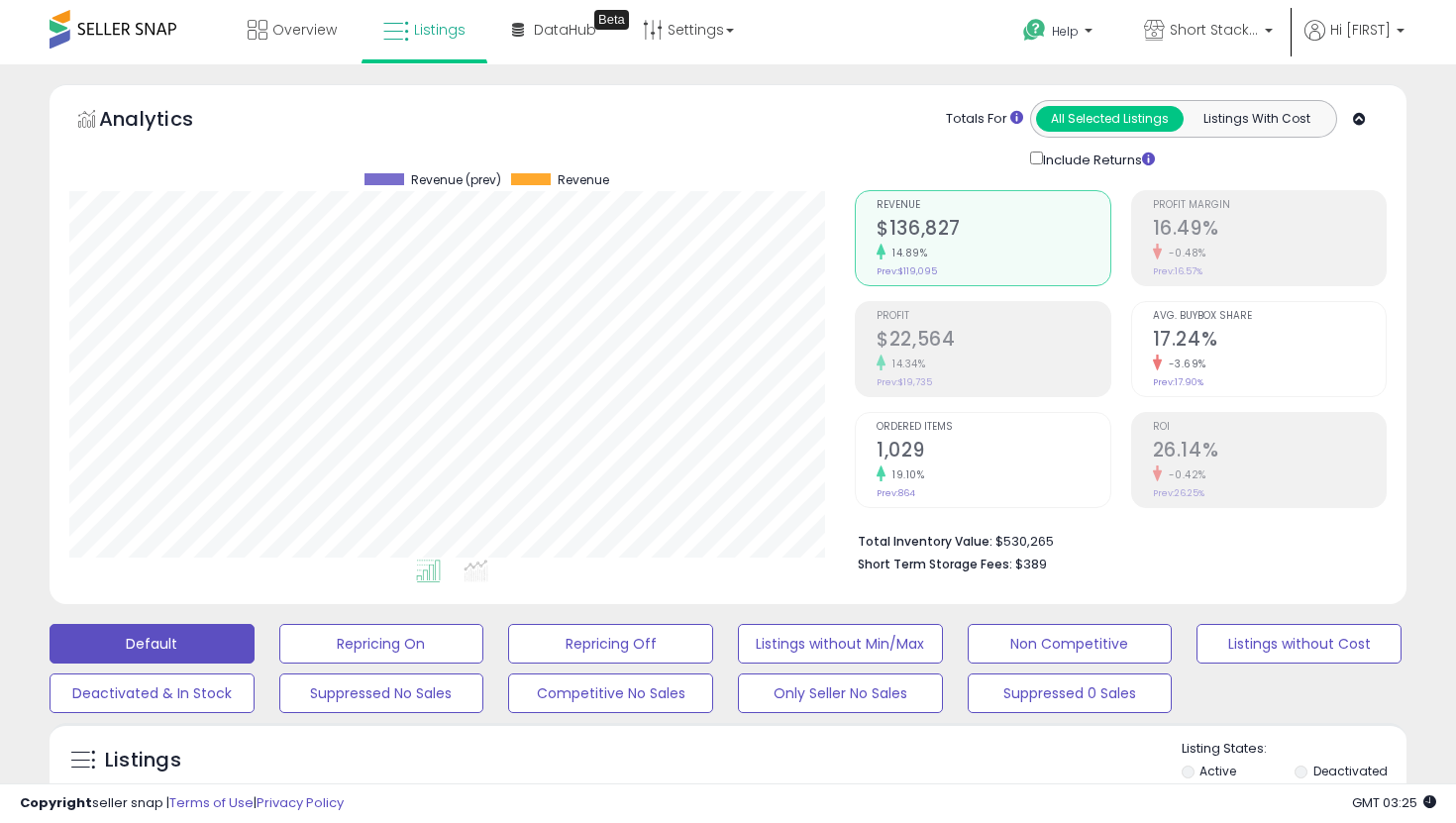 click on "Include Returns" at bounding box center (1096, 158) 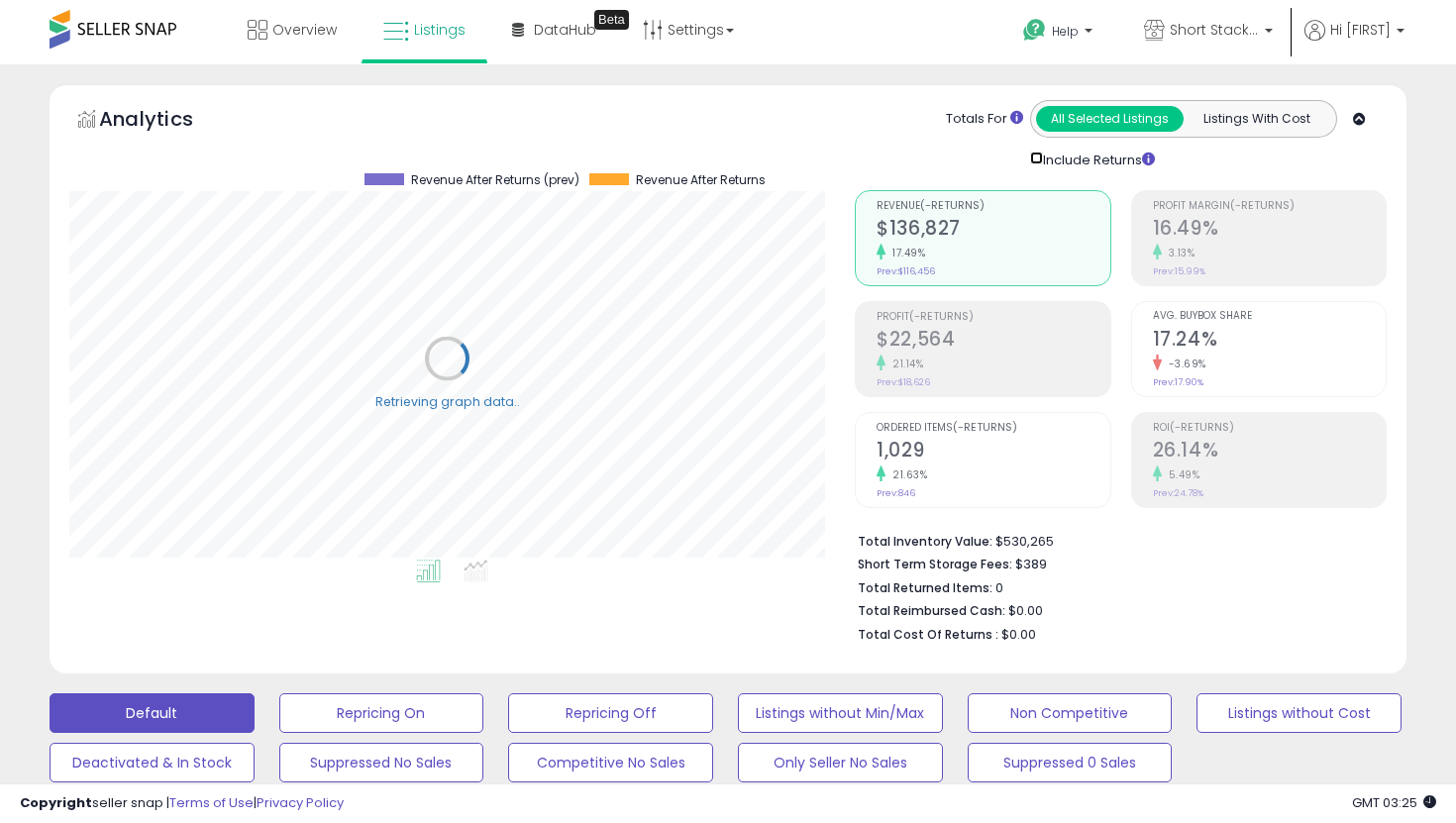 scroll, scrollTop: 989967, scrollLeft: 989690, axis: both 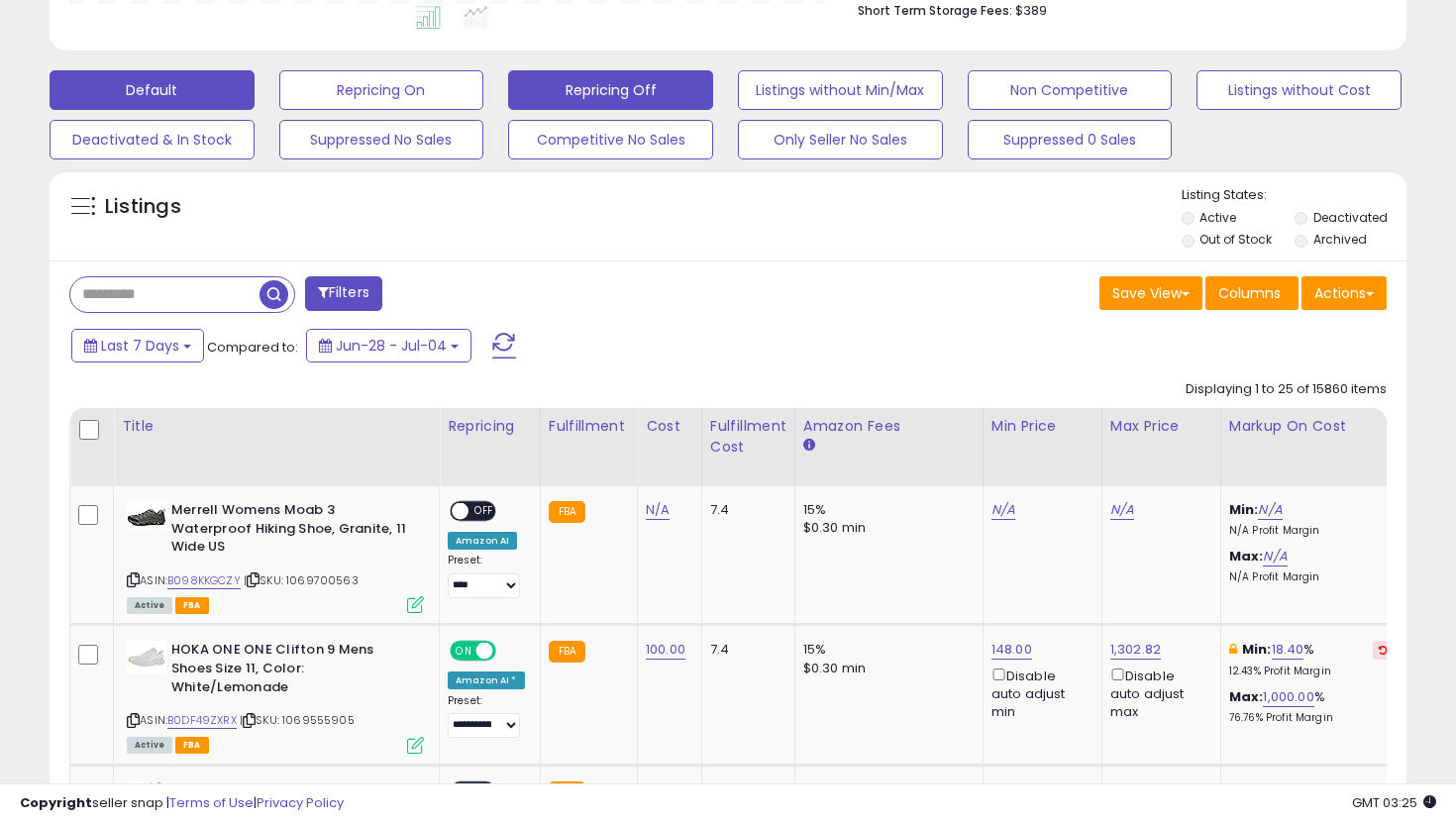 click on "Repricing Off" at bounding box center [381, 90] 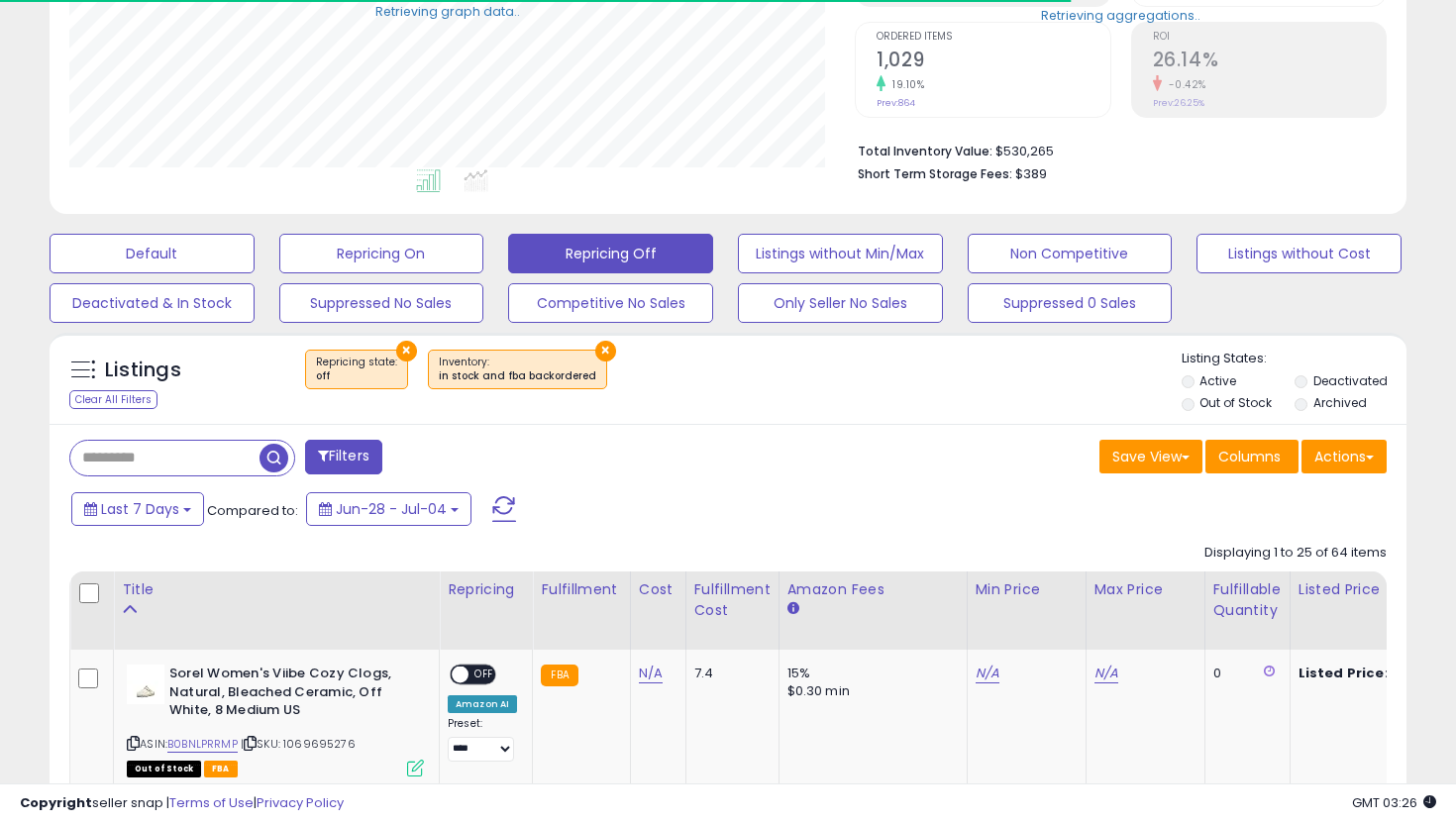 scroll, scrollTop: 554, scrollLeft: 0, axis: vertical 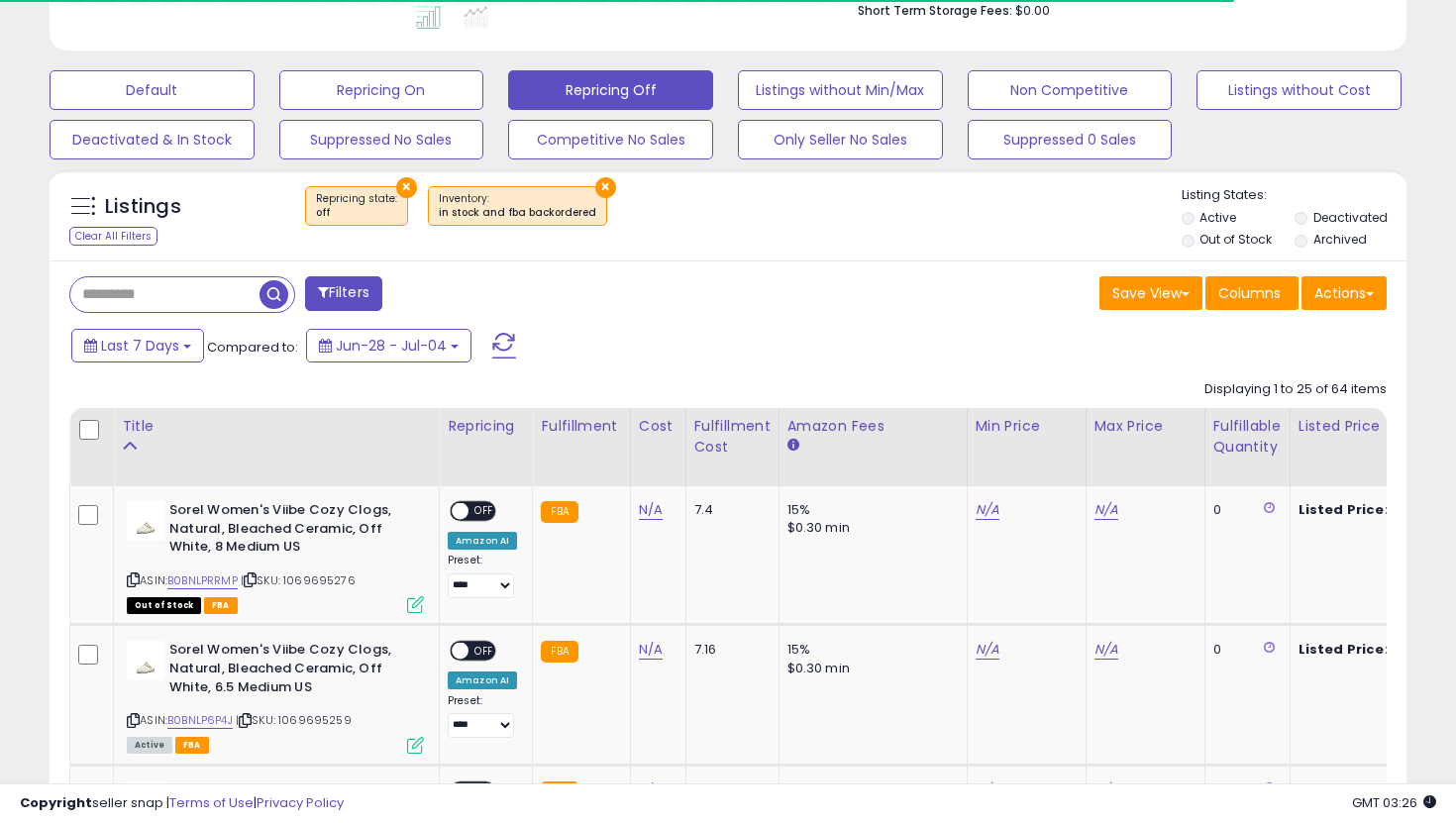 click on "Out of Stock" at bounding box center (1236, 242) 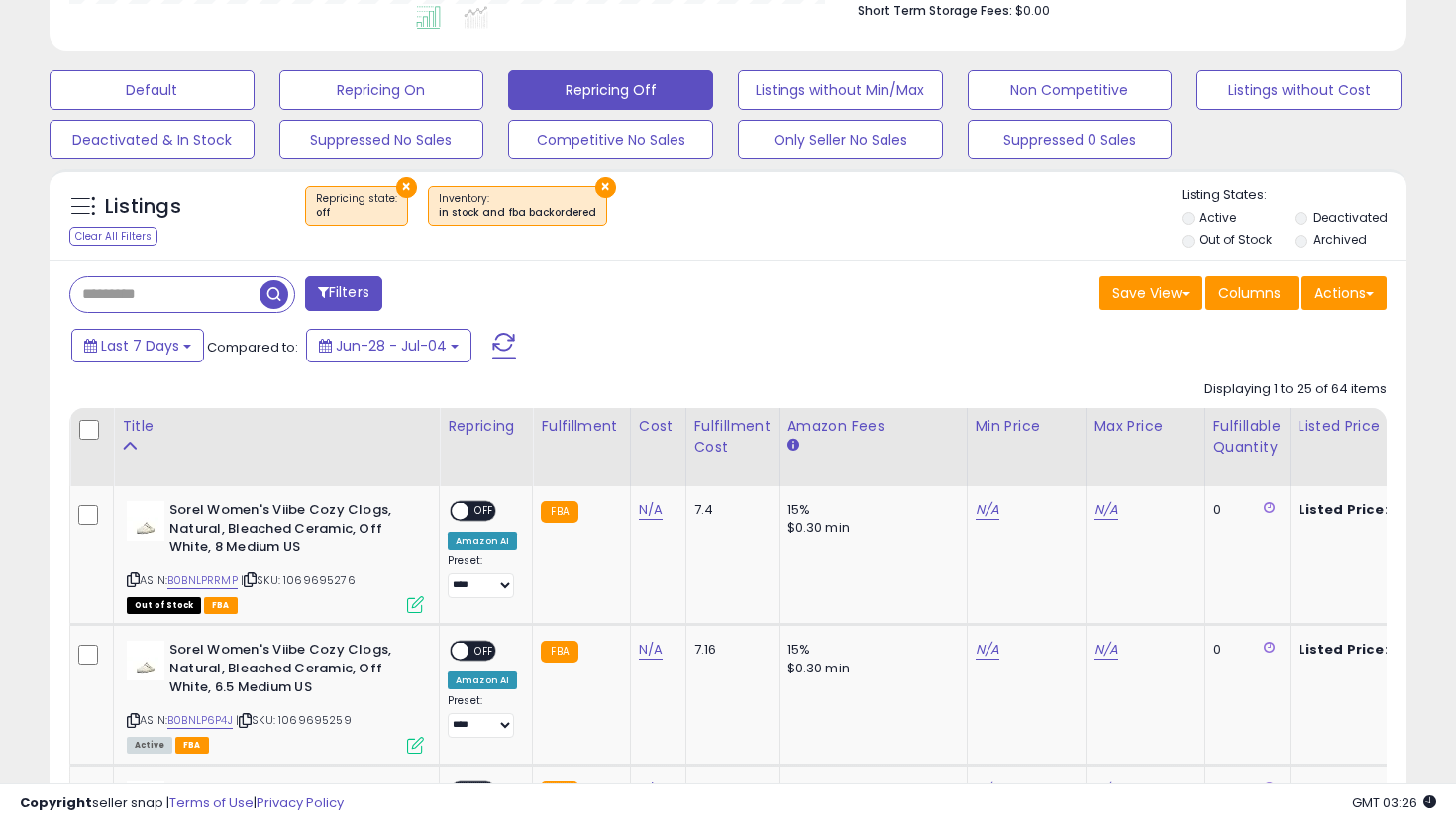 scroll, scrollTop: 989967, scrollLeft: 989690, axis: both 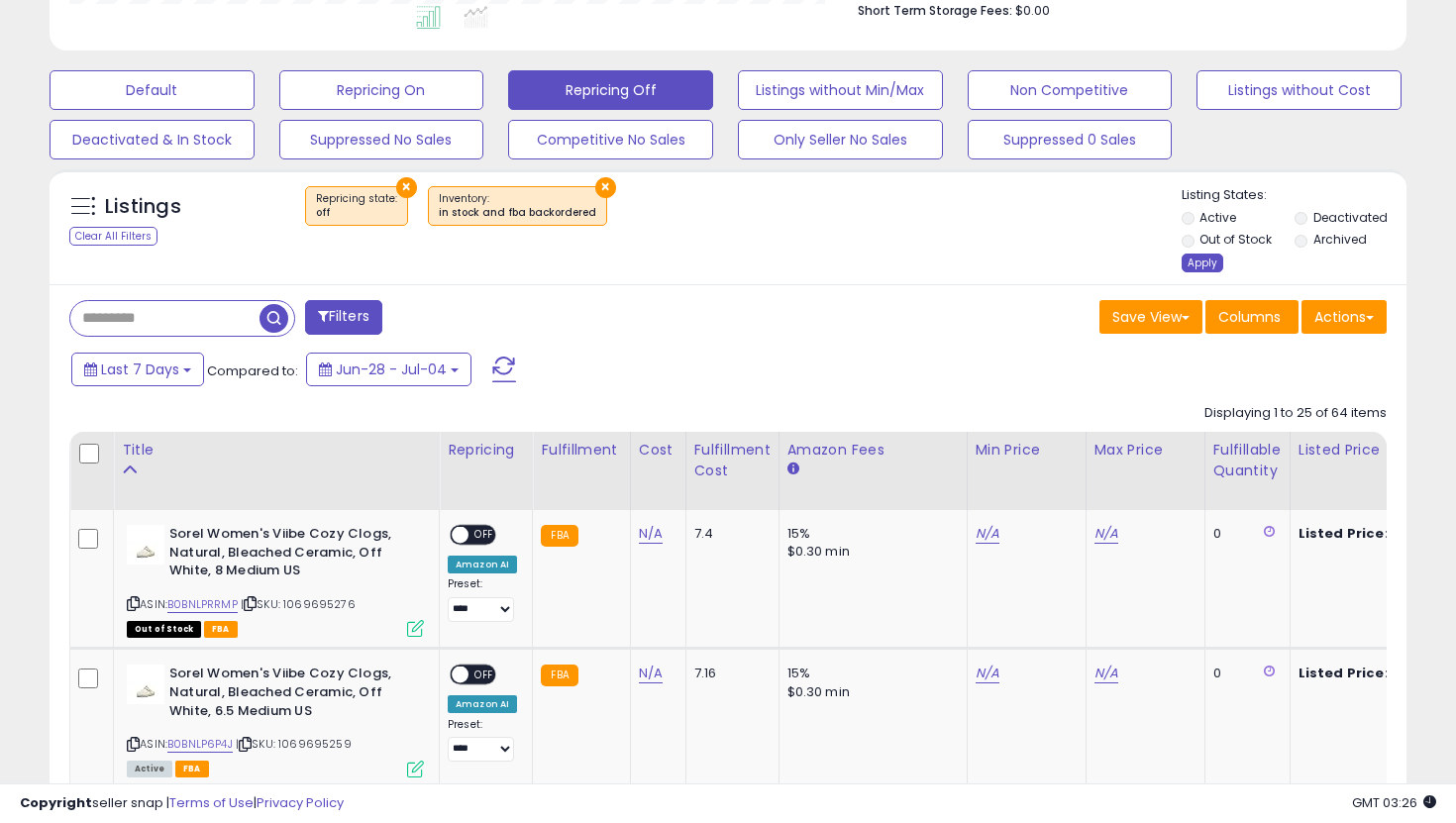 click on "Apply" at bounding box center (1202, 262) 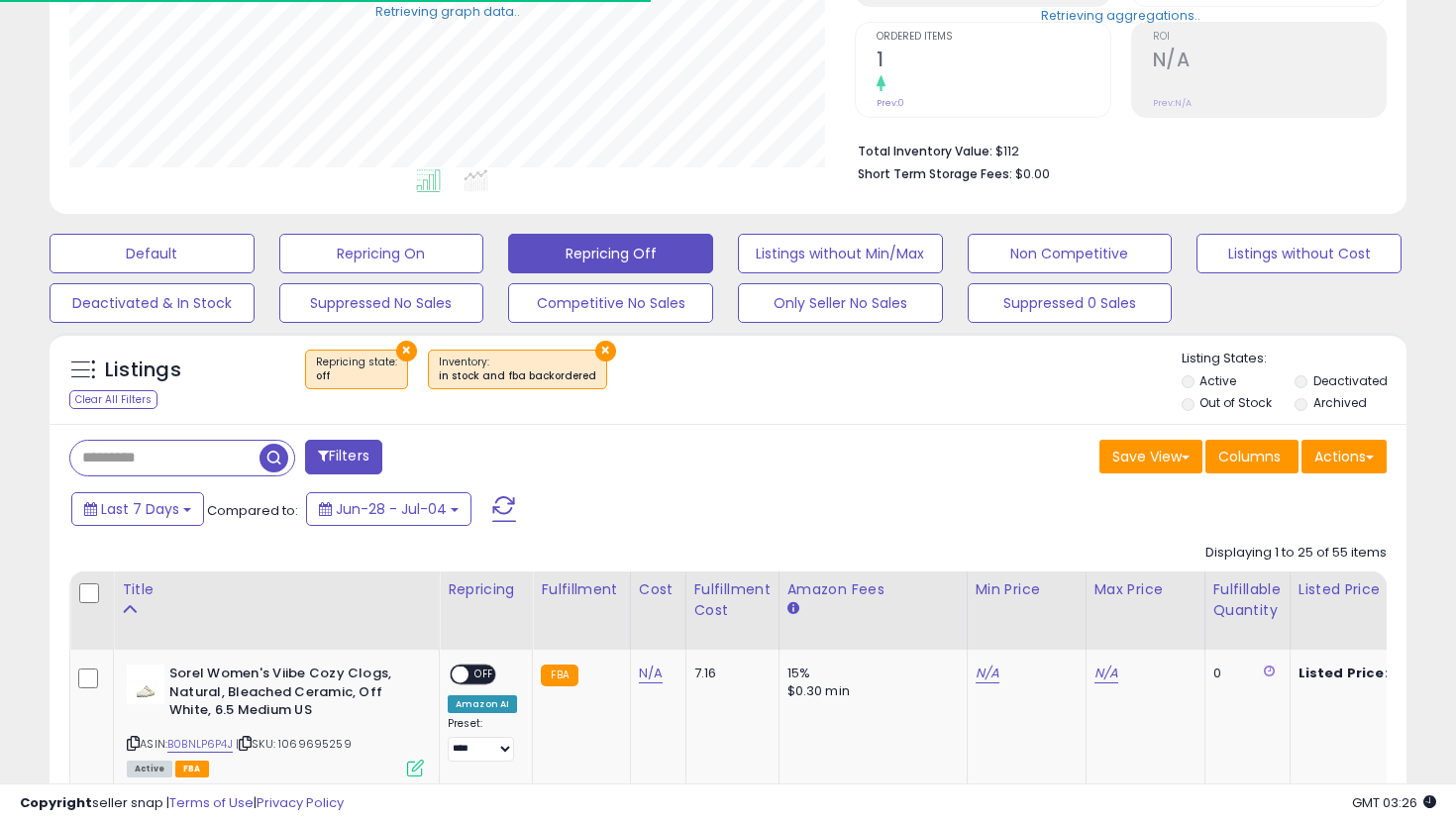 scroll, scrollTop: 554, scrollLeft: 0, axis: vertical 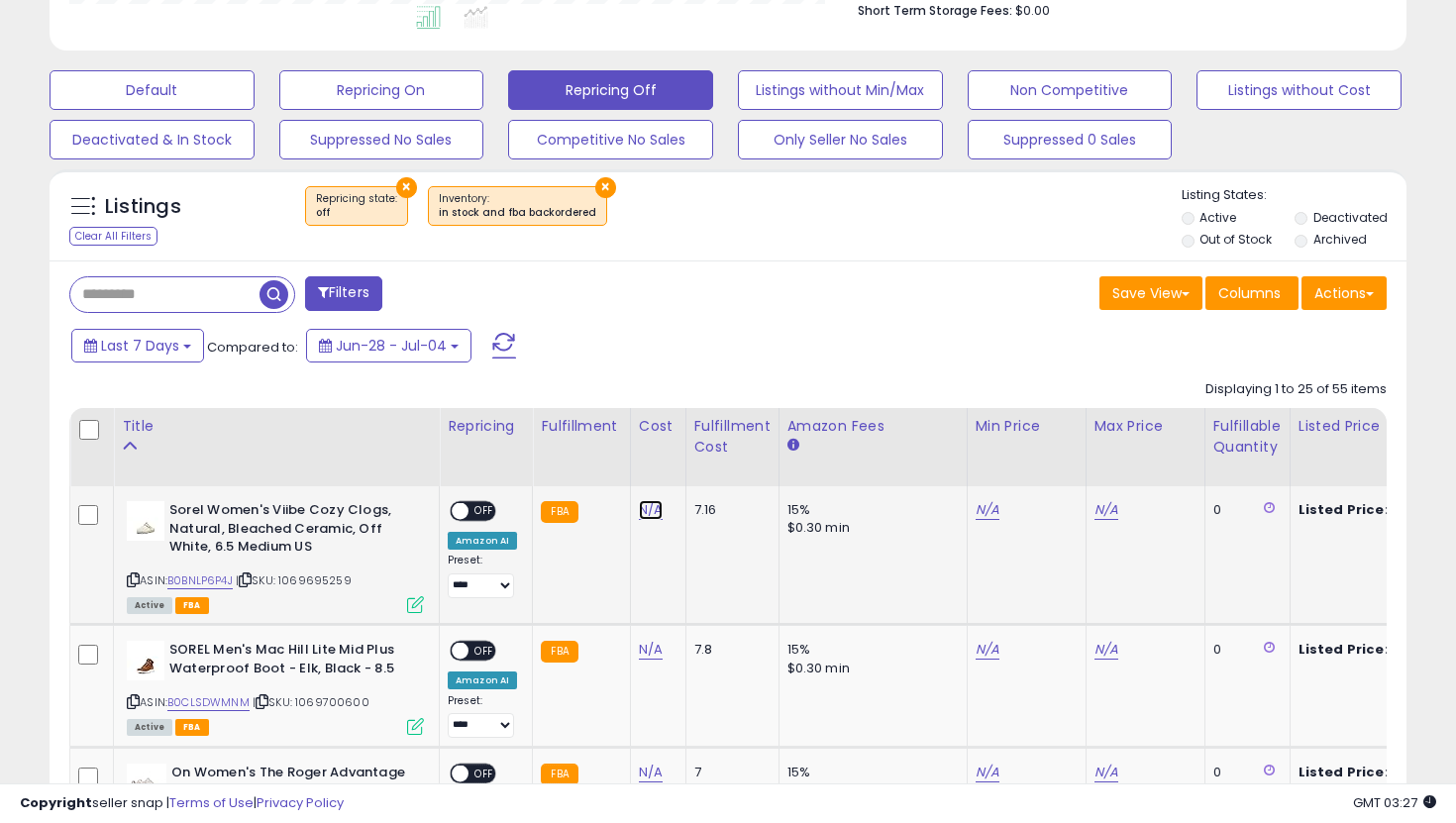 click on "N/A" at bounding box center (651, 510) 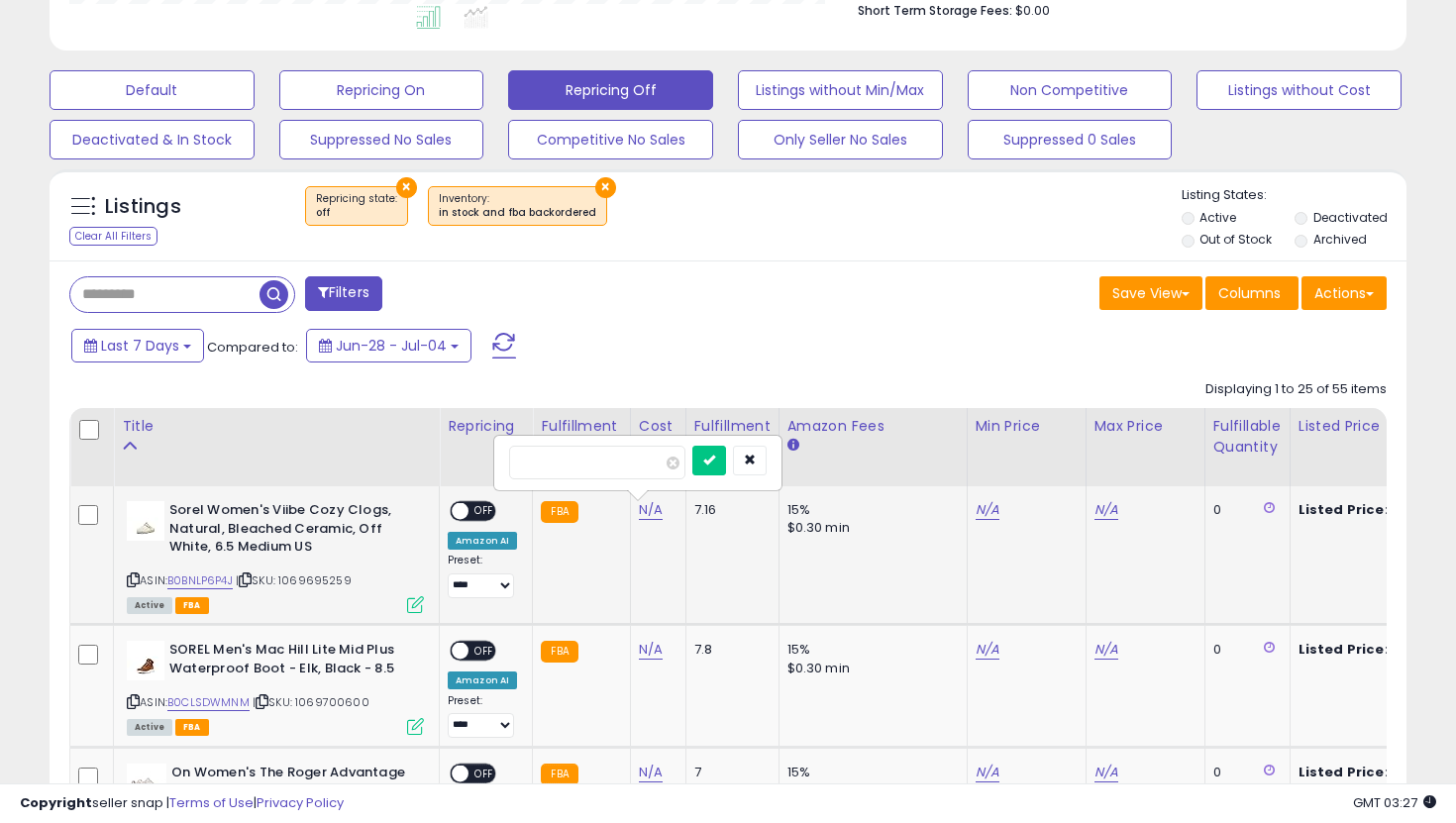 type on "**" 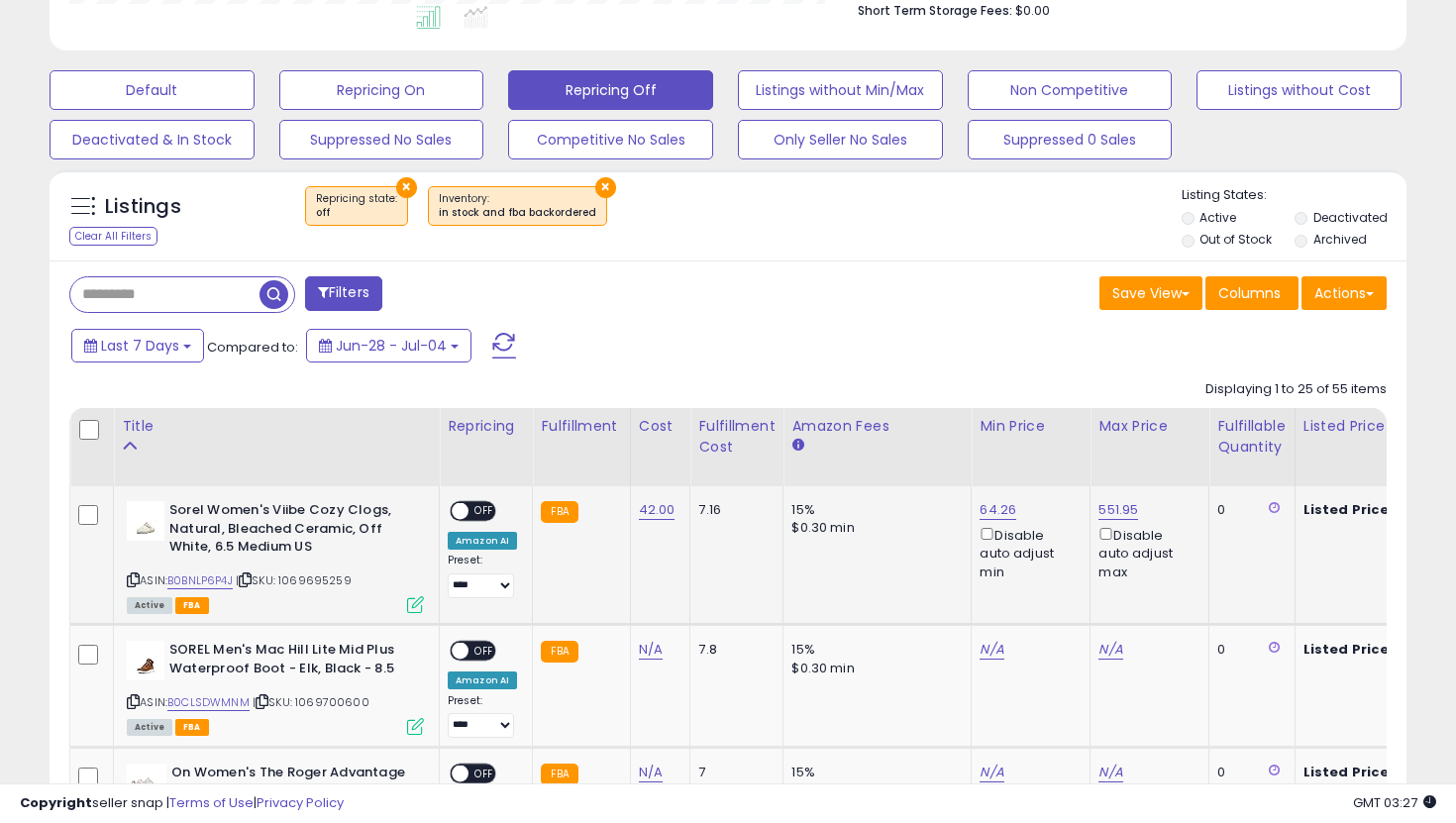 click on "OFF" at bounding box center [484, 511] 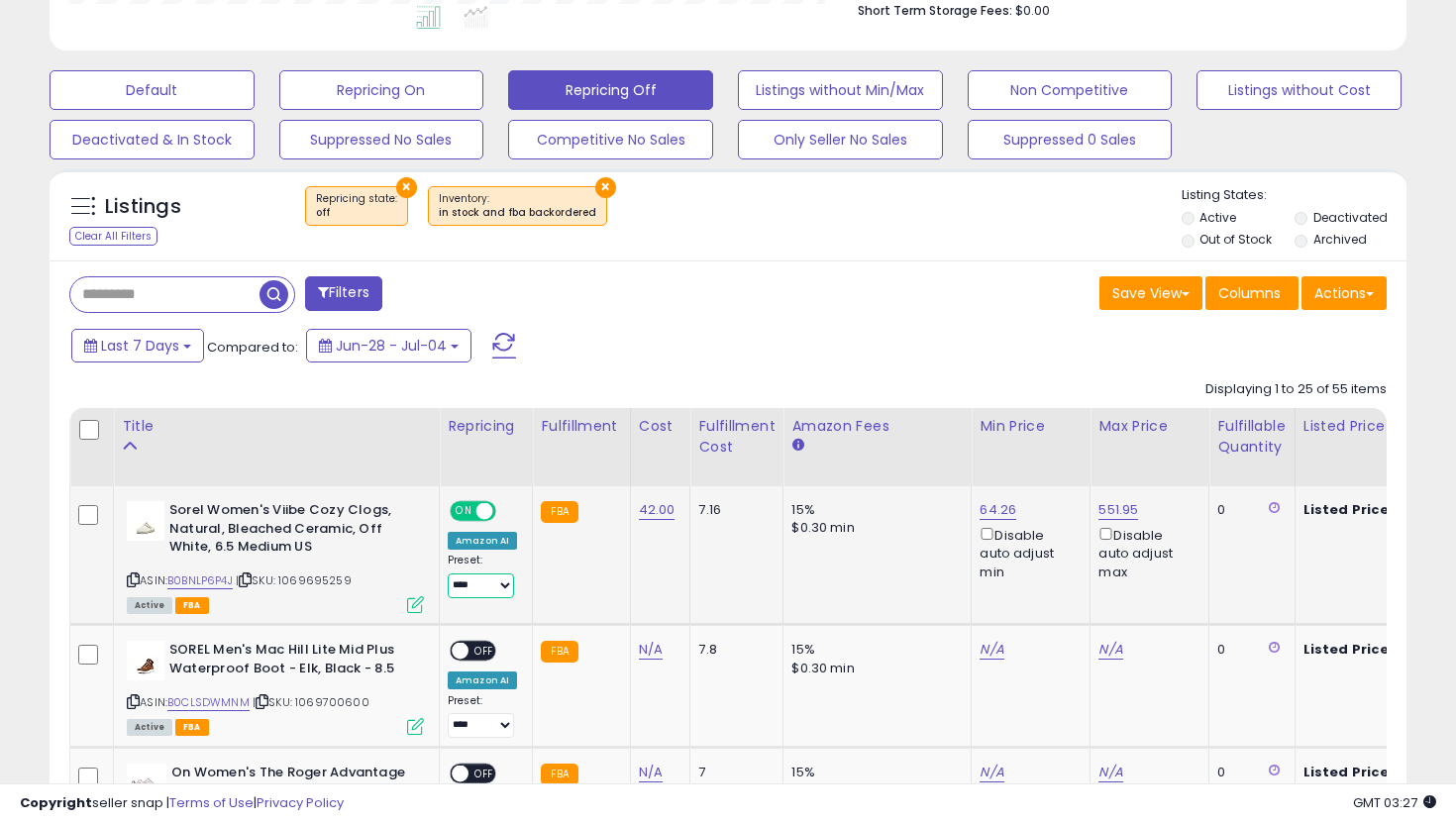 click on "**********" at bounding box center (480, 585) 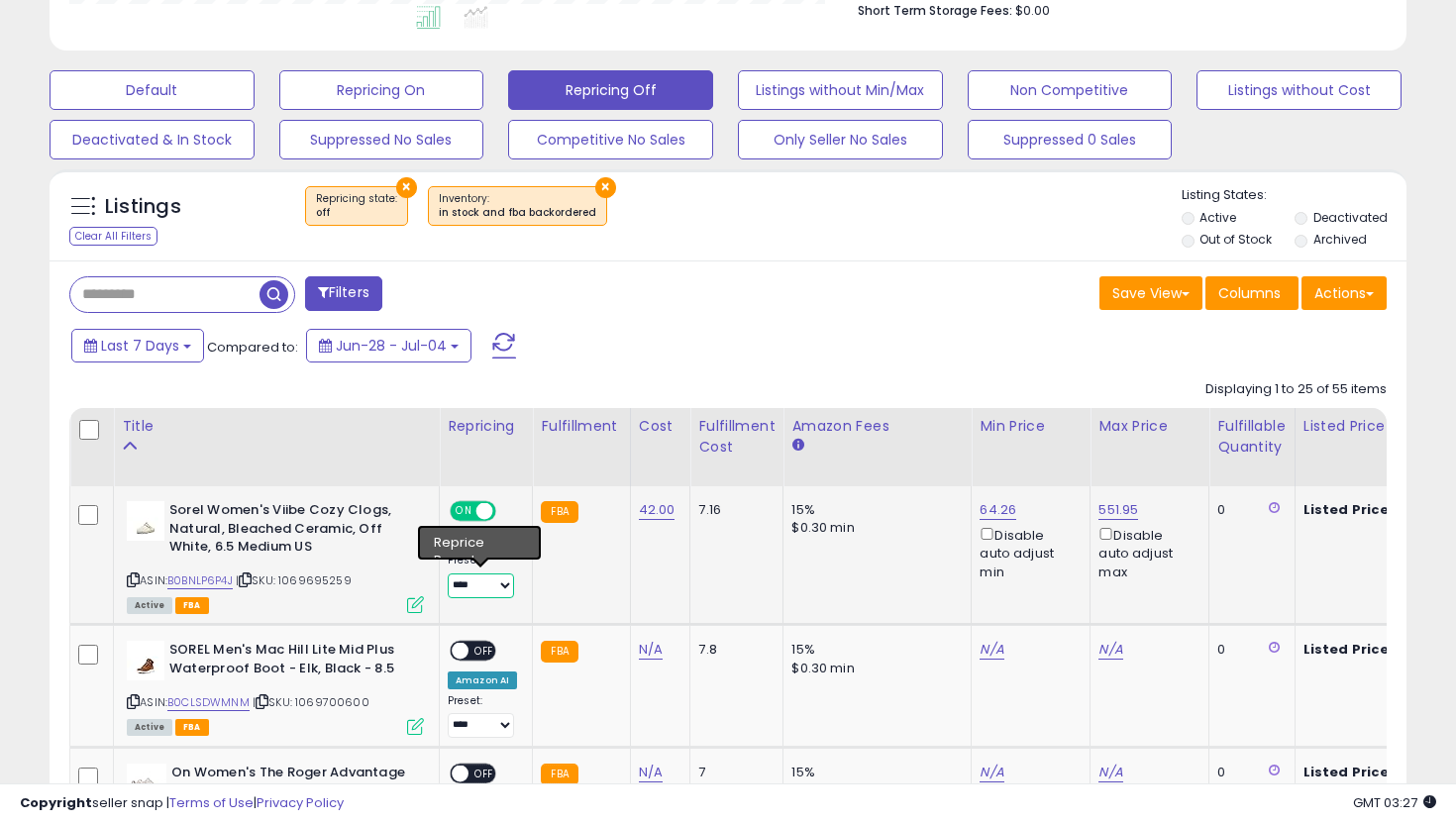 select on "**********" 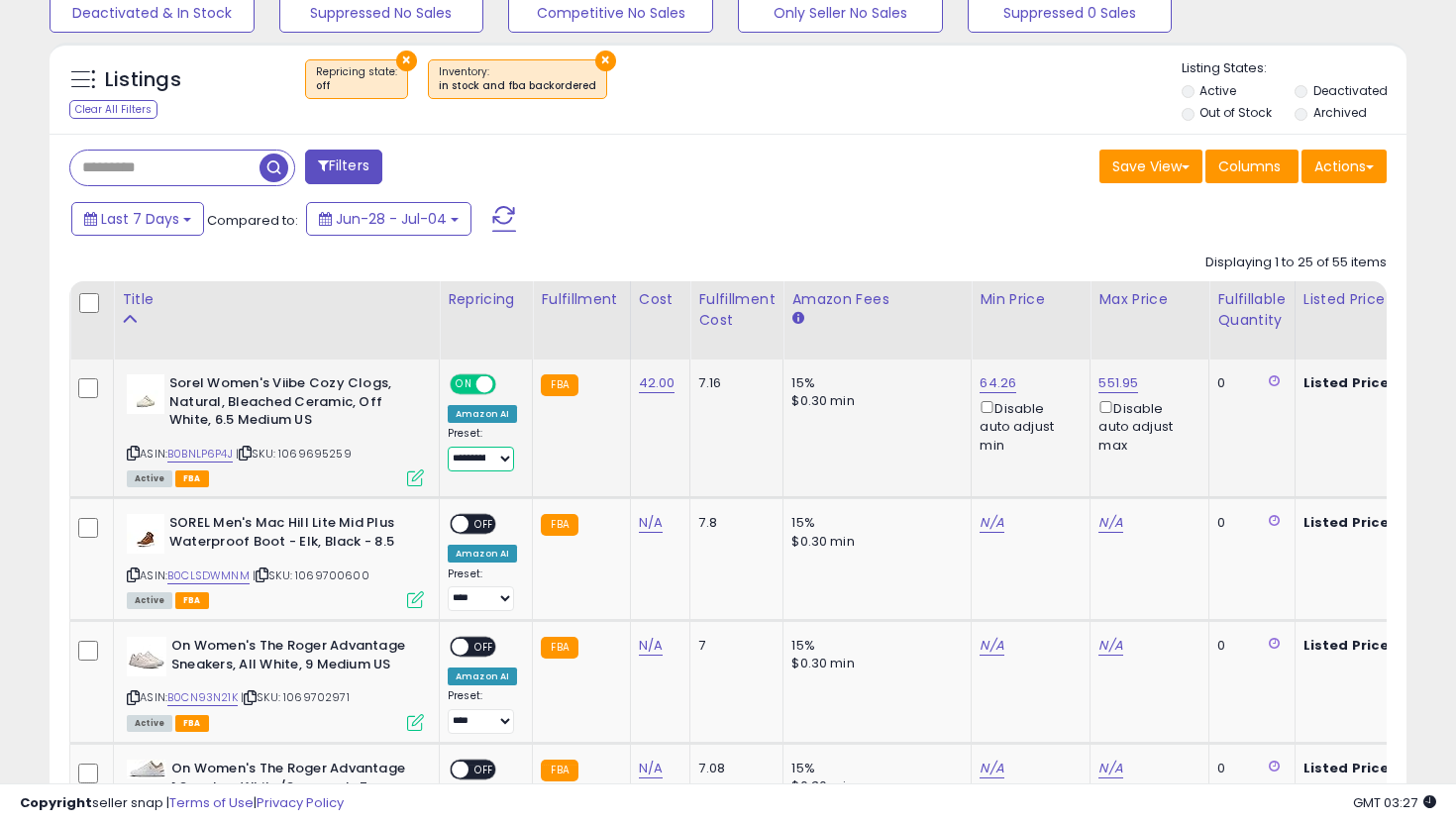 scroll, scrollTop: 688, scrollLeft: 0, axis: vertical 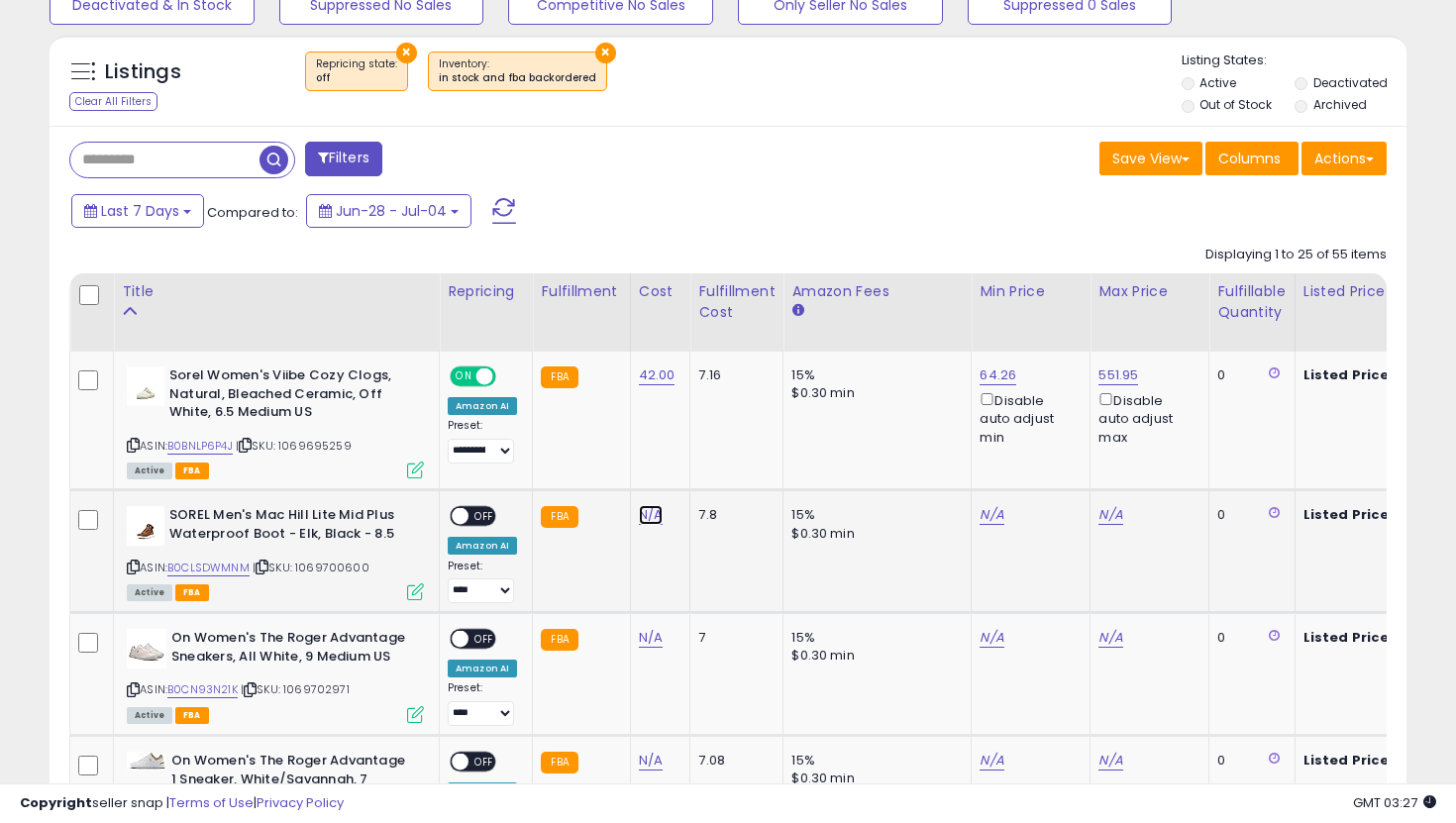 click on "N/A" at bounding box center (651, 515) 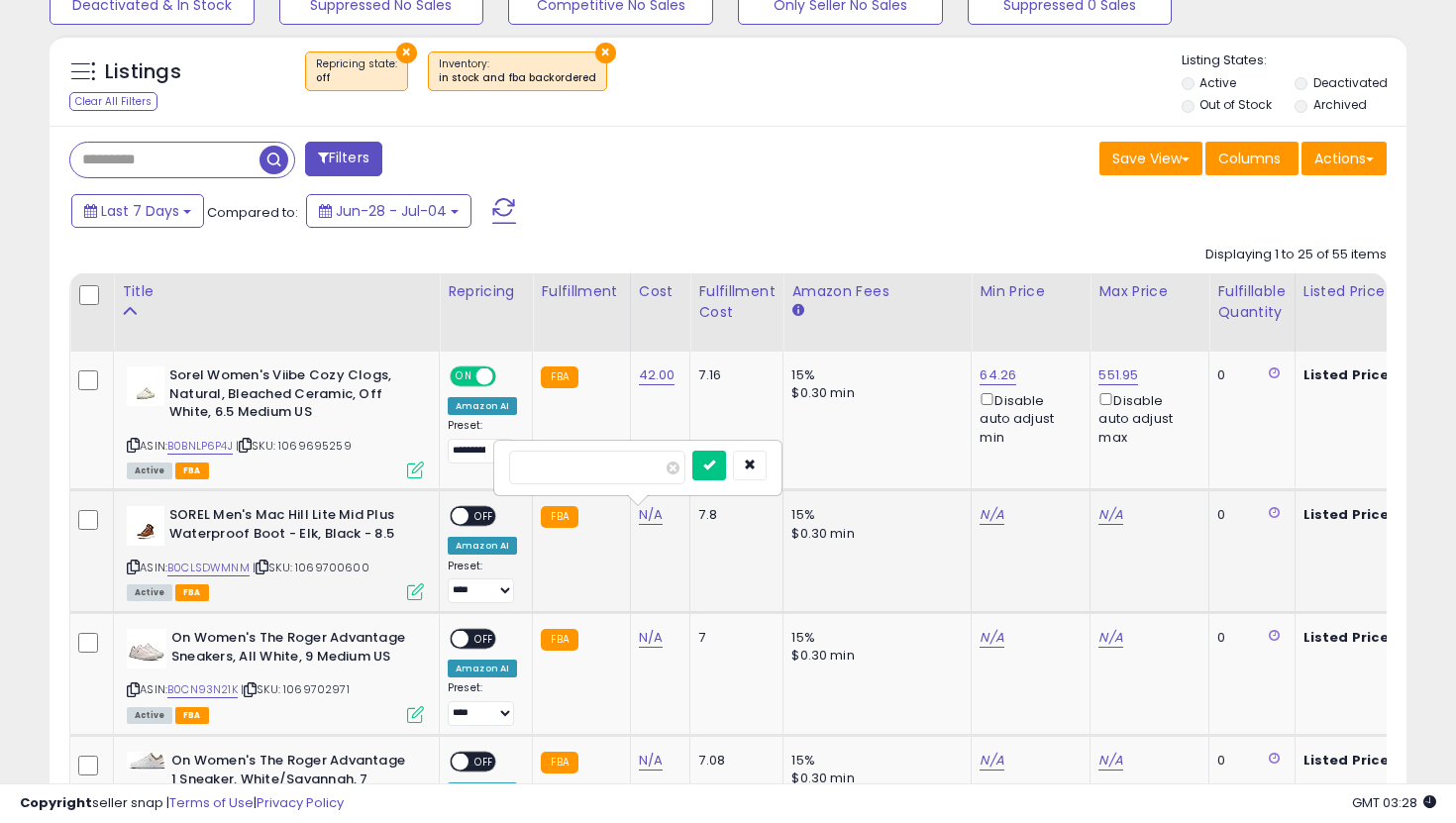 type on "**" 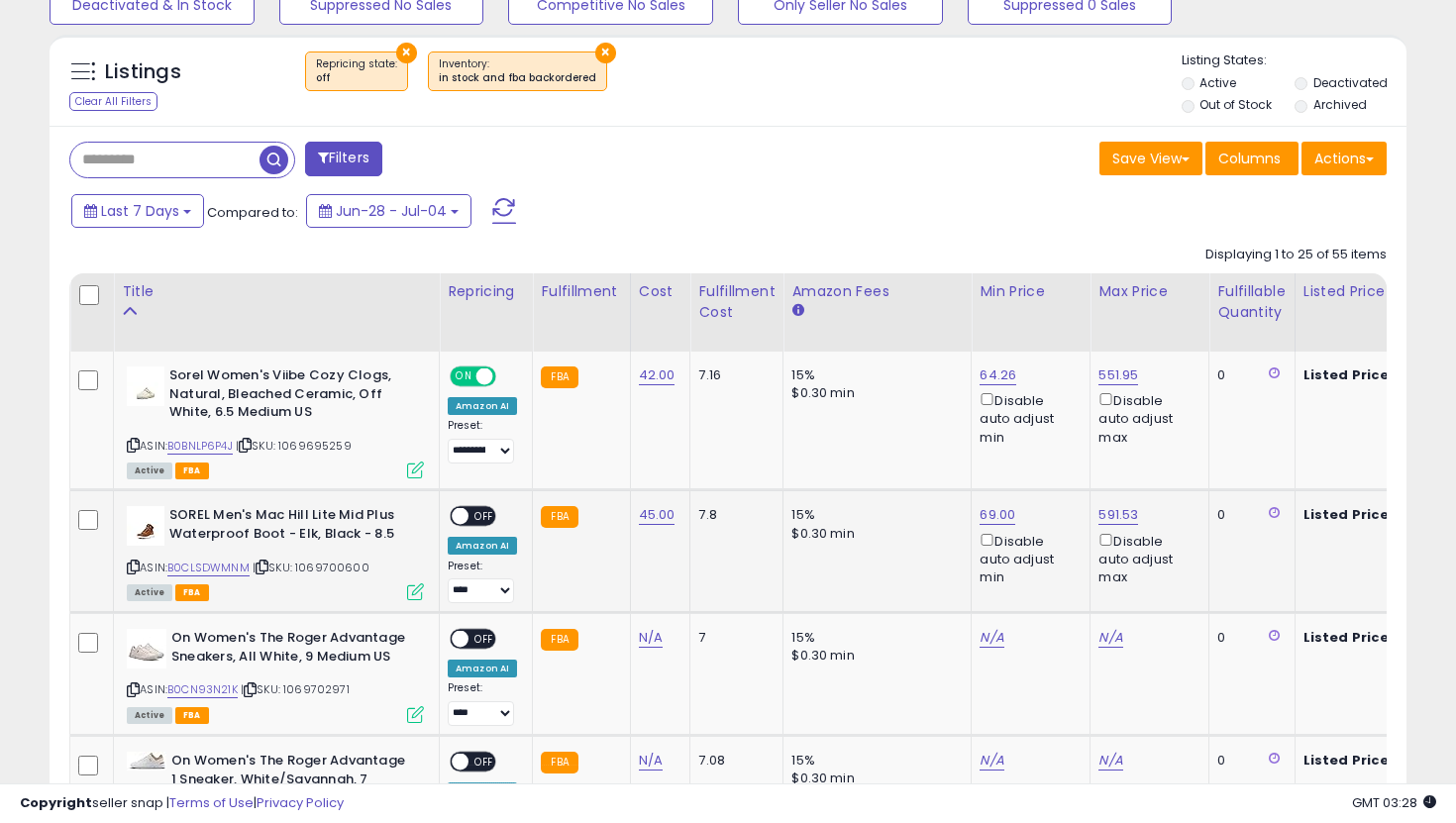 click on "OFF" at bounding box center (484, 516) 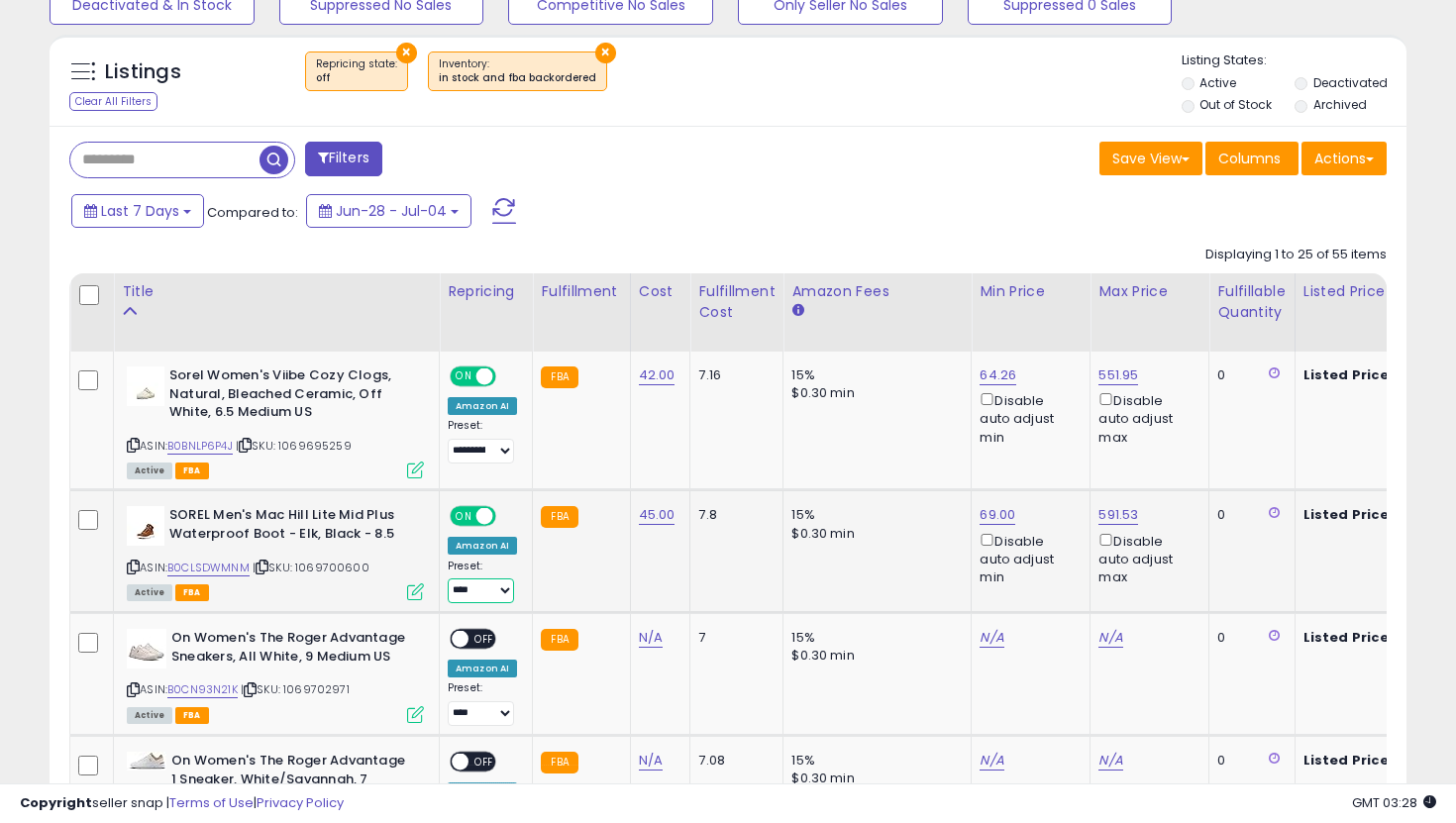 click on "**********" at bounding box center [480, 590] 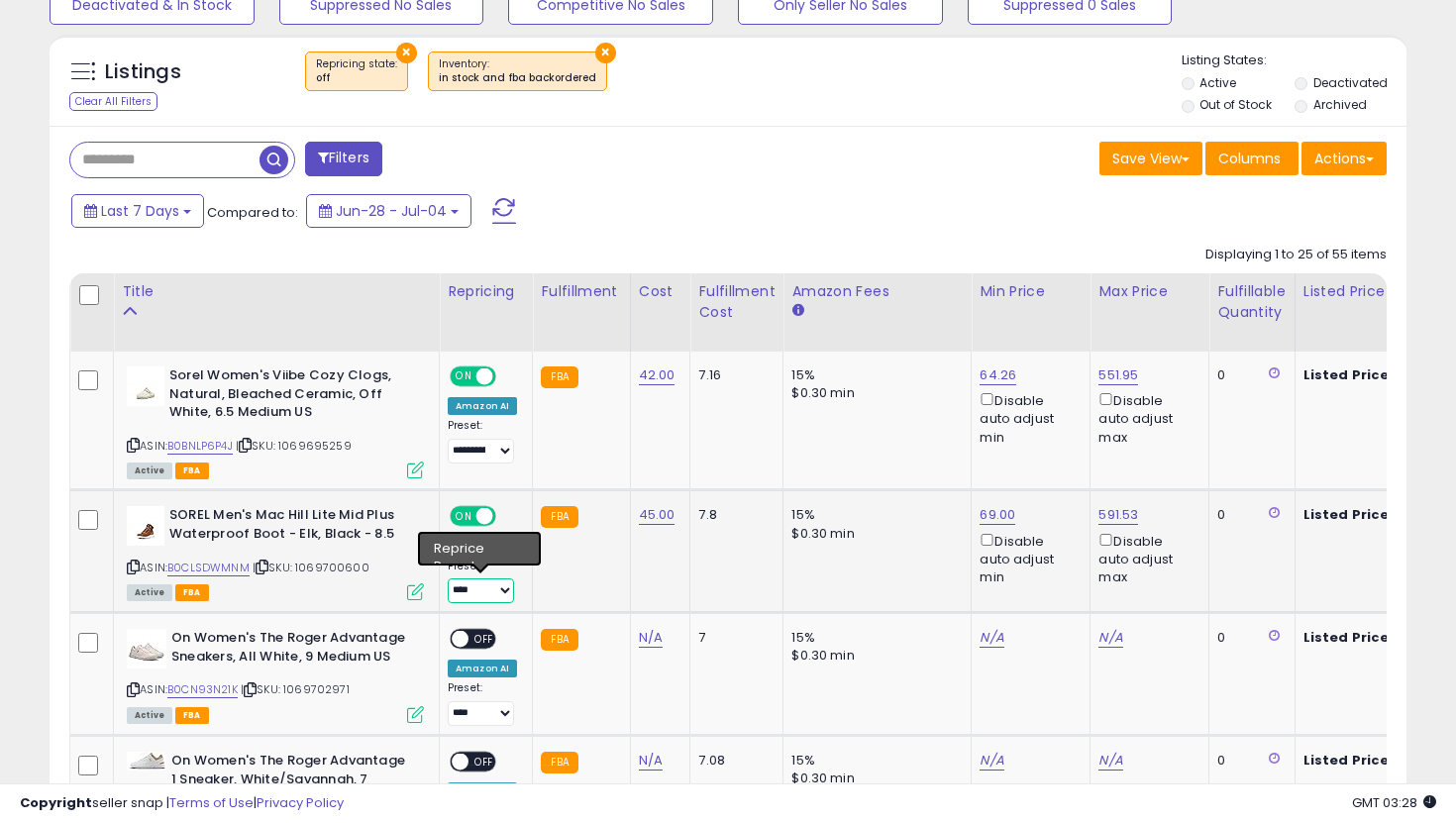 select on "**********" 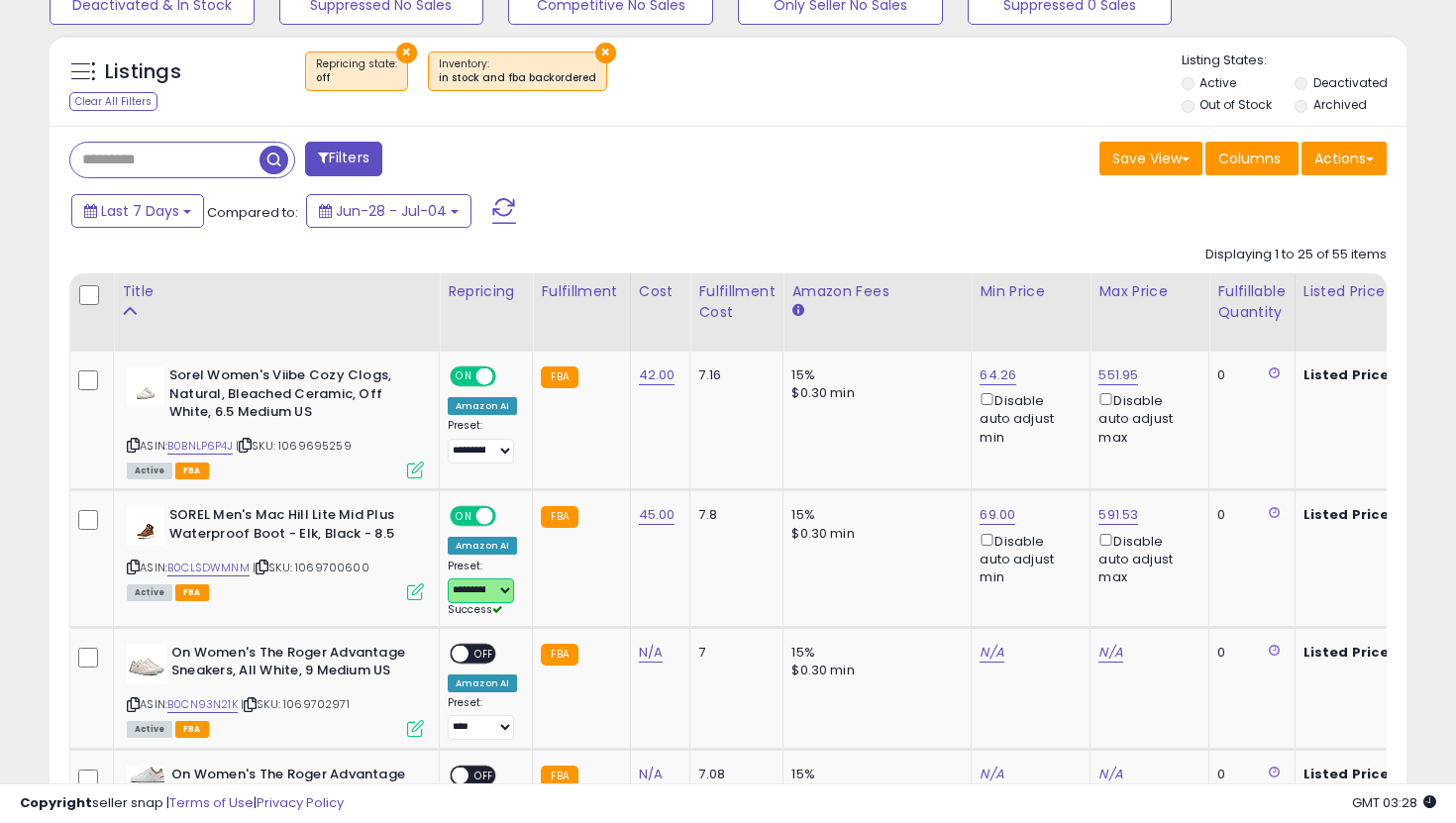 scroll, scrollTop: 0, scrollLeft: 181, axis: horizontal 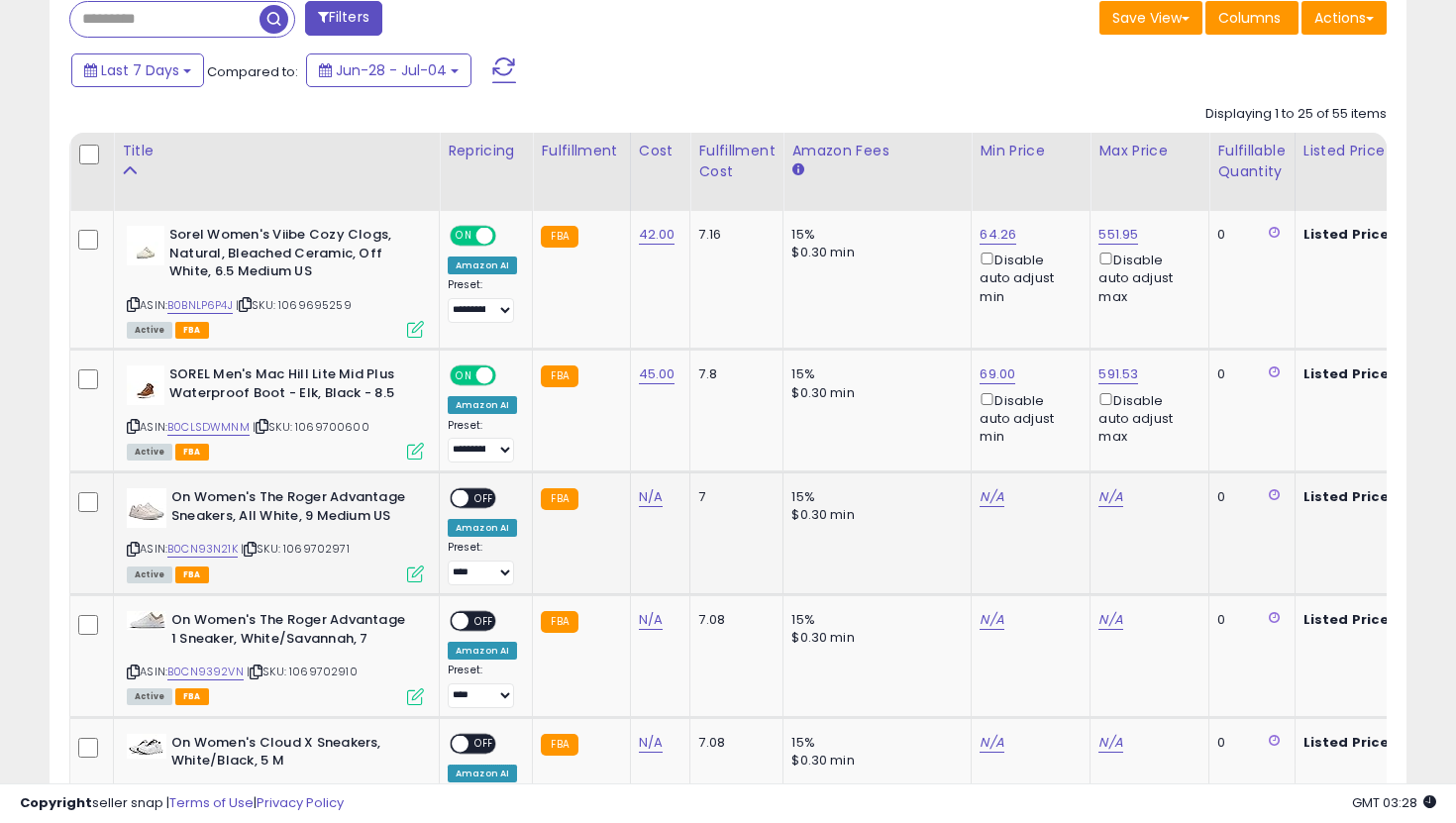 click on "N/A" 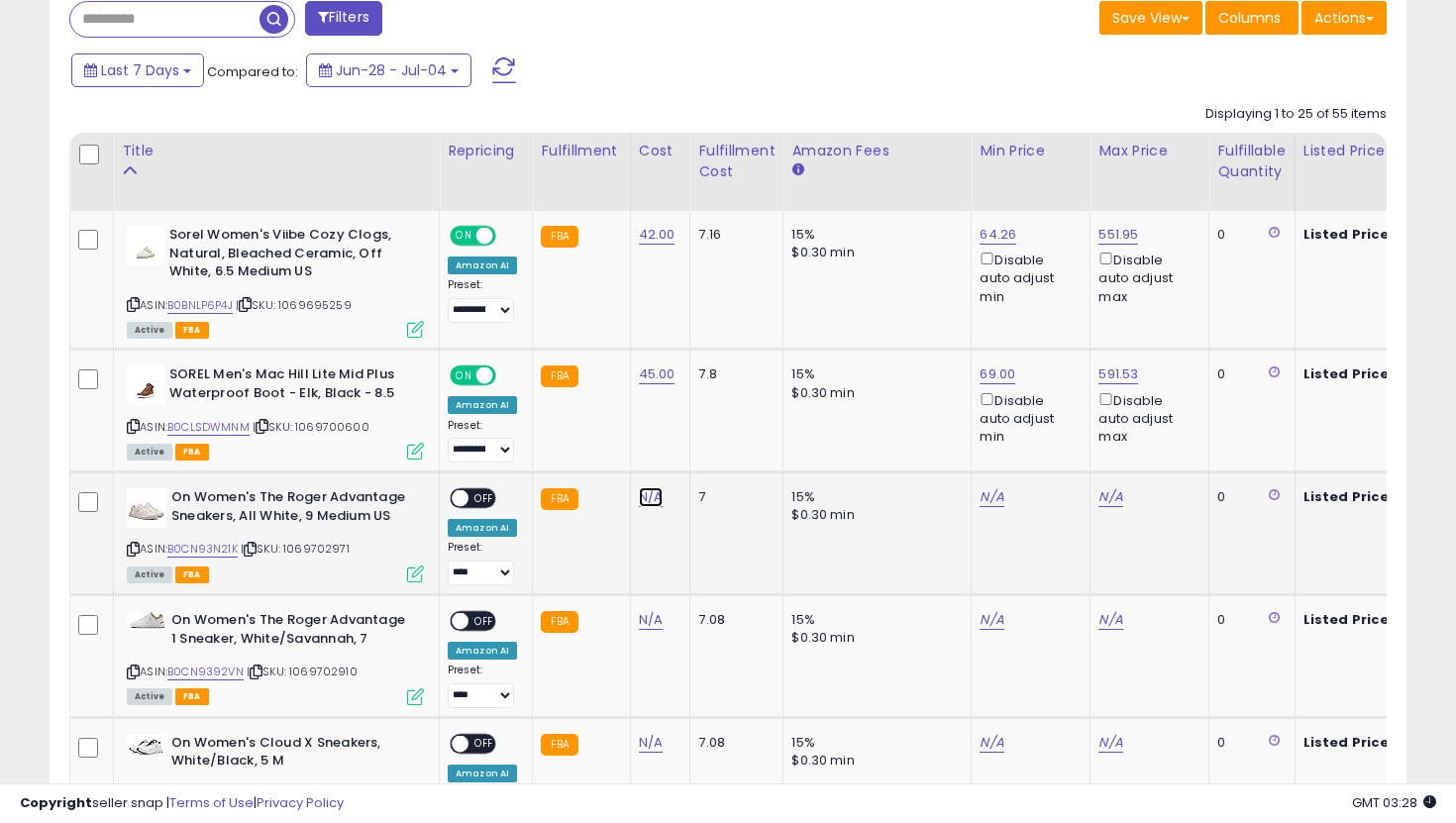 click on "N/A" at bounding box center [651, 497] 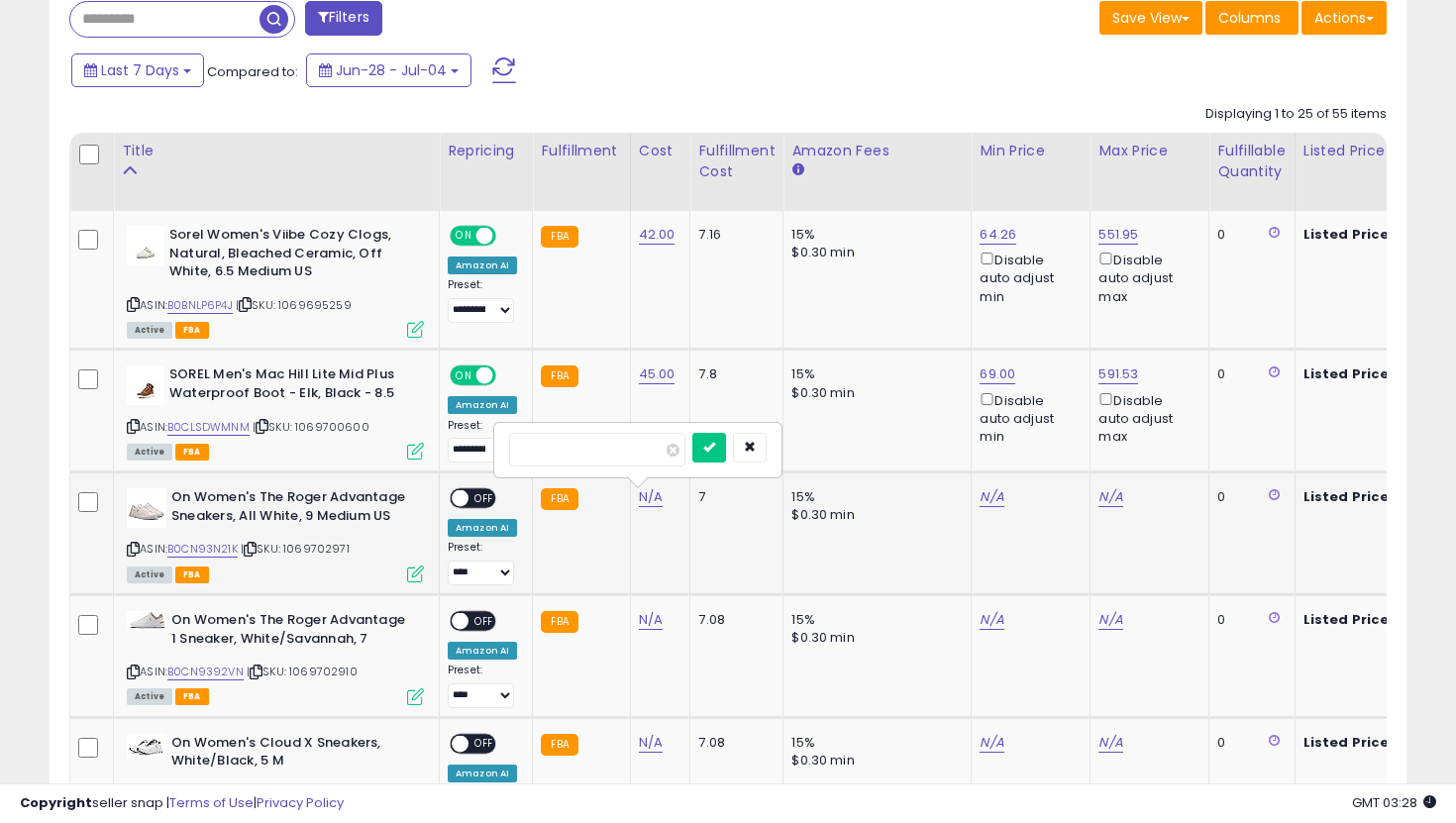 type on "***" 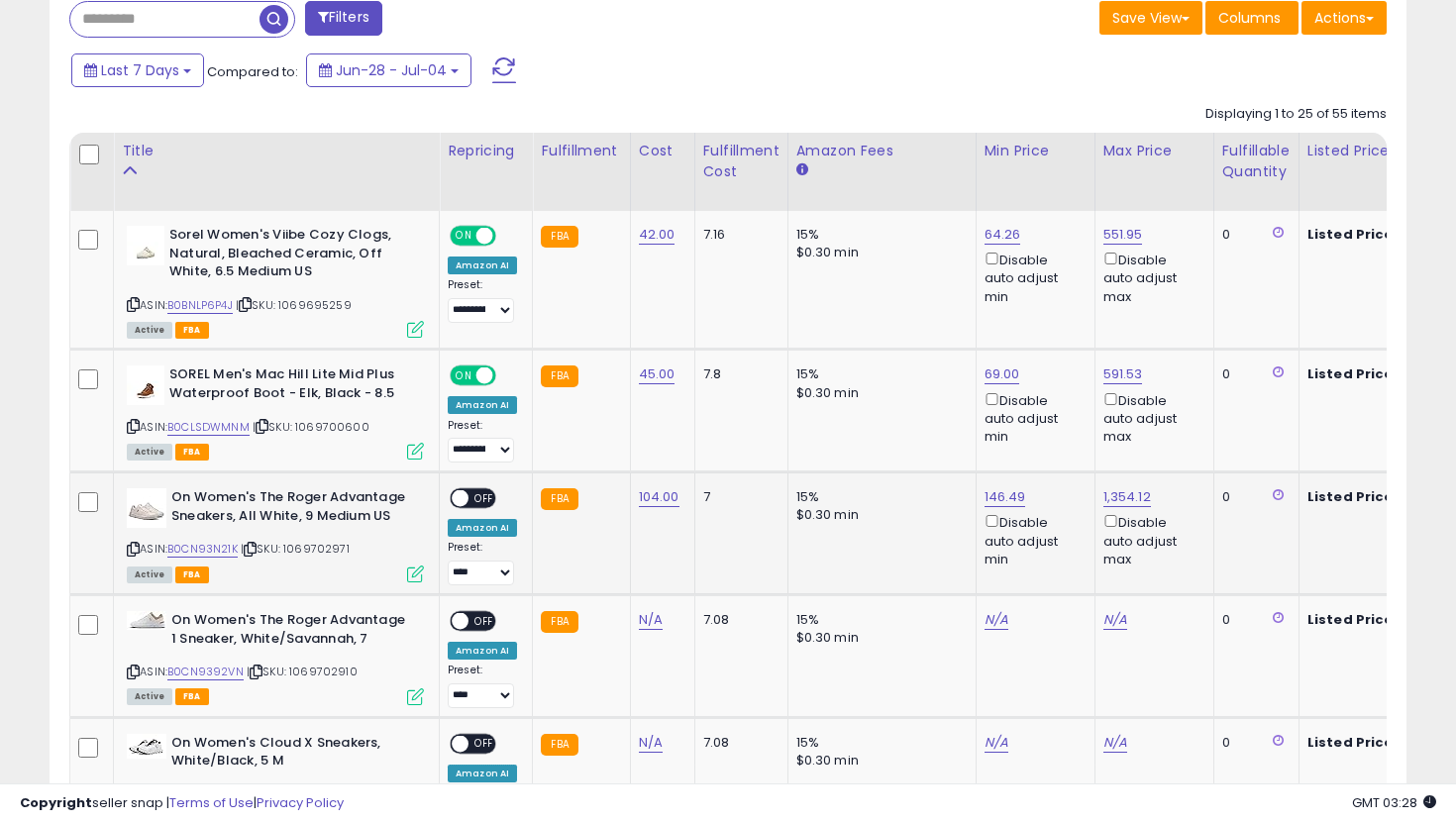 click on "OFF" at bounding box center [484, 498] 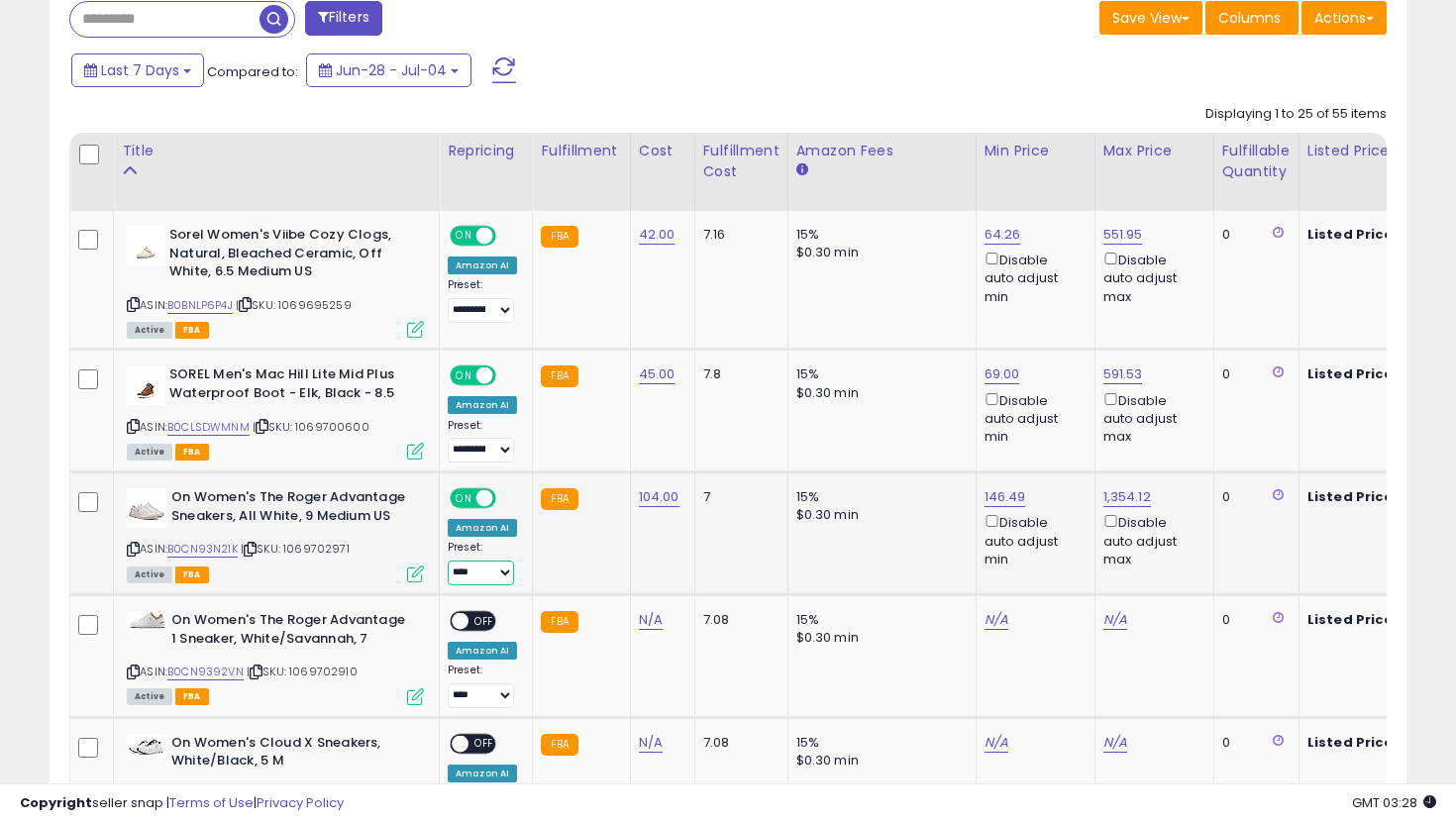 click on "**********" at bounding box center (480, 572) 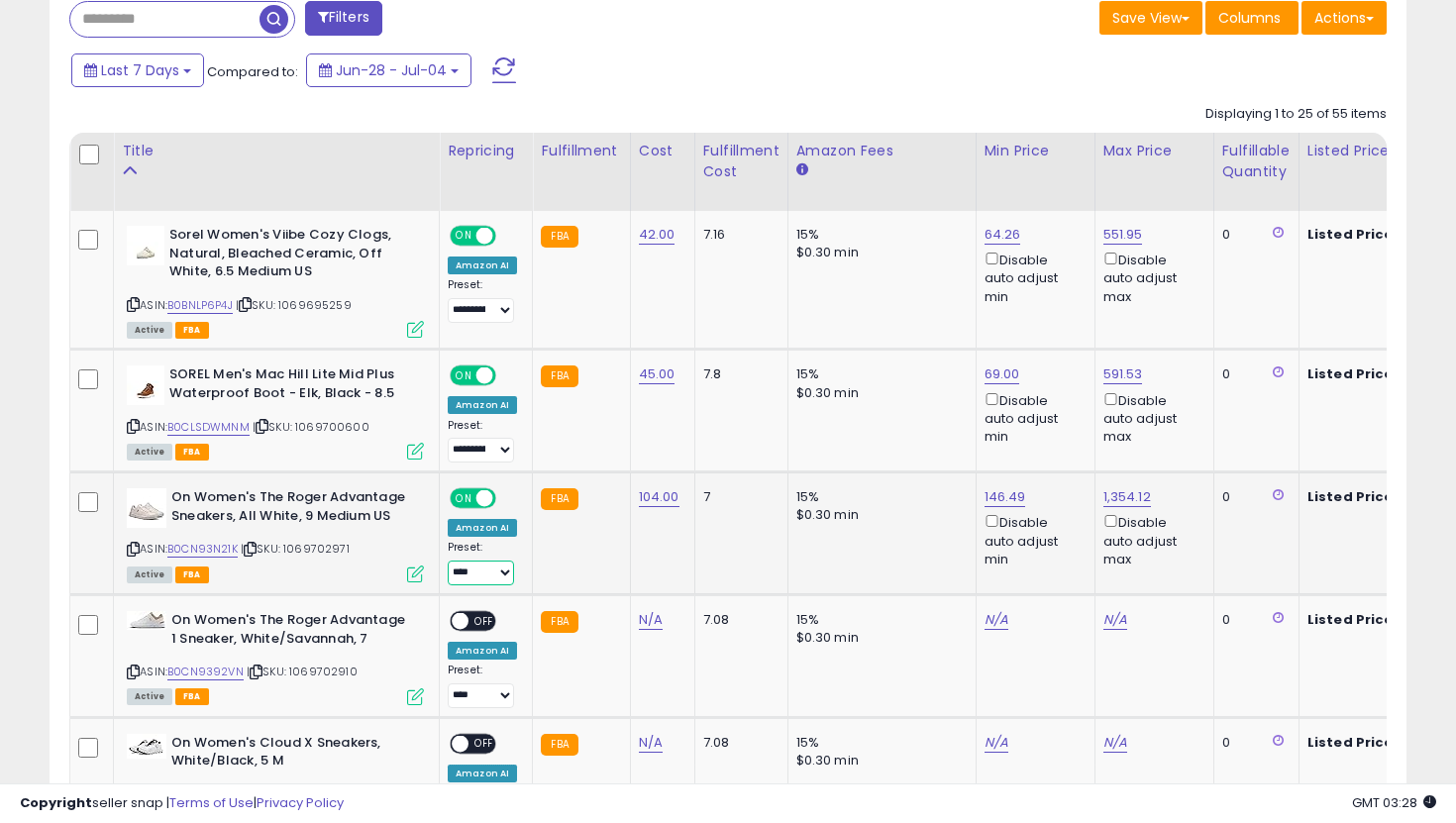select on "**********" 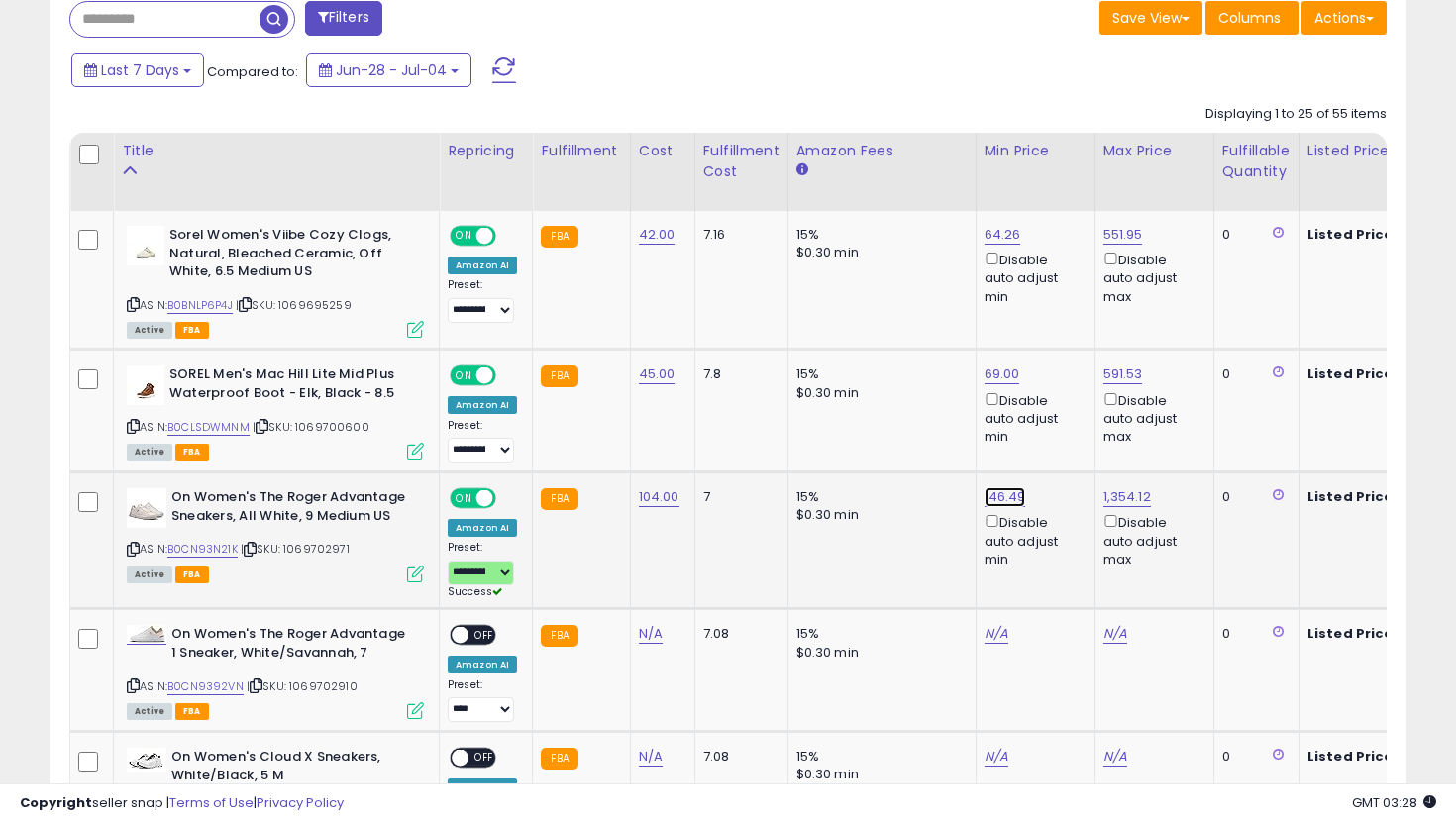 click on "146.49" at bounding box center [1002, 235] 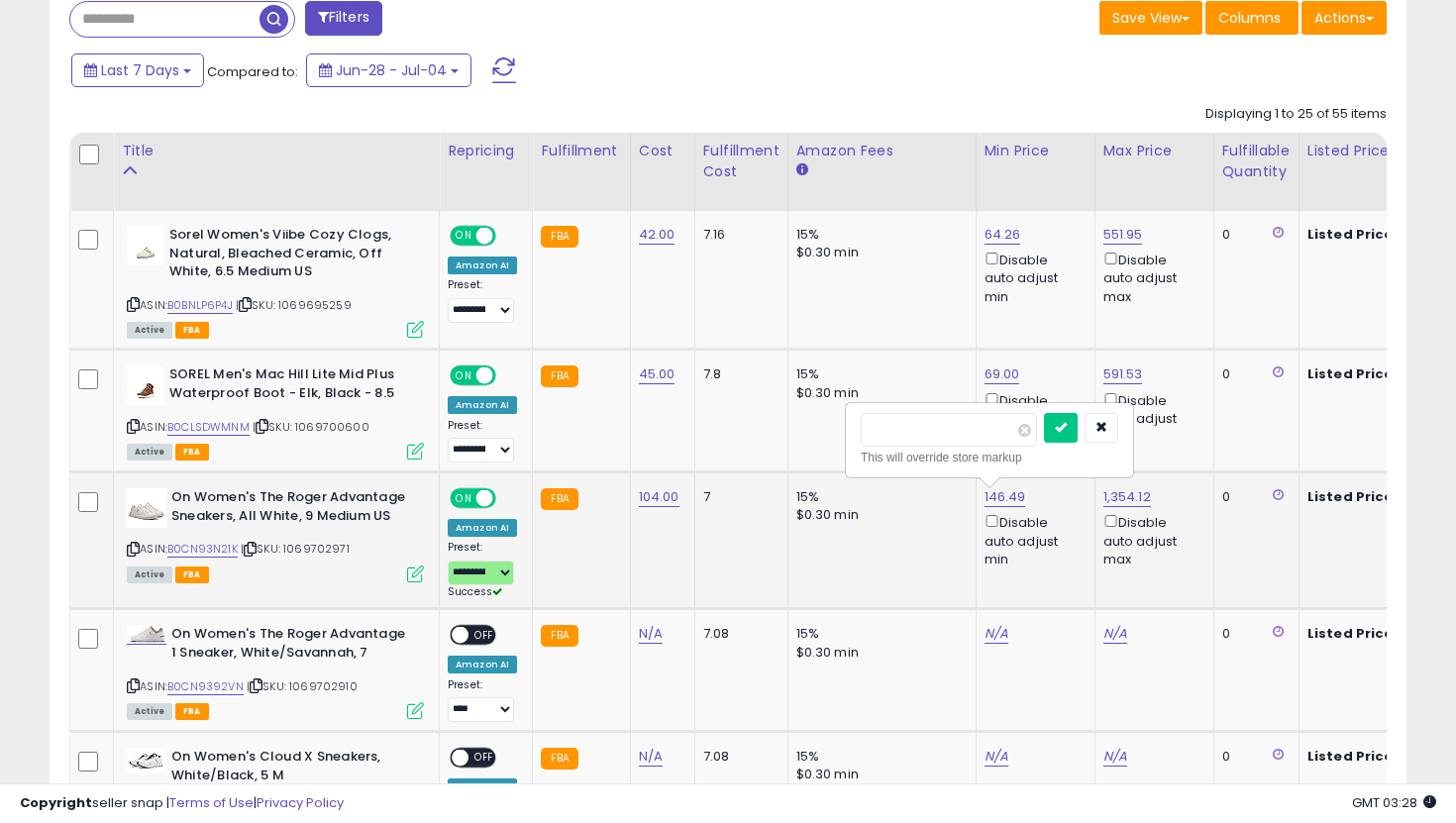 drag, startPoint x: 918, startPoint y: 431, endPoint x: 849, endPoint y: 431, distance: 69 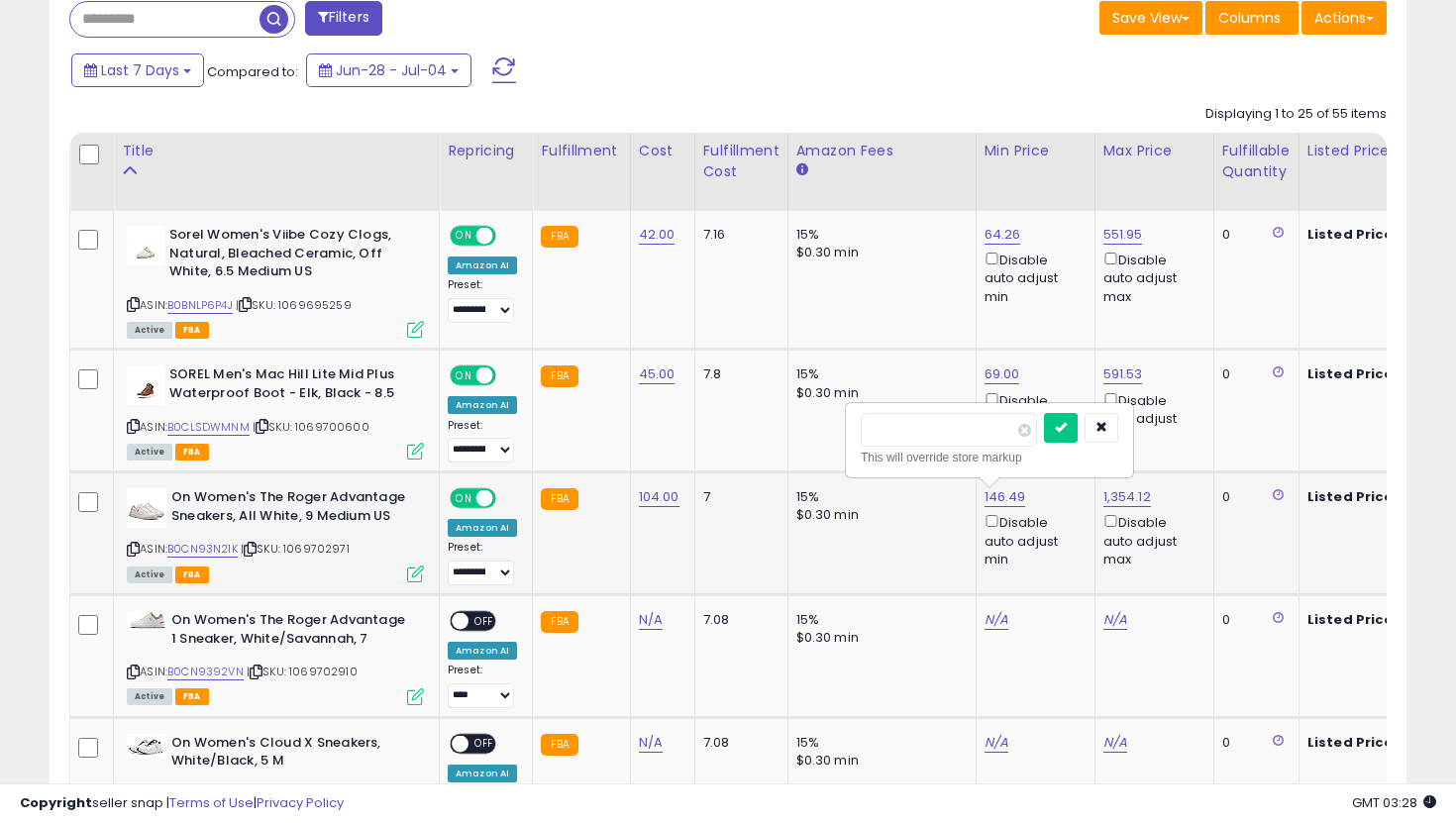 type on "***" 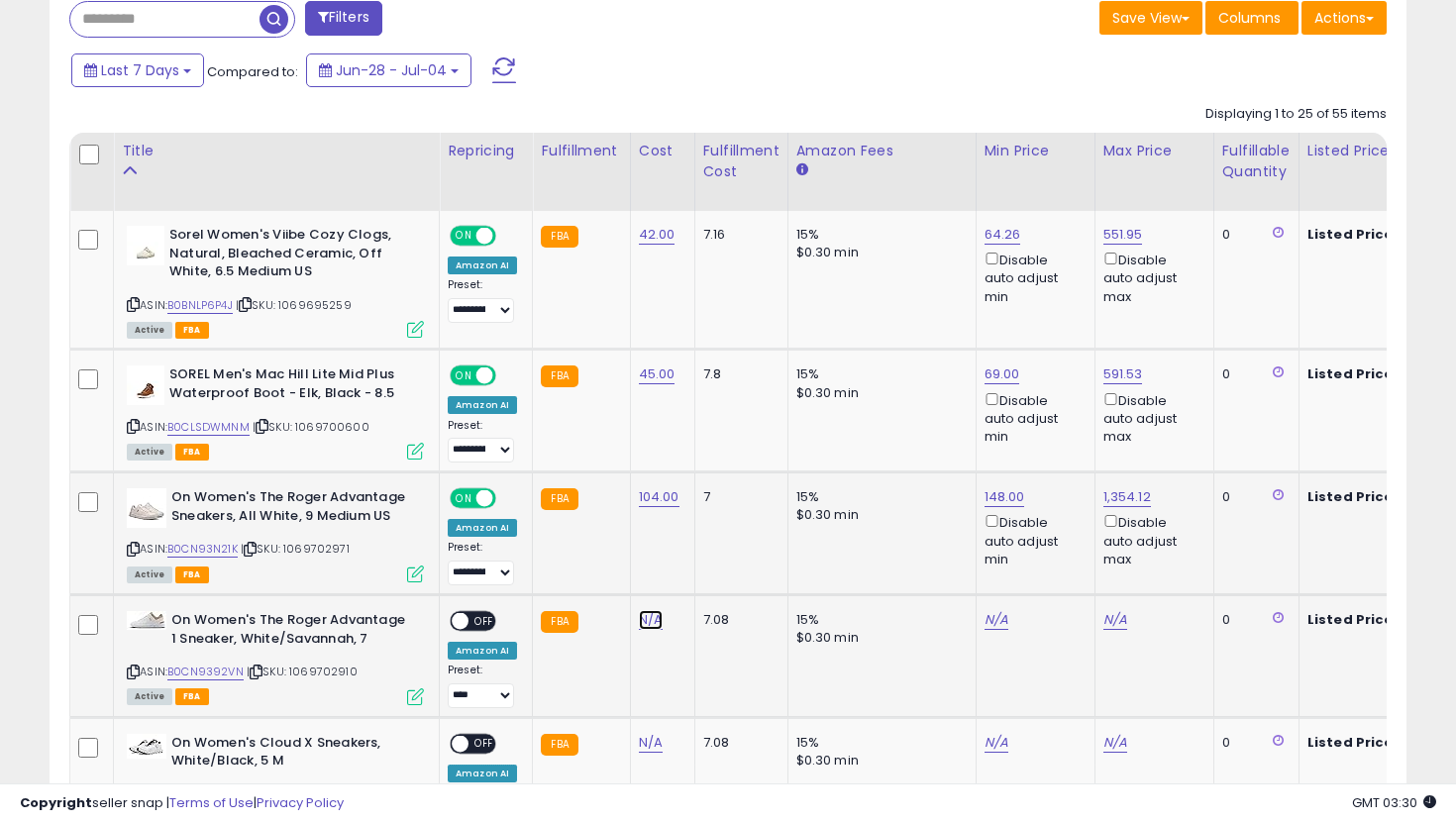 click on "N/A" at bounding box center (651, 620) 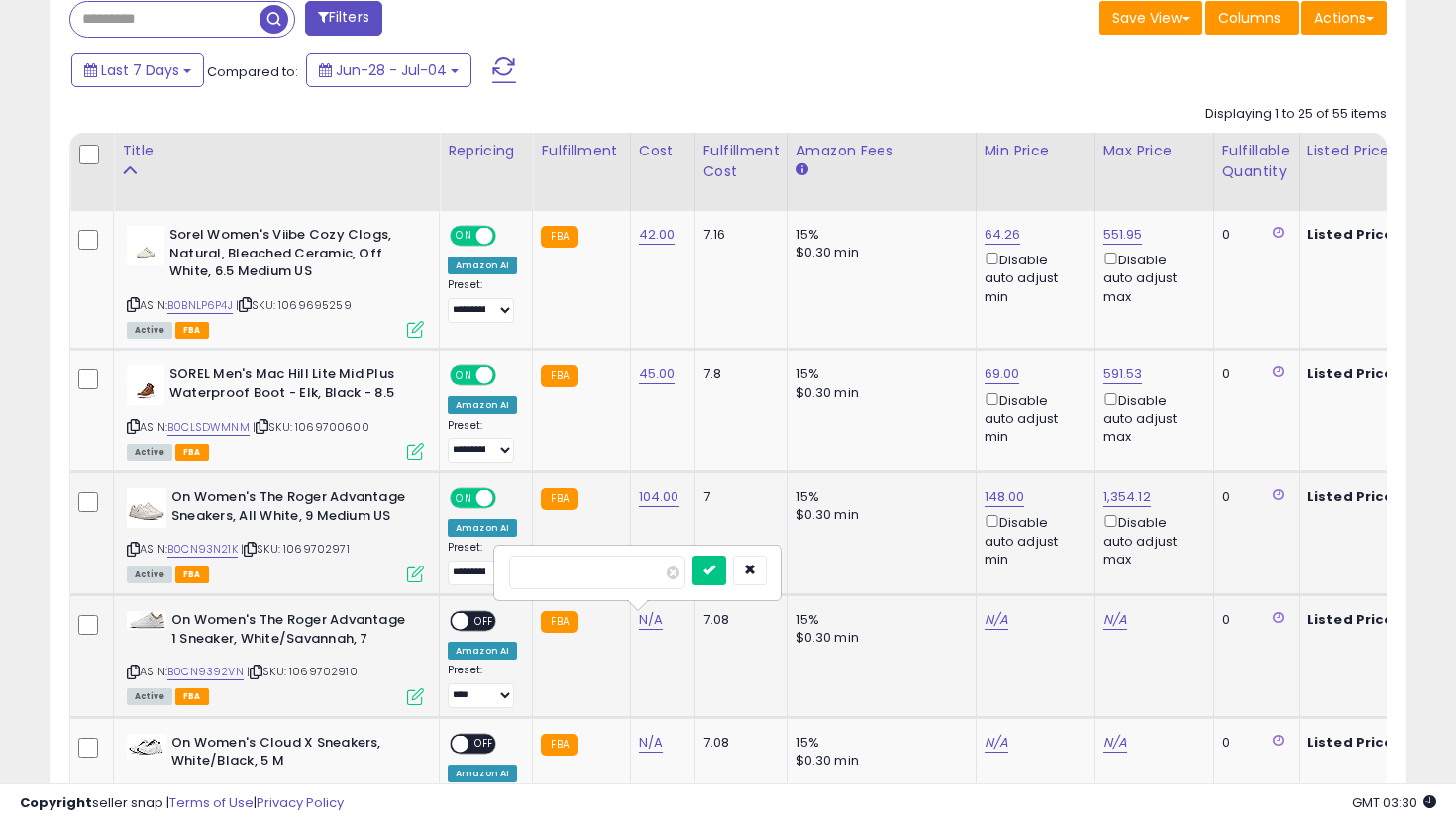 type on "**" 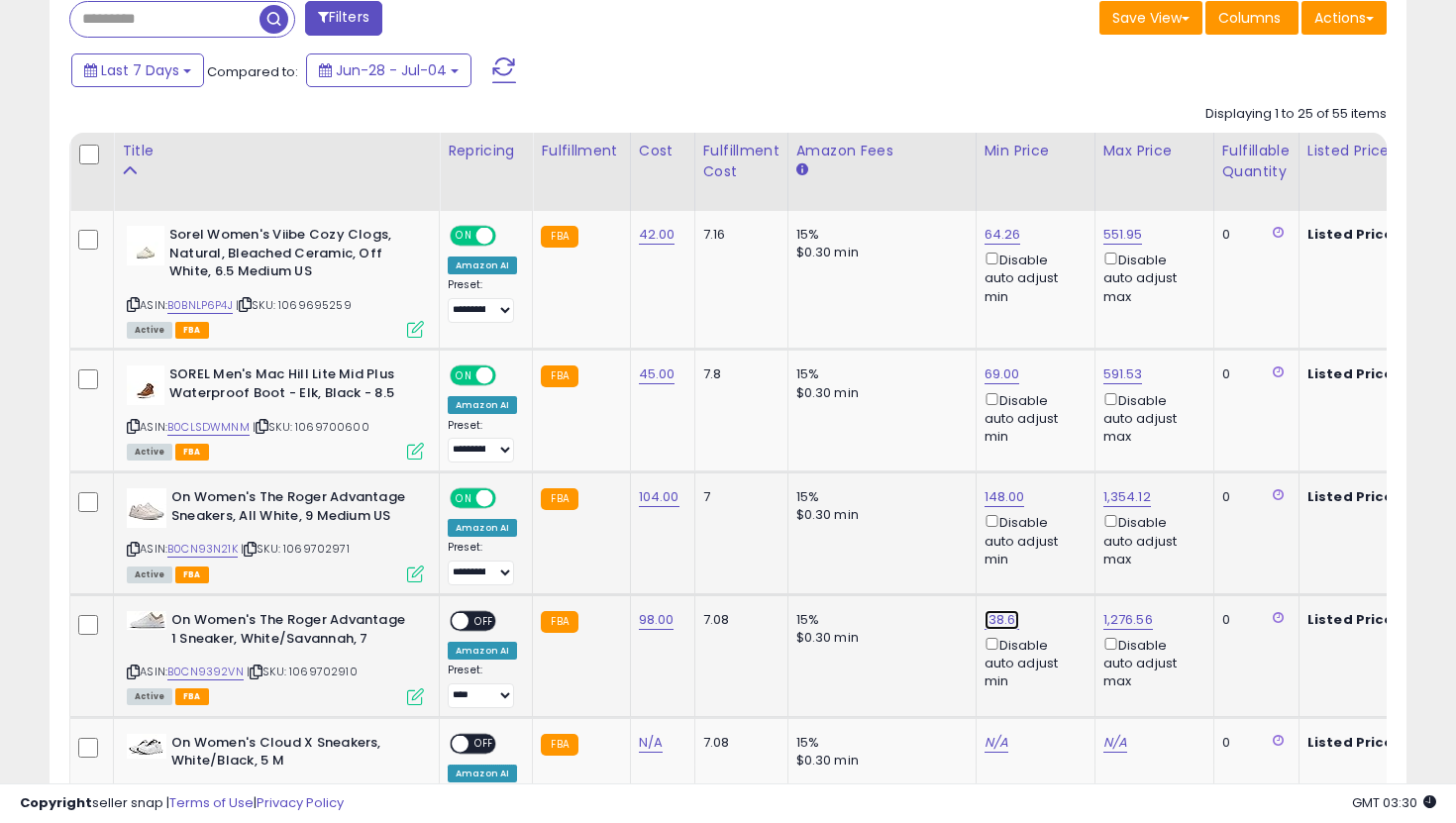 click on "138.61" at bounding box center (1002, 235) 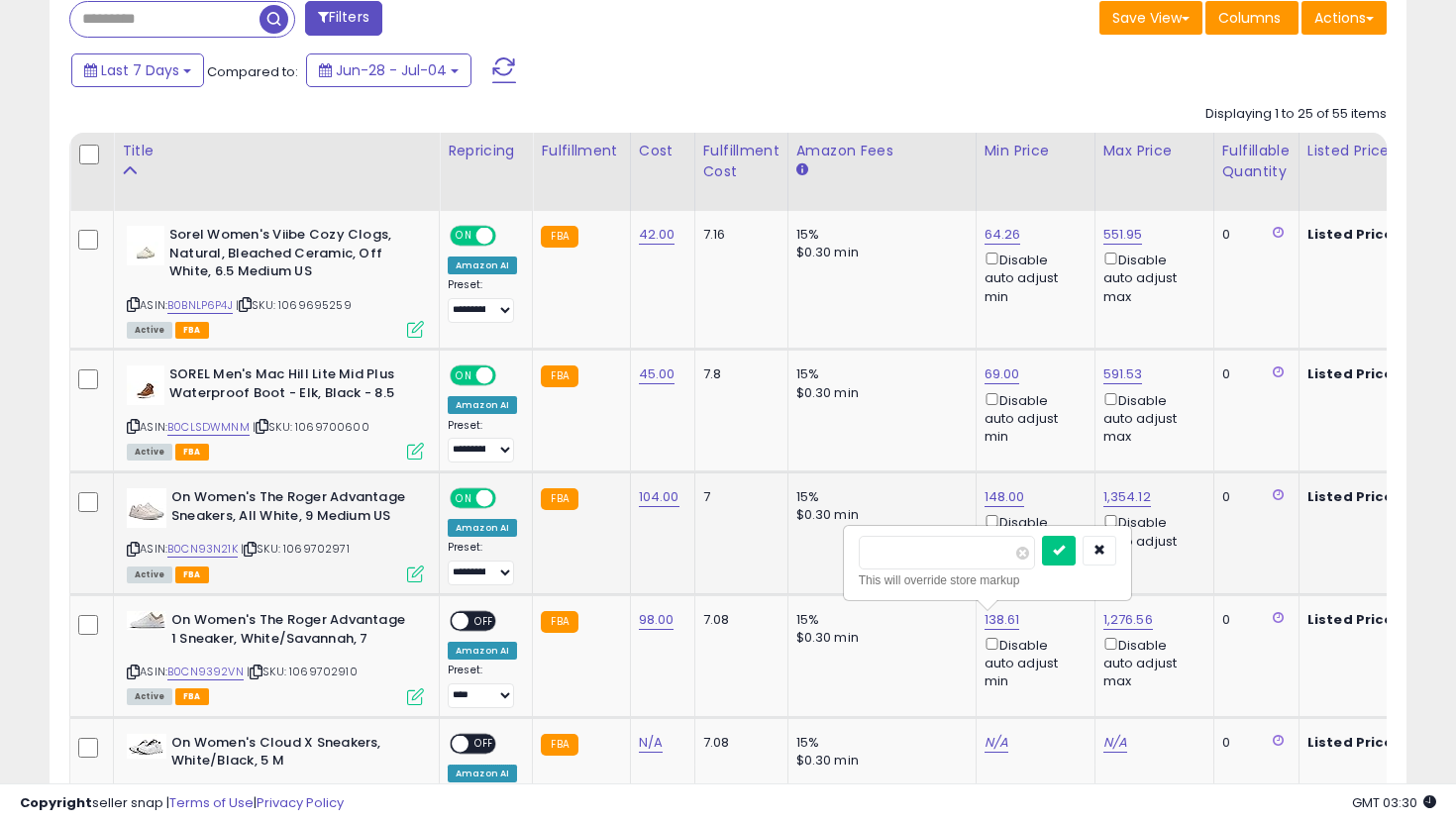drag, startPoint x: 933, startPoint y: 550, endPoint x: 798, endPoint y: 550, distance: 135 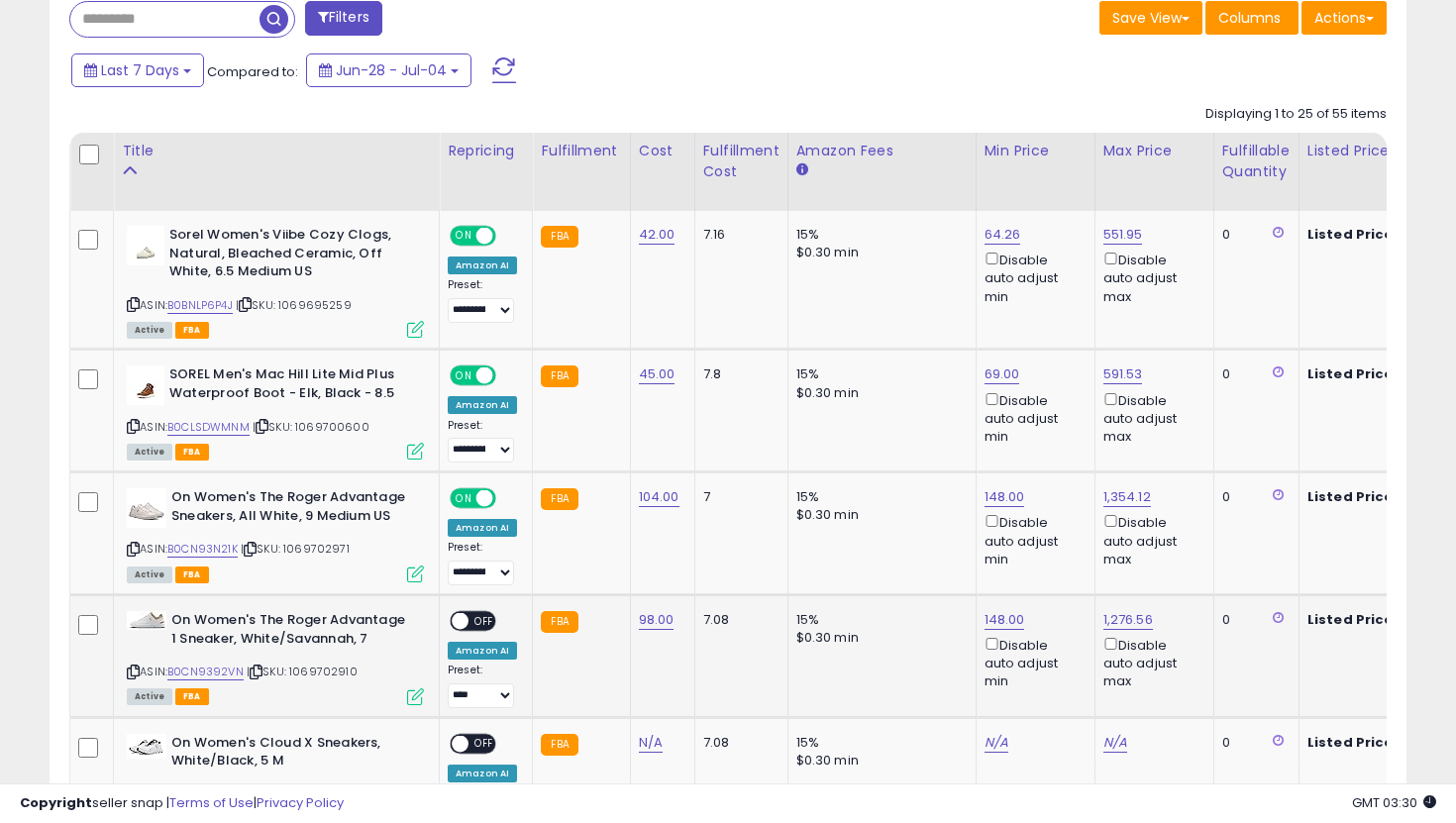 click at bounding box center (460, 621) 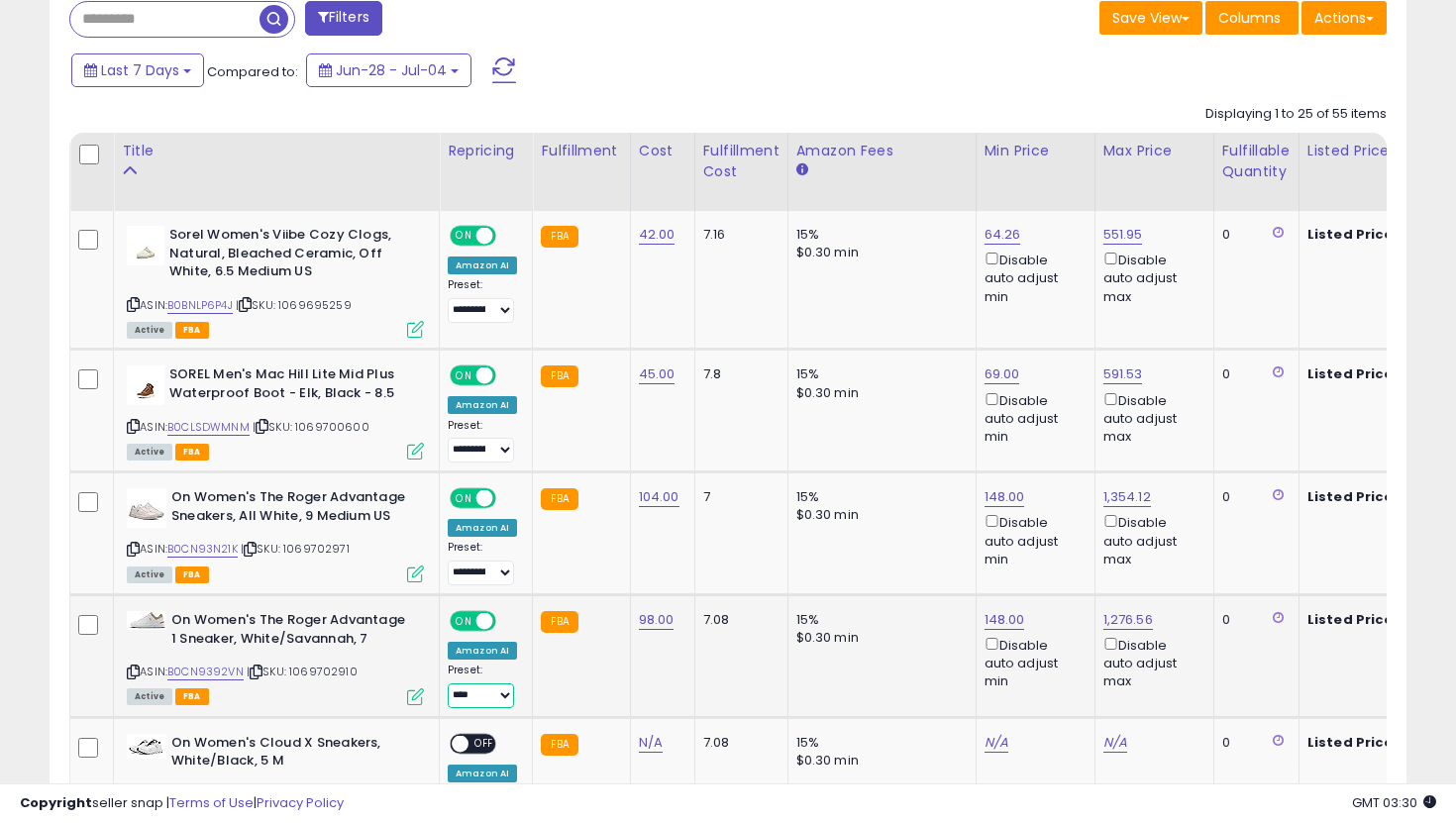 click on "**********" at bounding box center (480, 695) 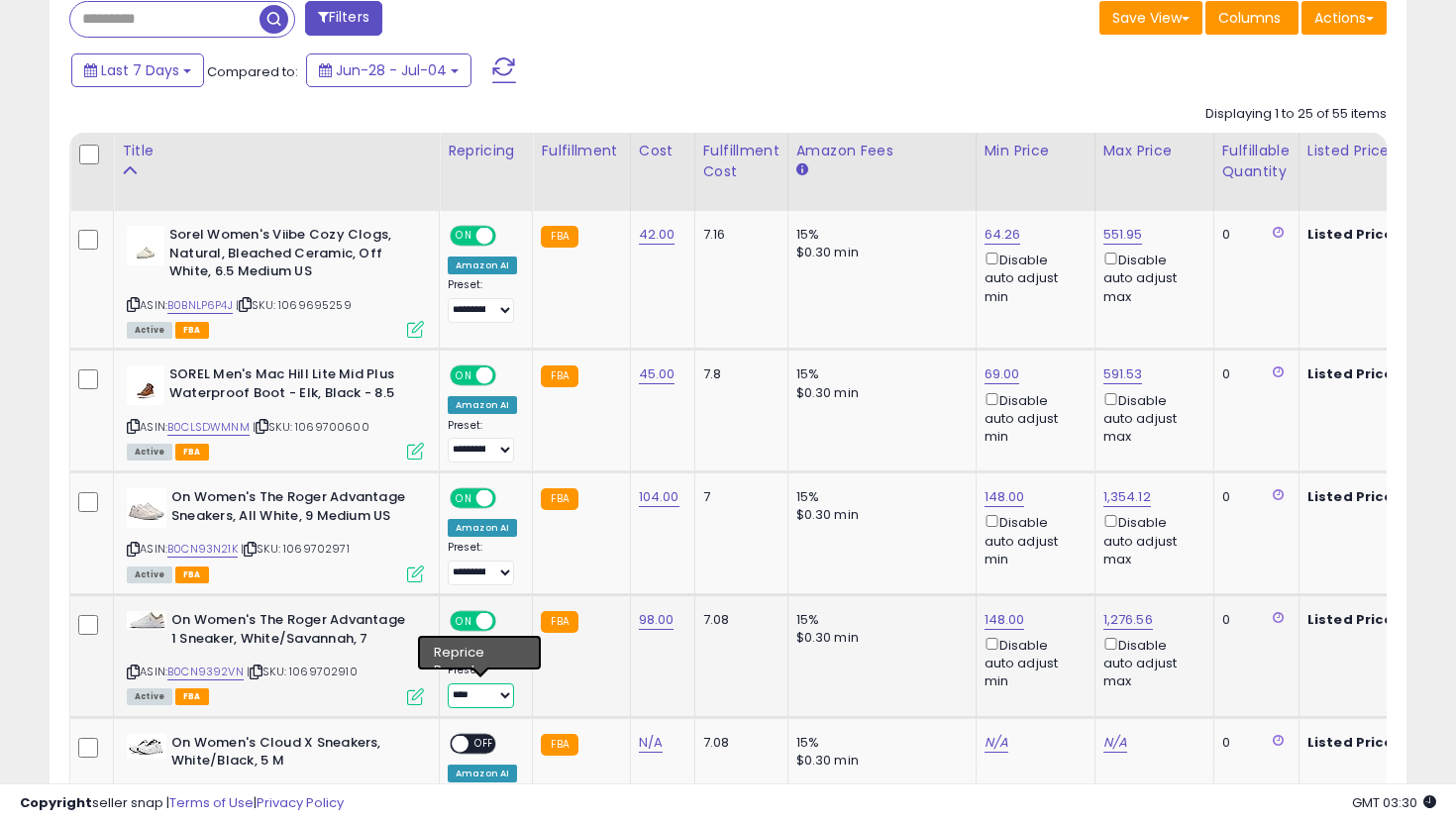 select on "**********" 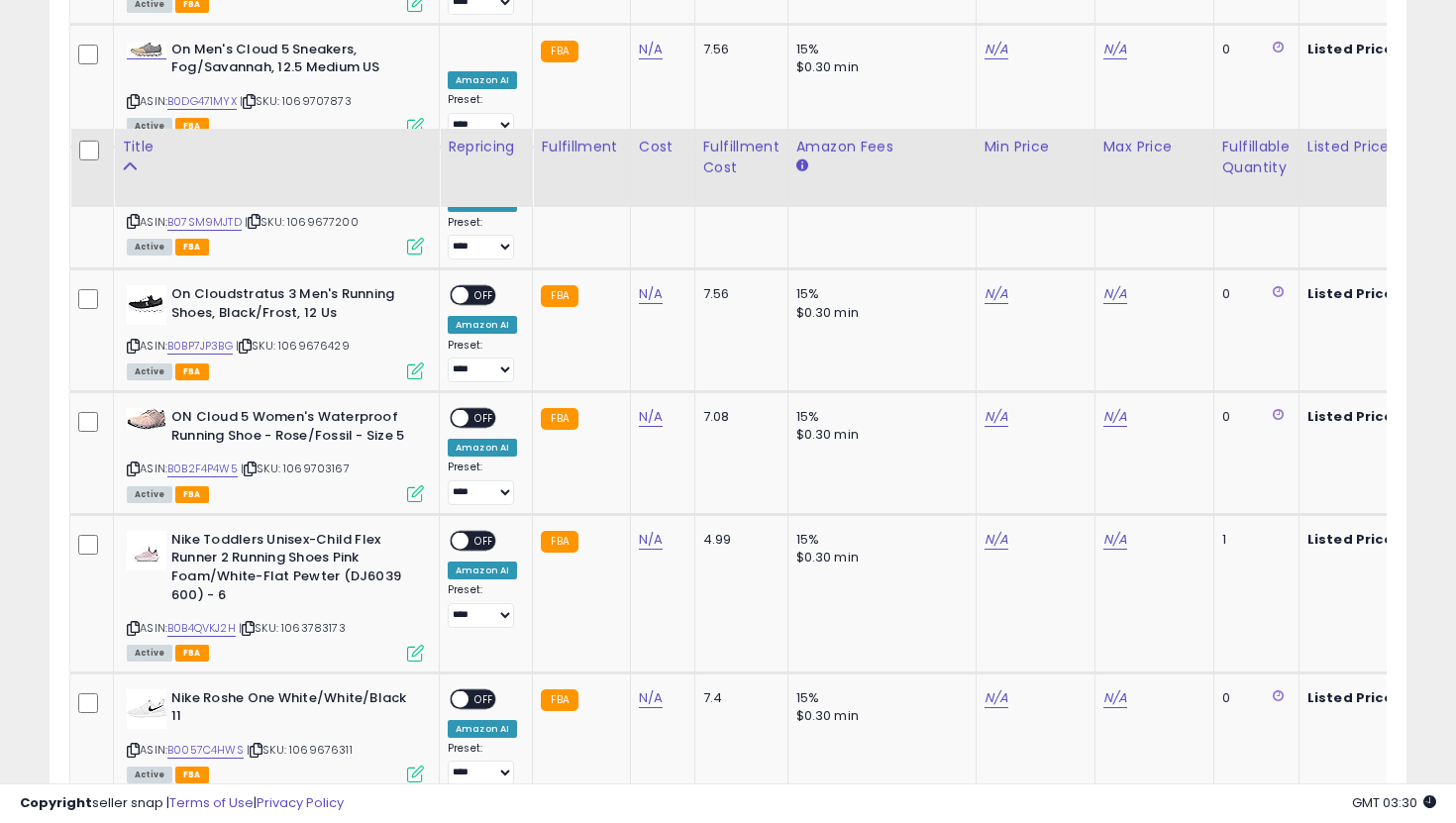 scroll, scrollTop: 3576, scrollLeft: 0, axis: vertical 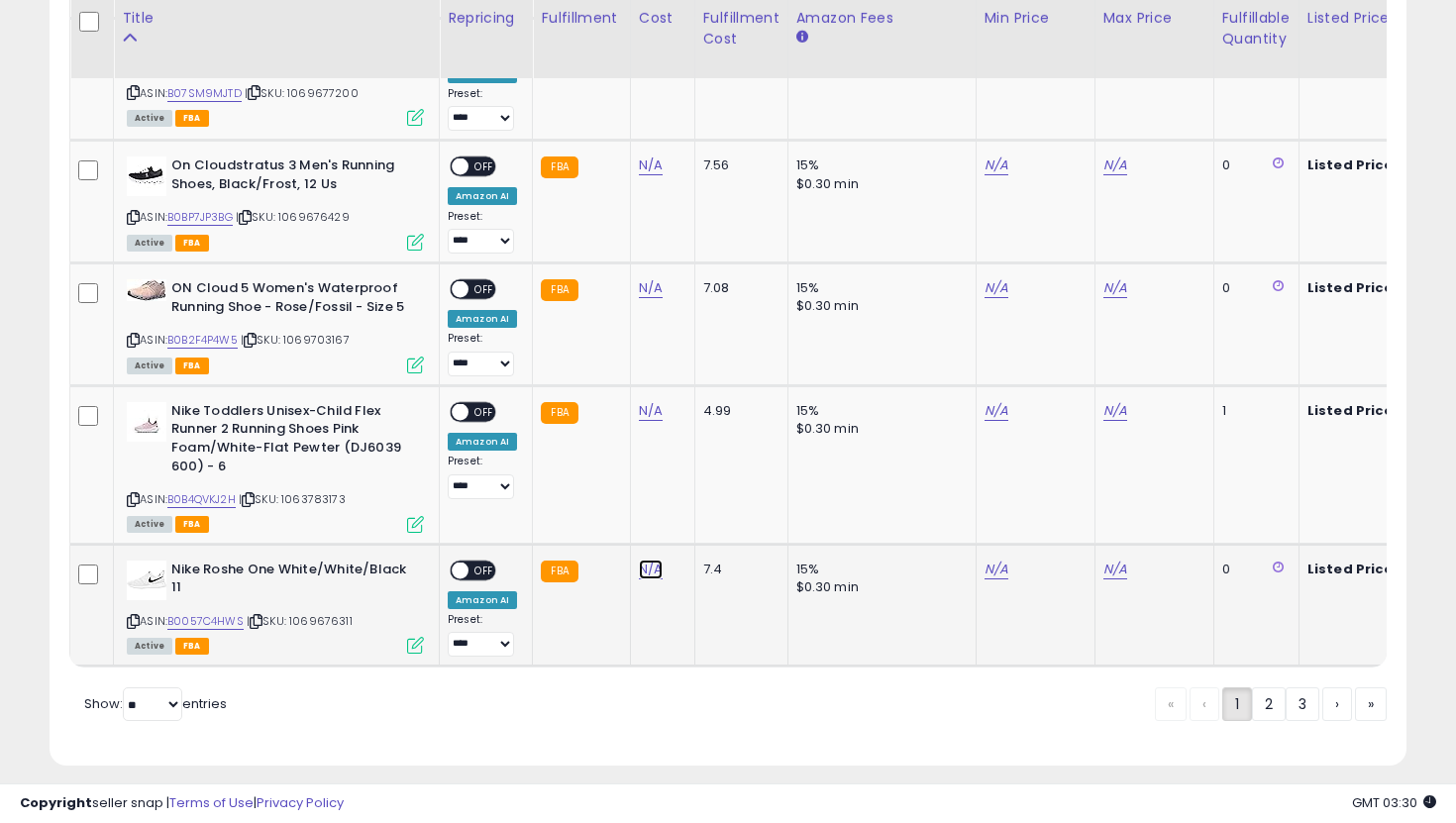 click on "N/A" at bounding box center (651, -2005) 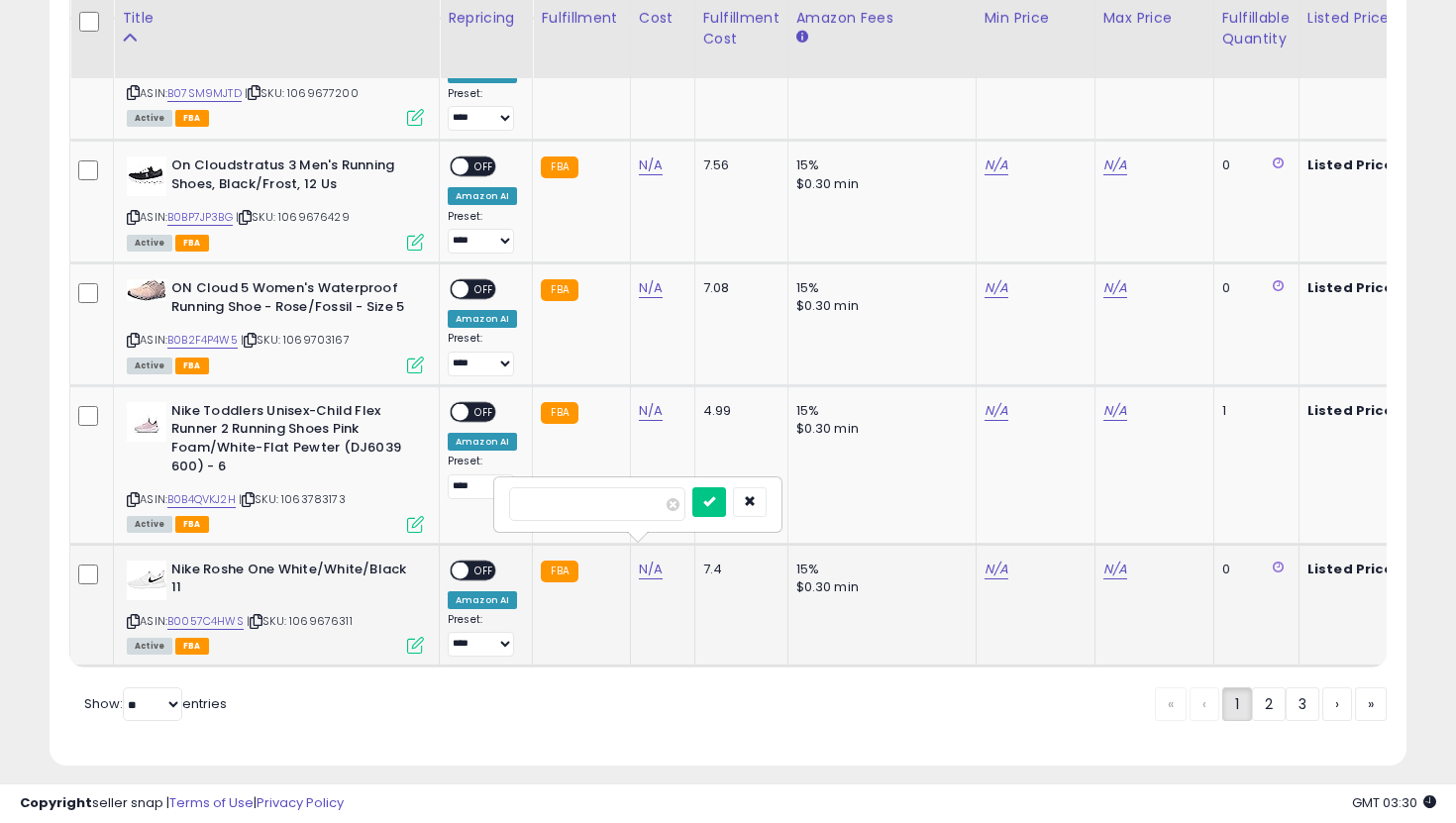 type on "**" 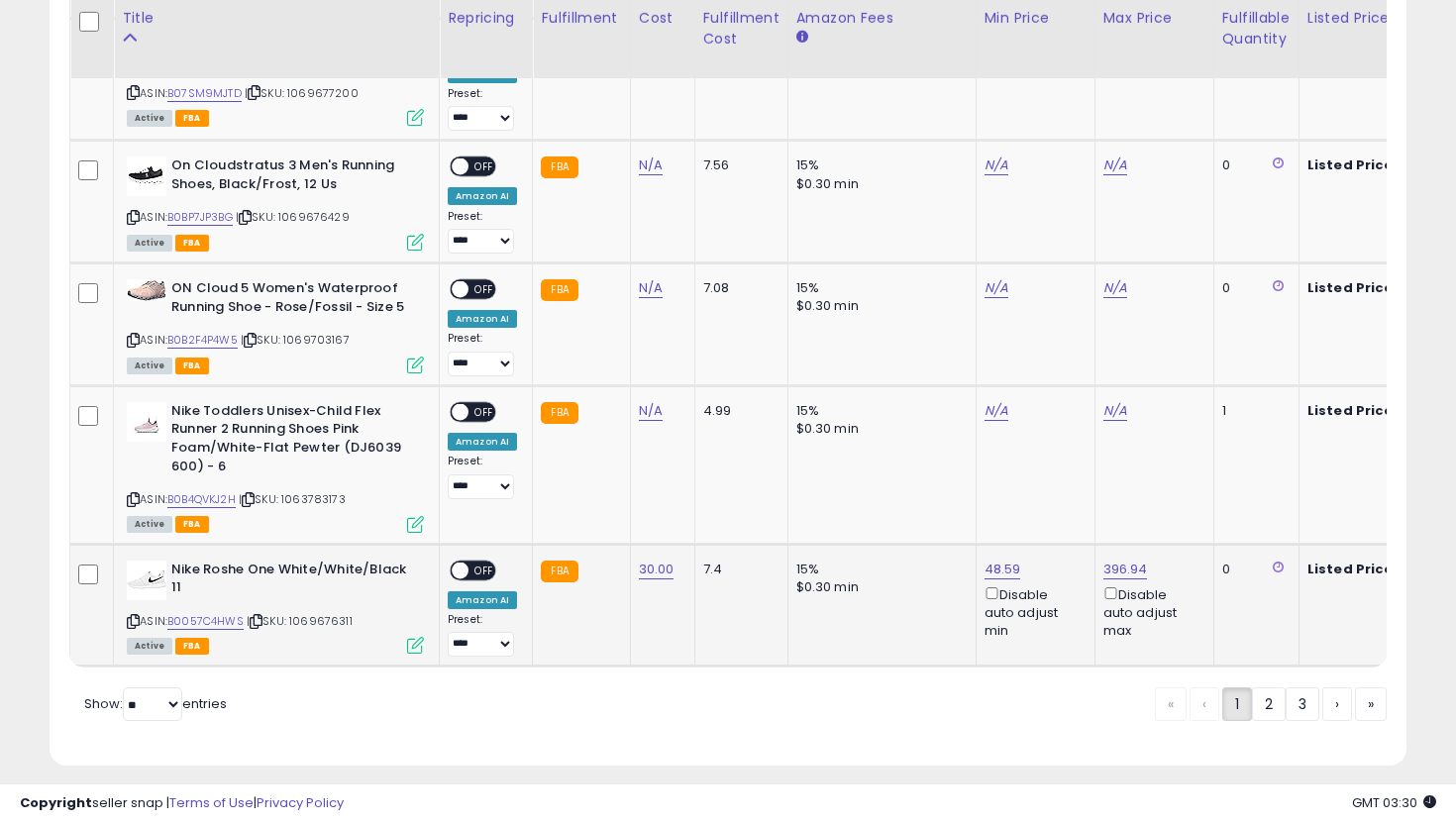 click on "ON   OFF" at bounding box center [472, 569] 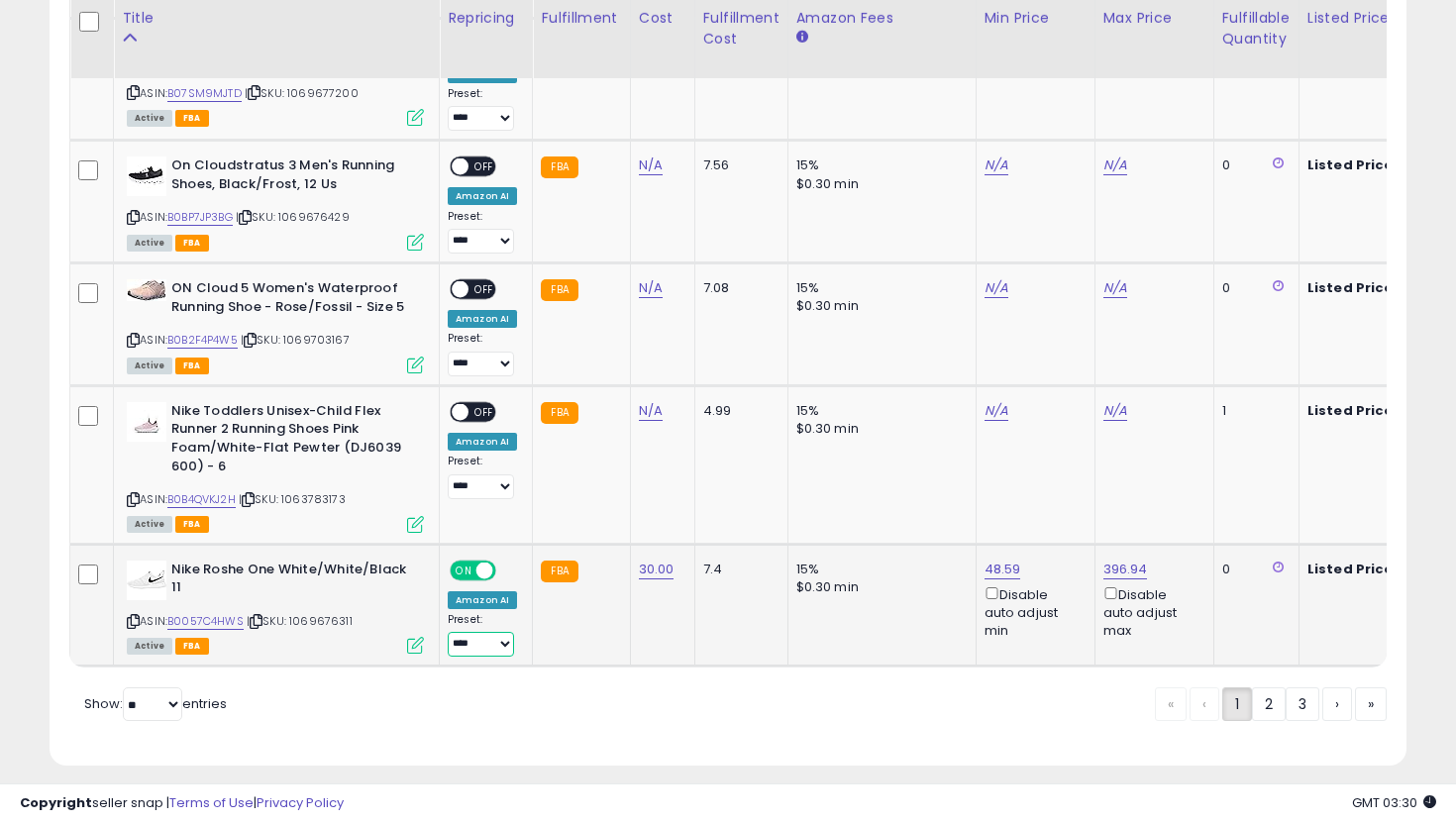 click on "**********" at bounding box center (480, 644) 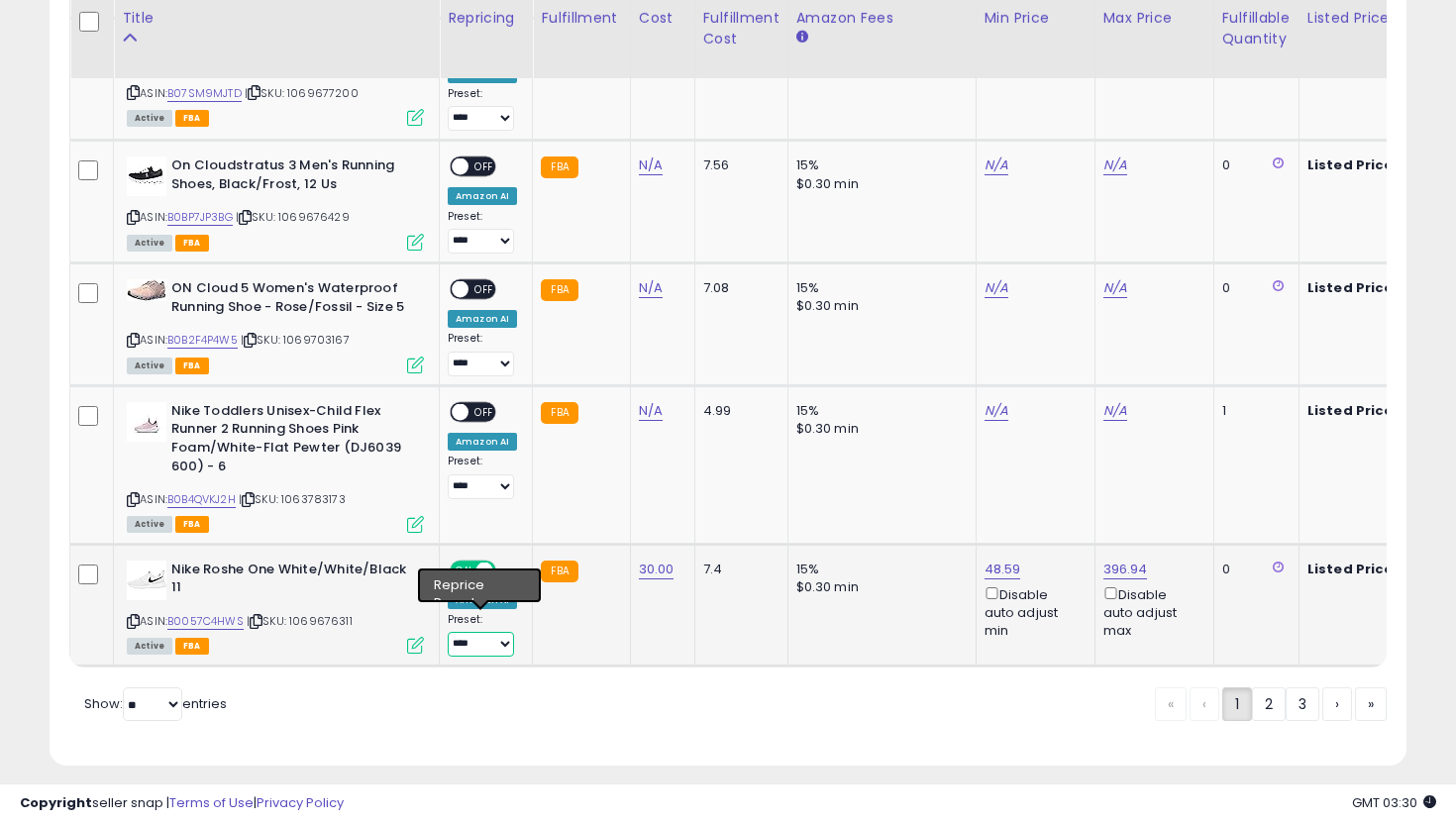 select on "**********" 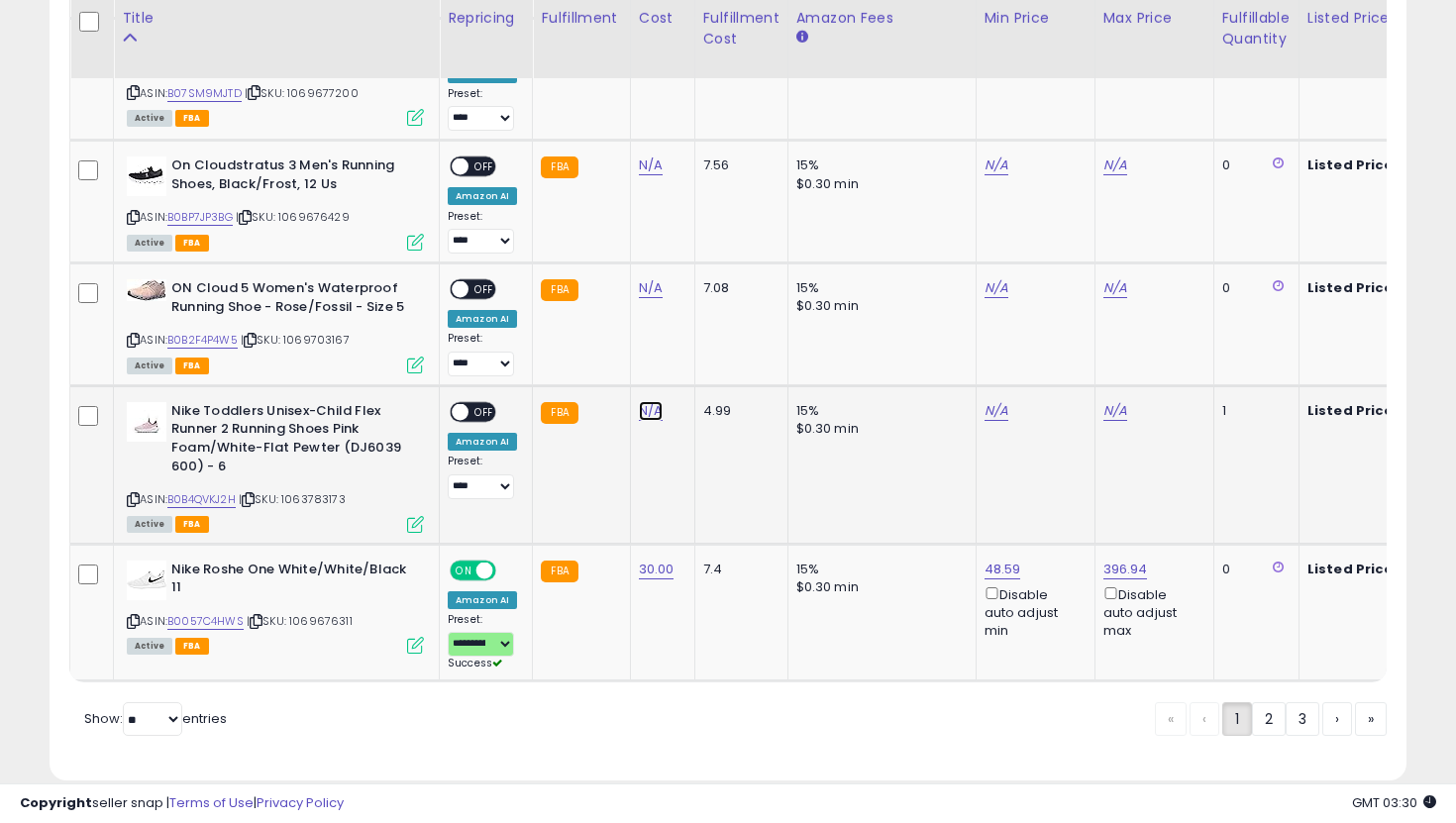 click on "N/A" at bounding box center [651, -2005] 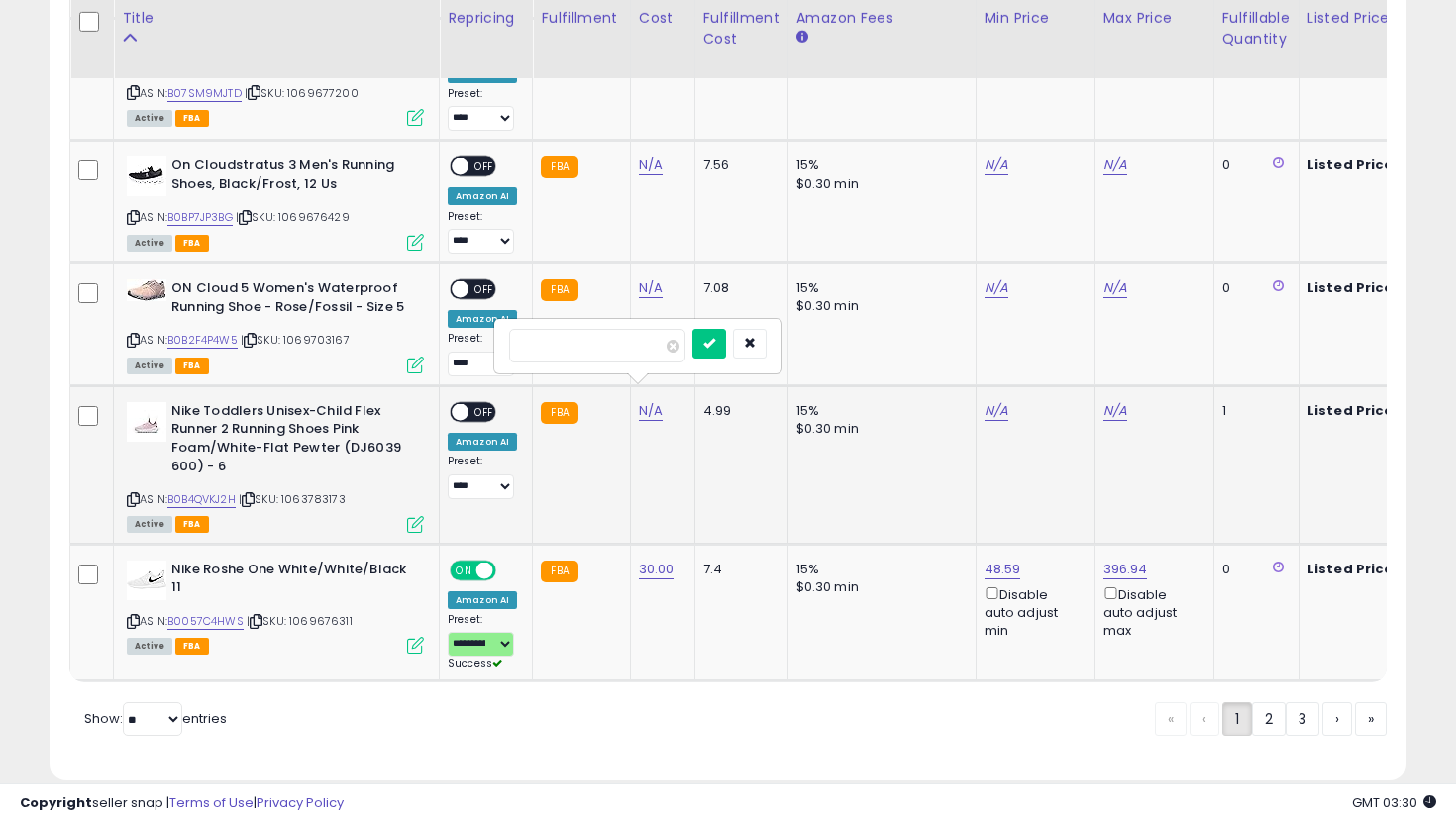 type on "**" 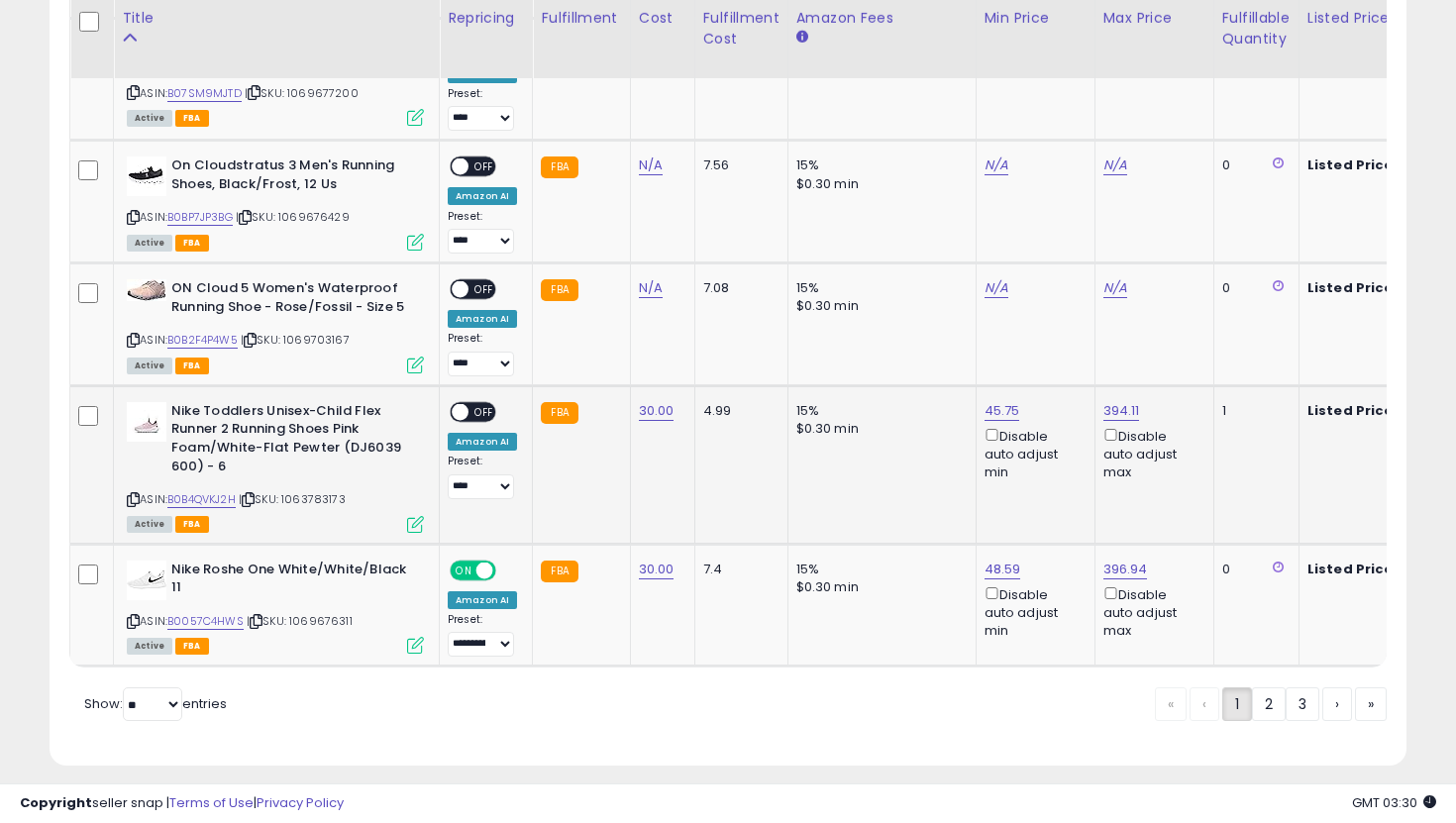 click on "OFF" at bounding box center [484, 411] 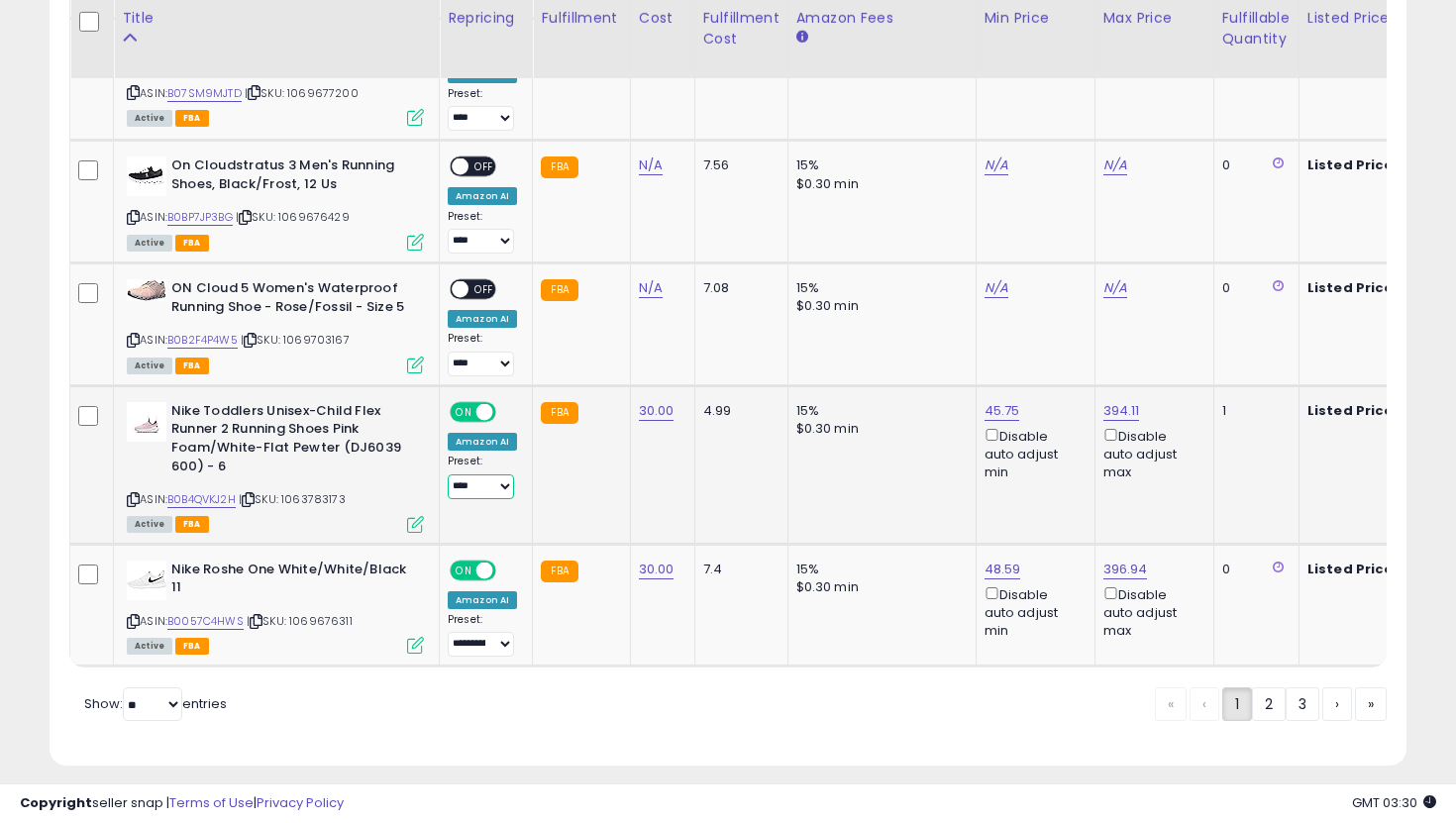 click on "**********" at bounding box center [480, 486] 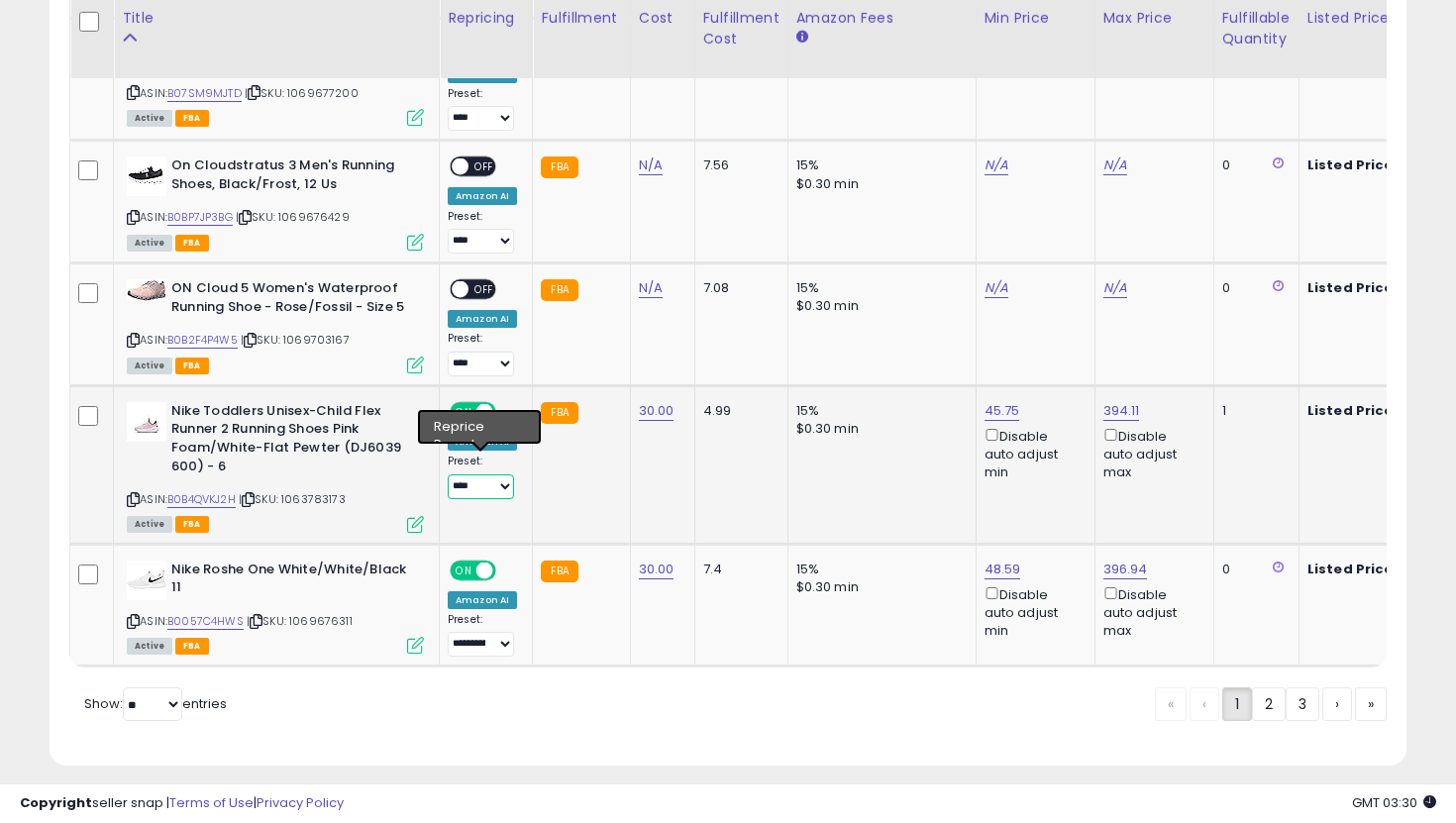 select on "**********" 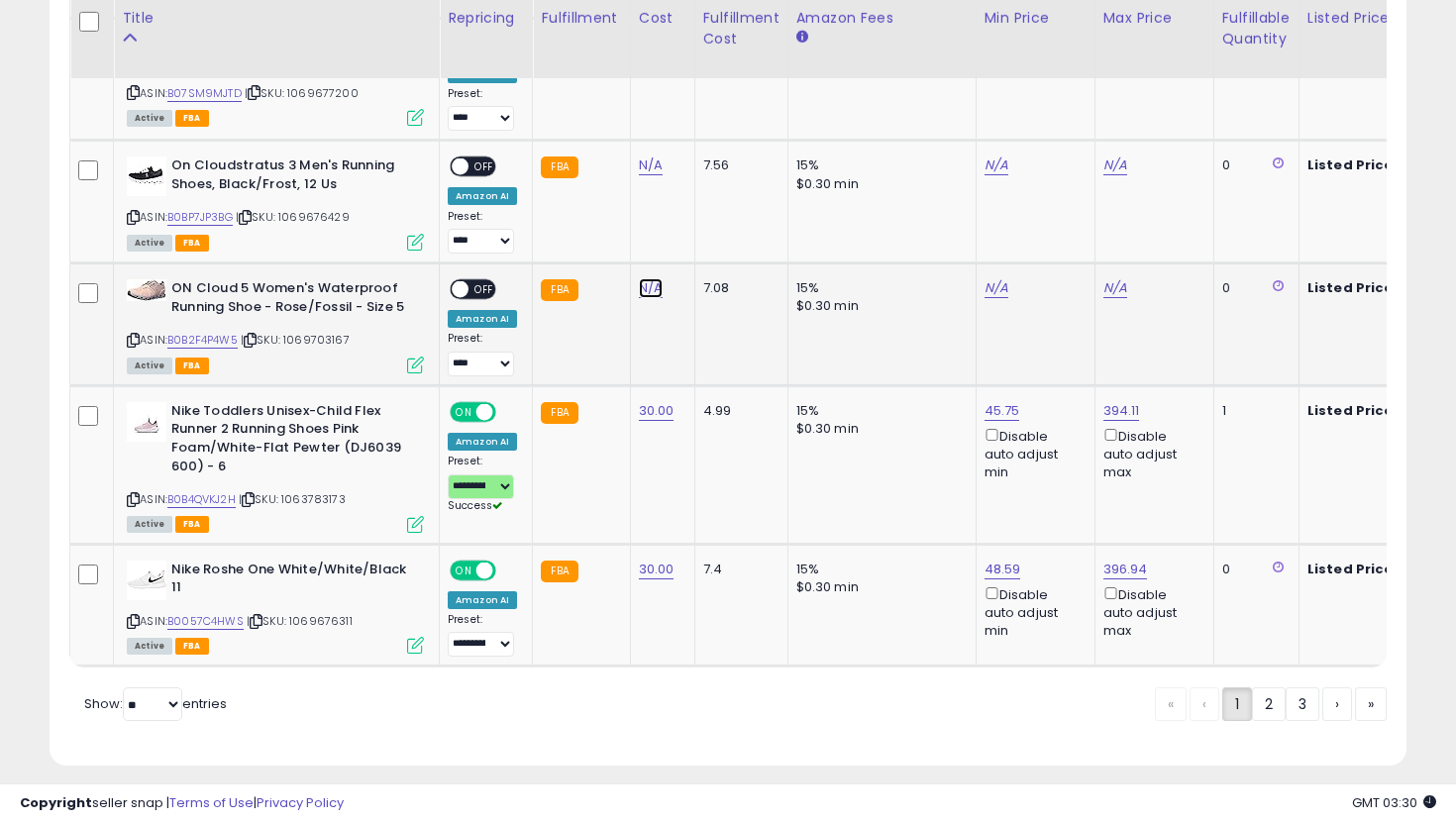 click on "N/A" at bounding box center [651, -2005] 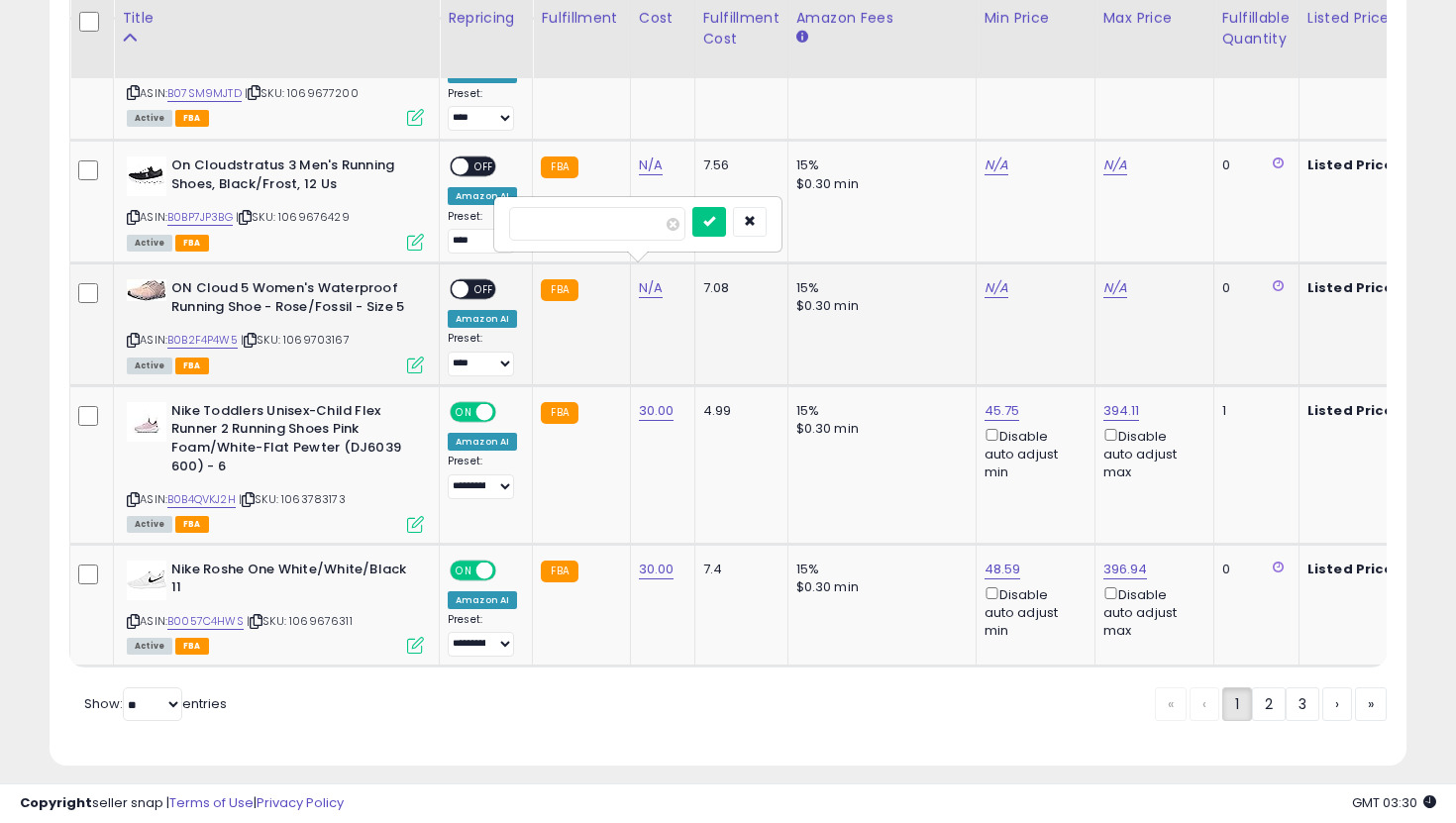type on "***" 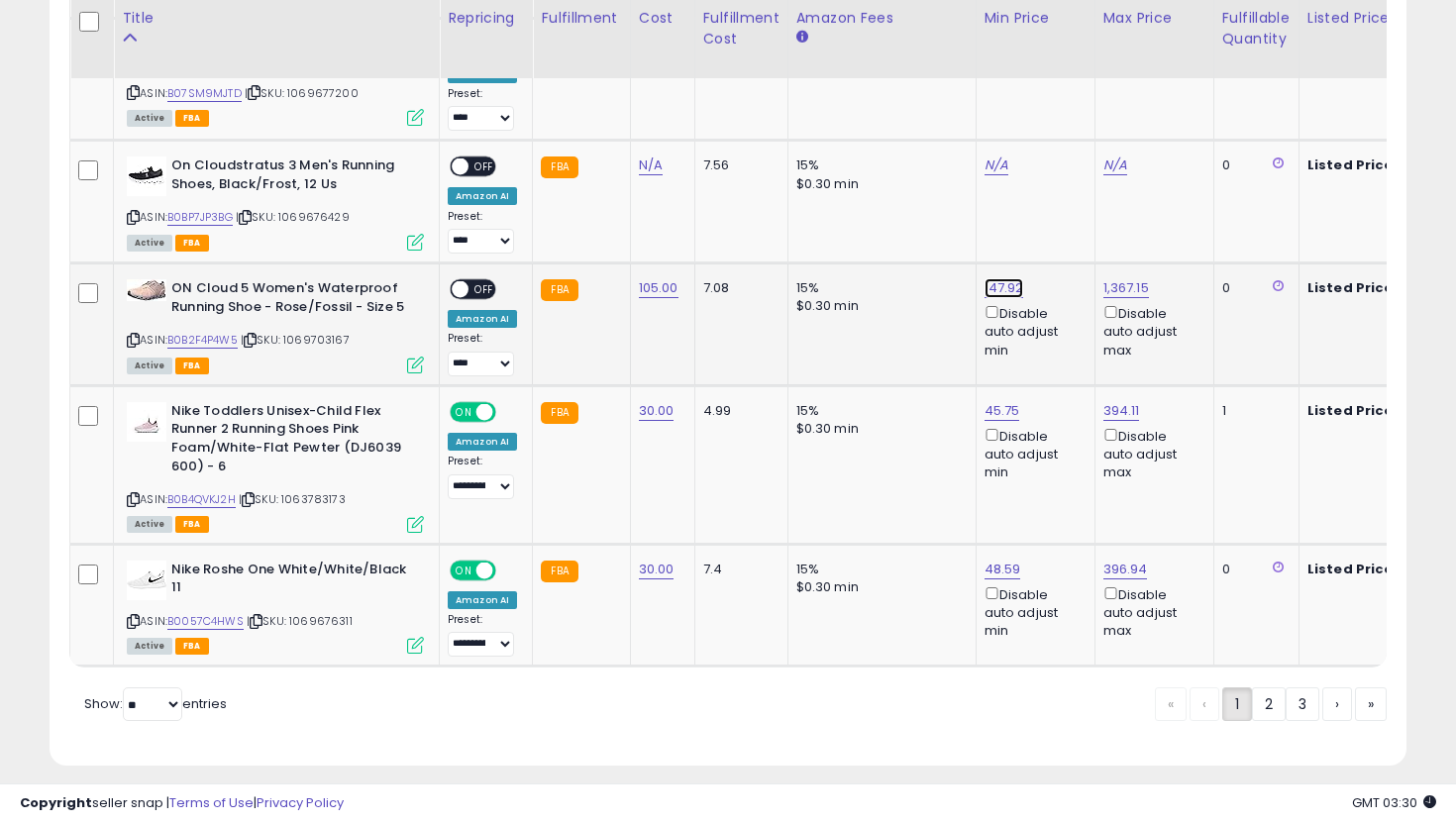 click on "147.92" at bounding box center [1002, -2513] 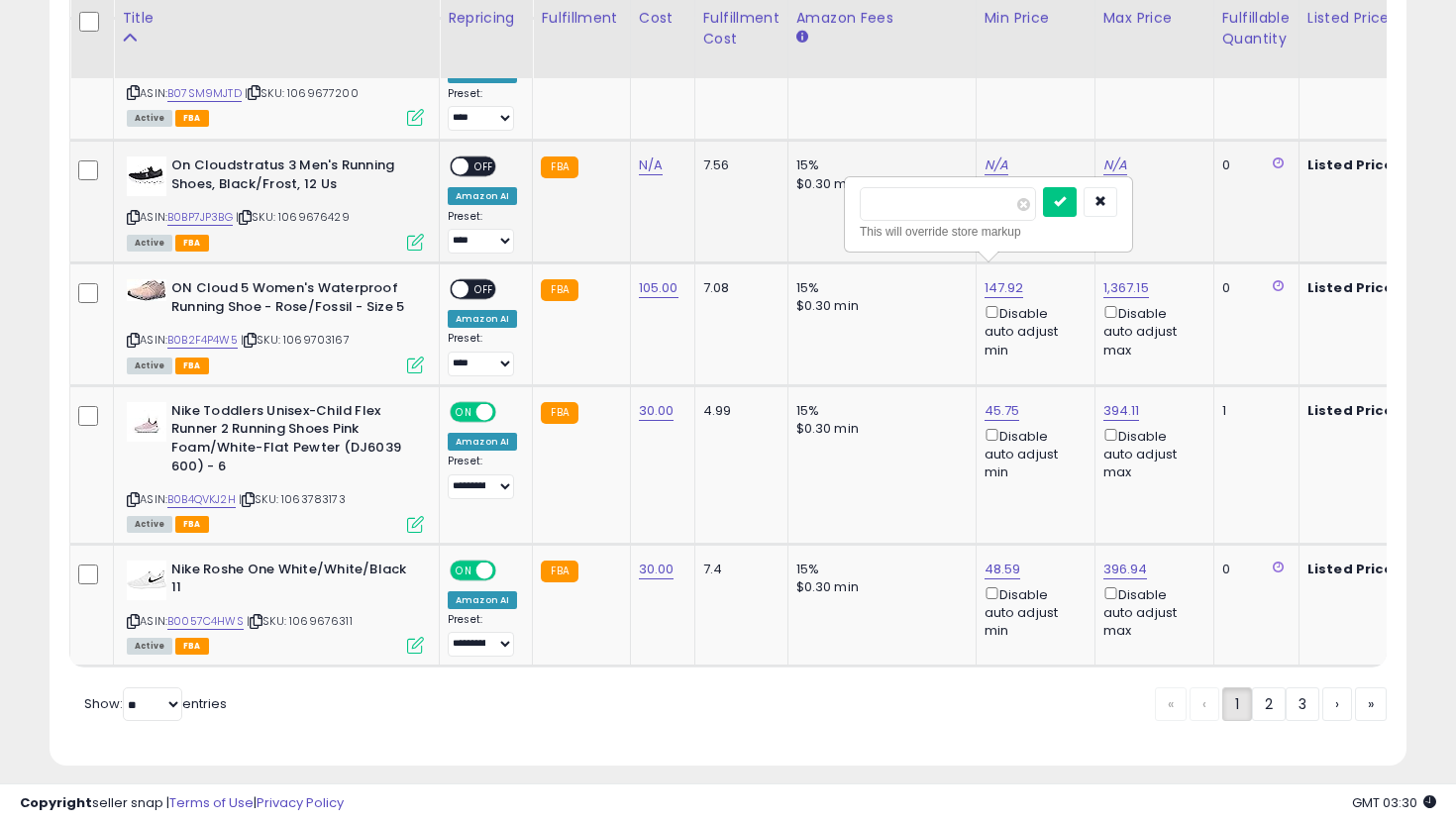 drag, startPoint x: 929, startPoint y: 212, endPoint x: 777, endPoint y: 206, distance: 152.11837 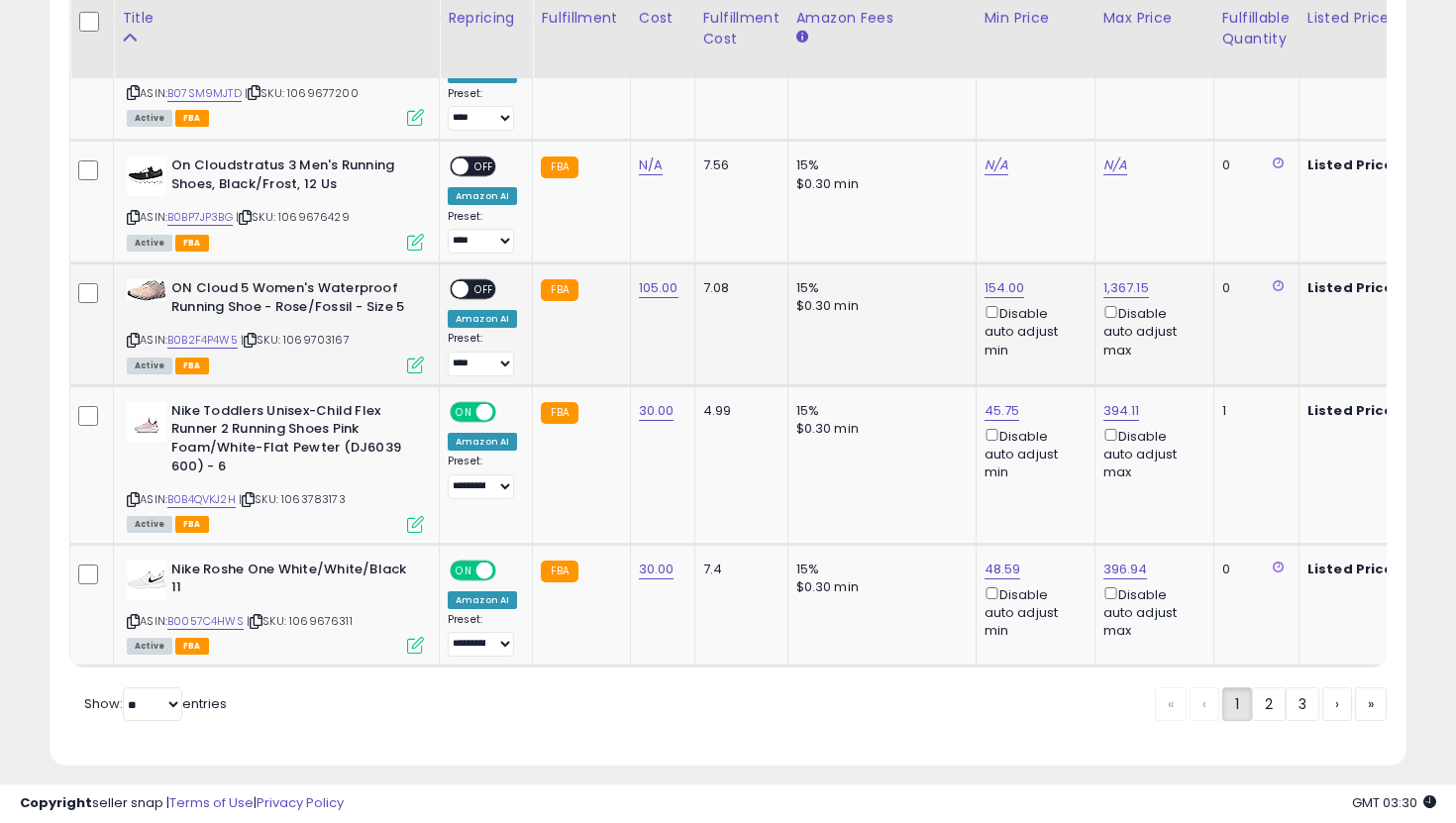 click on "OFF" at bounding box center [484, 289] 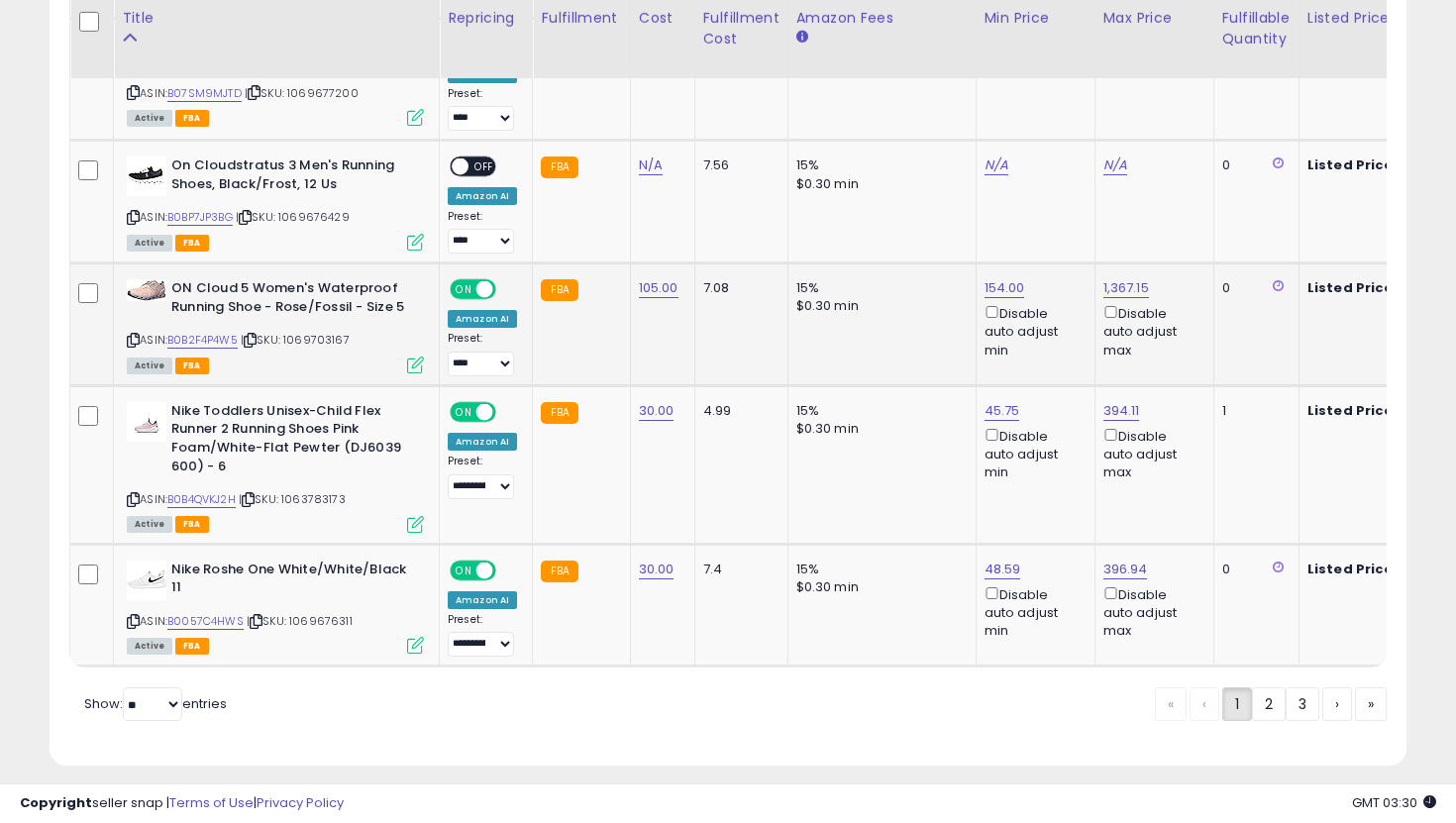 click on "**********" at bounding box center (482, 354) 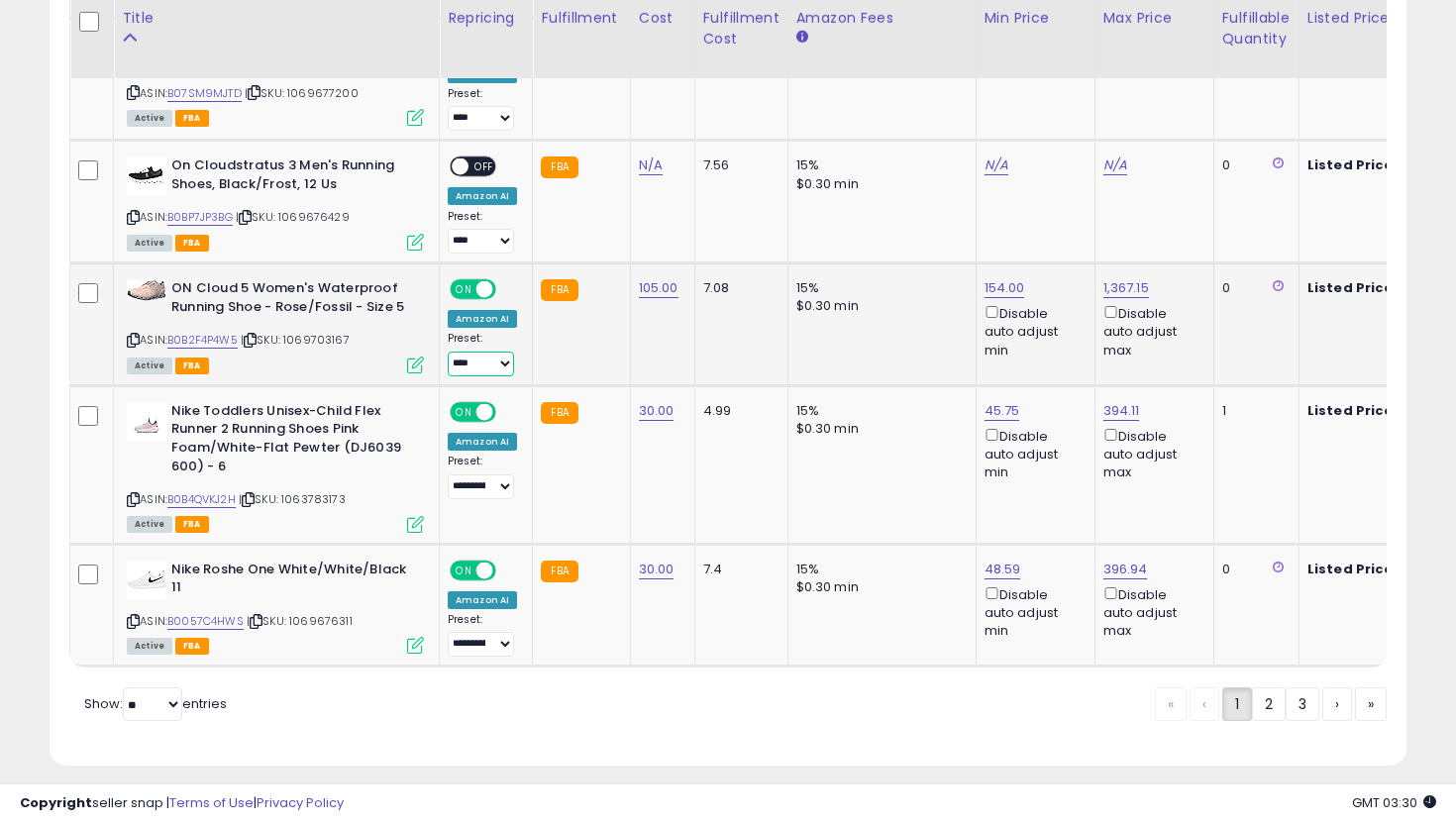 click on "**********" at bounding box center [480, 363] 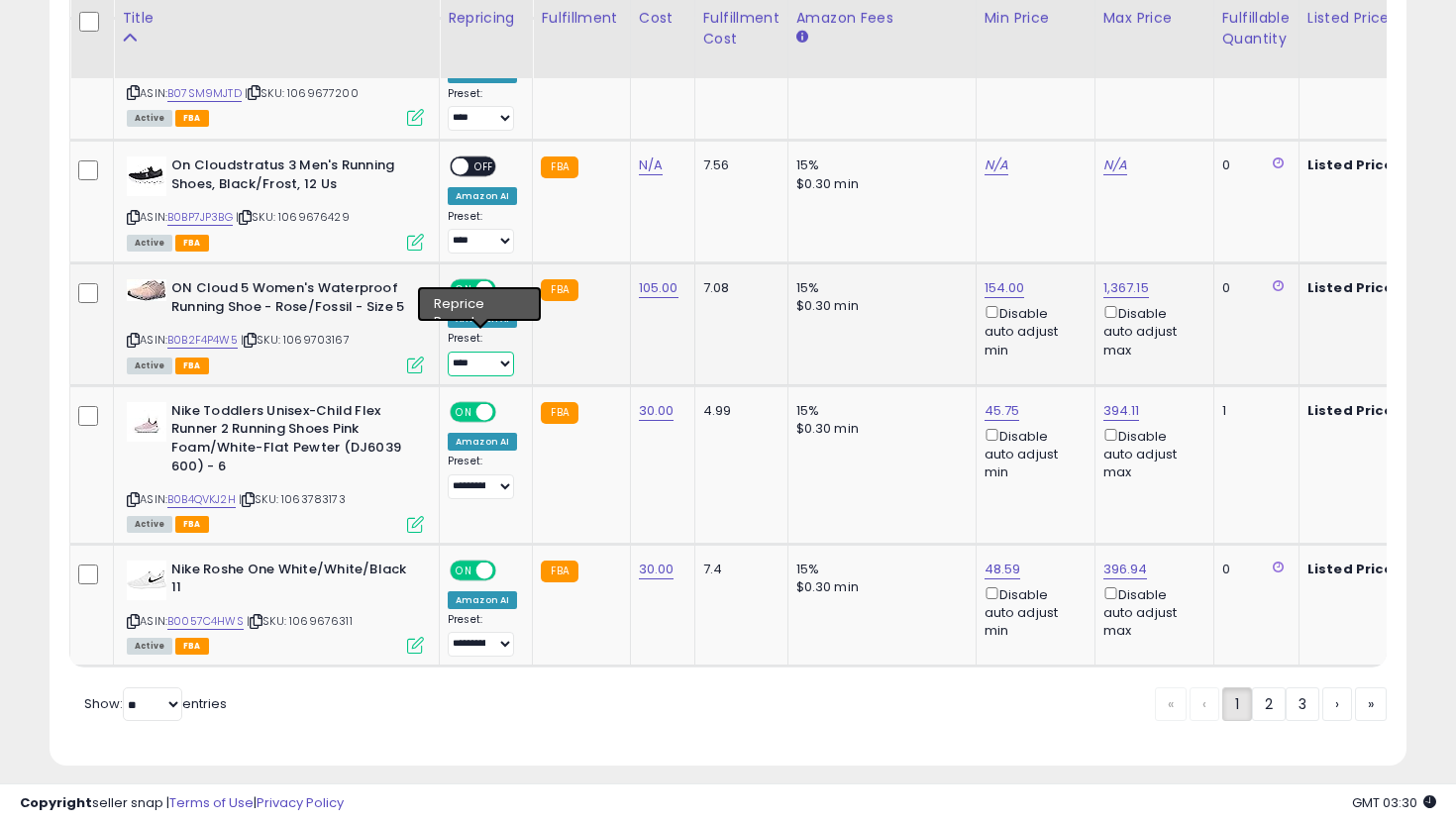 select on "**********" 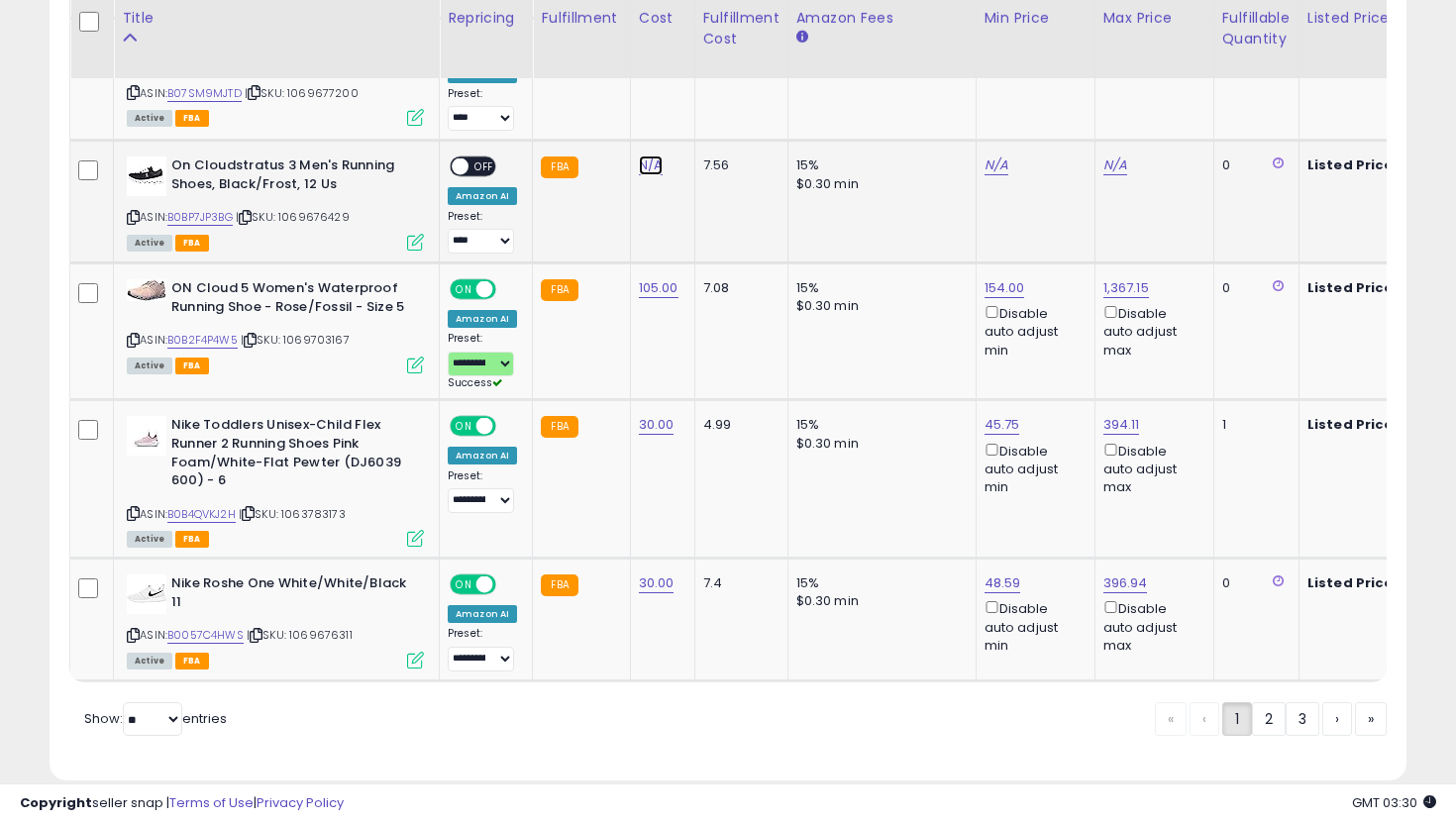 click on "N/A" at bounding box center [651, -2005] 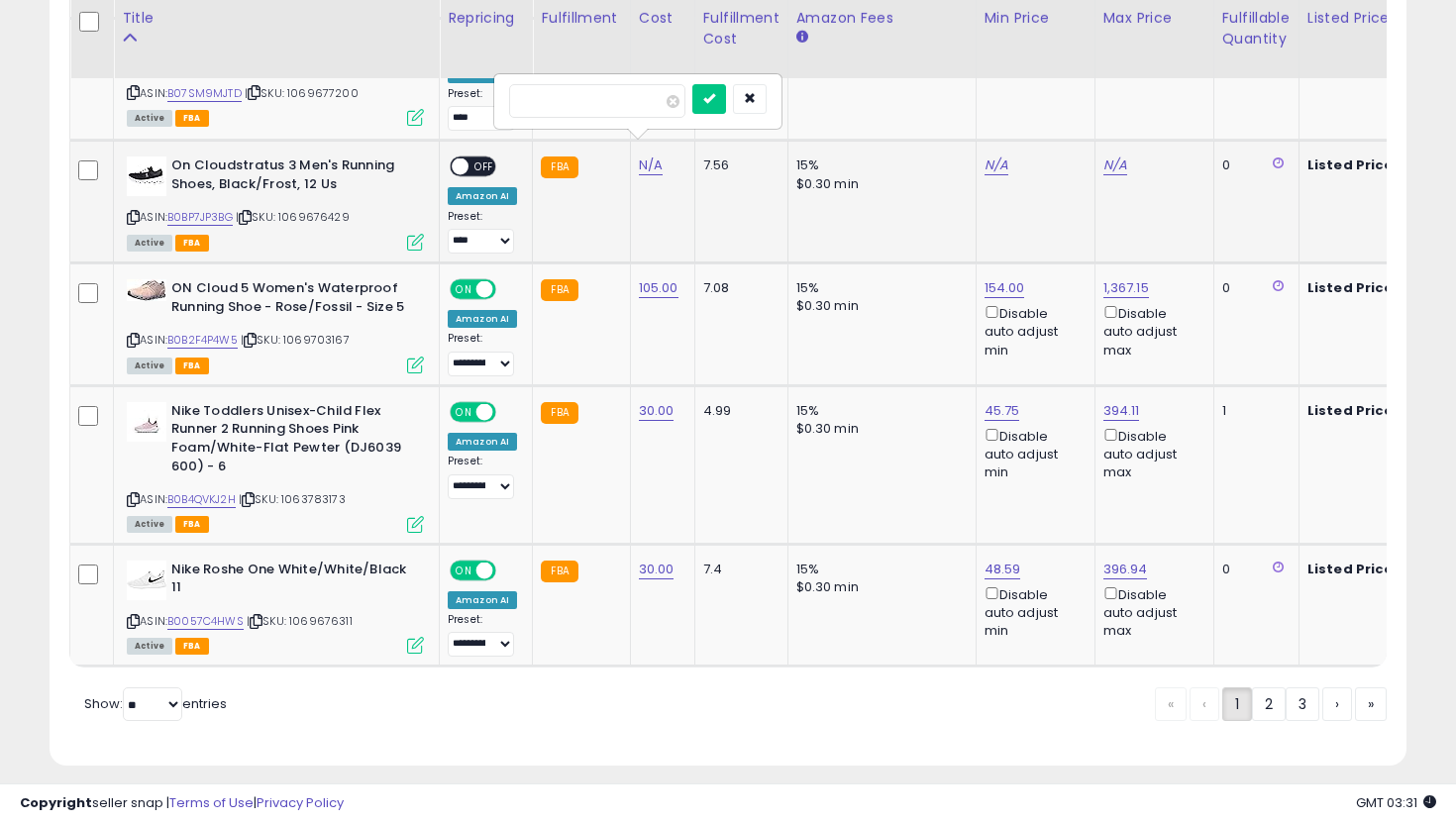 type on "***" 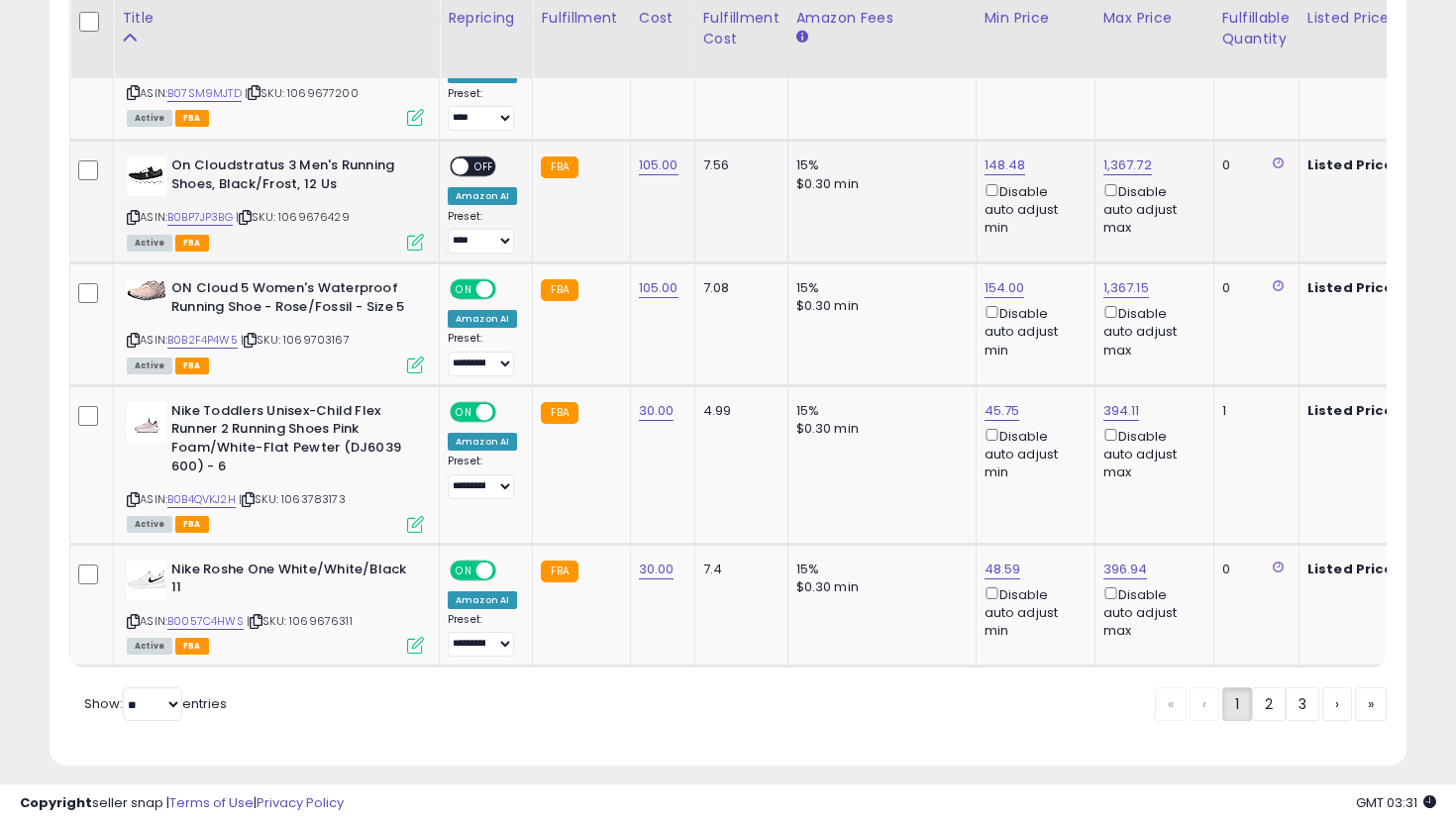 click on "OFF" at bounding box center (484, 166) 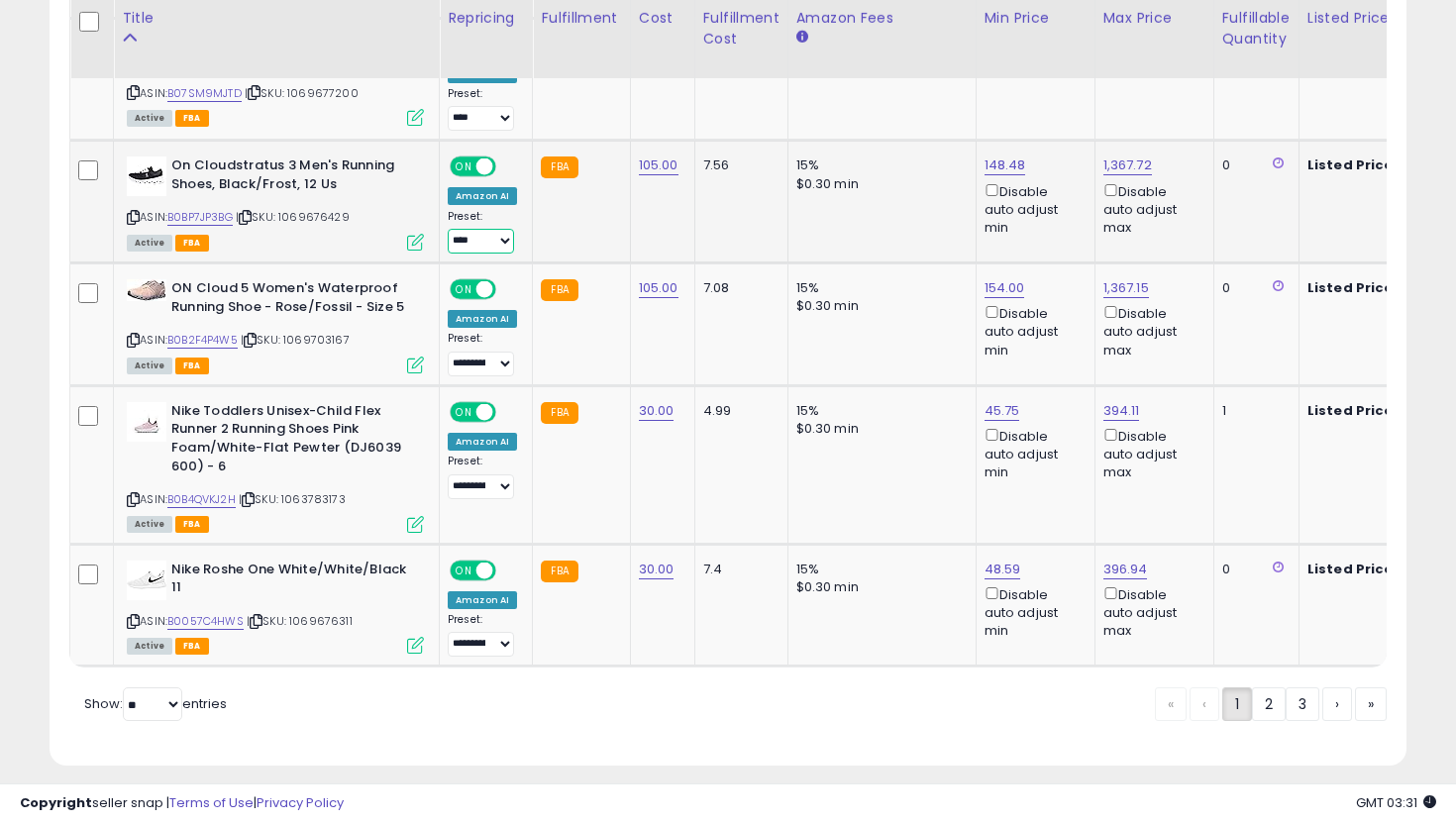 click on "**********" at bounding box center [480, 241] 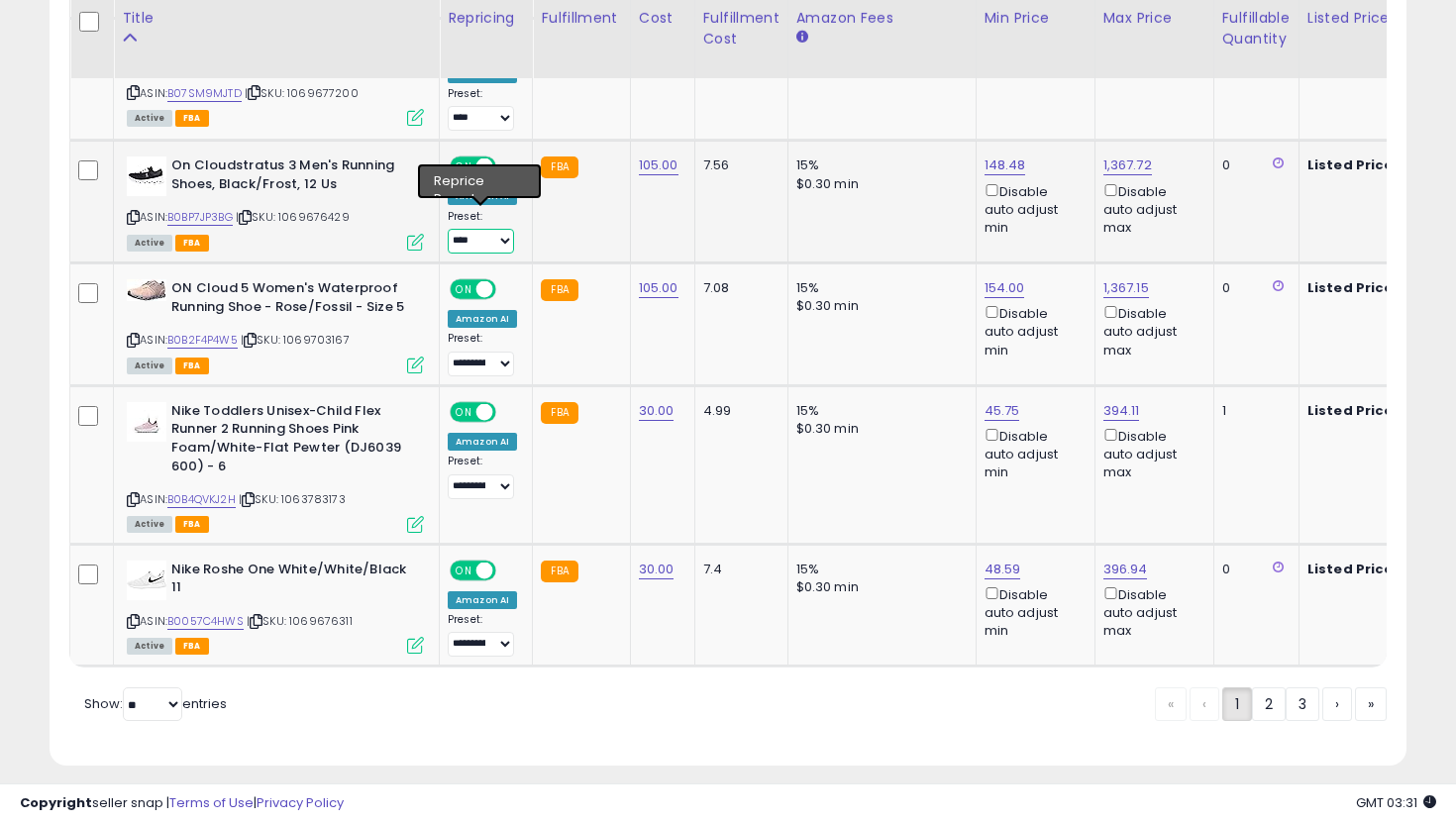 select on "**********" 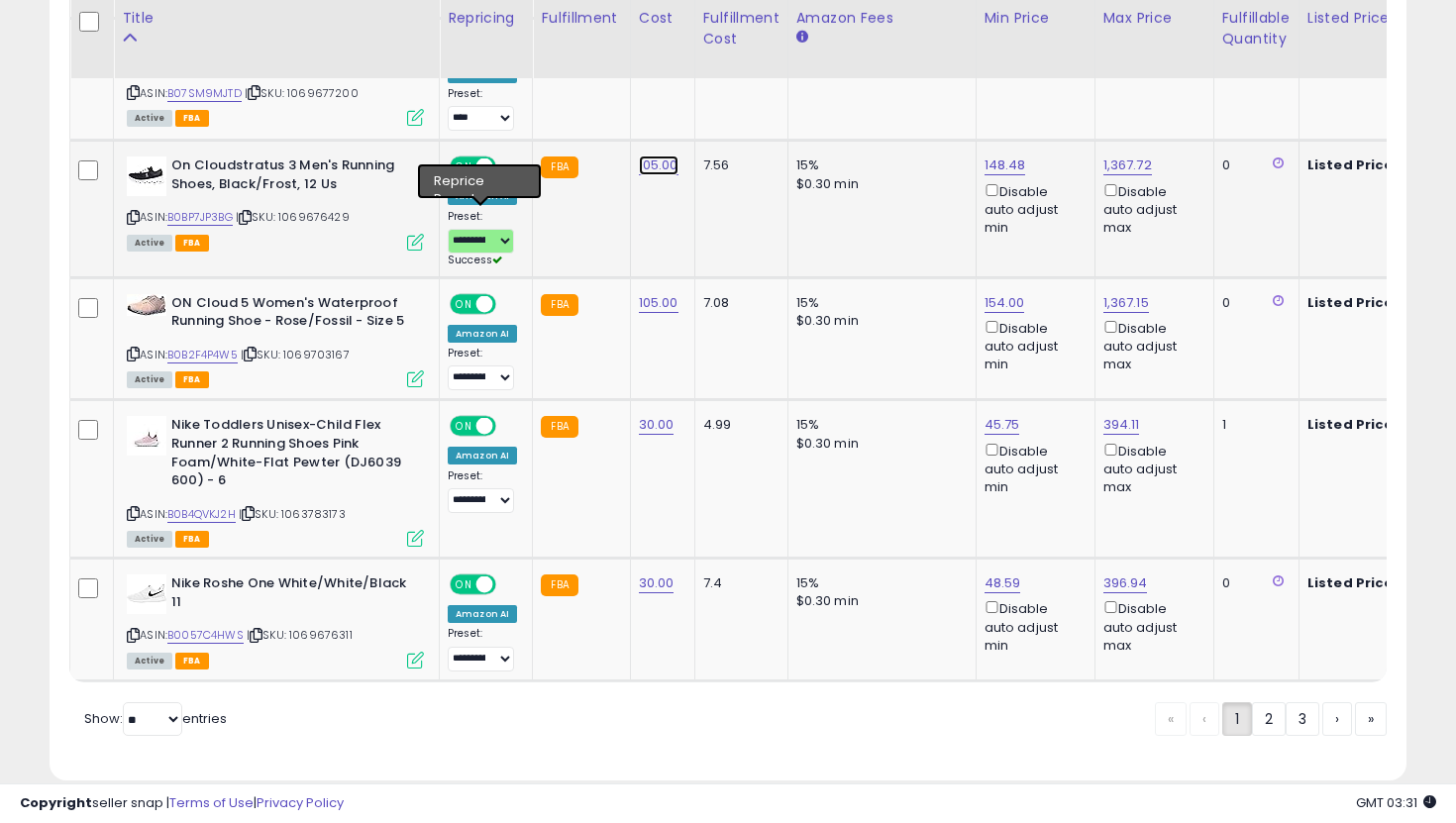 click on "105.00" at bounding box center [657, -2513] 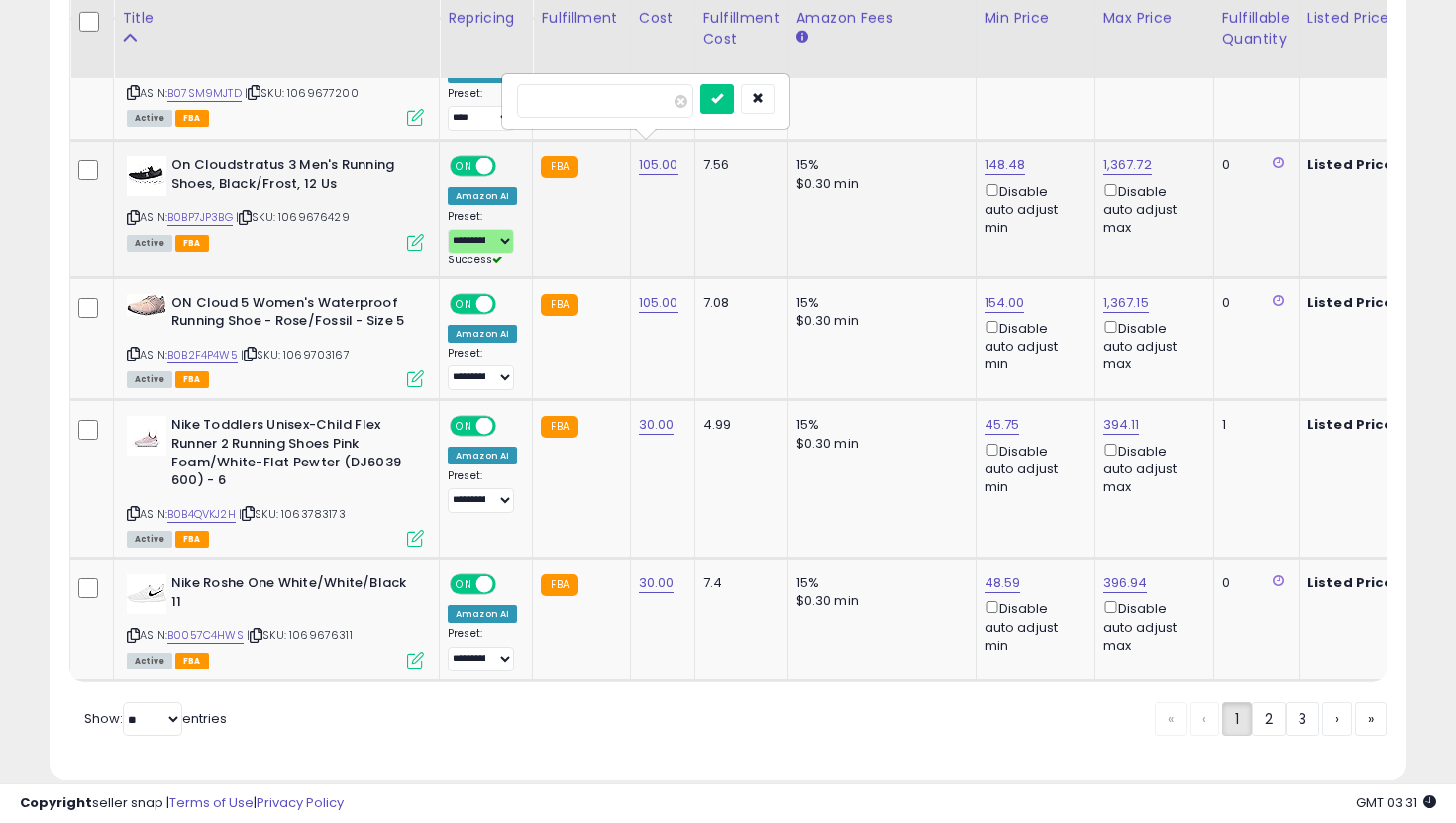 type on "***" 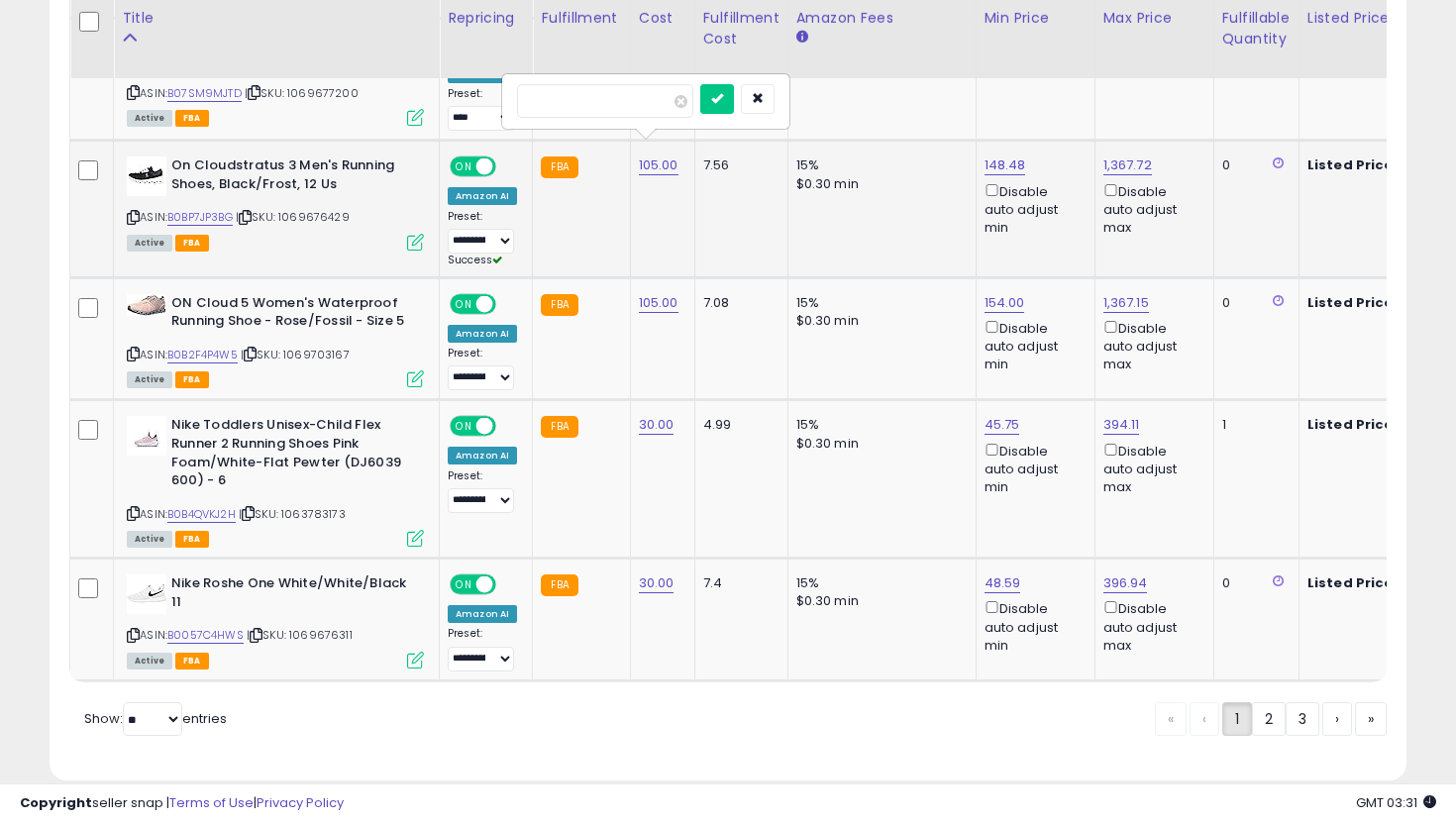 click at bounding box center [717, 99] 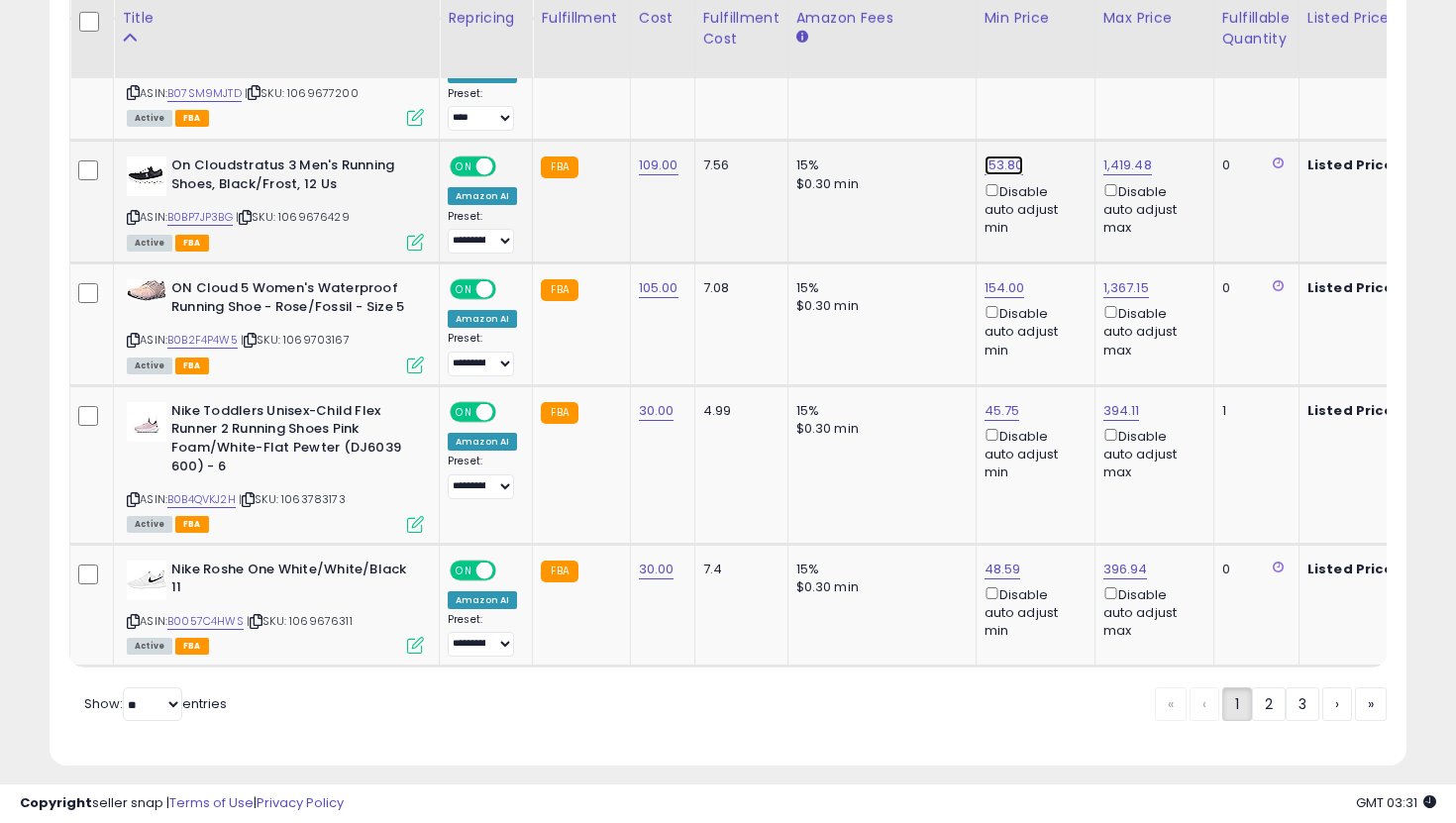 click on "153.80" at bounding box center (1002, -2513) 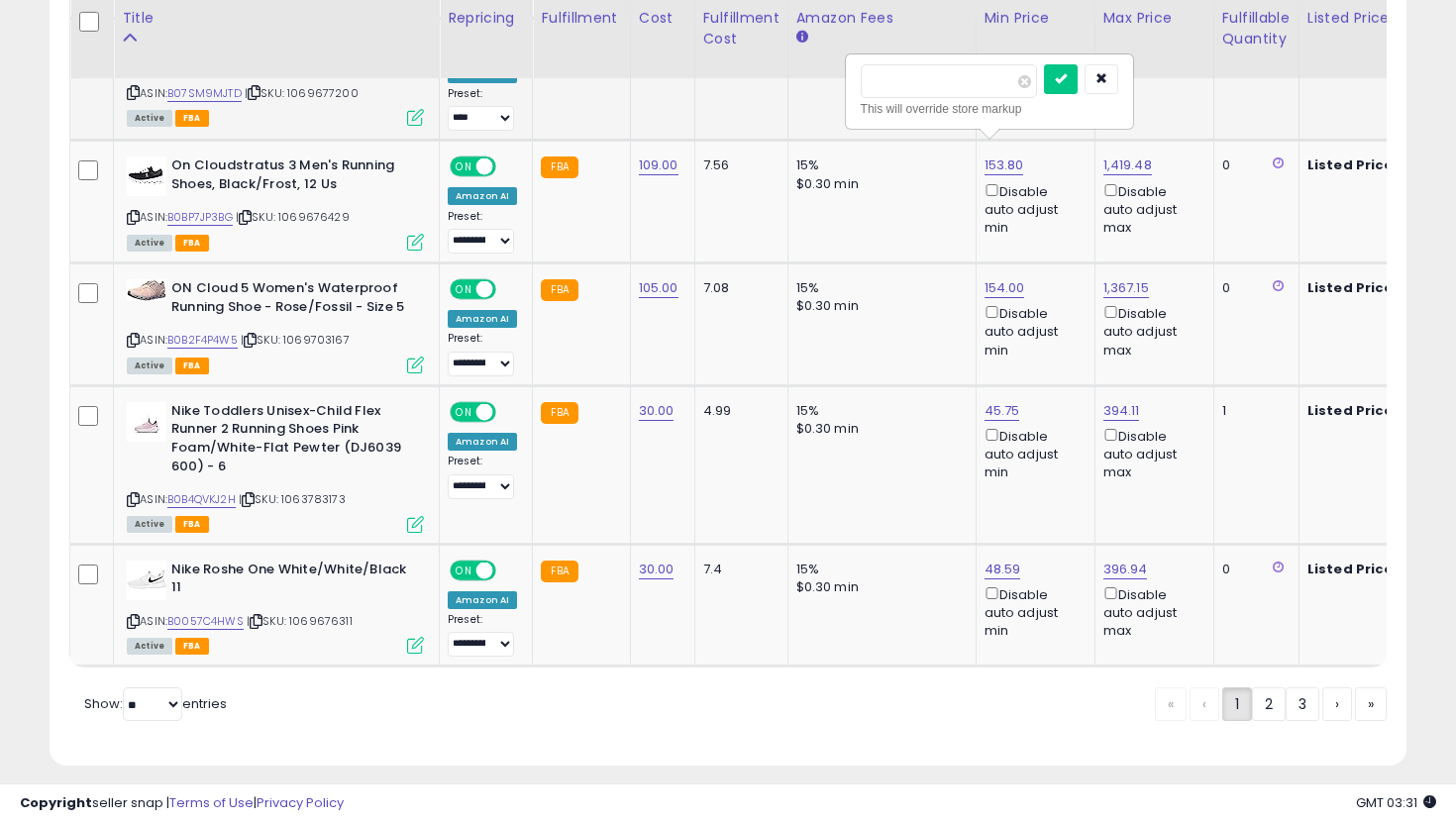 drag, startPoint x: 946, startPoint y: 77, endPoint x: 791, endPoint y: 77, distance: 155 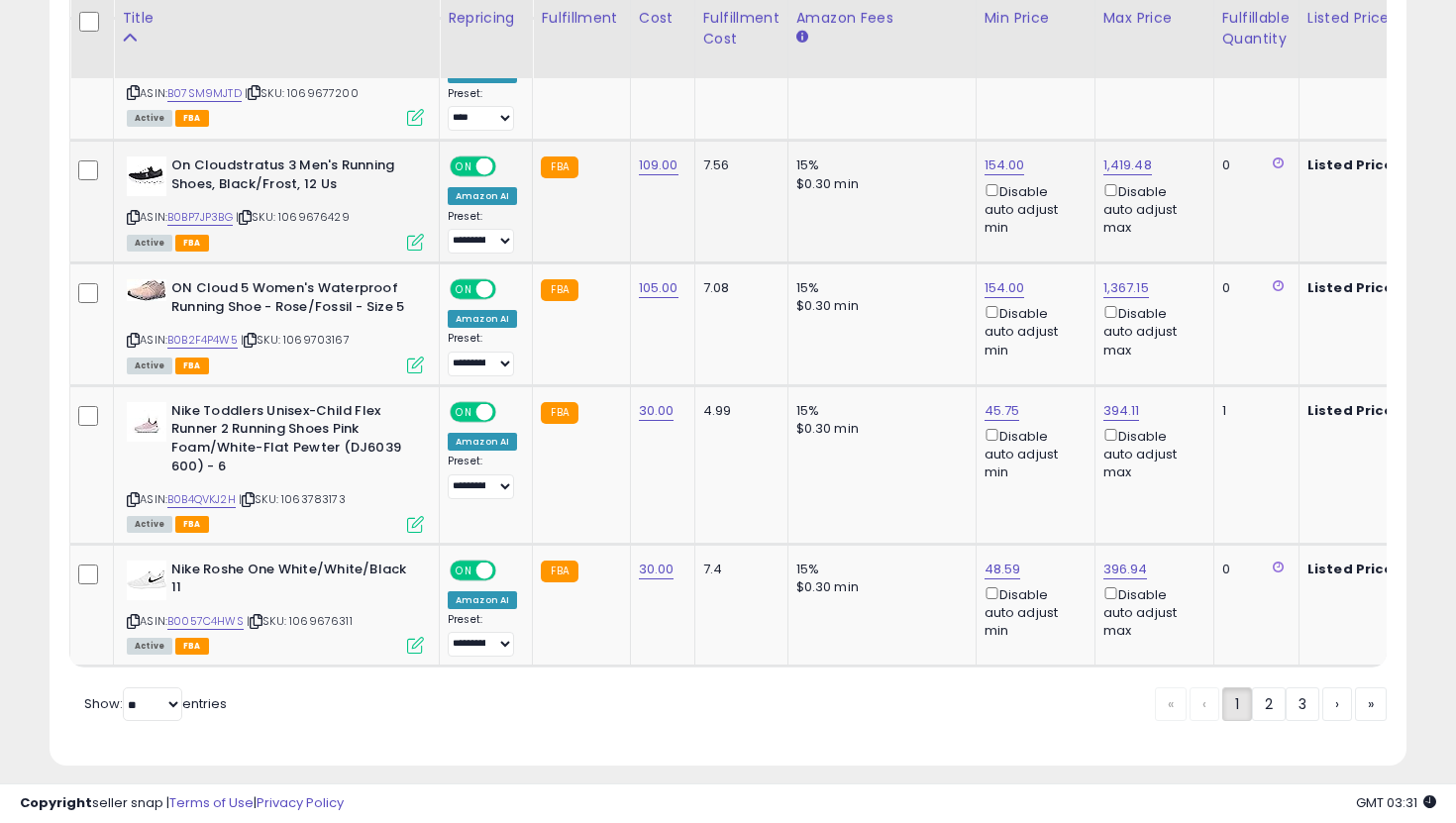 scroll, scrollTop: 0, scrollLeft: 59, axis: horizontal 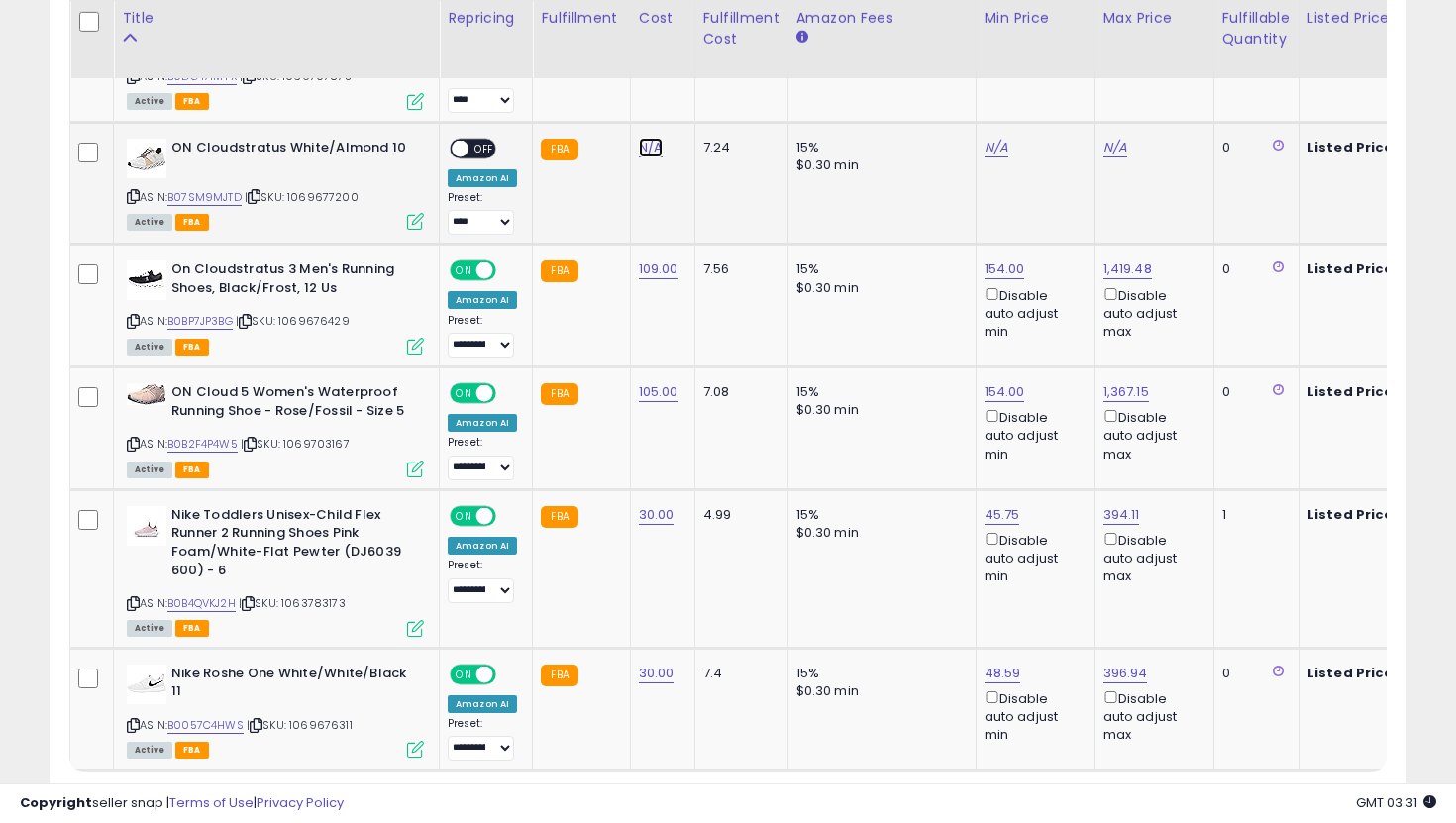 click on "N/A" at bounding box center (651, -1901) 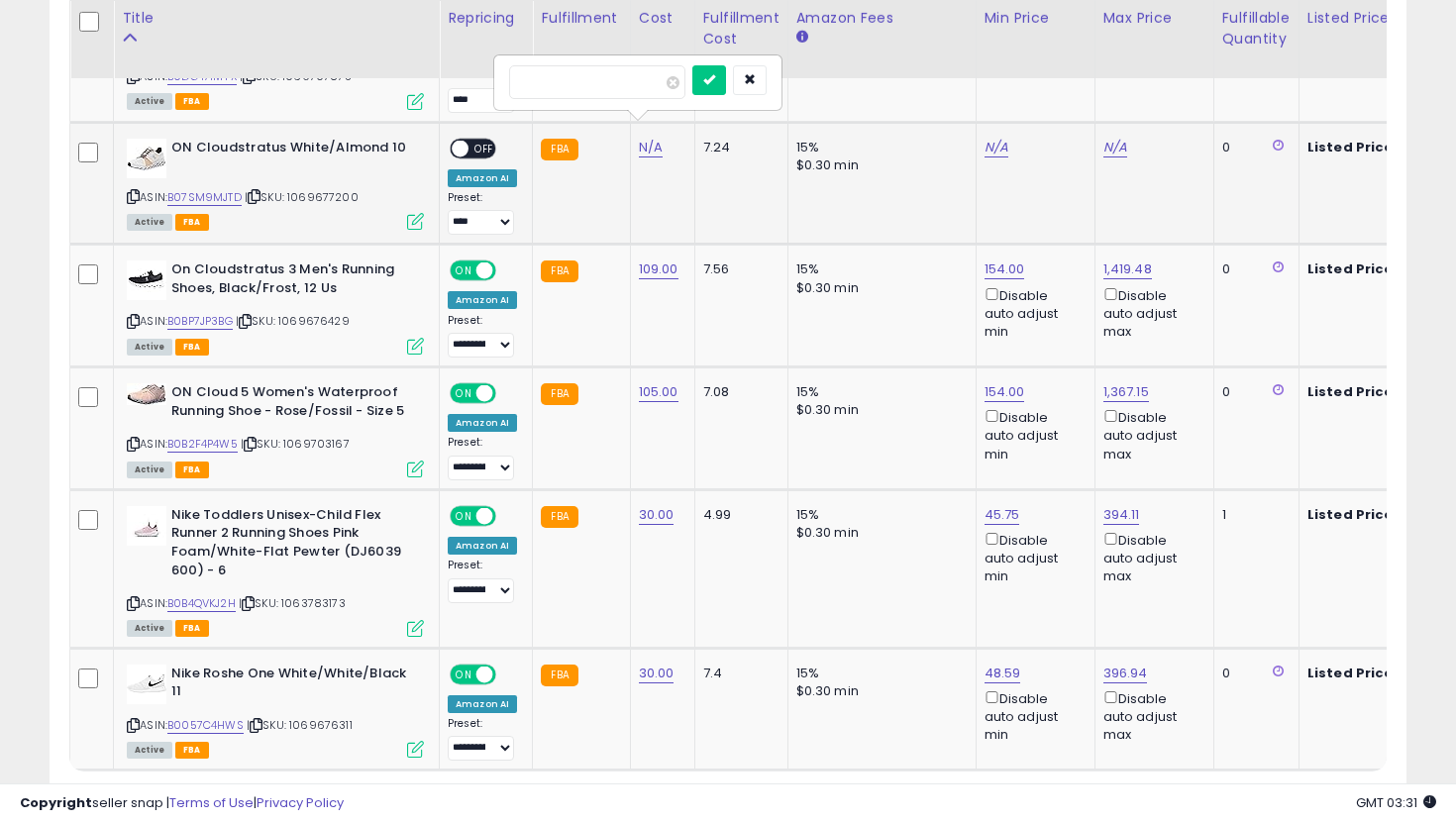 type on "**" 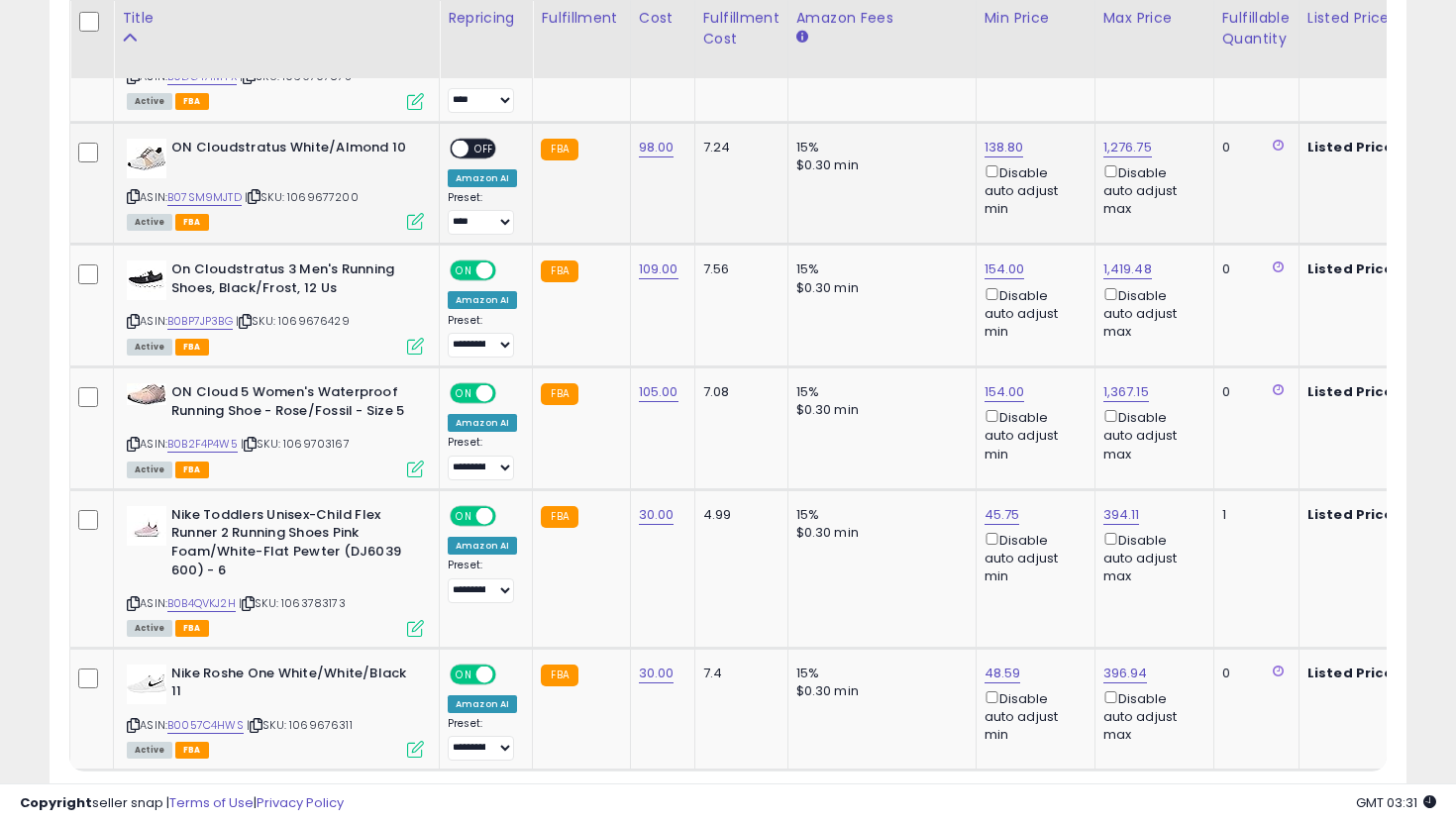 click on "OFF" at bounding box center (484, 148) 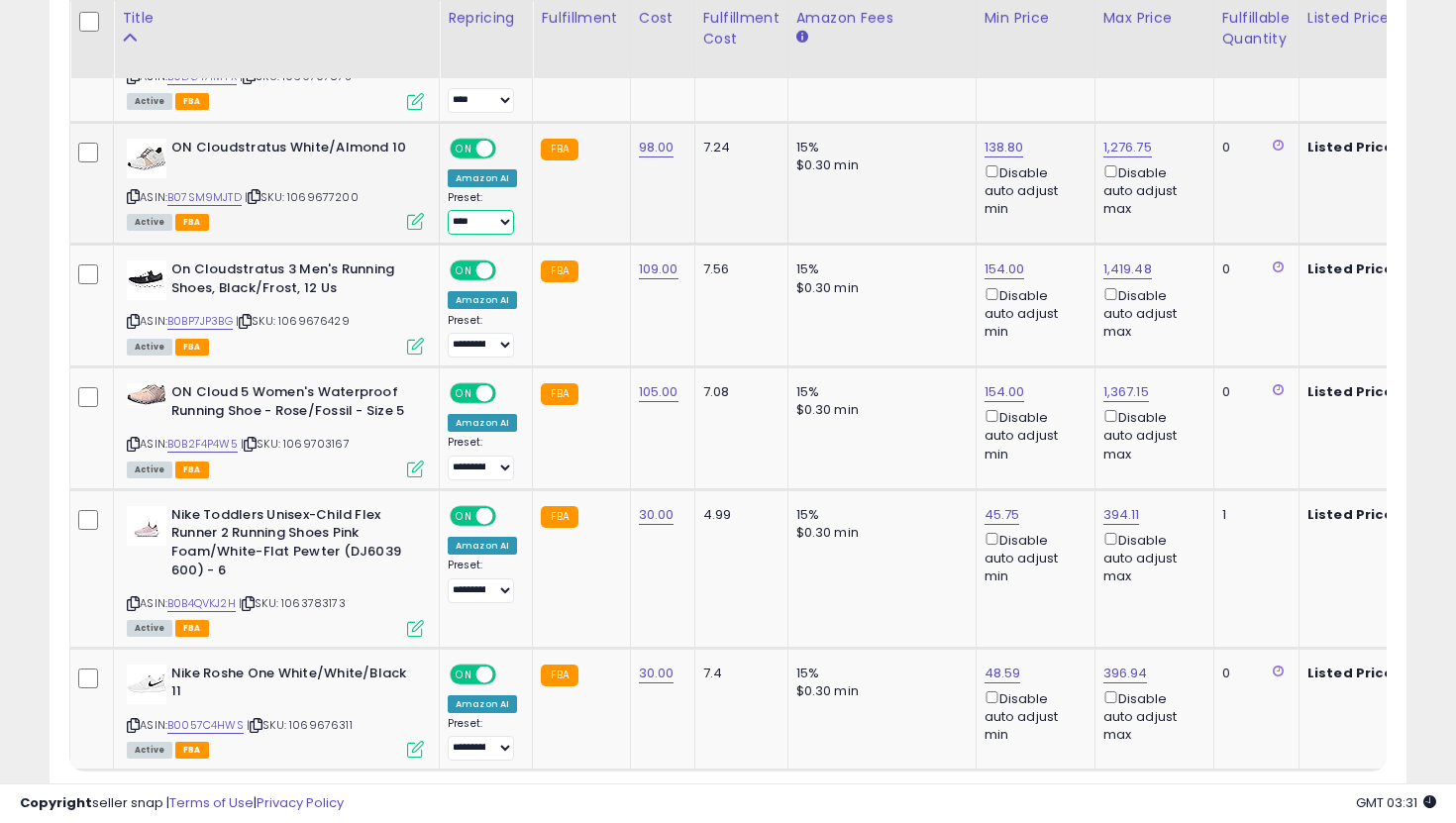 click on "**********" at bounding box center (480, 222) 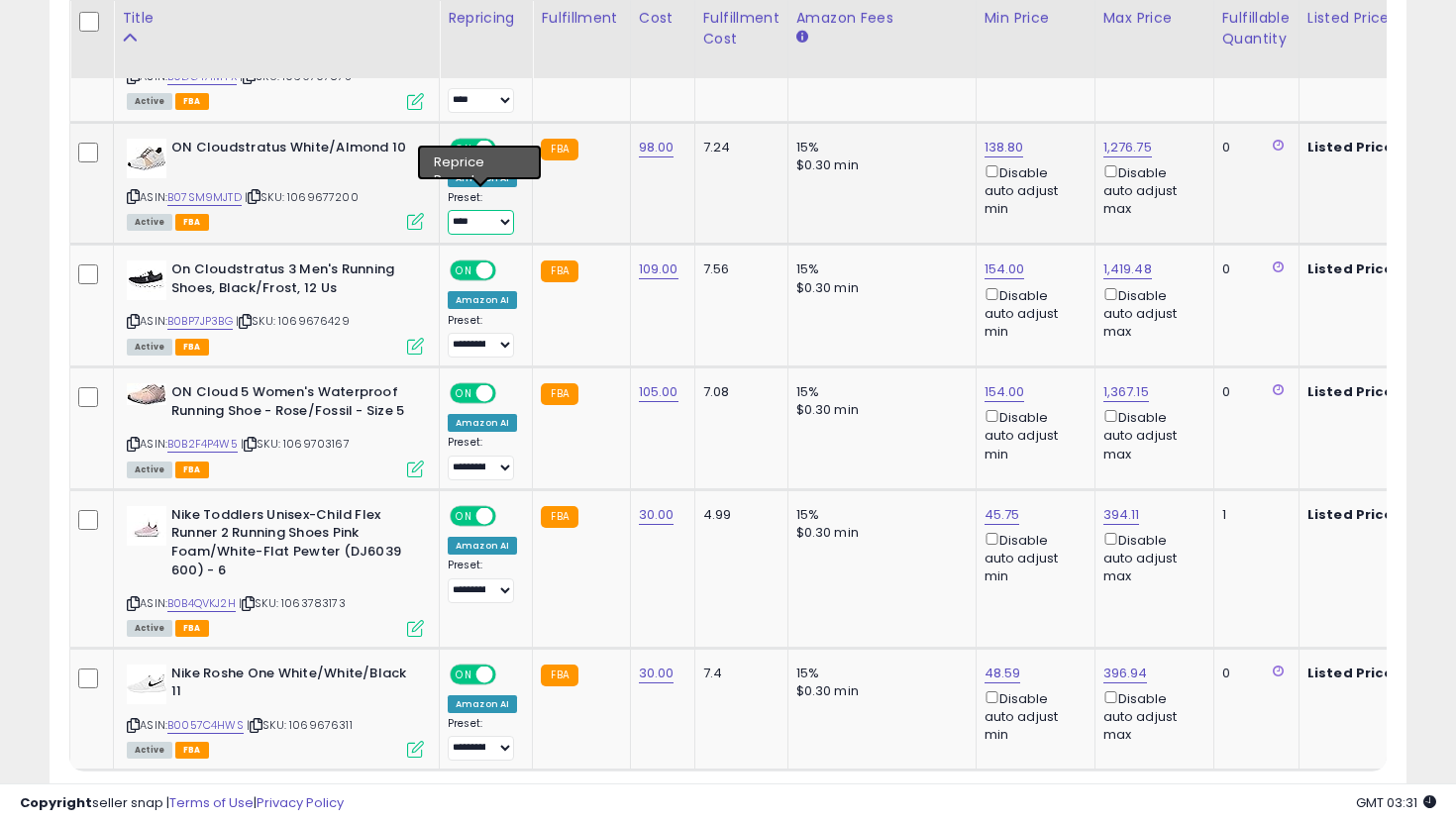 select on "**********" 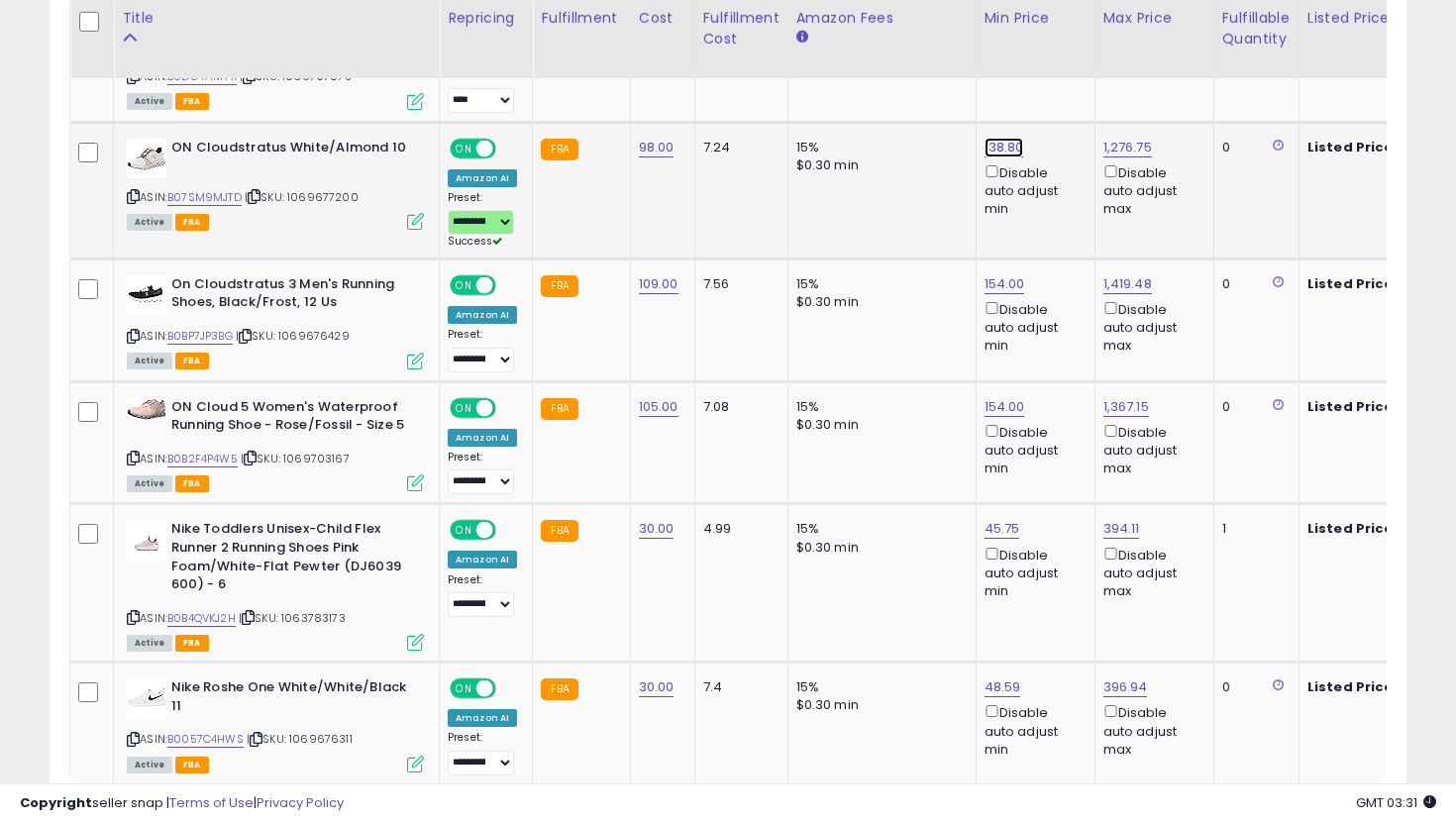 click on "138.80" at bounding box center [1002, -2409] 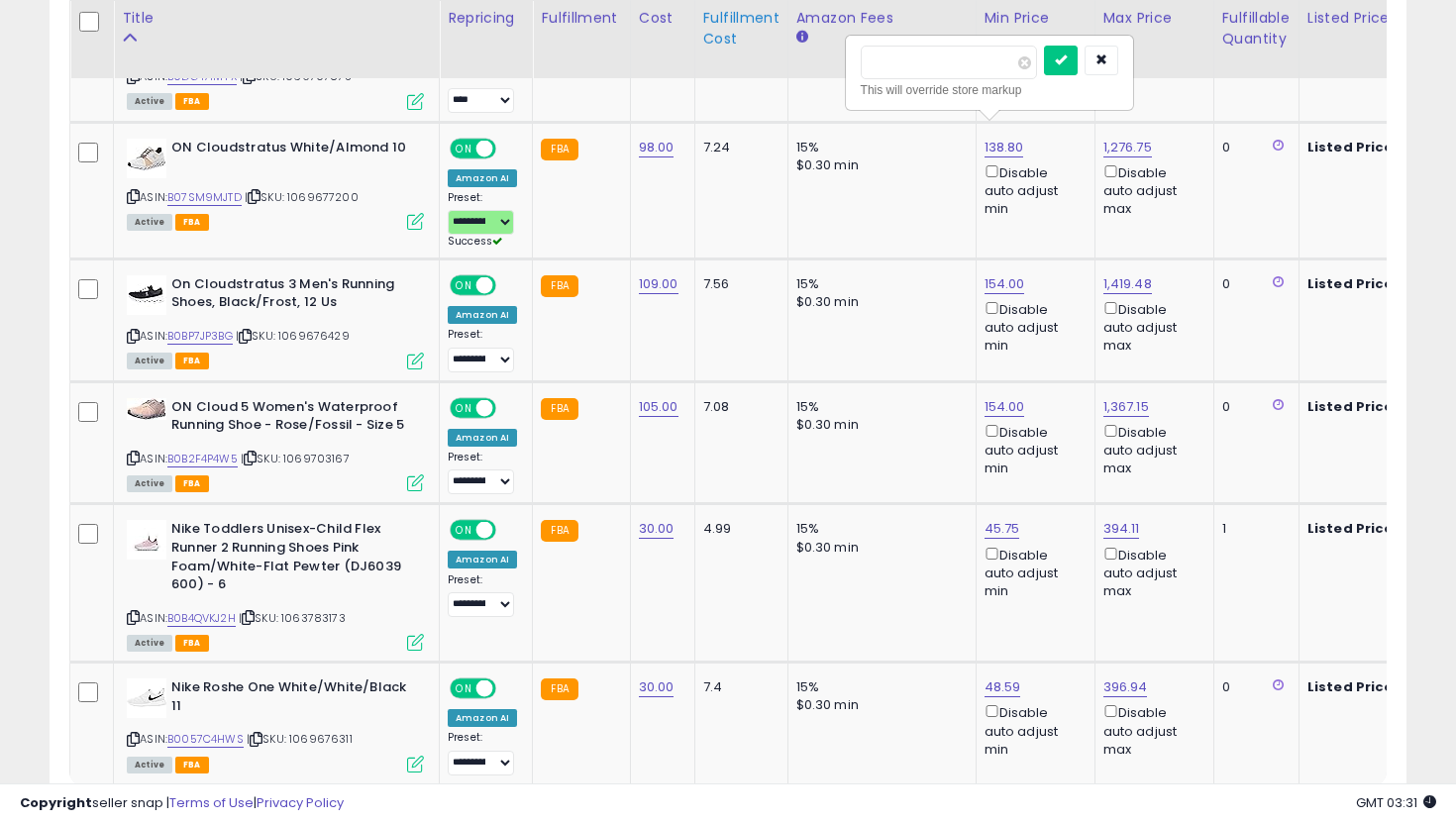 drag, startPoint x: 938, startPoint y: 71, endPoint x: 734, endPoint y: 25, distance: 209.12197 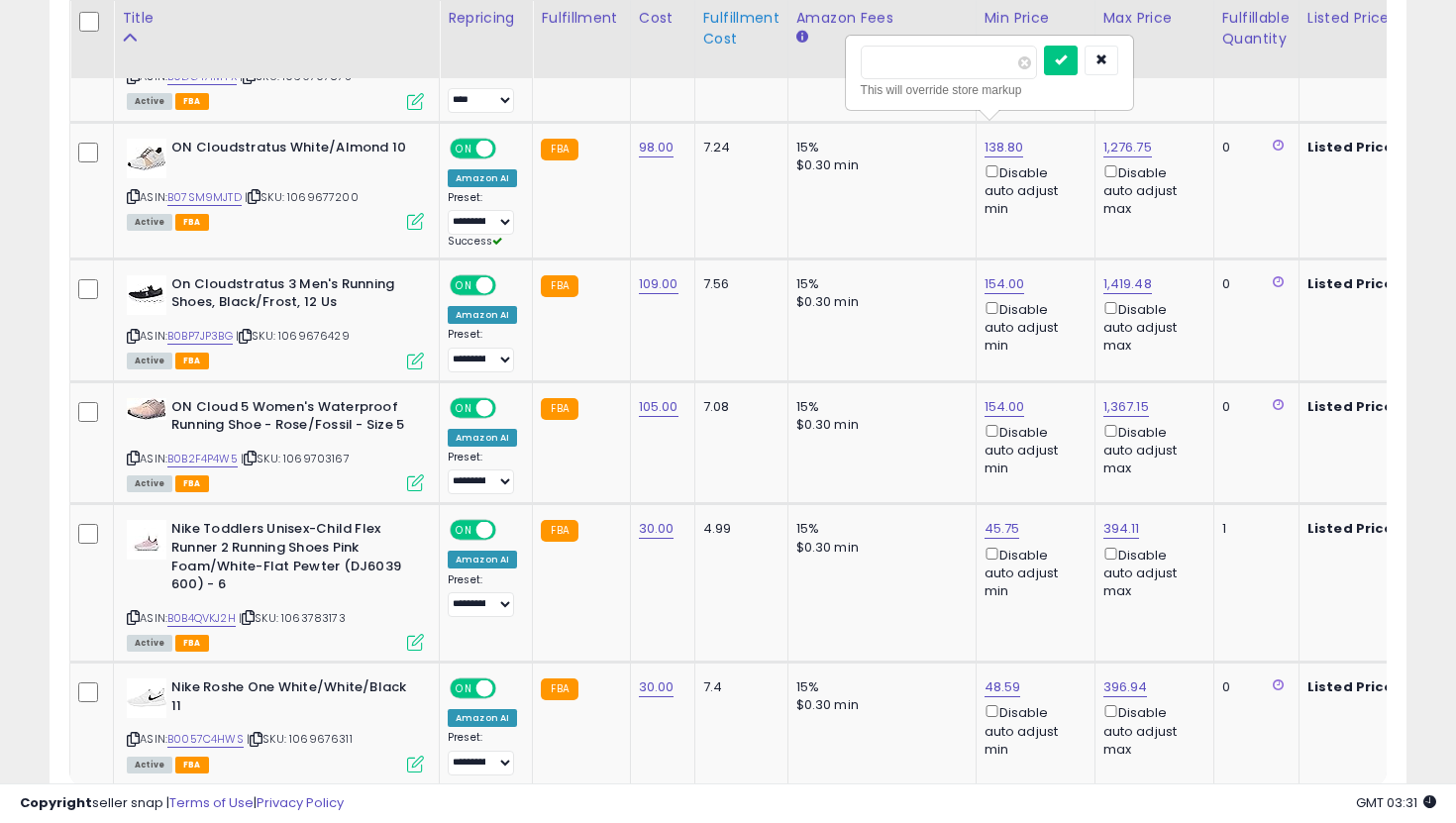 type on "***" 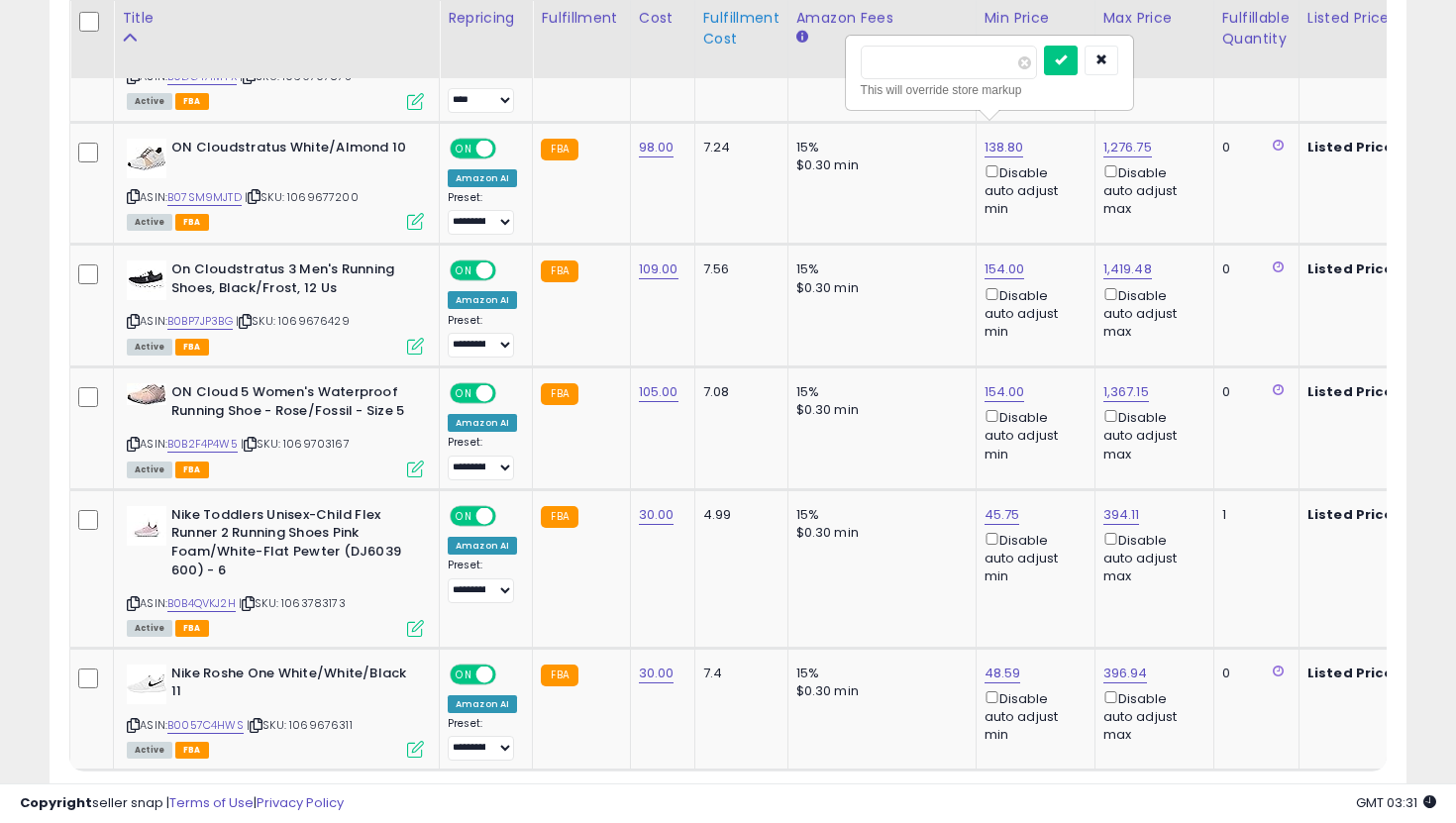 click at bounding box center [1061, 60] 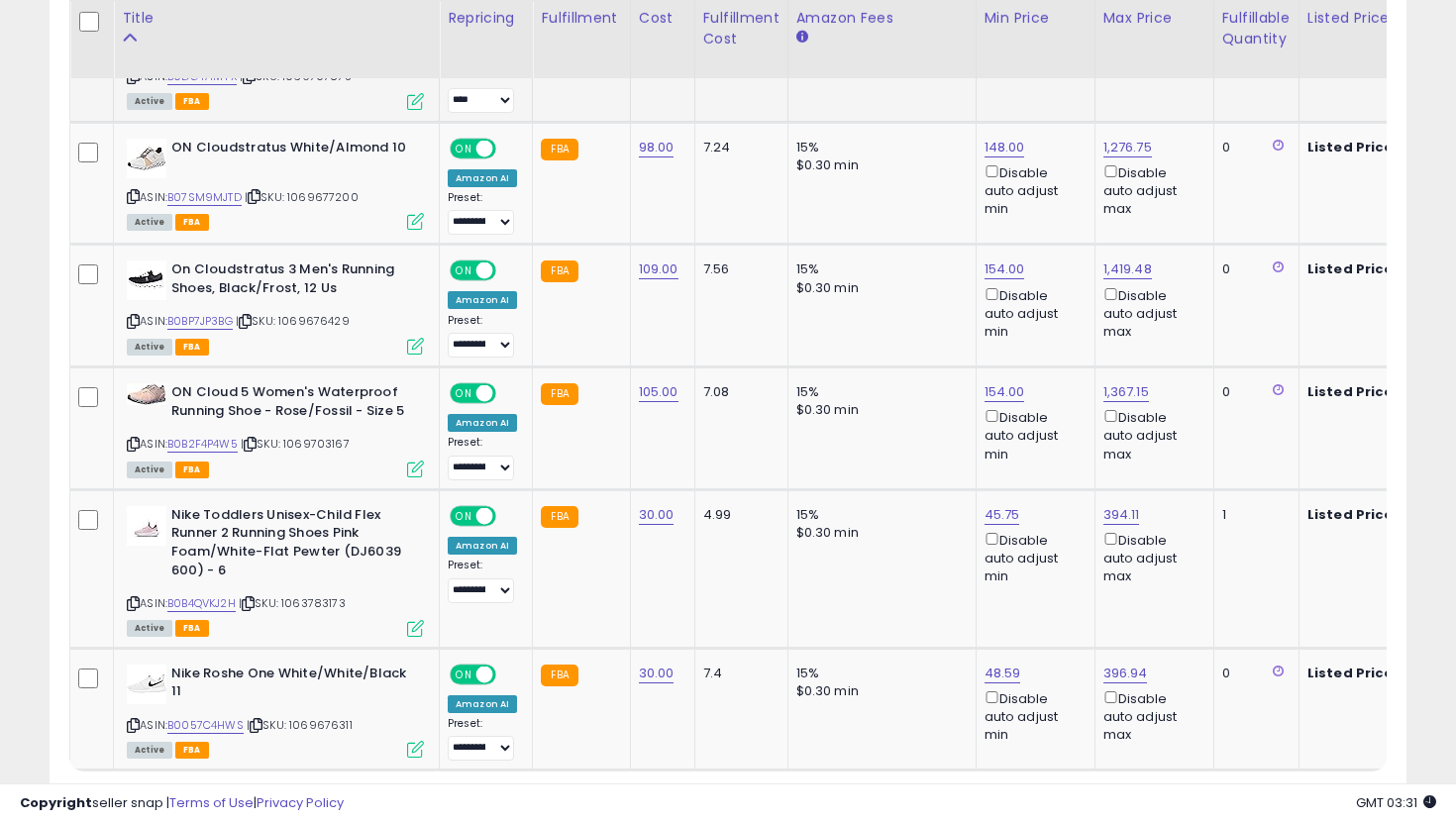 scroll, scrollTop: 0, scrollLeft: 161, axis: horizontal 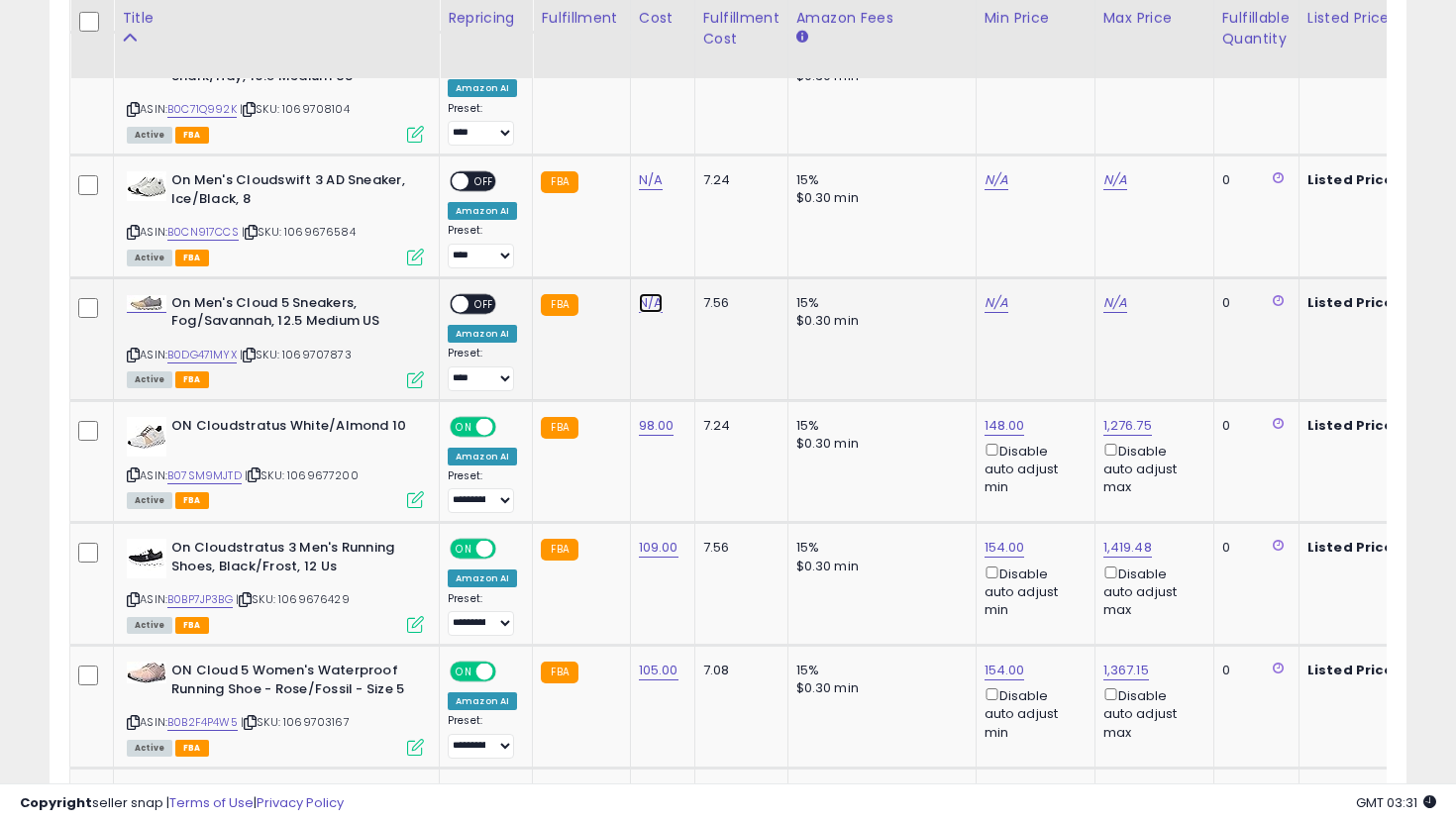 click on "N/A" at bounding box center [651, -1622] 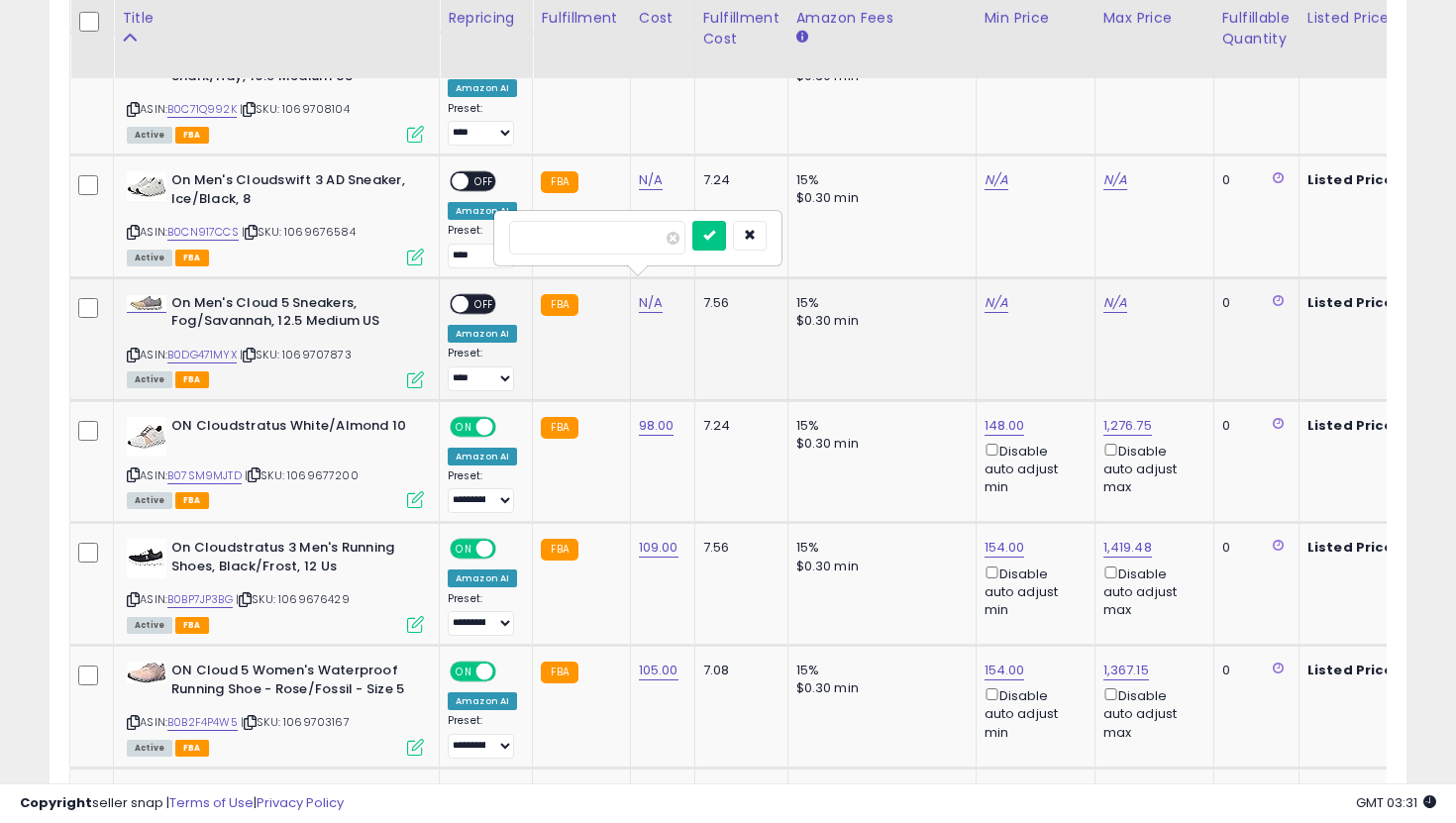 type on "**" 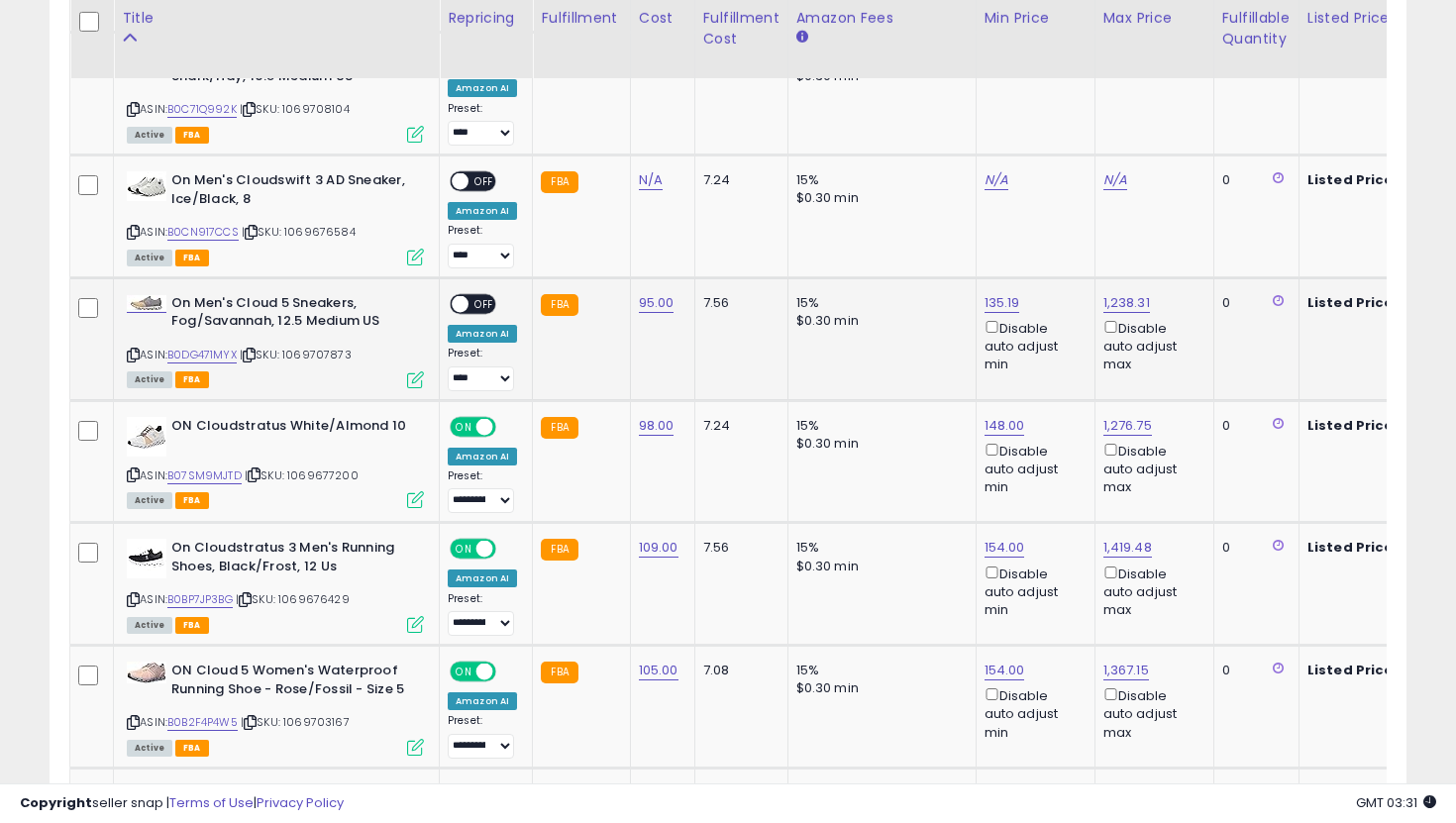 click on "ON   OFF" at bounding box center [451, 303] 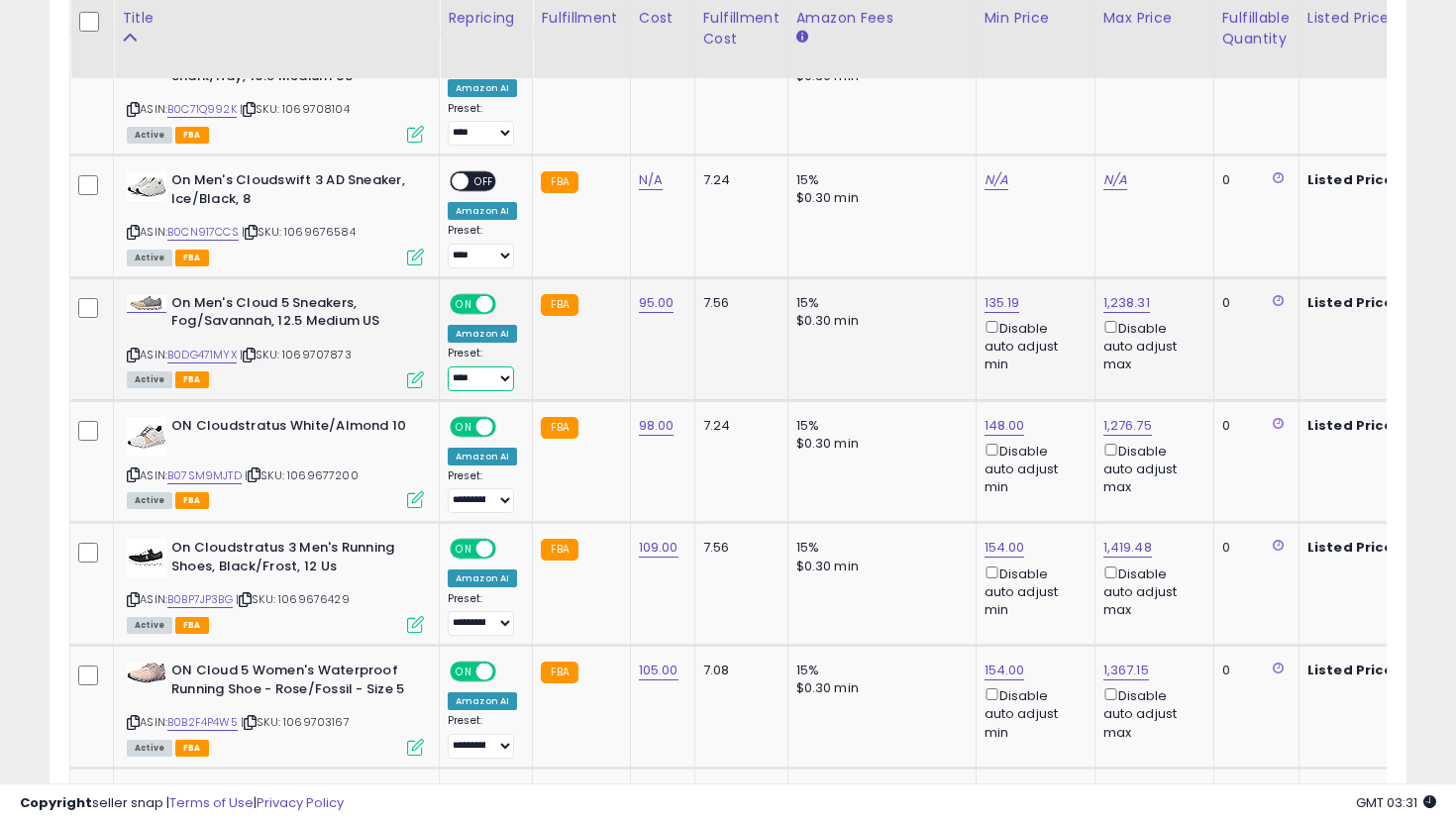 click on "**********" at bounding box center (480, 378) 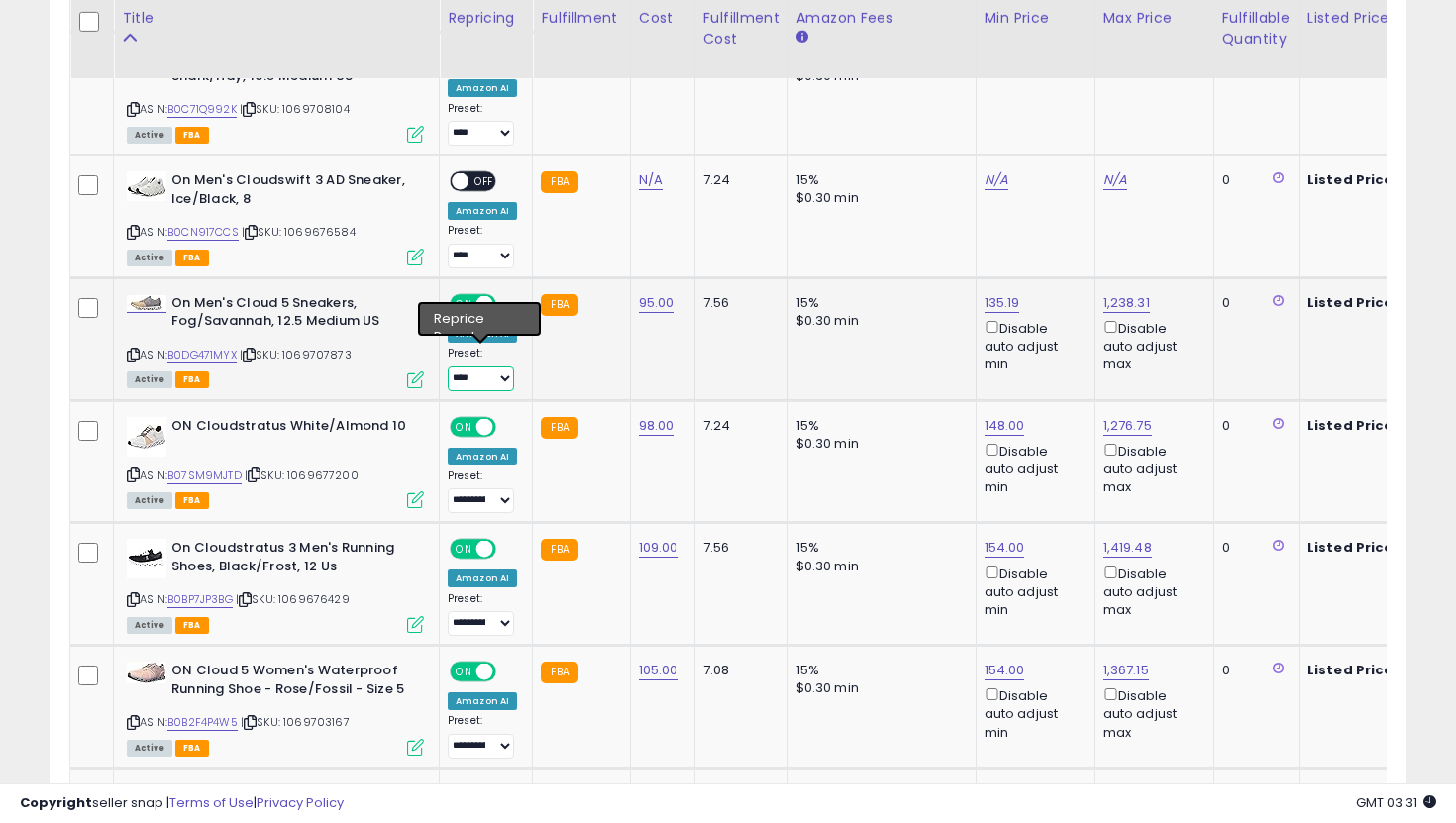 select on "**********" 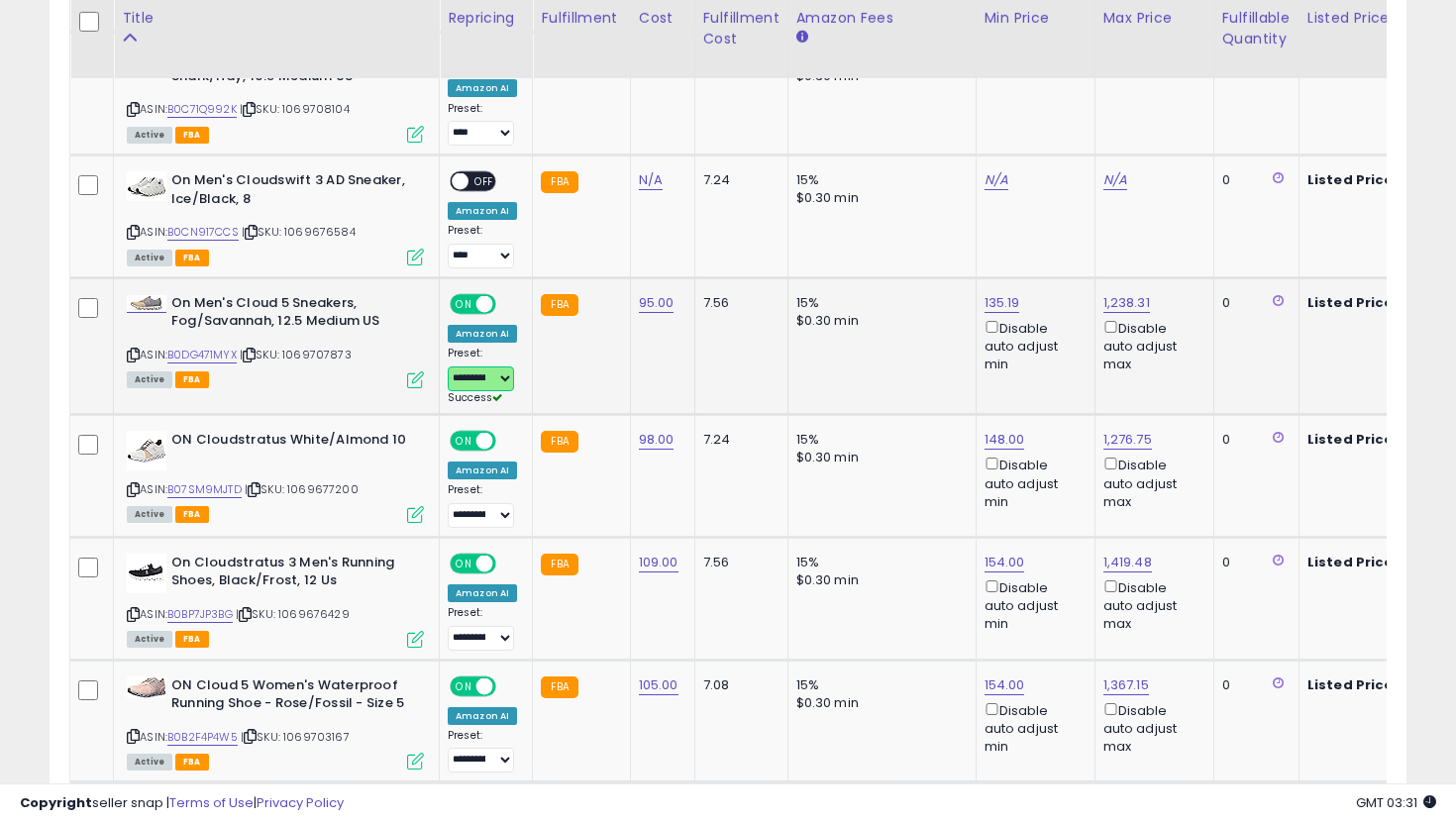 scroll, scrollTop: 0, scrollLeft: 170, axis: horizontal 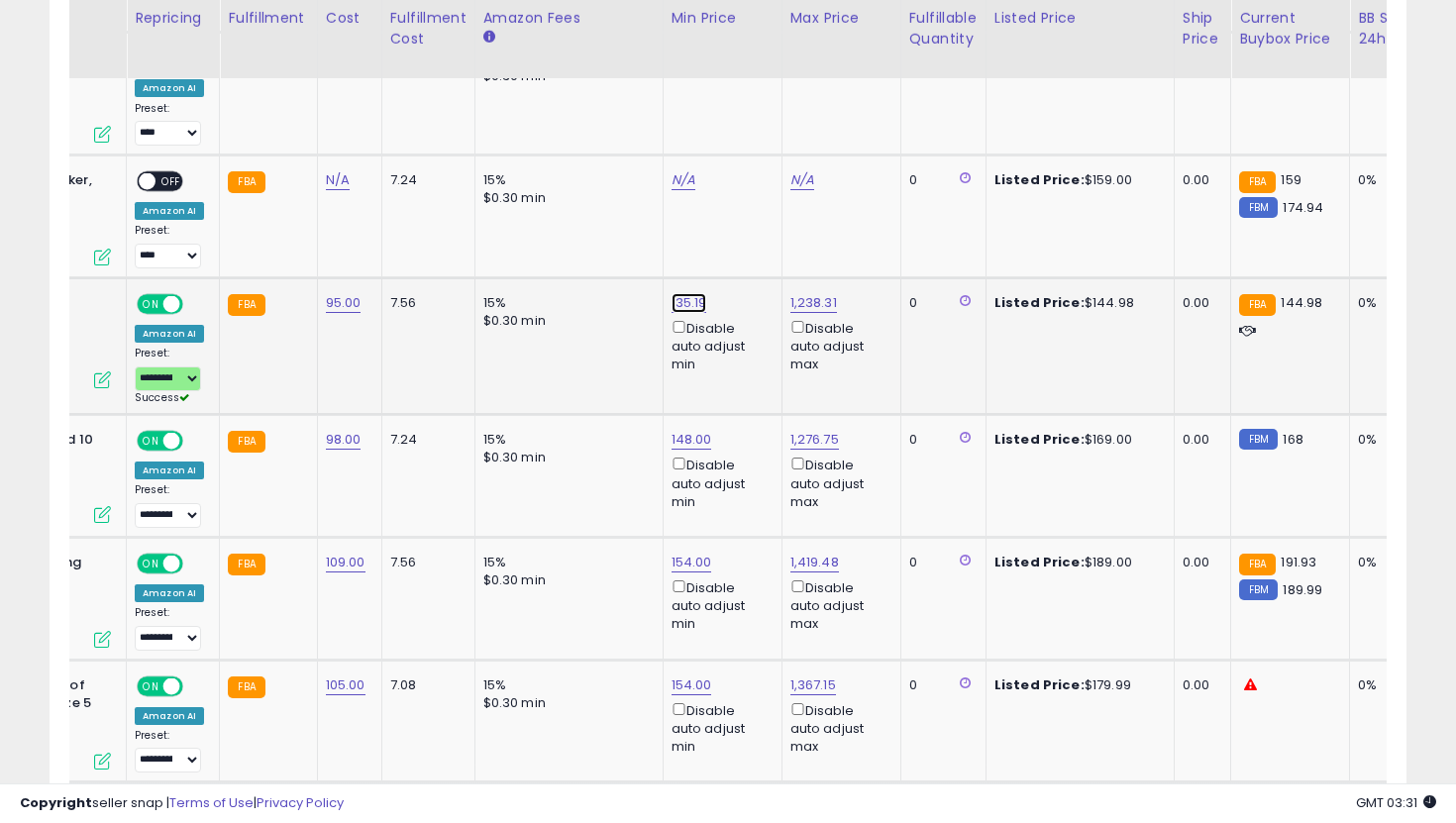 click on "135.19" at bounding box center [689, -2130] 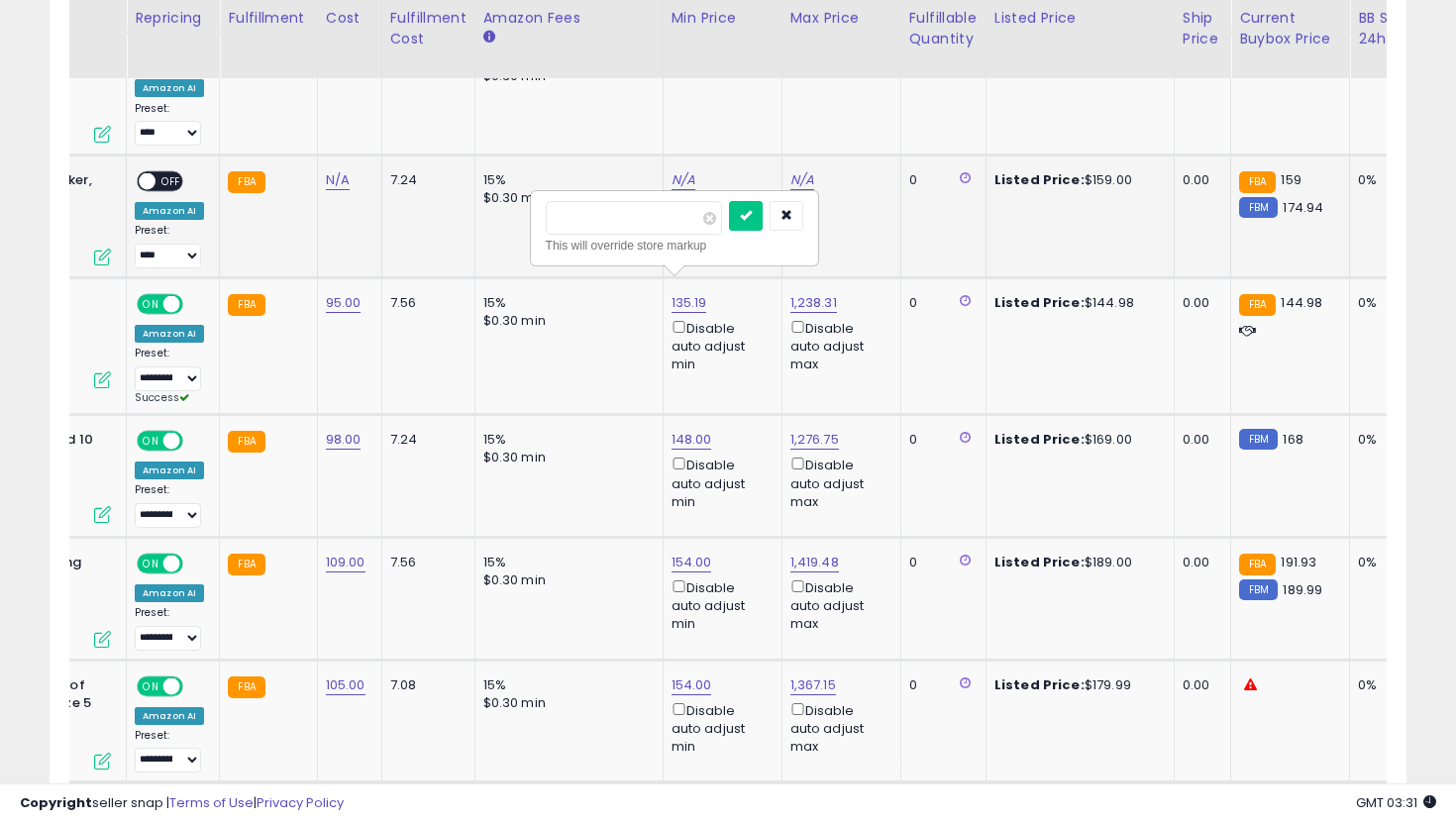 drag, startPoint x: 636, startPoint y: 220, endPoint x: 452, endPoint y: 214, distance: 184.0978 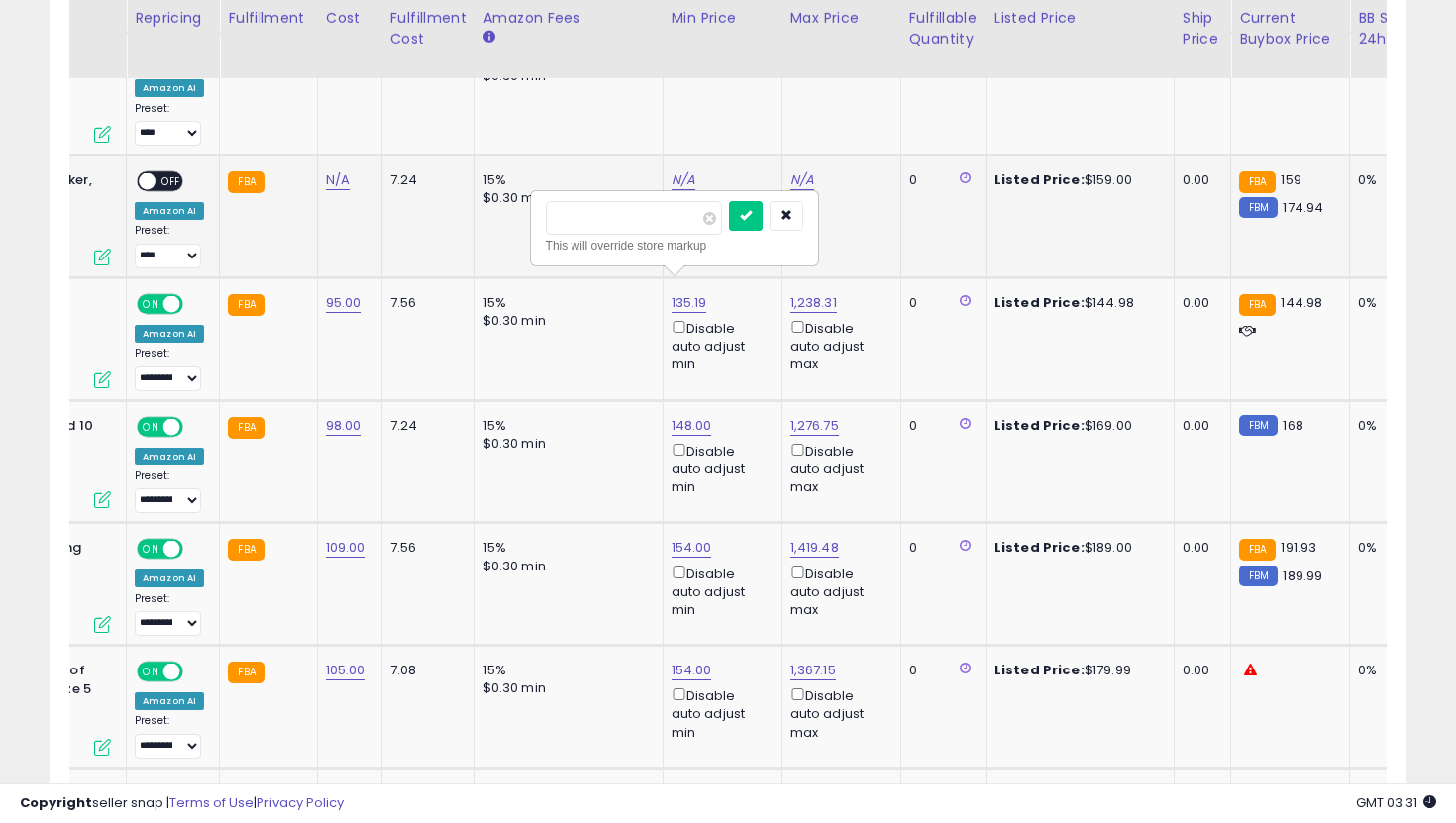 type on "***" 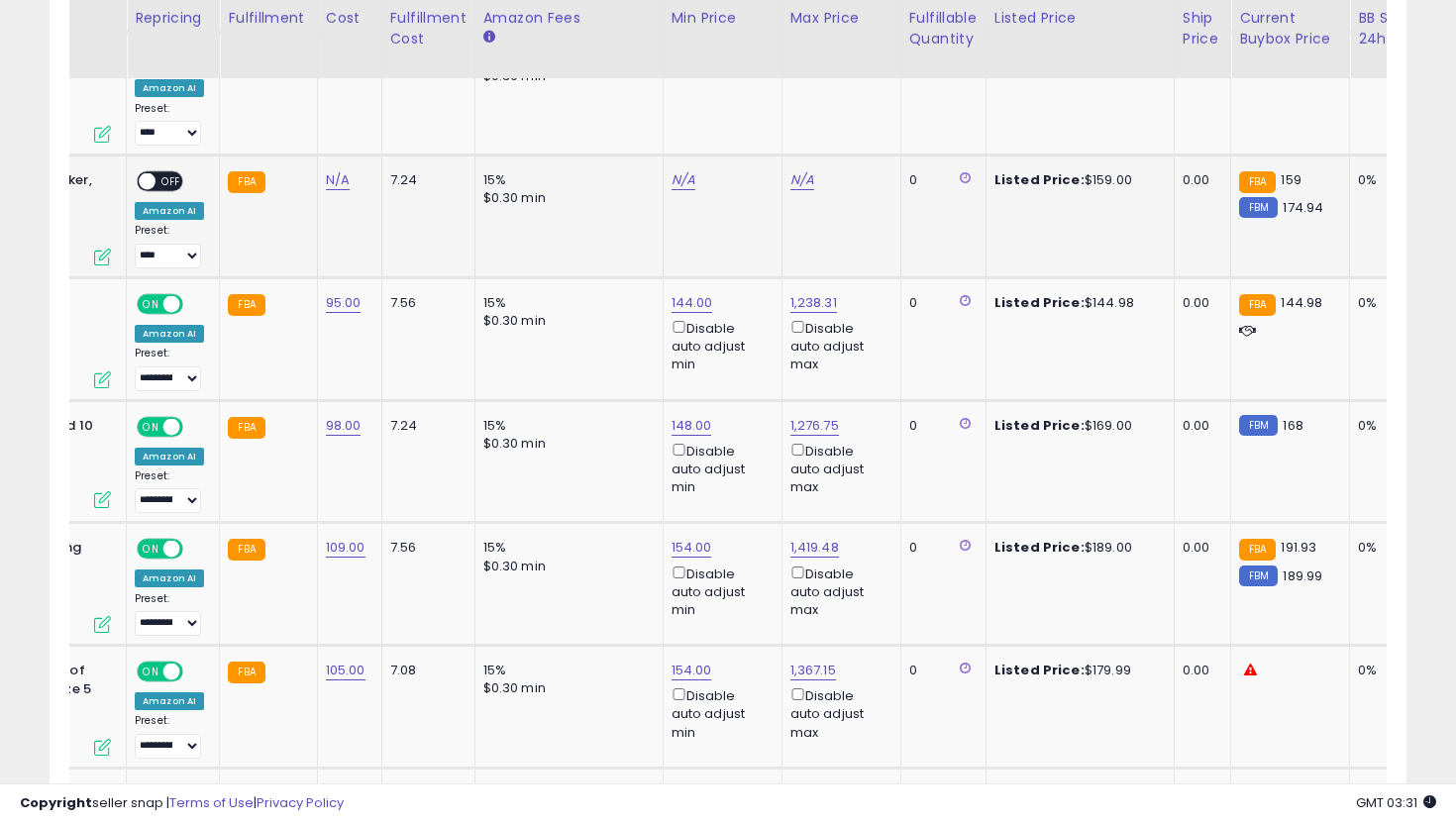 scroll, scrollTop: 0, scrollLeft: 202, axis: horizontal 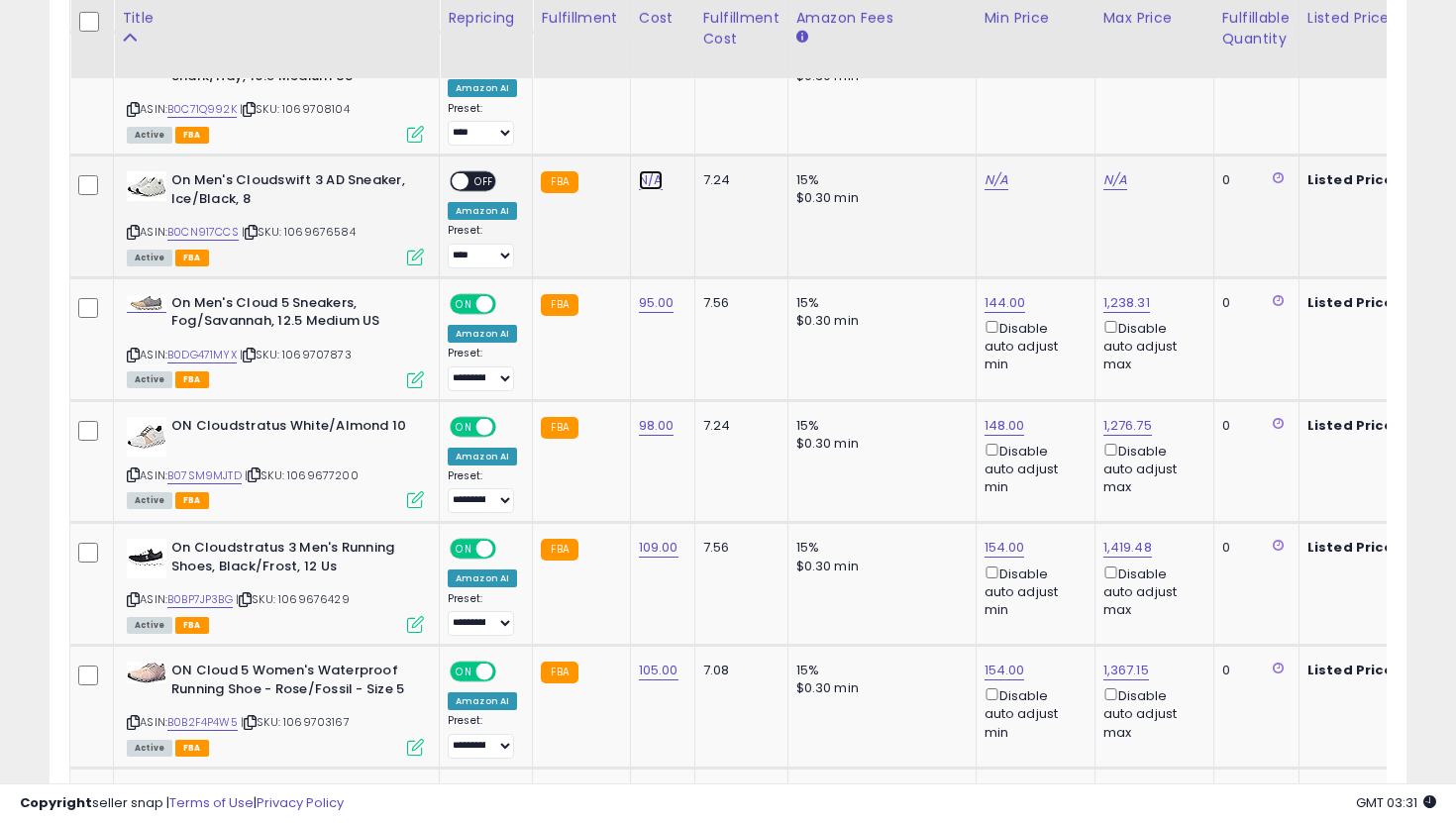 click on "N/A" at bounding box center (651, -1622) 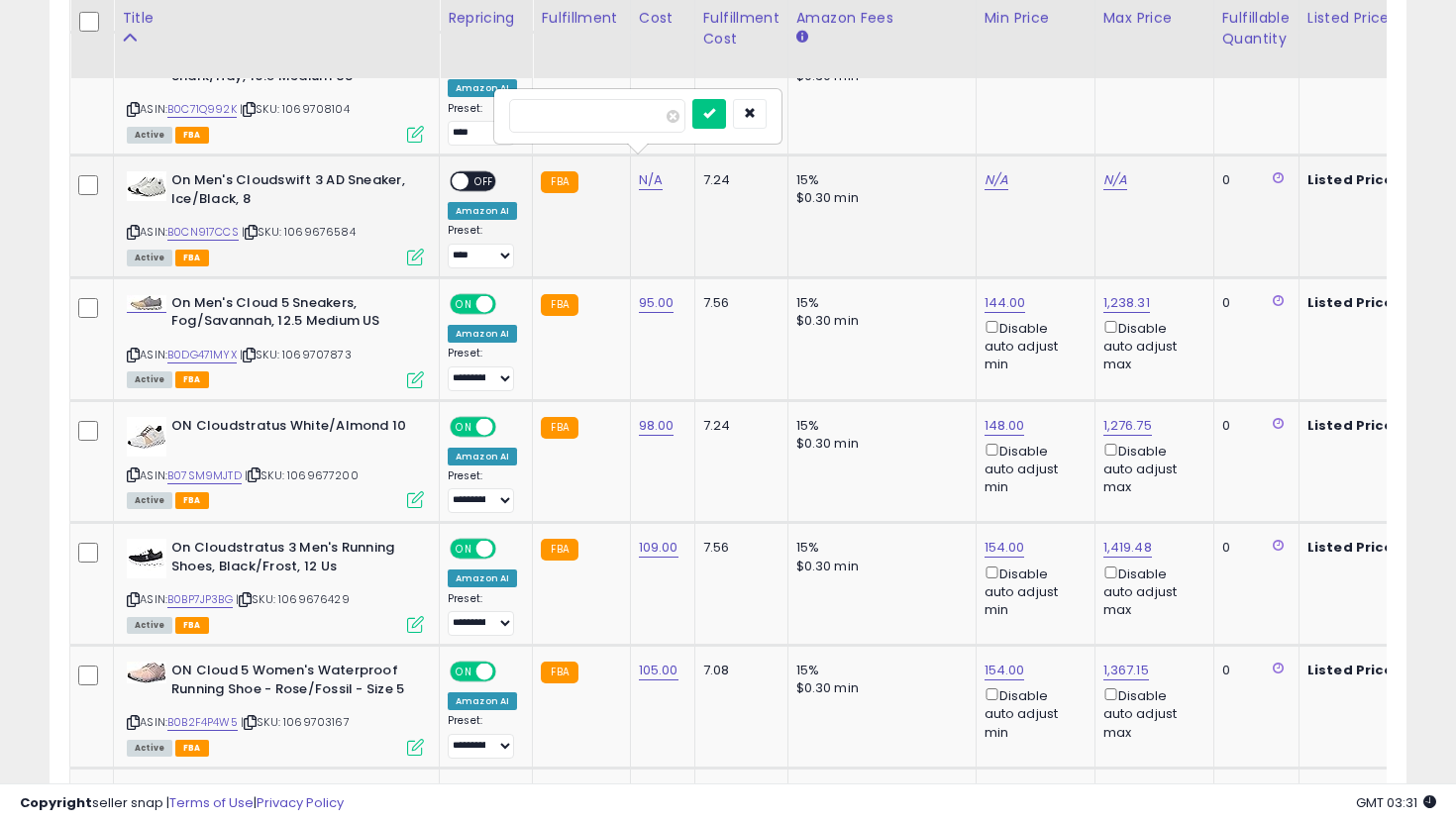 type on "***" 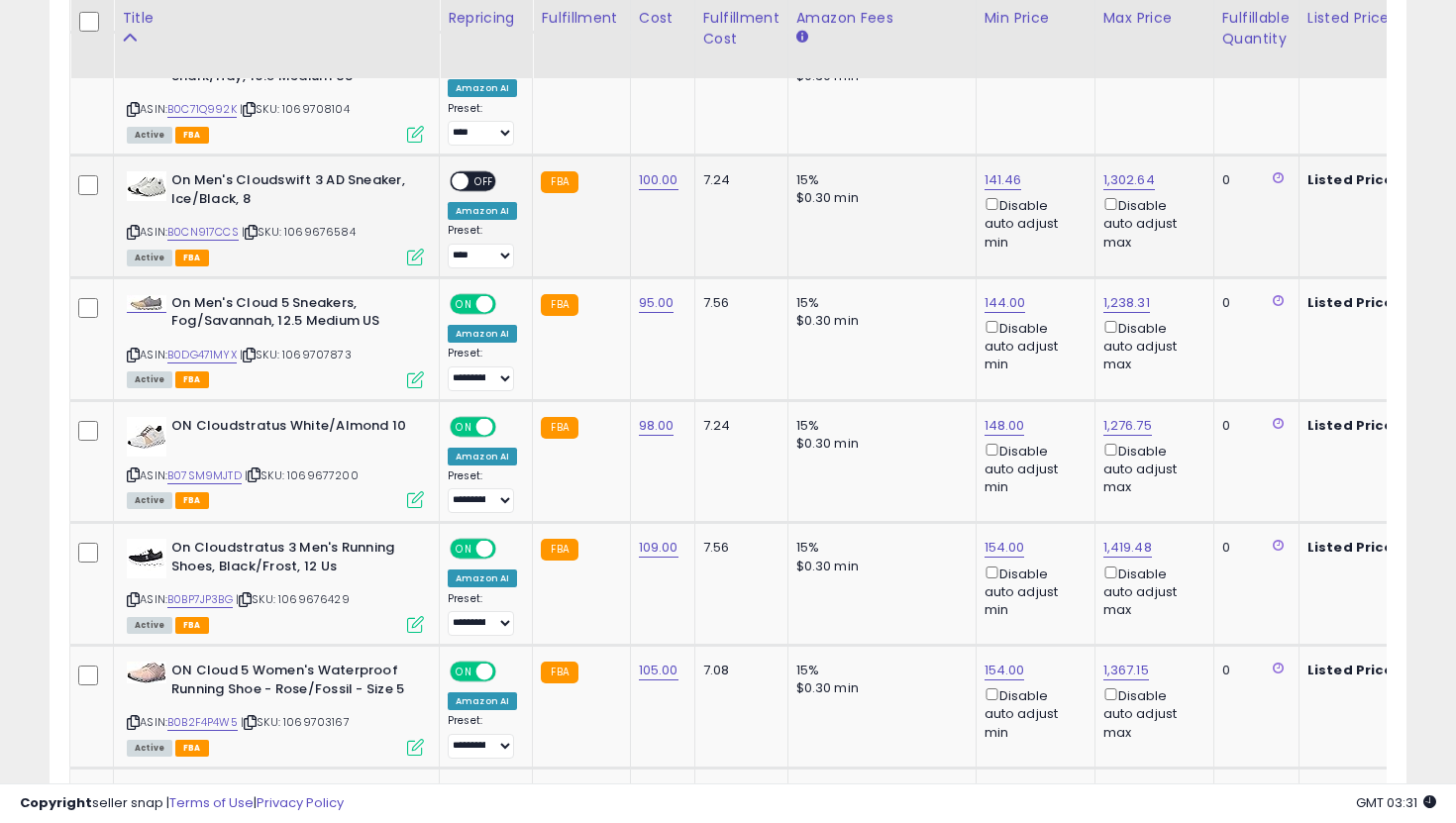 click on "**********" 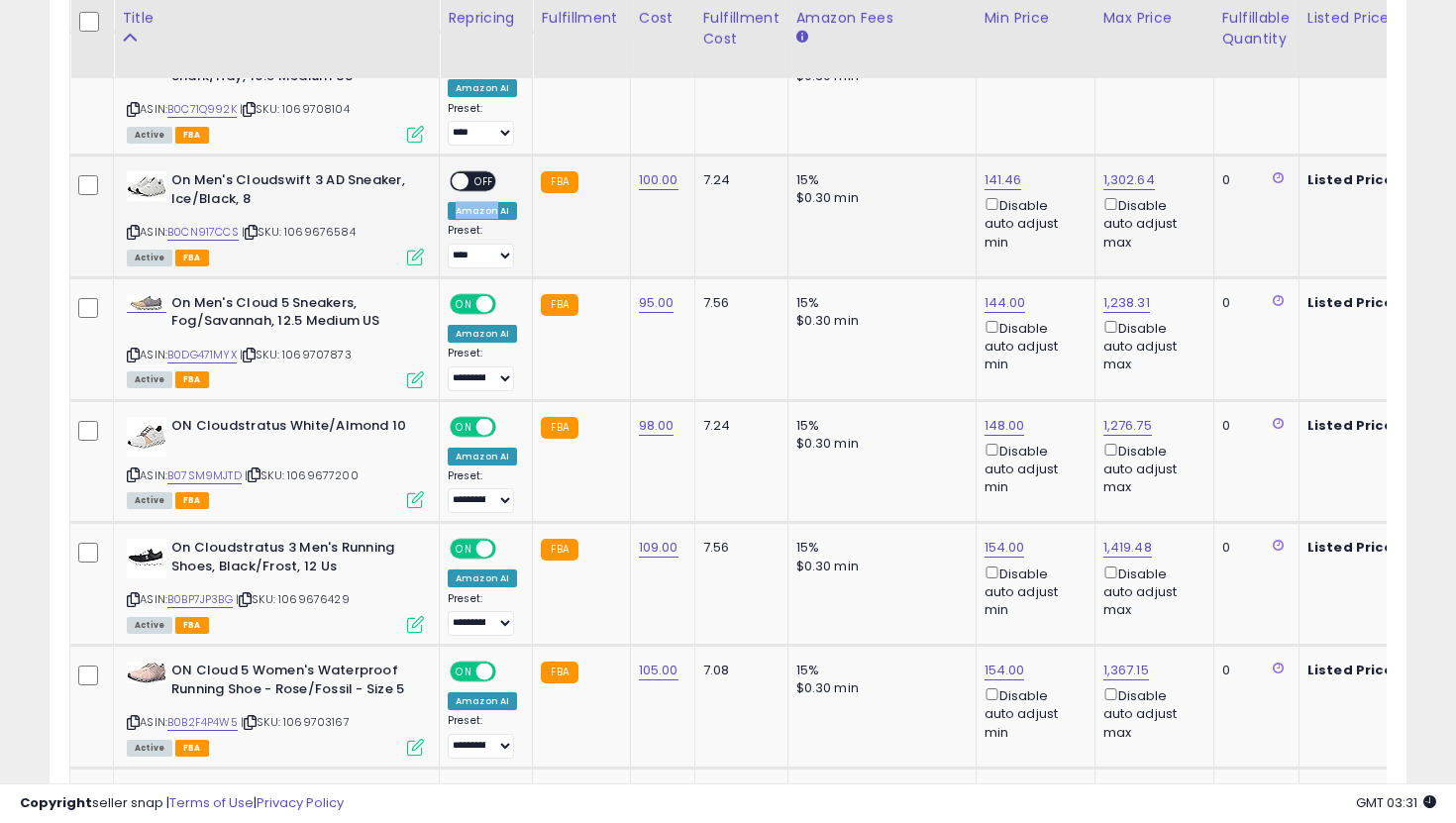 click on "**********" 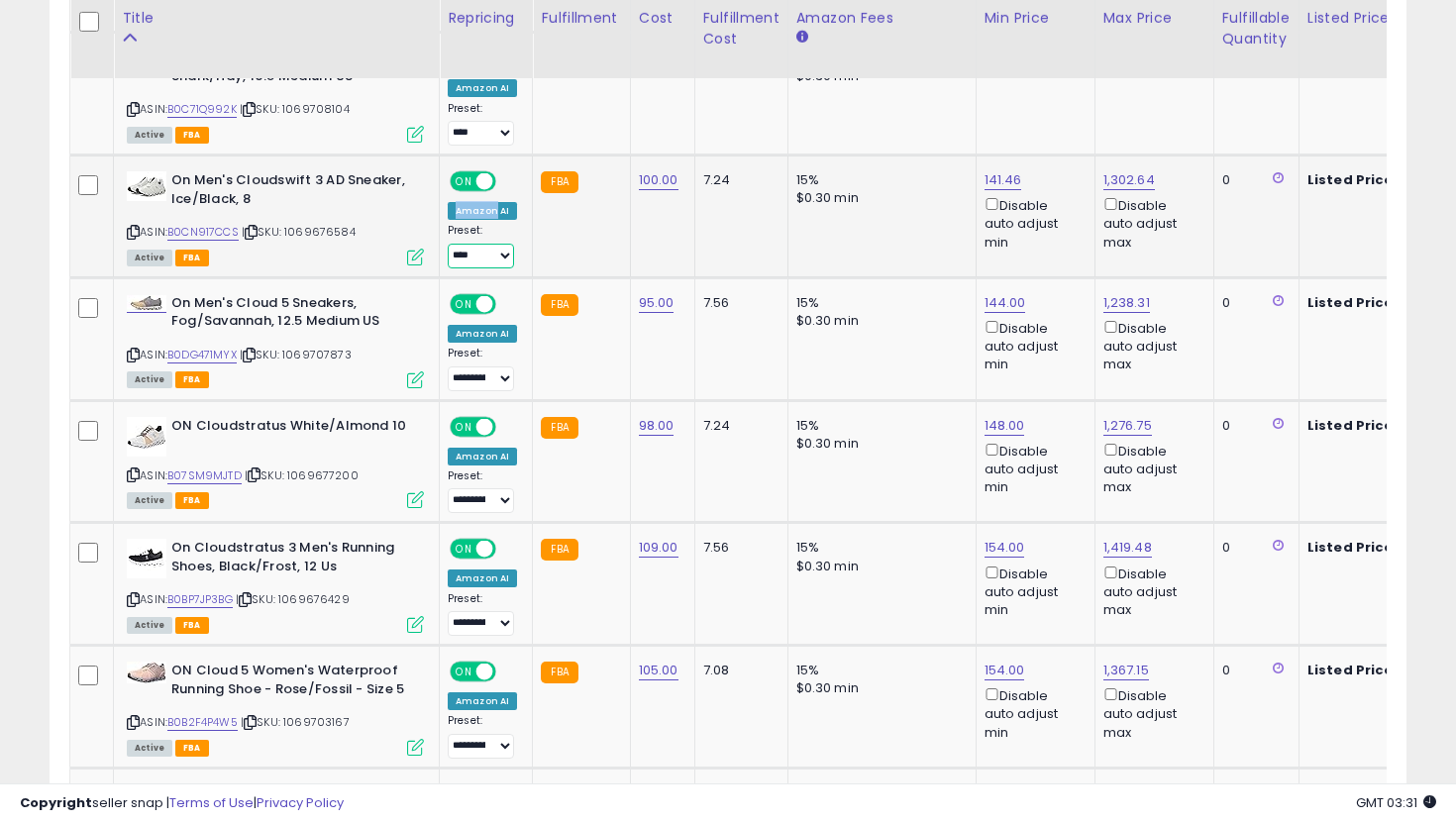 click on "**********" at bounding box center [480, 256] 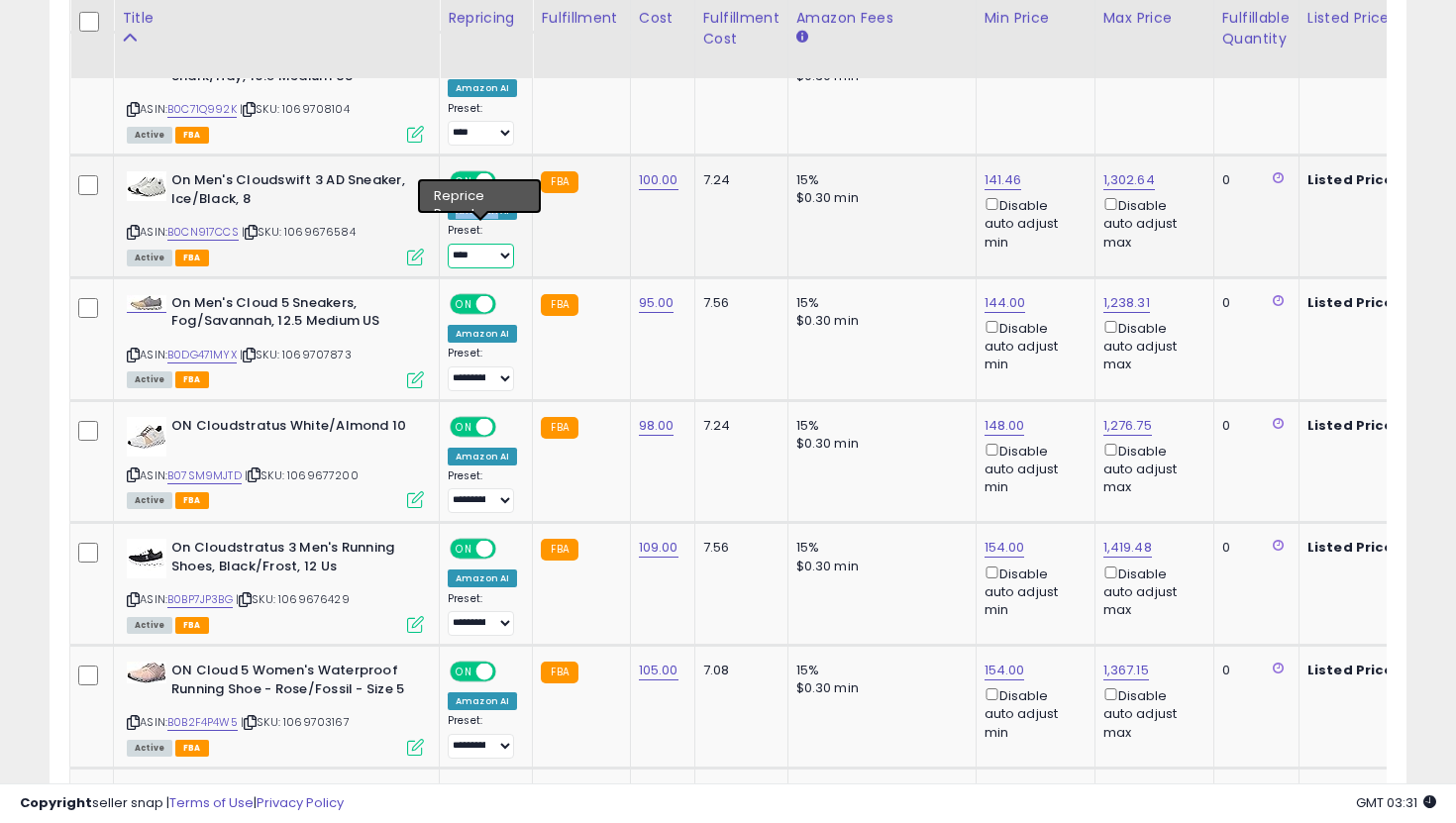 select on "**********" 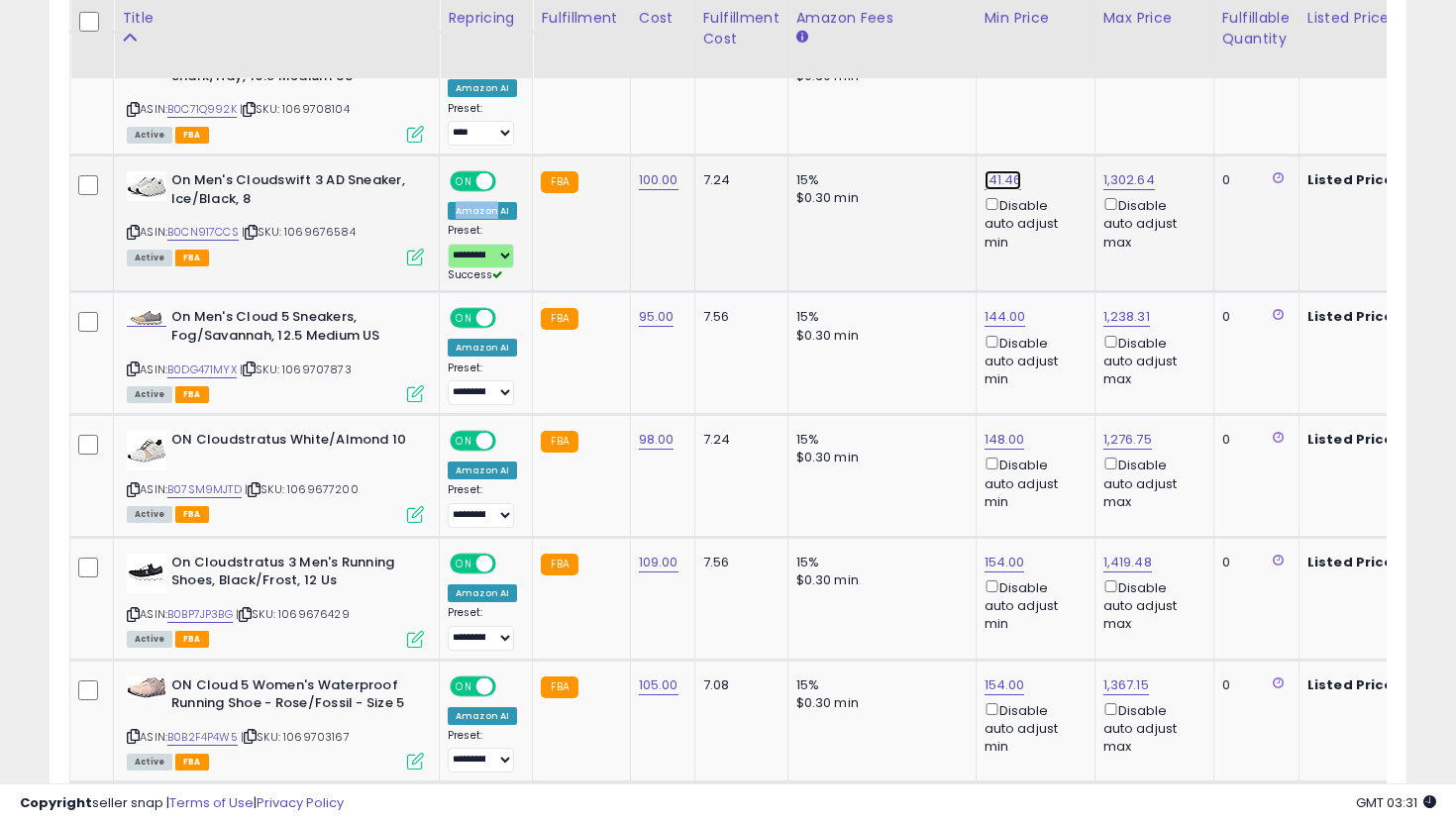 click on "141.46" at bounding box center [1002, -2130] 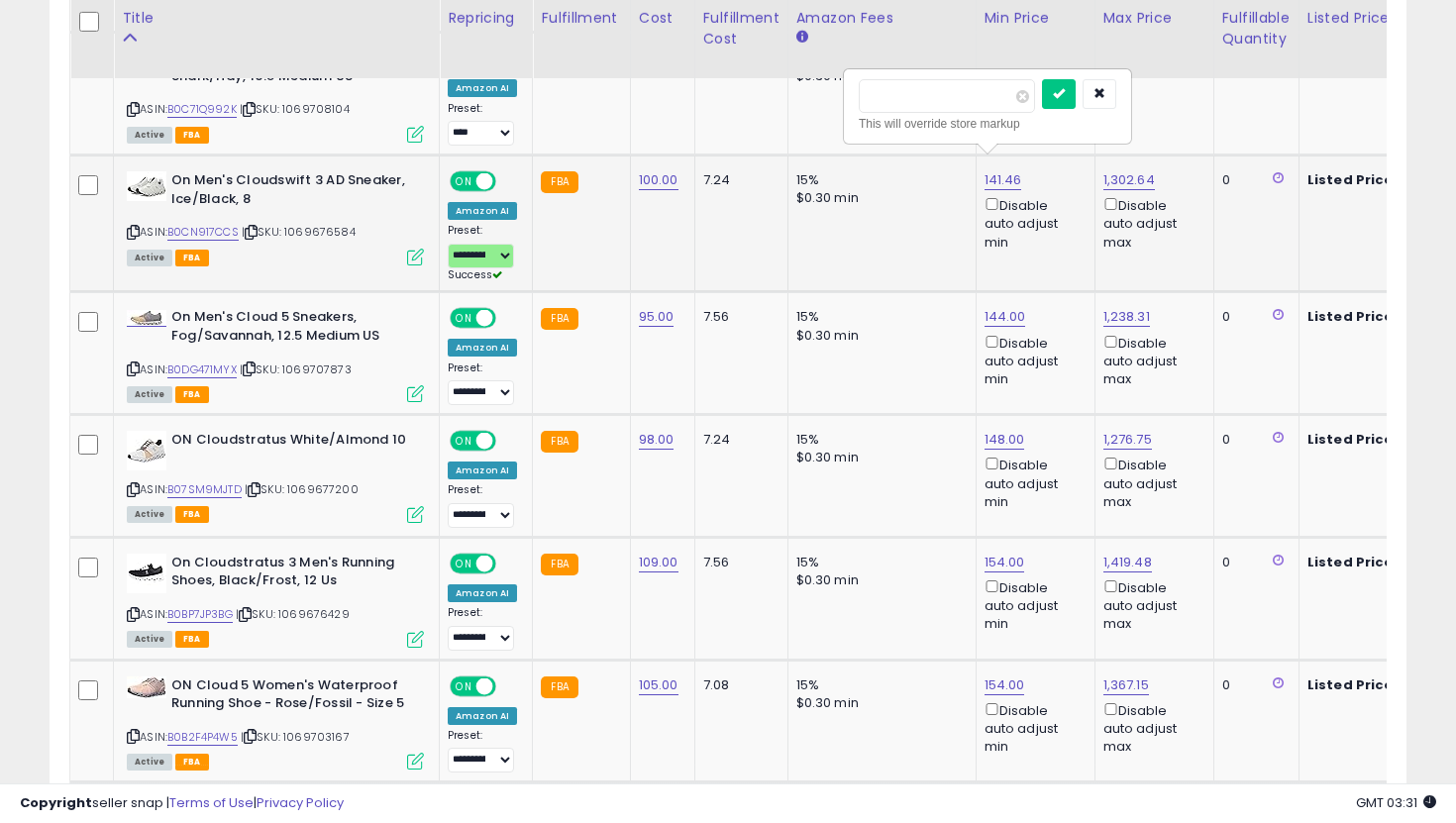 click on "******" at bounding box center [947, 96] 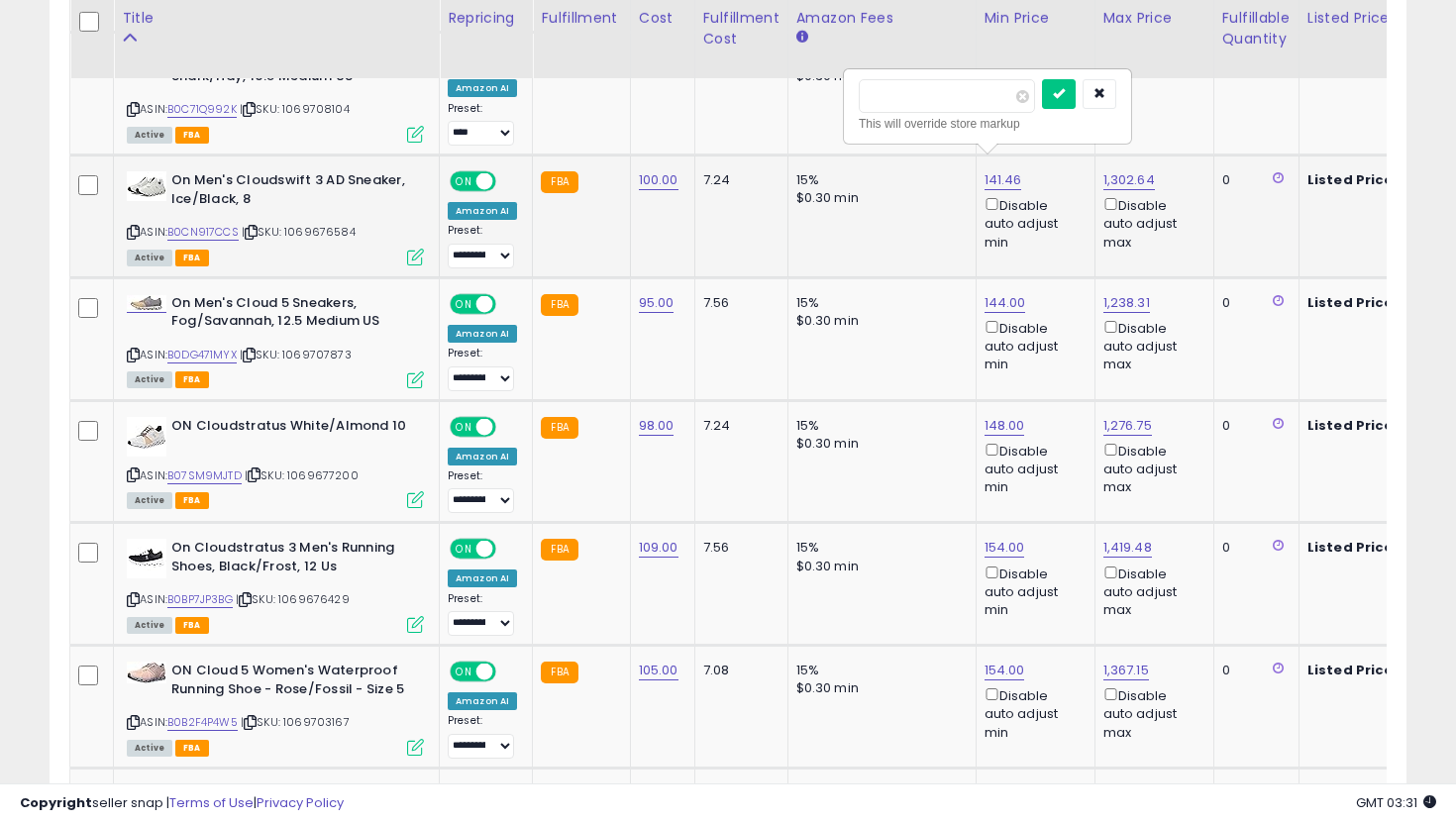type on "***" 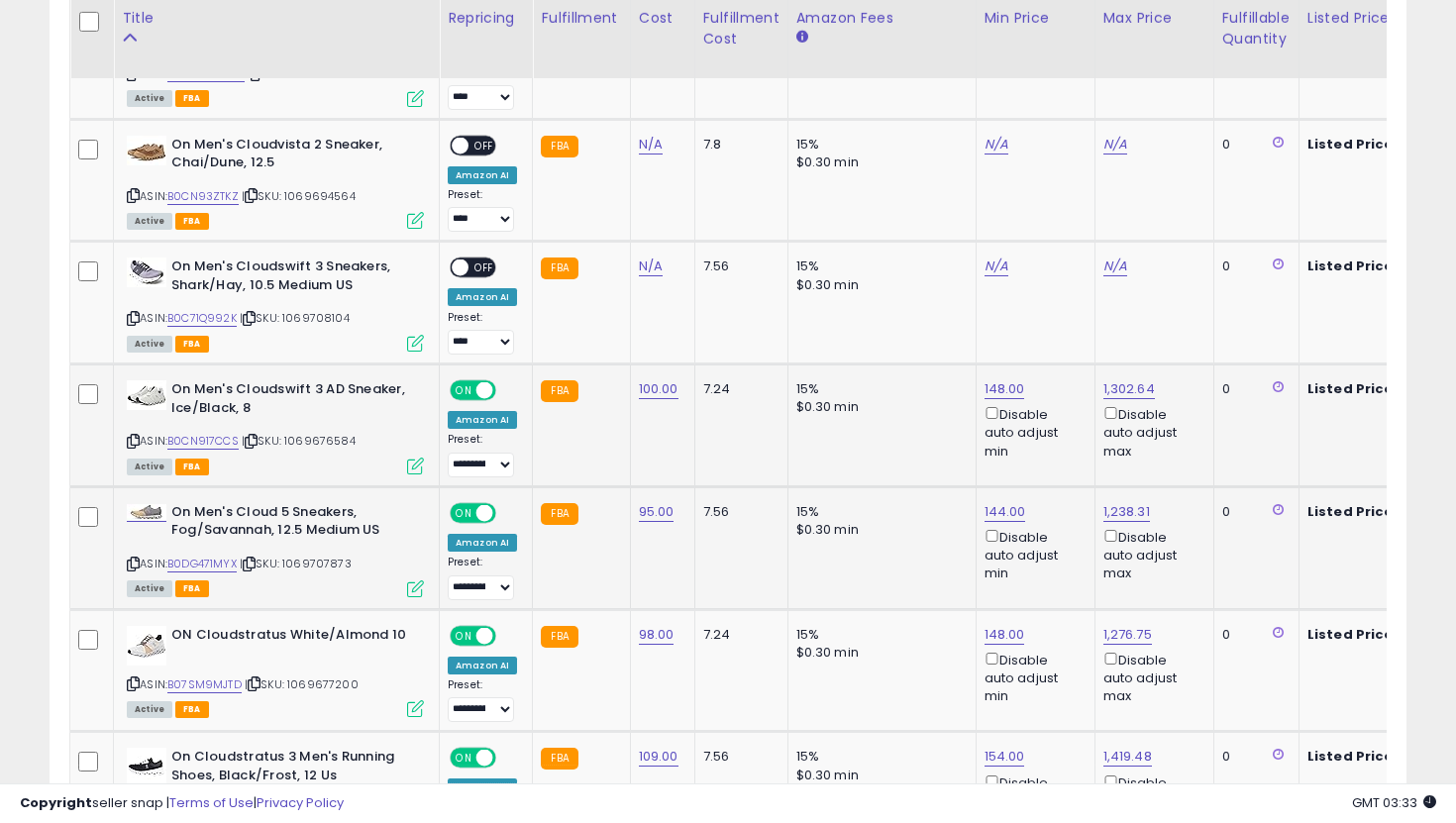 scroll, scrollTop: 2983, scrollLeft: 0, axis: vertical 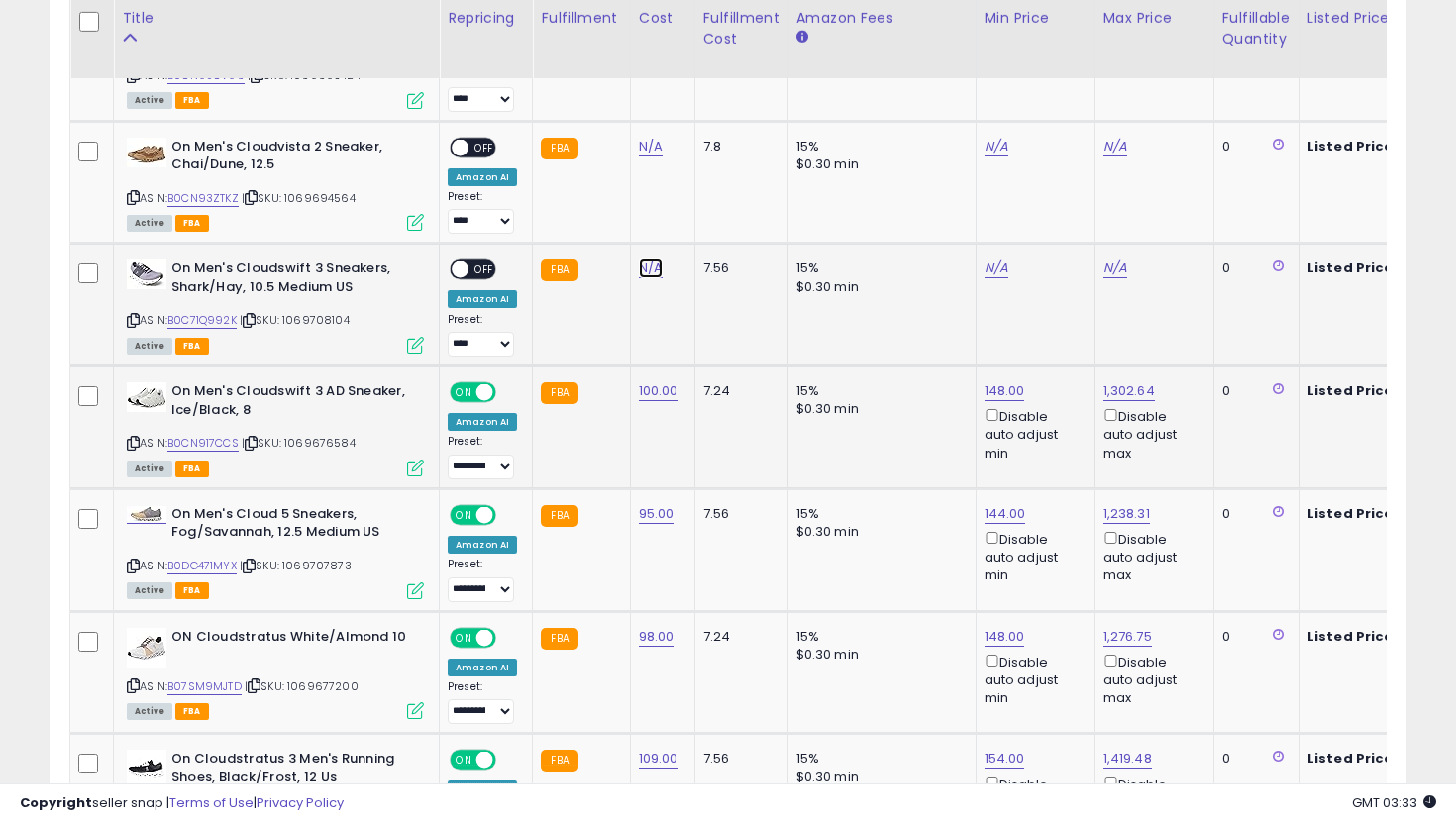 click on "N/A" at bounding box center (651, -1411) 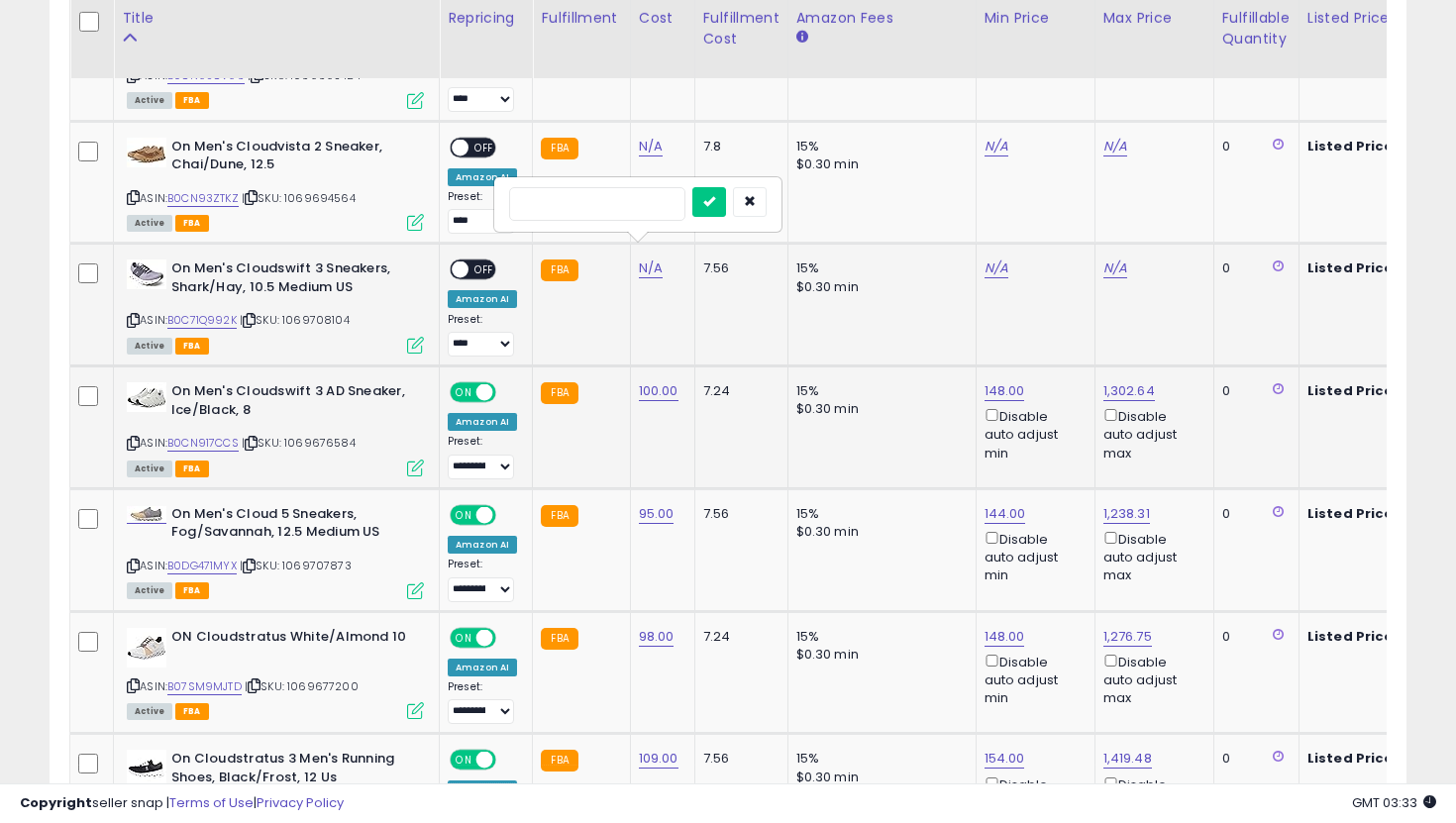 type on "***" 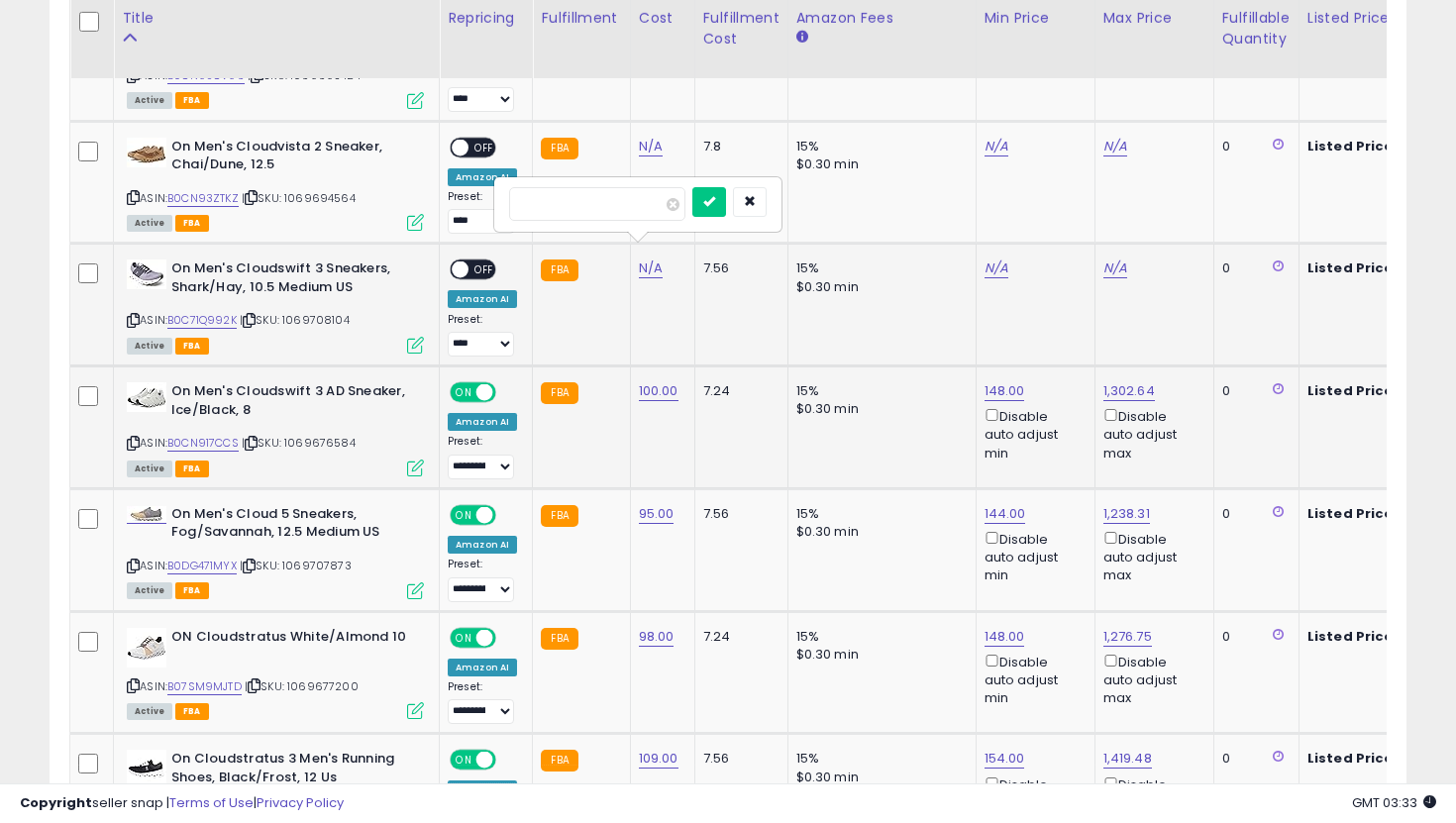 click at bounding box center (709, 202) 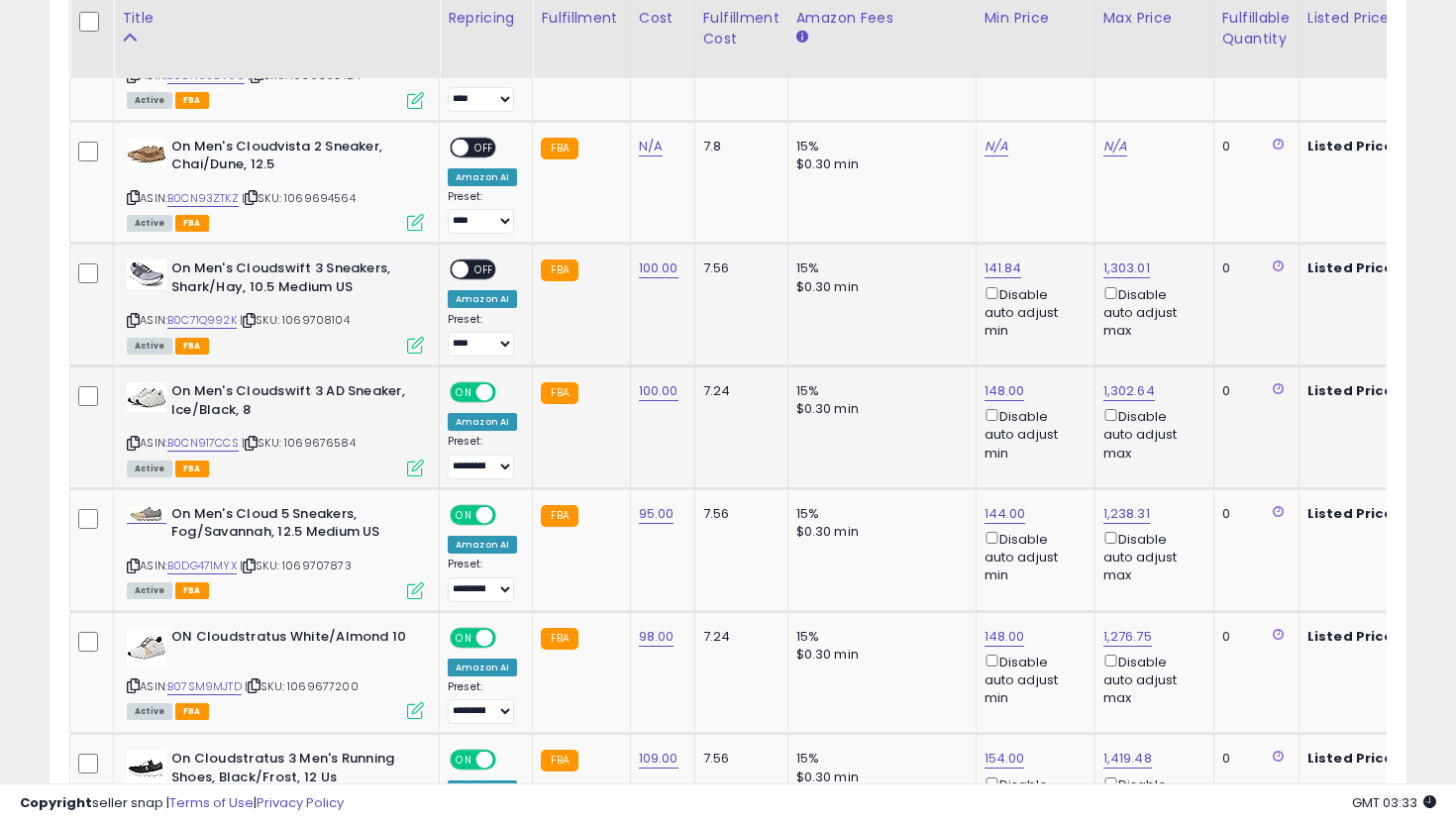 click on "OFF" at bounding box center (484, 269) 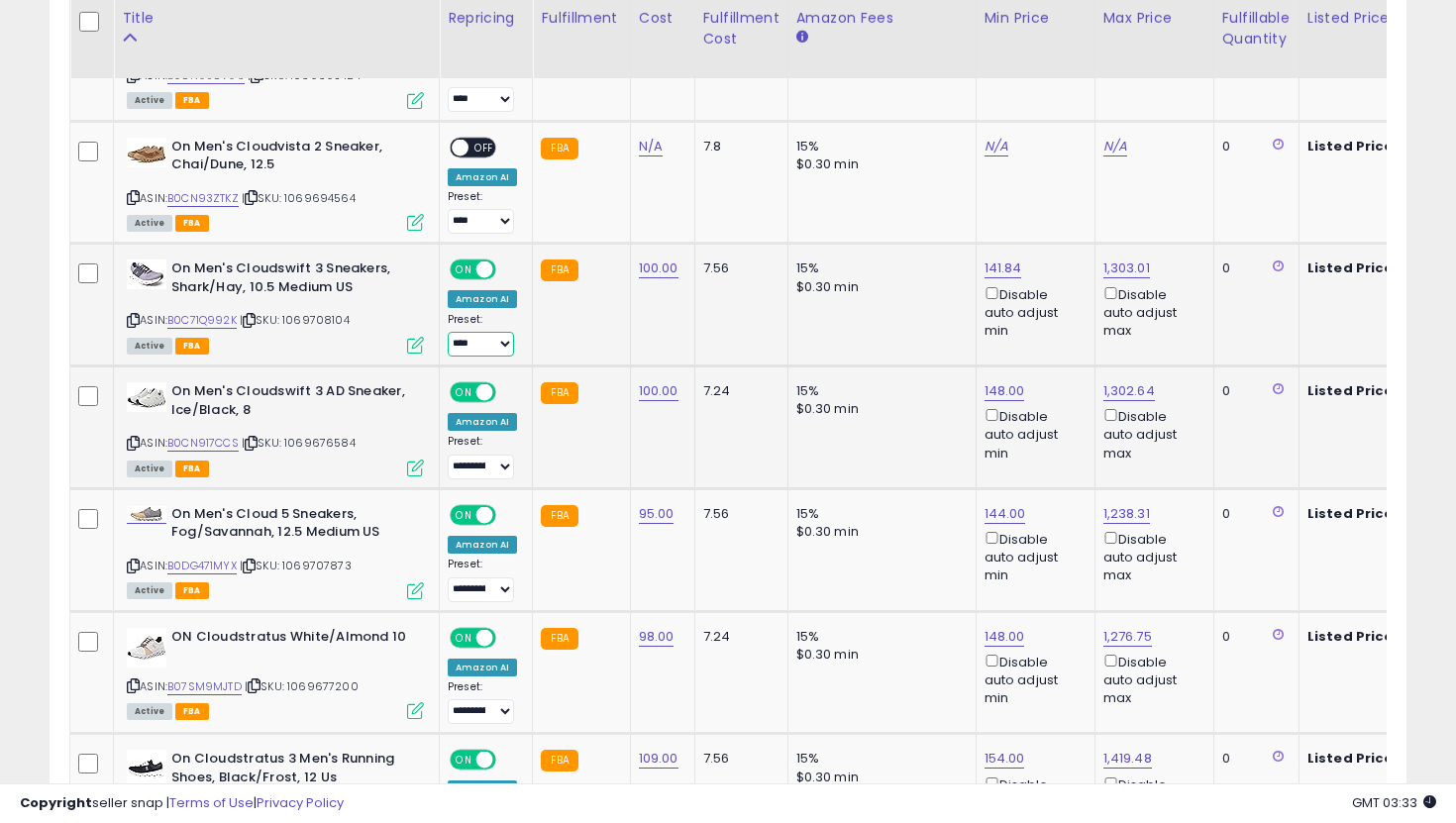 click on "**********" at bounding box center (480, 344) 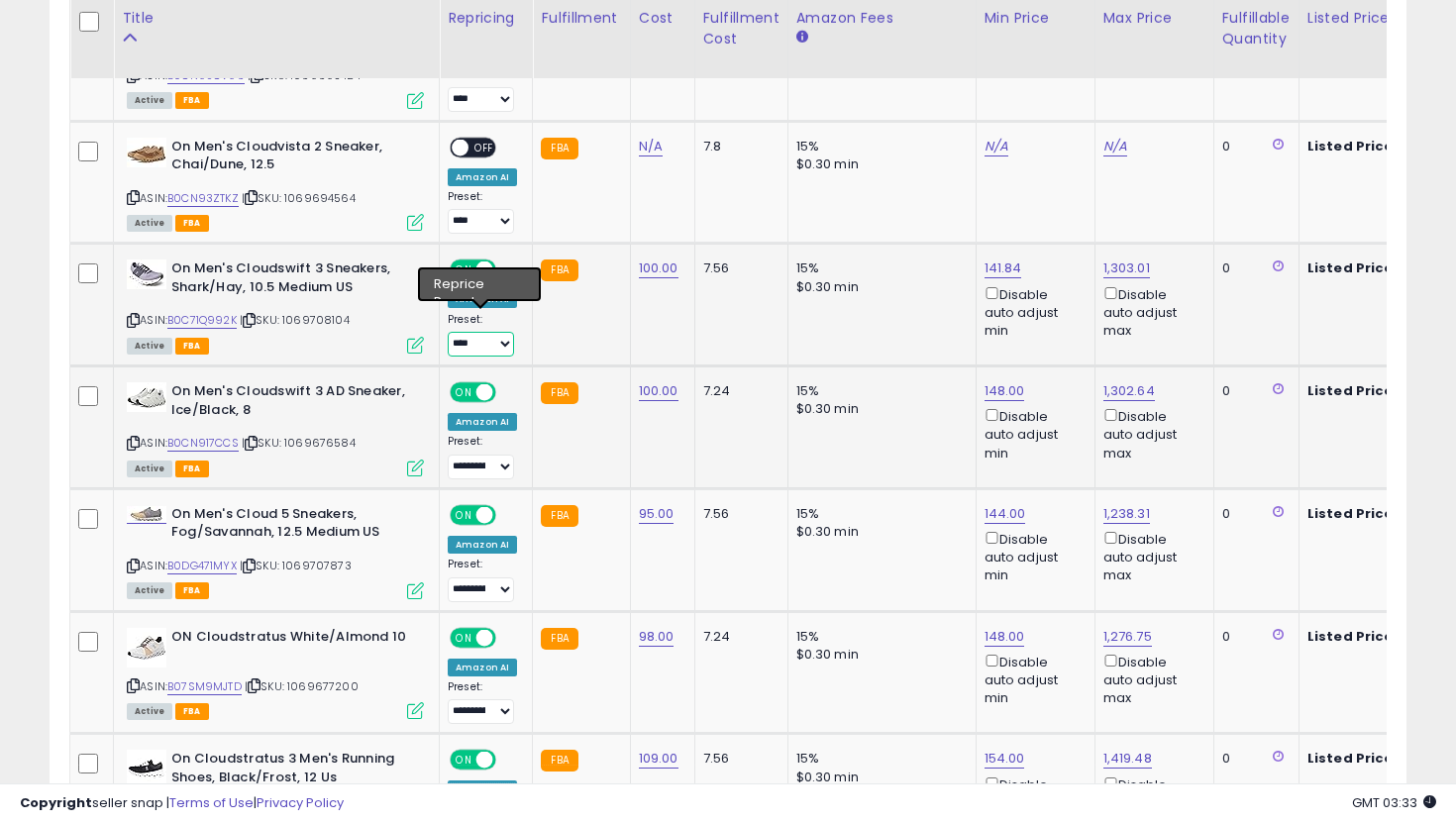 select on "**********" 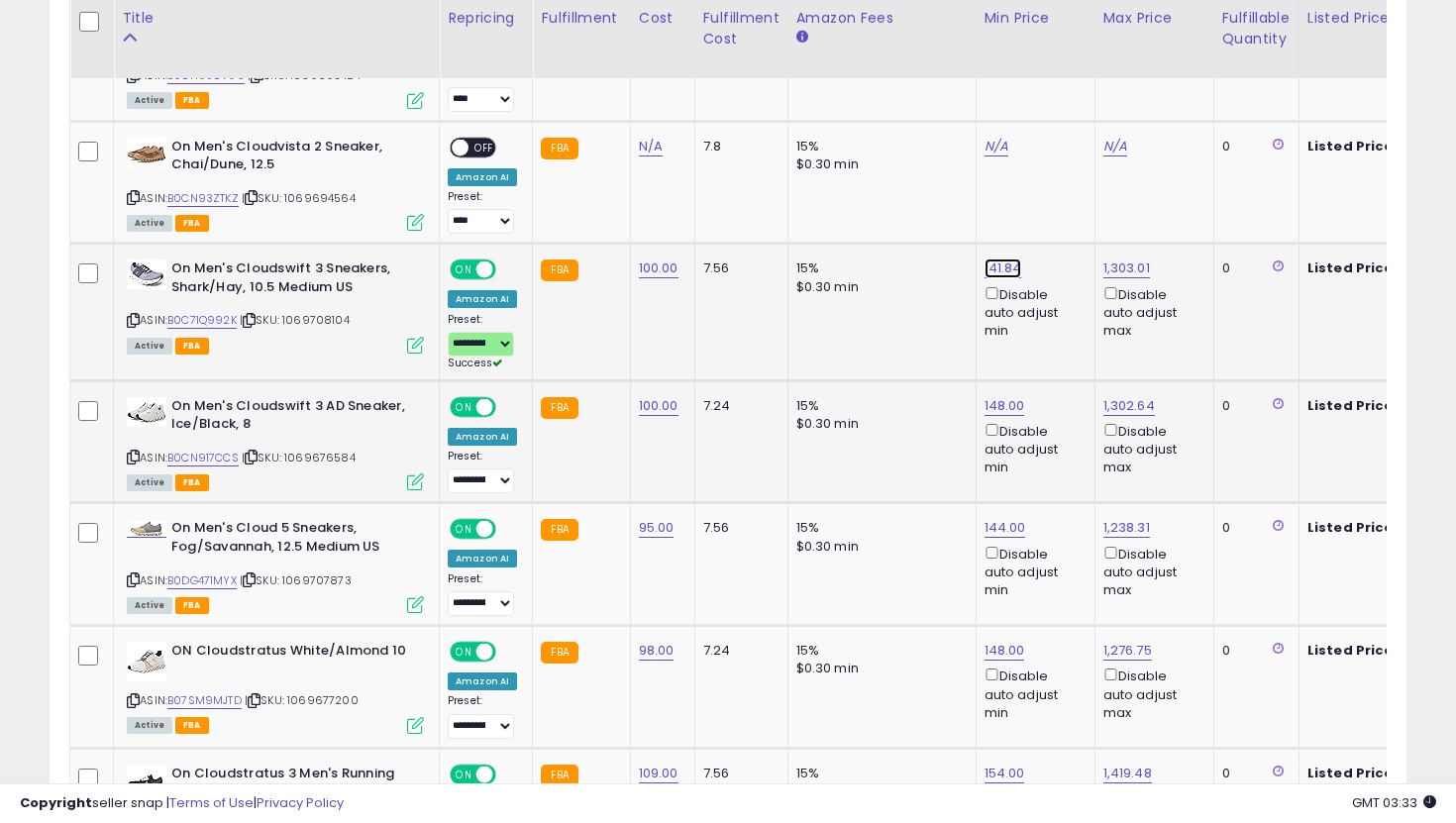 click on "141.84" at bounding box center (1002, -1919) 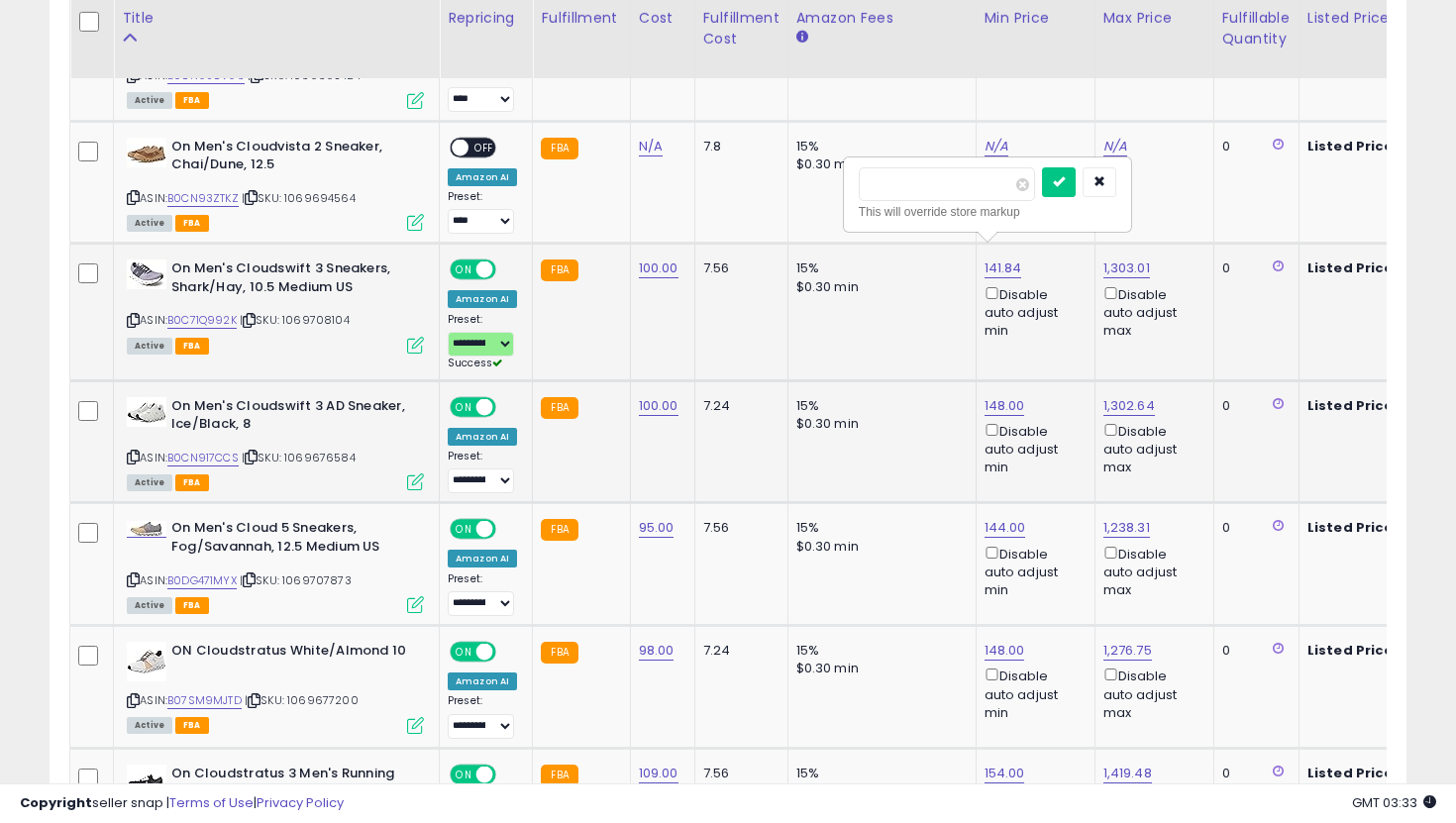 click on "******" at bounding box center [947, 184] 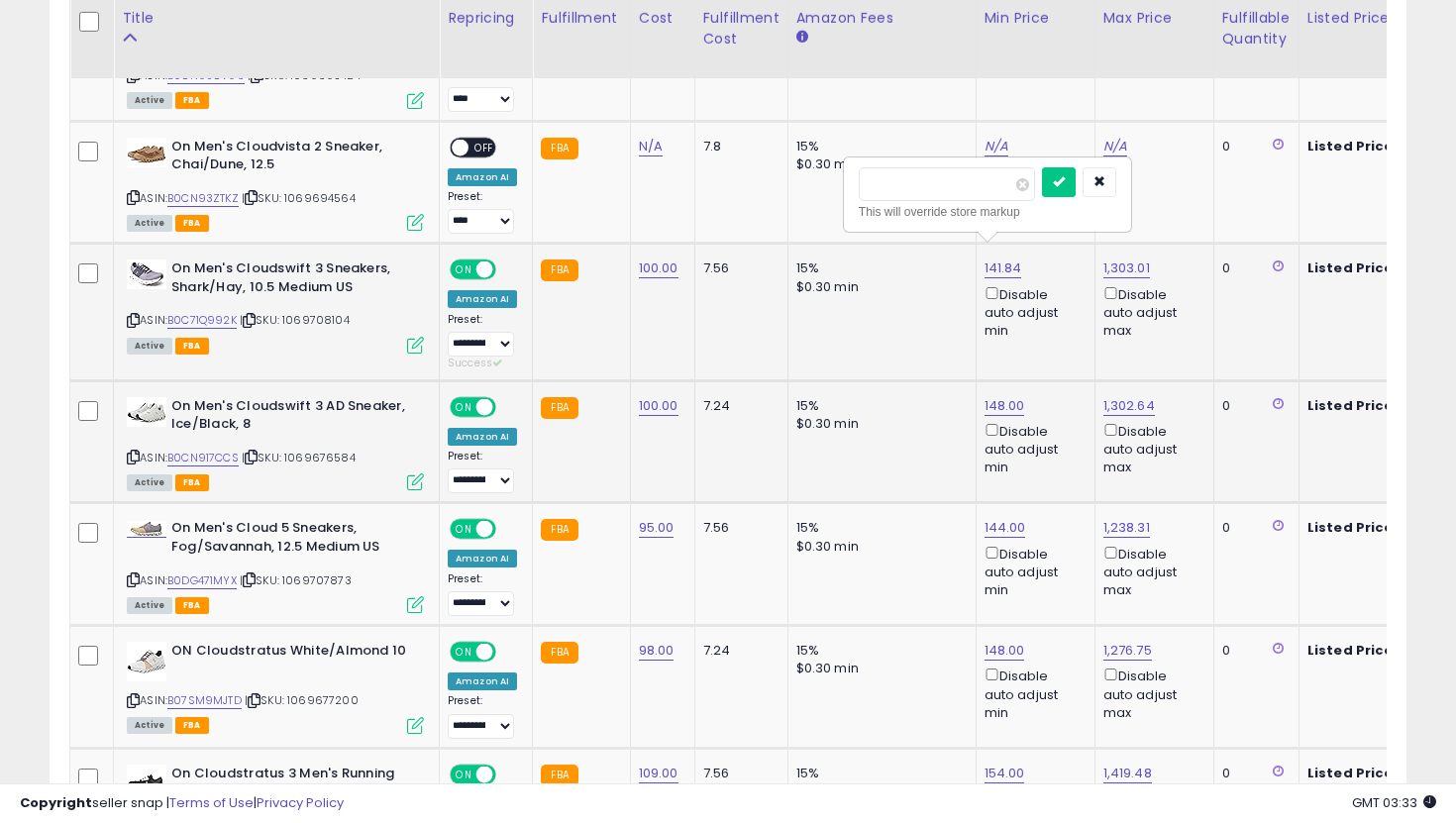 type on "***" 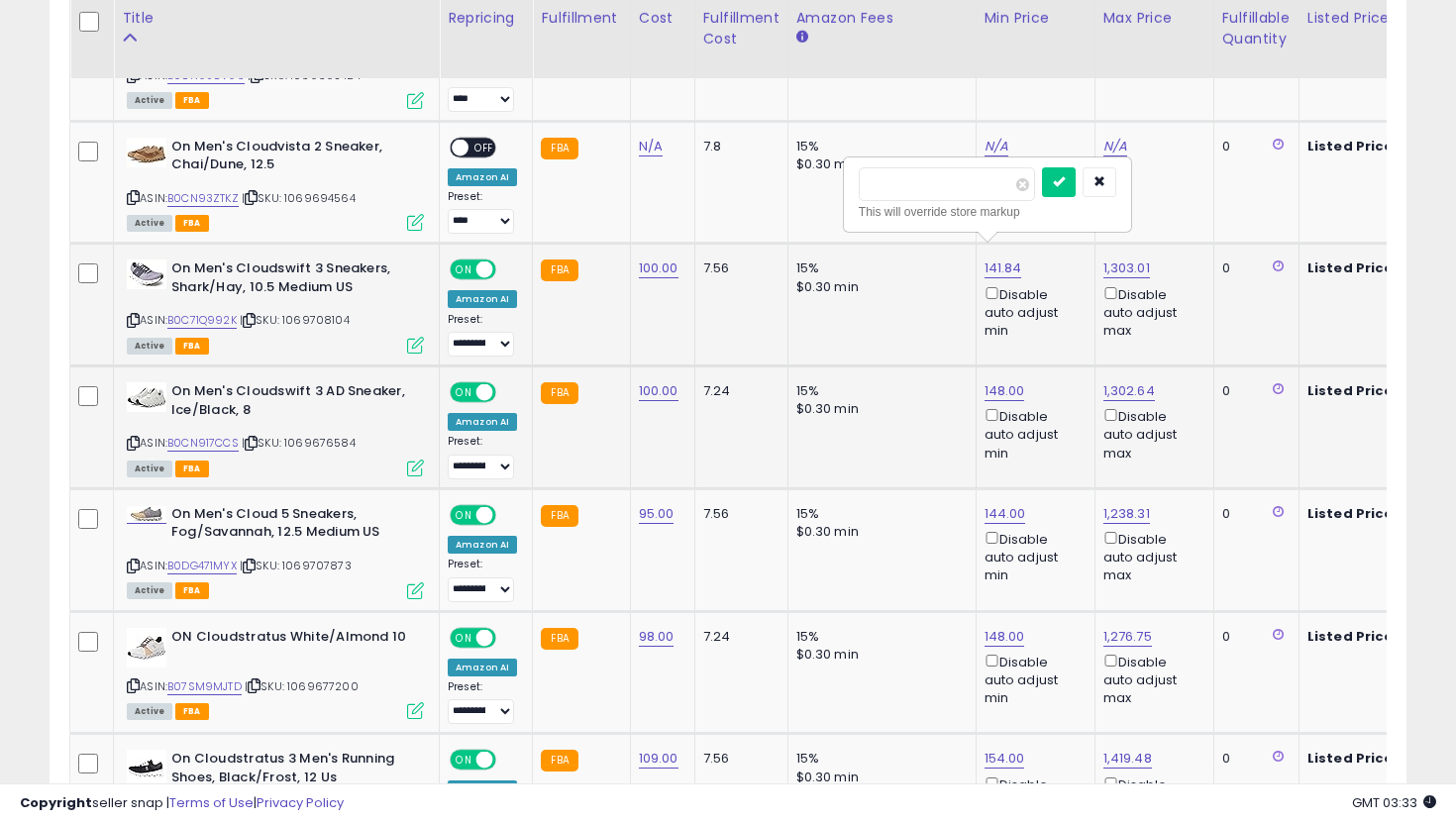 click at bounding box center [1059, 182] 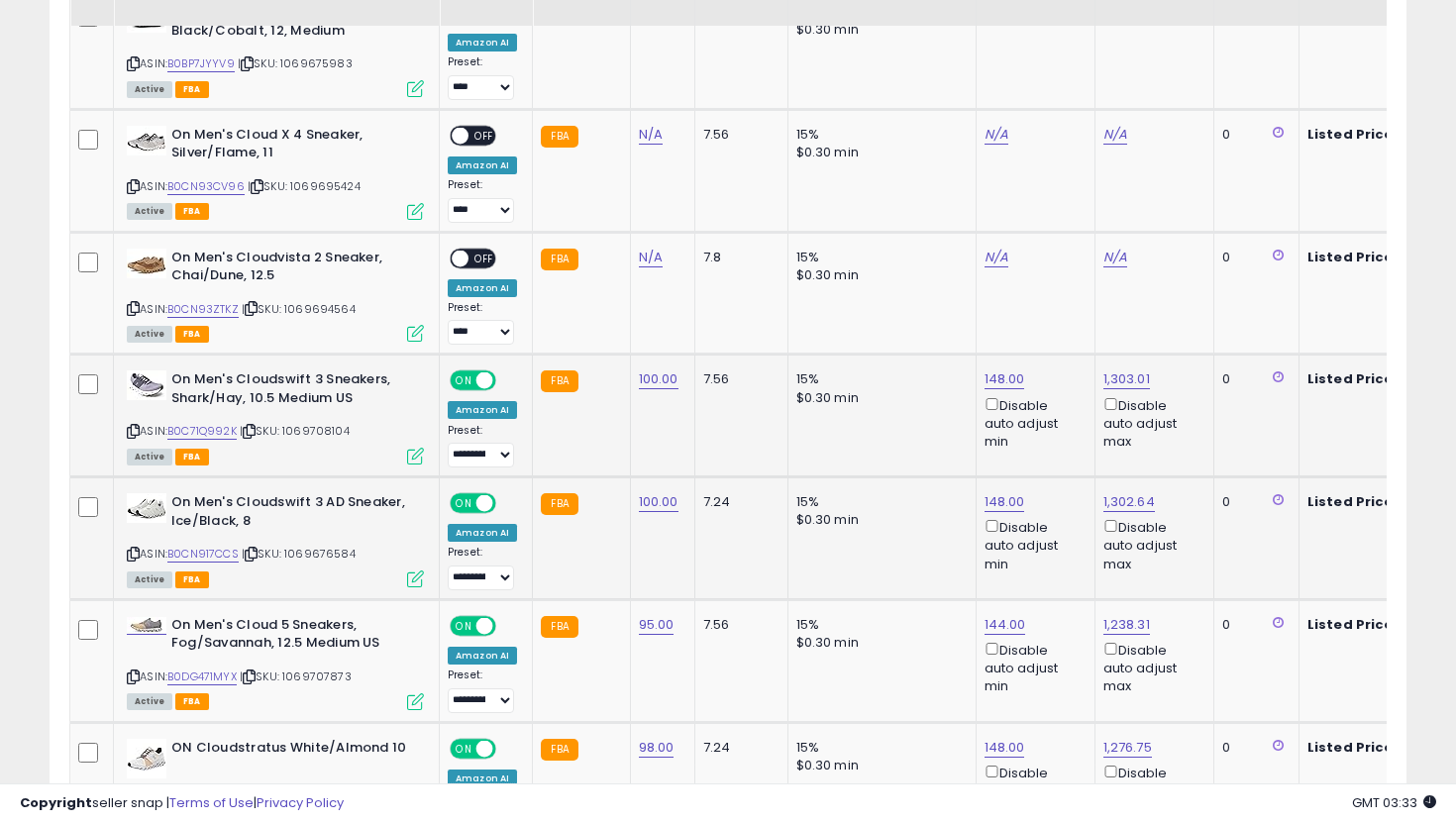 scroll, scrollTop: 2820, scrollLeft: 0, axis: vertical 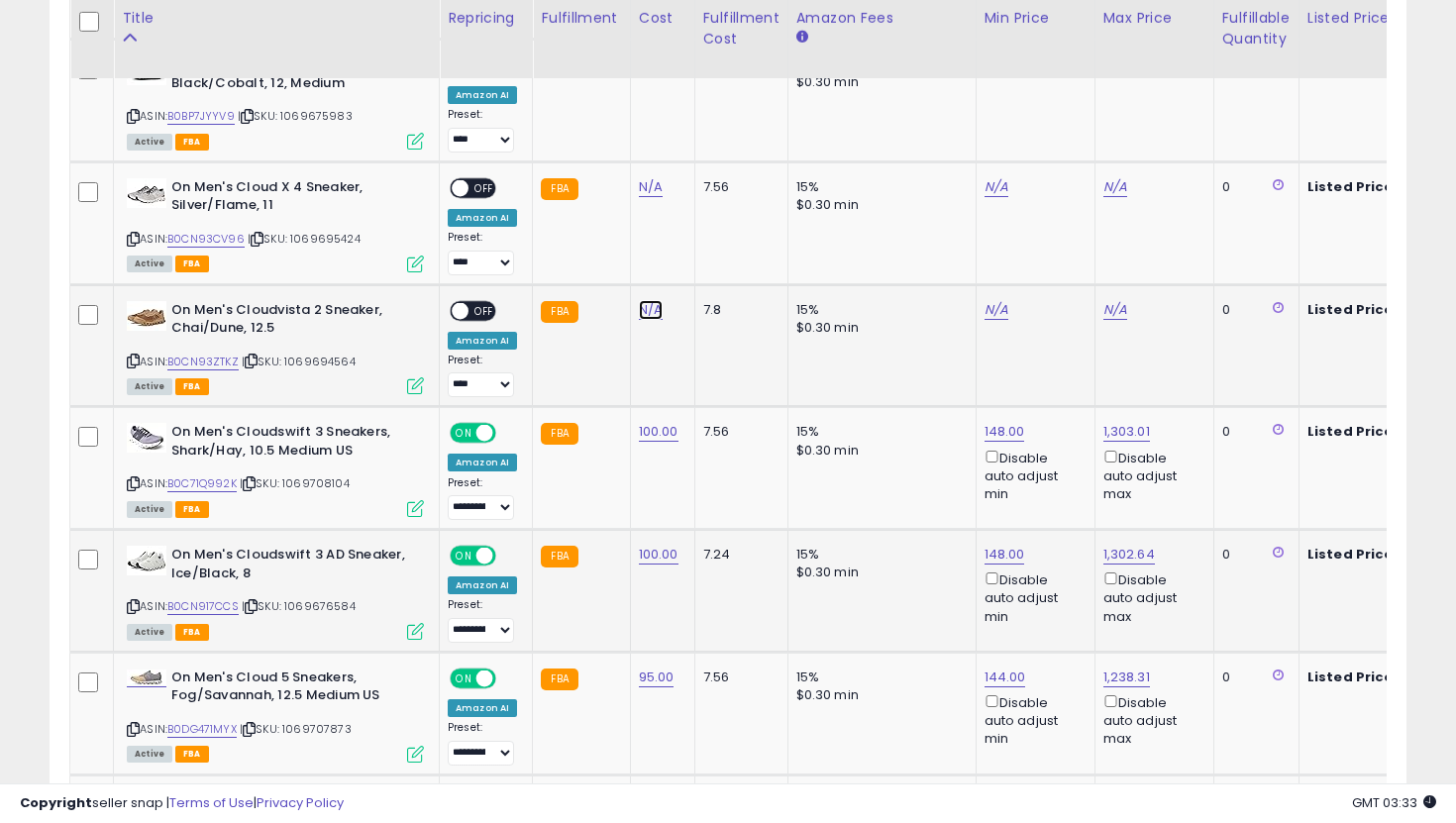 click on "N/A" at bounding box center (651, -1248) 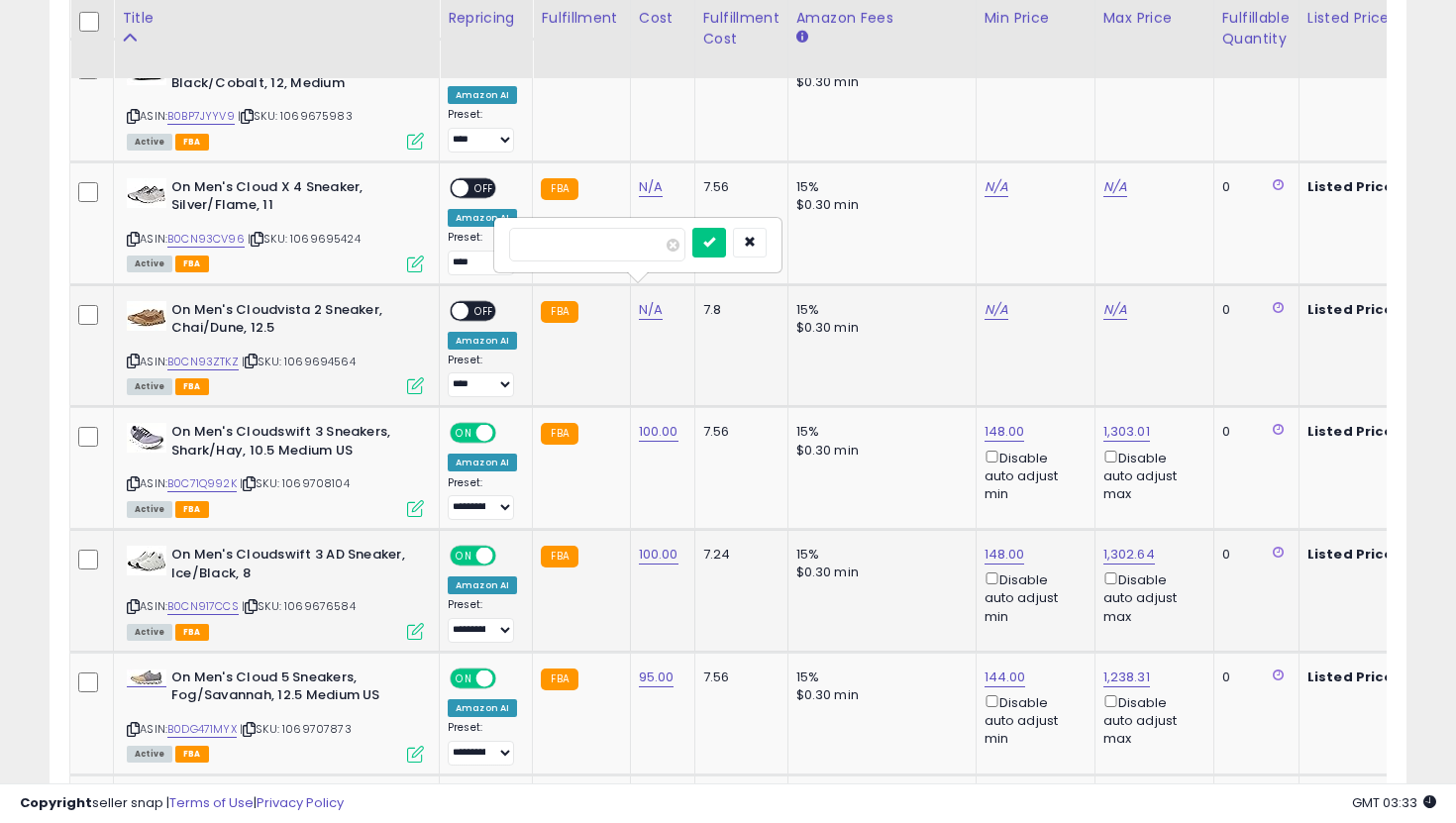 type on "**" 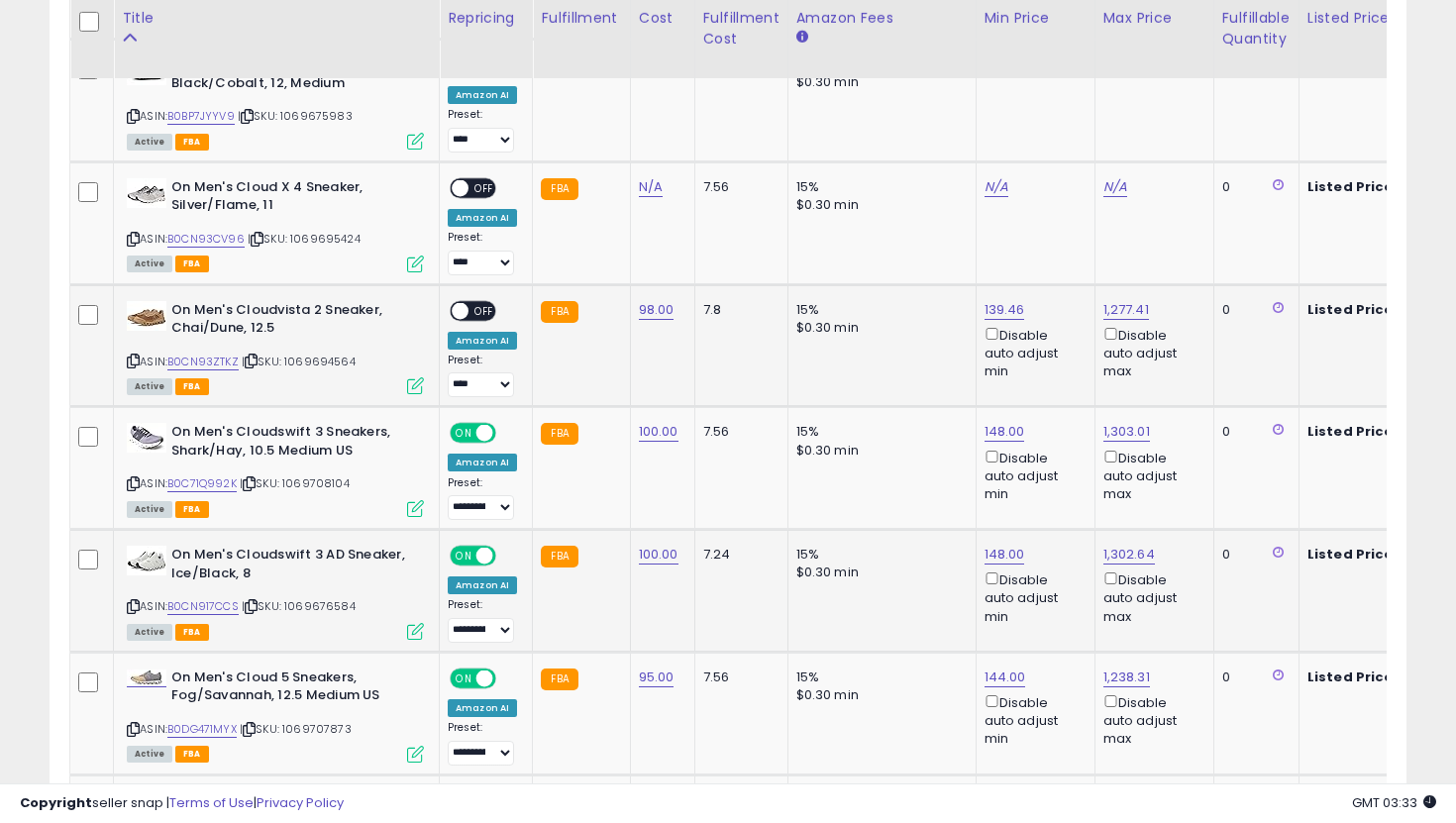 click on "ON   OFF" at bounding box center [451, 310] 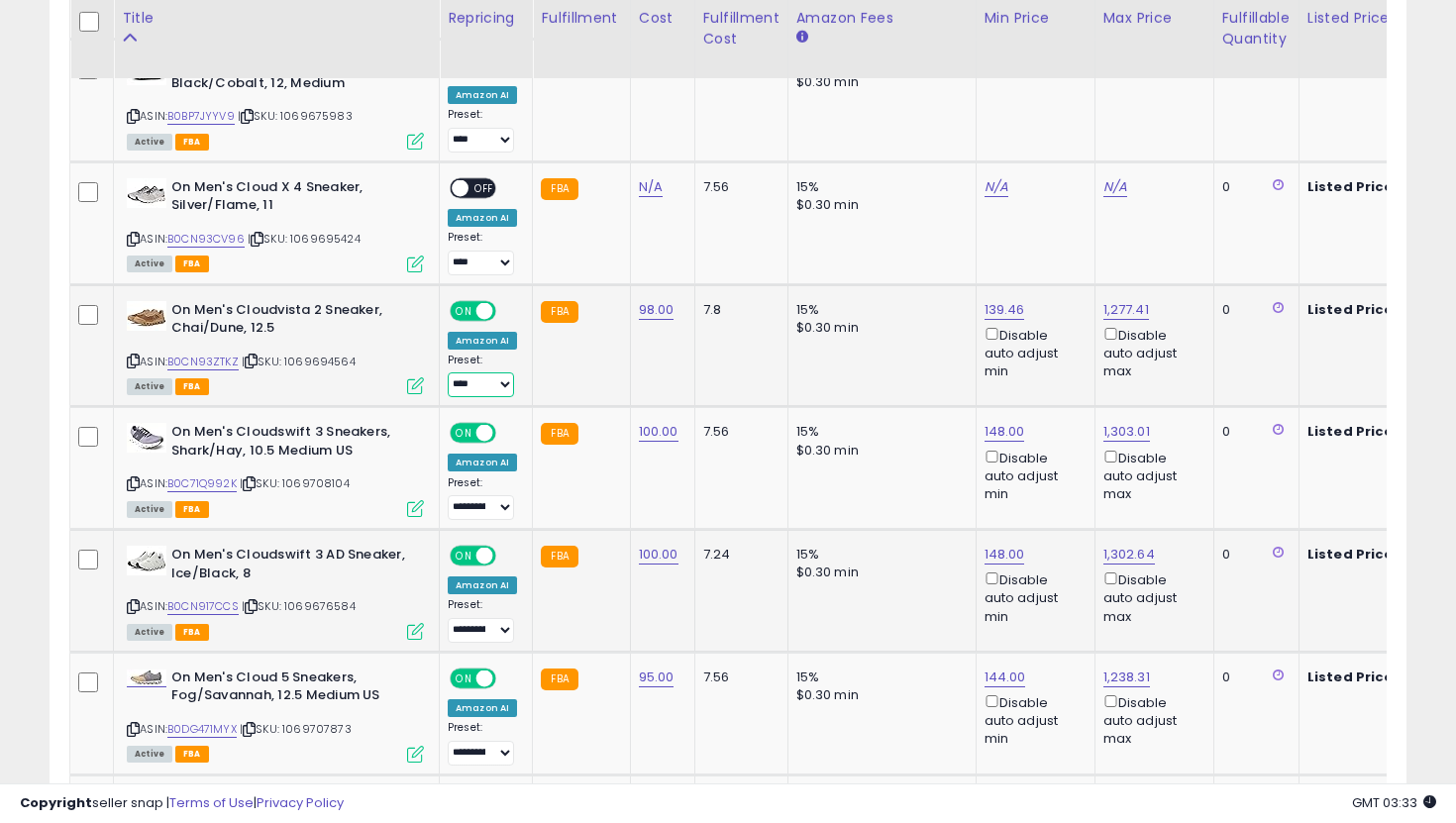 click on "**********" at bounding box center (480, 384) 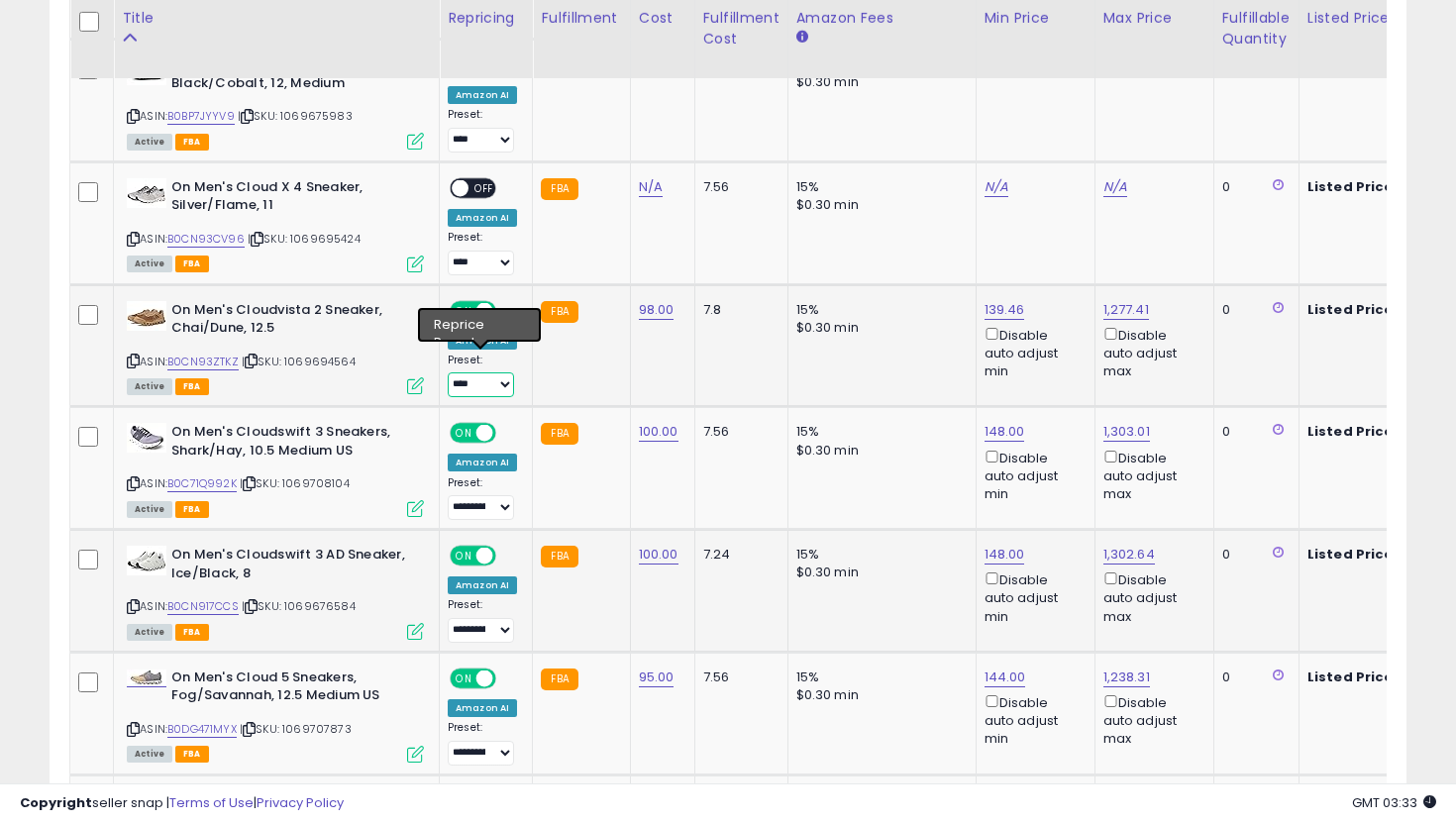 select on "**********" 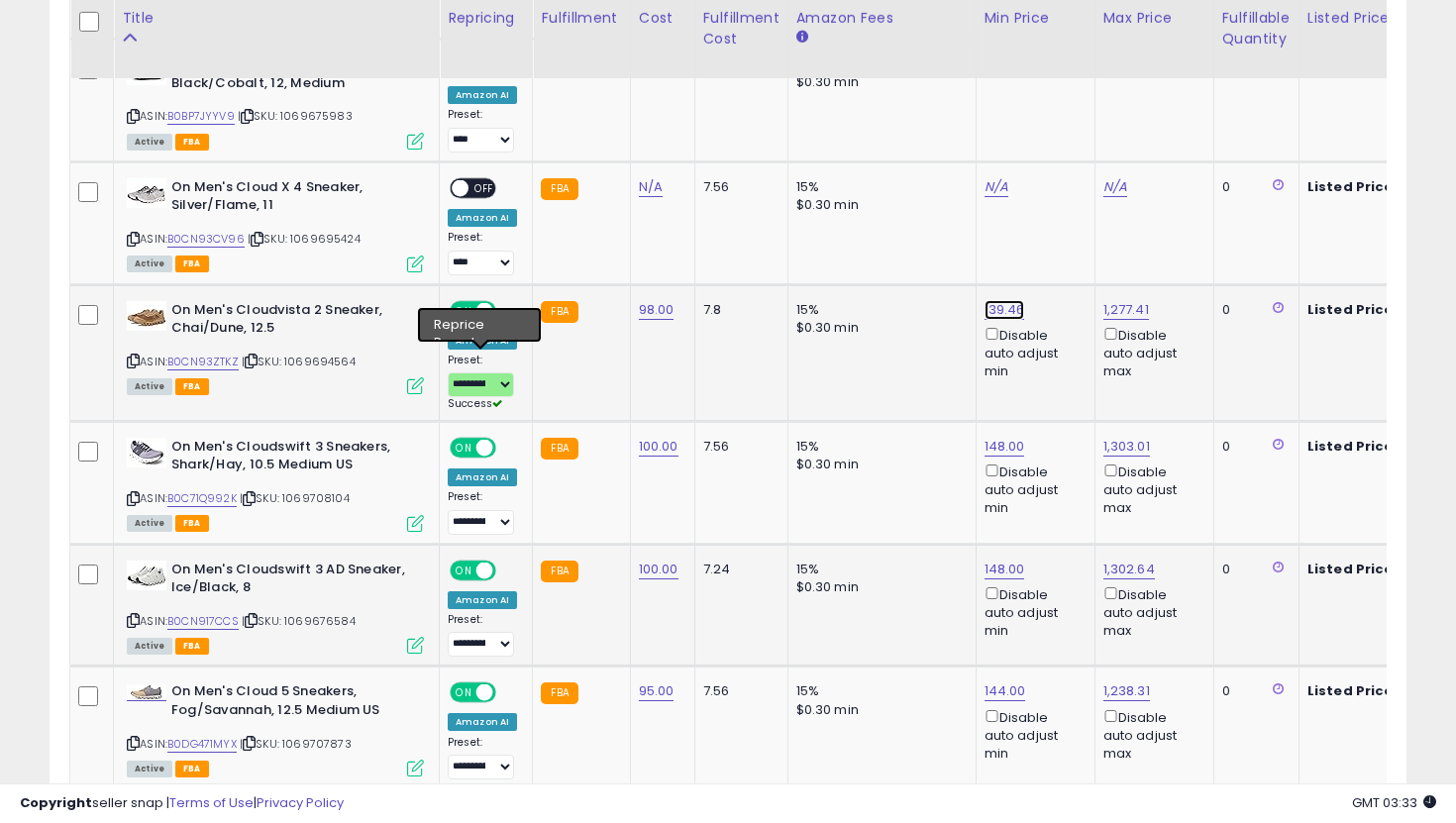 click on "139.46" at bounding box center (1002, -1756) 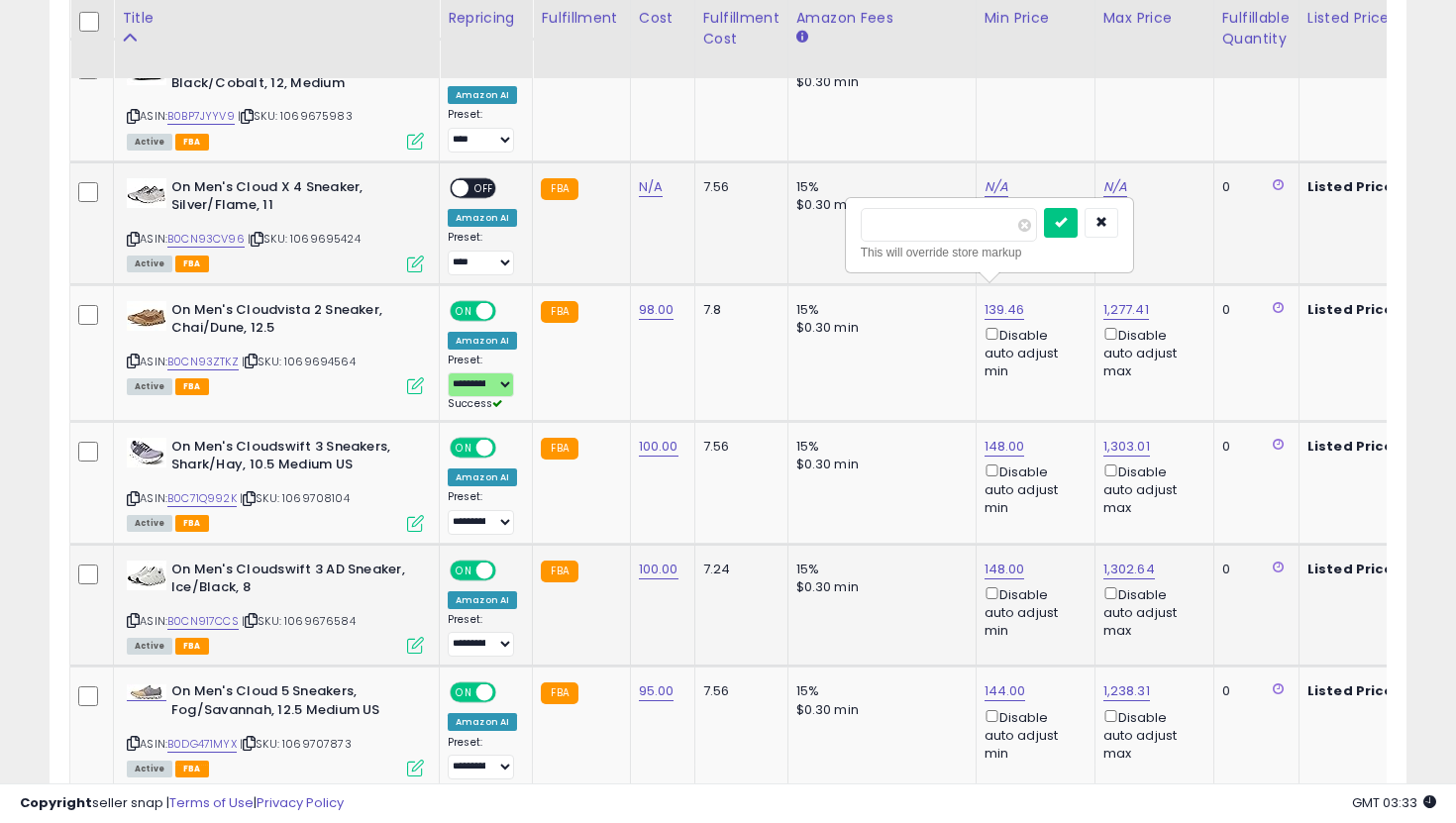 drag, startPoint x: 935, startPoint y: 229, endPoint x: 816, endPoint y: 213, distance: 120.070812 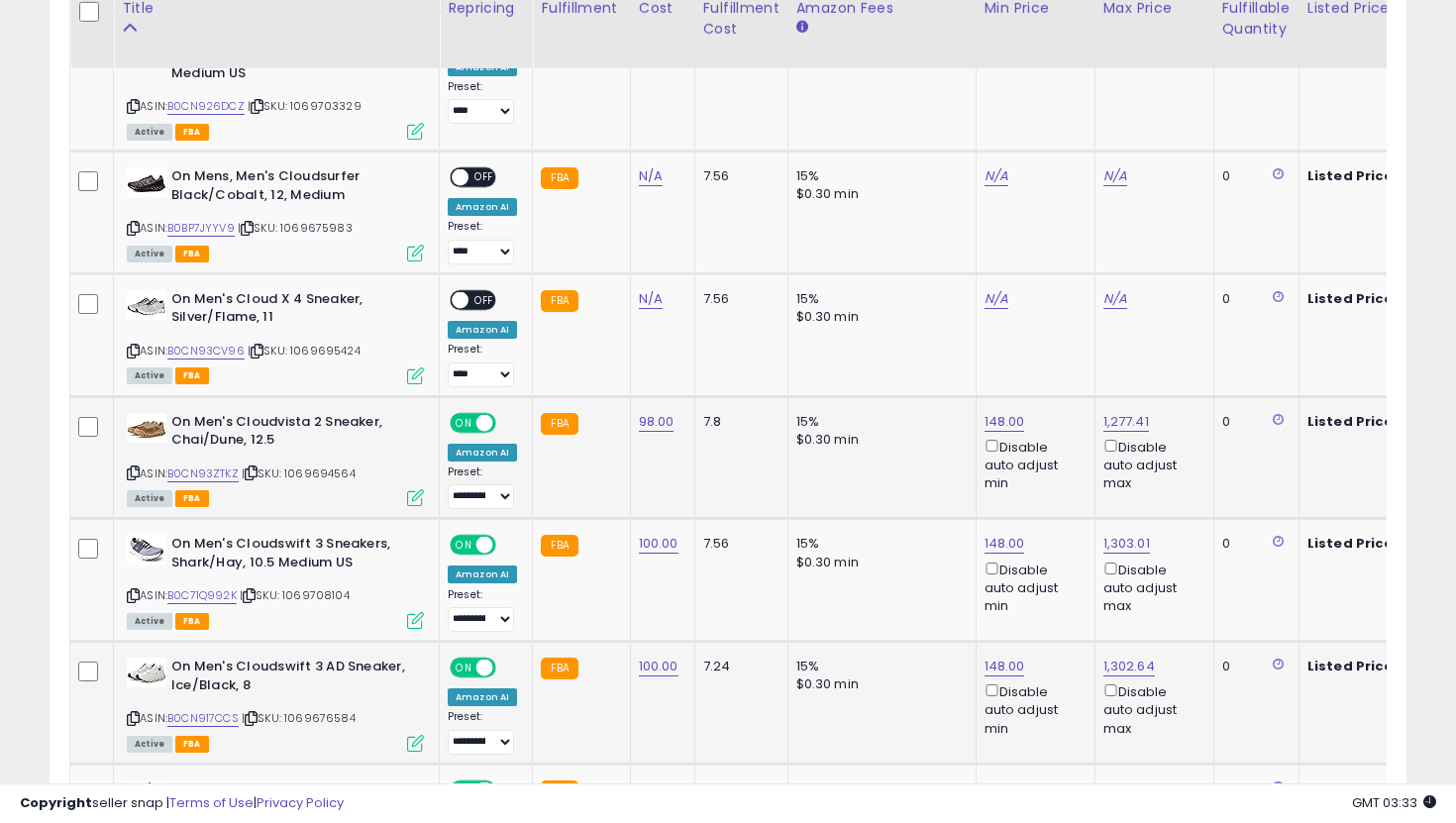 scroll, scrollTop: 2694, scrollLeft: 0, axis: vertical 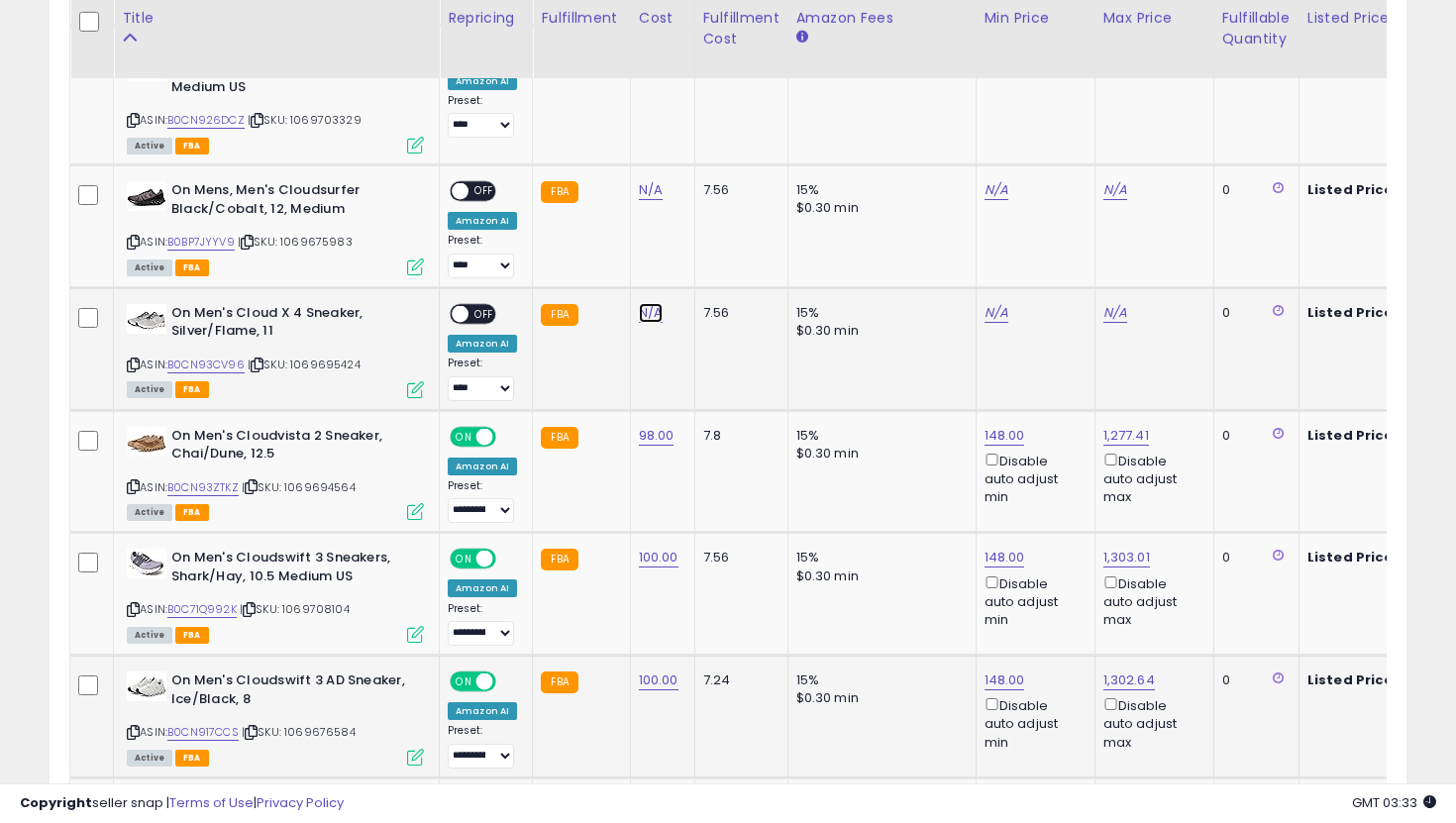 click on "N/A" at bounding box center [651, -1122] 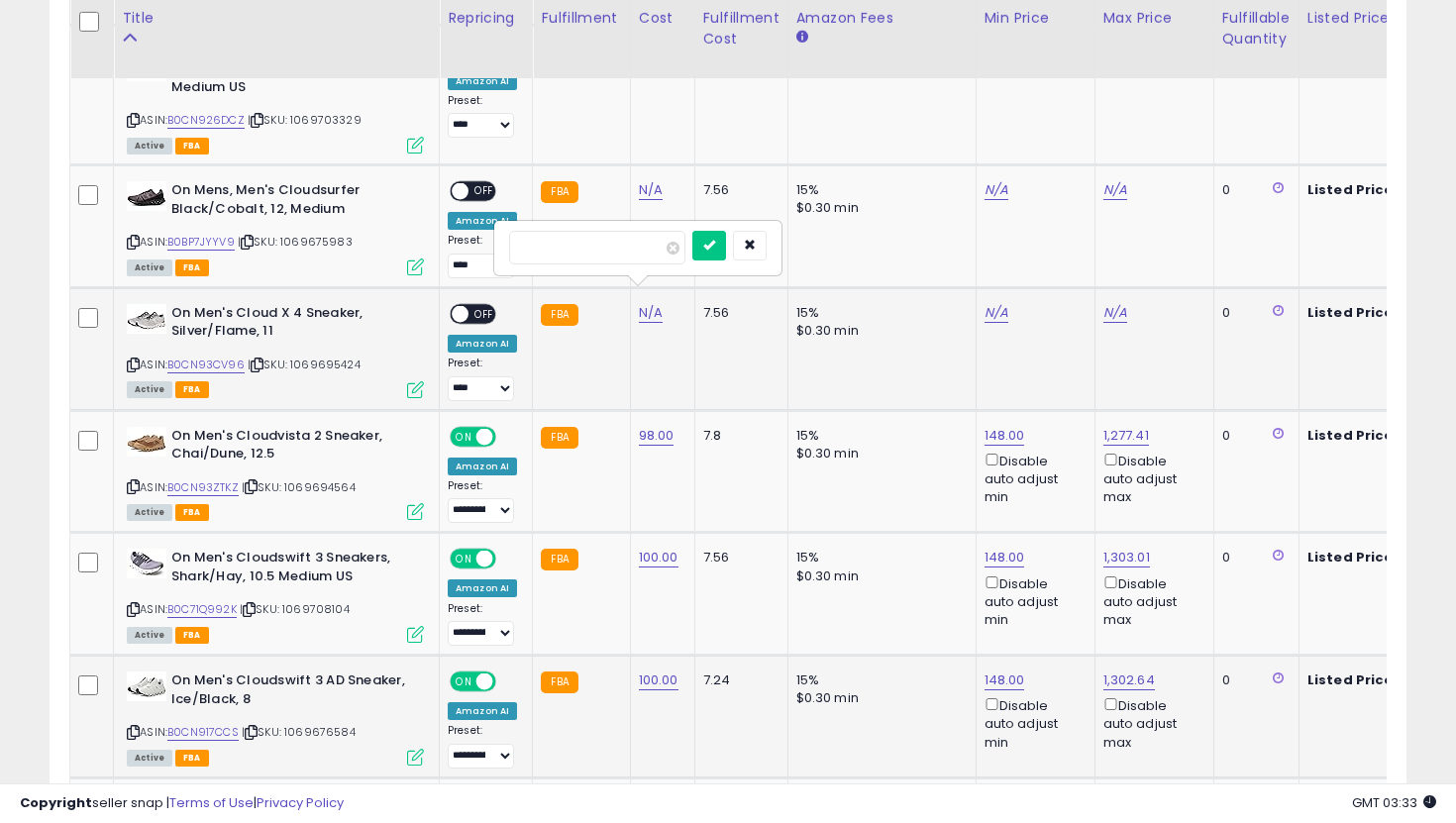 type on "***" 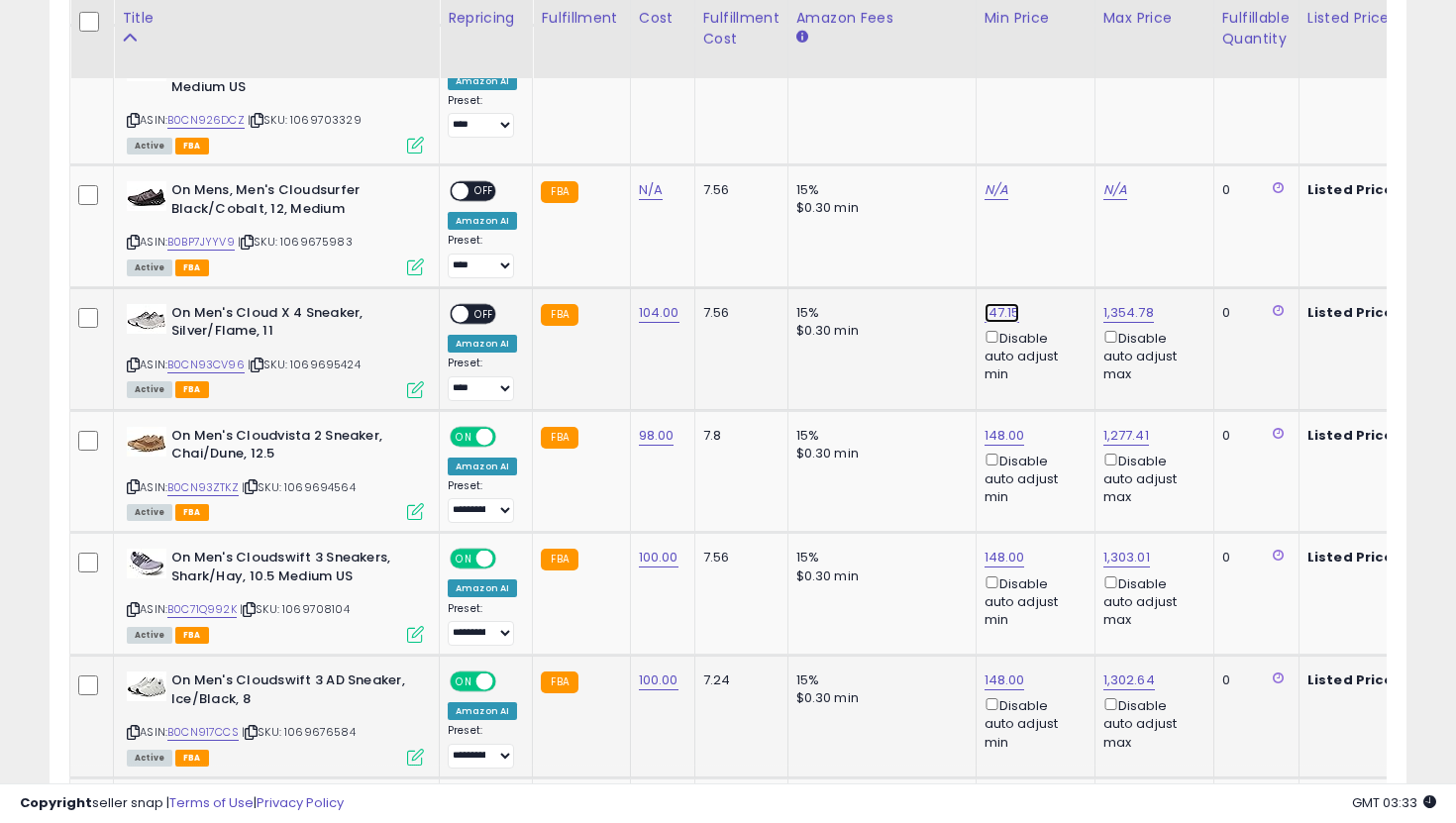 click on "147.15" at bounding box center (1002, -1630) 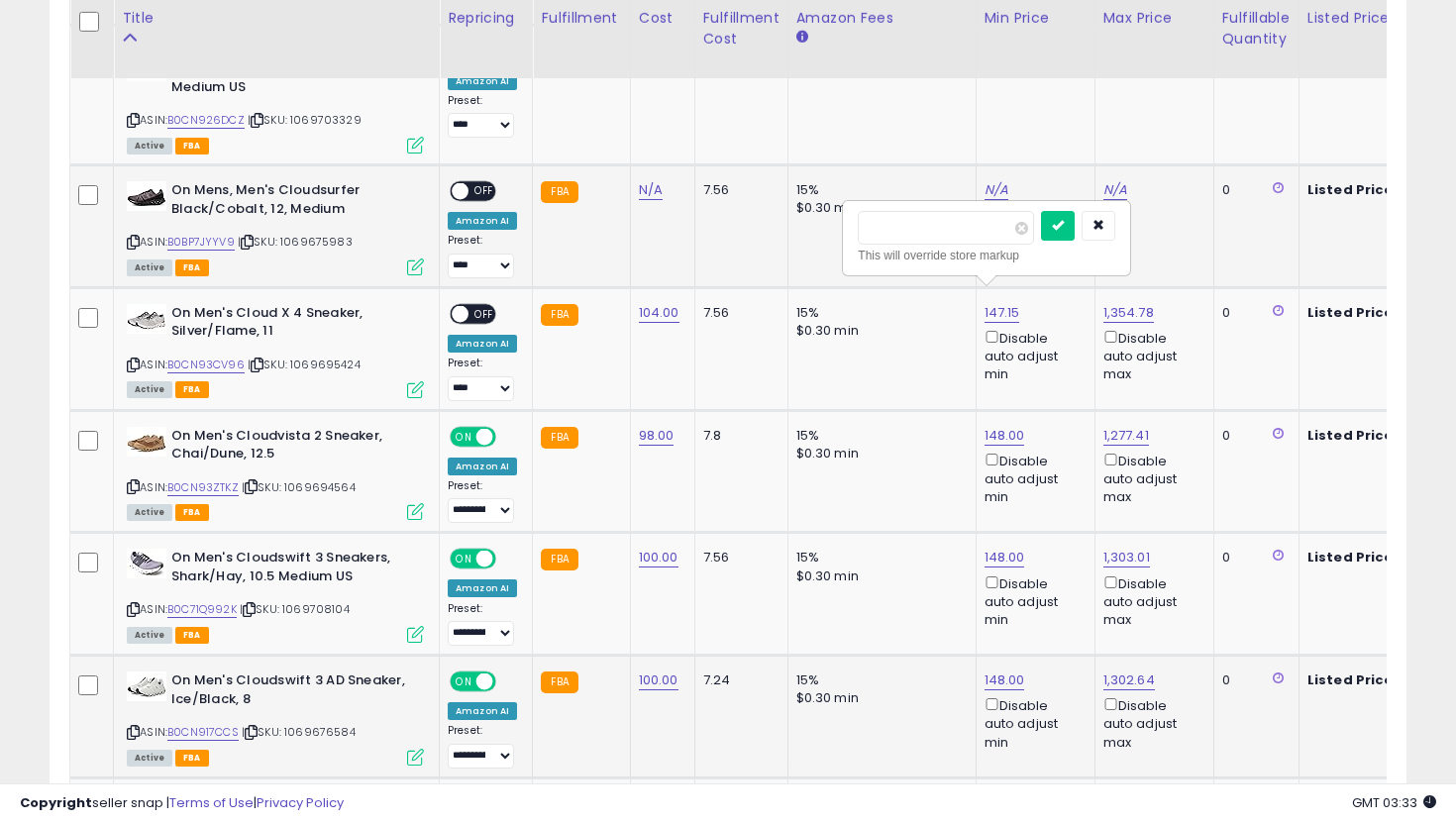 drag, startPoint x: 969, startPoint y: 233, endPoint x: 793, endPoint y: 228, distance: 176.071 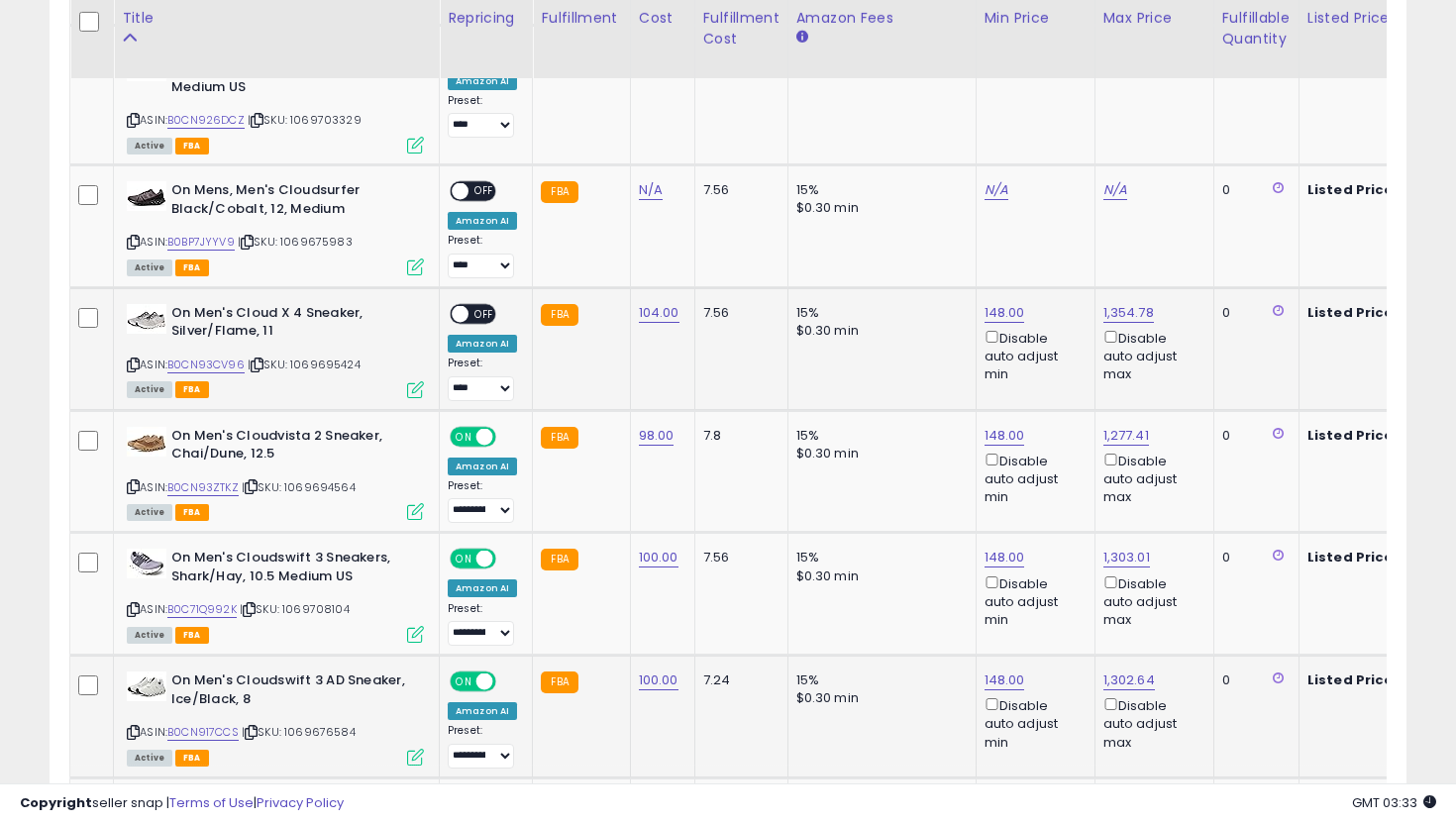 click on "OFF" at bounding box center [484, 313] 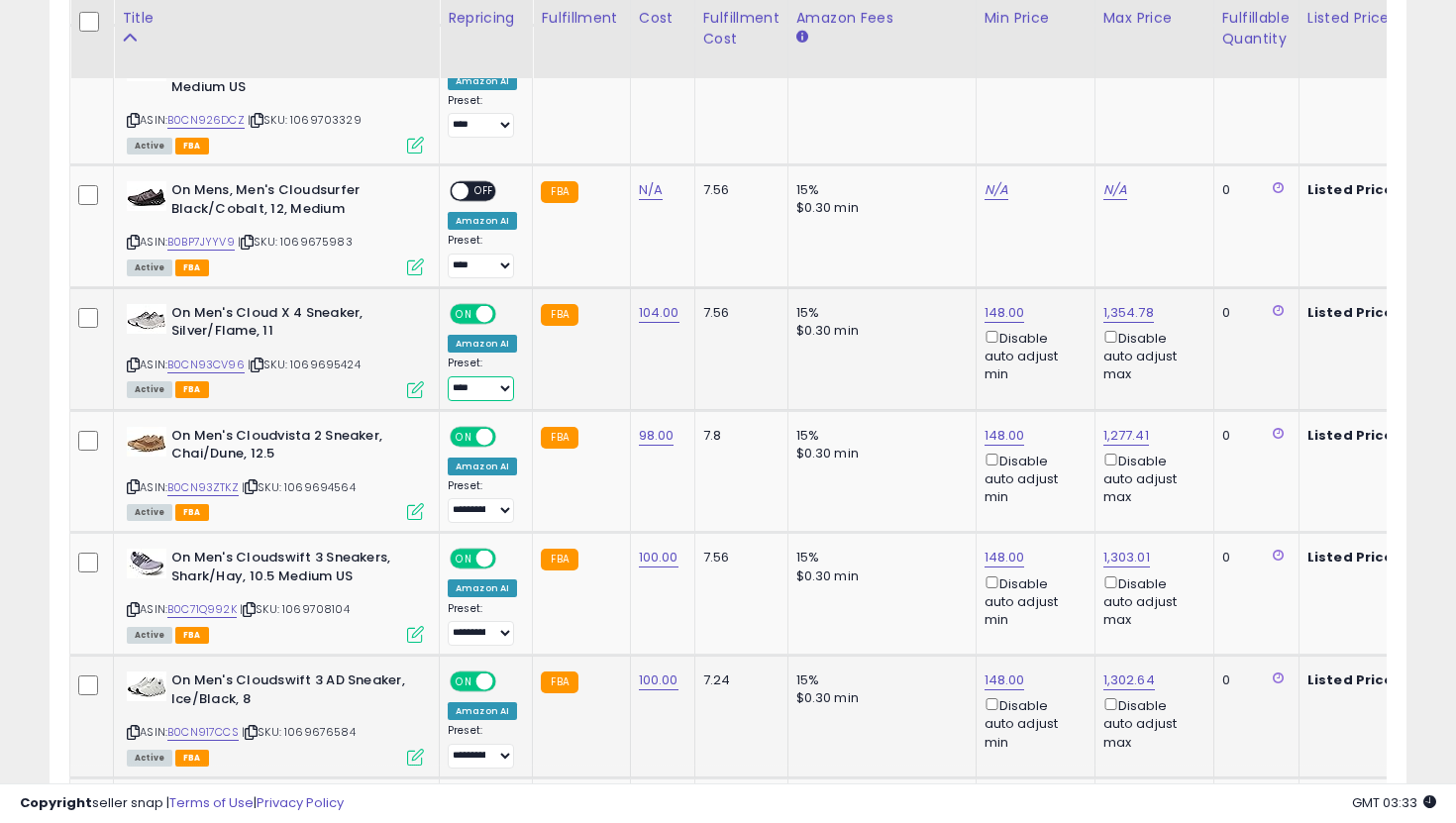 click on "**********" at bounding box center [480, 388] 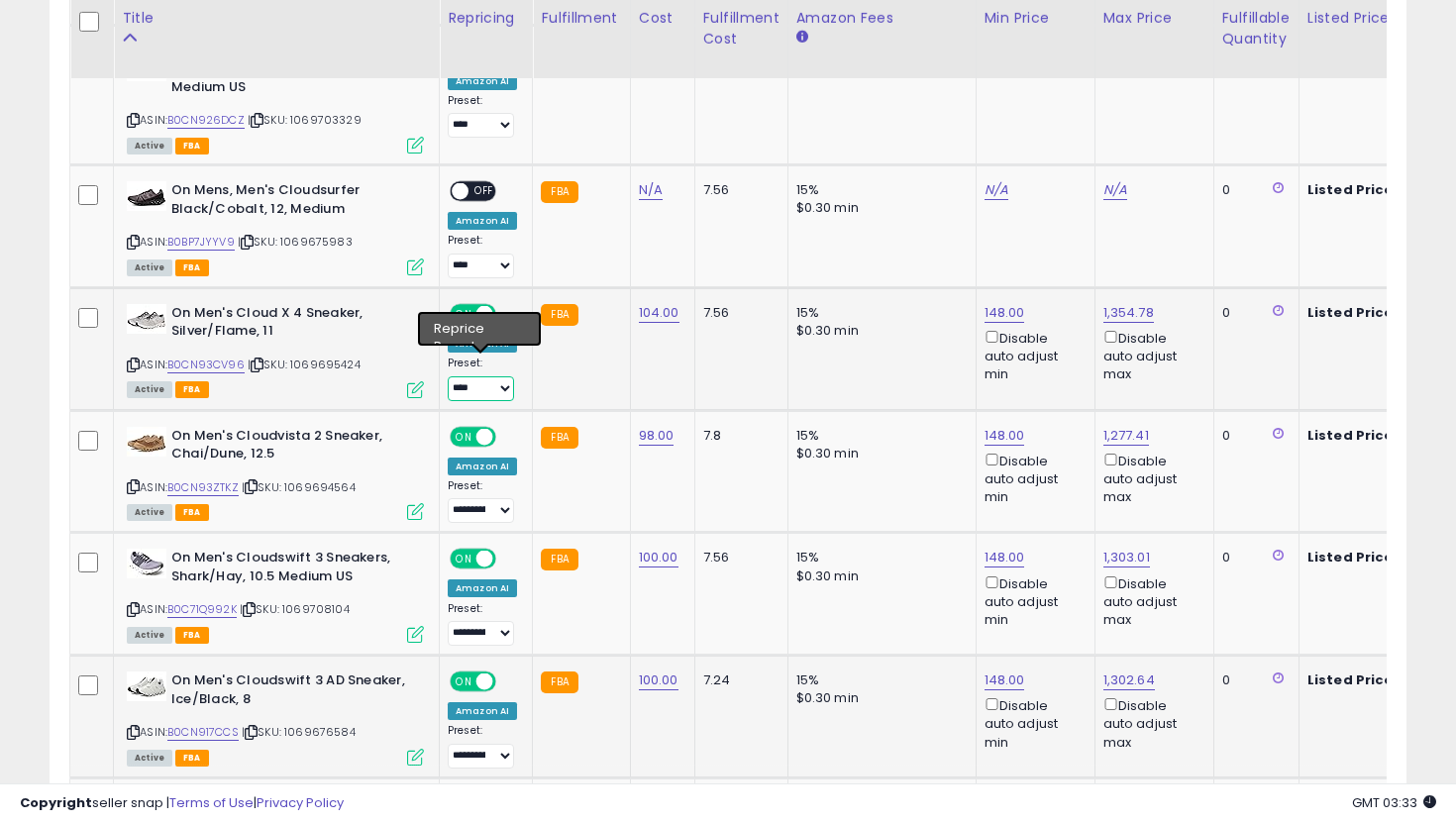 select on "**********" 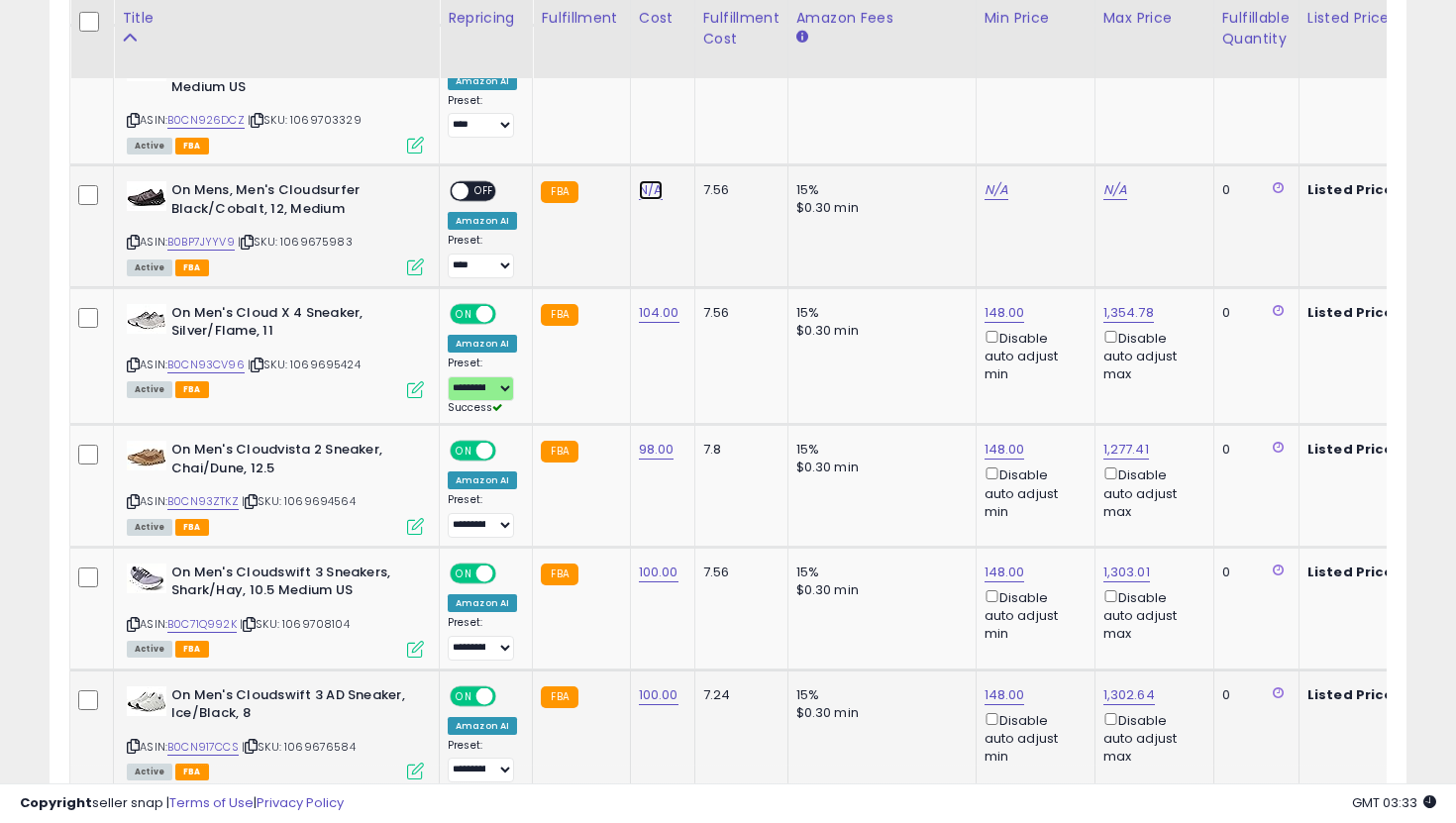 click on "N/A" at bounding box center (651, -1122) 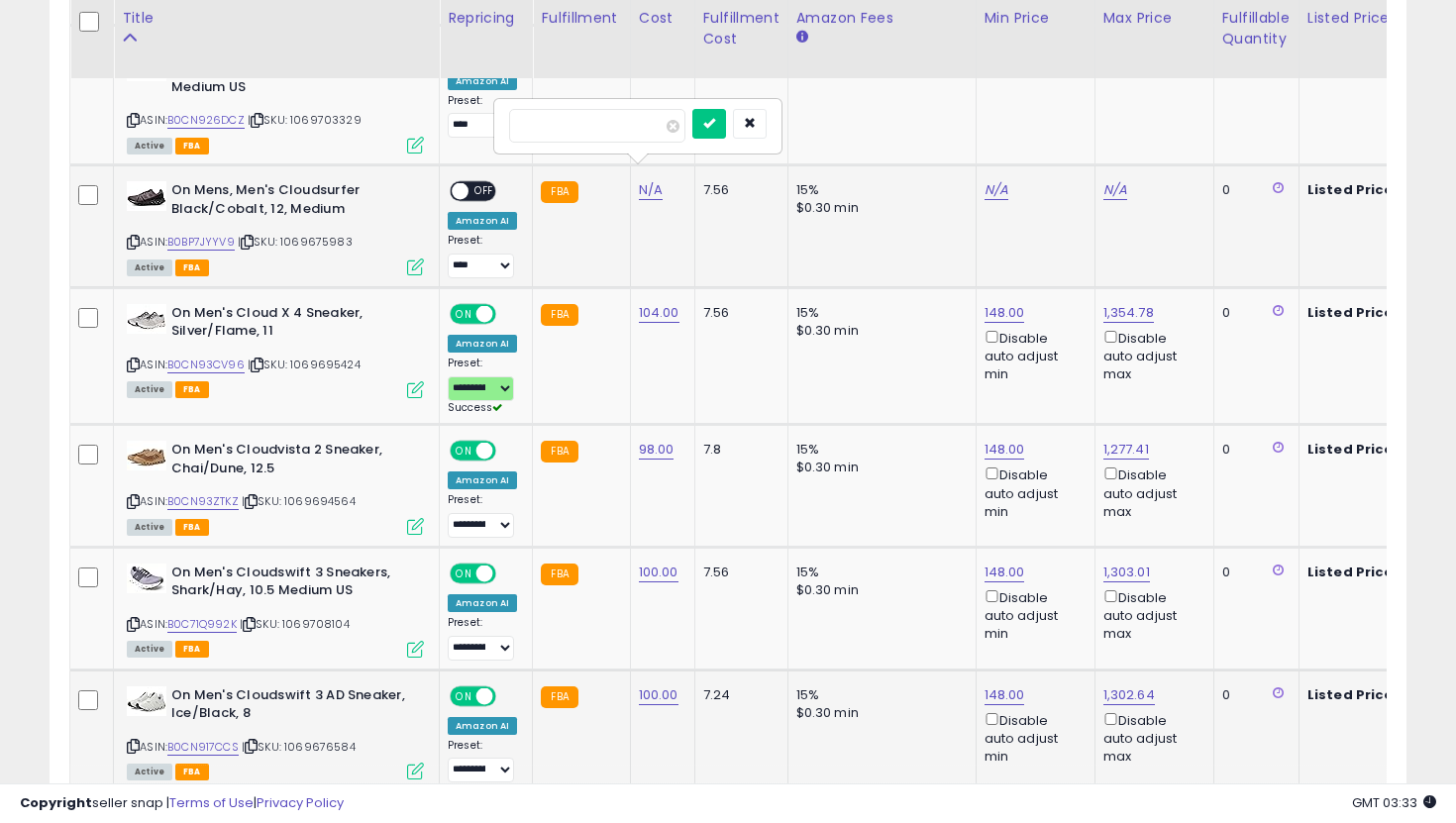 type on "***" 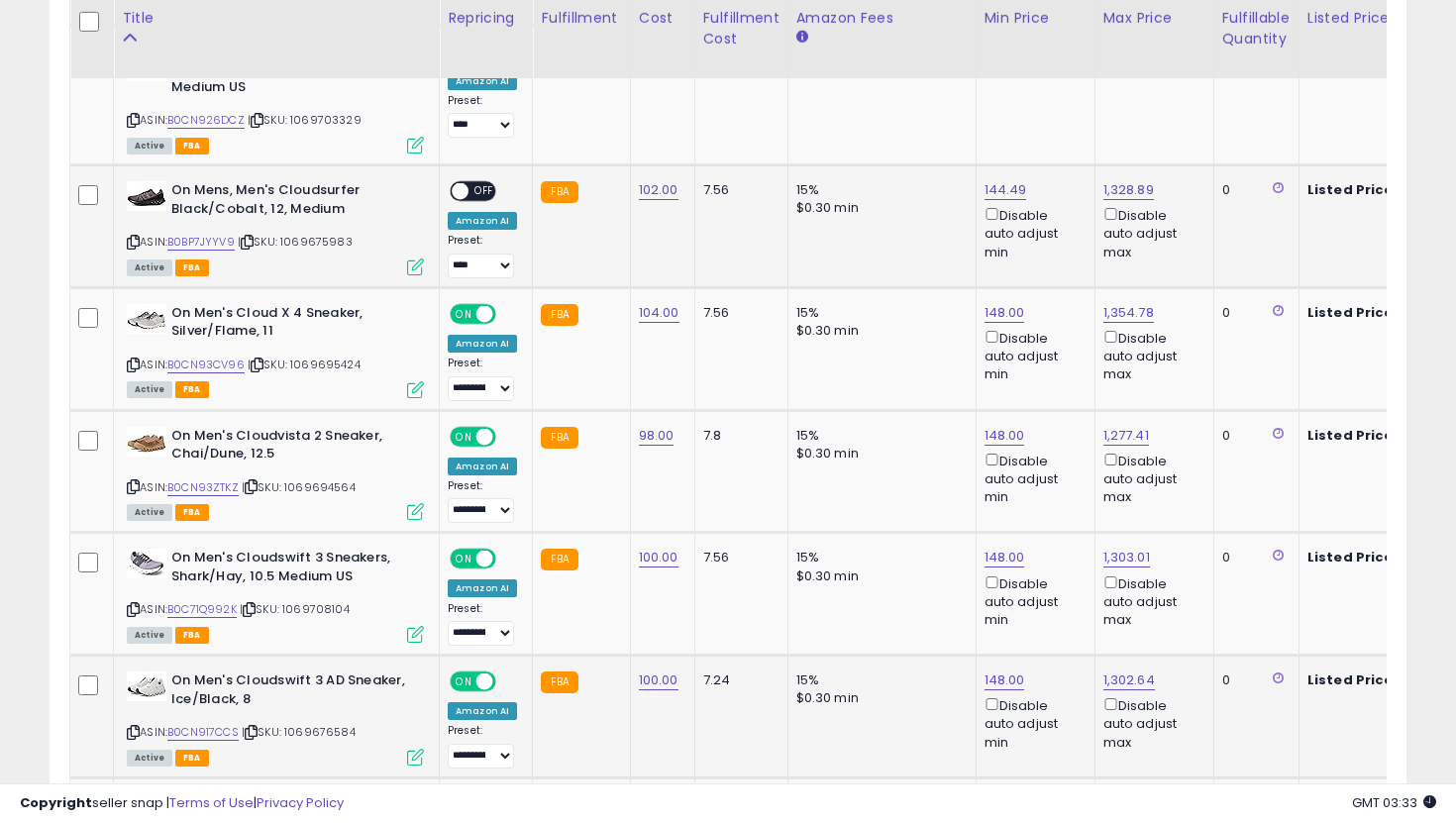 click on "OFF" at bounding box center (484, 191) 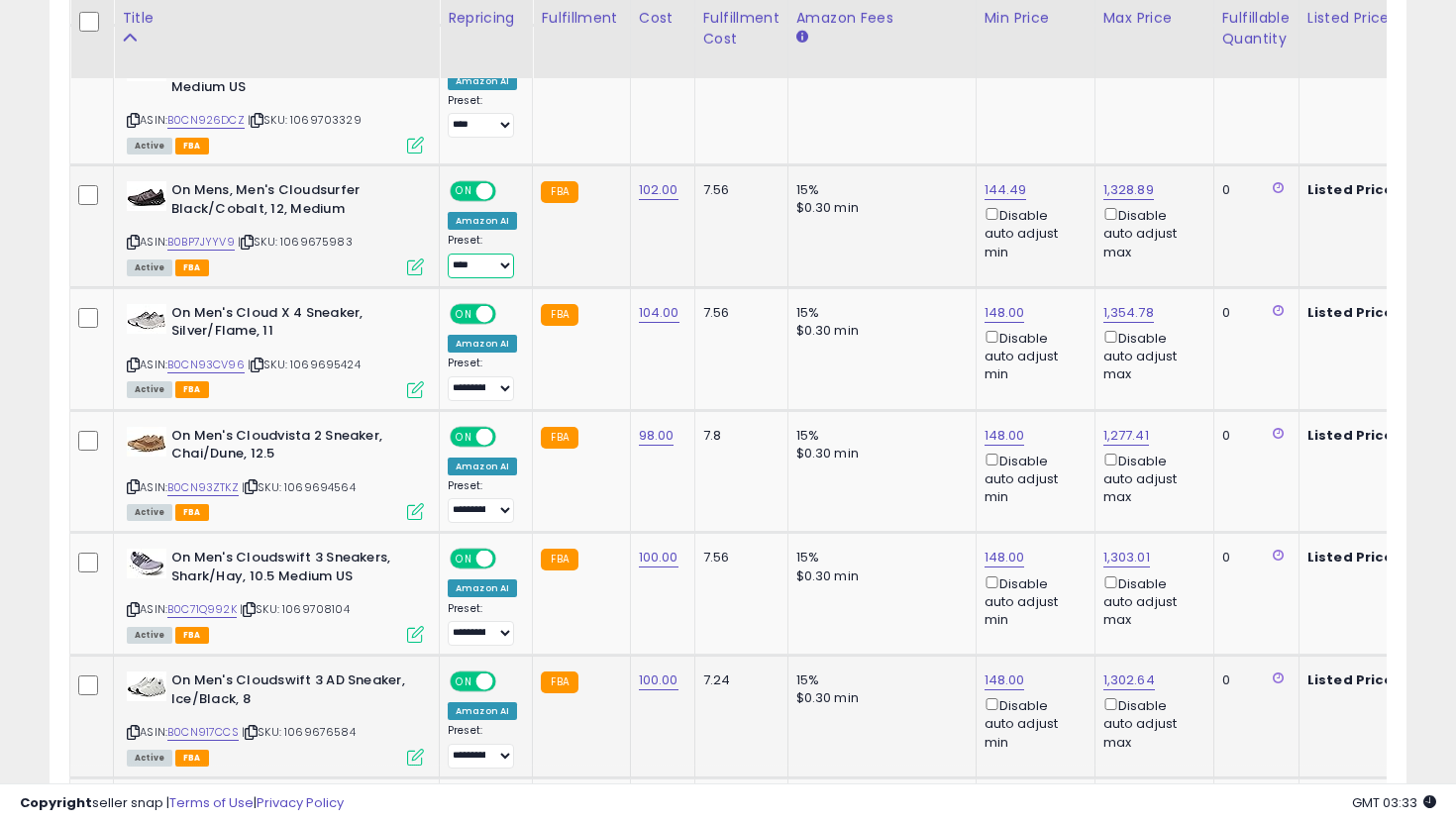 click on "**********" at bounding box center (480, 265) 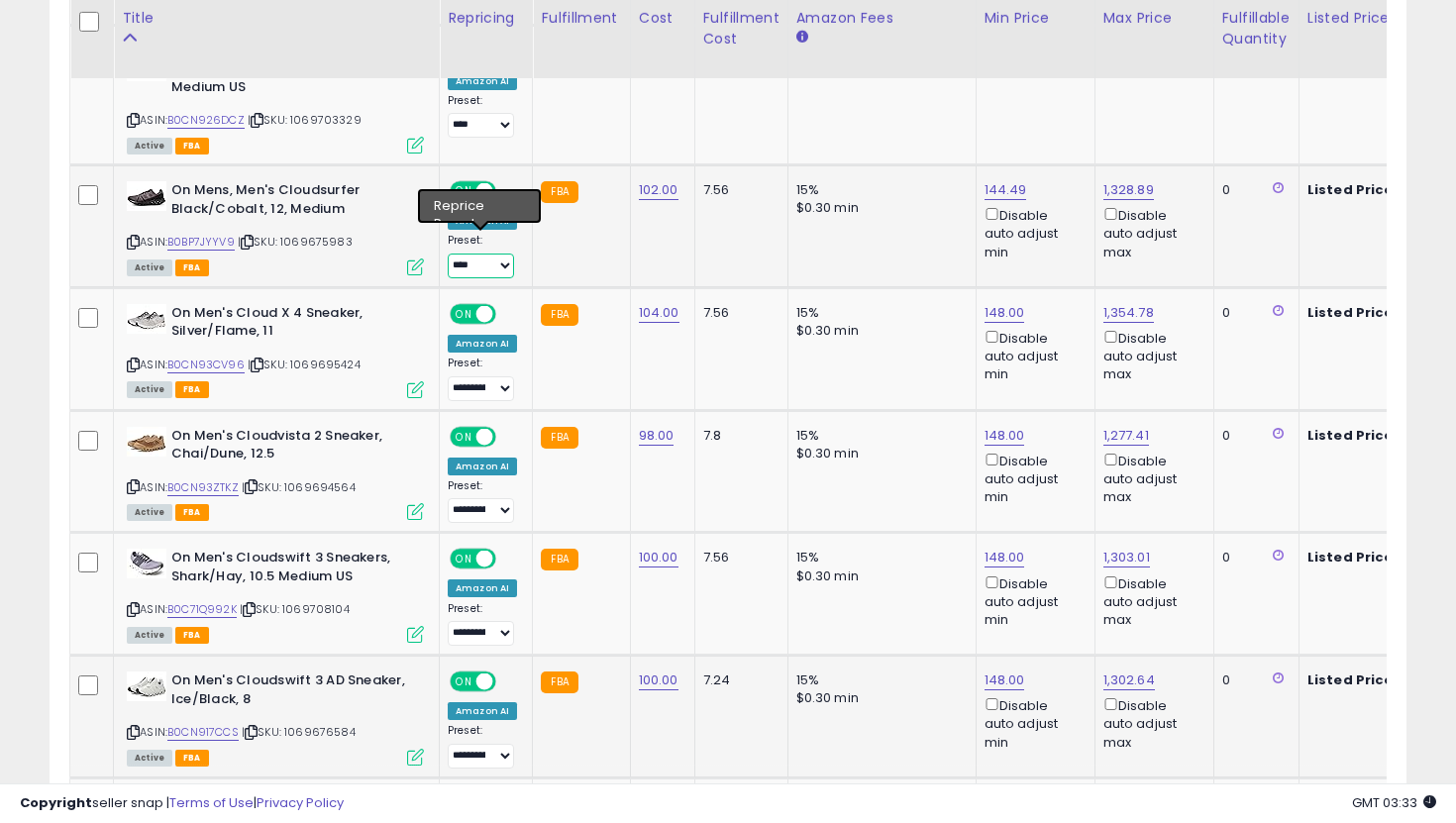 select on "**********" 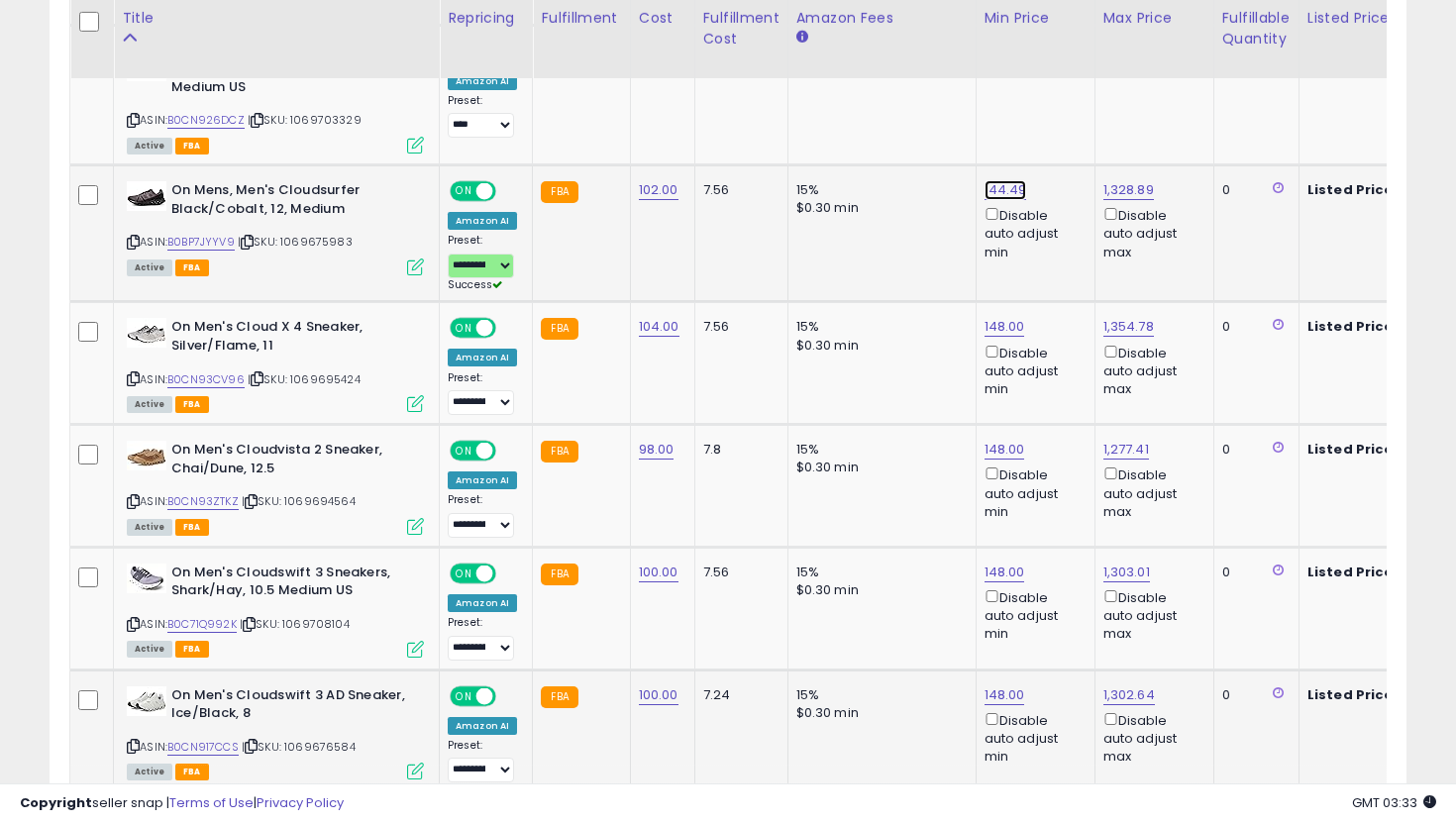 click on "144.49" at bounding box center [1002, -1630] 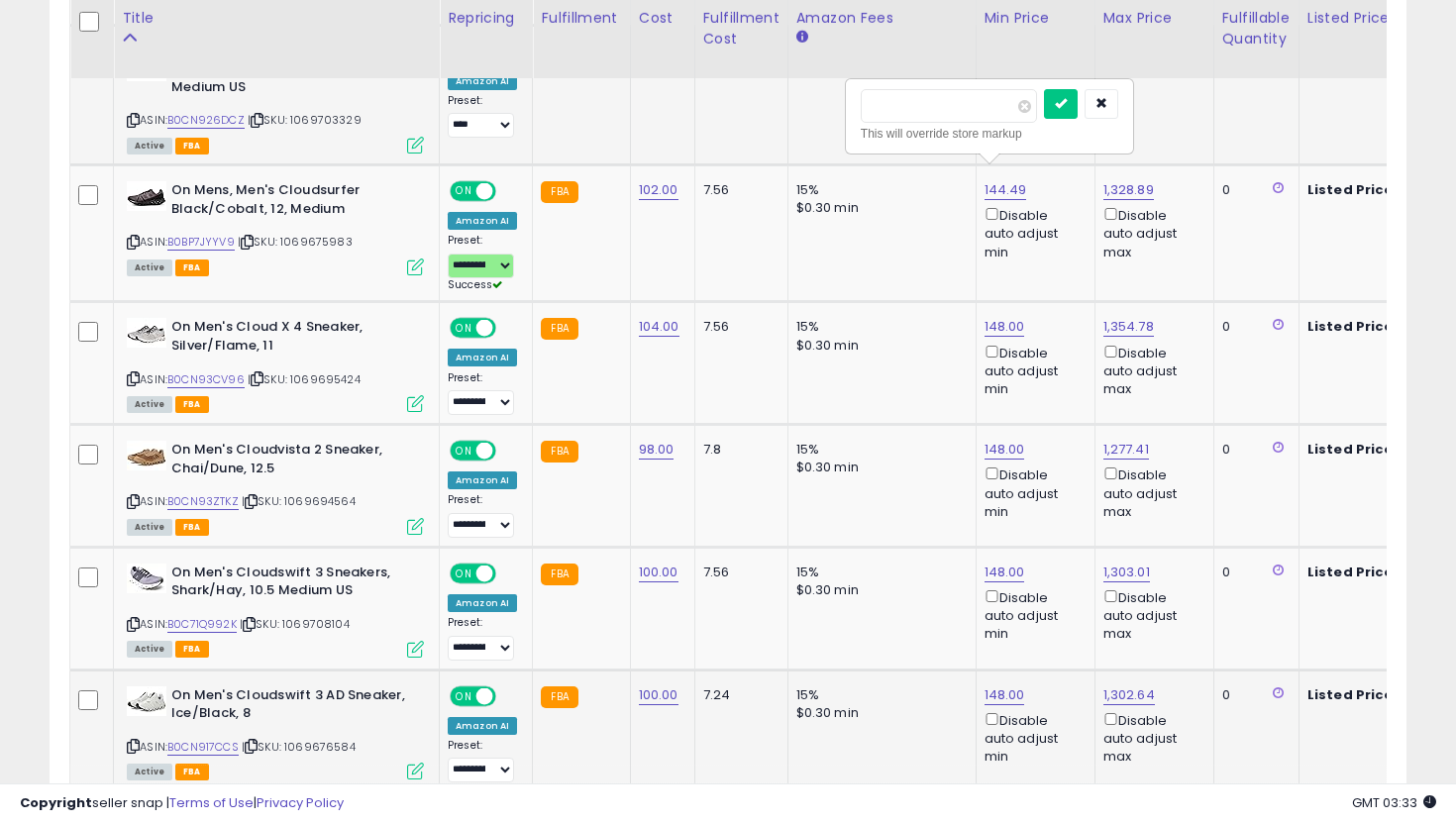 drag, startPoint x: 936, startPoint y: 112, endPoint x: 811, endPoint y: 91, distance: 126.751726 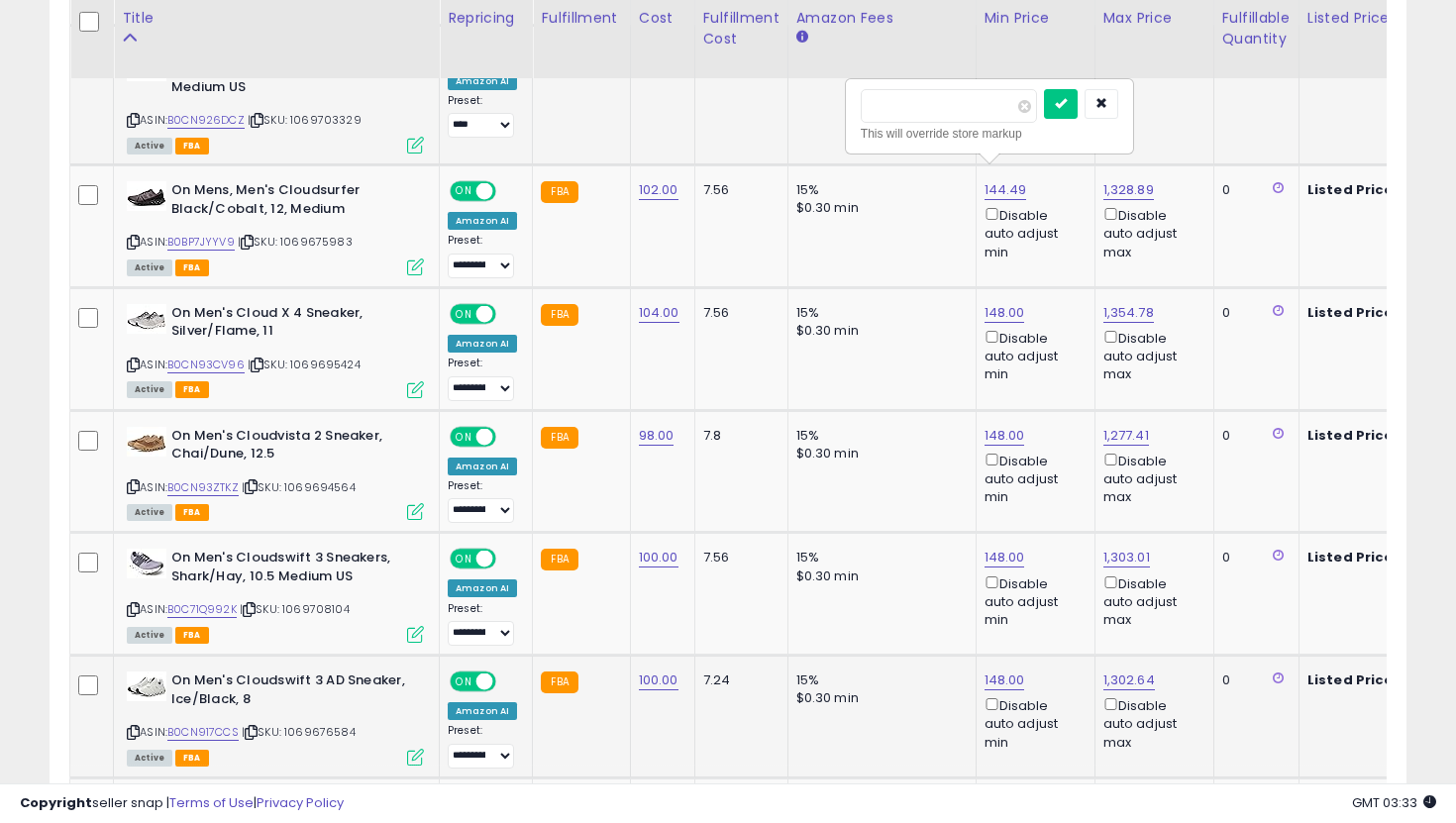 click at bounding box center (1061, 104) 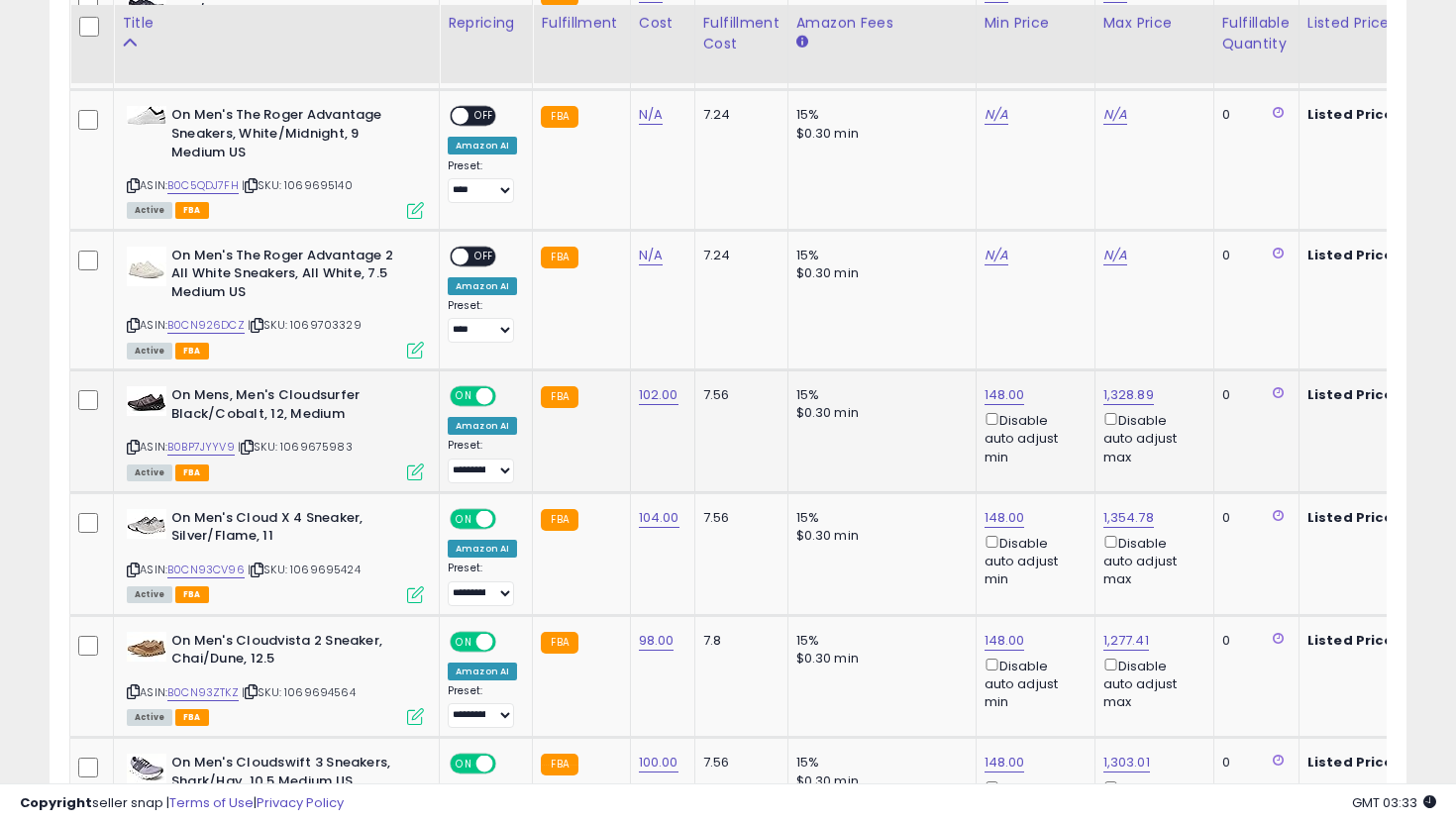scroll, scrollTop: 2487, scrollLeft: 0, axis: vertical 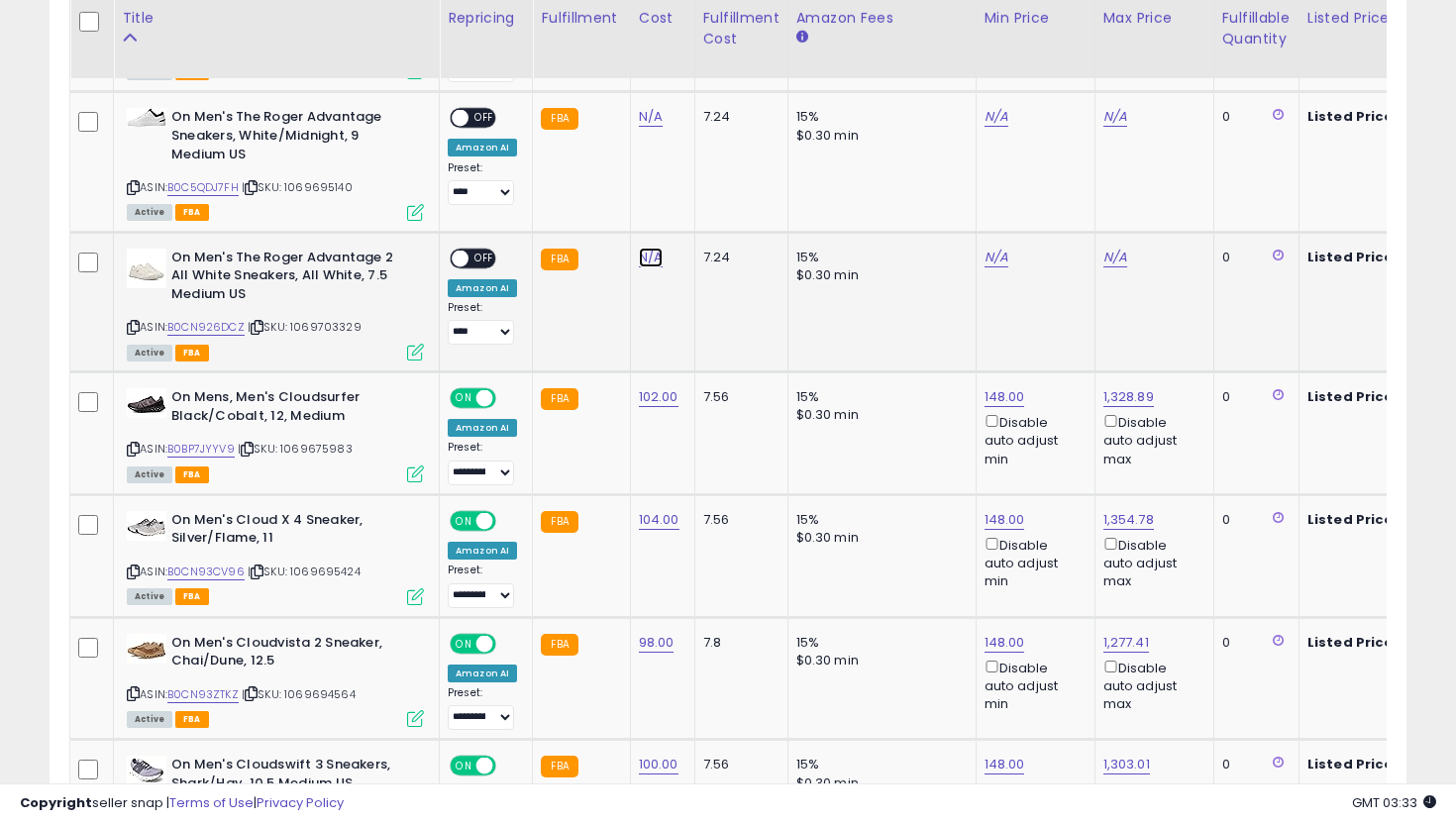 click on "N/A" at bounding box center (651, -915) 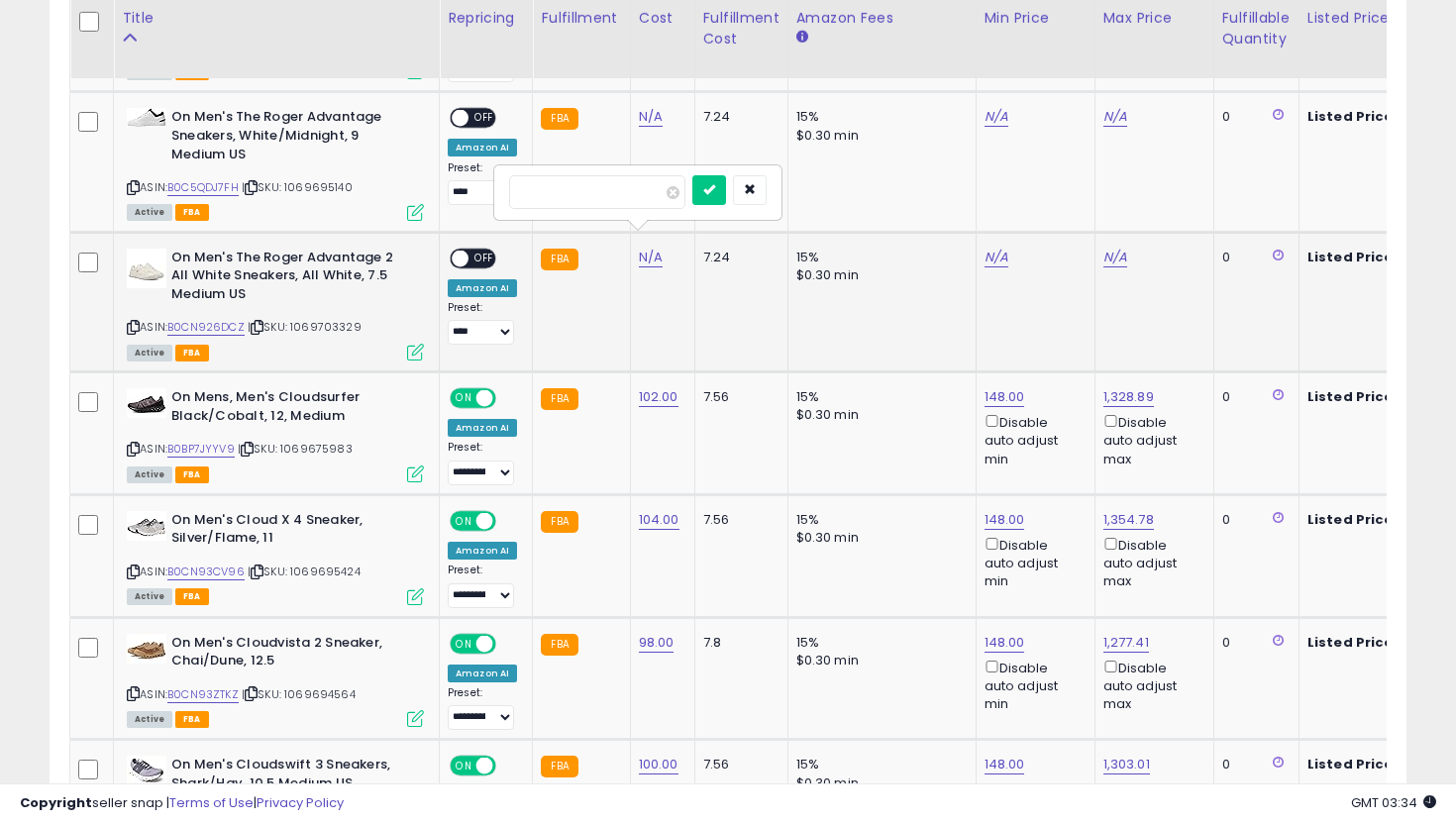 type on "***" 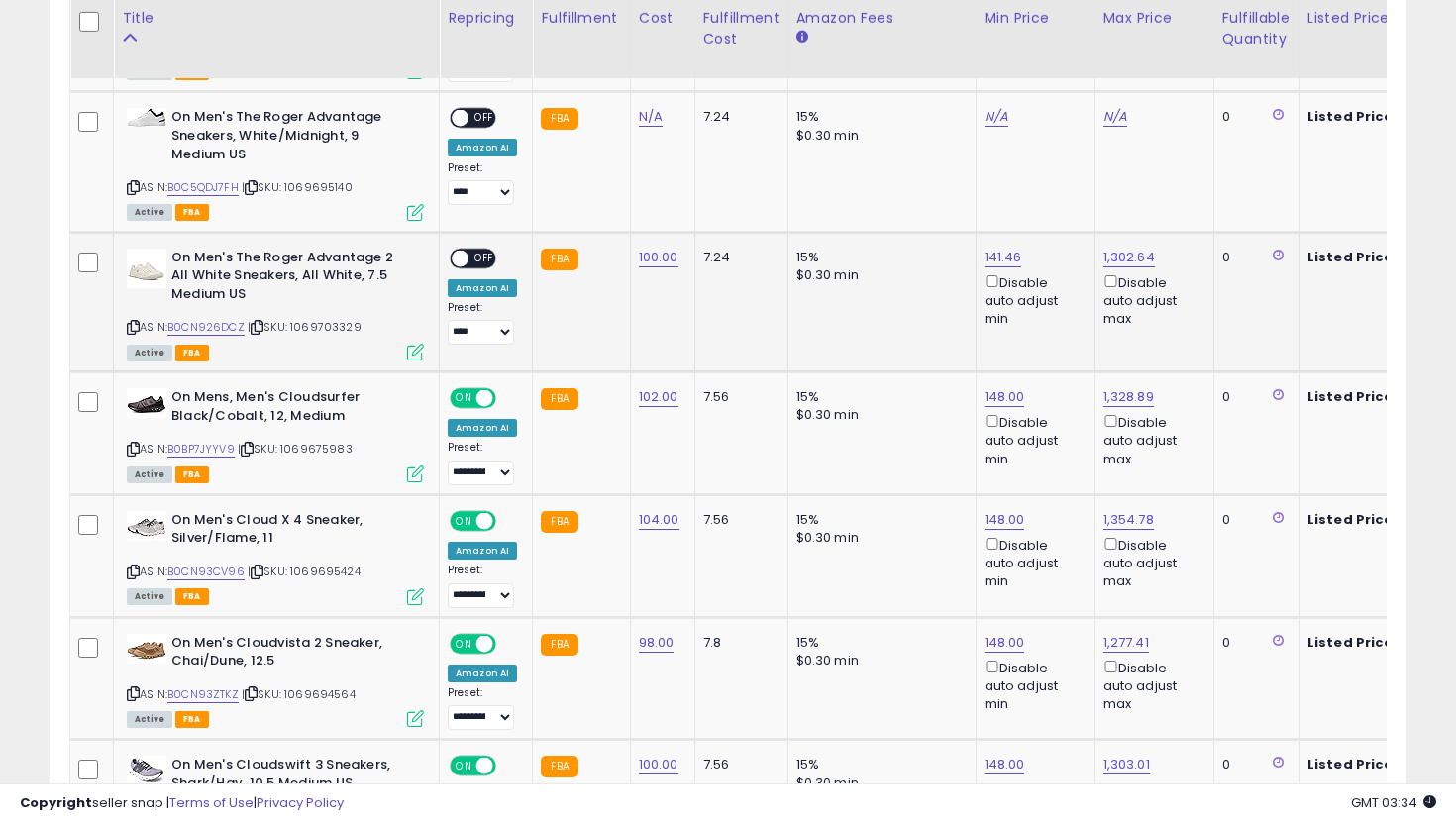 click on "OFF" at bounding box center (484, 257) 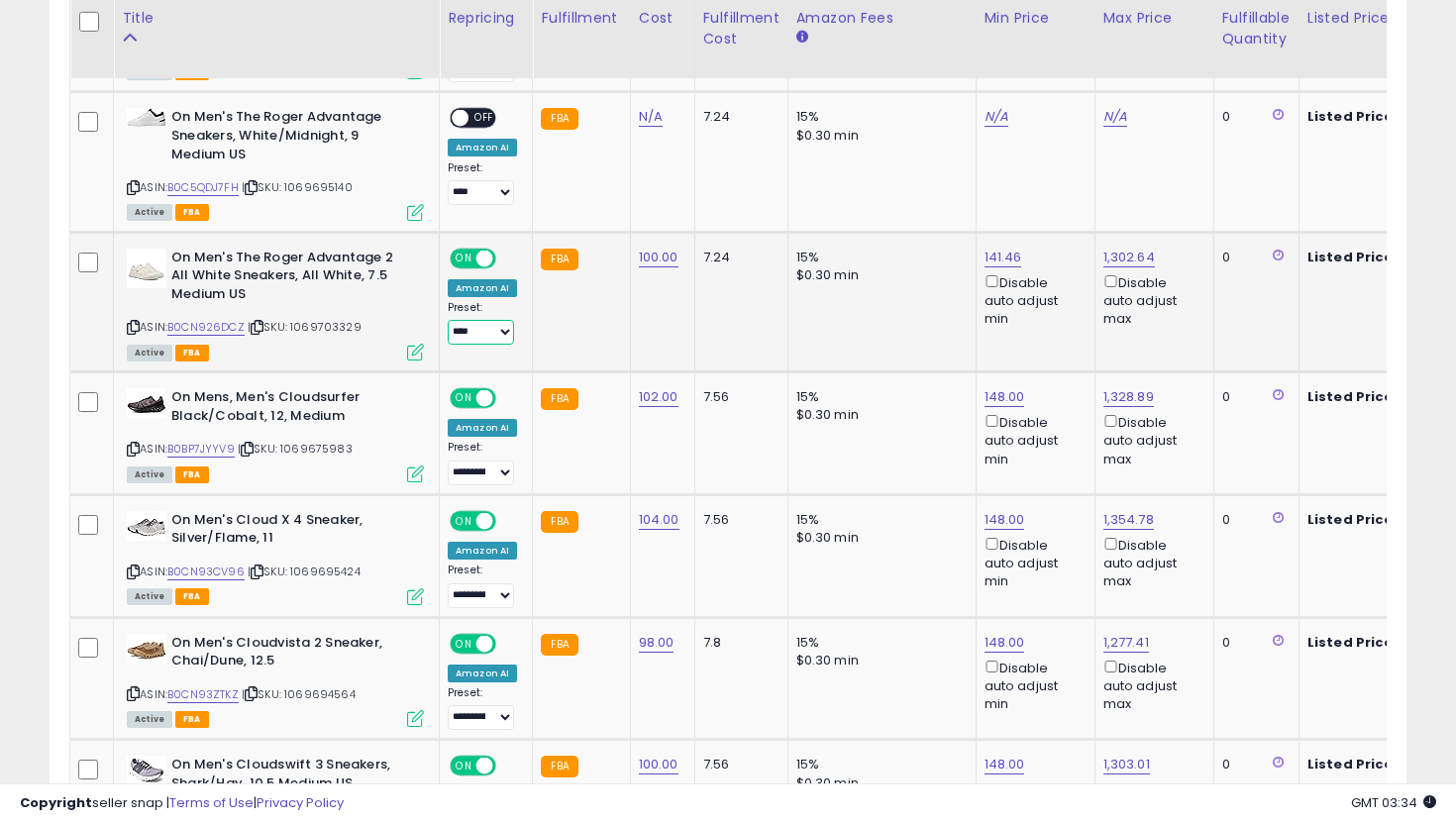 click on "**********" at bounding box center [480, 332] 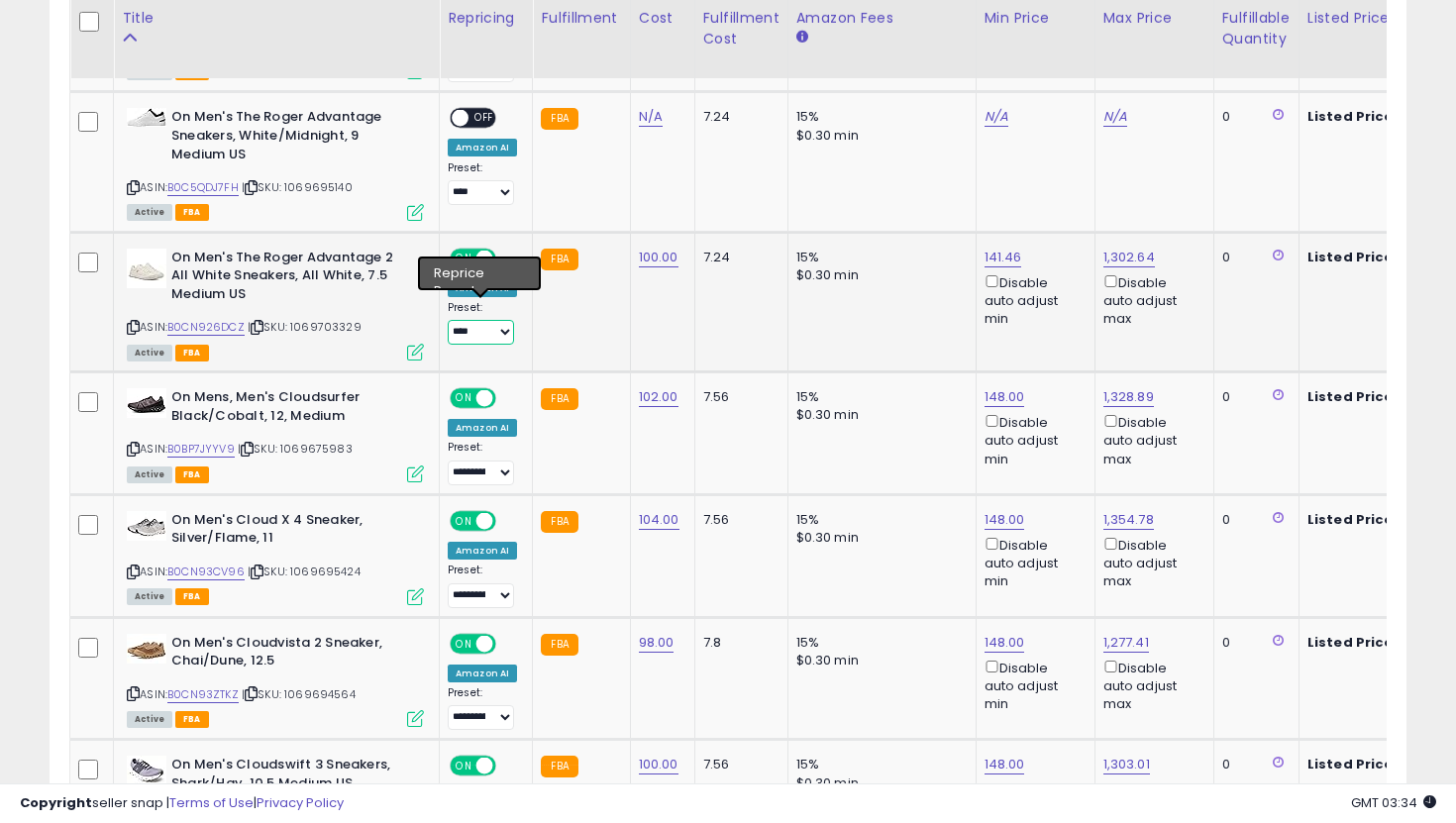 select on "**********" 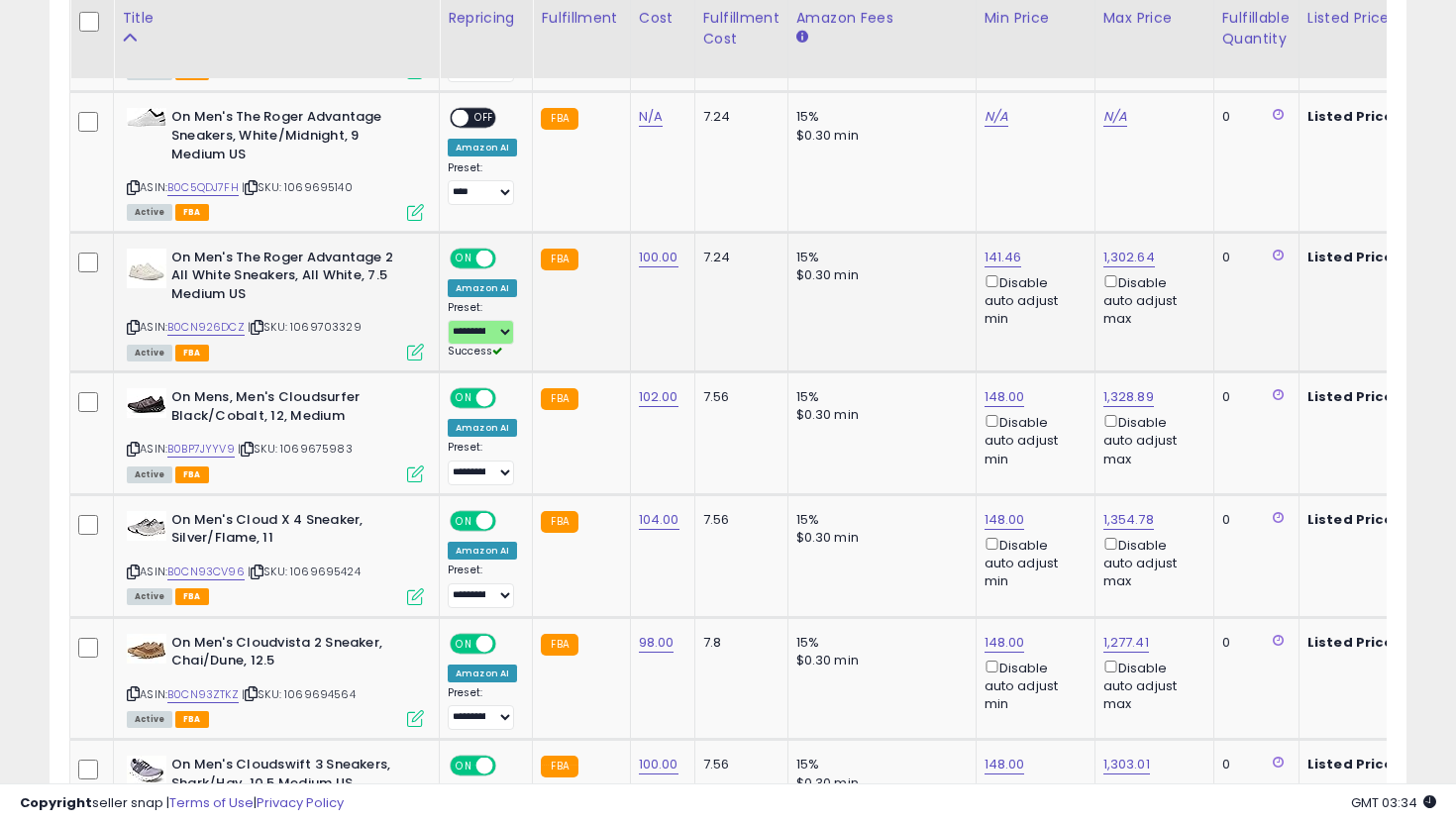 click on "141.46  Disable auto adjust min" at bounding box center [1032, 288] 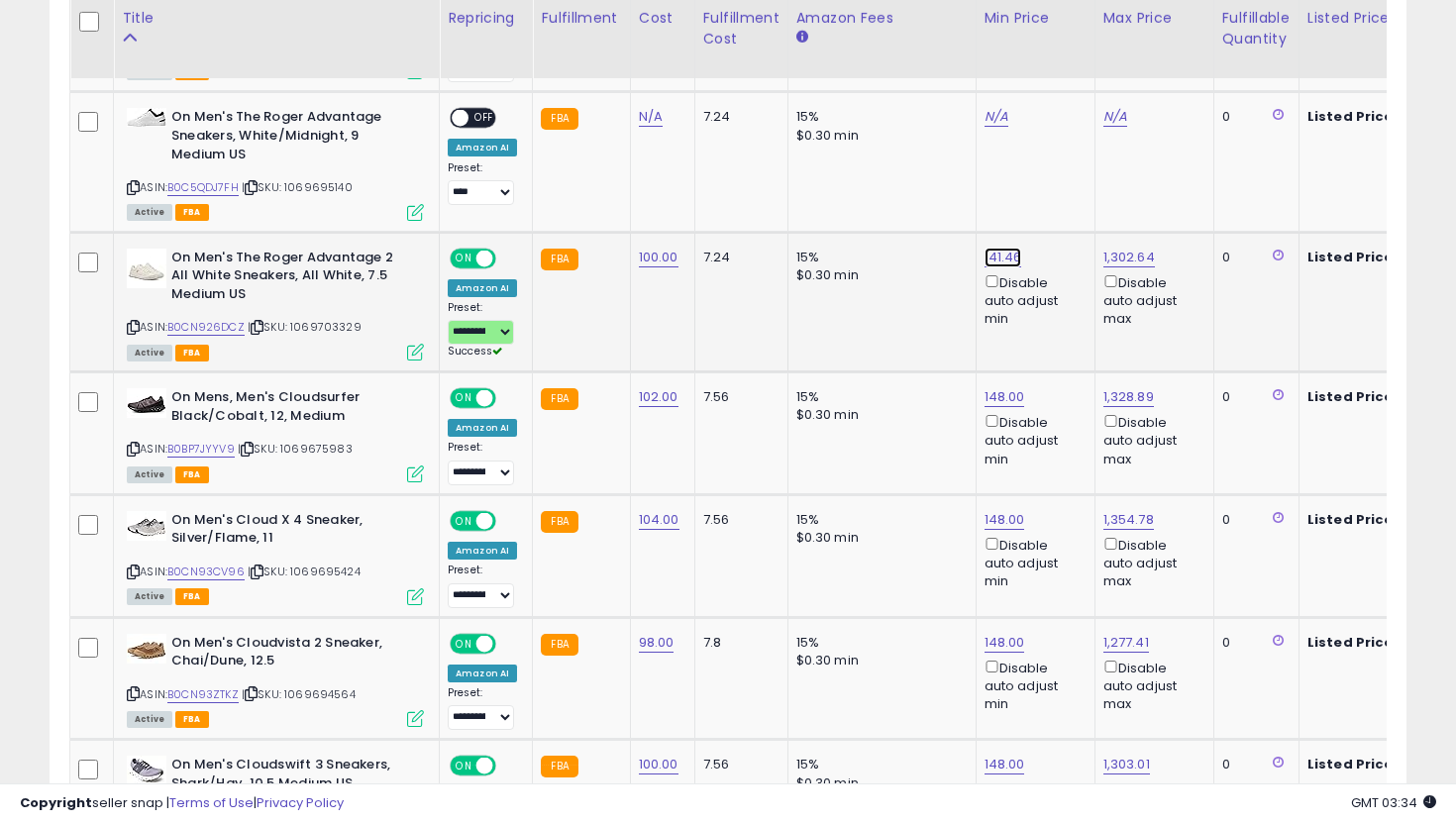 click on "141.46" at bounding box center [1002, -1423] 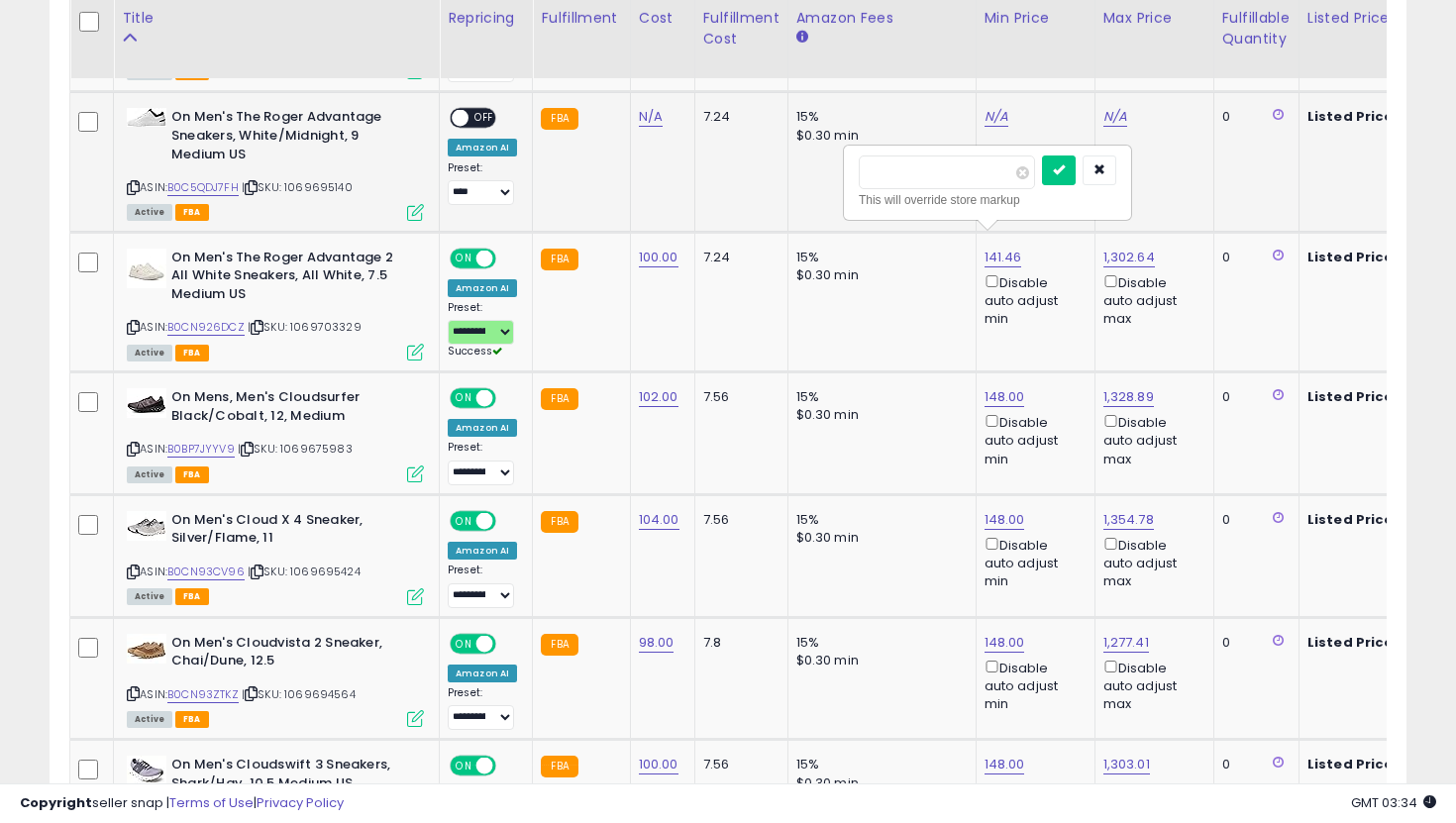drag, startPoint x: 944, startPoint y: 178, endPoint x: 839, endPoint y: 167, distance: 105.57462 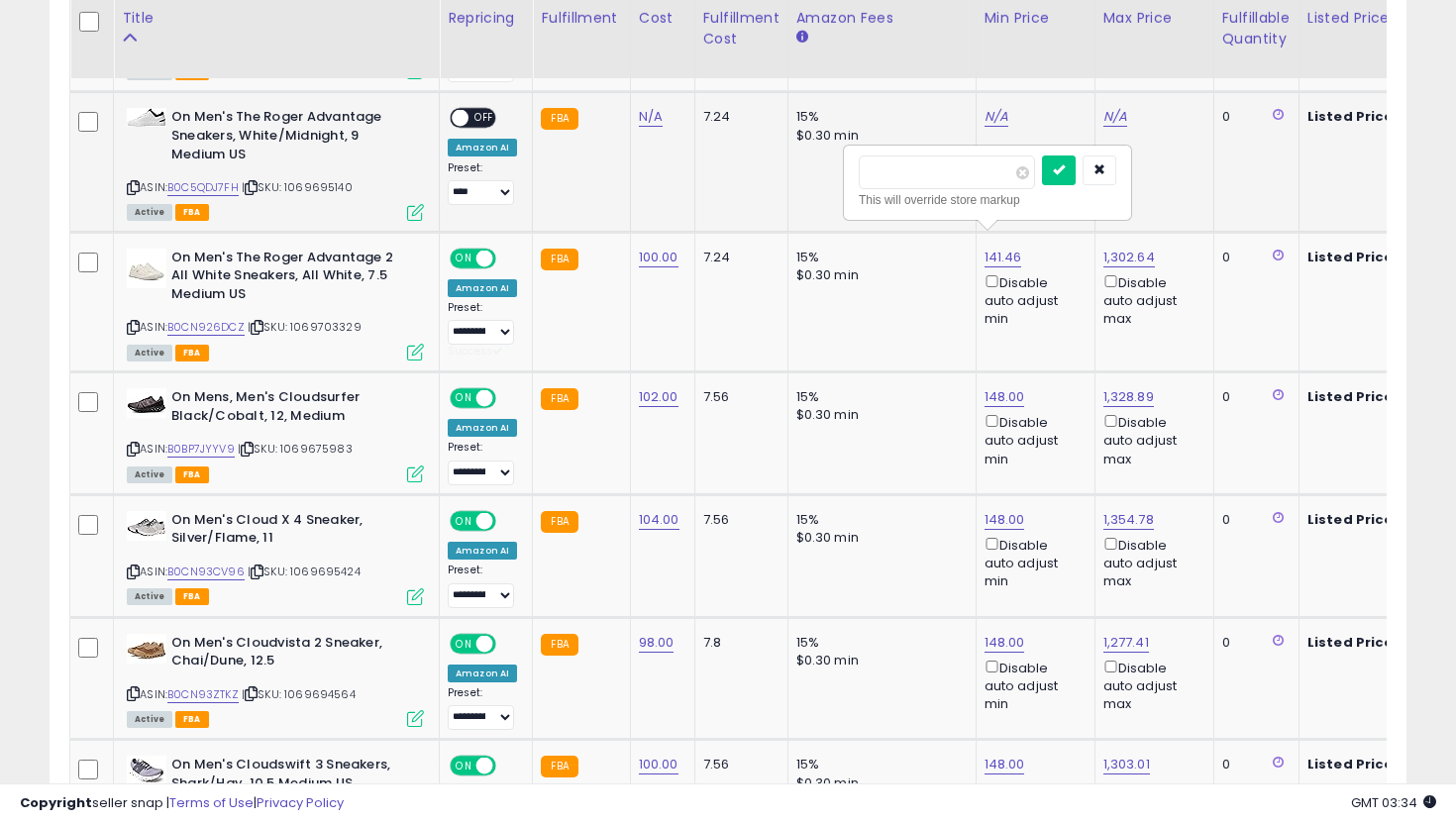 type on "***" 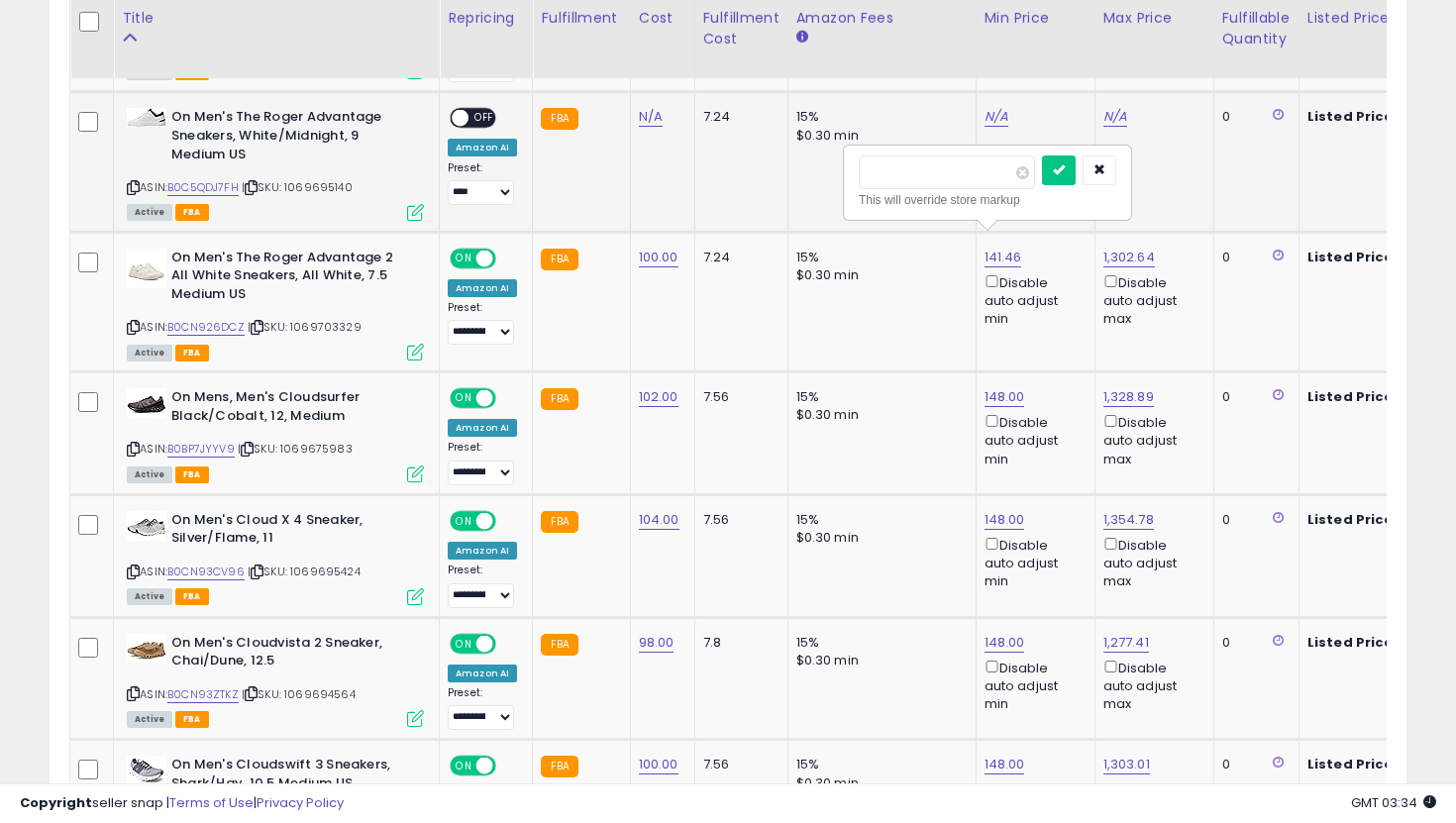 click at bounding box center [1059, 170] 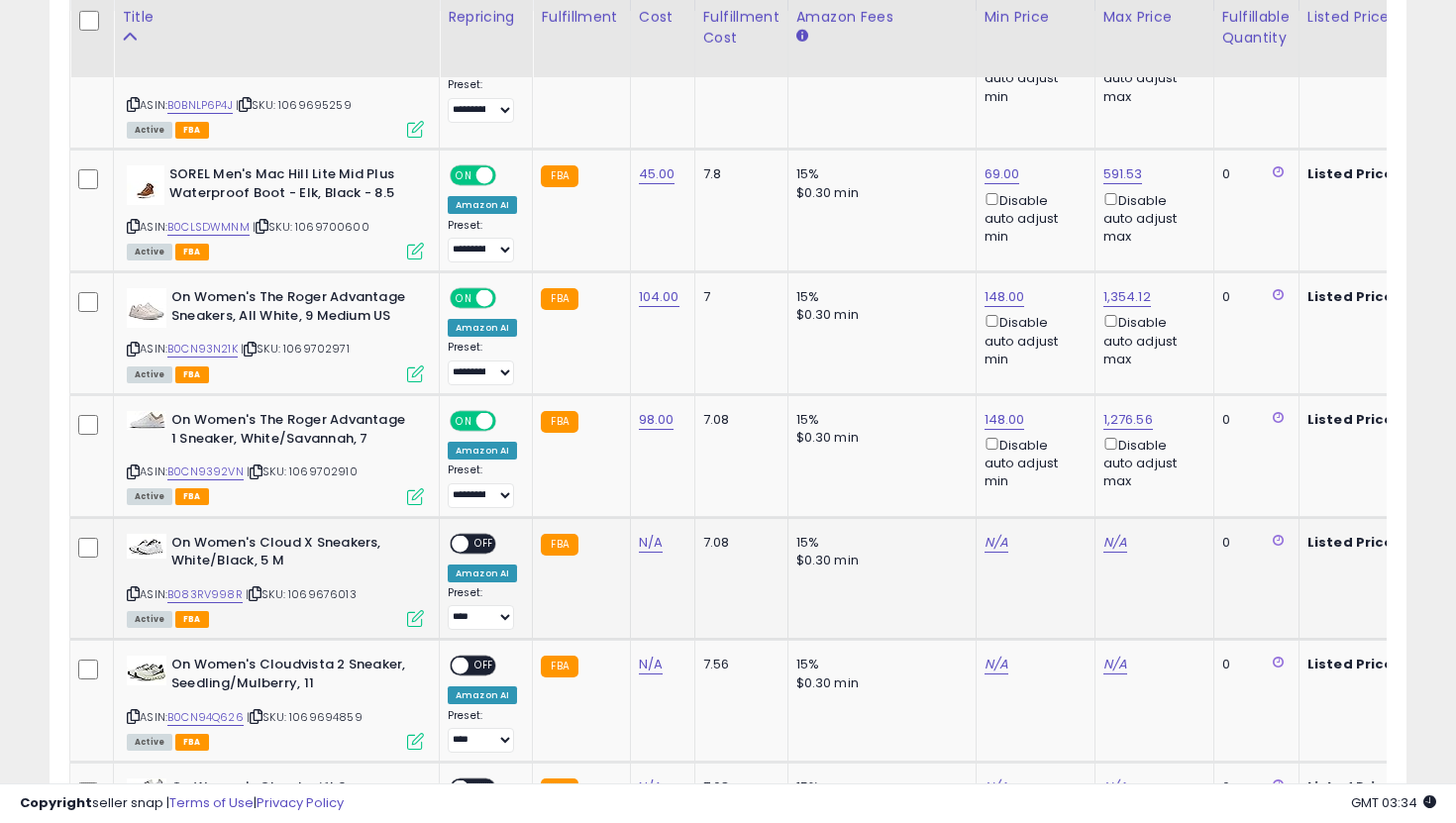 scroll, scrollTop: 1030, scrollLeft: 0, axis: vertical 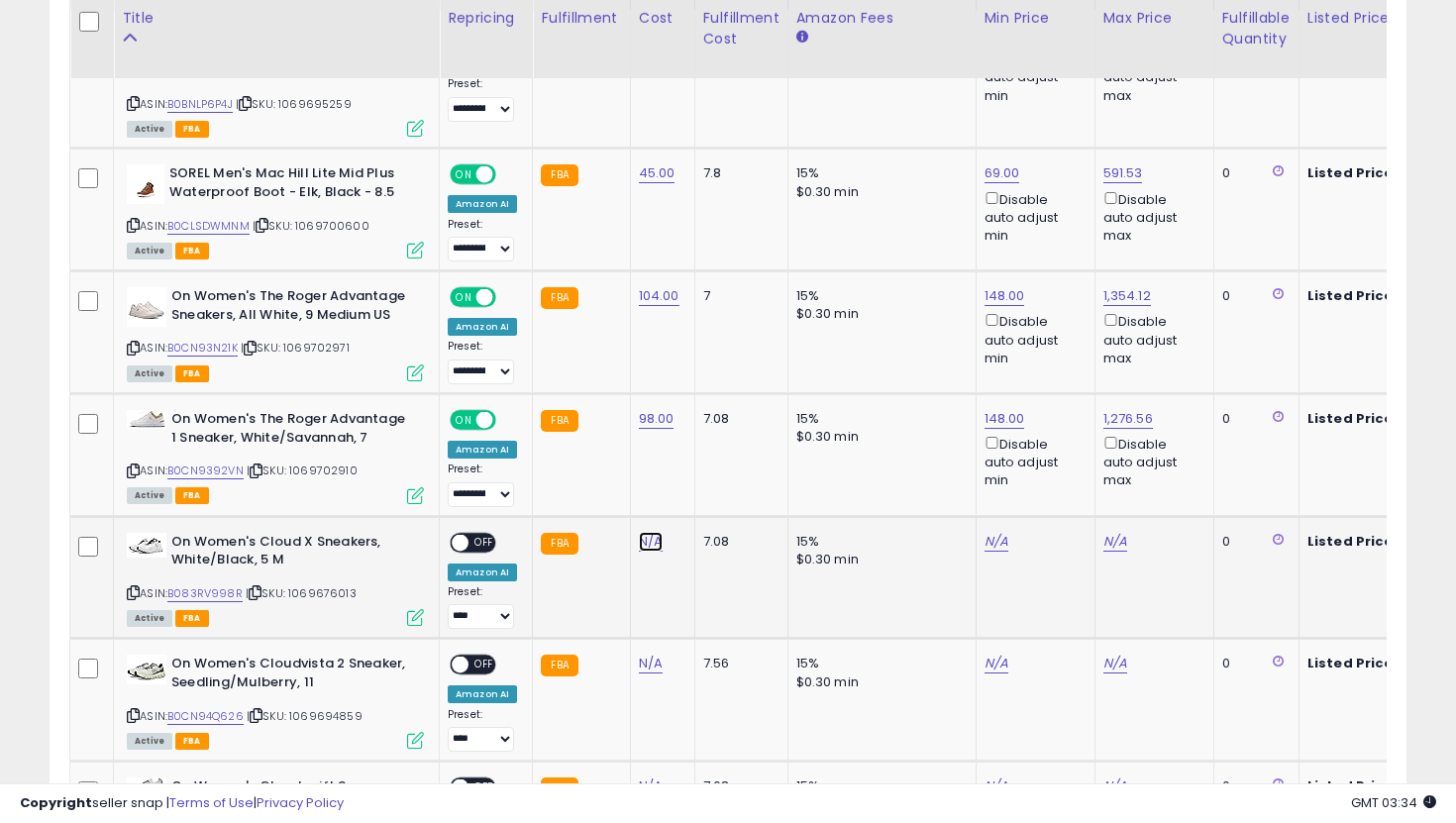 click on "N/A" at bounding box center [651, 542] 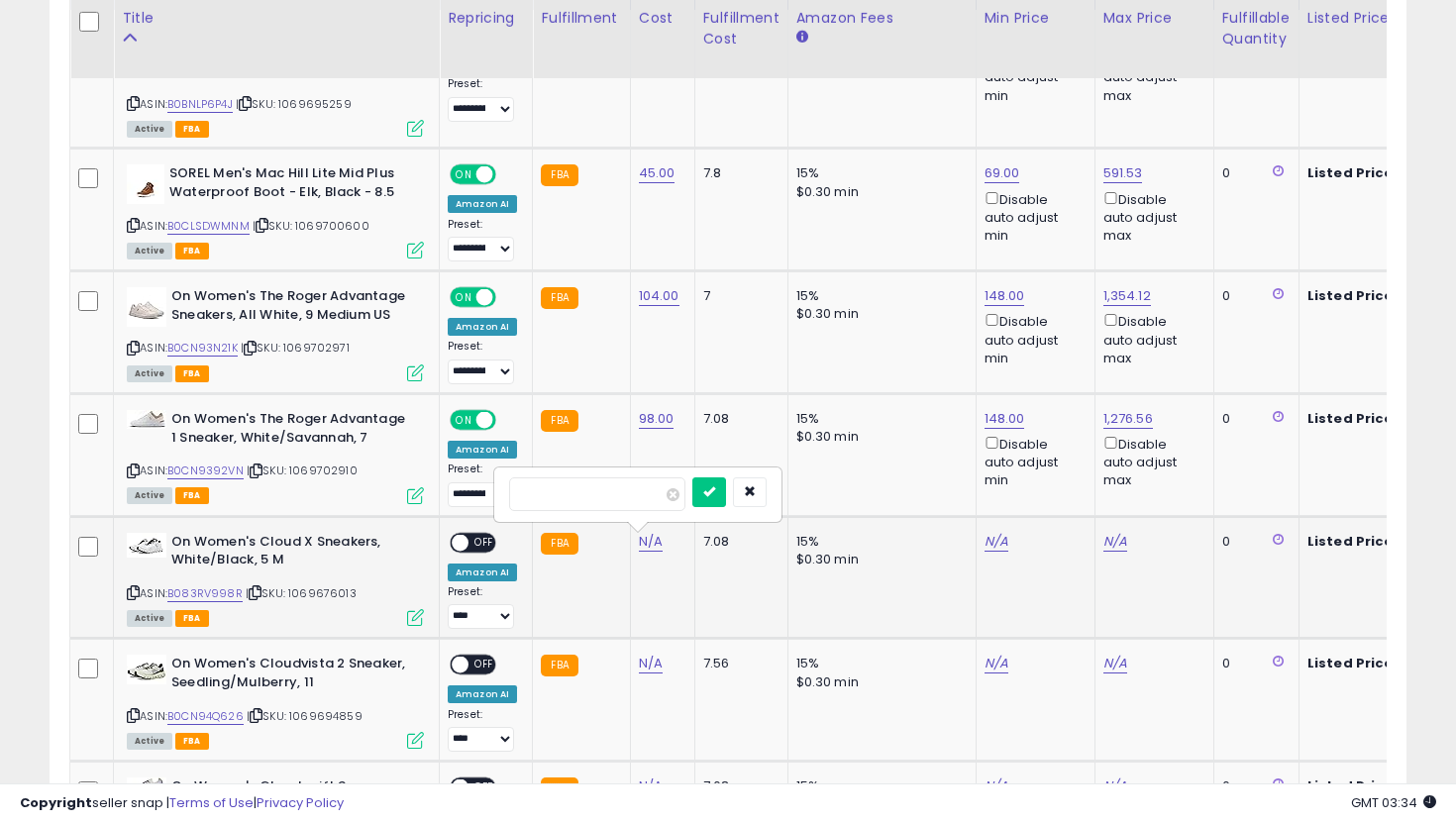 type on "***" 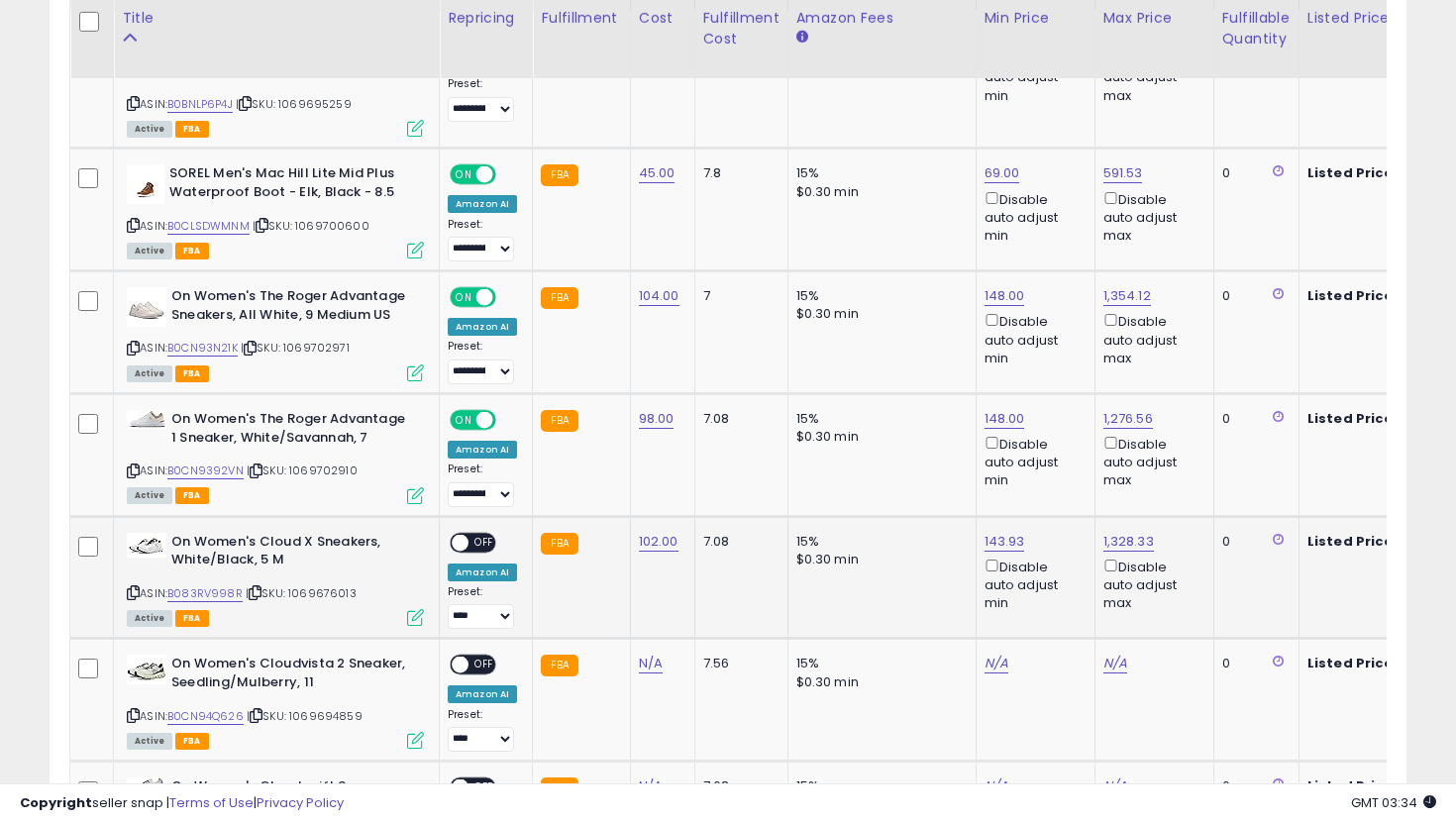 click on "ON   OFF" at bounding box center (451, 542) 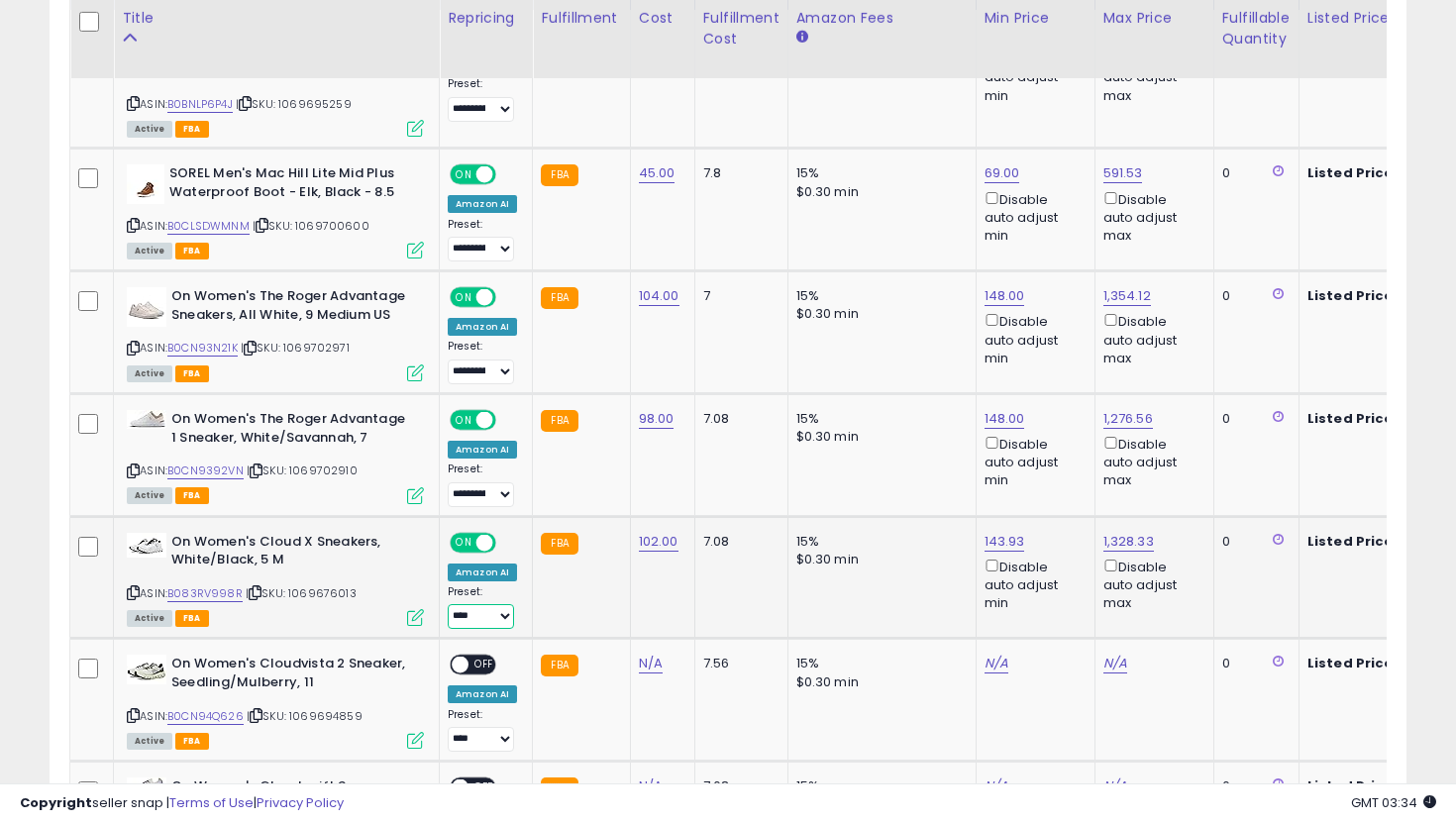 click on "**********" at bounding box center [480, 616] 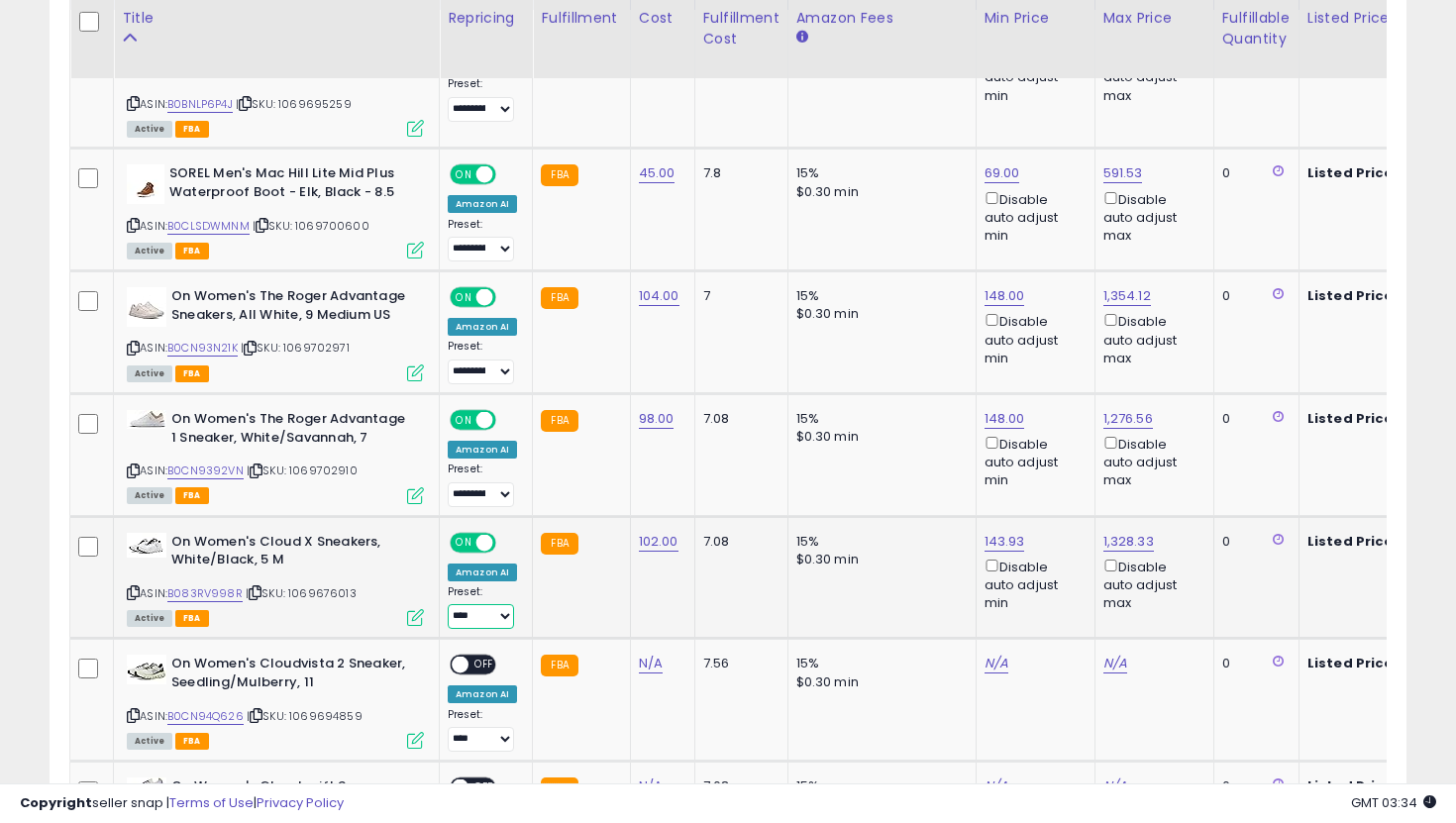 select on "**********" 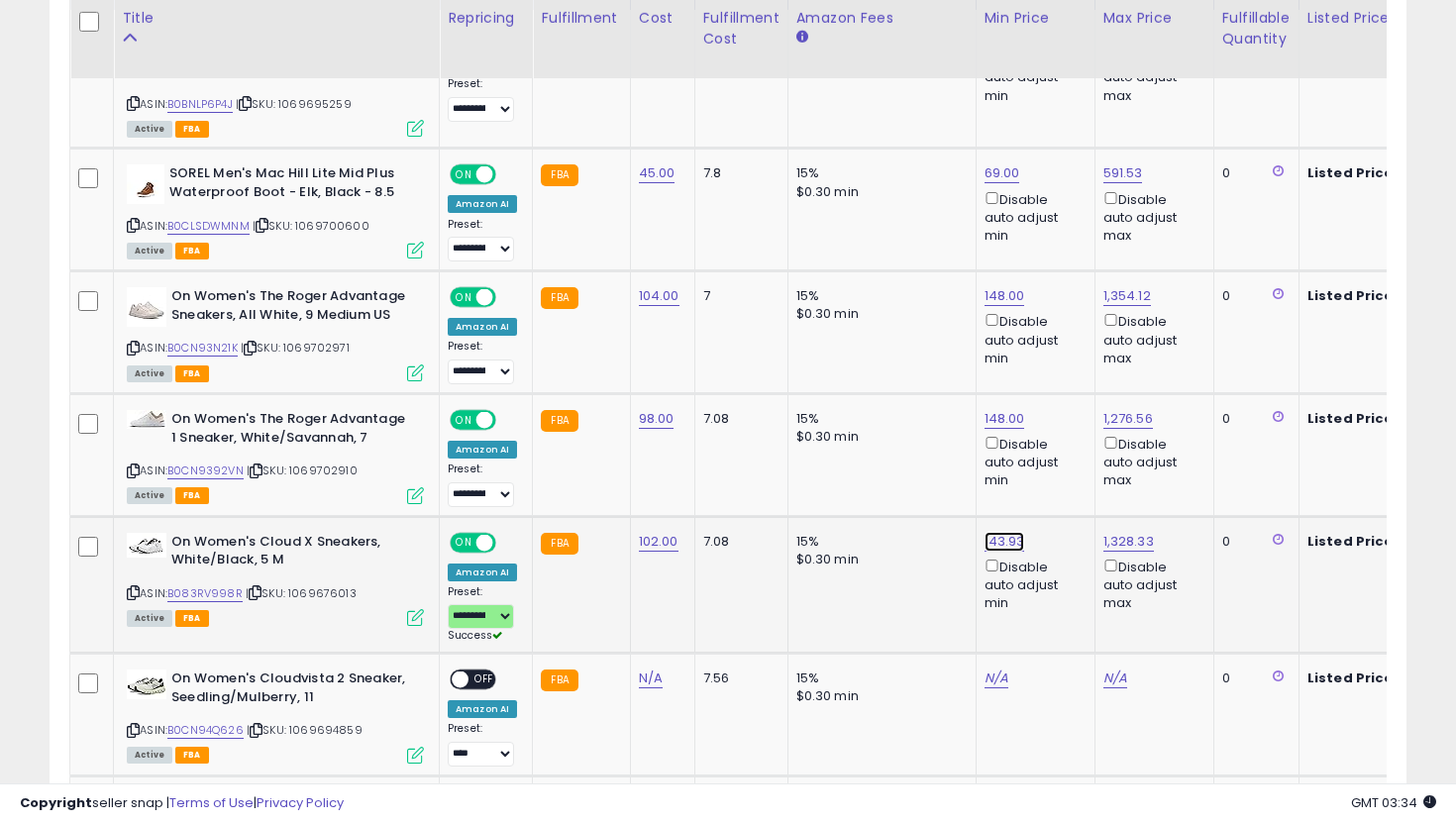 click on "143.93" at bounding box center (1002, 34) 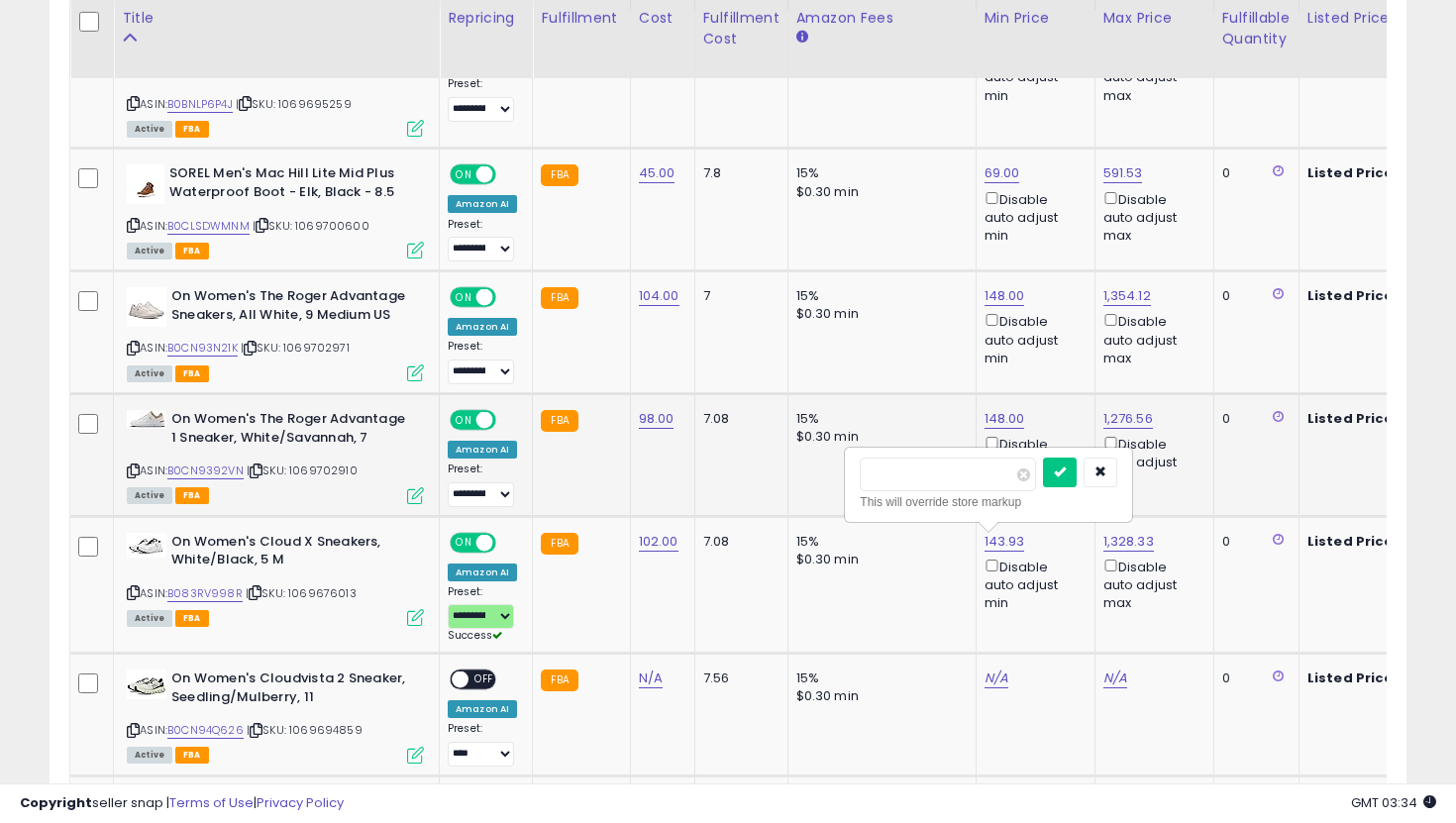 drag, startPoint x: 938, startPoint y: 474, endPoint x: 764, endPoint y: 468, distance: 174.10342 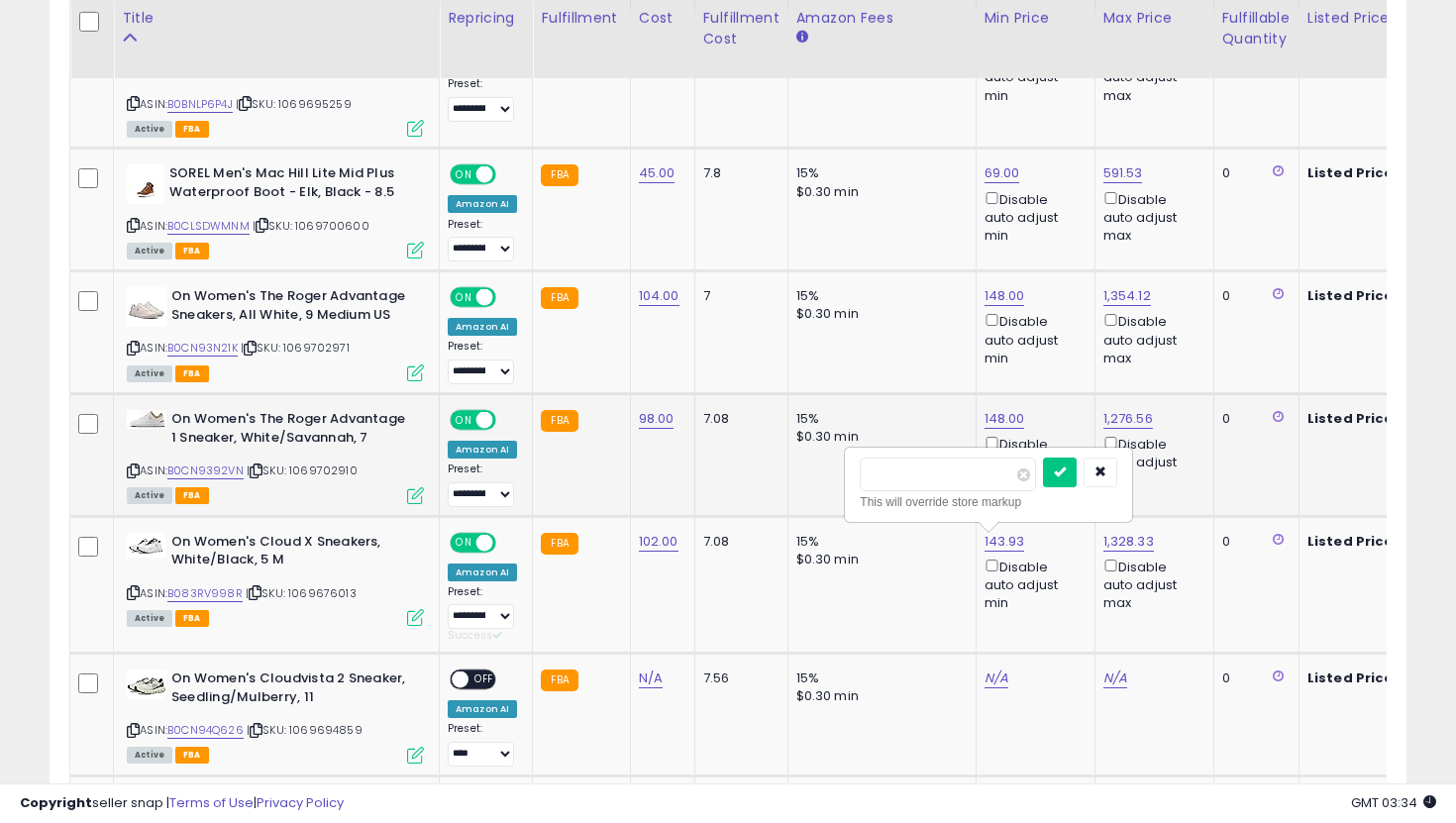 click at bounding box center [1060, 472] 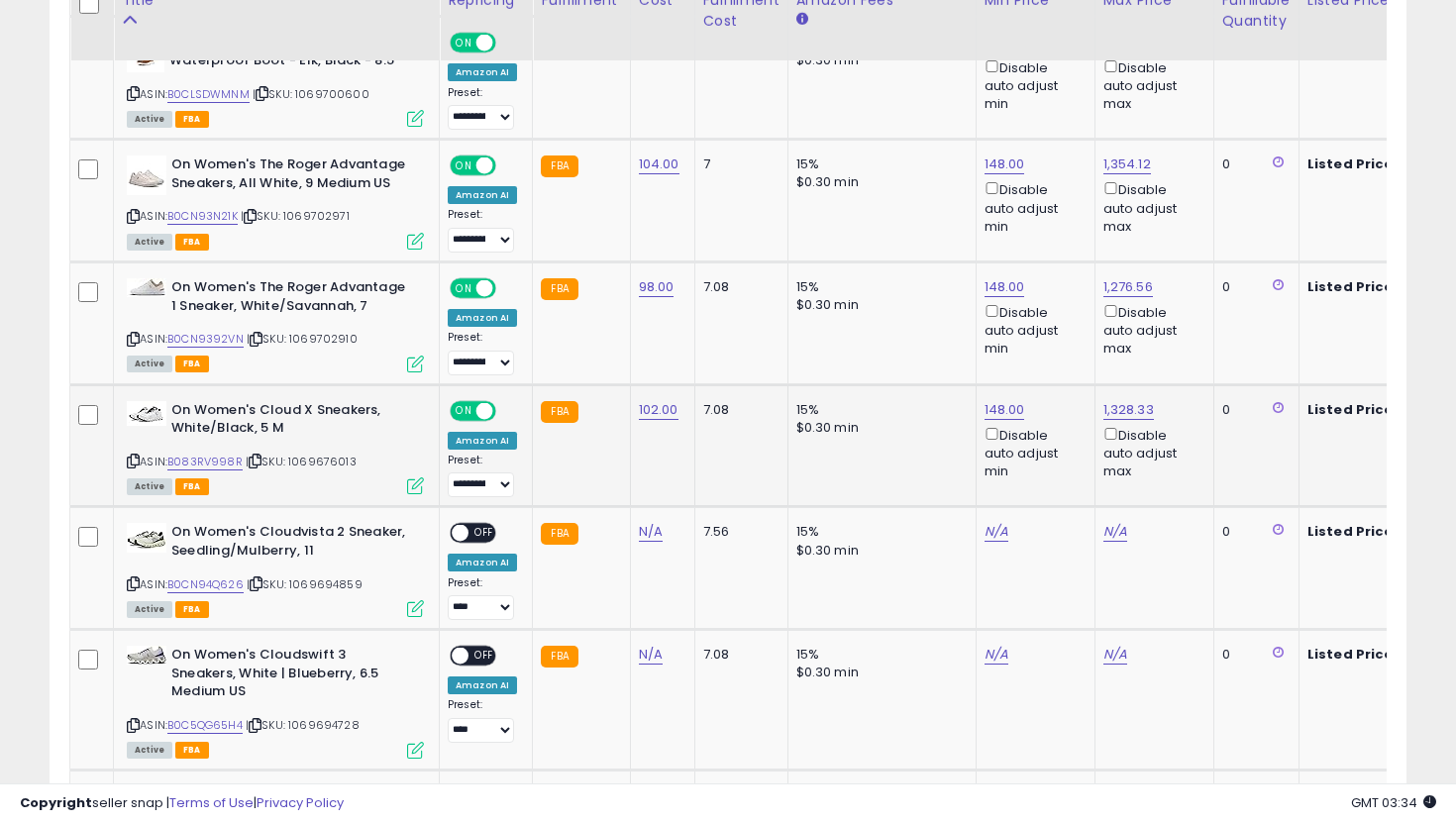 scroll, scrollTop: 1171, scrollLeft: 0, axis: vertical 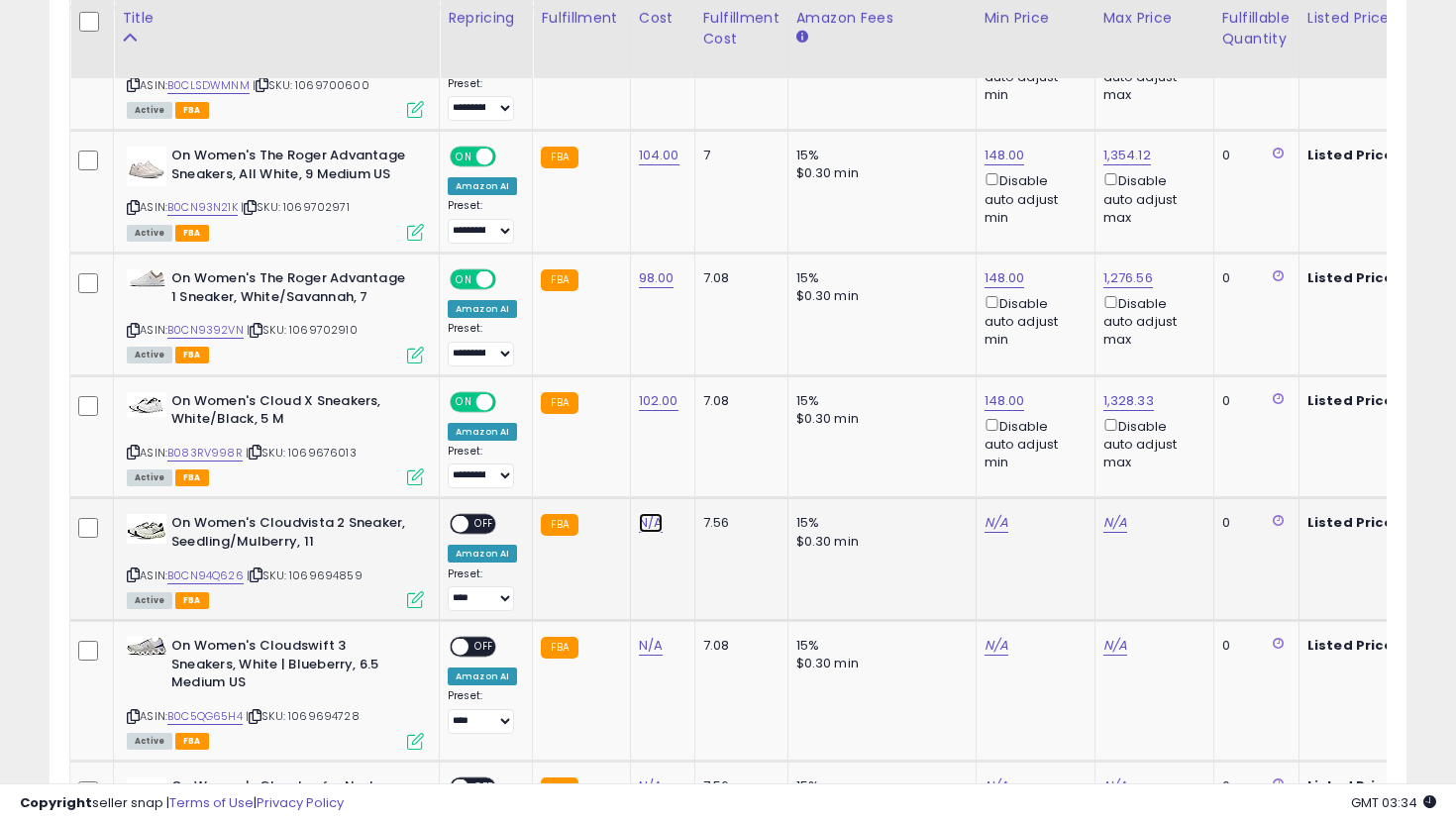 click on "N/A" at bounding box center [651, 523] 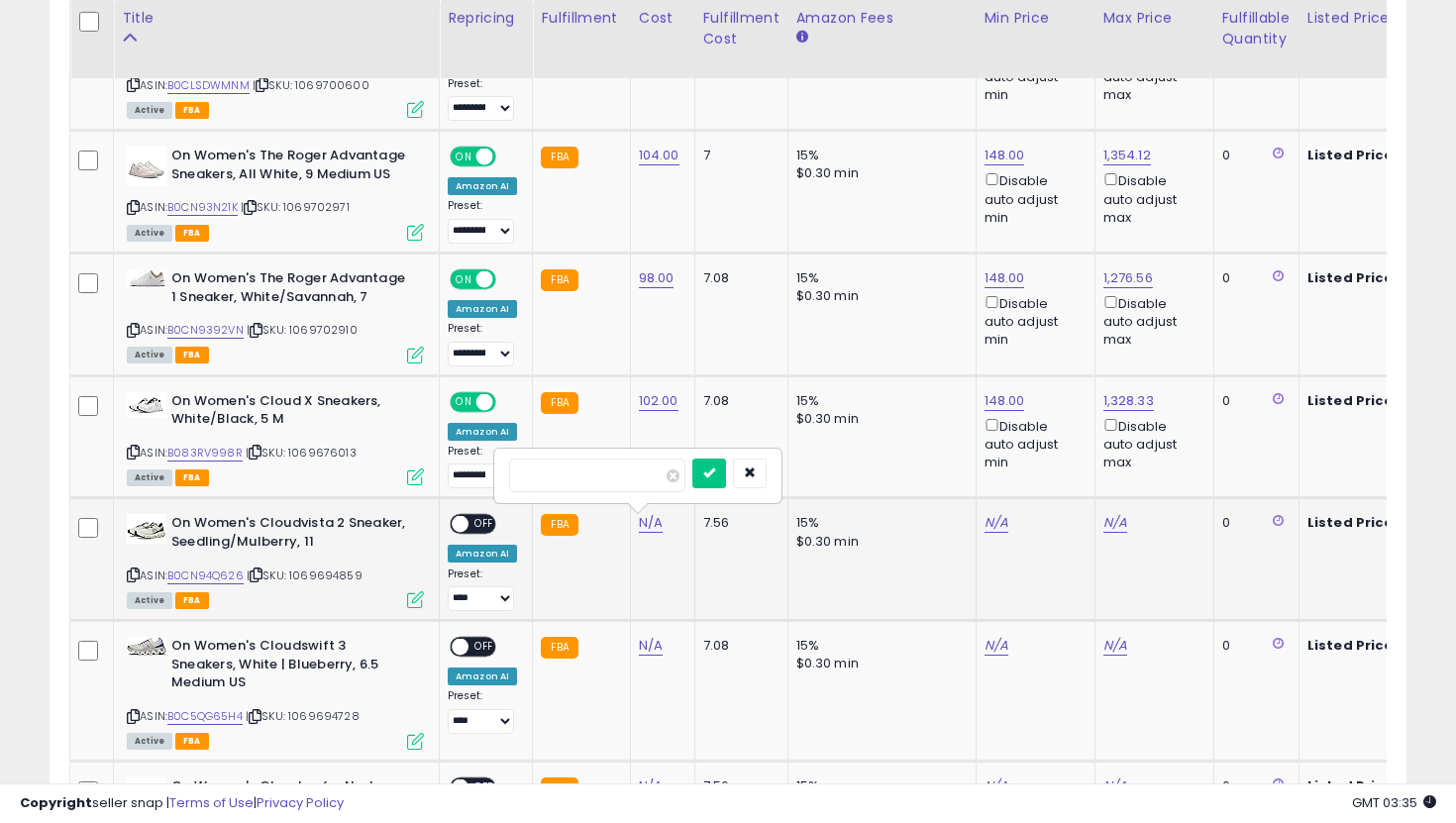 type on "***" 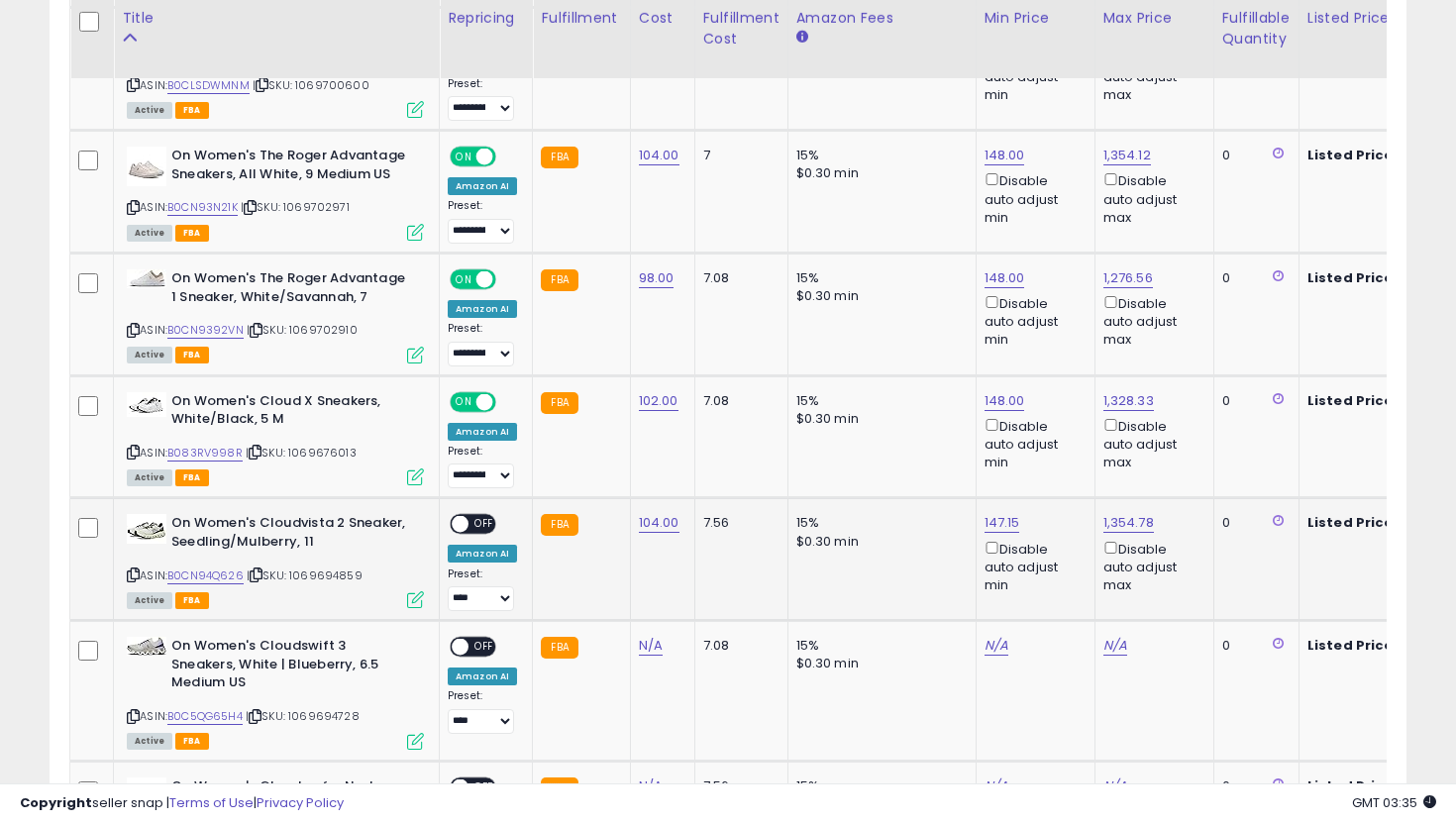 click on "OFF" at bounding box center [484, 524] 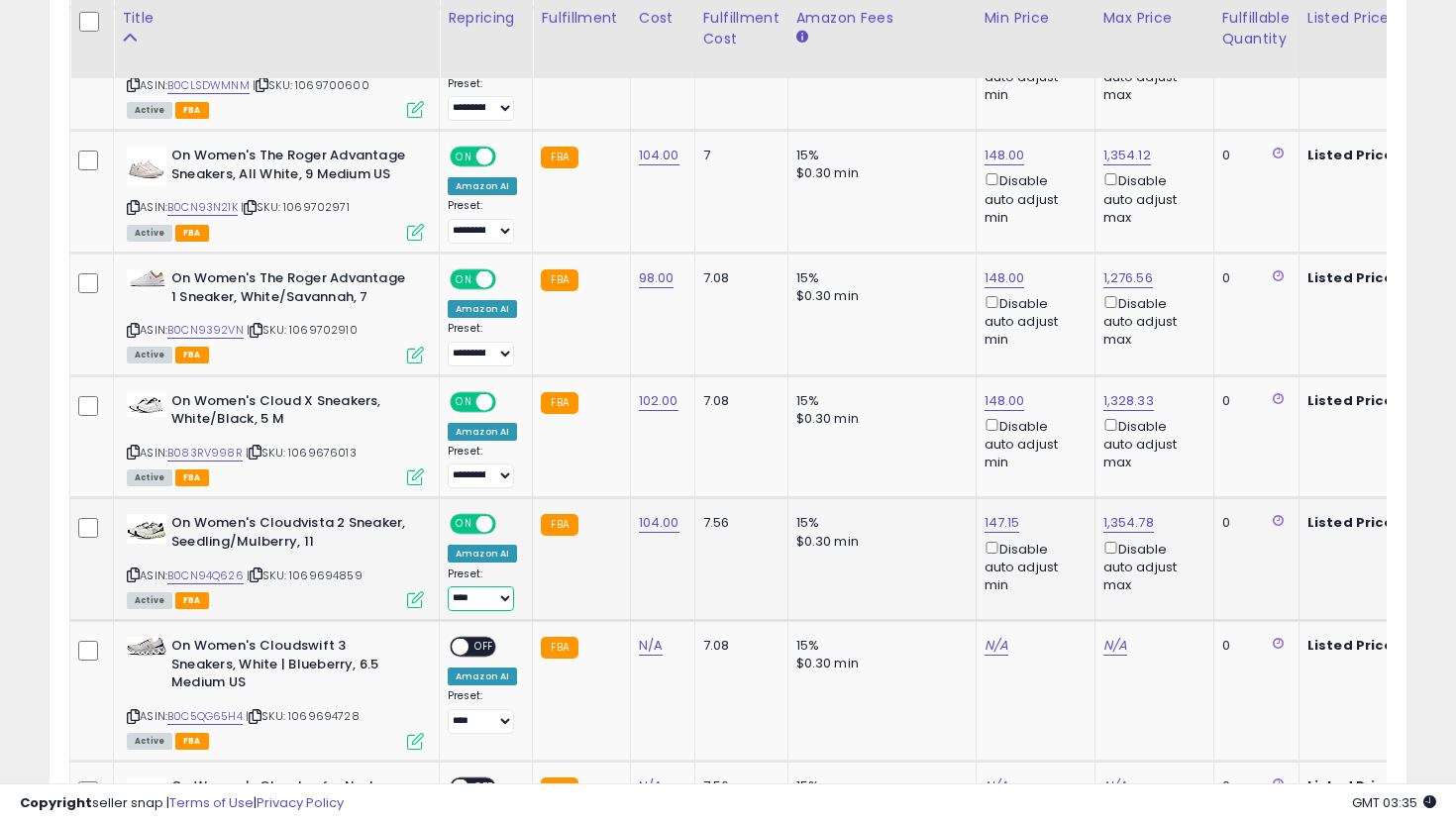 click on "**********" at bounding box center (480, 598) 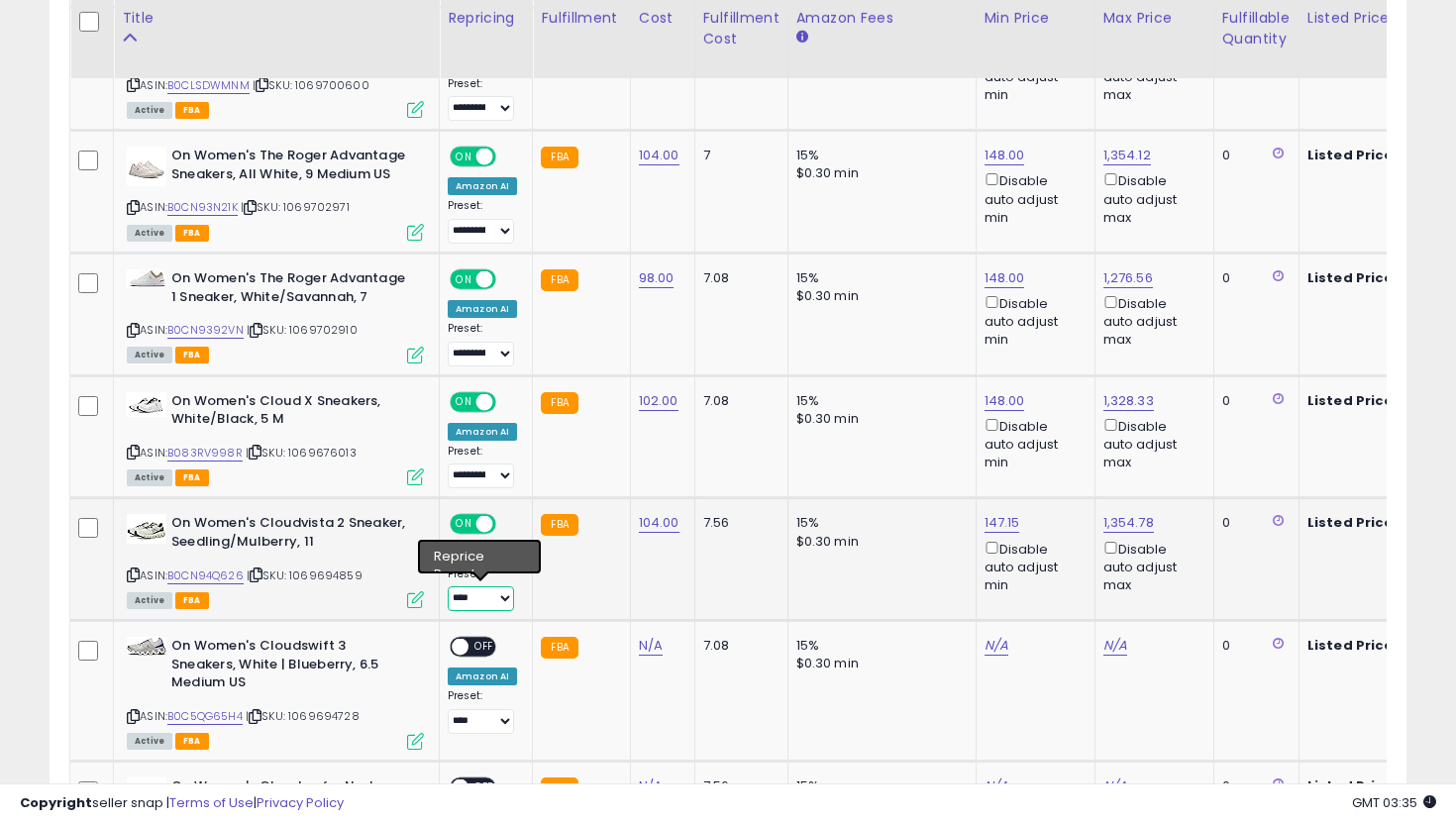 select on "**********" 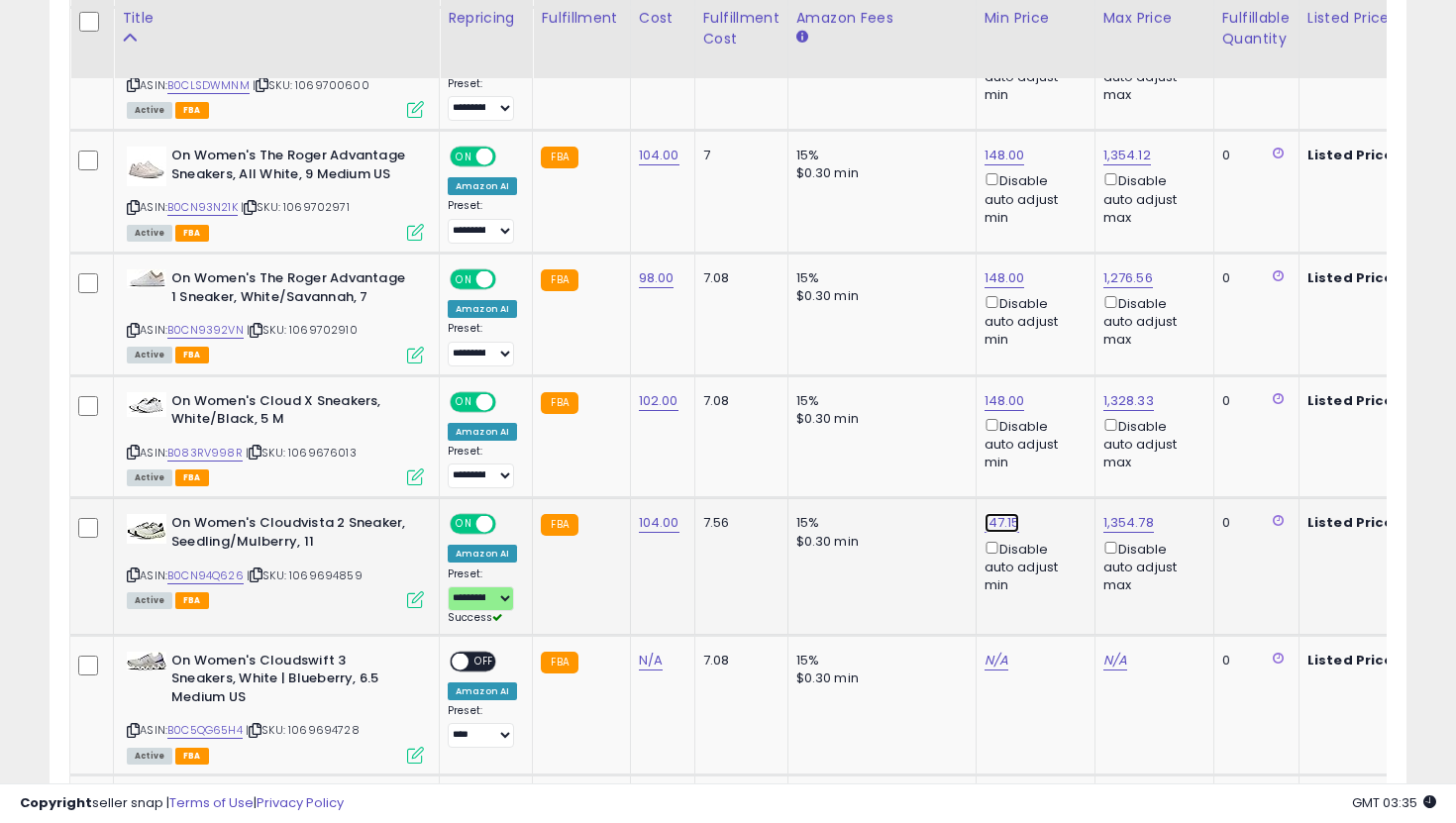 click on "147.15" at bounding box center (1002, -107) 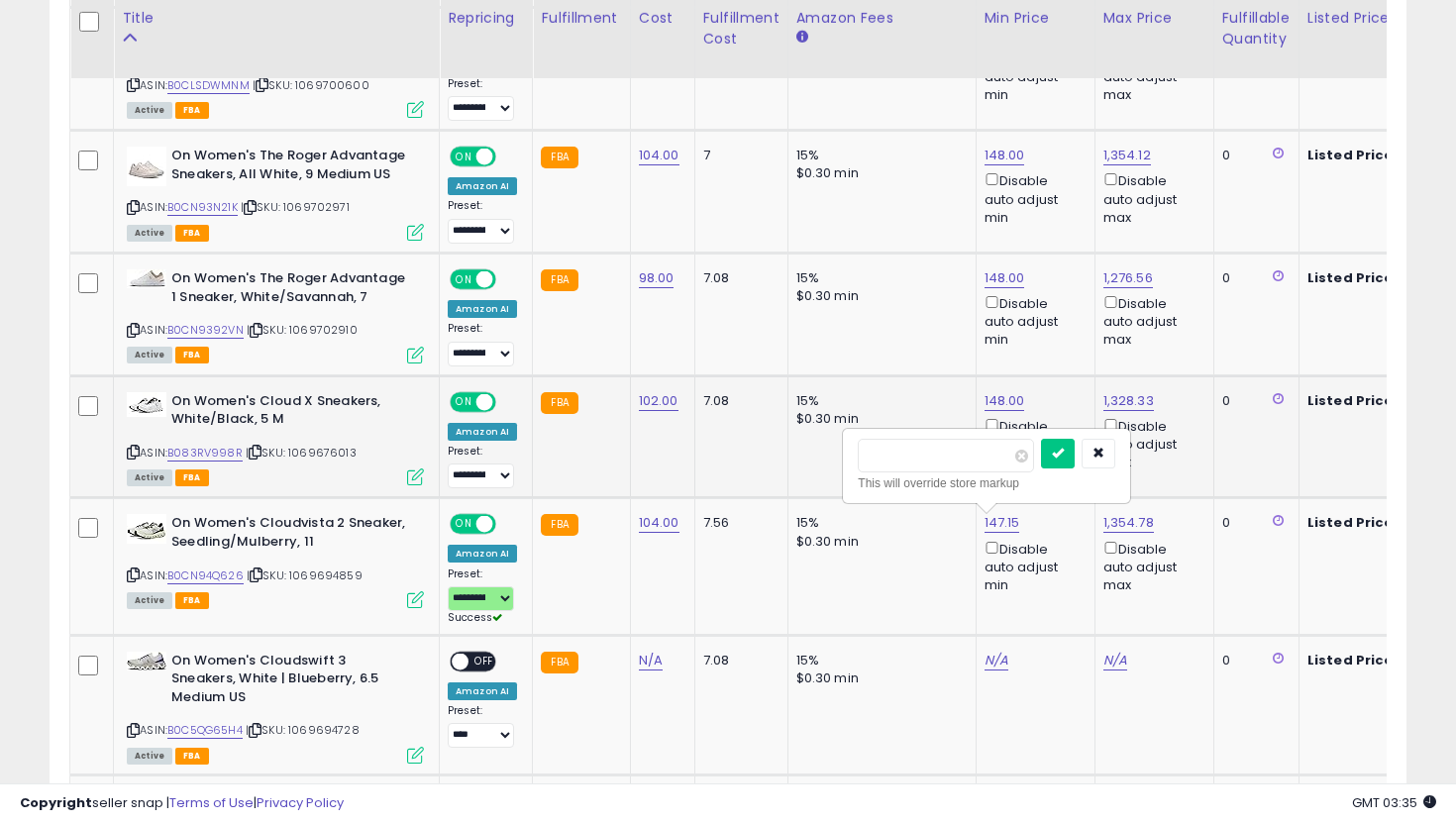 drag, startPoint x: 954, startPoint y: 453, endPoint x: 804, endPoint y: 453, distance: 150 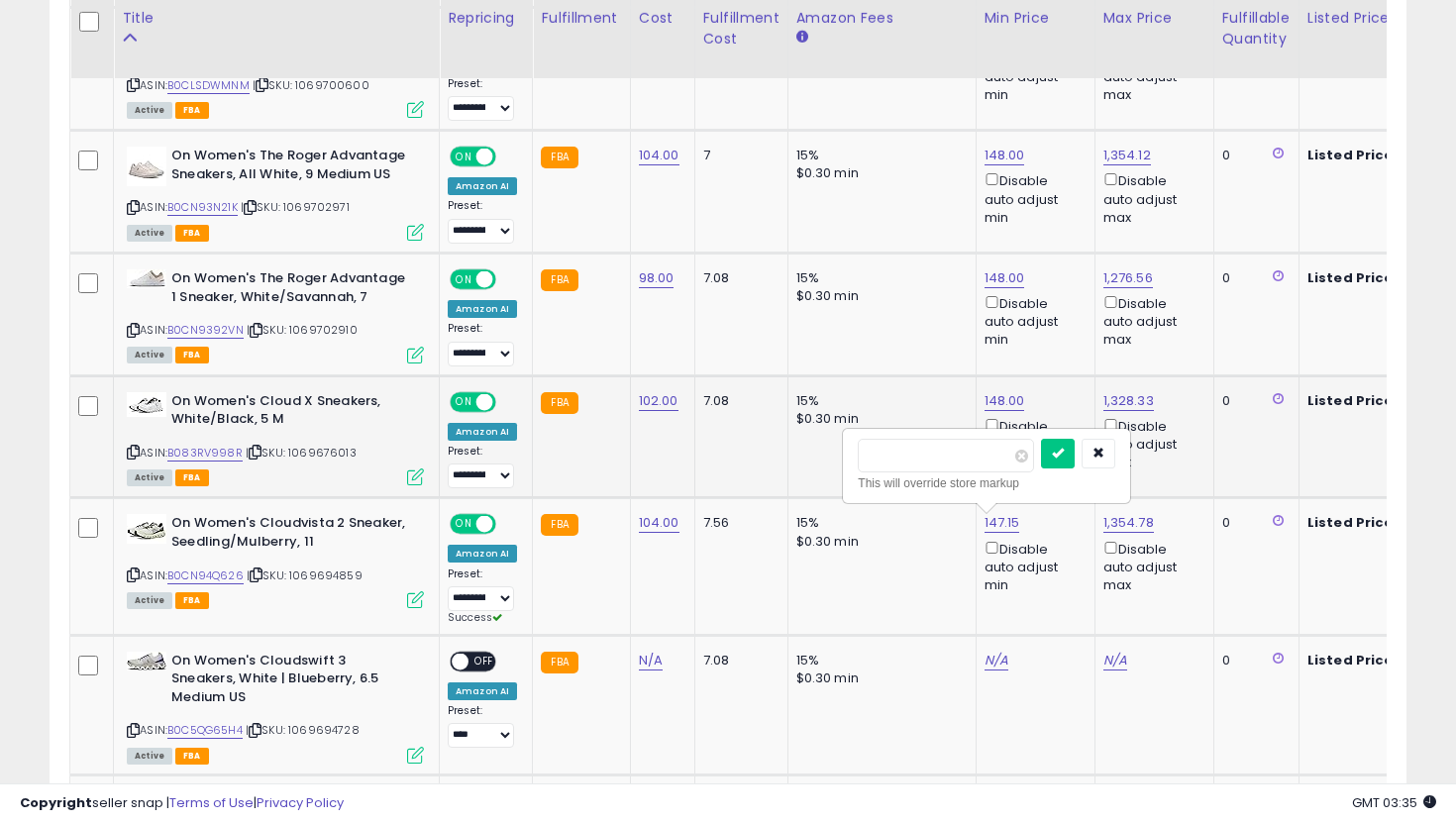 click at bounding box center [1058, 454] 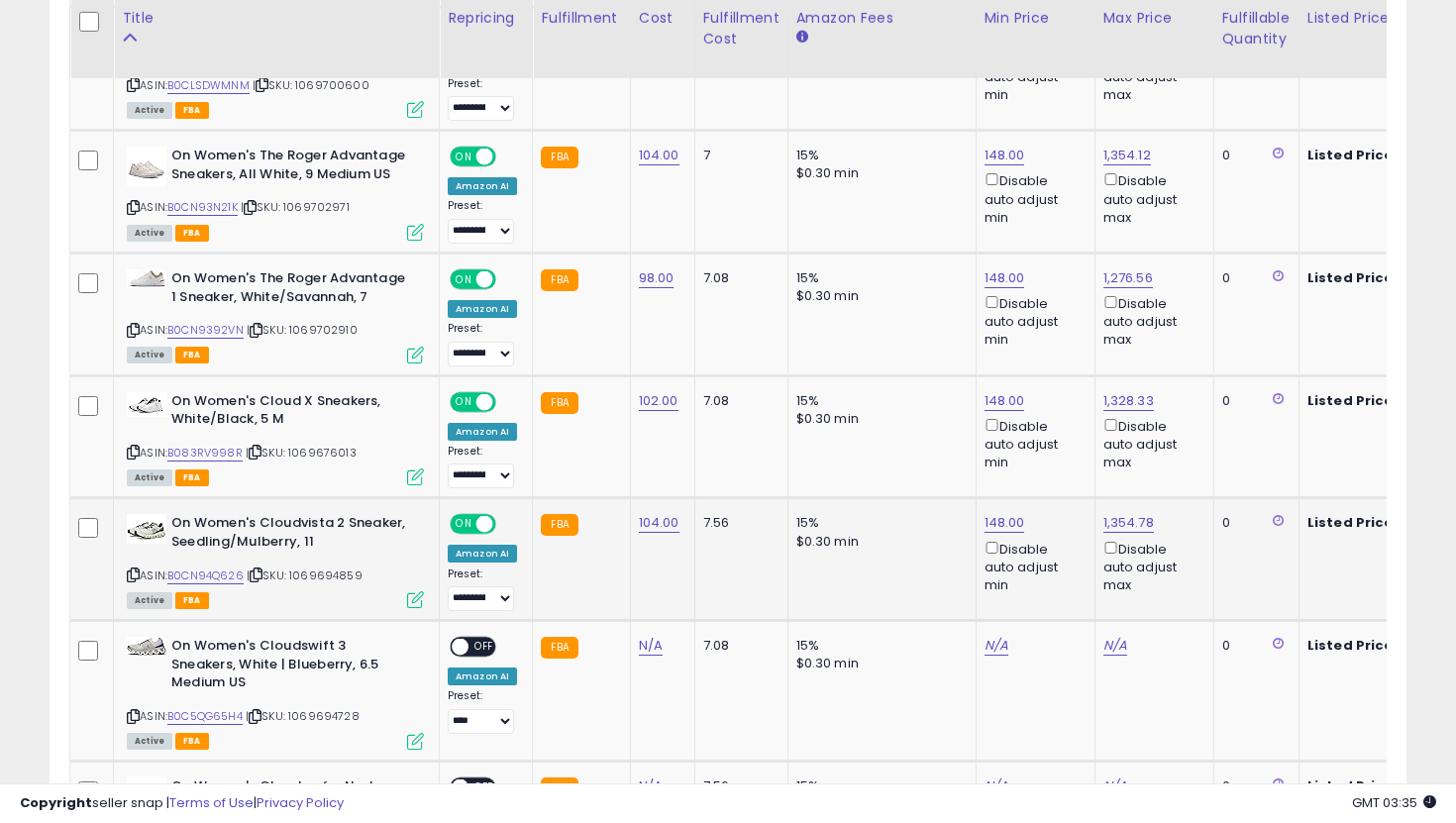 scroll, scrollTop: 0, scrollLeft: 141, axis: horizontal 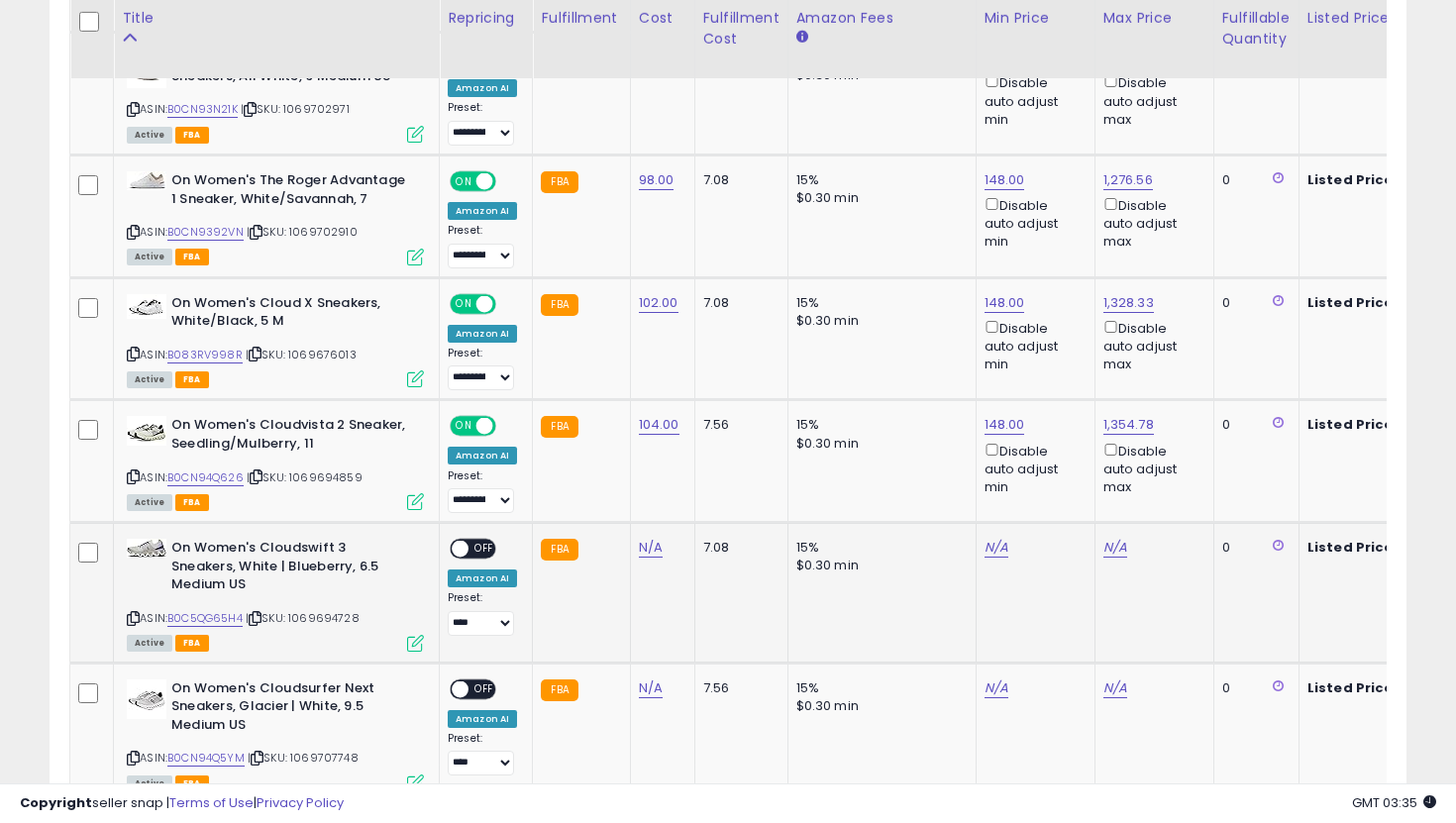 click on "OFF" at bounding box center [484, 549] 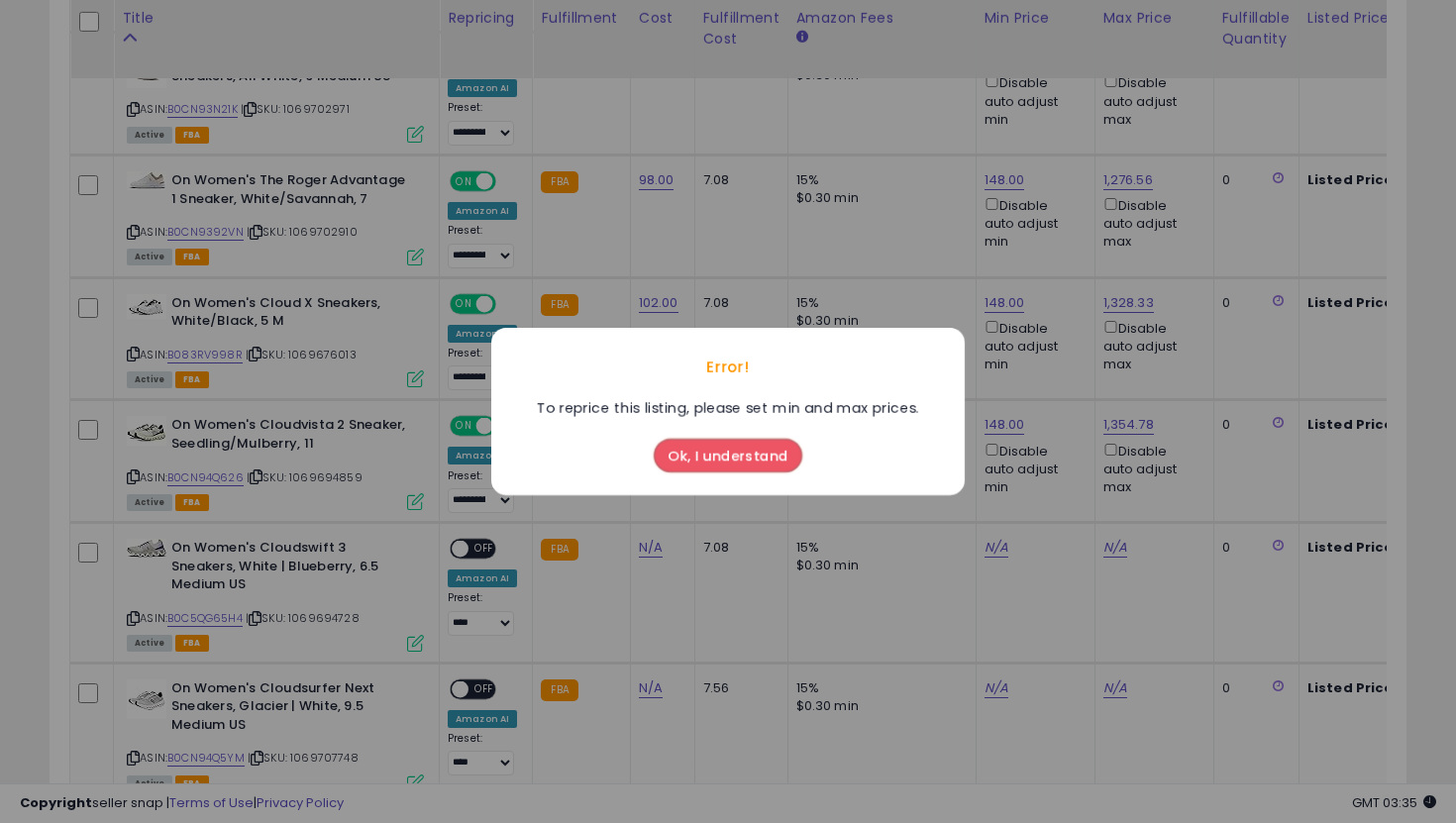 click on "Error! To reprice this listing, please set min and max prices.
Ok, I understand" at bounding box center (728, 411) 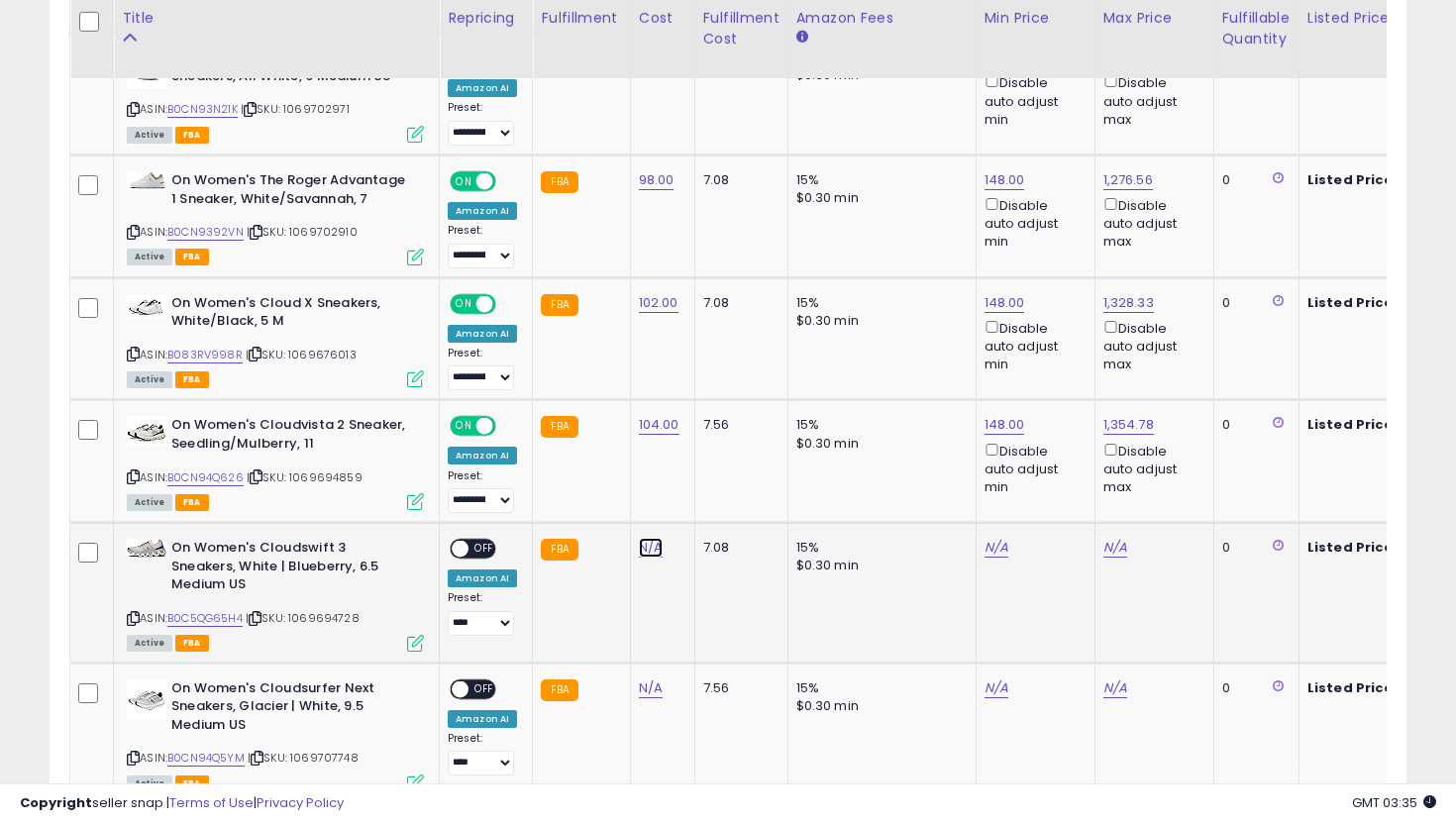 click on "N/A" at bounding box center (651, 548) 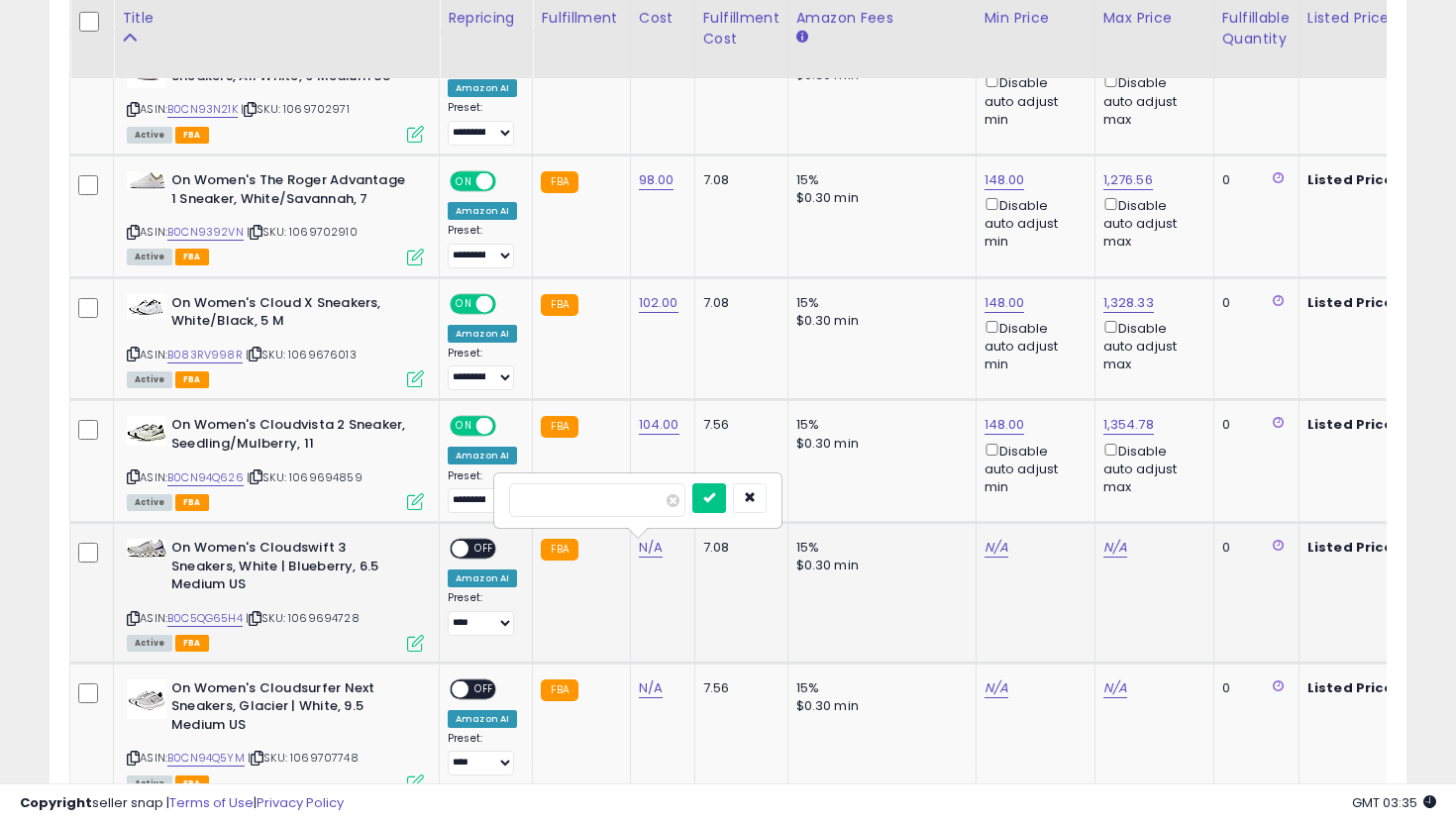type on "***" 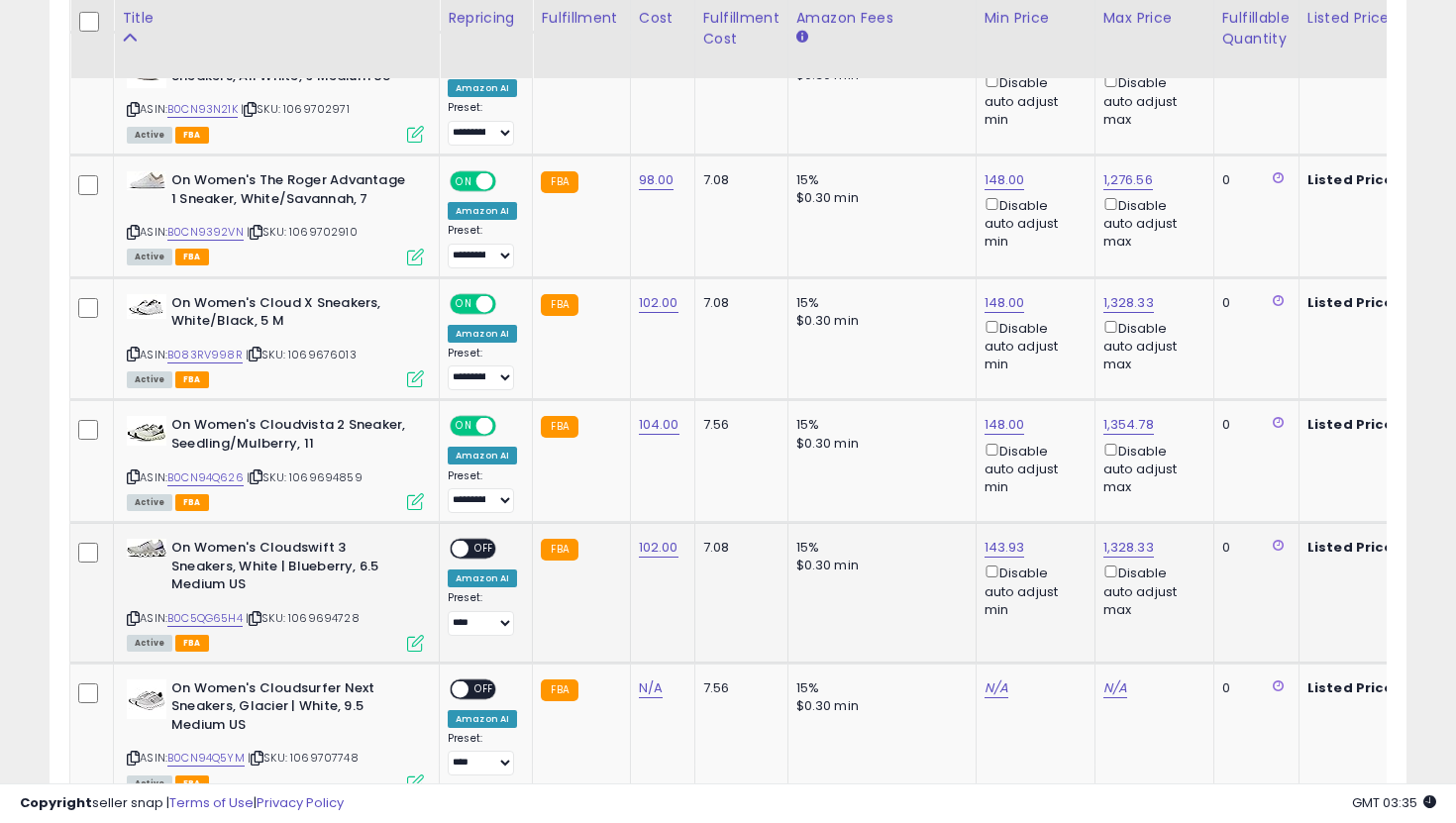 click on "OFF" at bounding box center [484, 549] 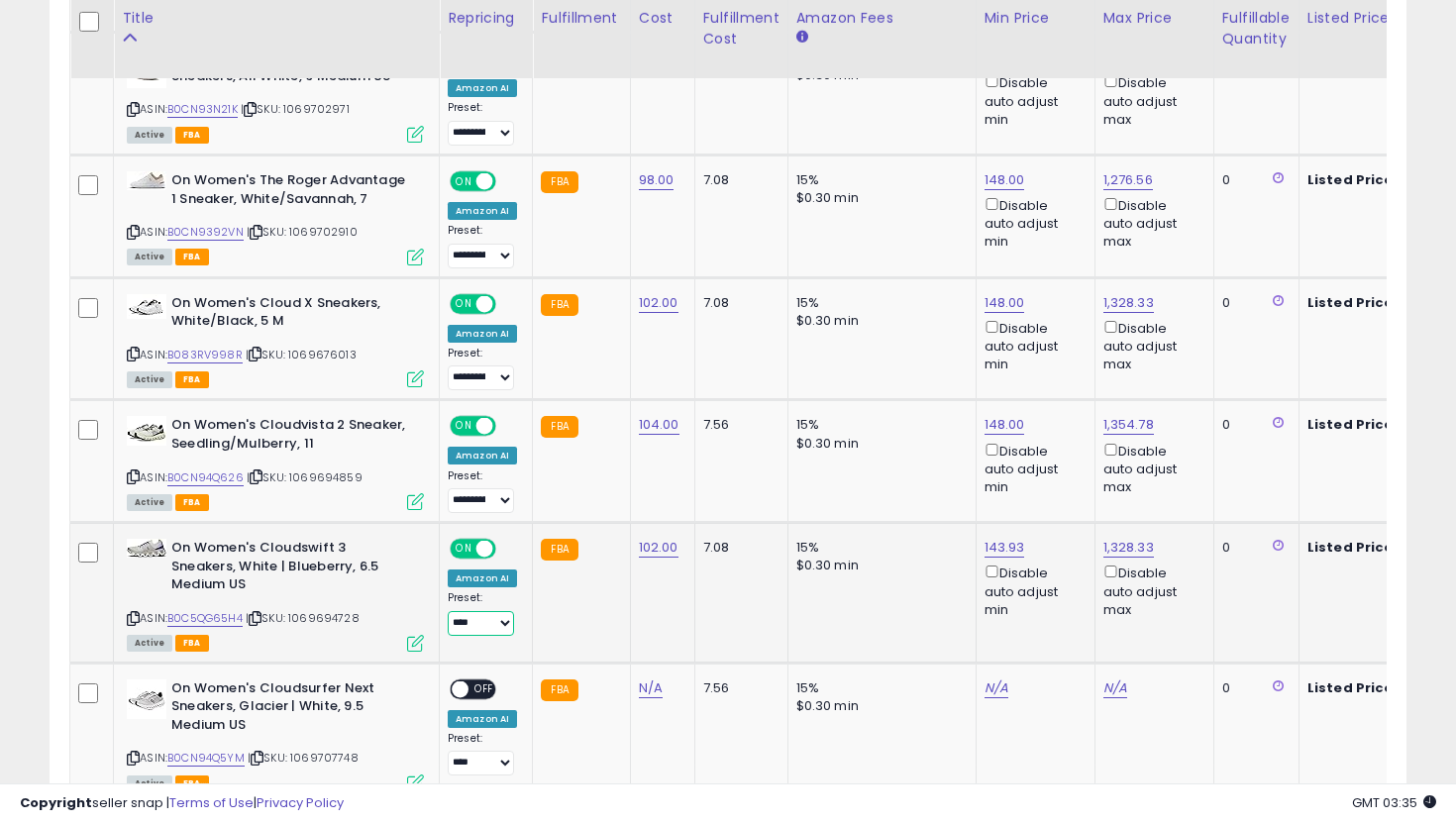 click on "**********" at bounding box center [480, 623] 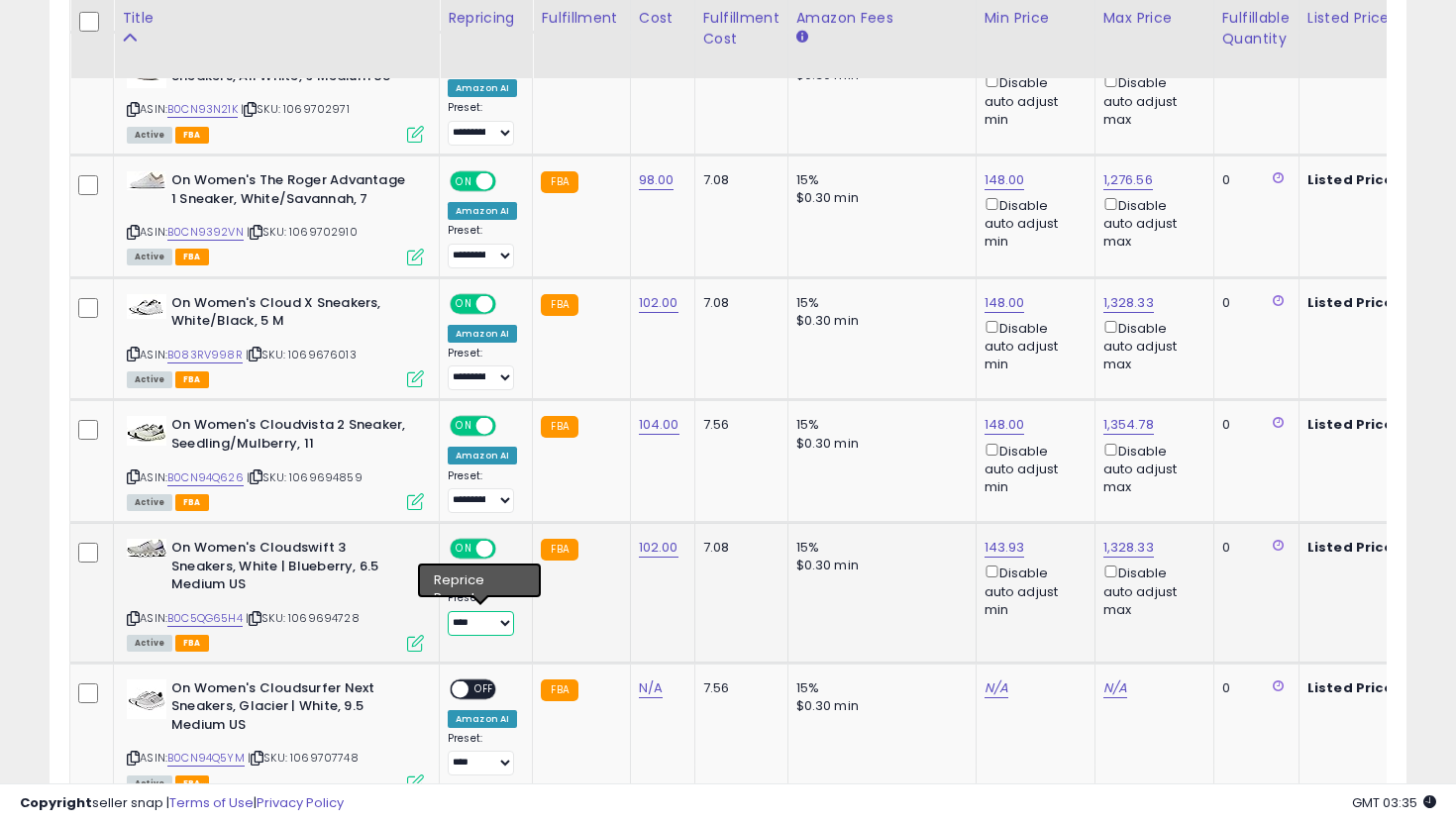 select on "**********" 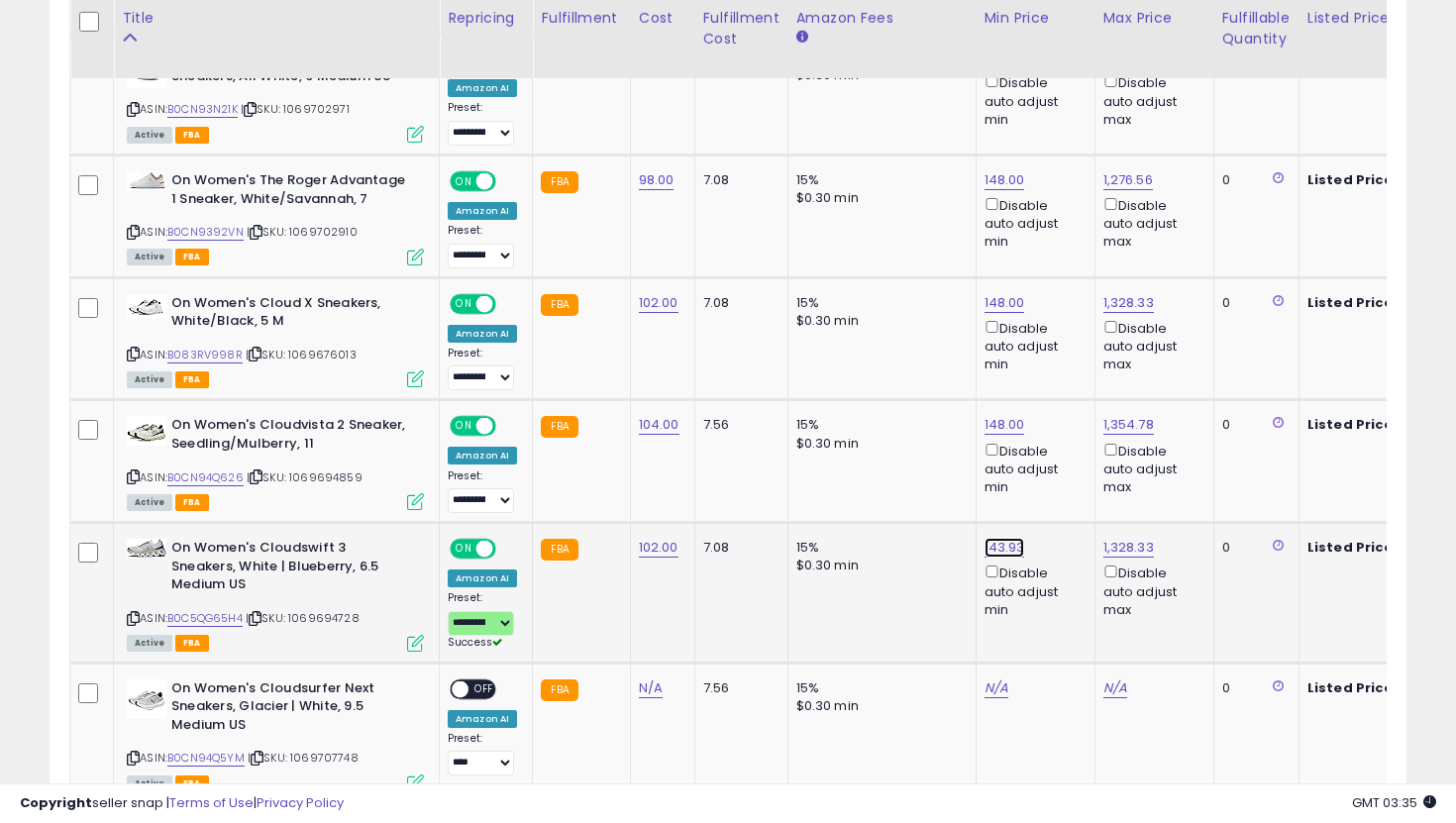 click on "143.93" at bounding box center [1002, -205] 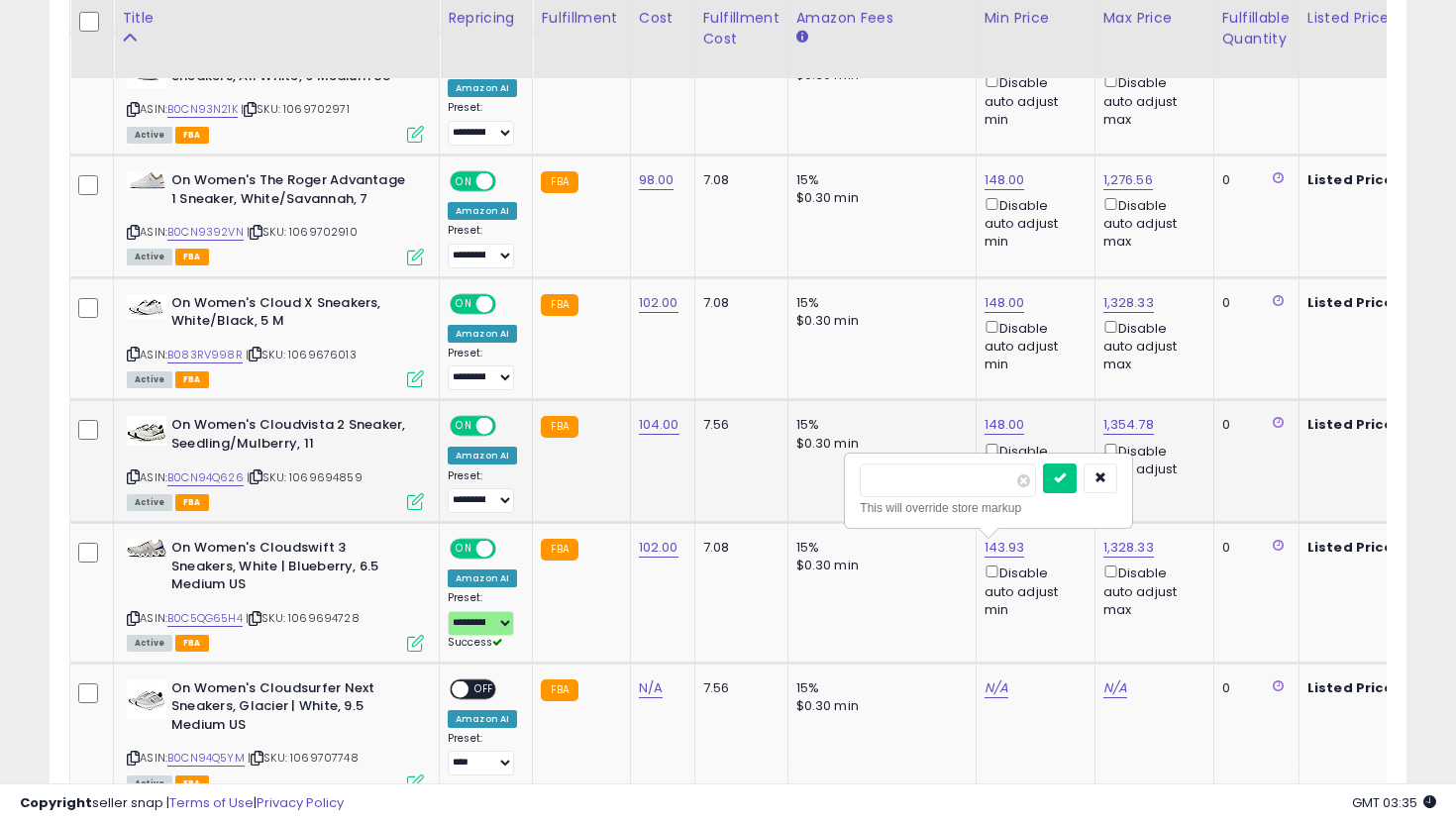 drag, startPoint x: 949, startPoint y: 475, endPoint x: 754, endPoint y: 464, distance: 195.31001 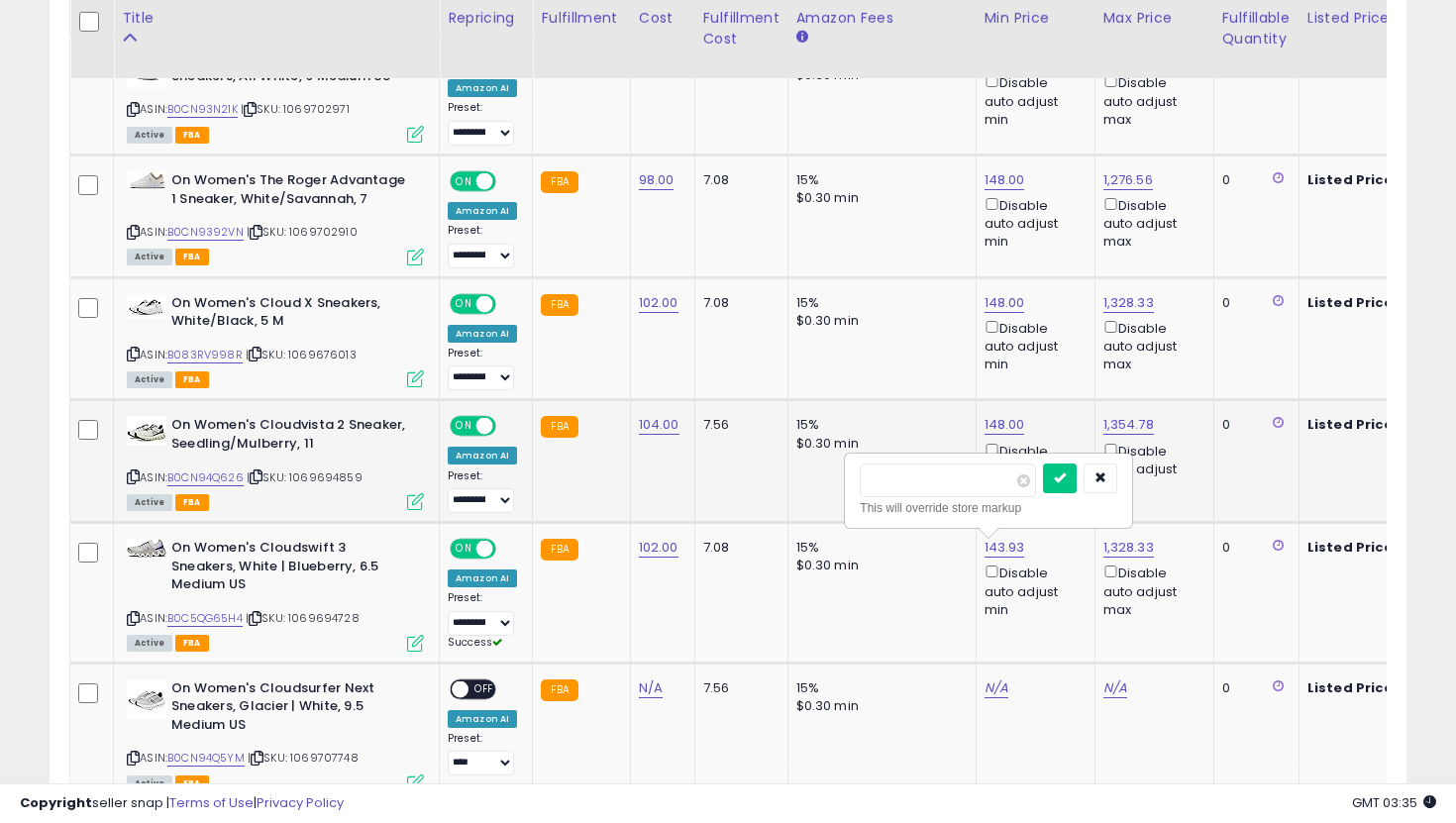 click at bounding box center (1060, 478) 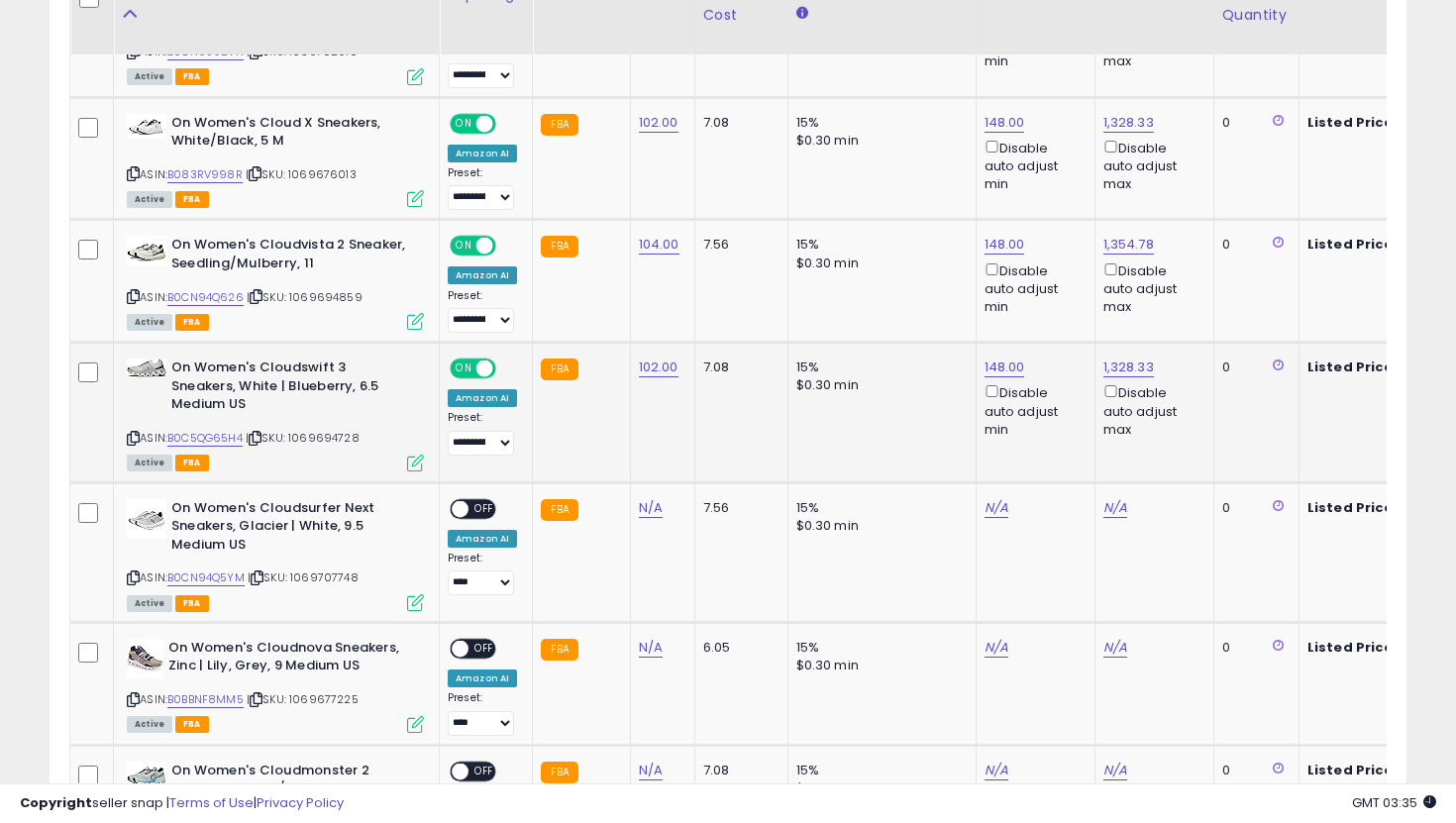 scroll, scrollTop: 1460, scrollLeft: 0, axis: vertical 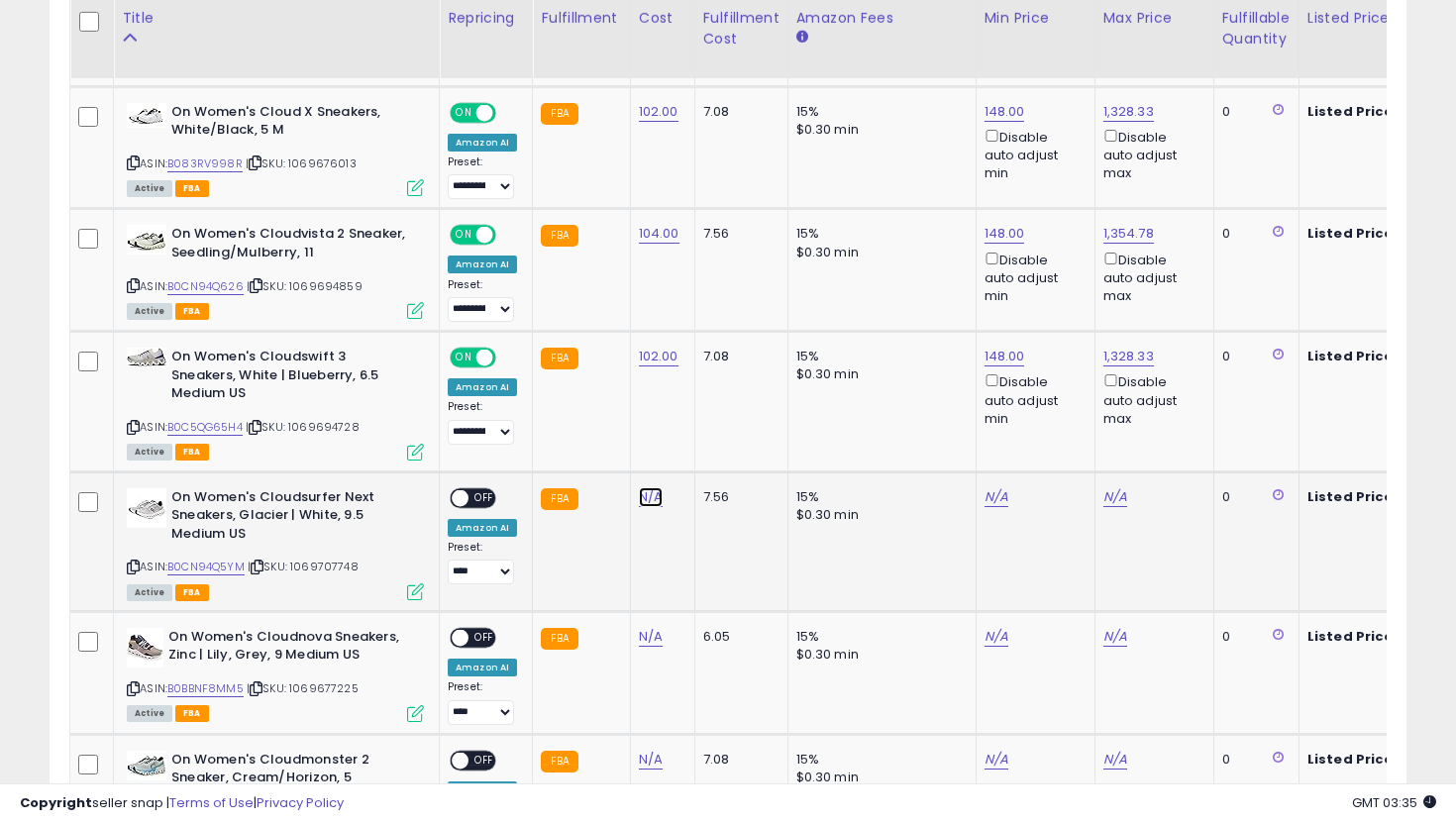 click on "N/A" at bounding box center (651, 497) 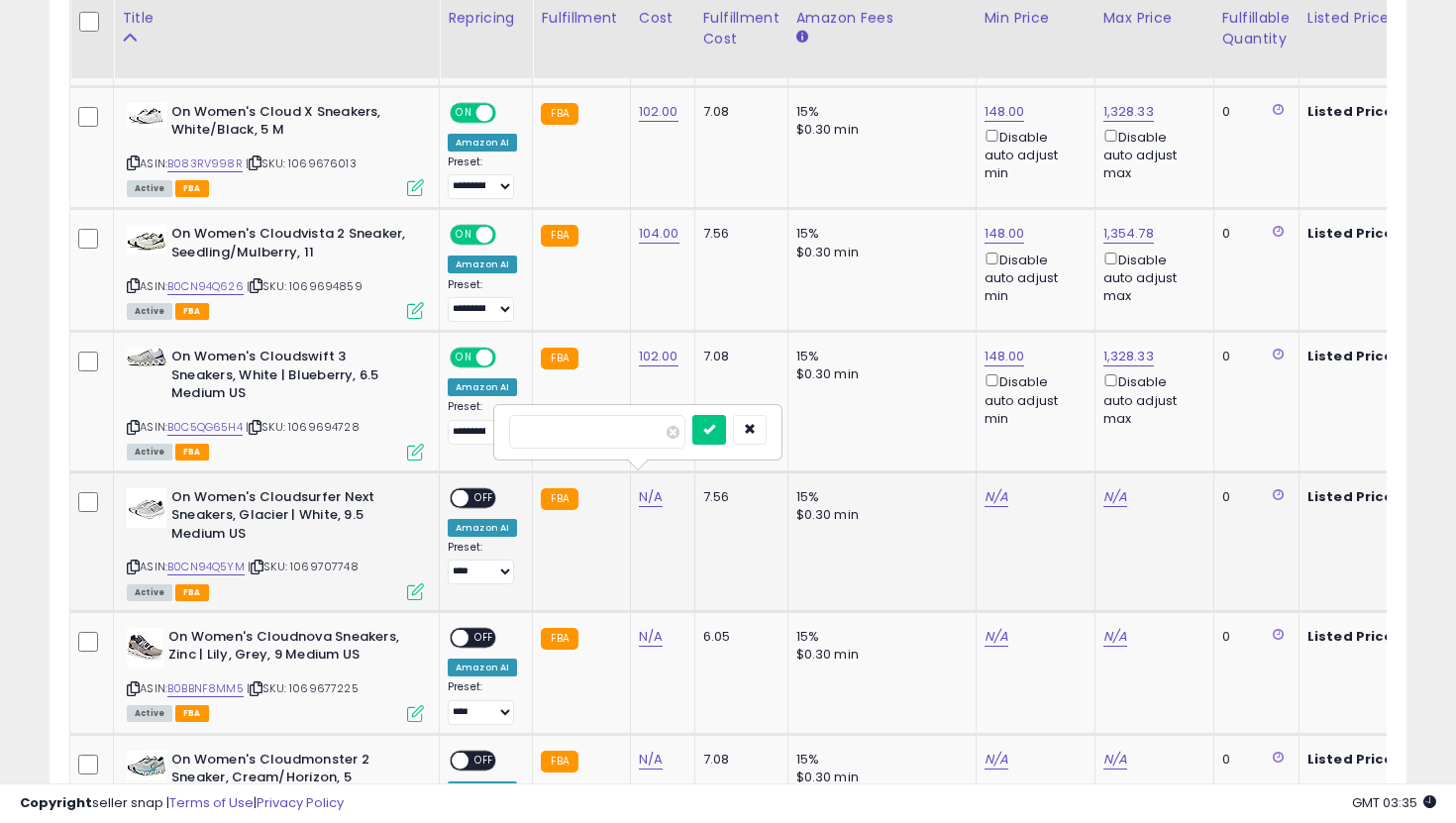 type on "***" 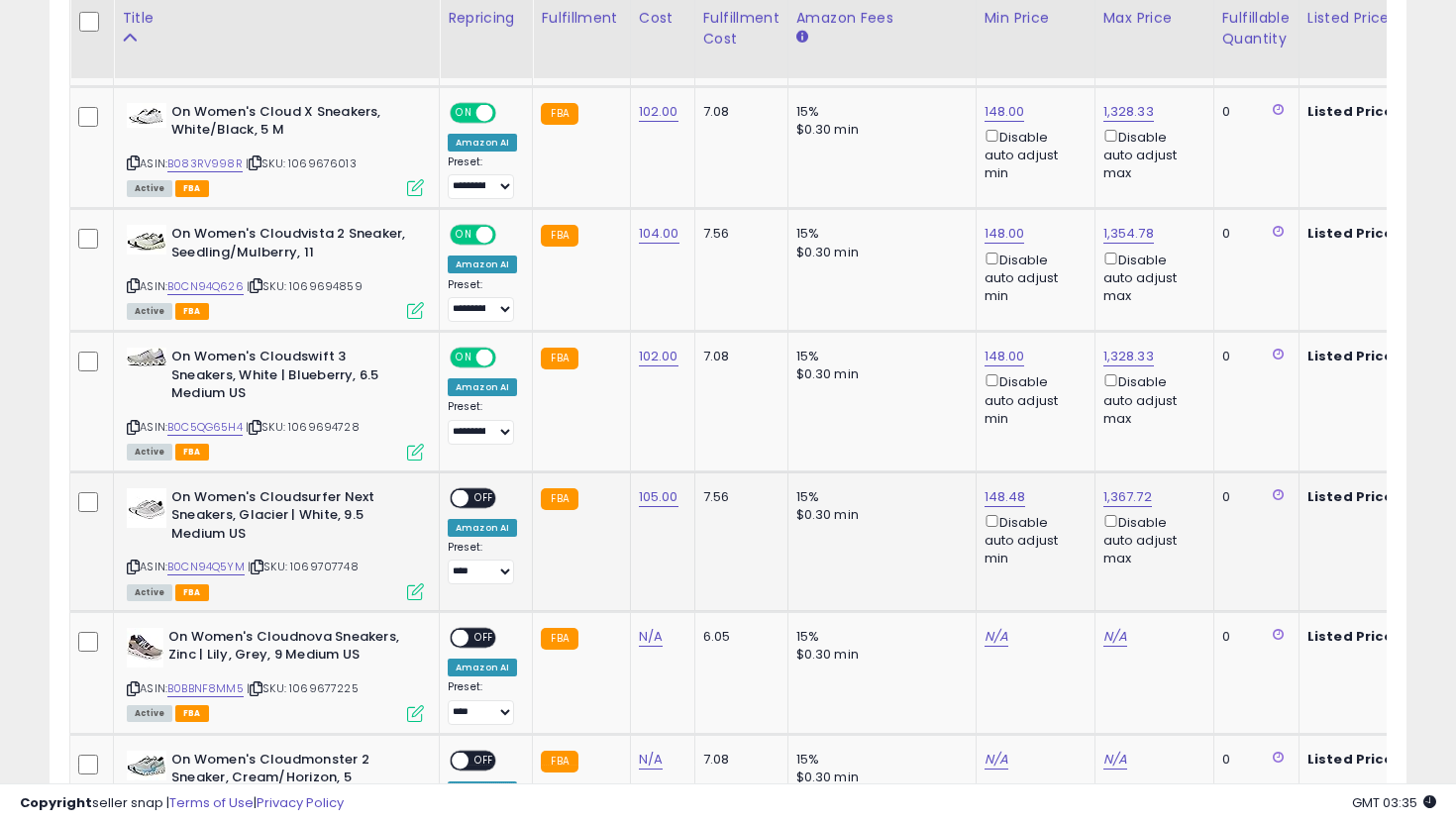 click on "OFF" at bounding box center (484, 497) 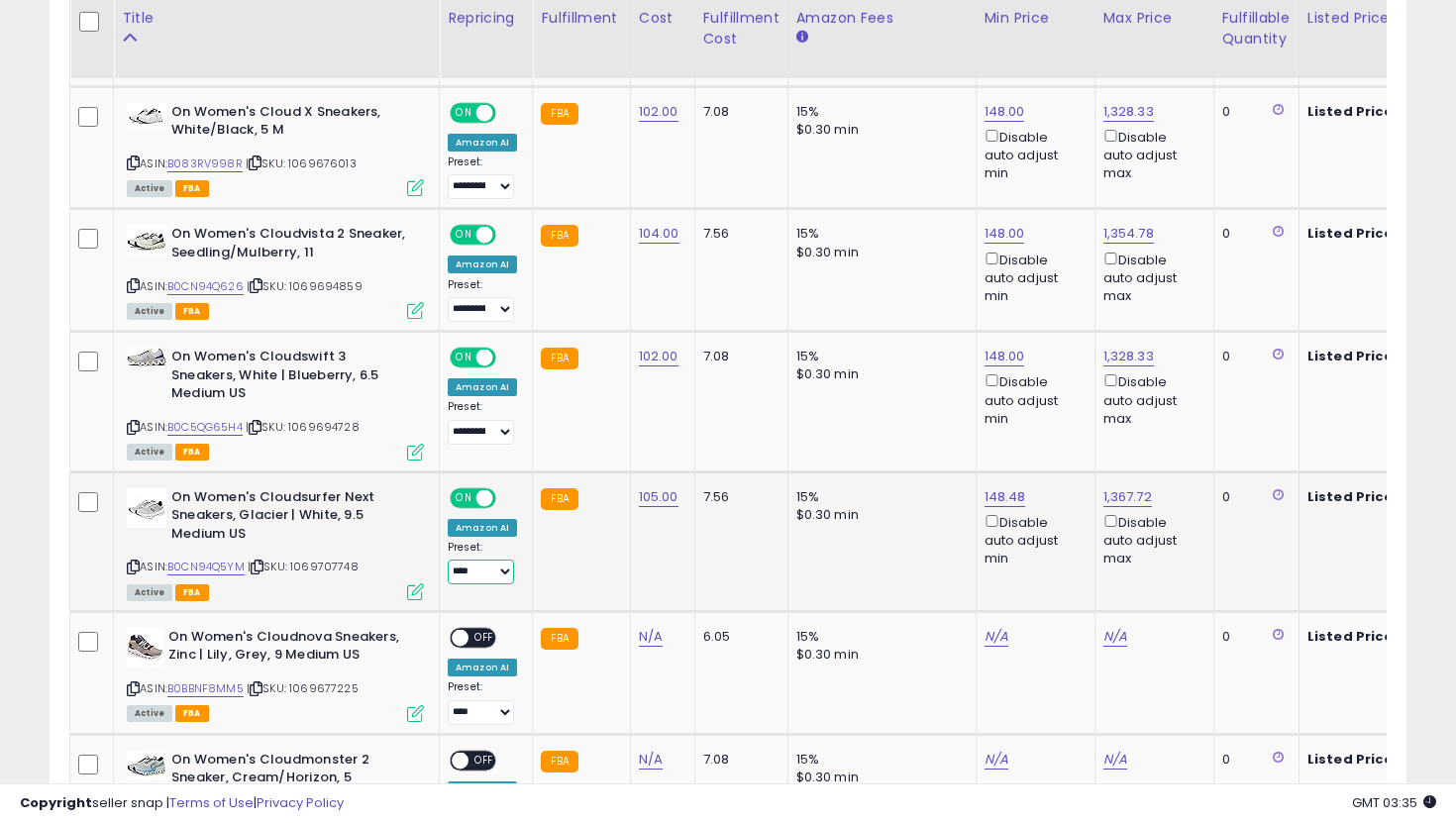 click on "**********" at bounding box center (480, 571) 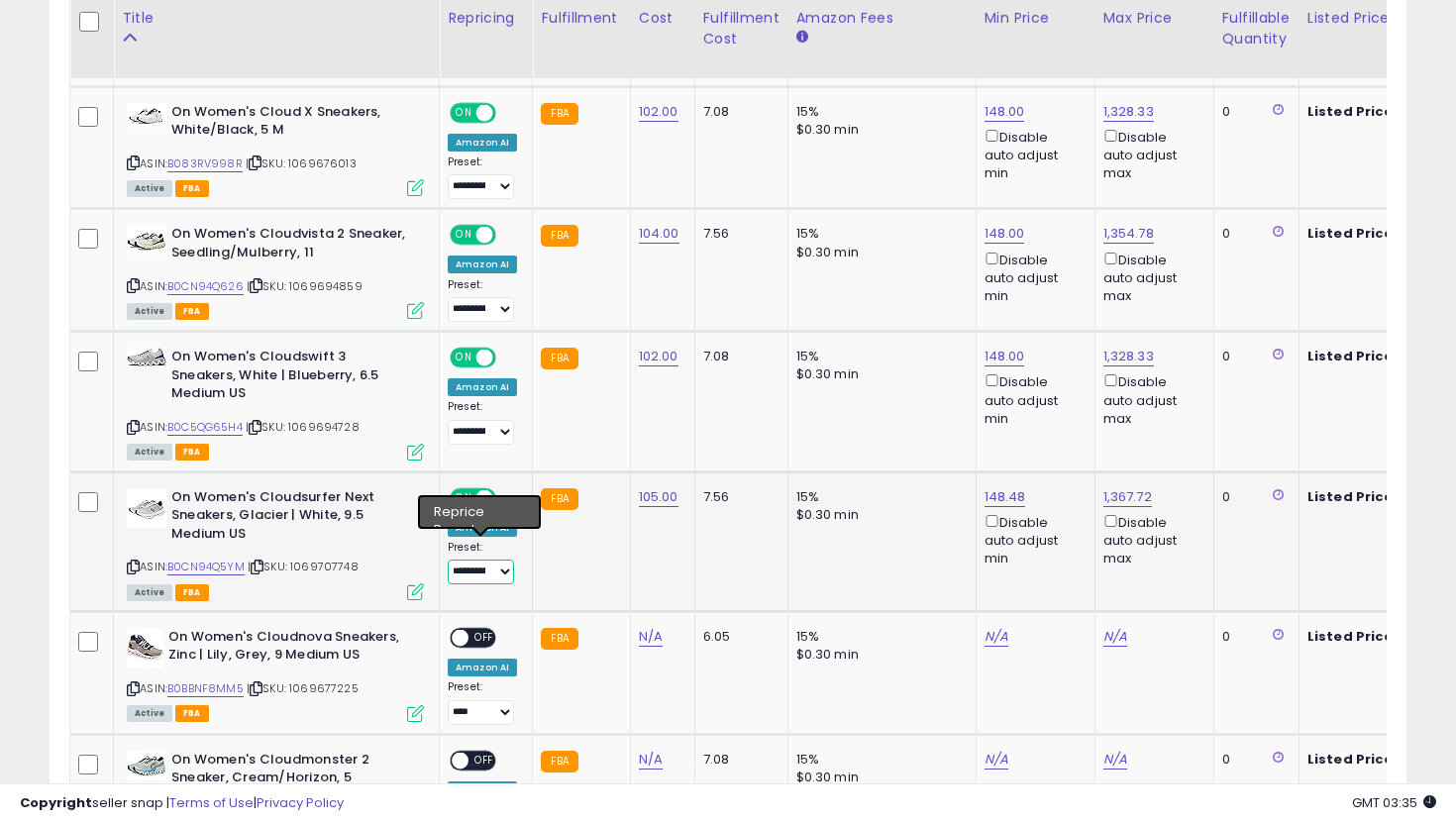 click on "**********" at bounding box center [480, 571] 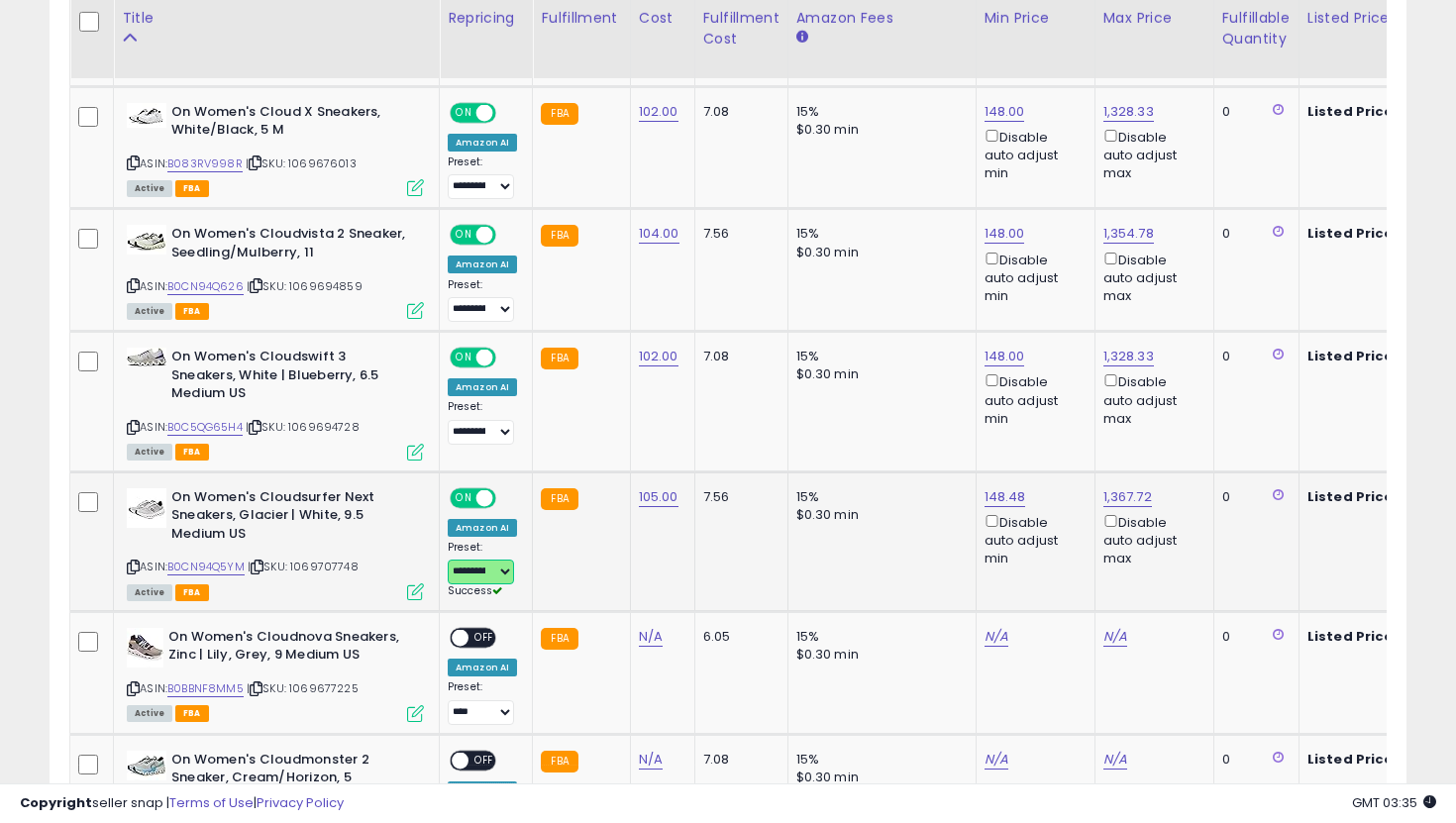 click on "**********" at bounding box center [480, 571] 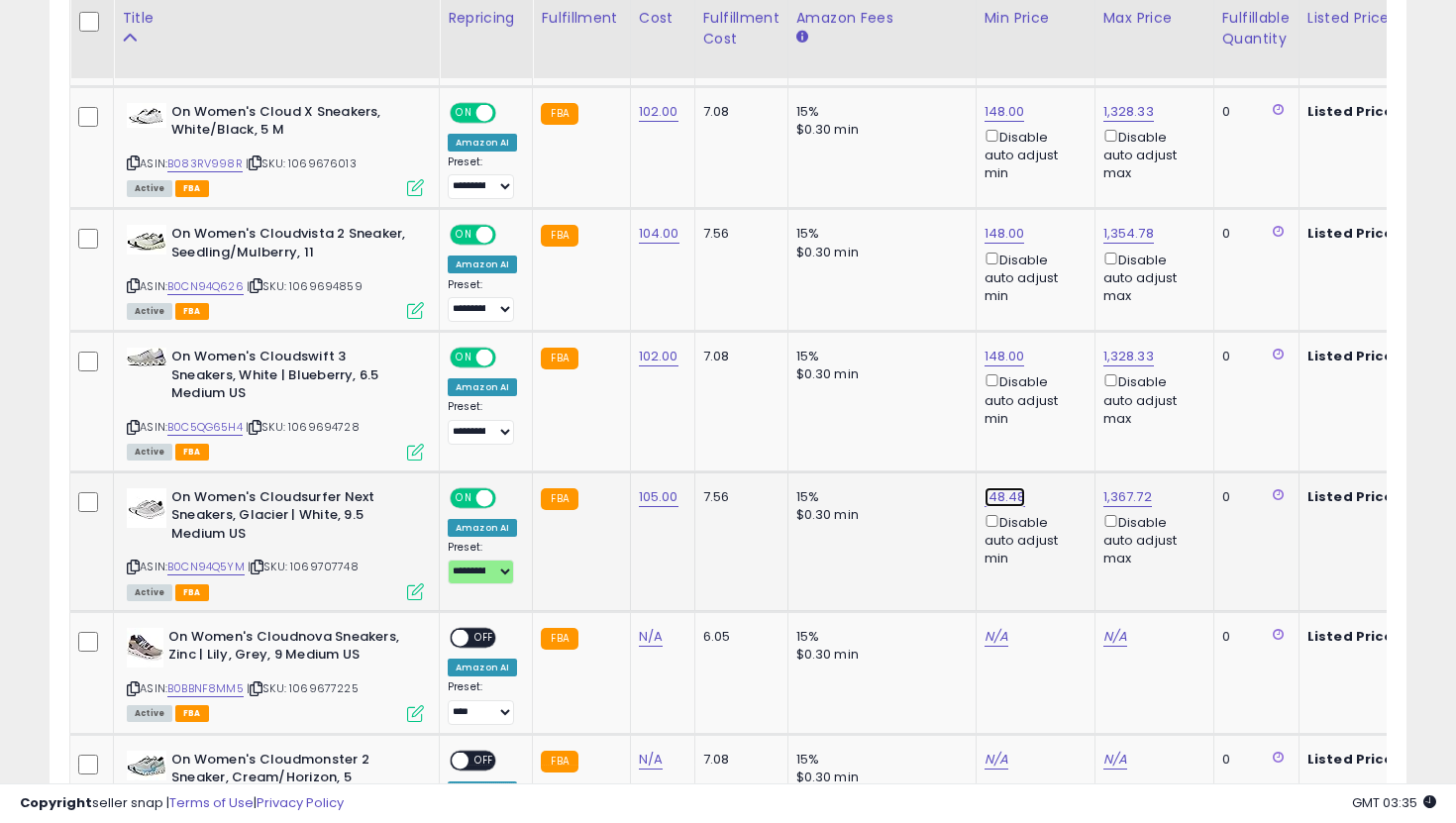 click on "148.48" at bounding box center [1002, -396] 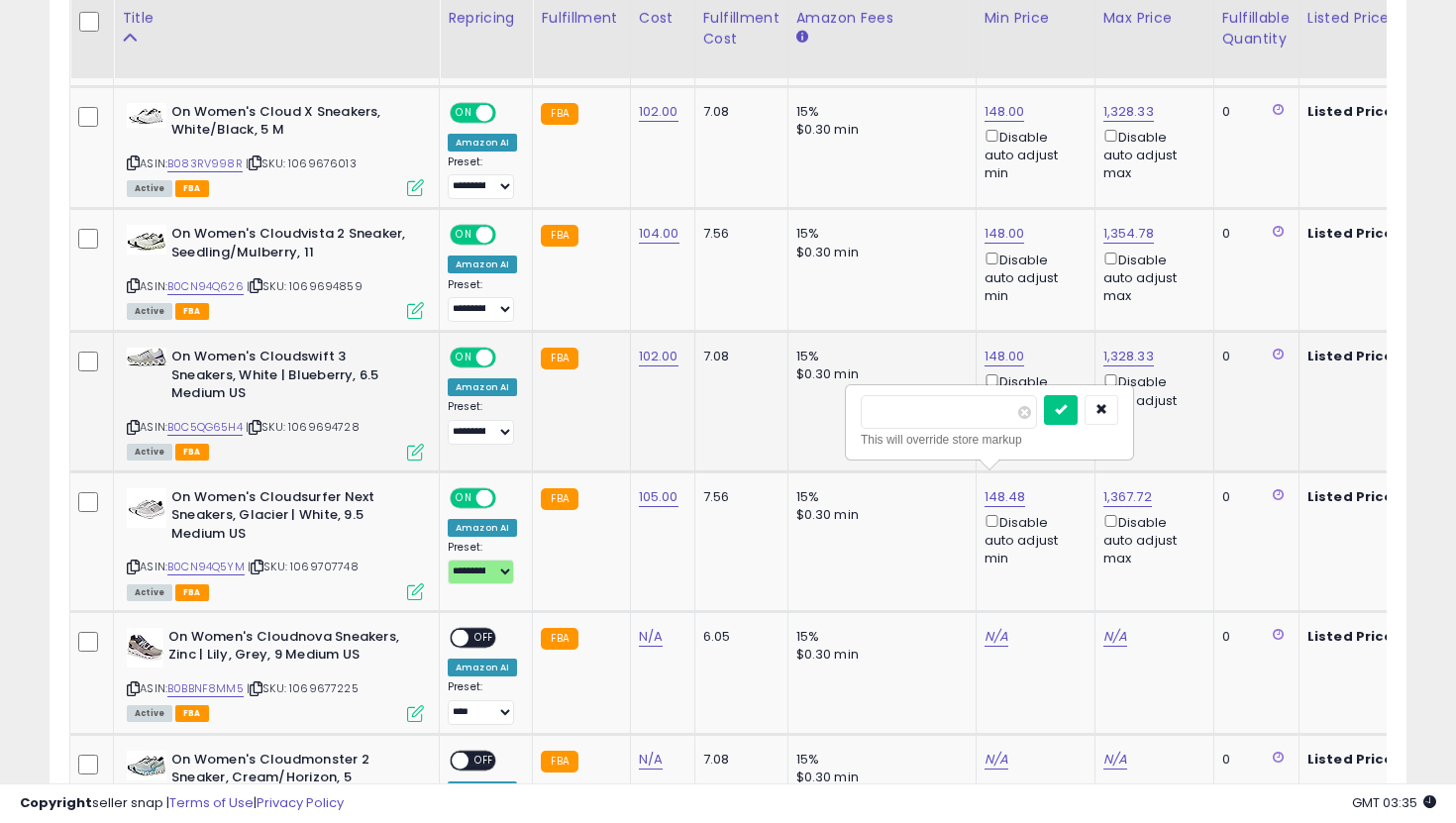 drag, startPoint x: 941, startPoint y: 420, endPoint x: 789, endPoint y: 418, distance: 152.01316 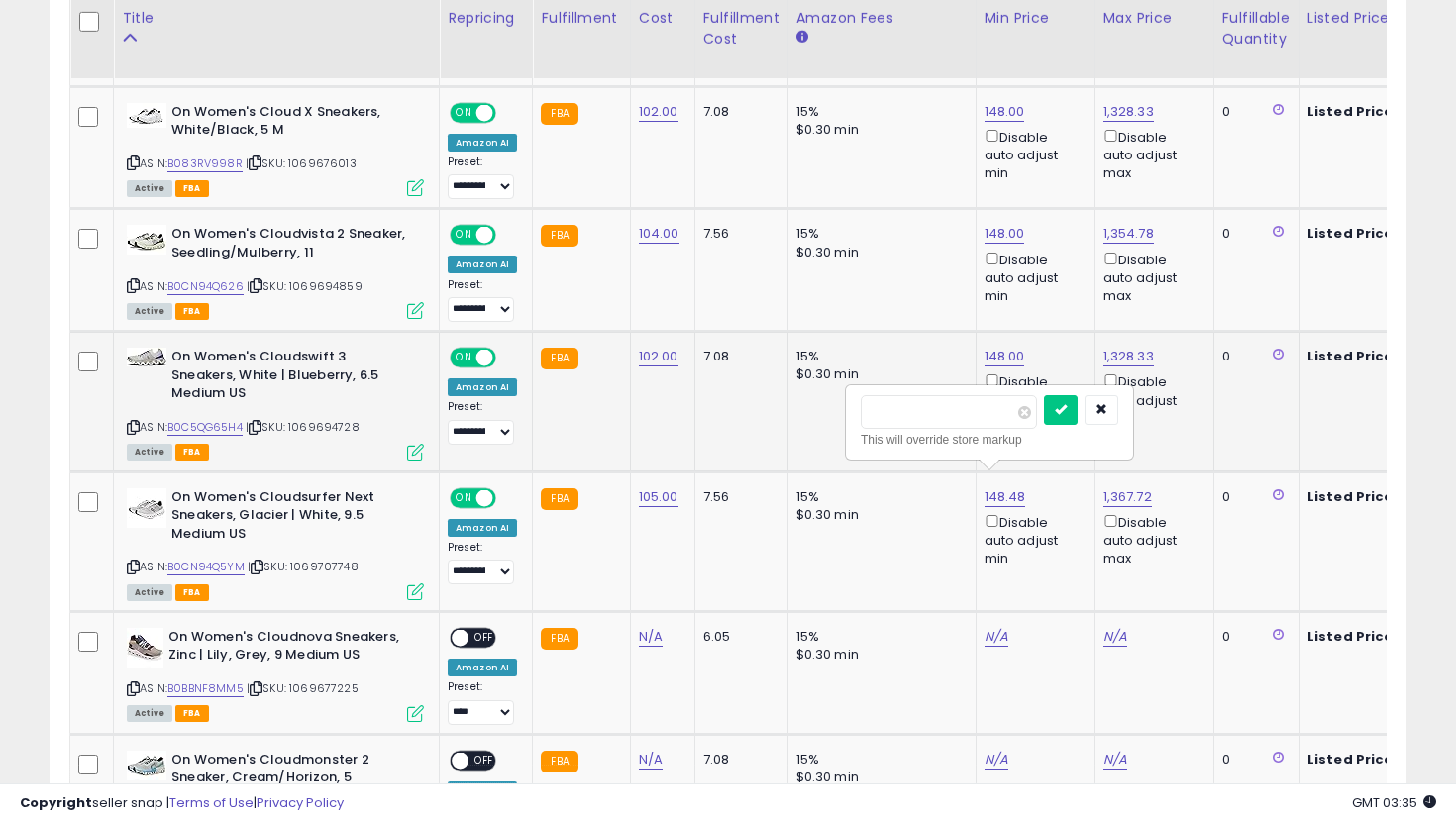 type on "***" 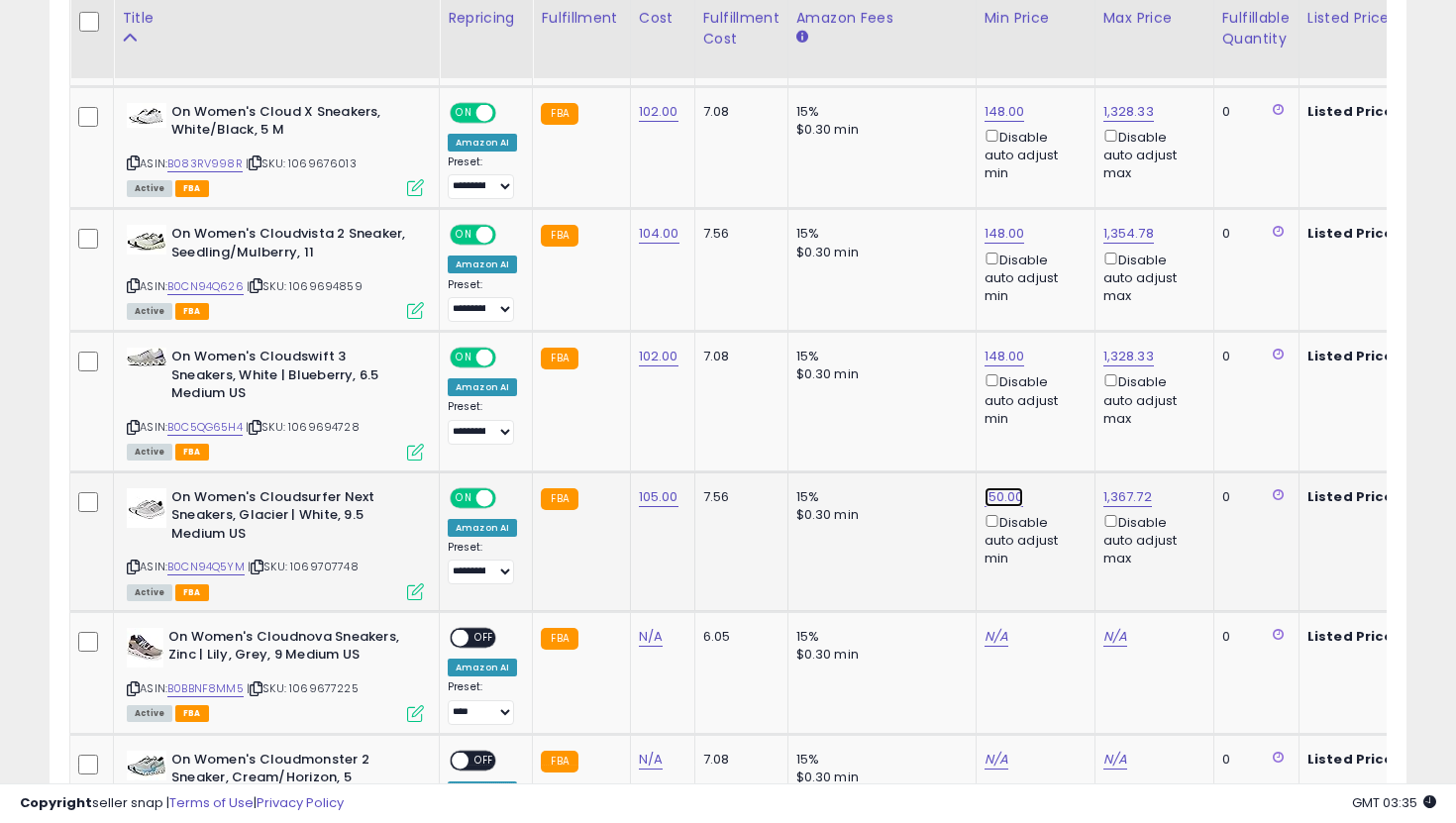 click on "150.00" at bounding box center [1002, -396] 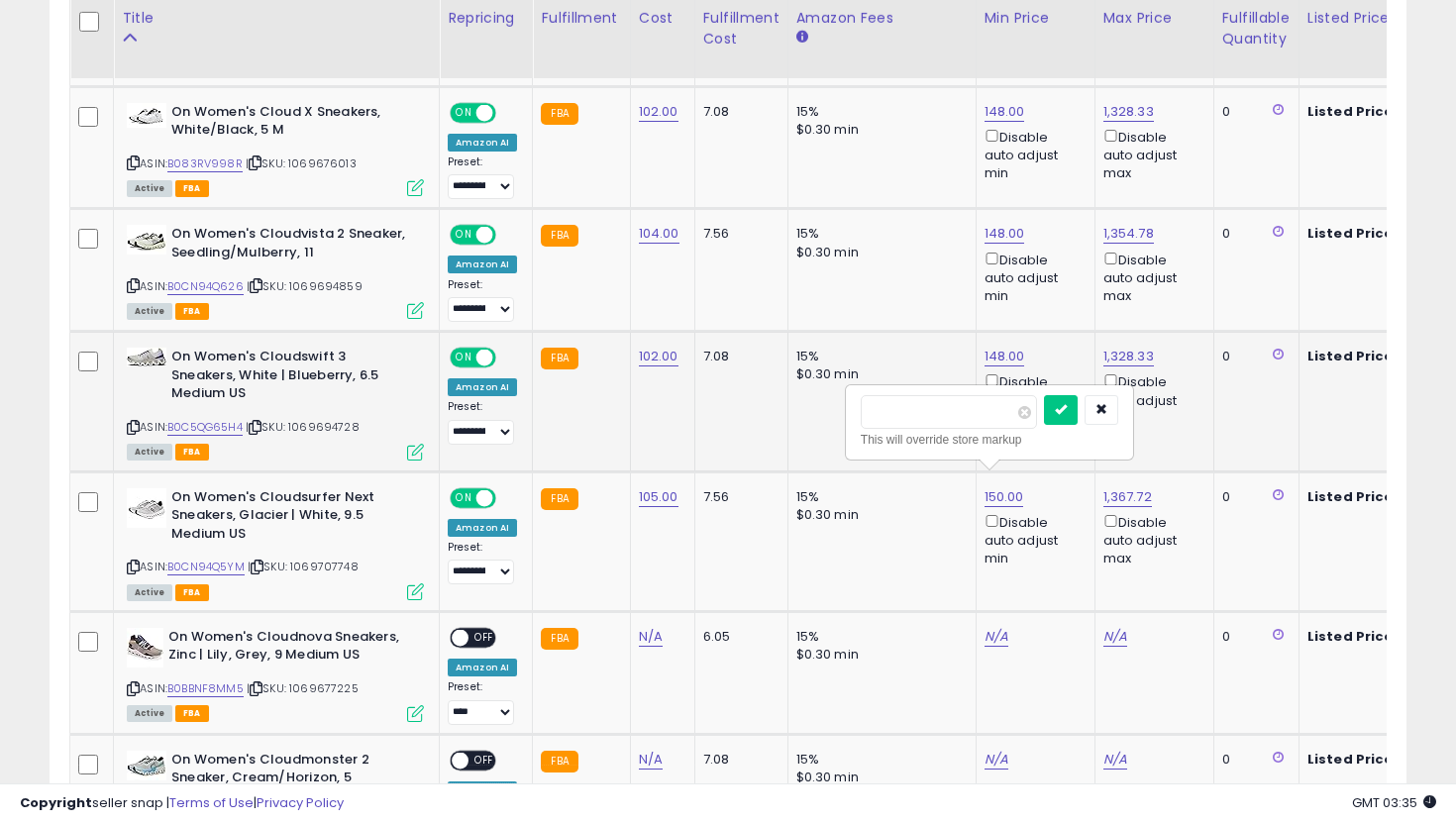 drag, startPoint x: 911, startPoint y: 403, endPoint x: 792, endPoint y: 402, distance: 119.004202 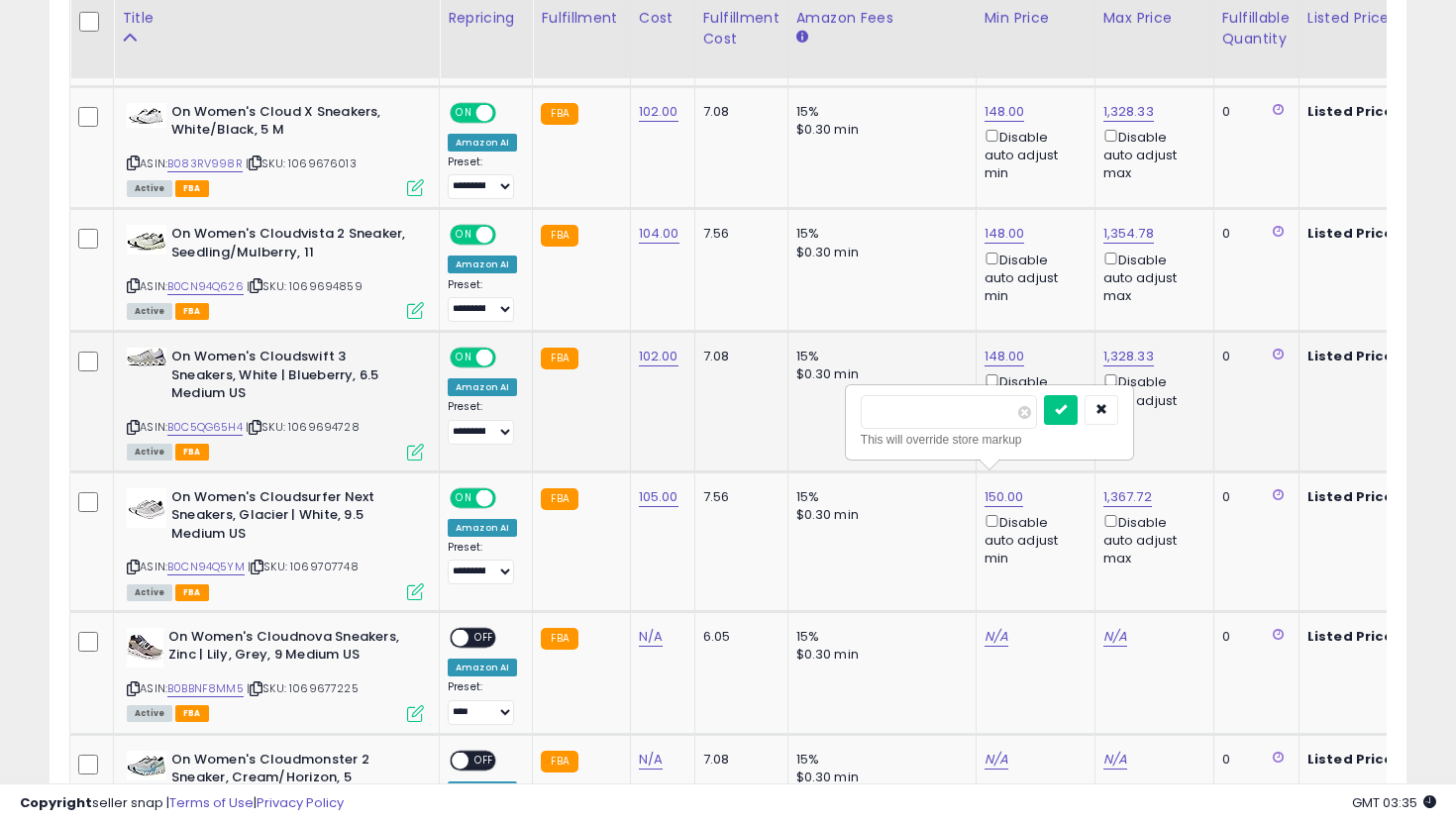 type on "******" 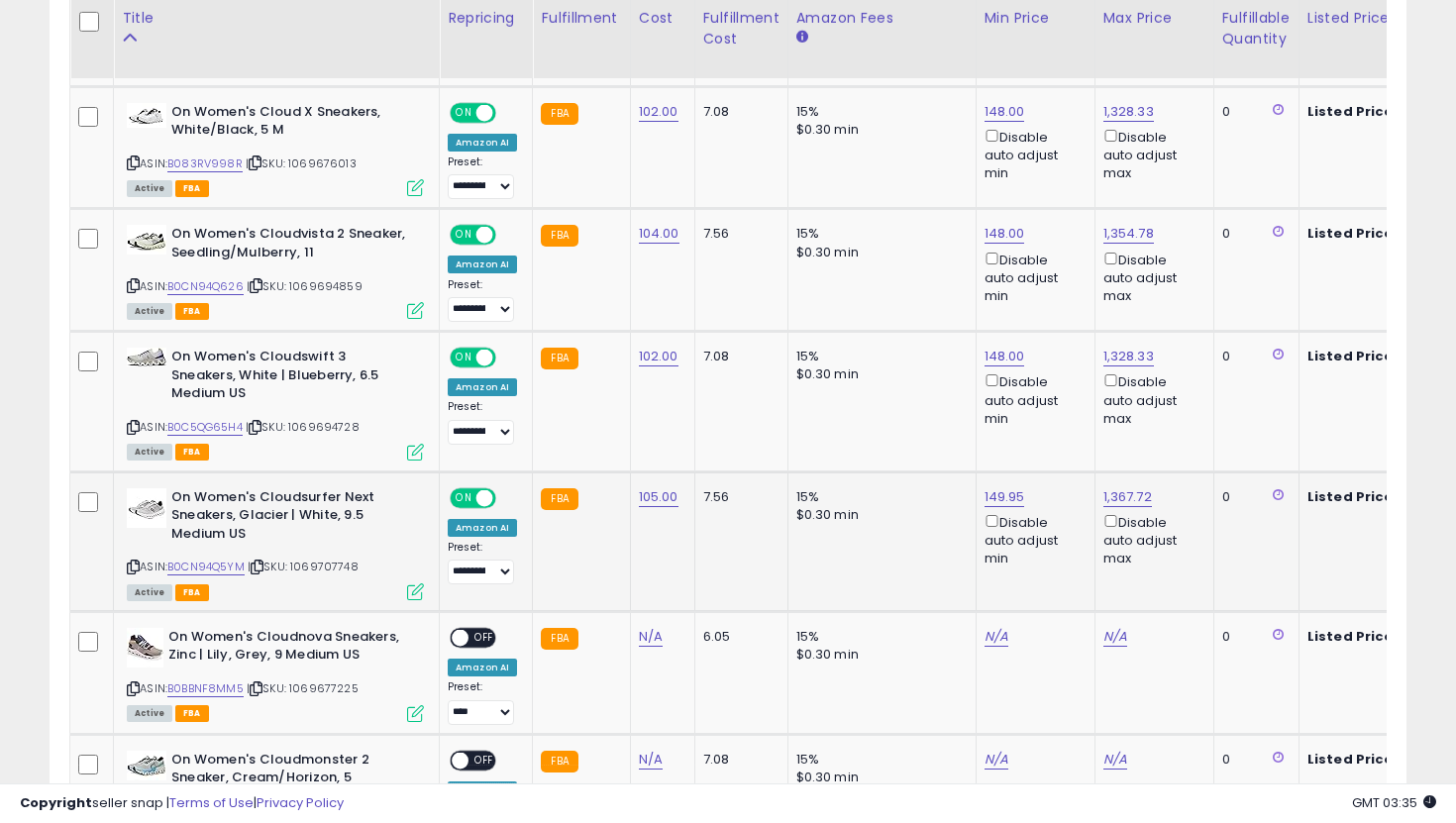 scroll, scrollTop: 1461, scrollLeft: 0, axis: vertical 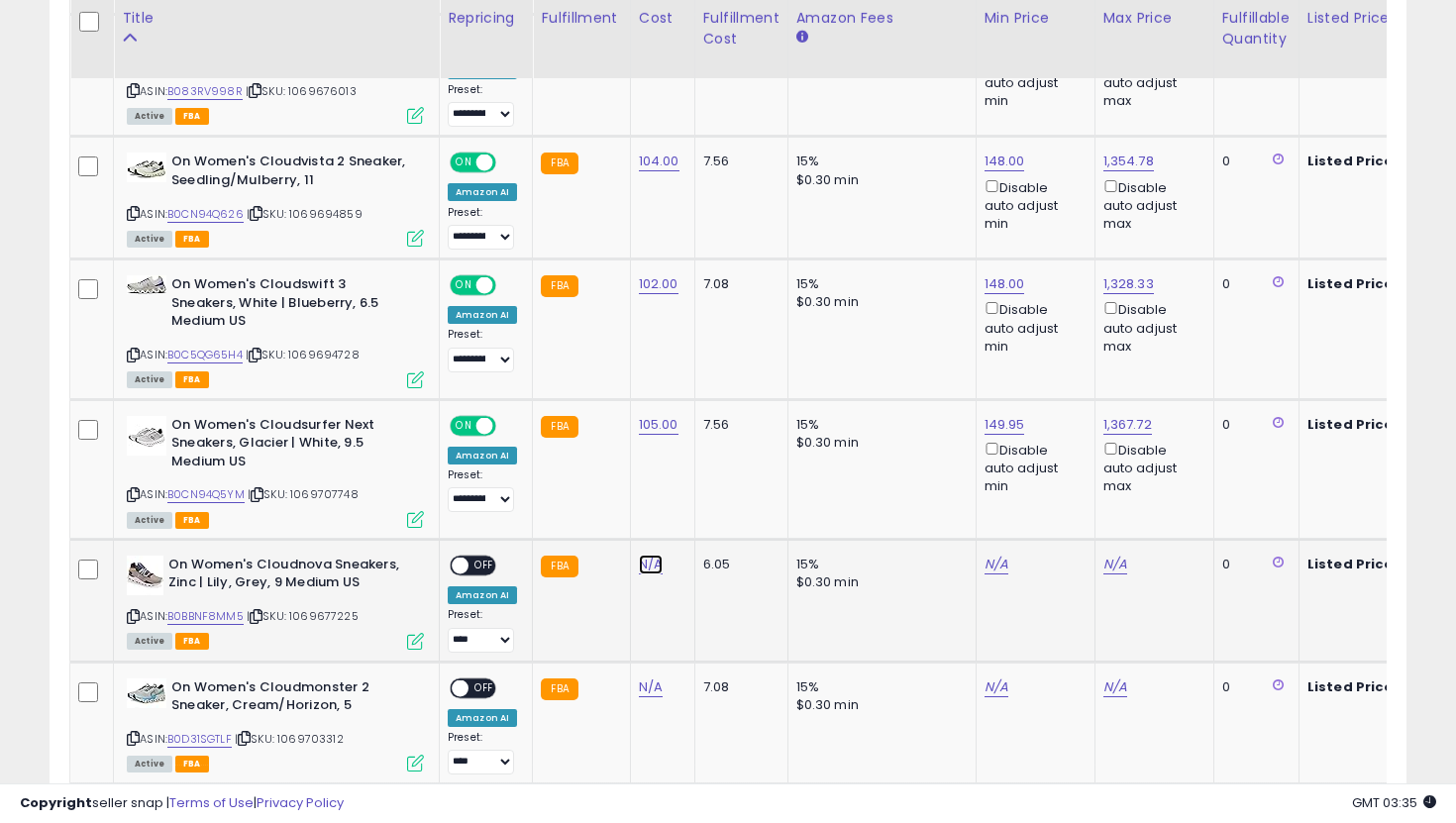 click on "N/A" at bounding box center [651, 565] 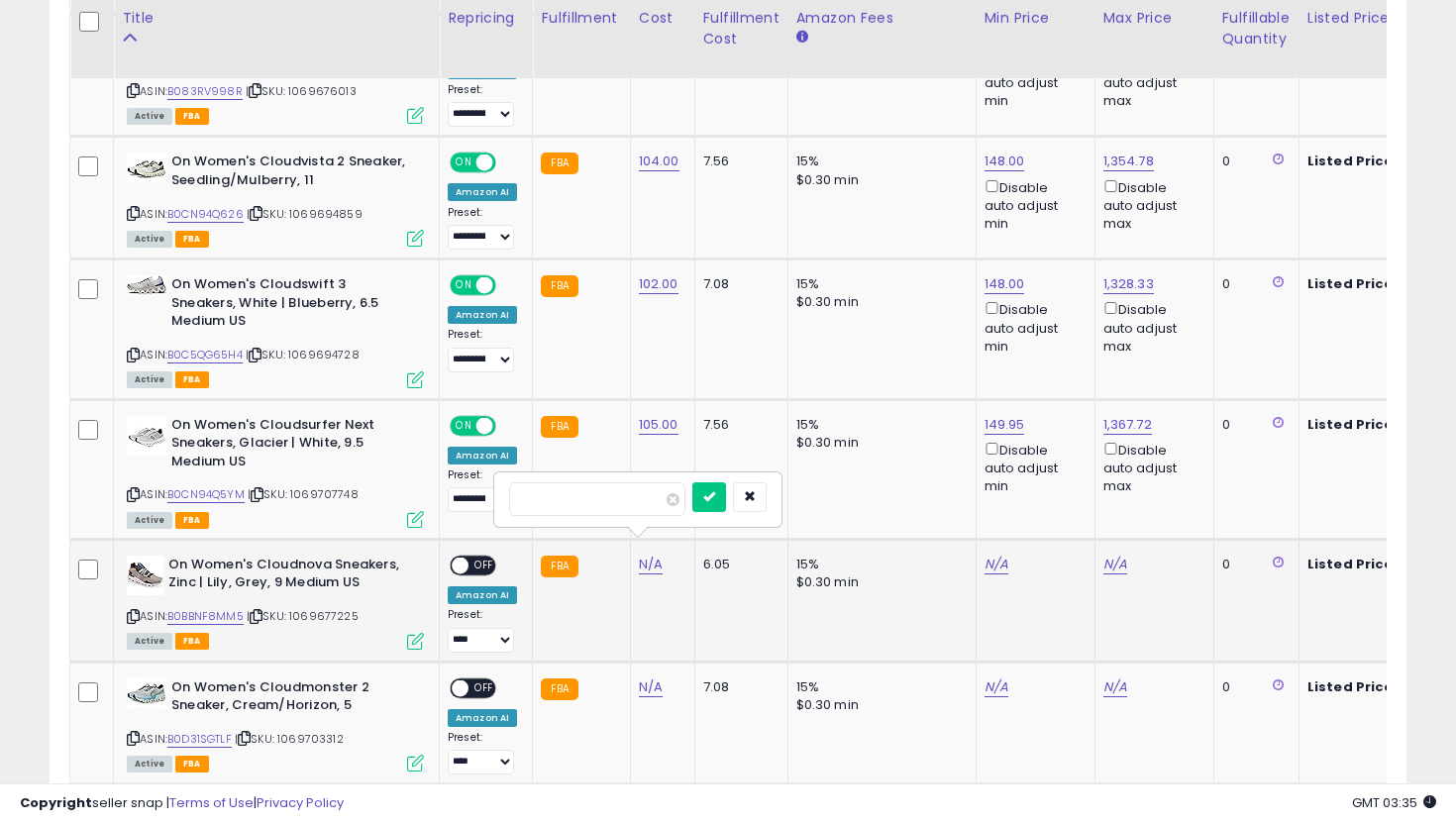 type on "***" 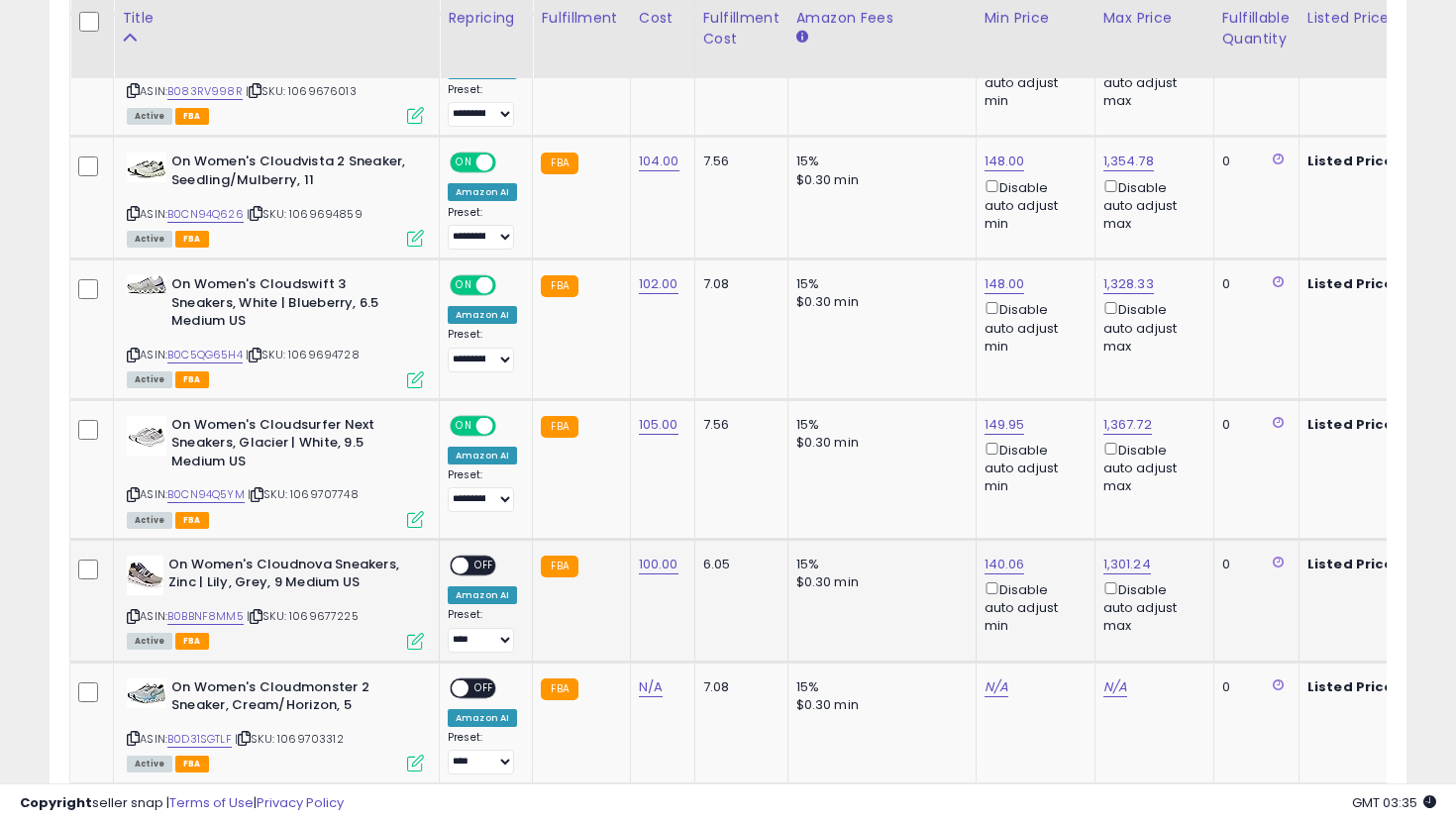click on "OFF" at bounding box center (484, 565) 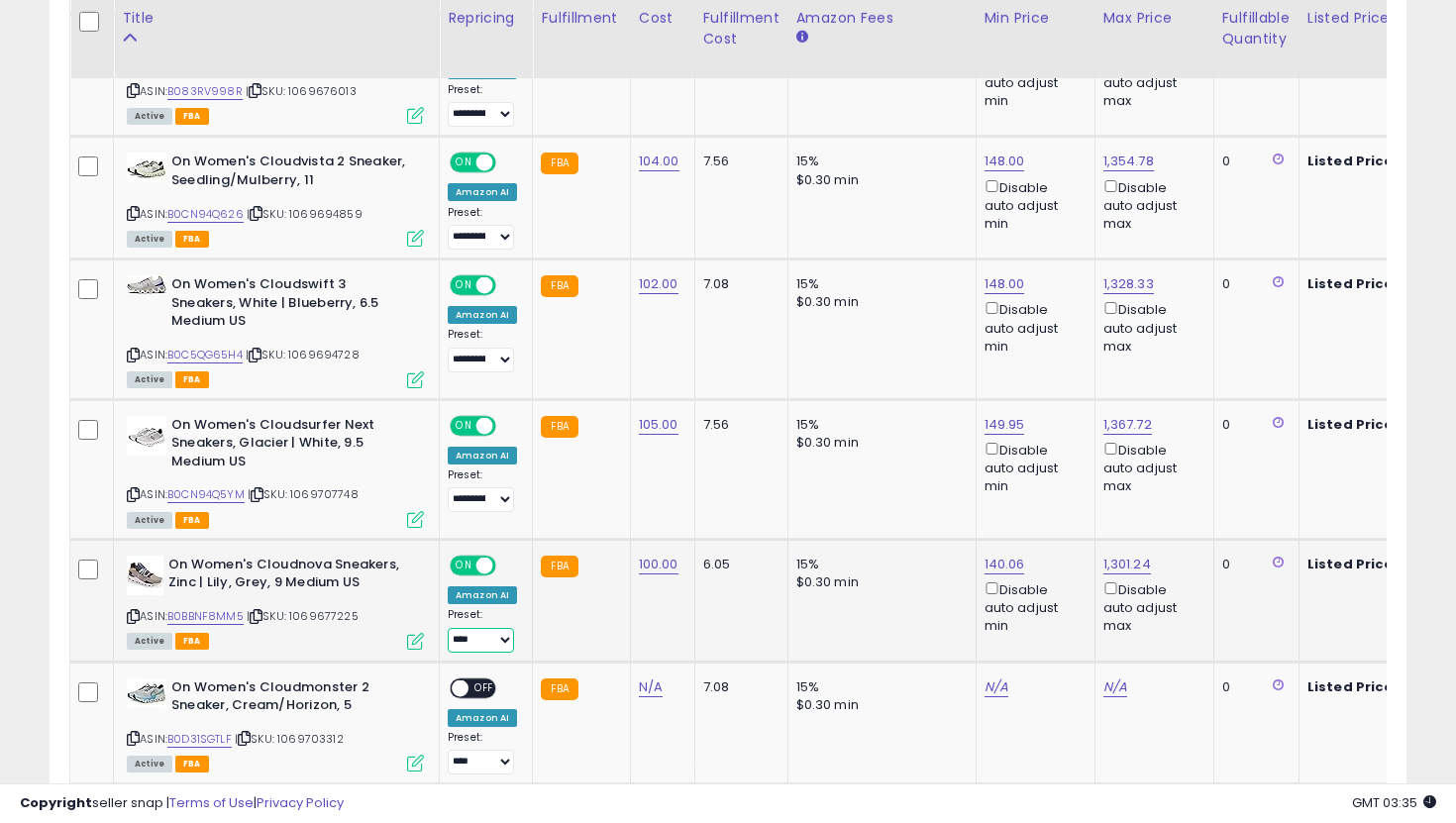 click on "**********" at bounding box center [480, 640] 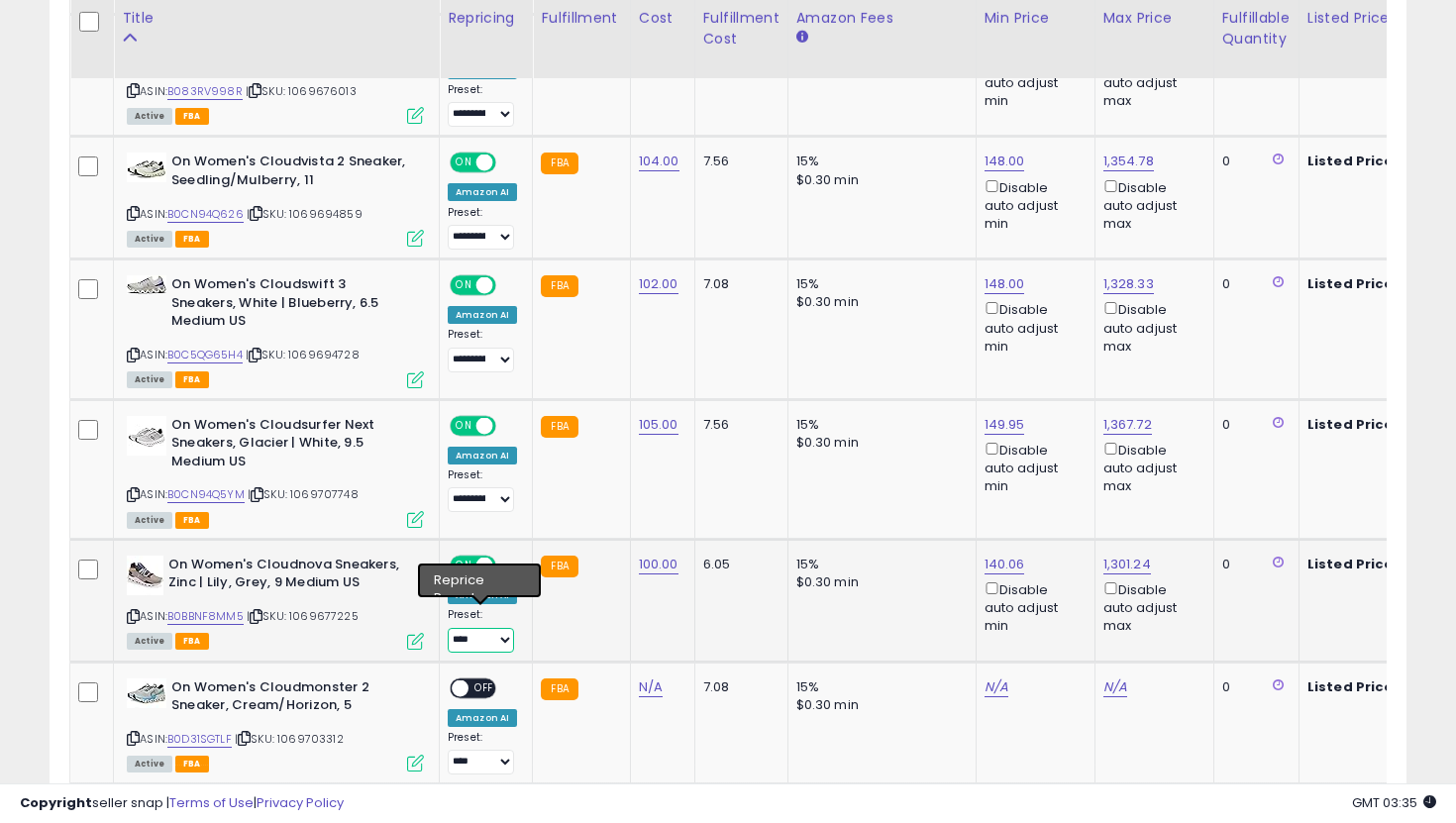 select on "**********" 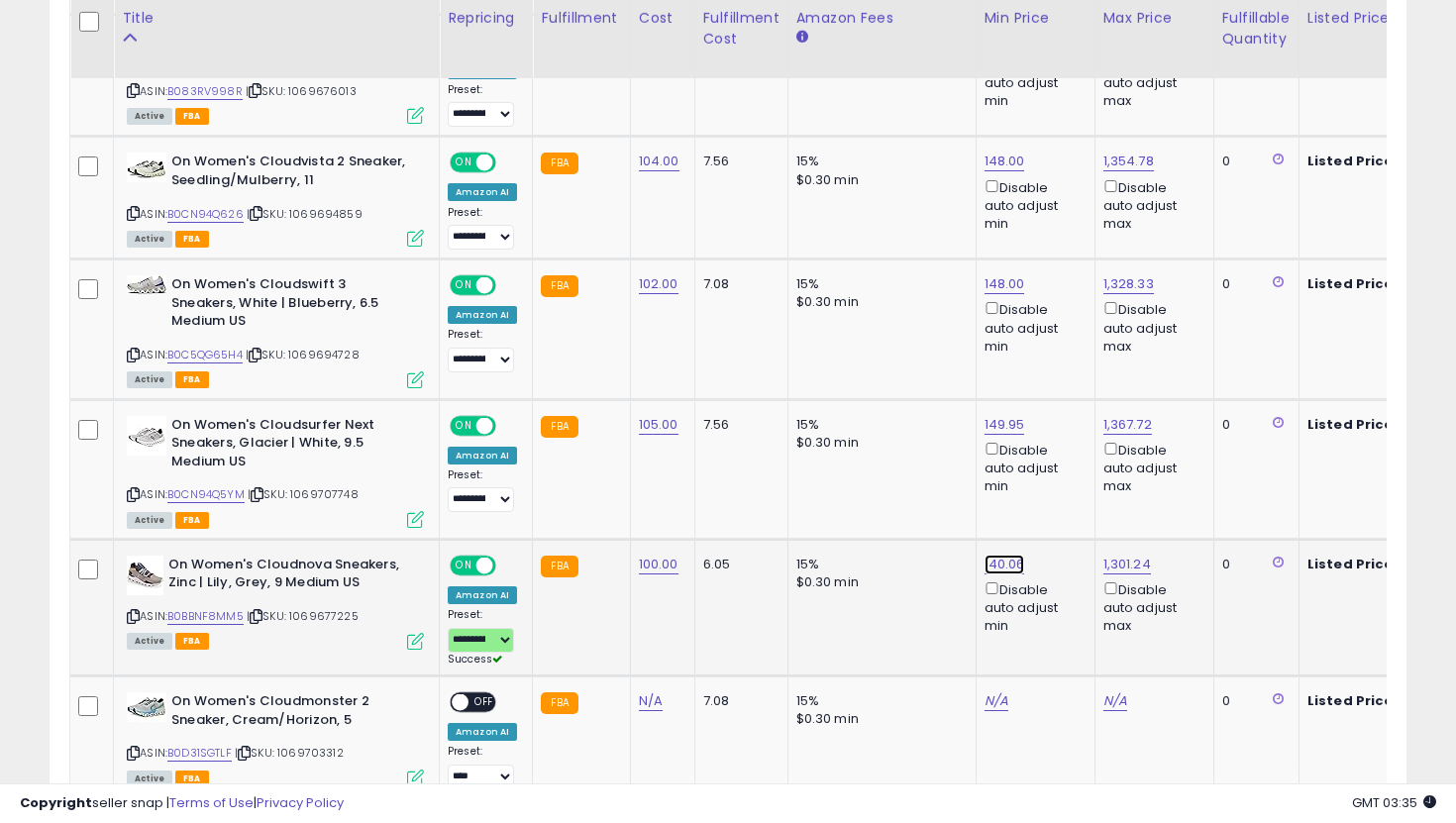 click on "140.06" at bounding box center [1002, -468] 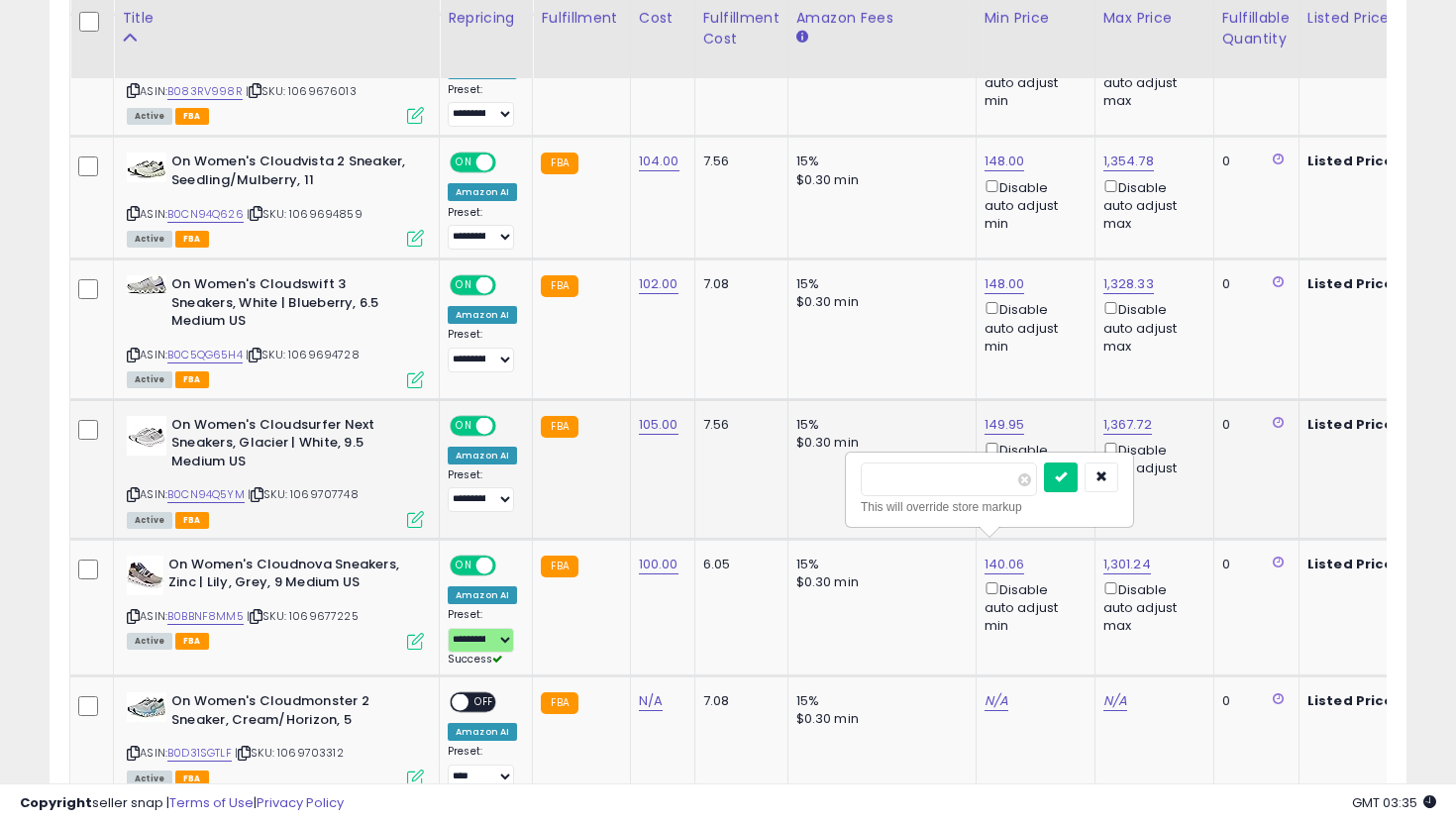 drag, startPoint x: 956, startPoint y: 487, endPoint x: 739, endPoint y: 441, distance: 221.822 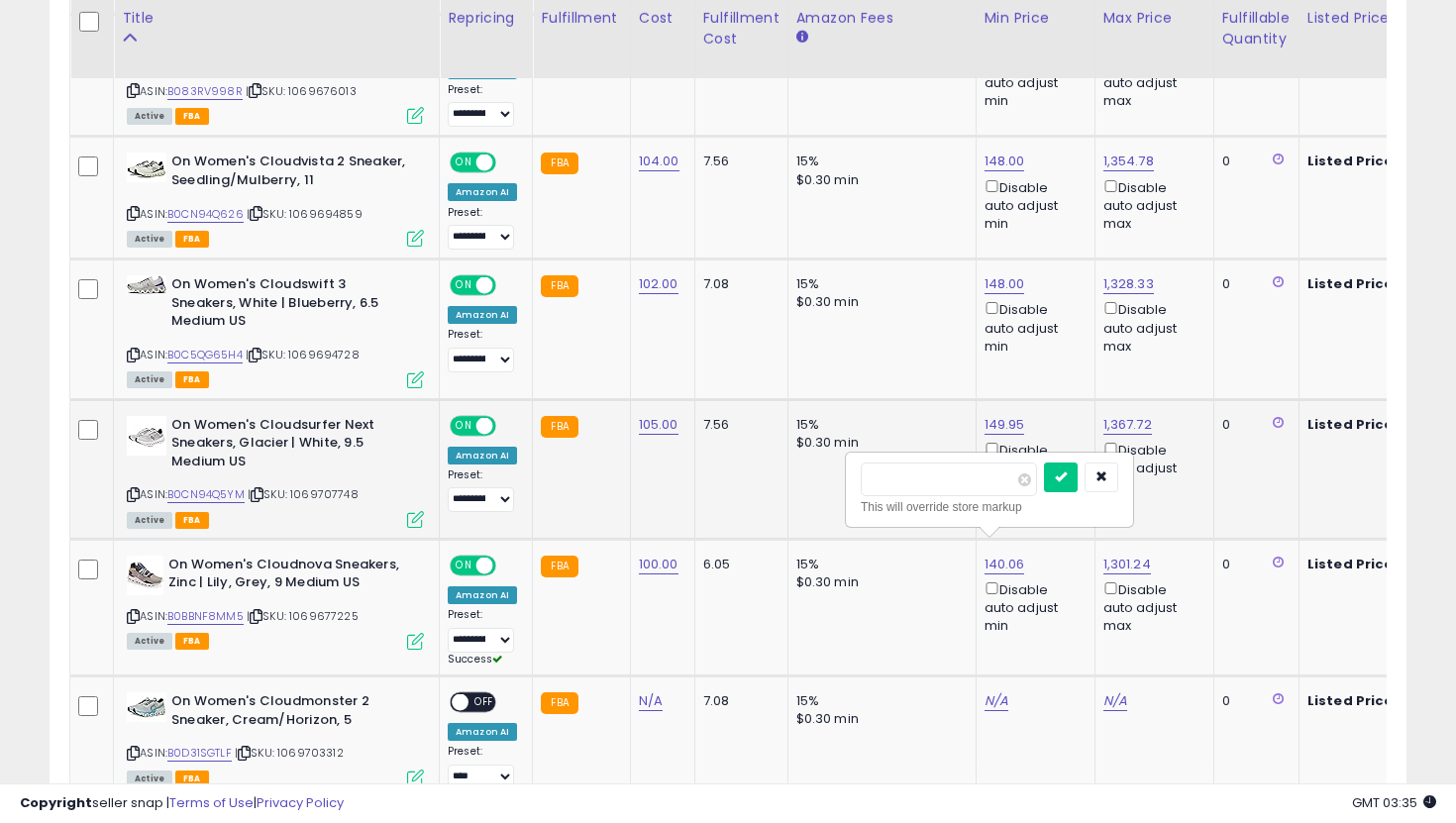 click at bounding box center [1061, 477] 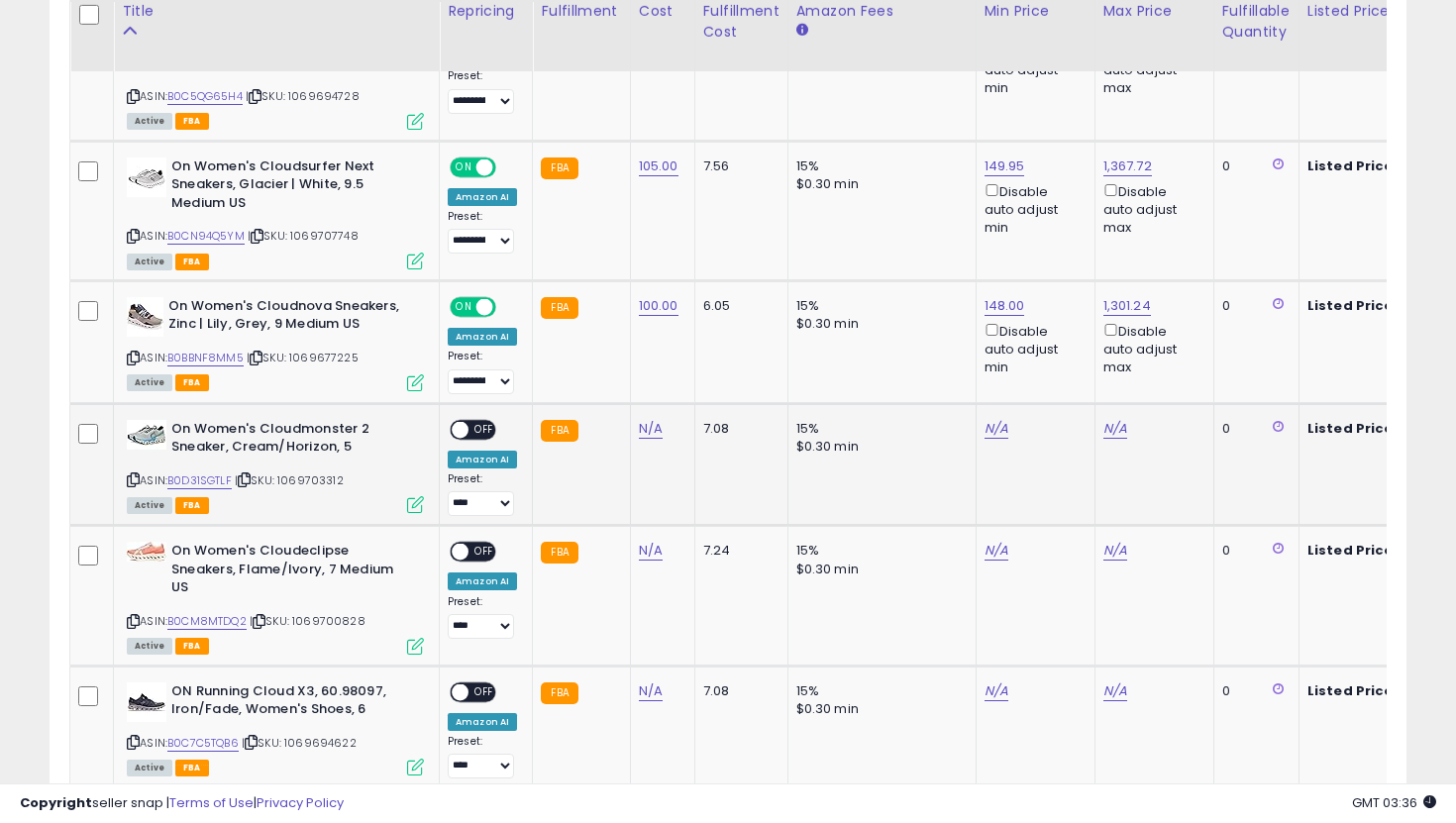 scroll, scrollTop: 1798, scrollLeft: 0, axis: vertical 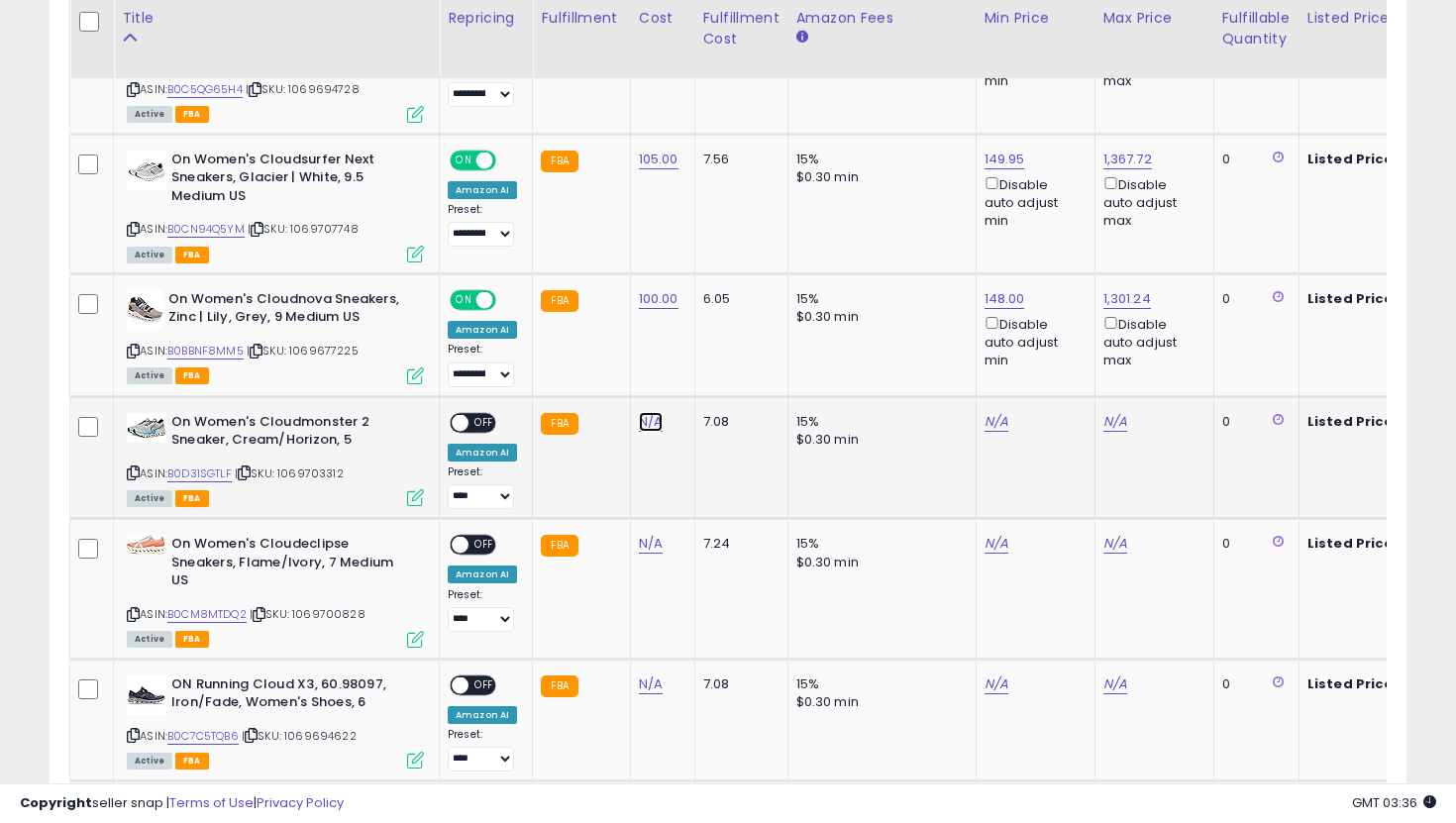 click on "N/A" at bounding box center [651, 422] 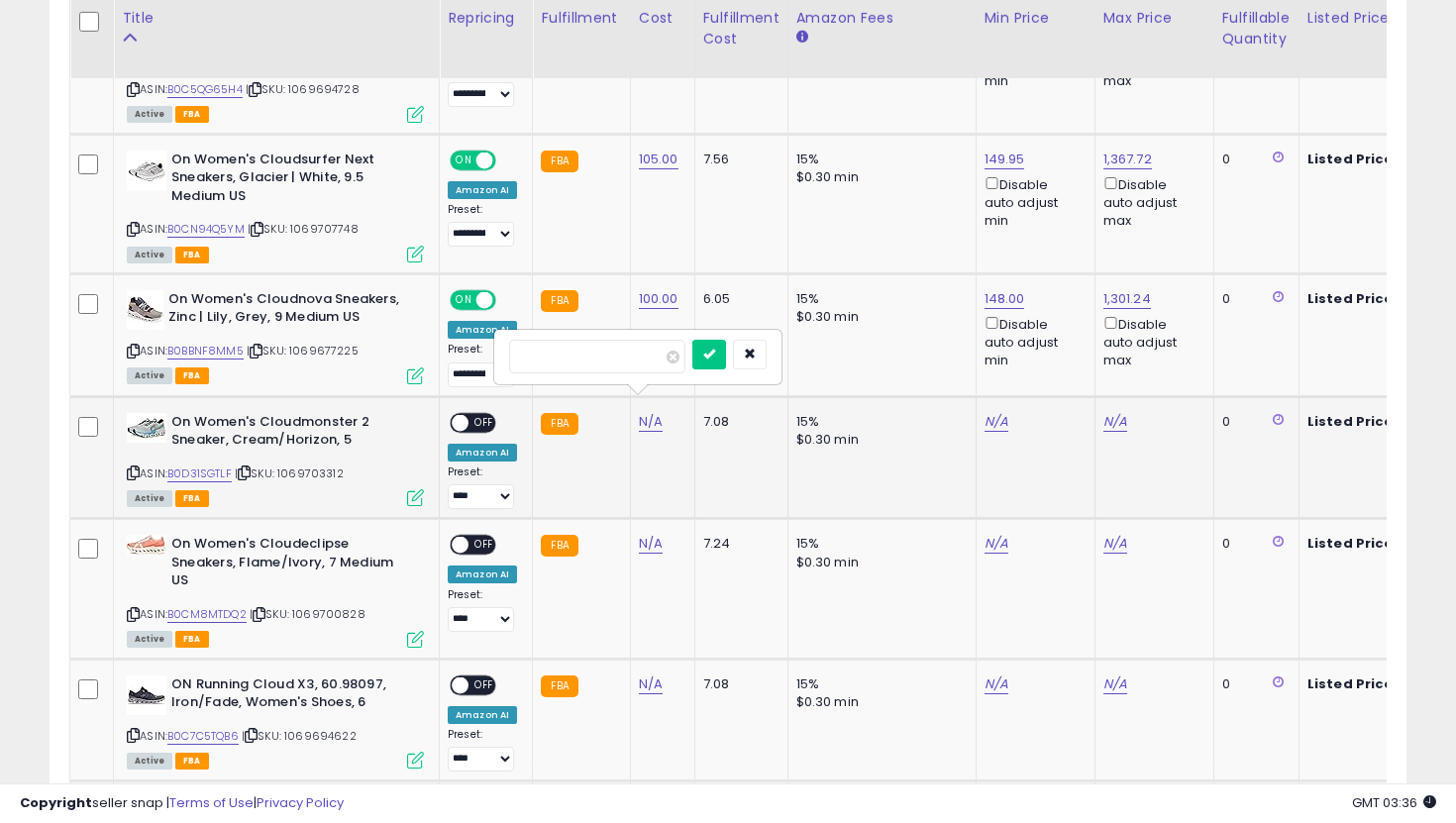 type on "***" 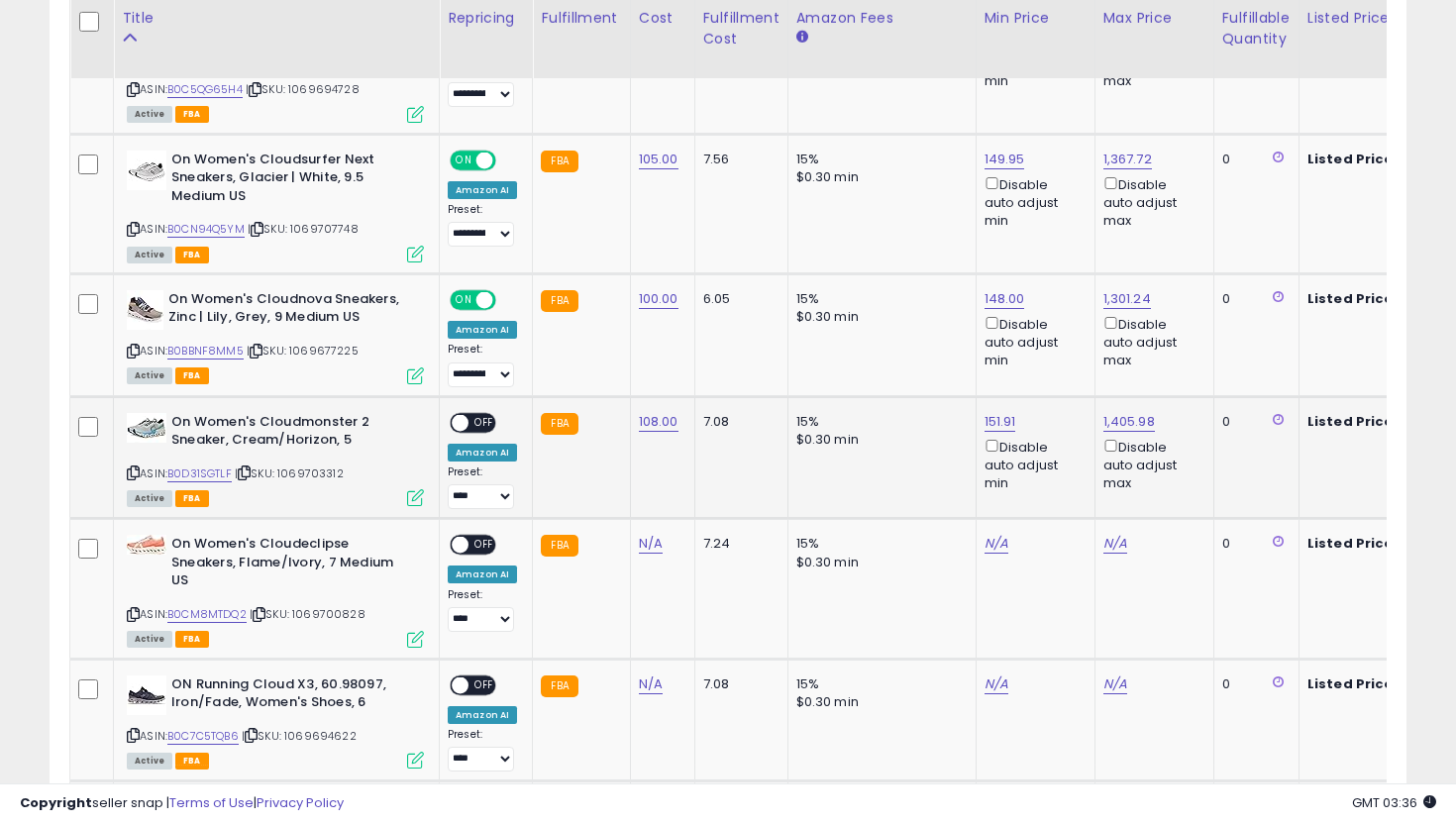 click on "OFF" at bounding box center (484, 422) 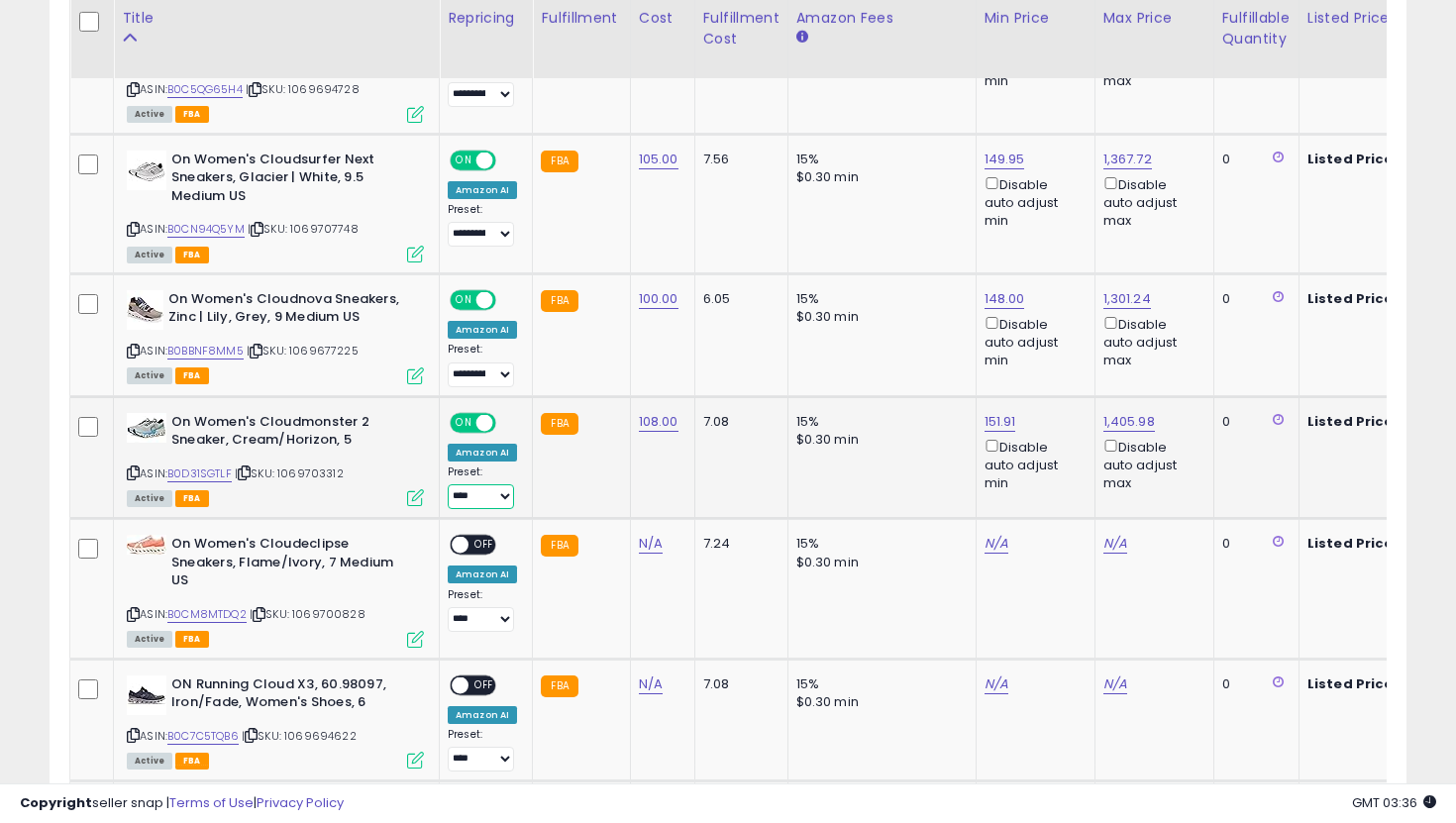 click on "**********" at bounding box center [480, 496] 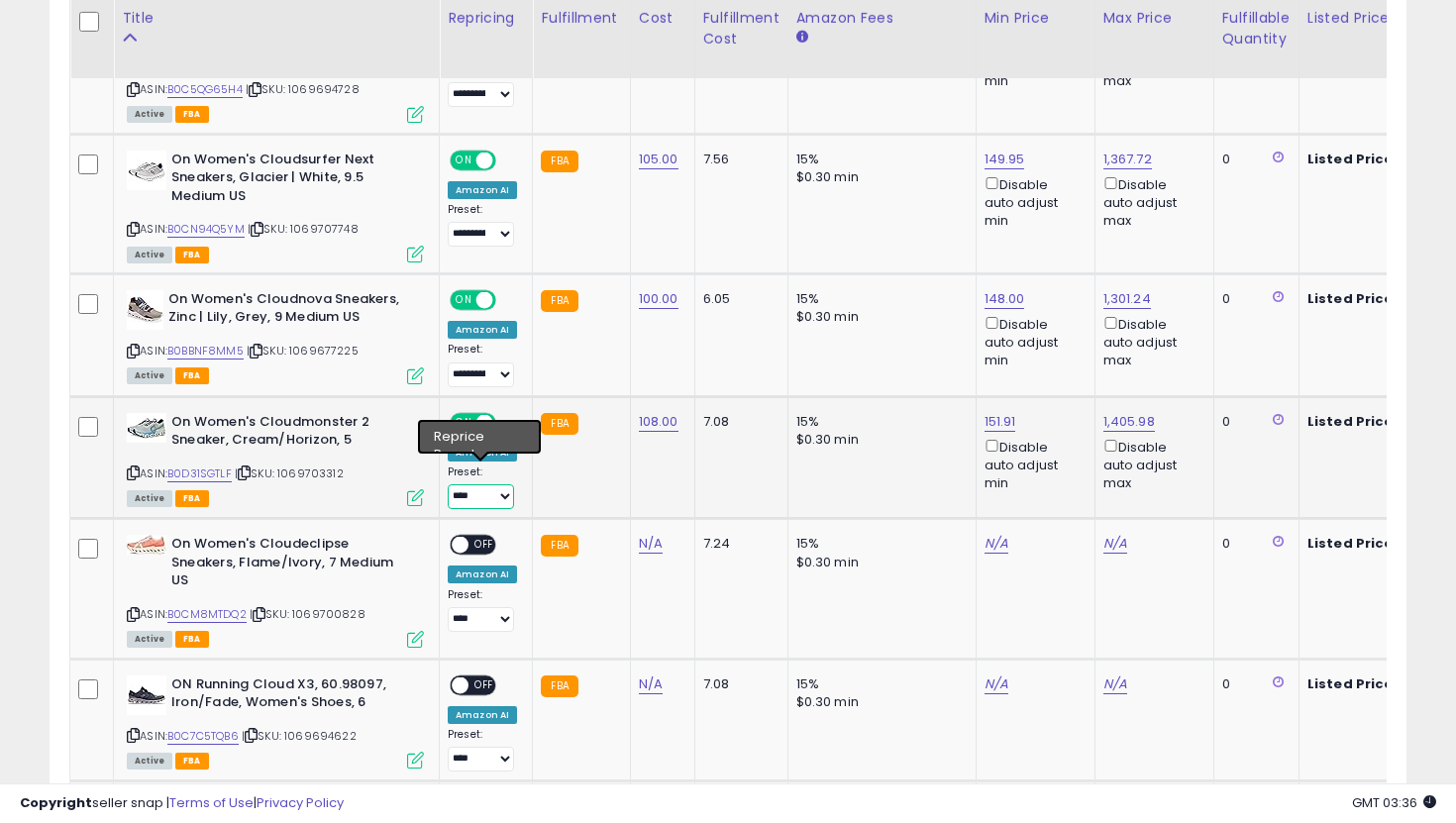 select on "**********" 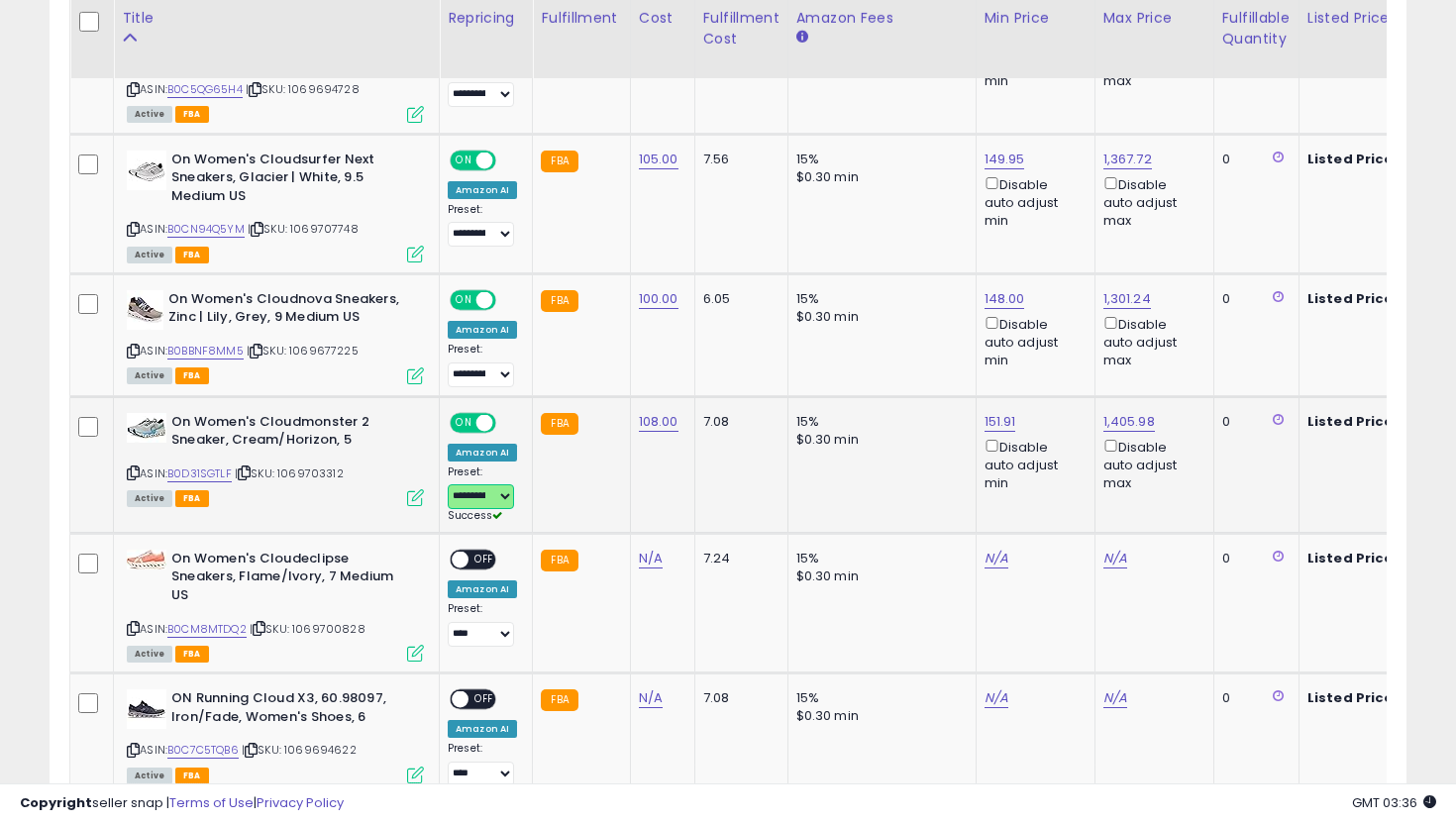 scroll, scrollTop: 0, scrollLeft: 175, axis: horizontal 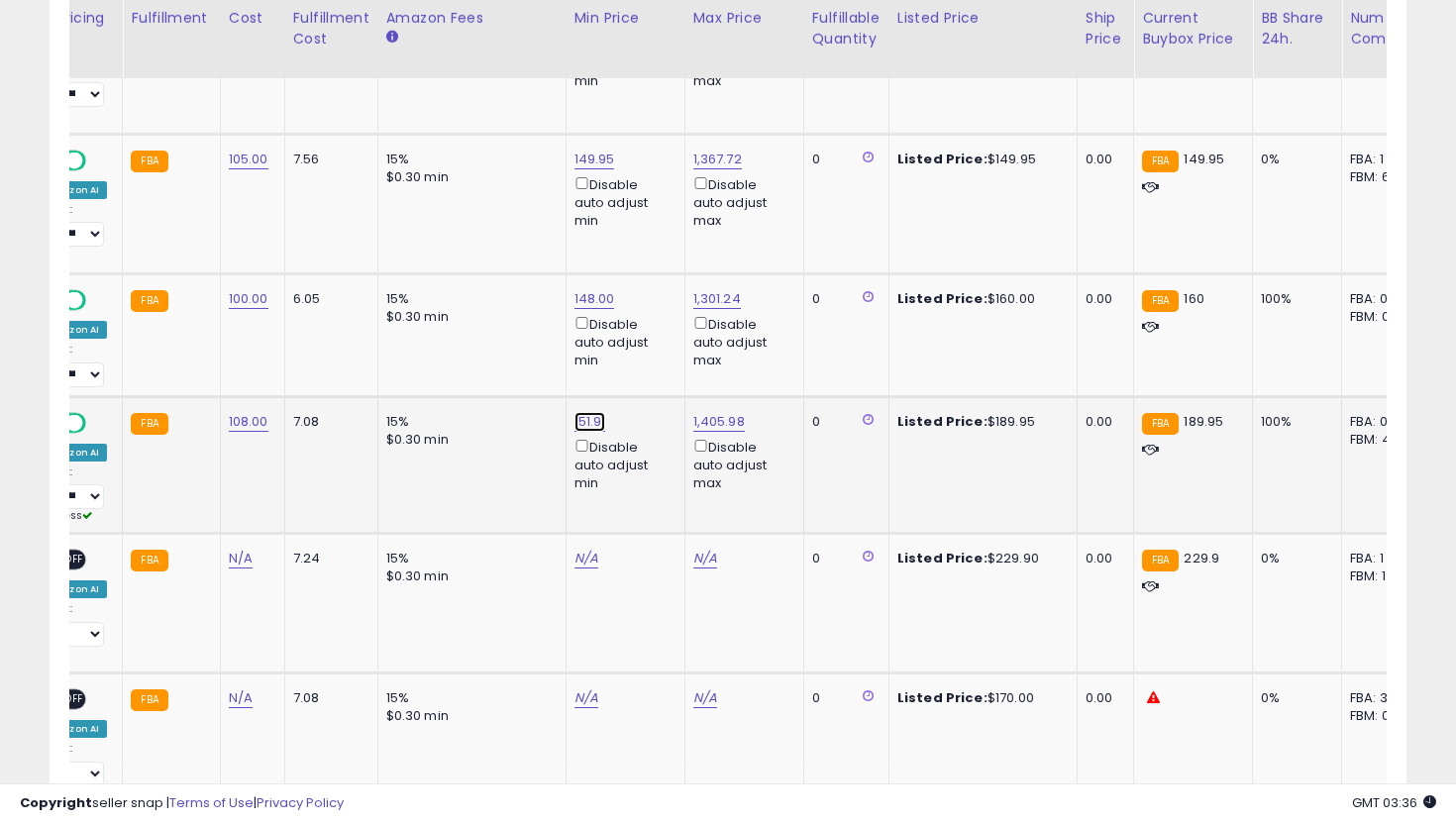 click on "151.91" at bounding box center [592, -734] 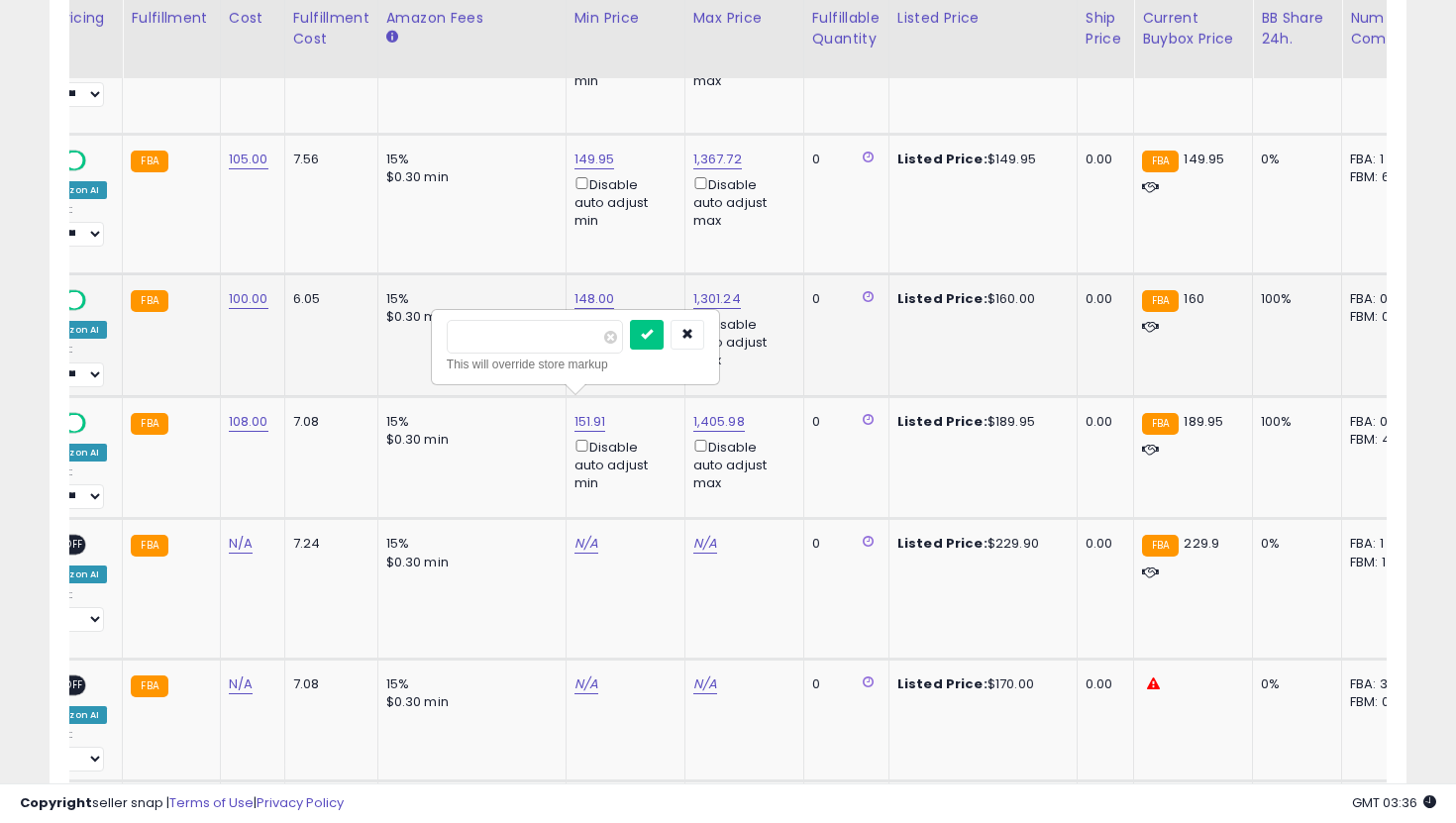 drag, startPoint x: 466, startPoint y: 335, endPoint x: 399, endPoint y: 330, distance: 67.18631 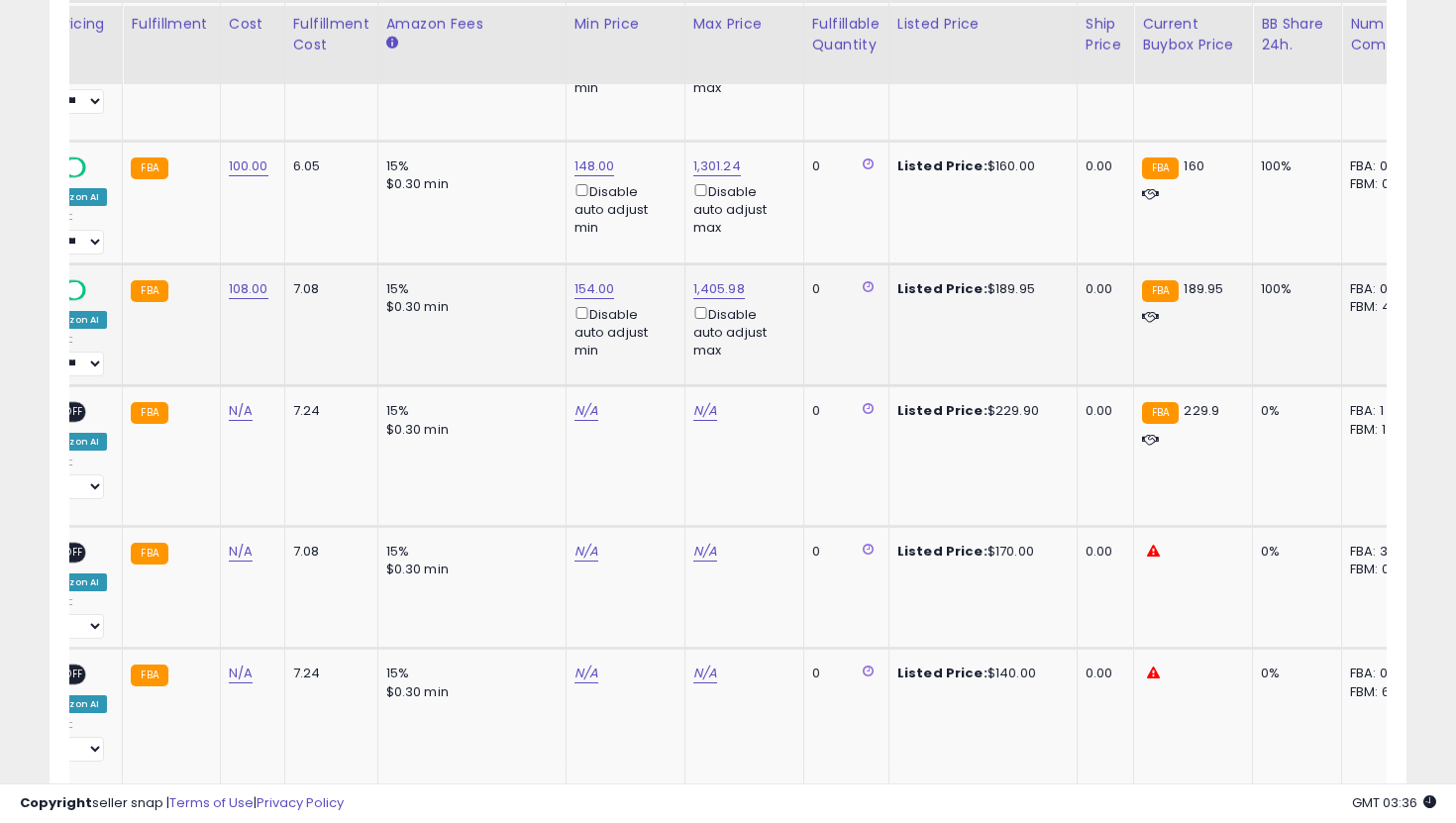 scroll, scrollTop: 1936, scrollLeft: 0, axis: vertical 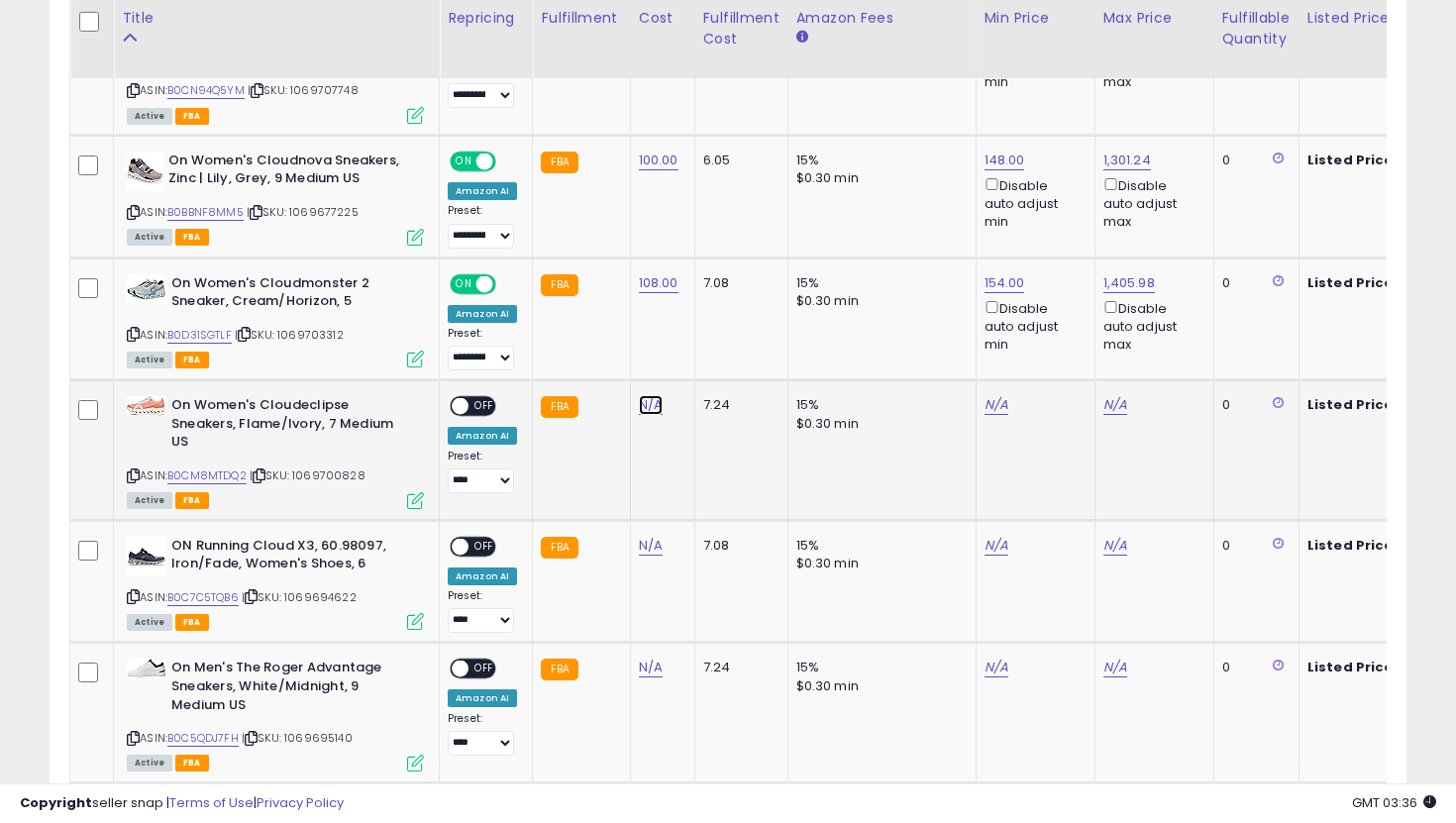 click on "N/A" at bounding box center [651, 405] 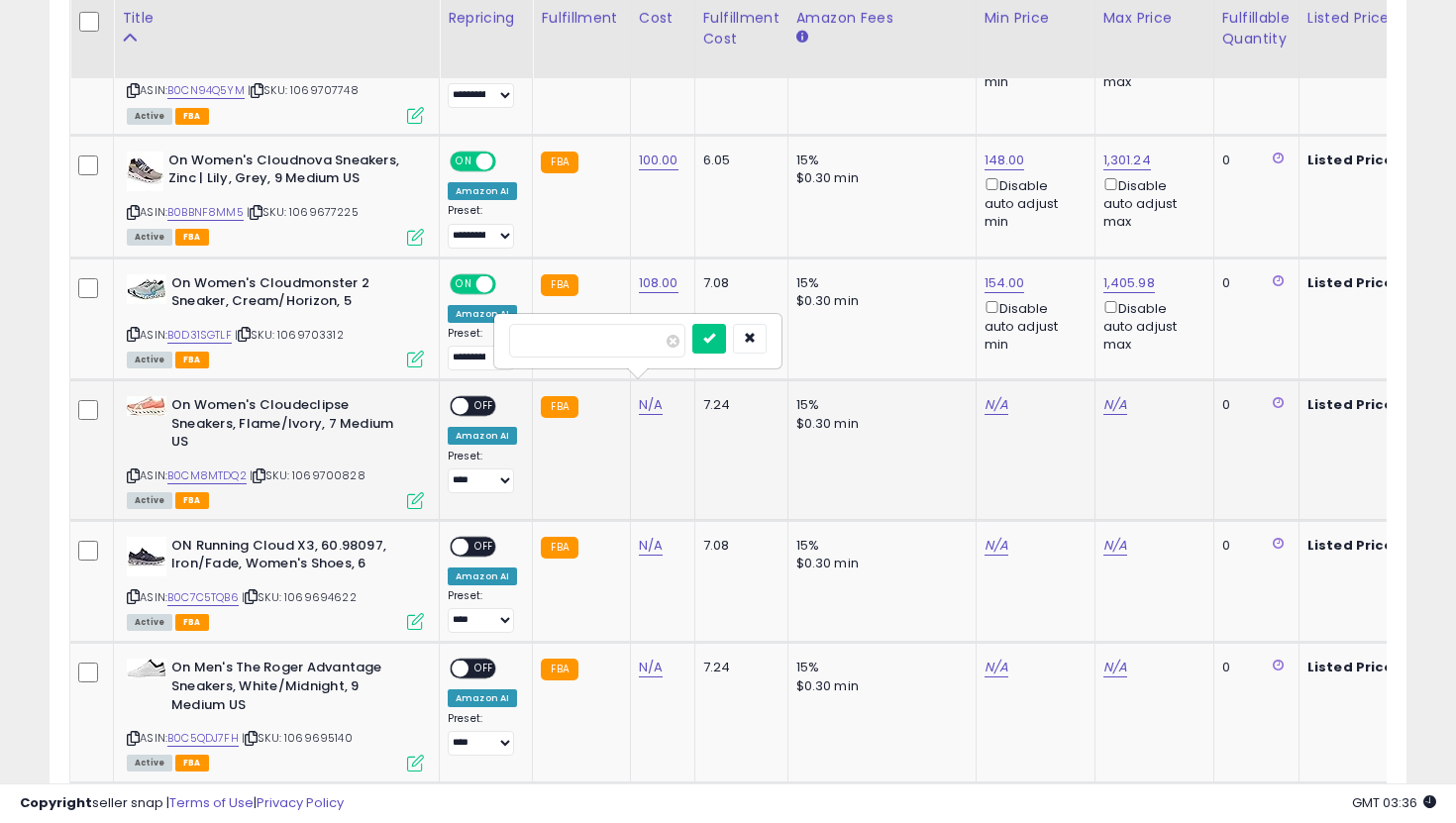 type on "***" 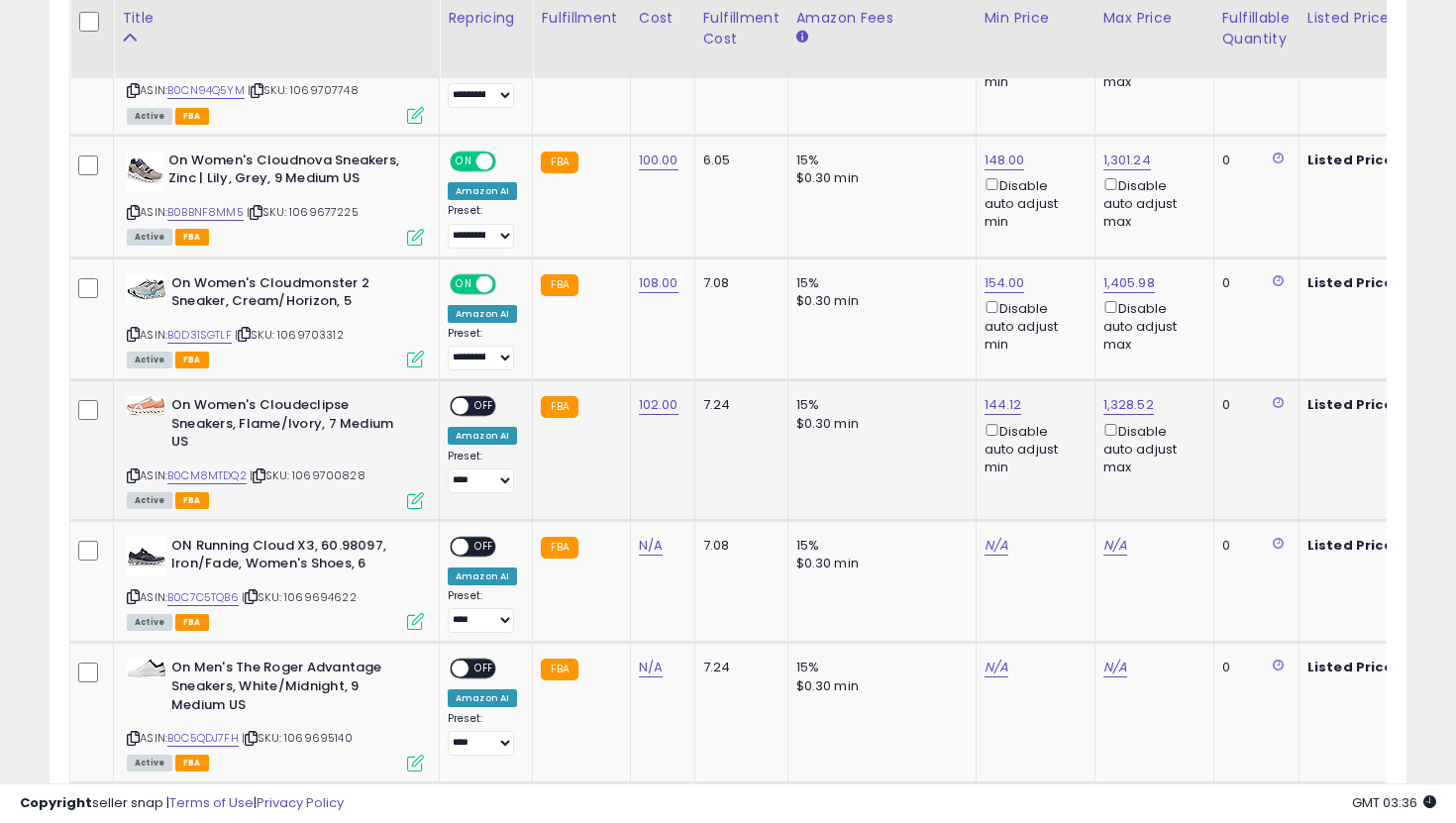 click at bounding box center (460, 406) 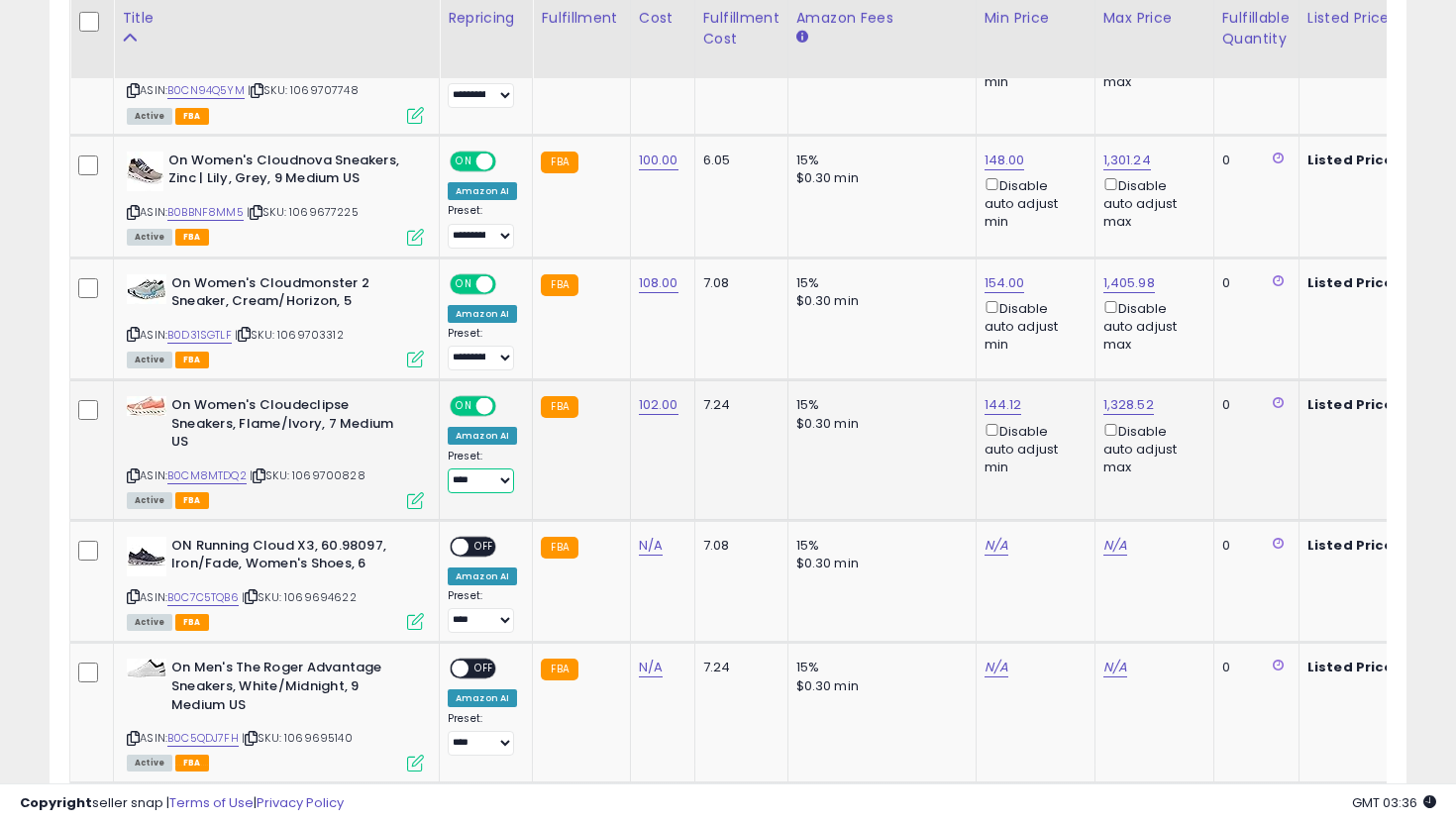 click on "**********" at bounding box center (480, 480) 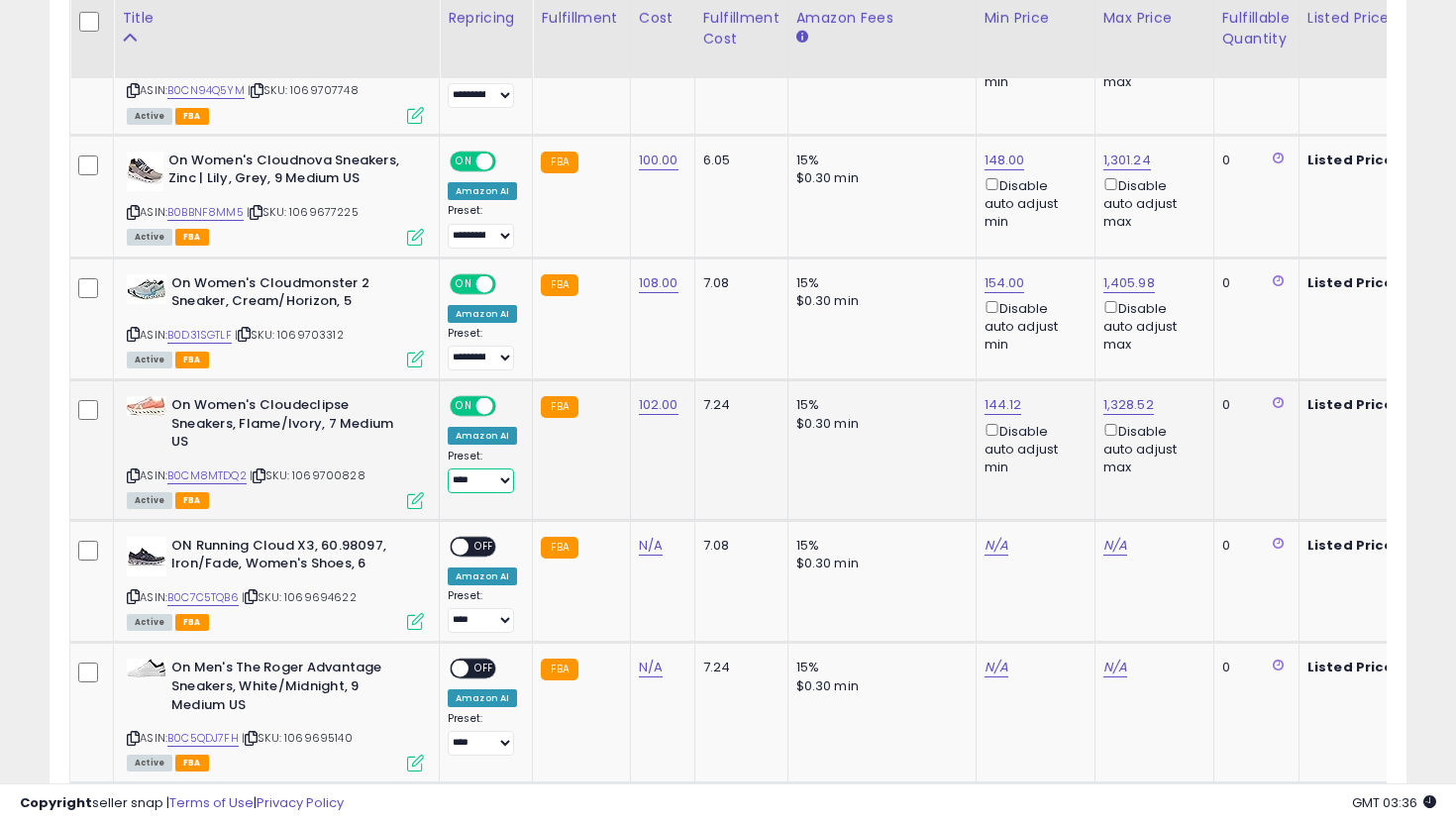 select on "**********" 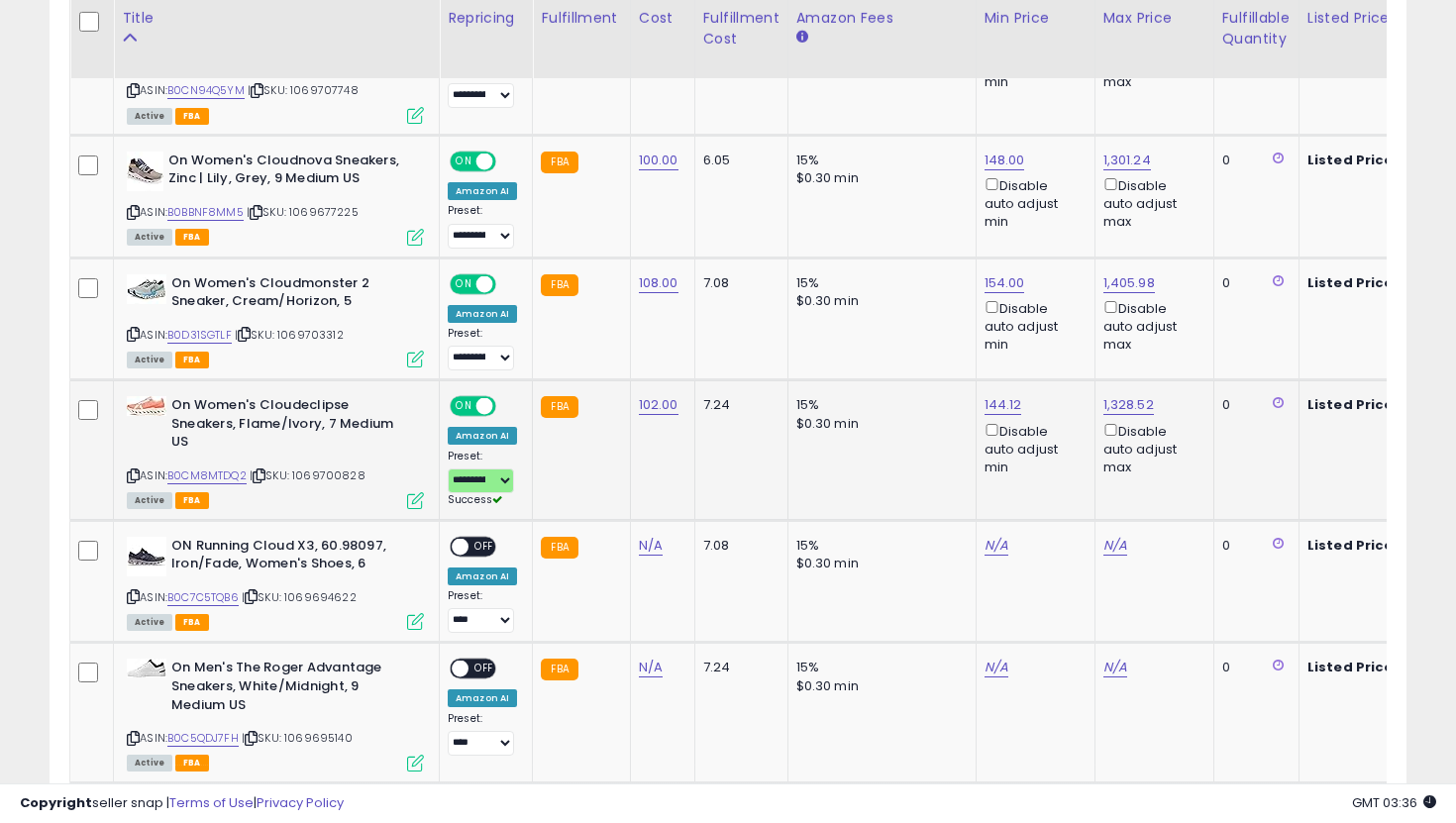 click on "144.12  Disable auto adjust min" 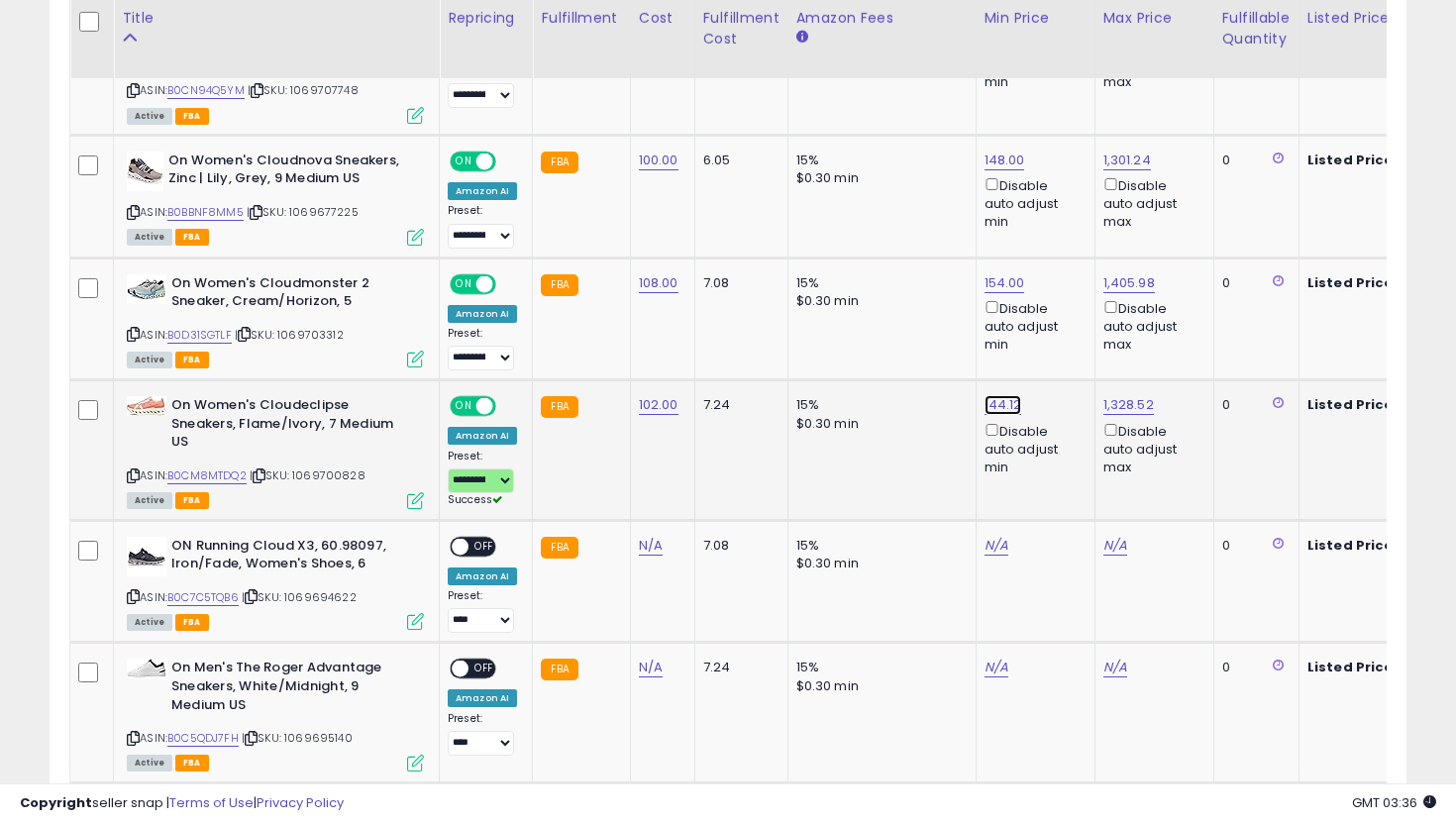 click on "144.12" at bounding box center (1002, -873) 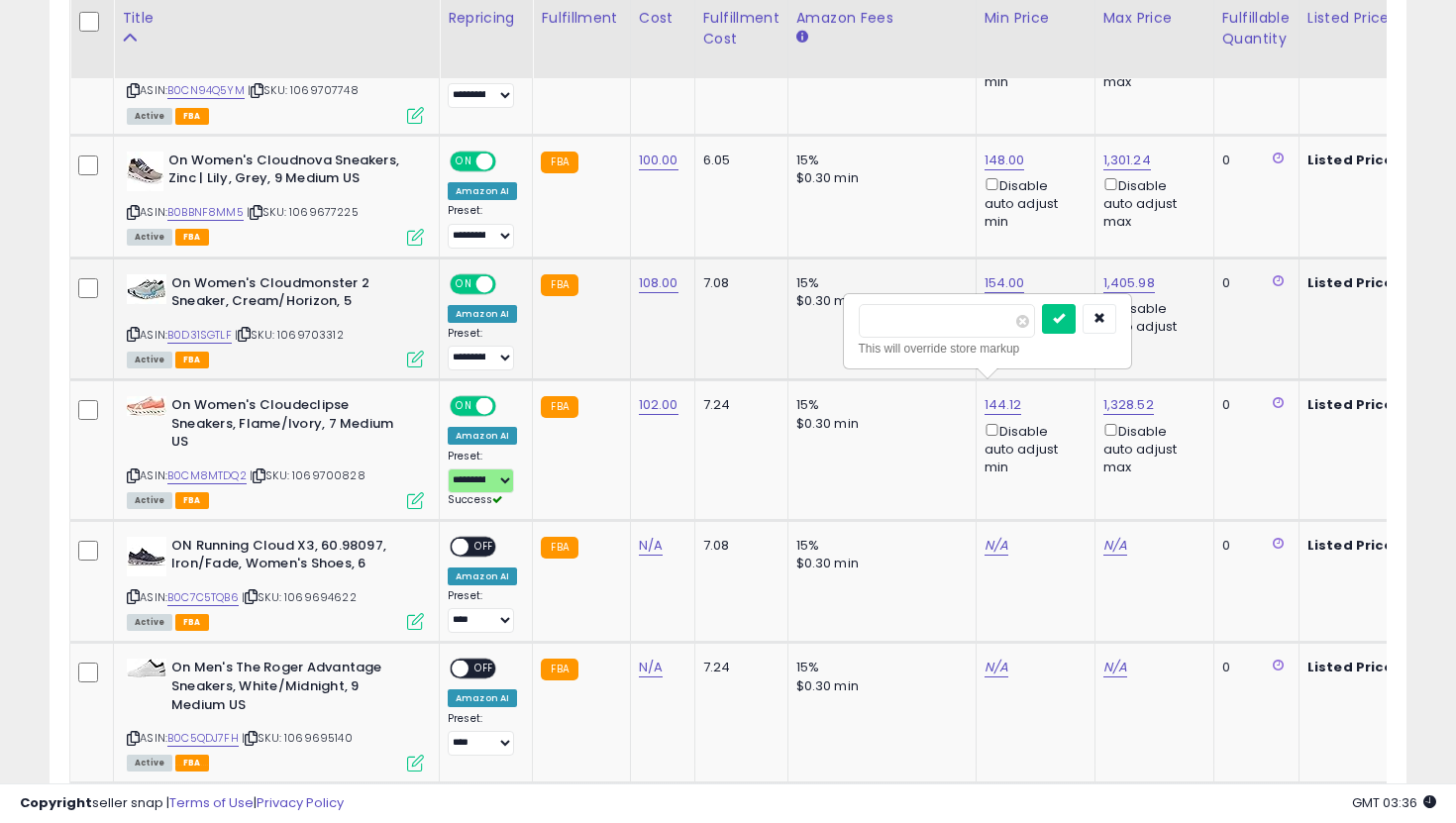 drag, startPoint x: 947, startPoint y: 322, endPoint x: 778, endPoint y: 297, distance: 170.83911 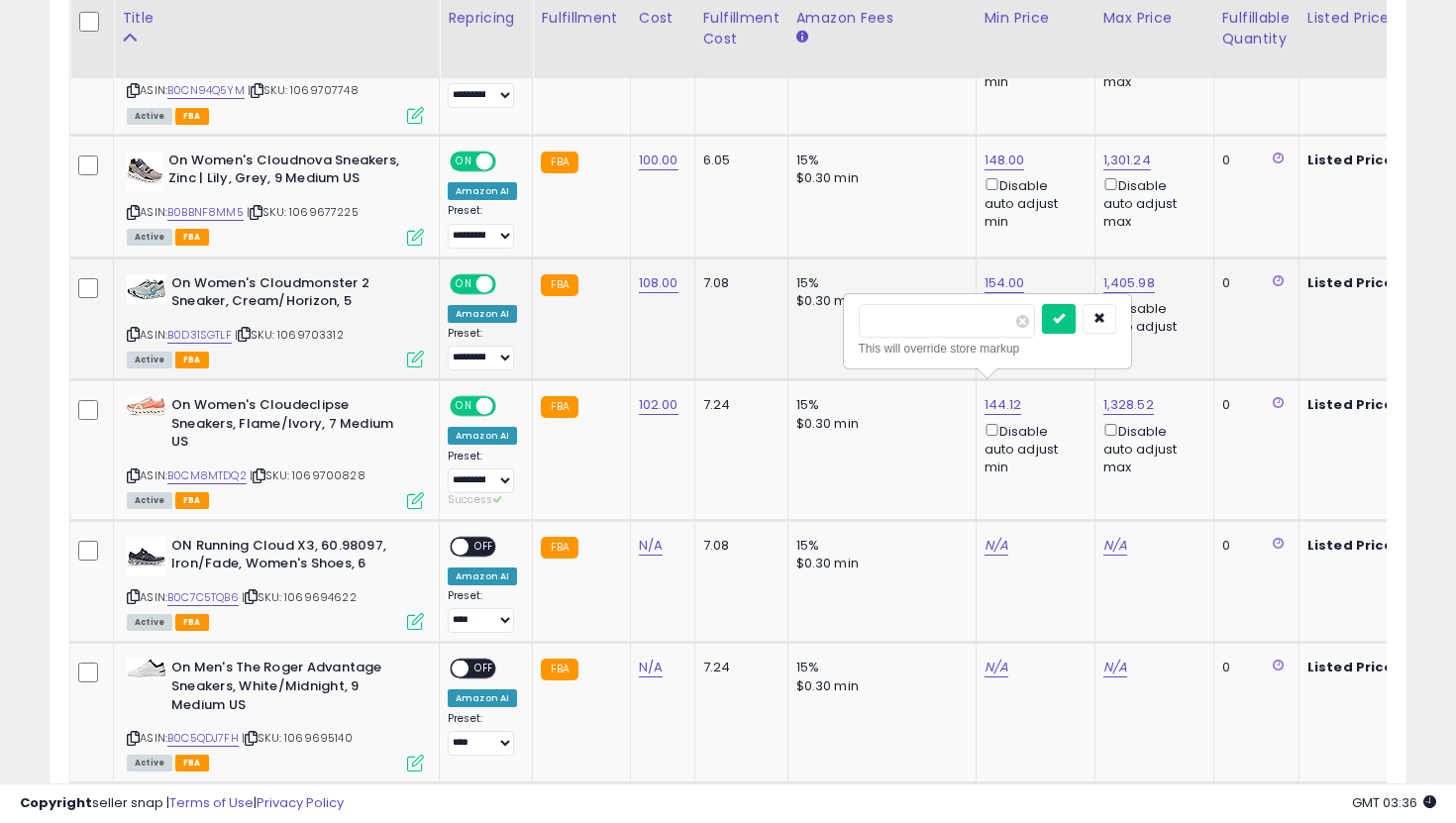 type on "***" 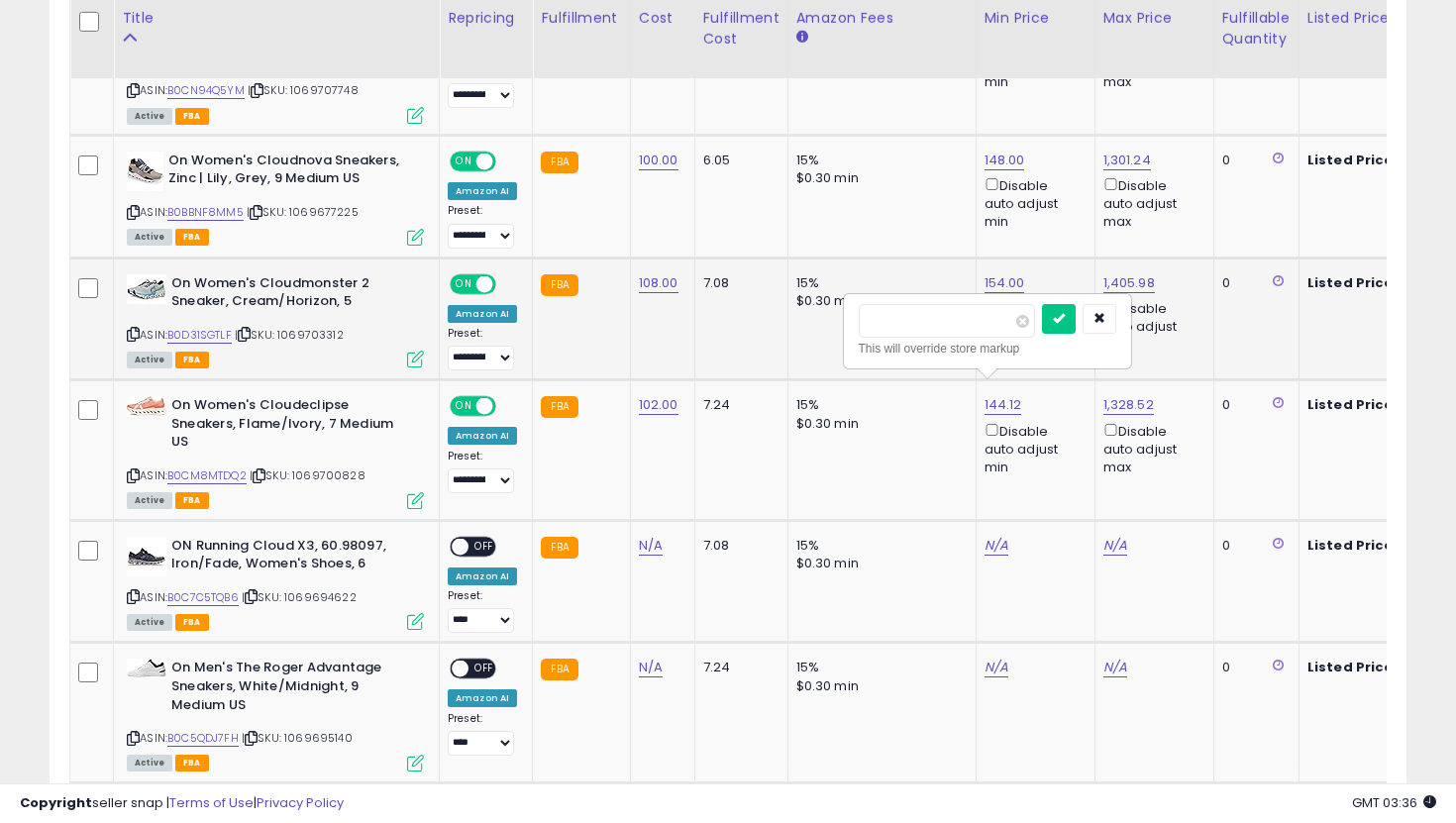 click at bounding box center [1059, 319] 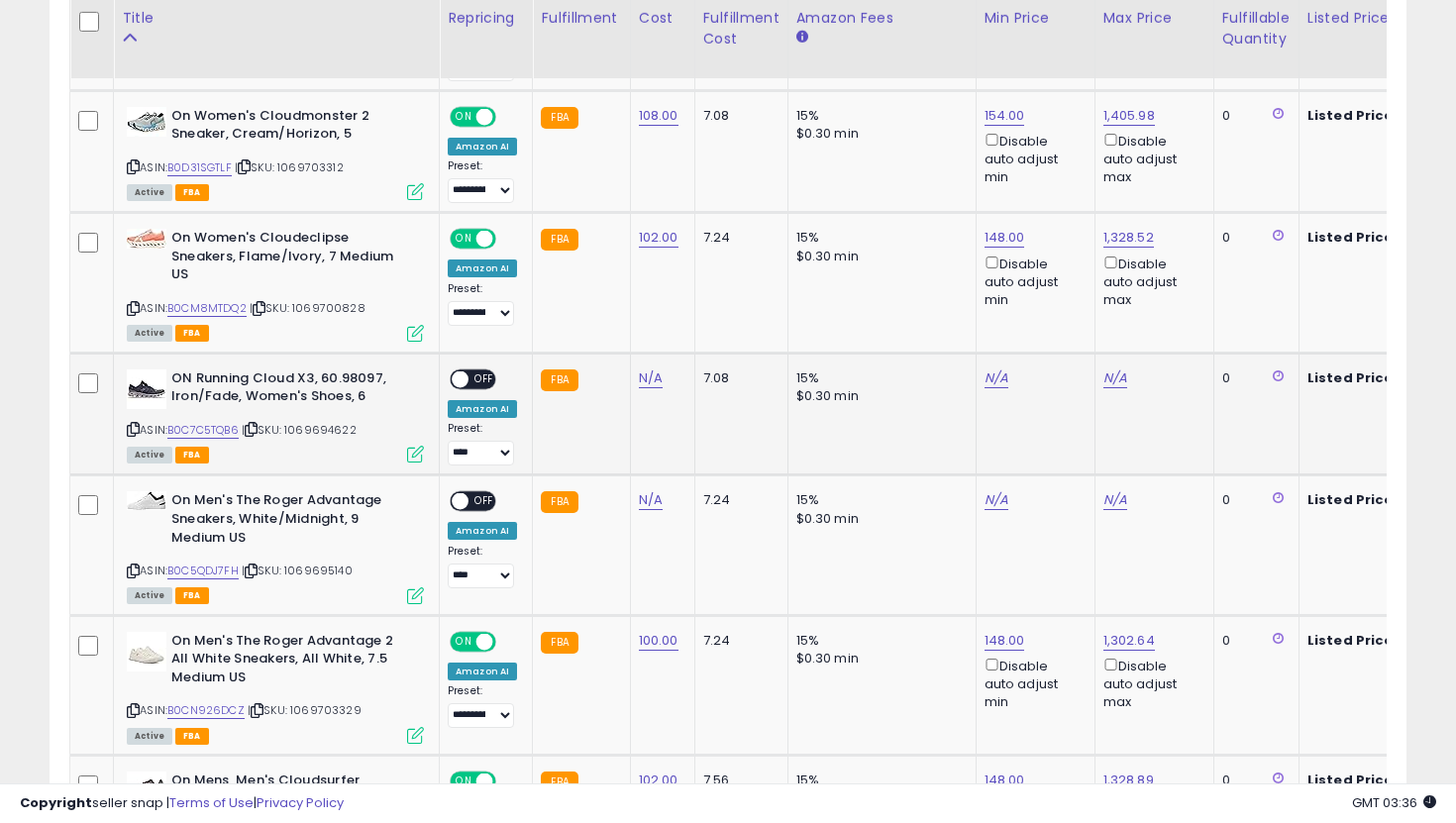 scroll, scrollTop: 2107, scrollLeft: 0, axis: vertical 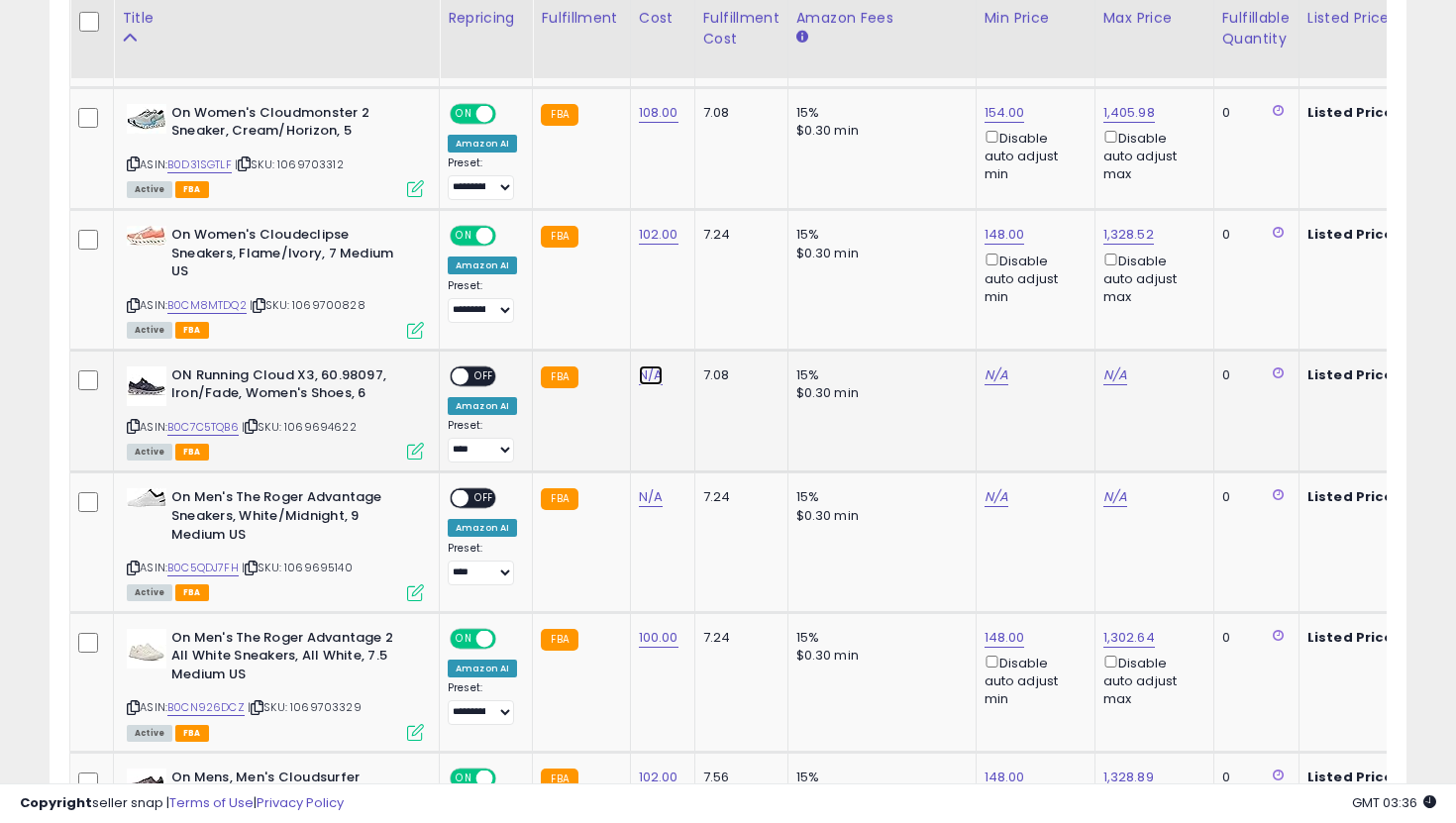 click on "N/A" at bounding box center (651, 375) 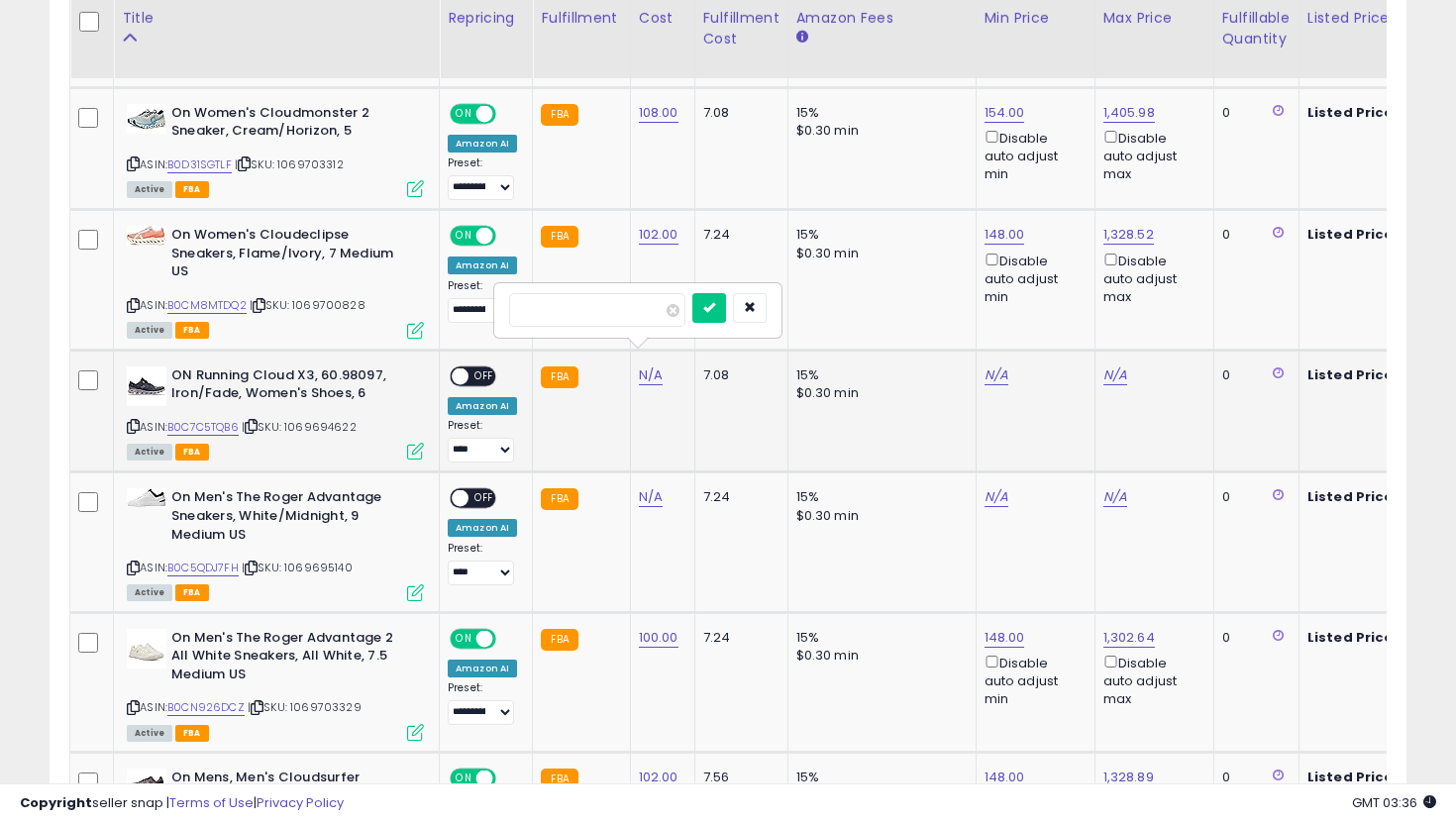 type on "***" 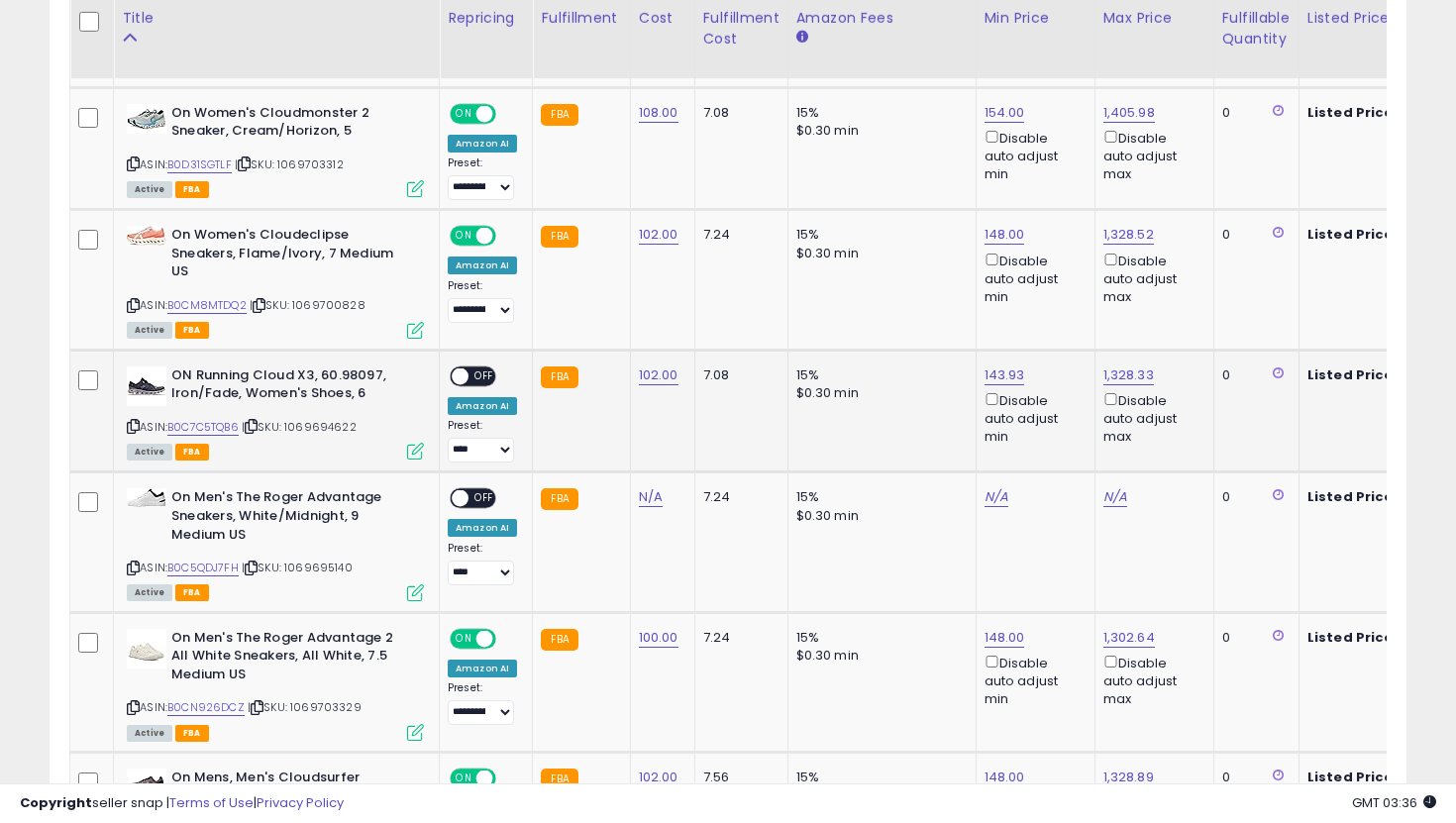 click on "OFF" at bounding box center [484, 375] 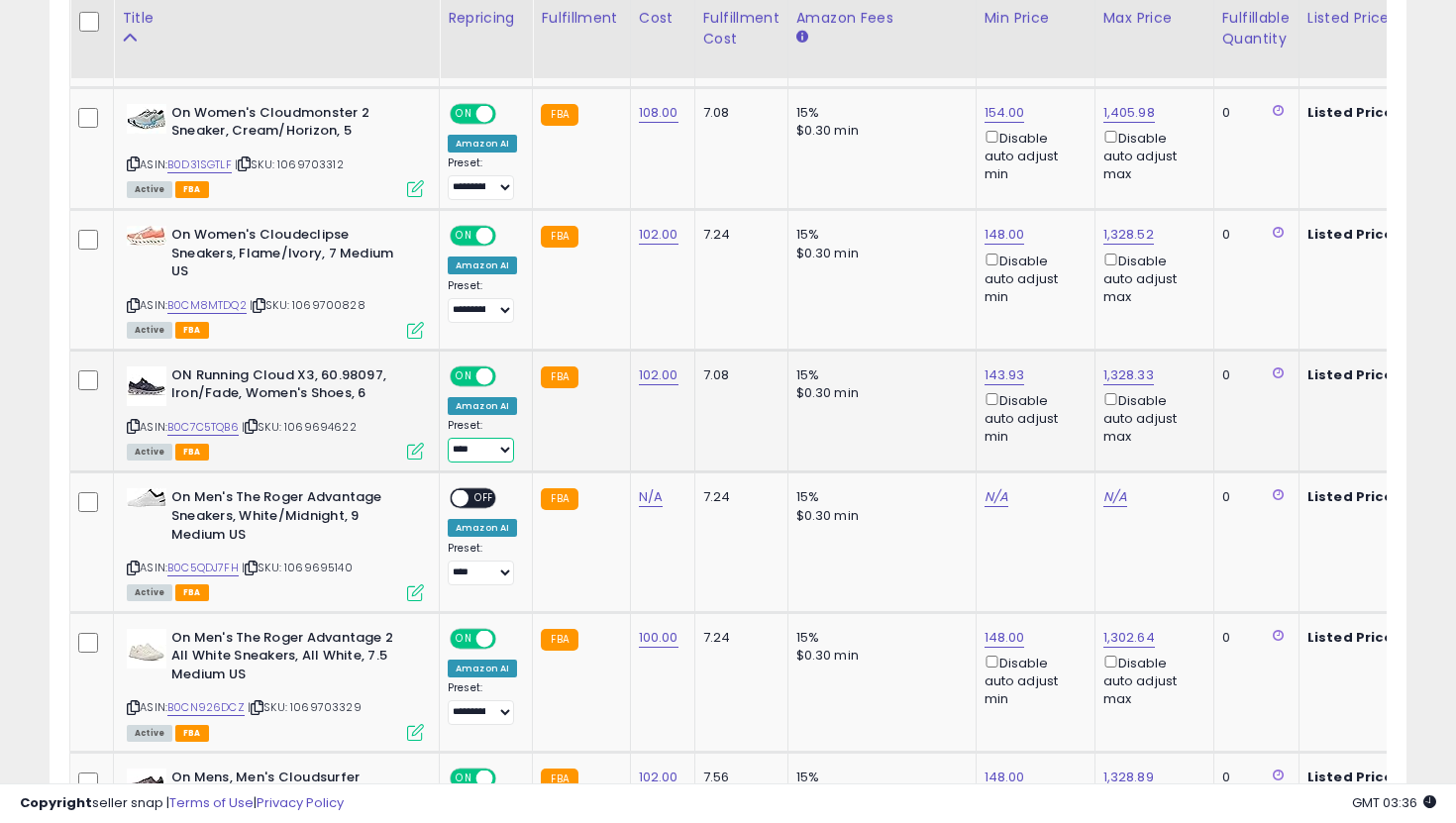 click on "**********" at bounding box center (480, 450) 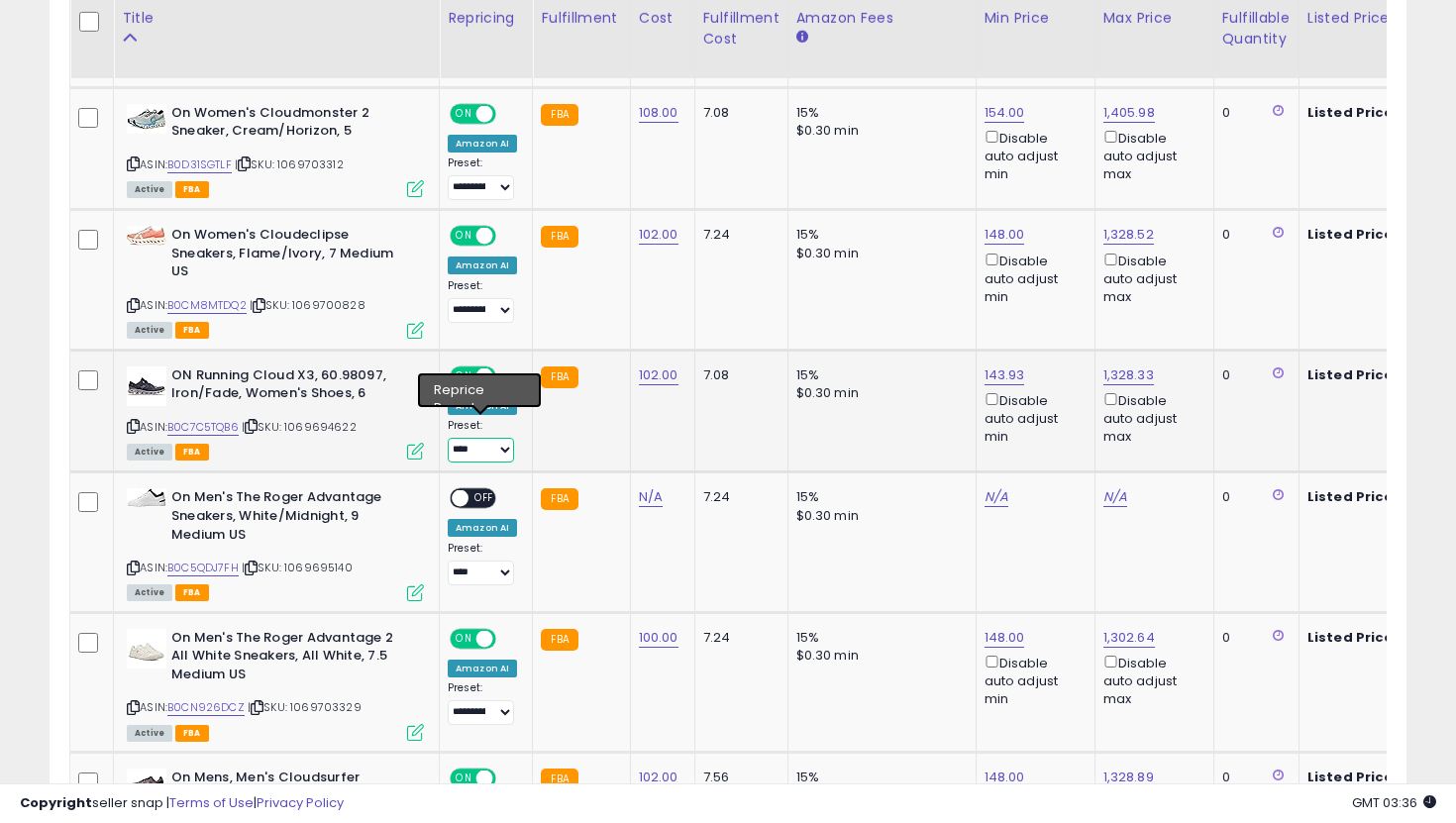select on "**********" 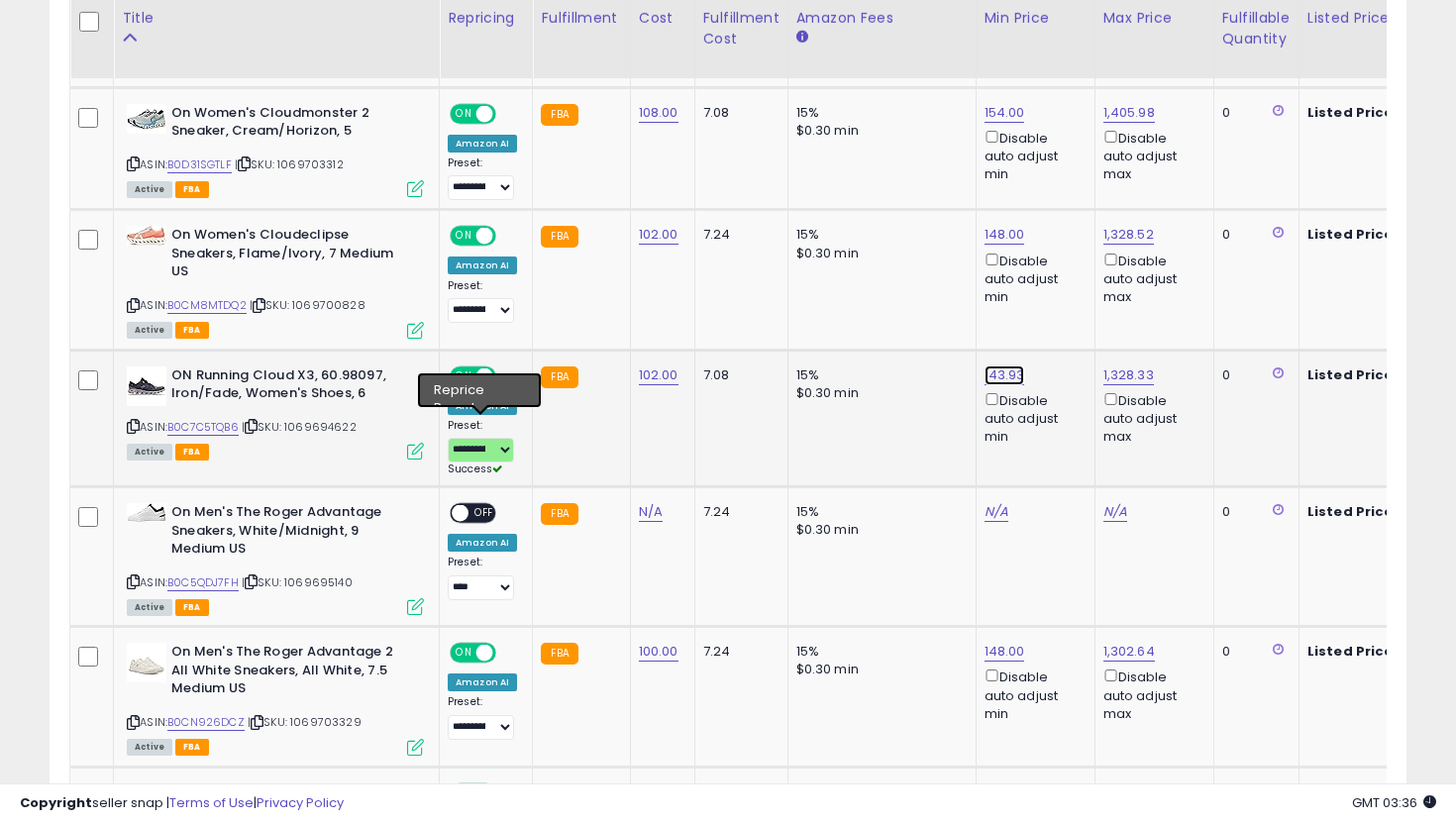 click on "143.93" at bounding box center (1002, -1043) 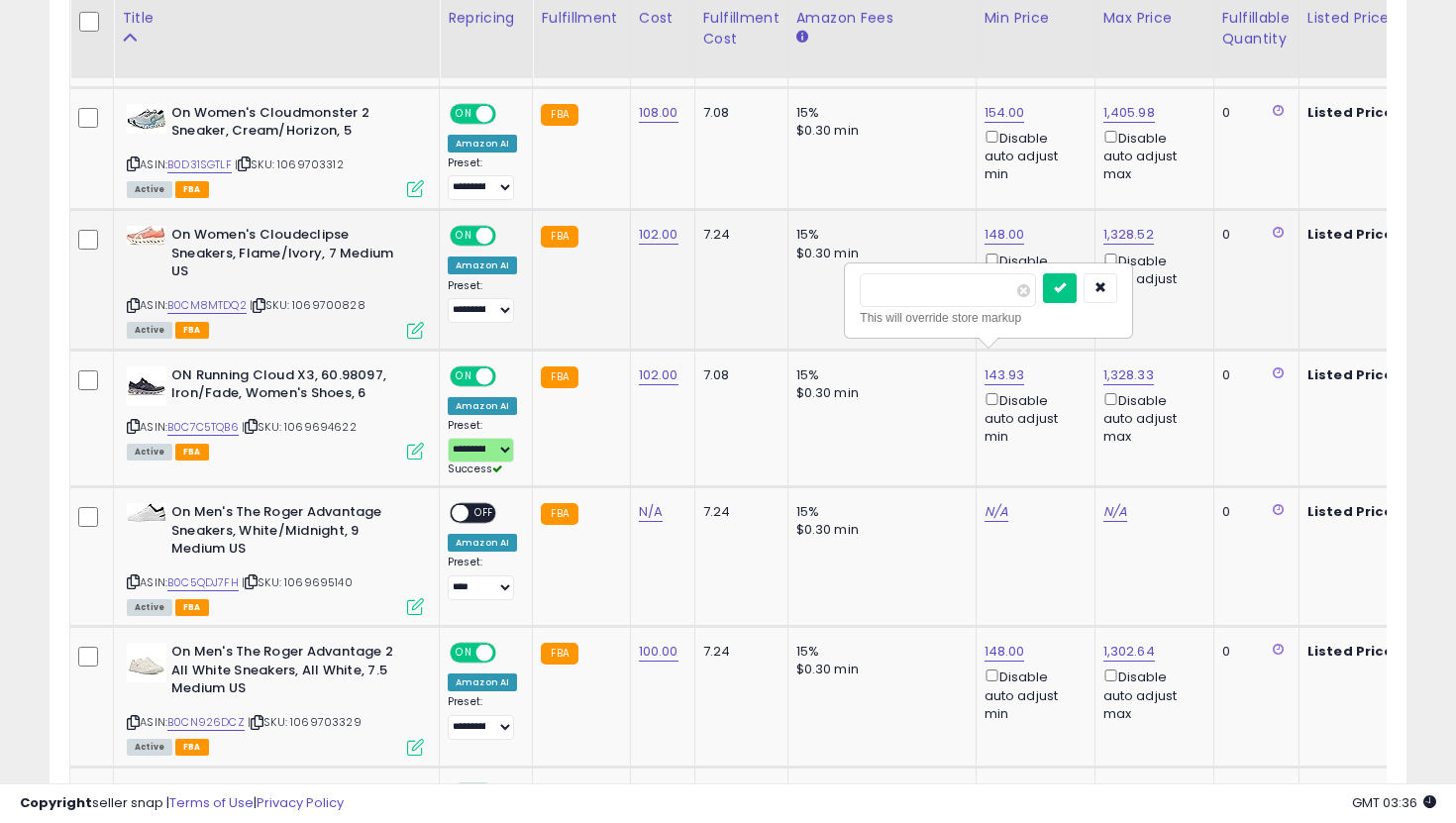 drag, startPoint x: 929, startPoint y: 296, endPoint x: 832, endPoint y: 256, distance: 104.92378 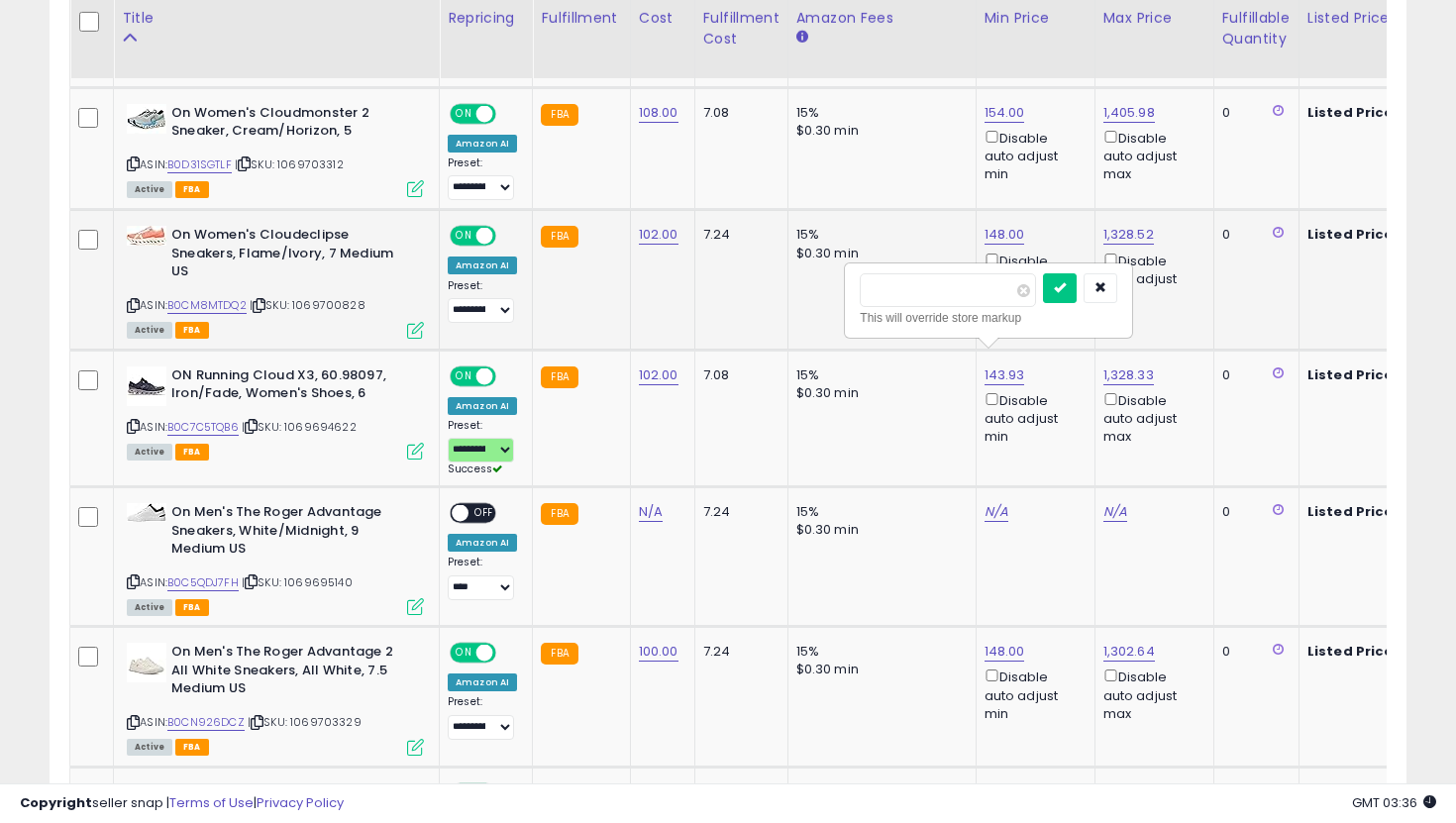 type on "***" 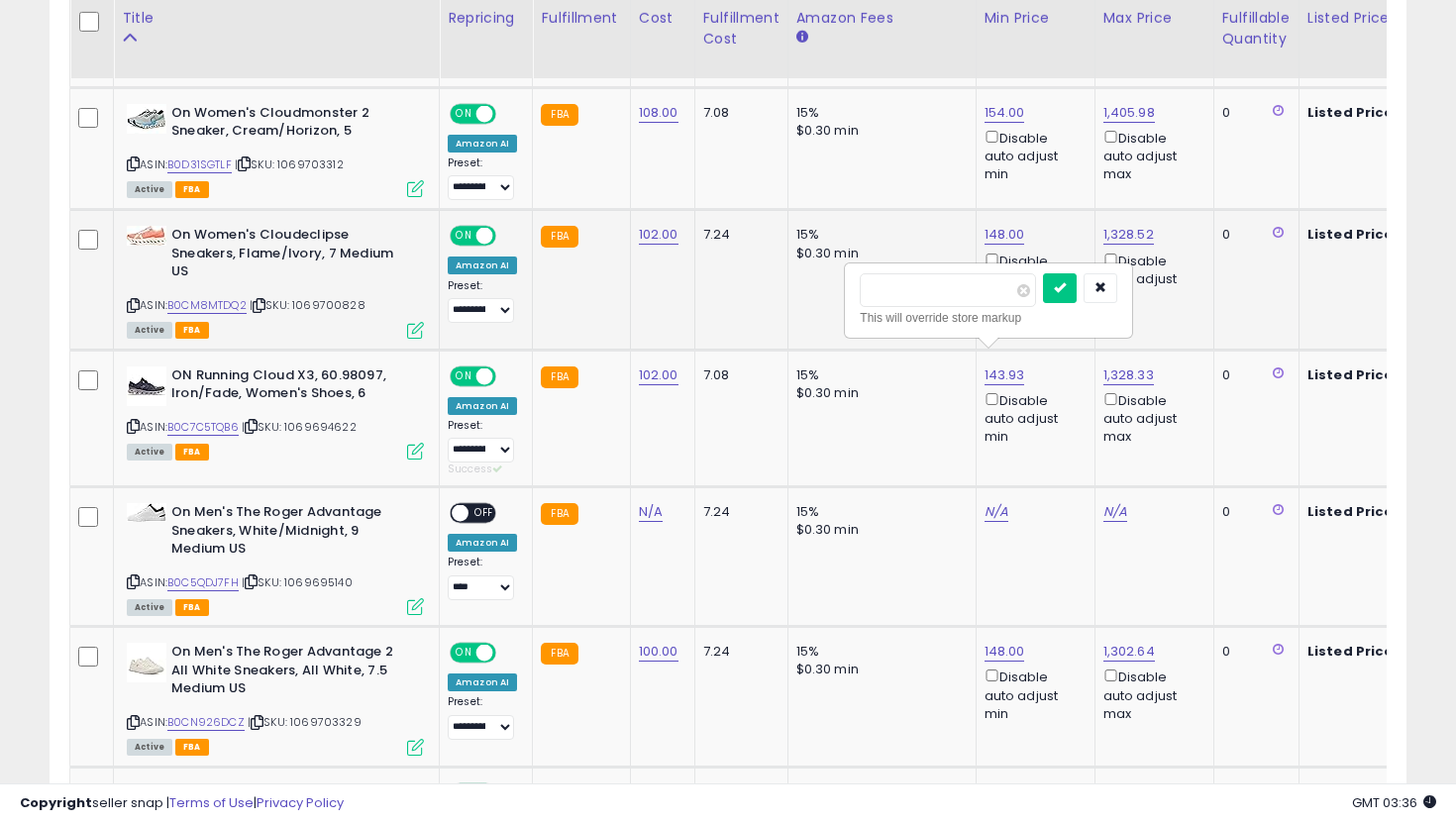 click at bounding box center (1060, 288) 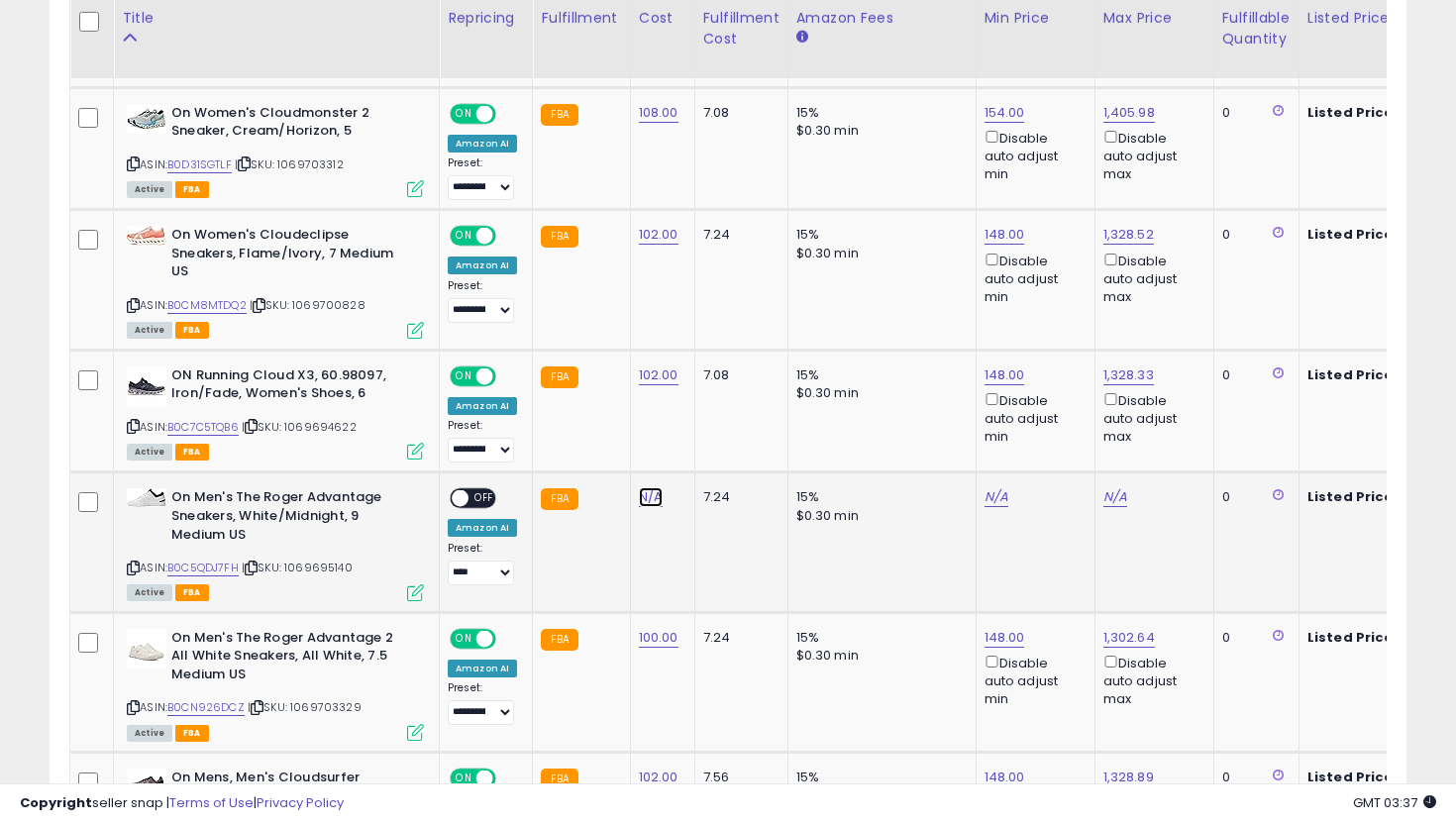 click on "N/A" at bounding box center [651, 497] 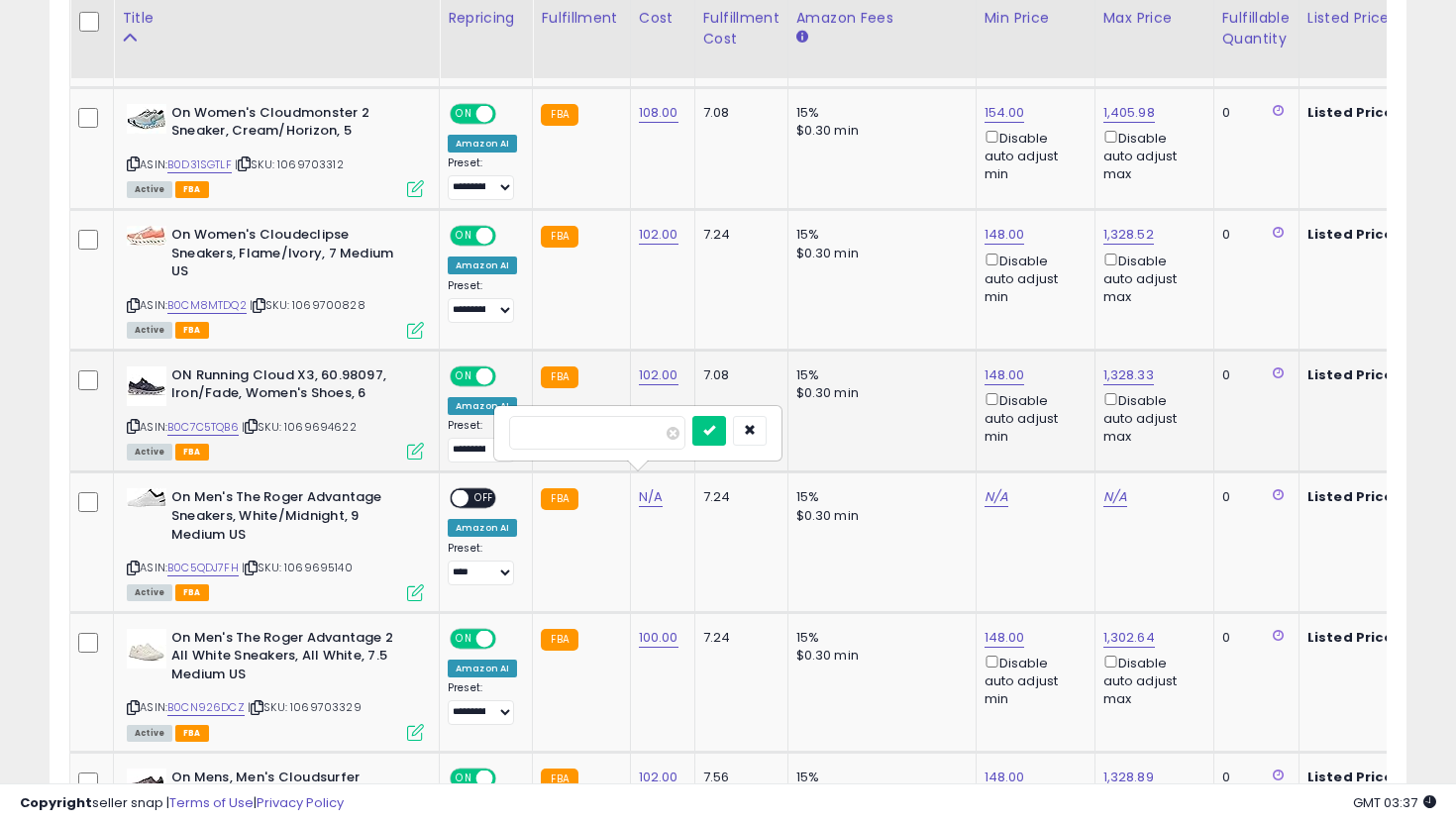 type on "***" 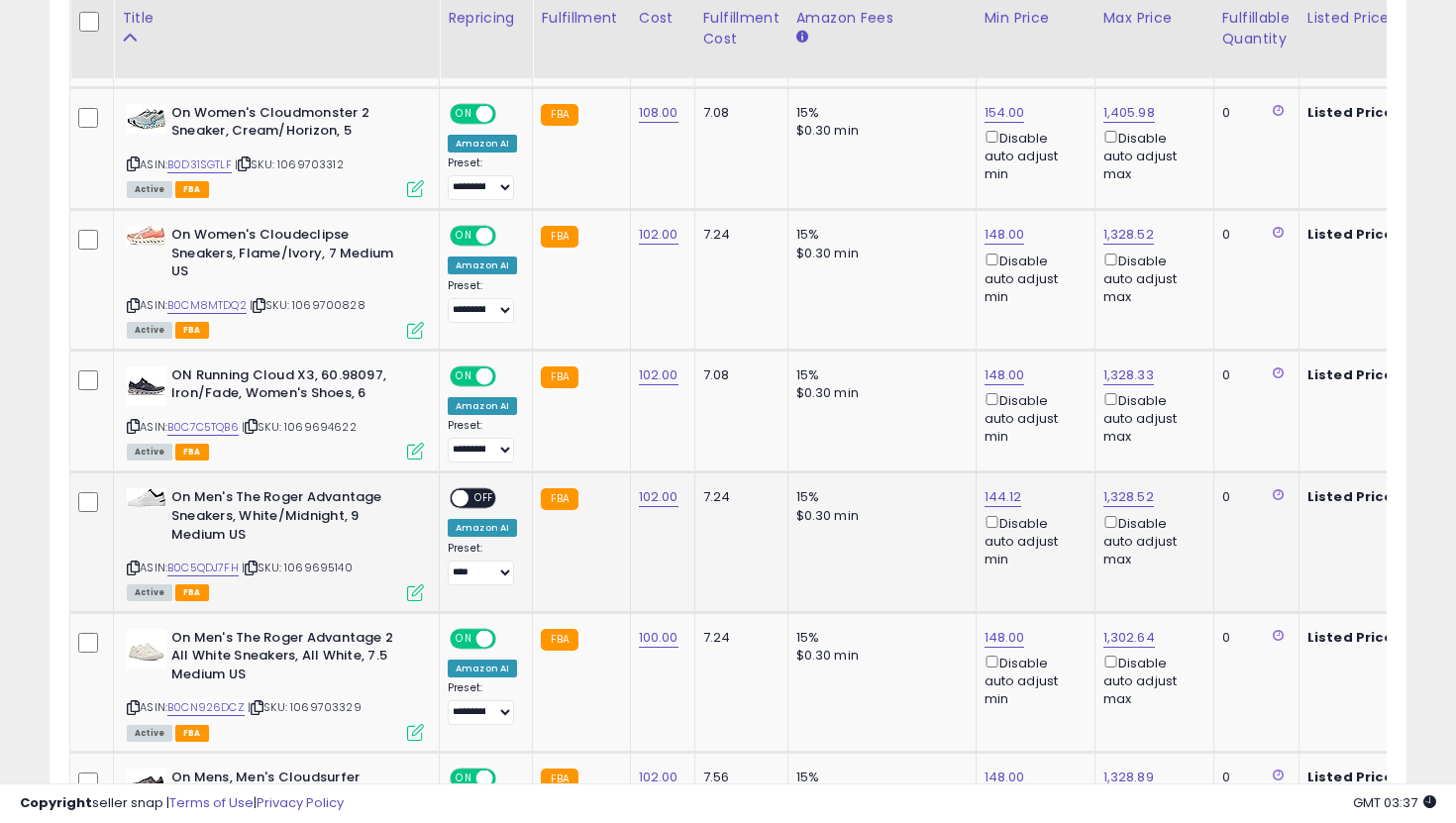 click at bounding box center (460, 498) 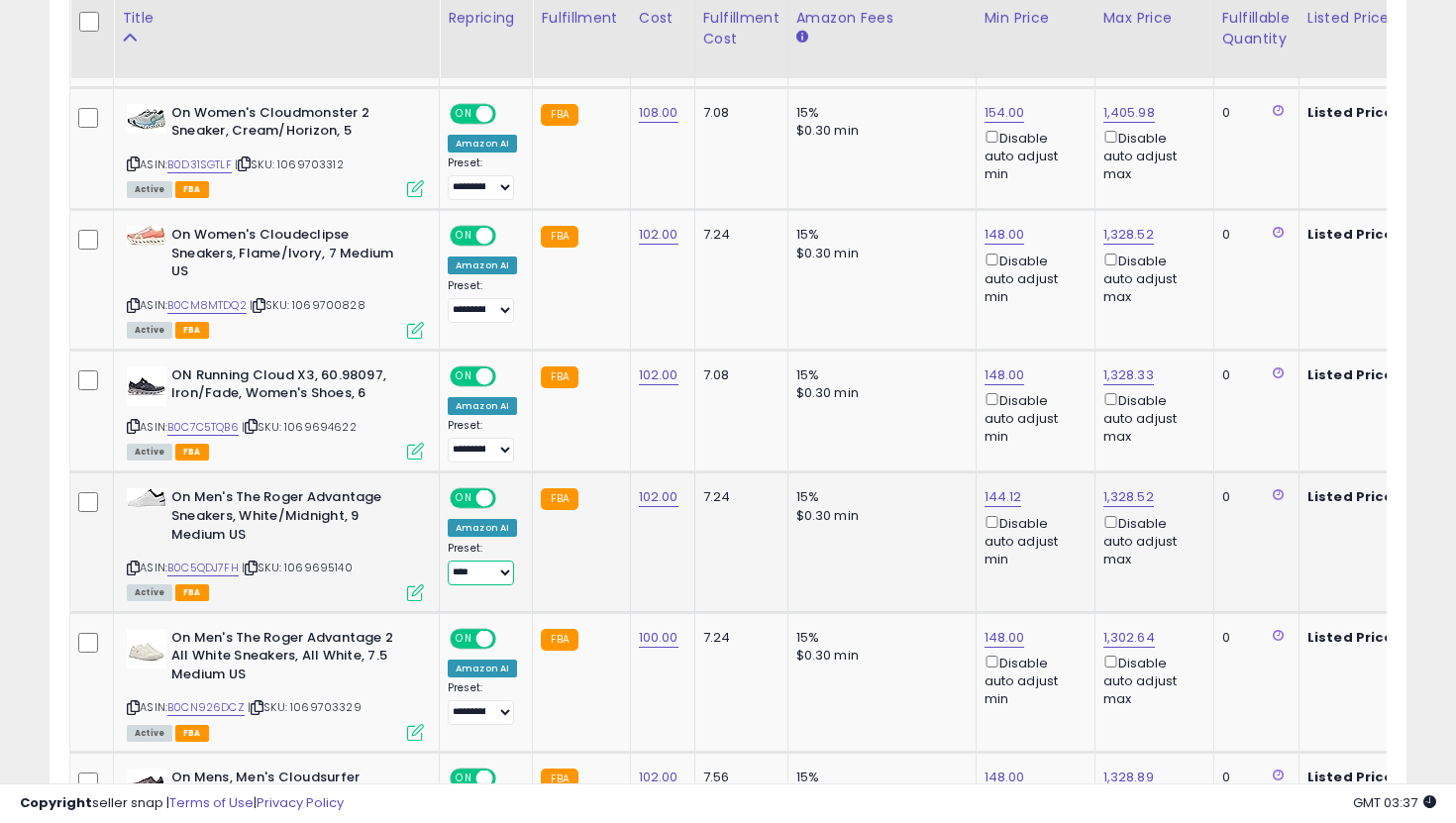 click on "**********" at bounding box center [480, 572] 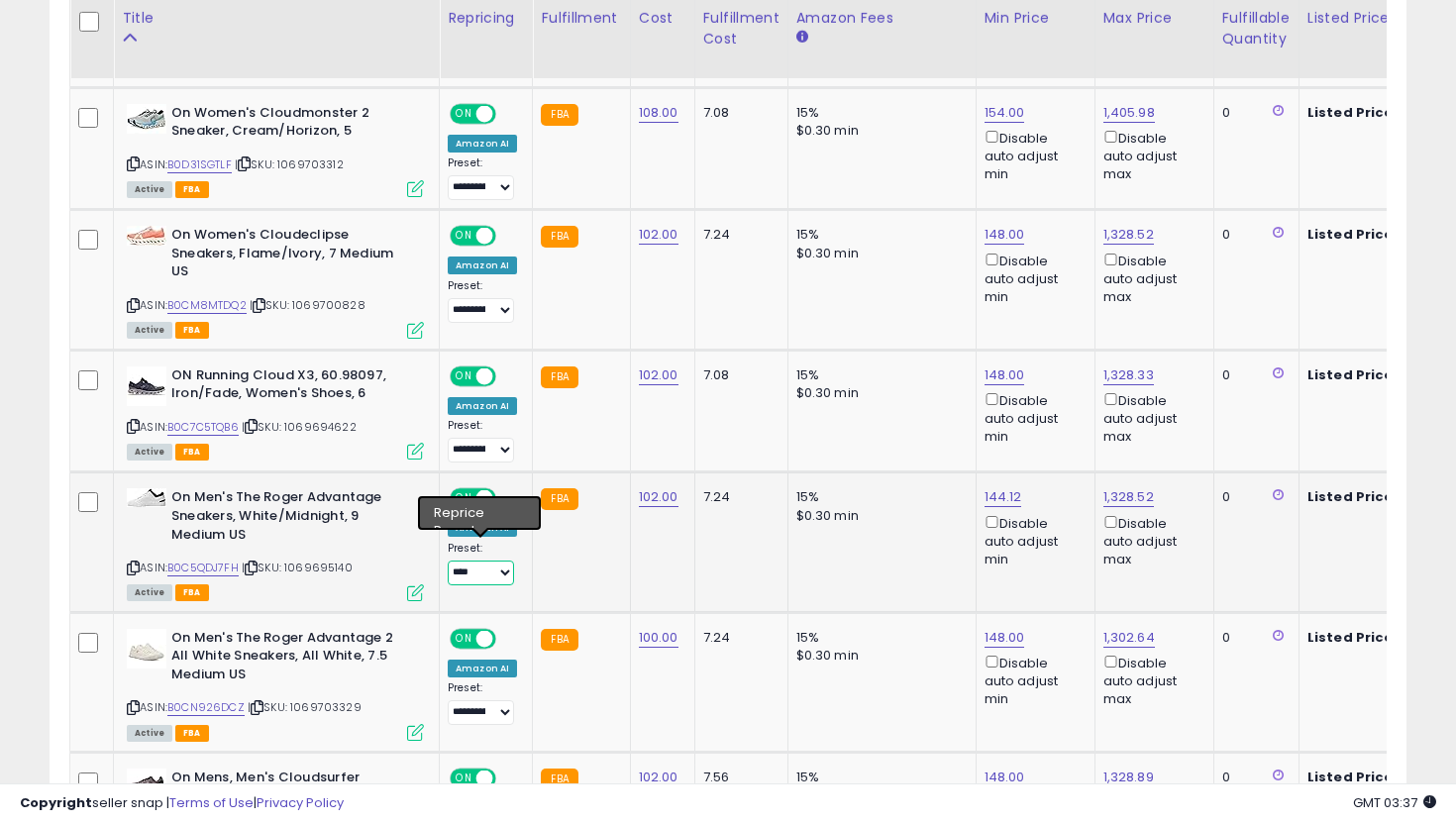select on "**********" 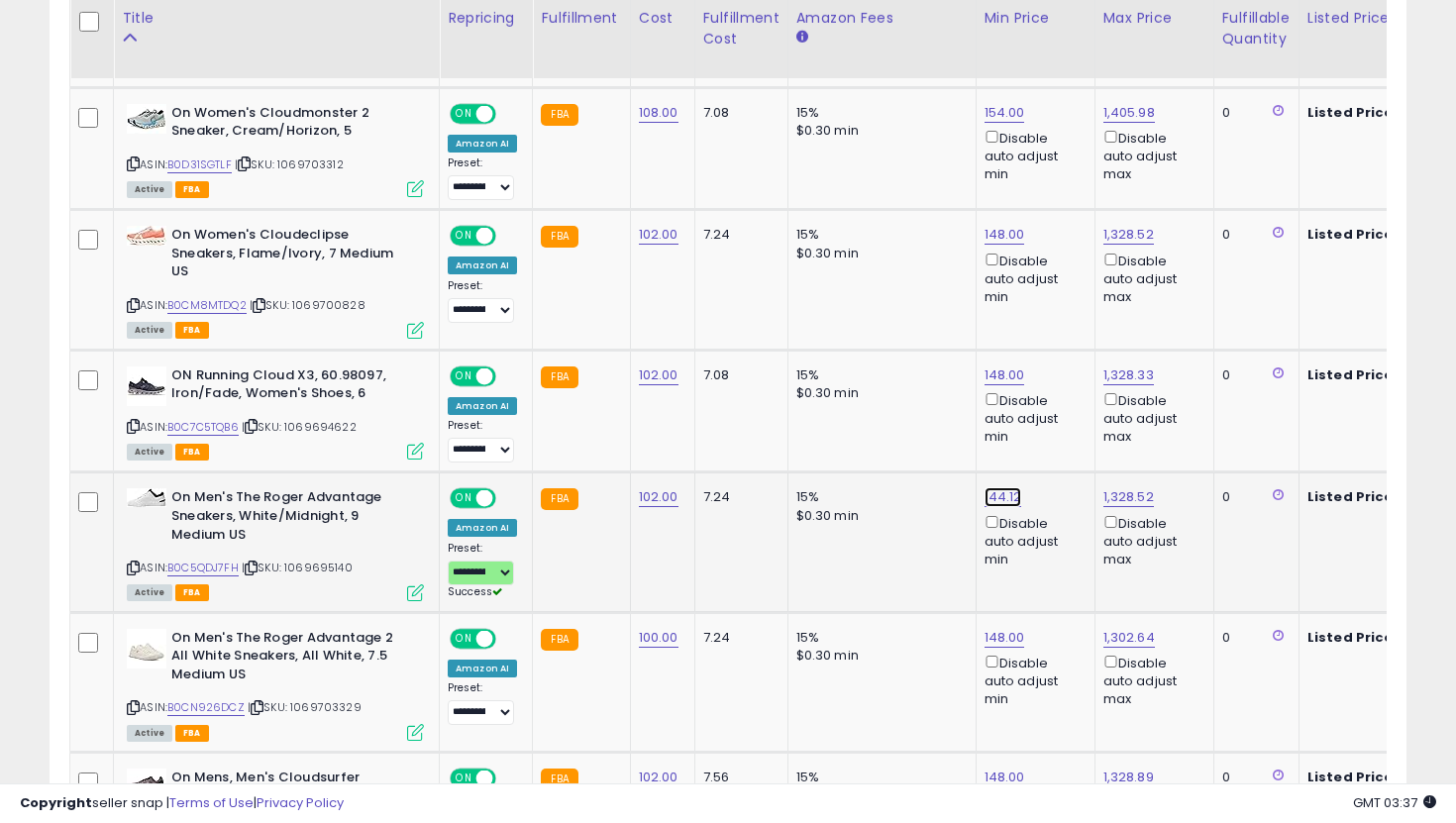 click on "144.12" at bounding box center (1002, -1043) 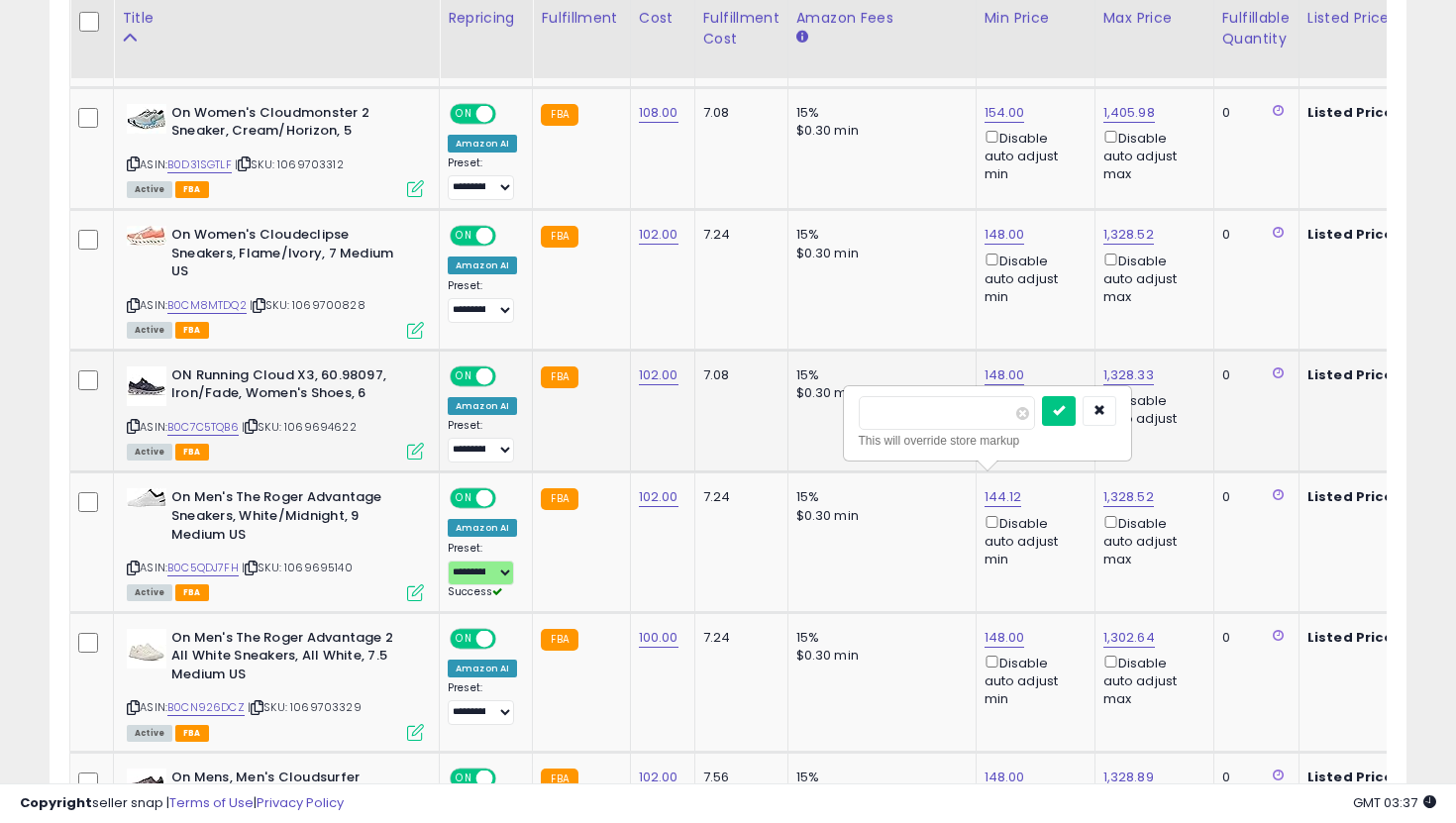 drag, startPoint x: 938, startPoint y: 417, endPoint x: 826, endPoint y: 394, distance: 114.337221 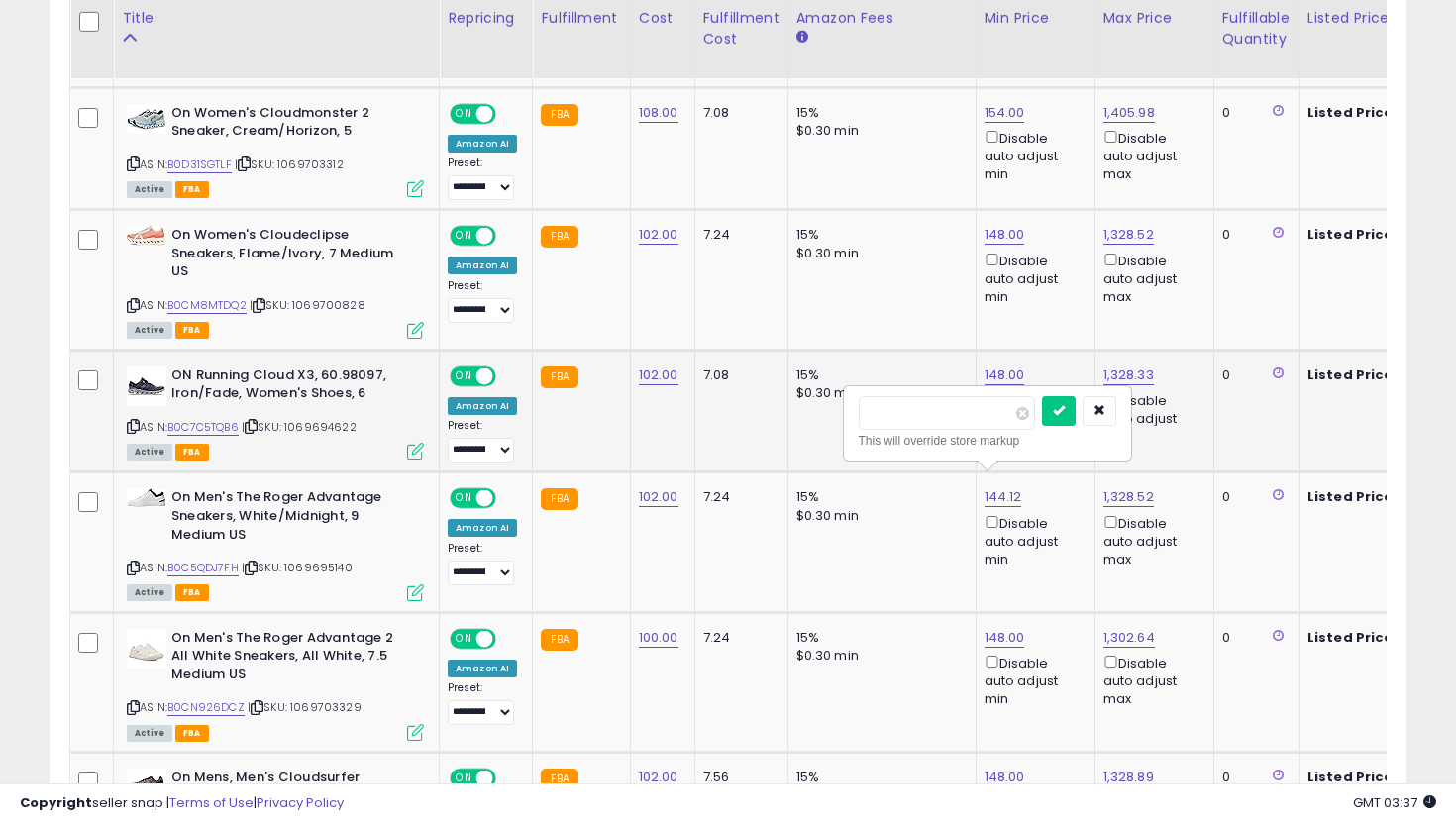 click at bounding box center [1059, 411] 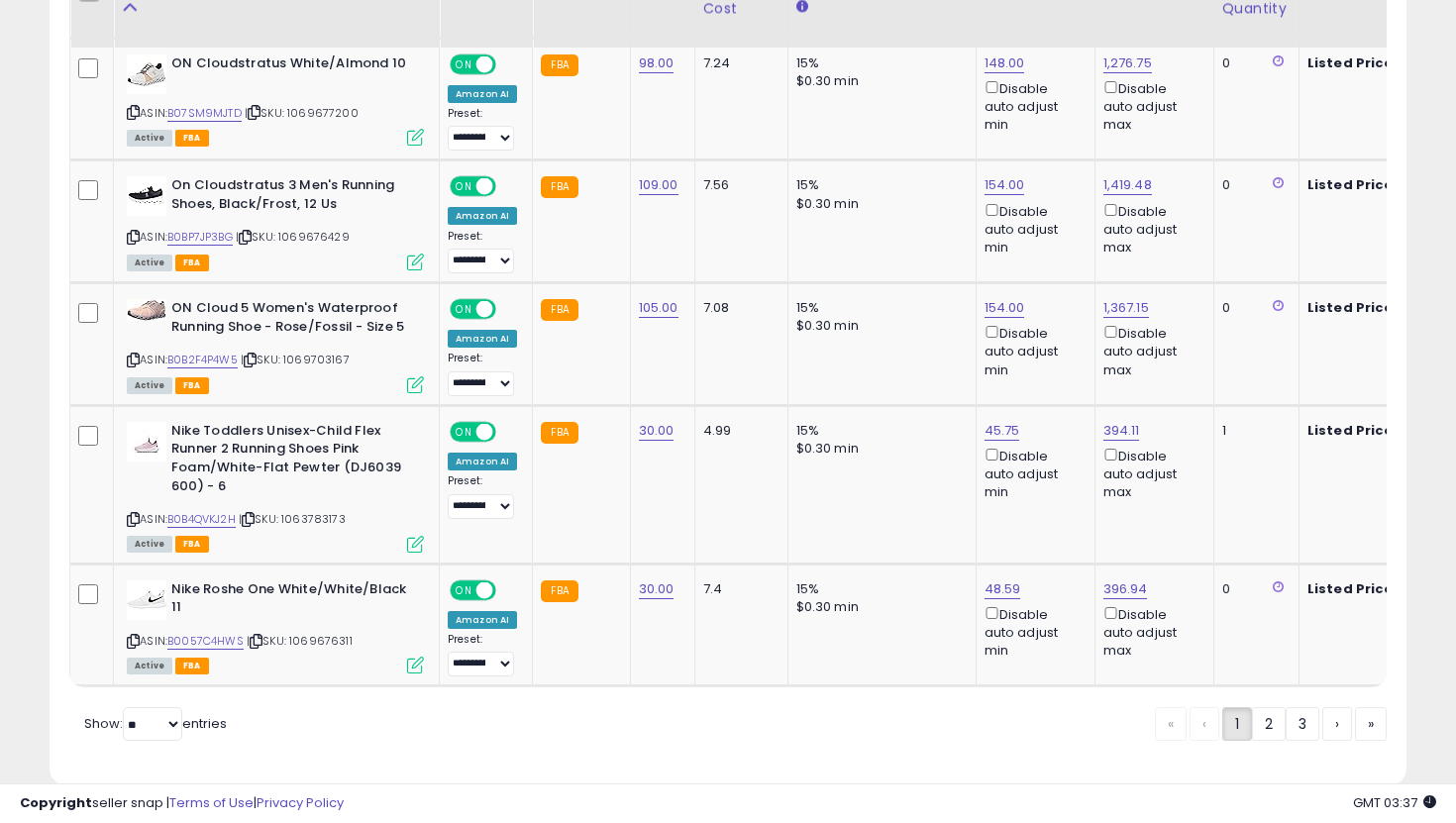 scroll, scrollTop: 3576, scrollLeft: 0, axis: vertical 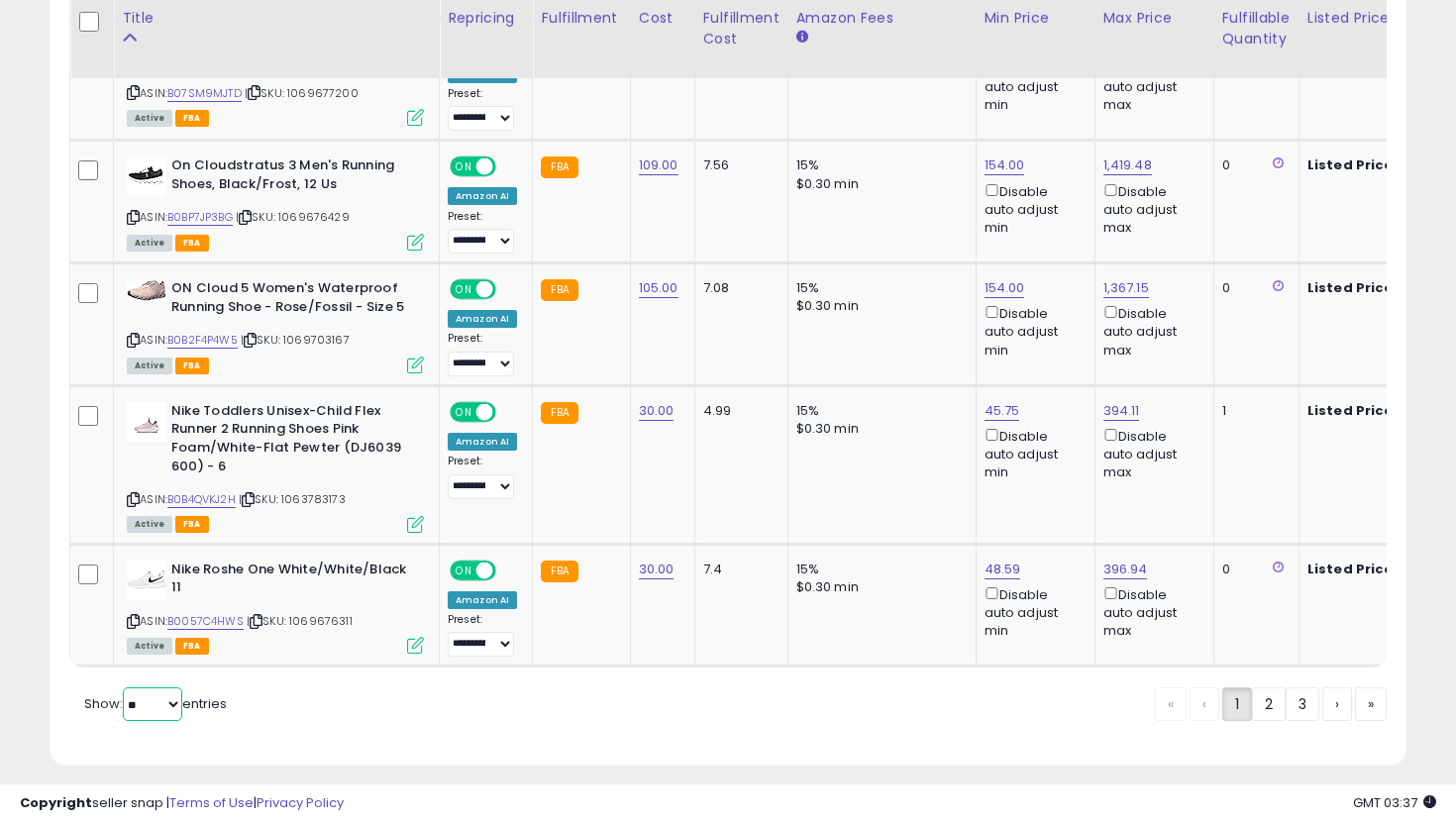 click on "**
**" at bounding box center [153, 704] 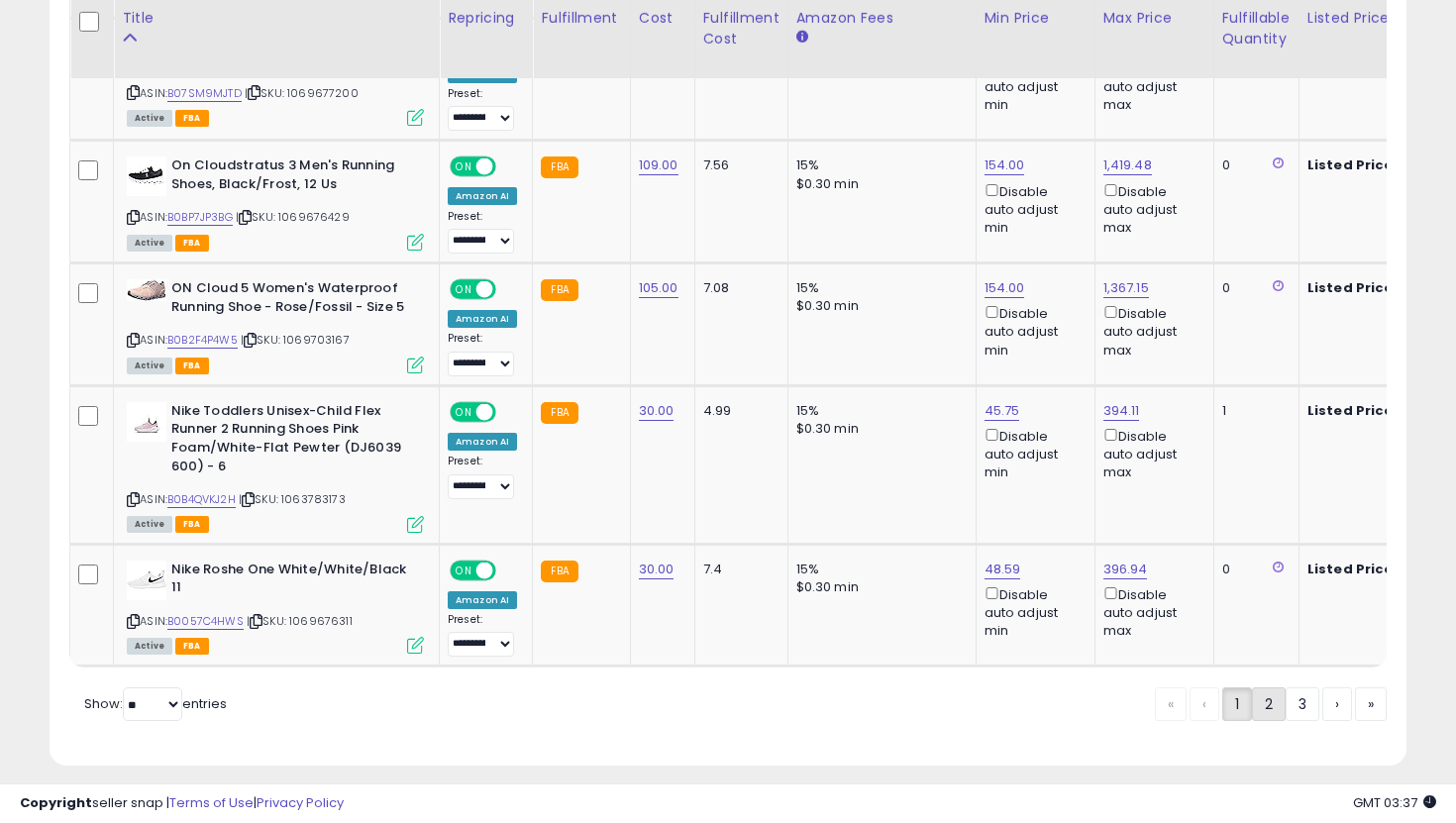 click on "2" 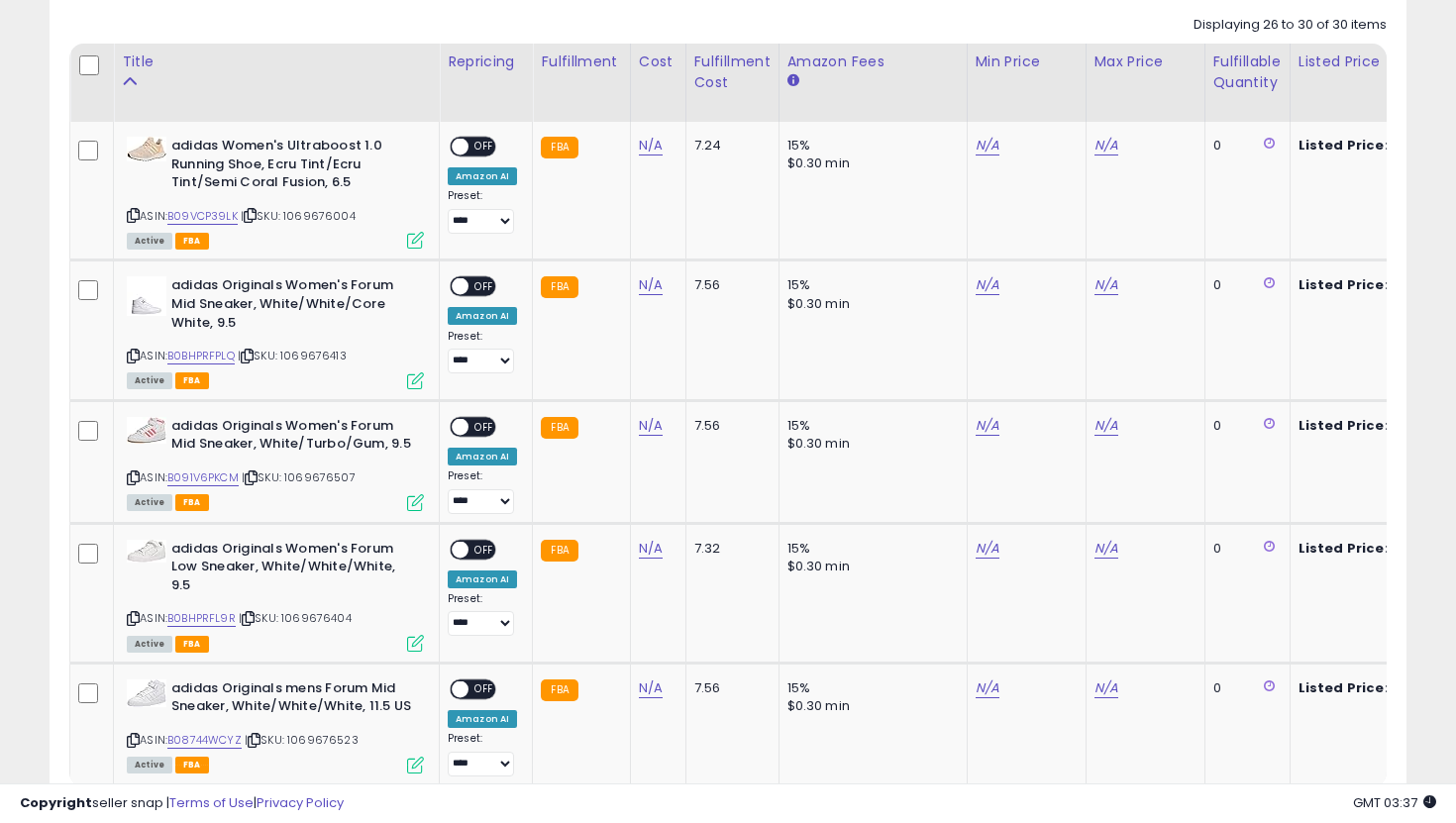 scroll, scrollTop: 1055, scrollLeft: 0, axis: vertical 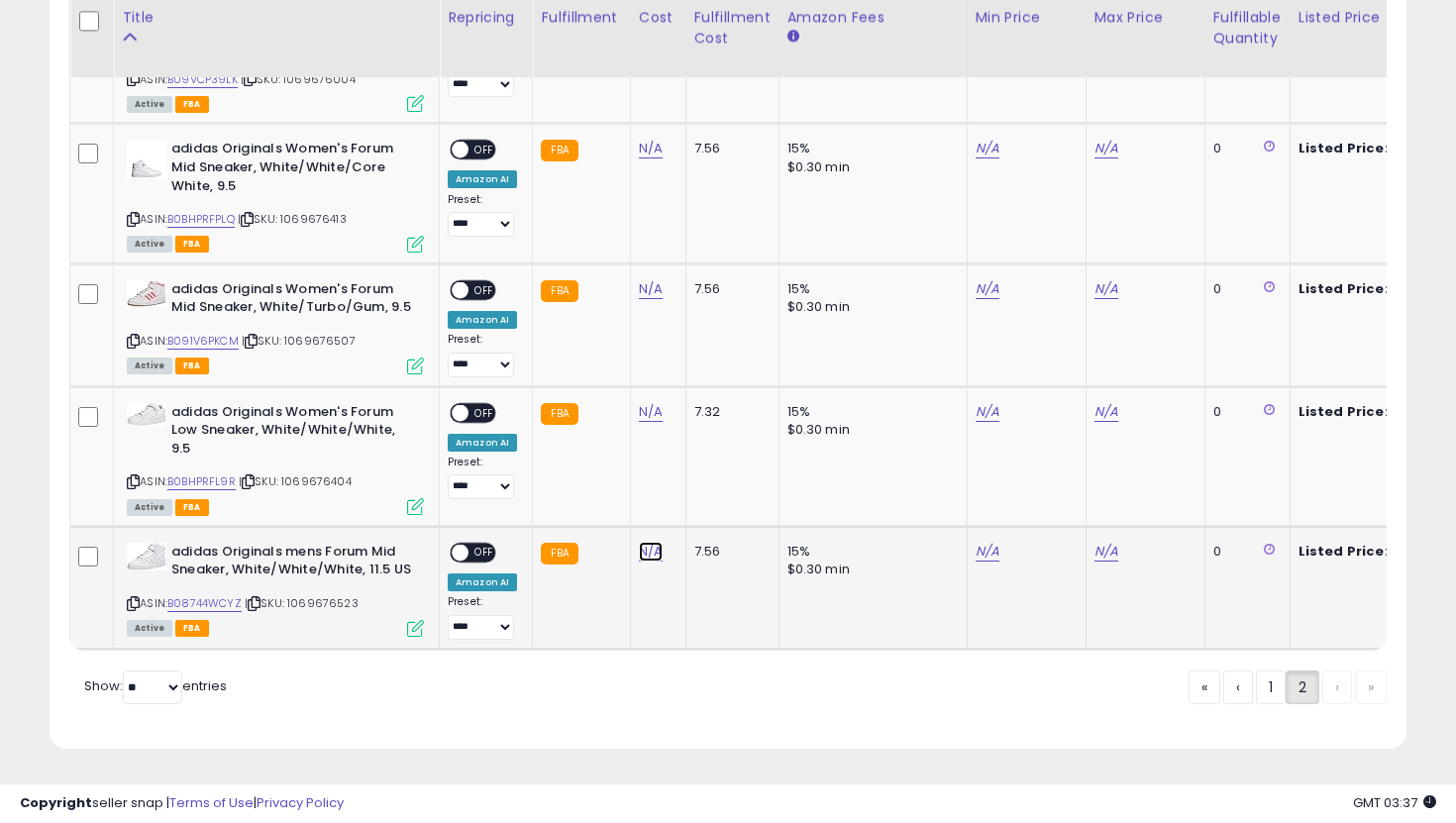 click on "N/A" at bounding box center [651, 9] 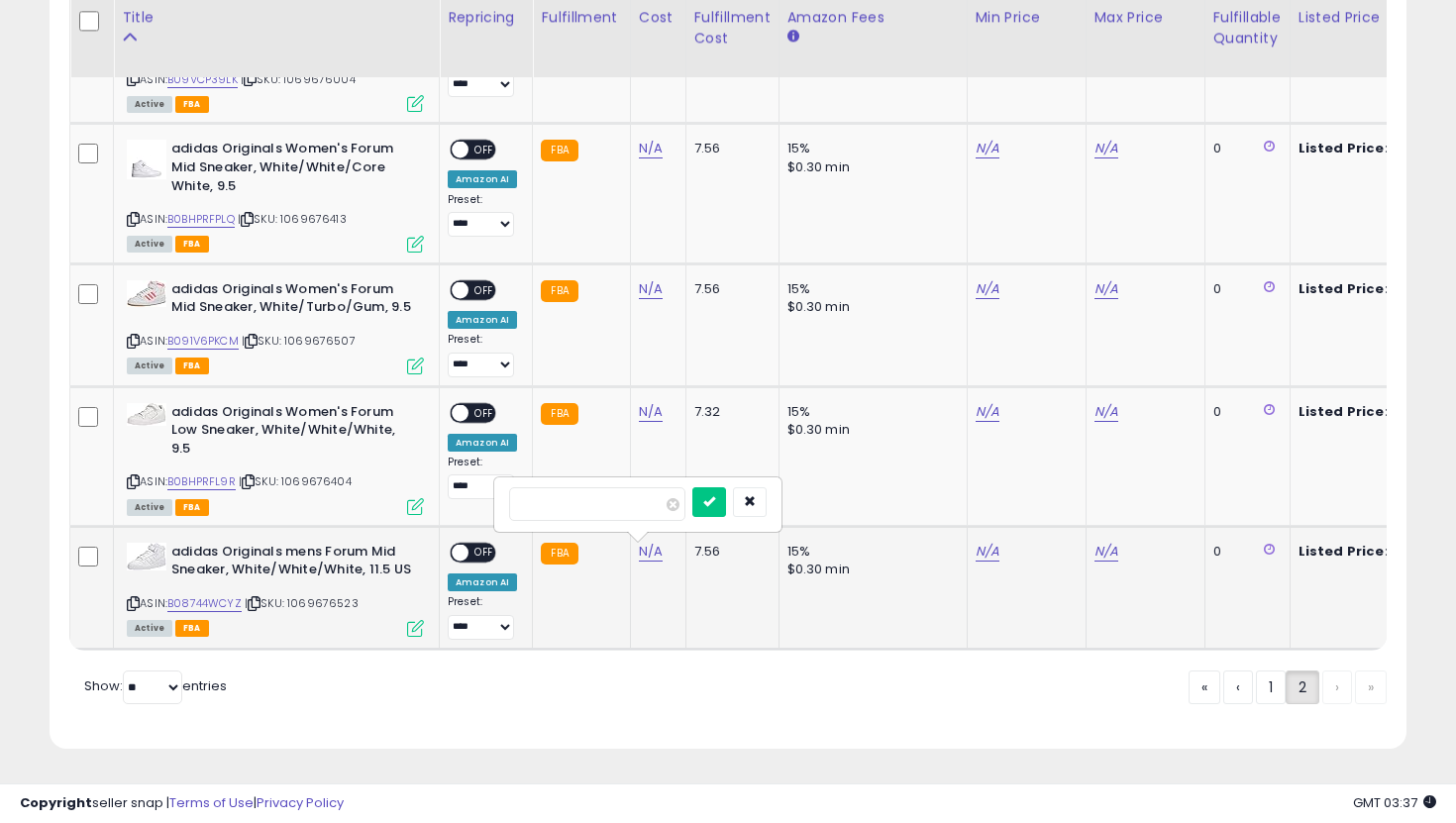 type on "*" 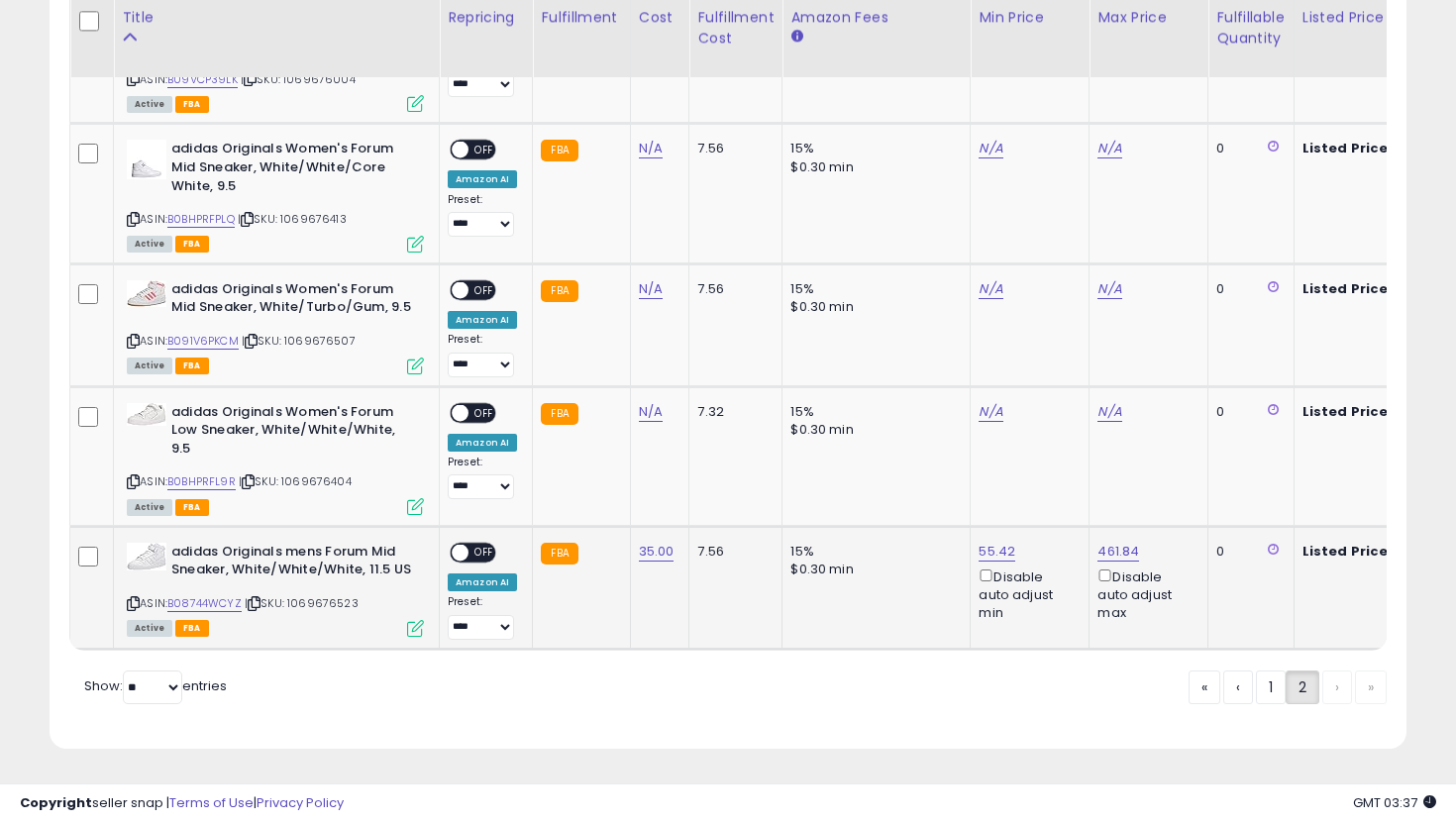 click on "OFF" at bounding box center [484, 552] 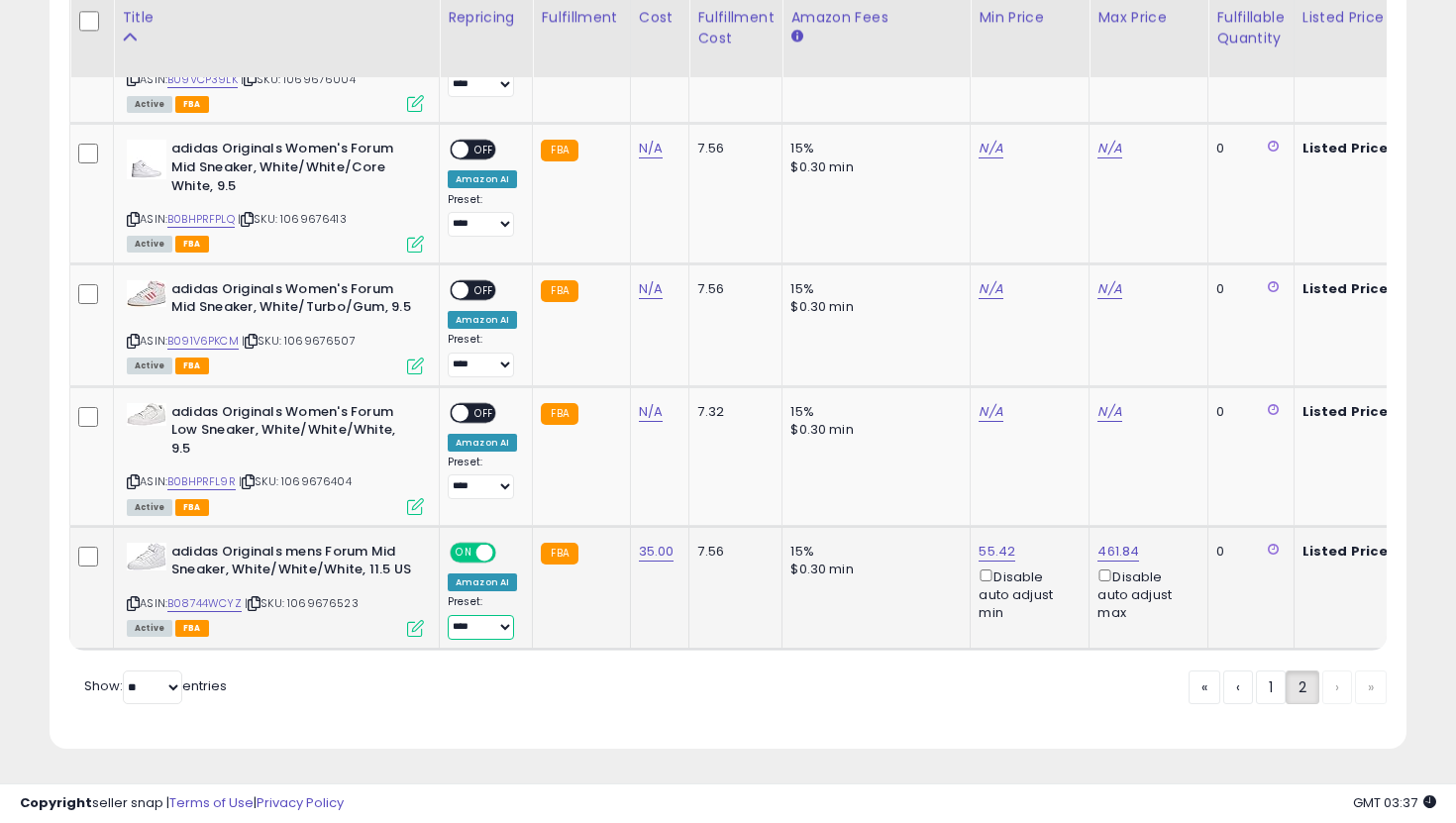 click on "**********" at bounding box center [480, 627] 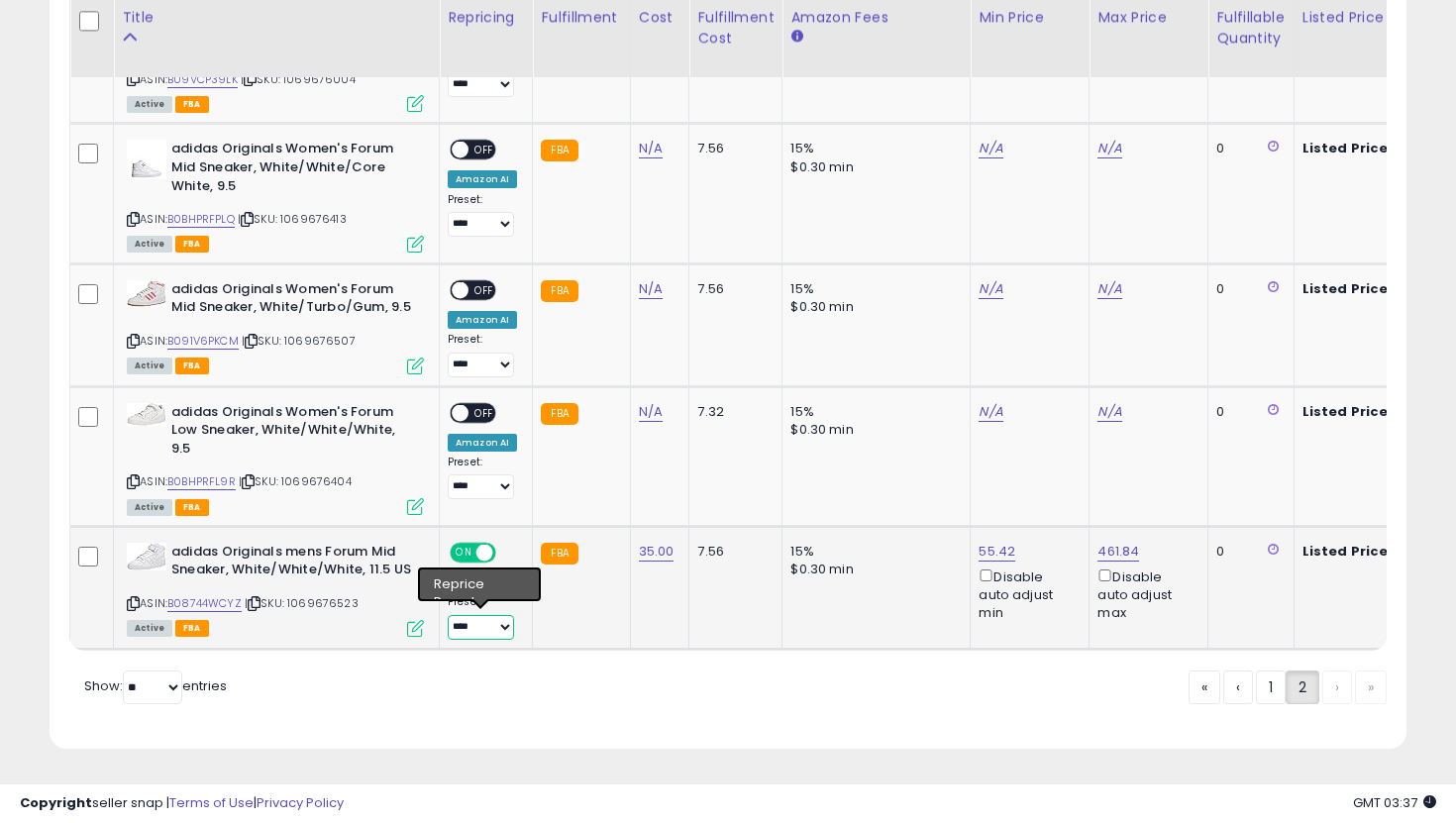 select on "**********" 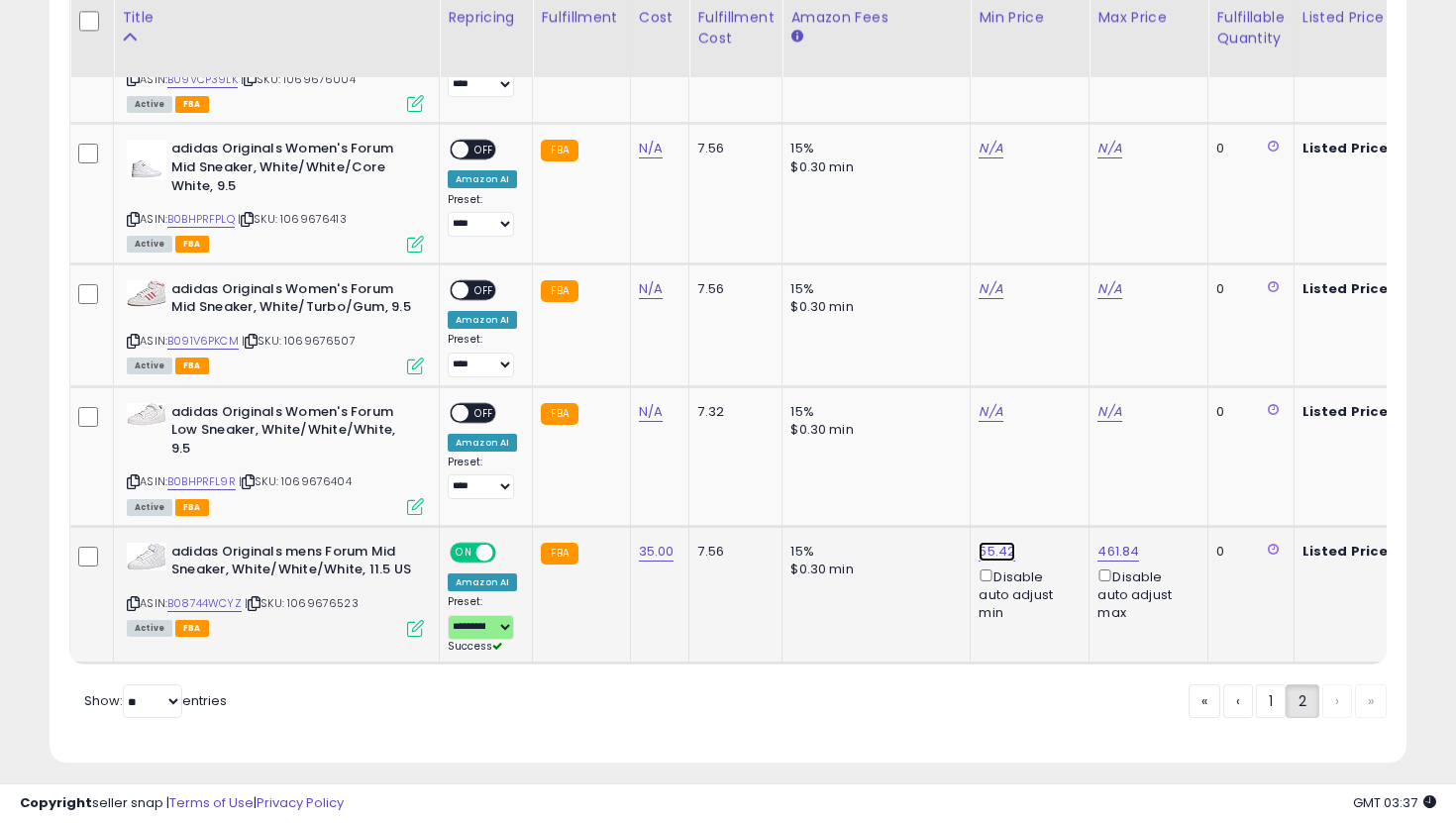 click on "55.42" at bounding box center (990, 9) 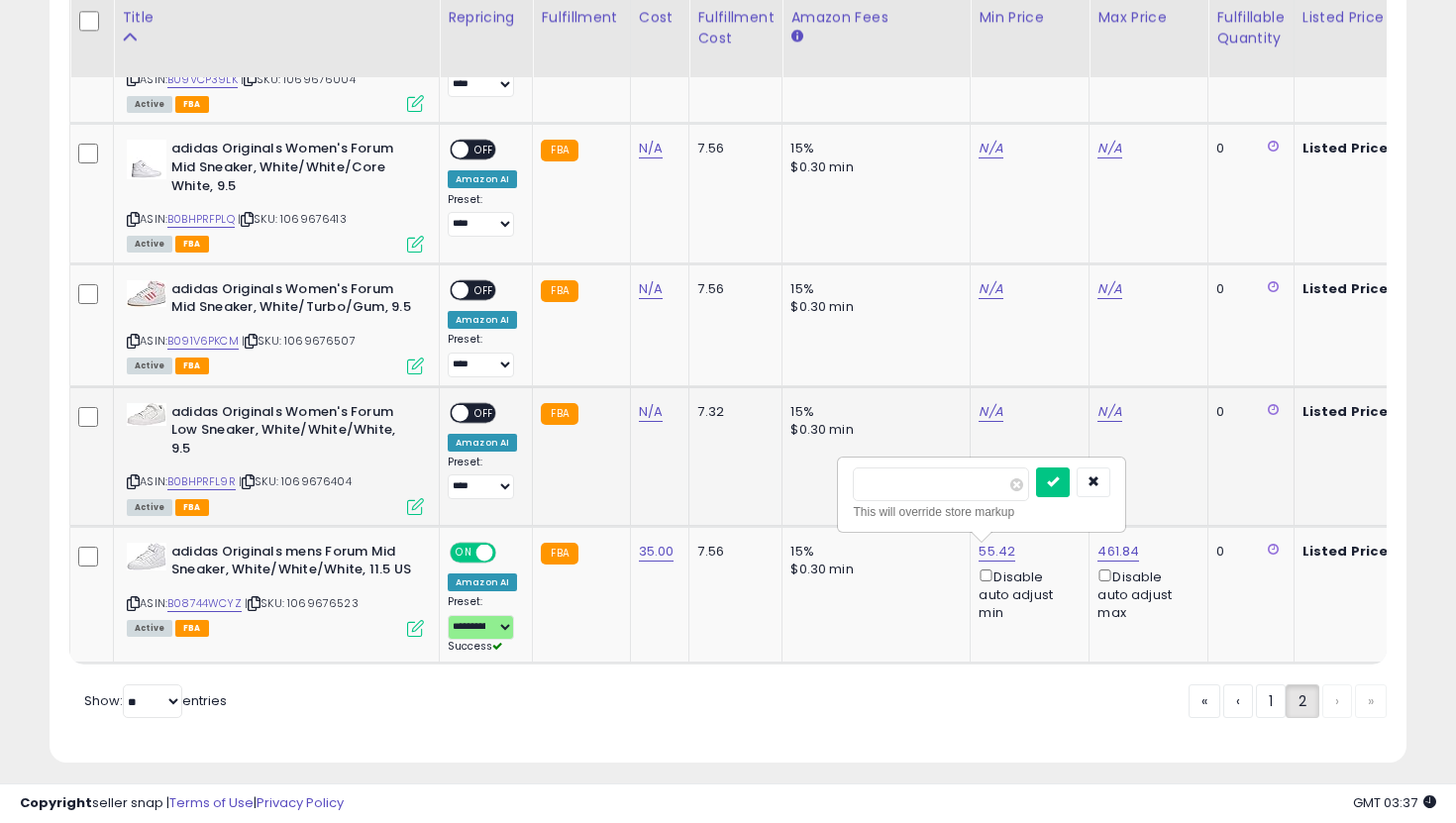 drag, startPoint x: 909, startPoint y: 490, endPoint x: 793, endPoint y: 471, distance: 117.5457 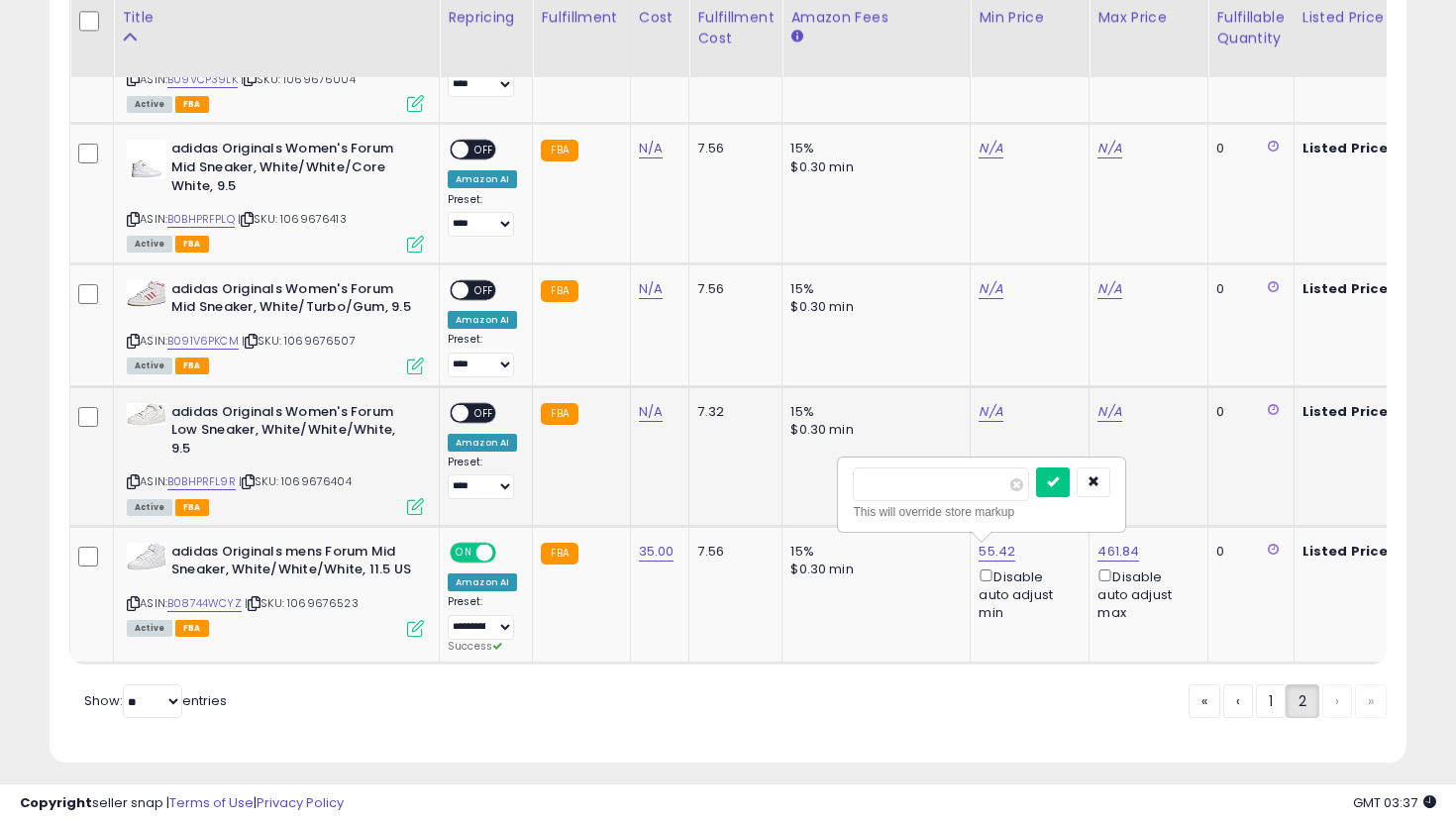 type on "*" 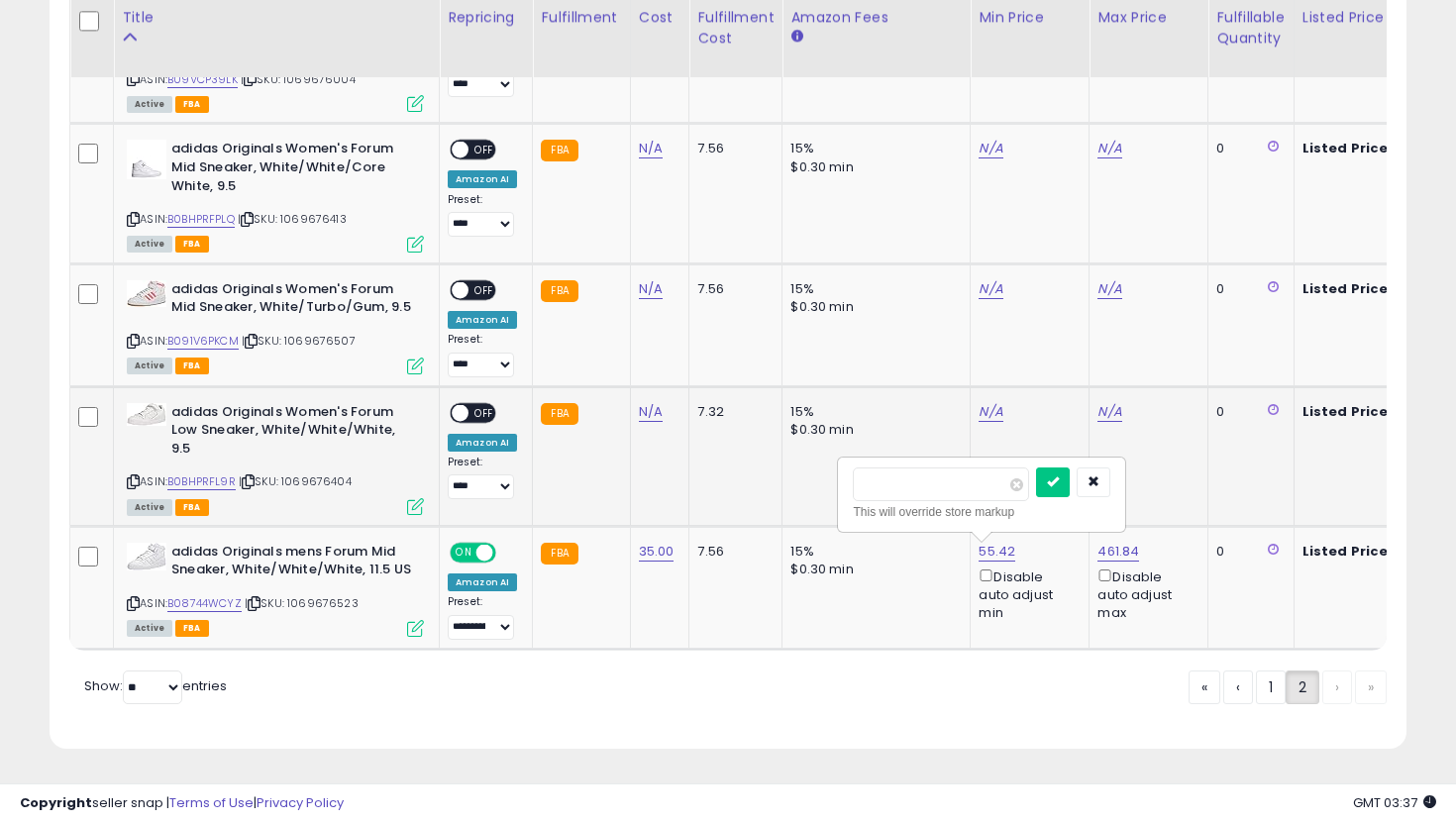type on "**" 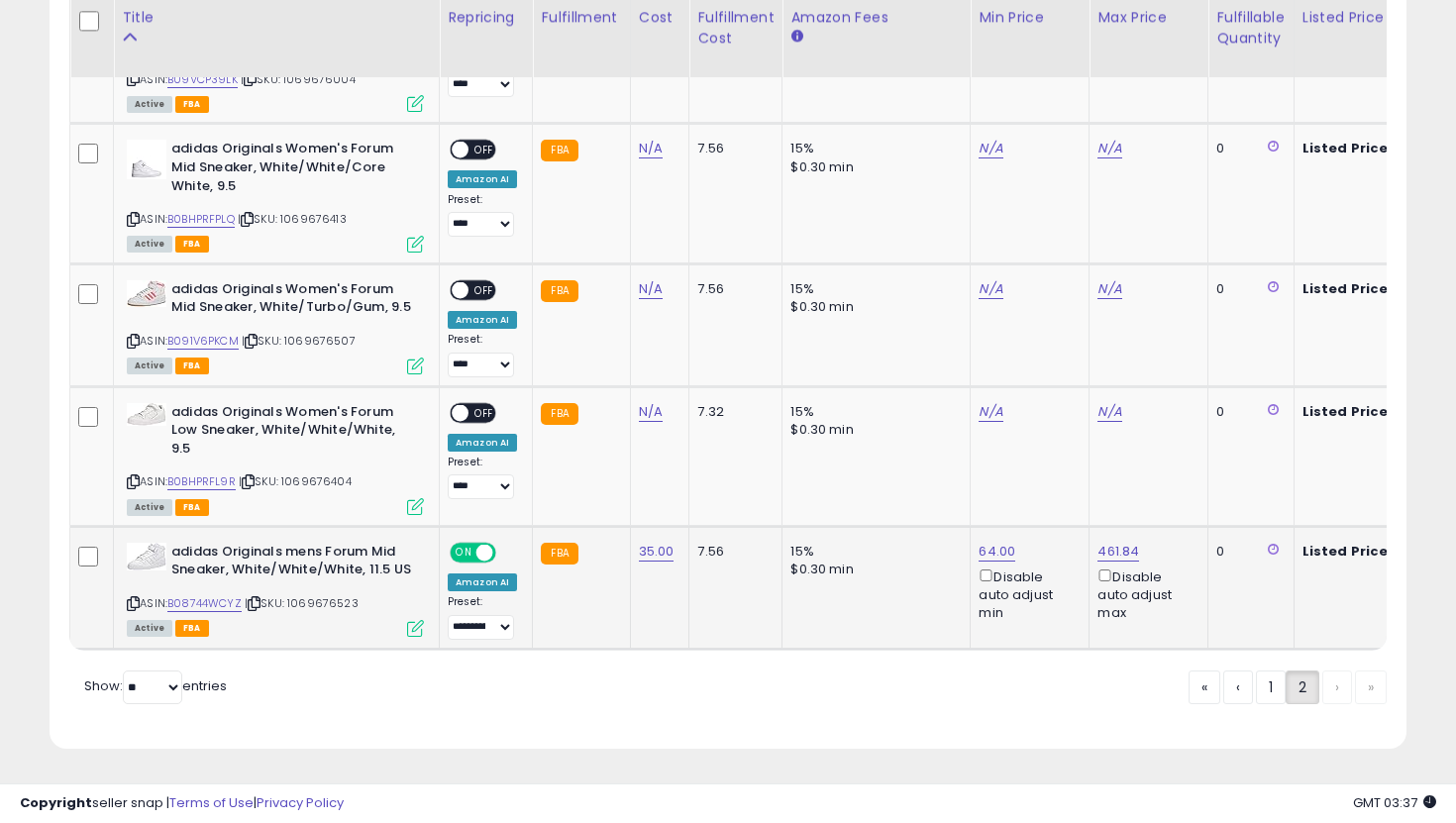 scroll, scrollTop: 0, scrollLeft: 177, axis: horizontal 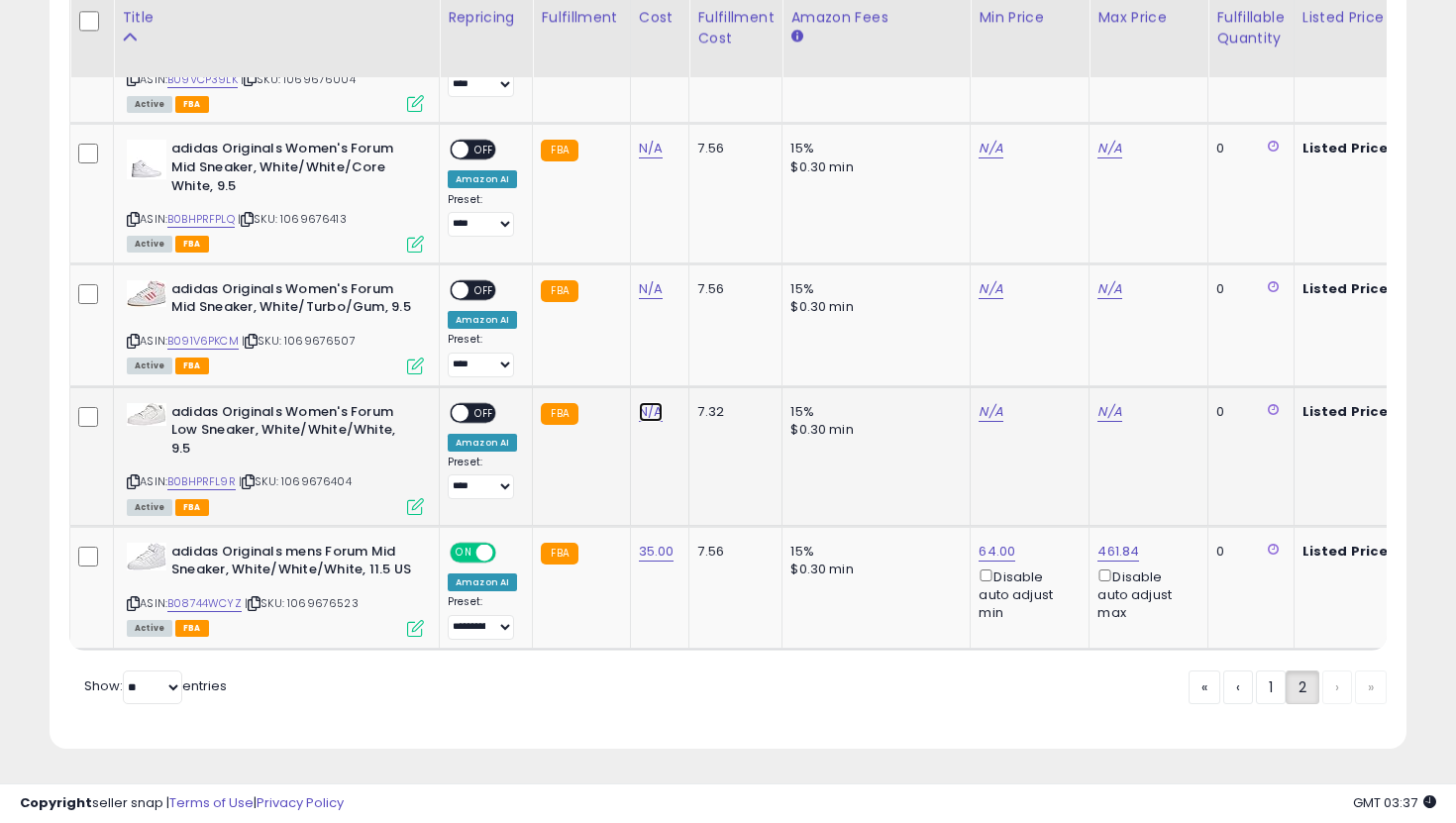click on "N/A" at bounding box center (651, 9) 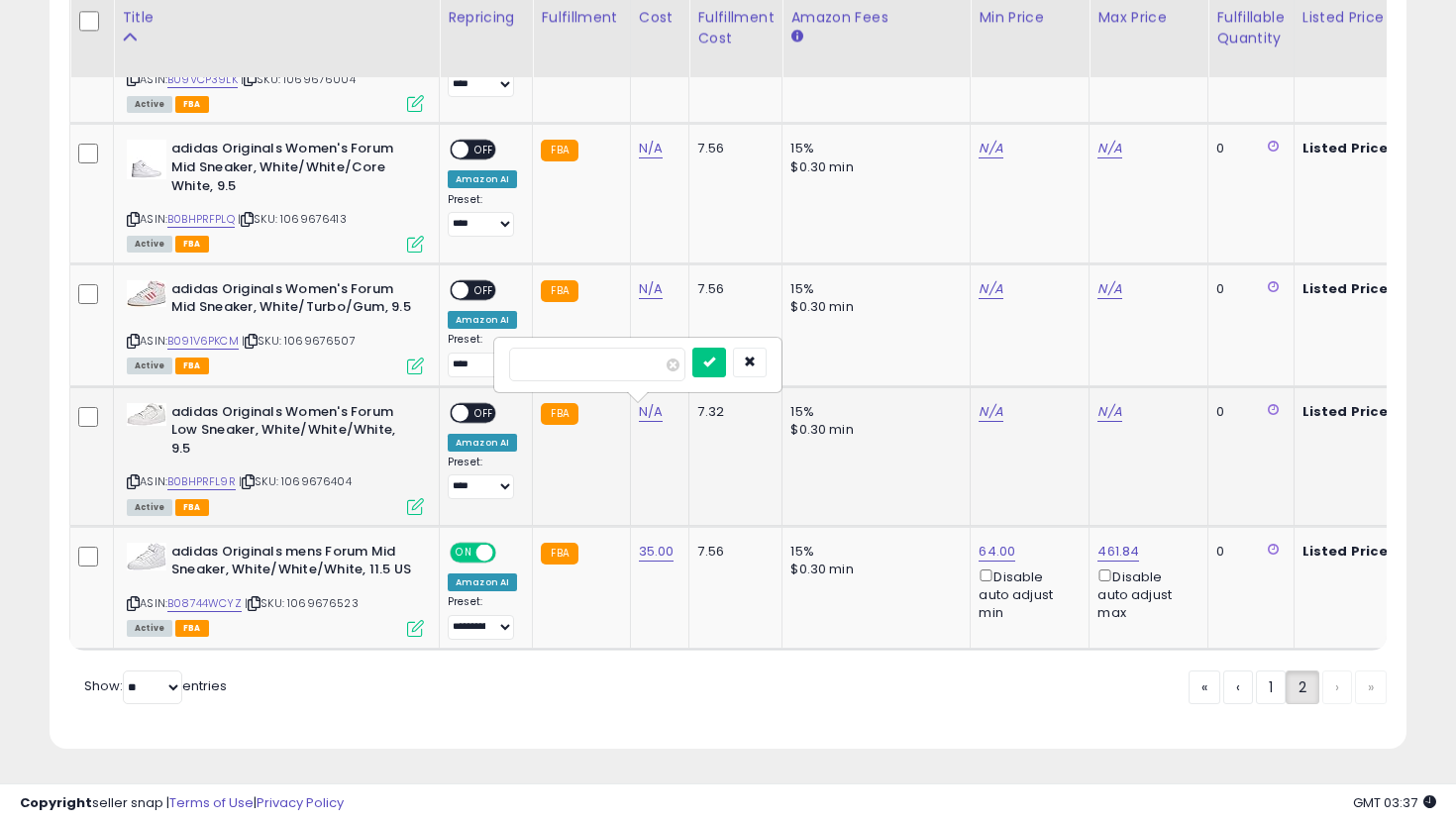 type on "*" 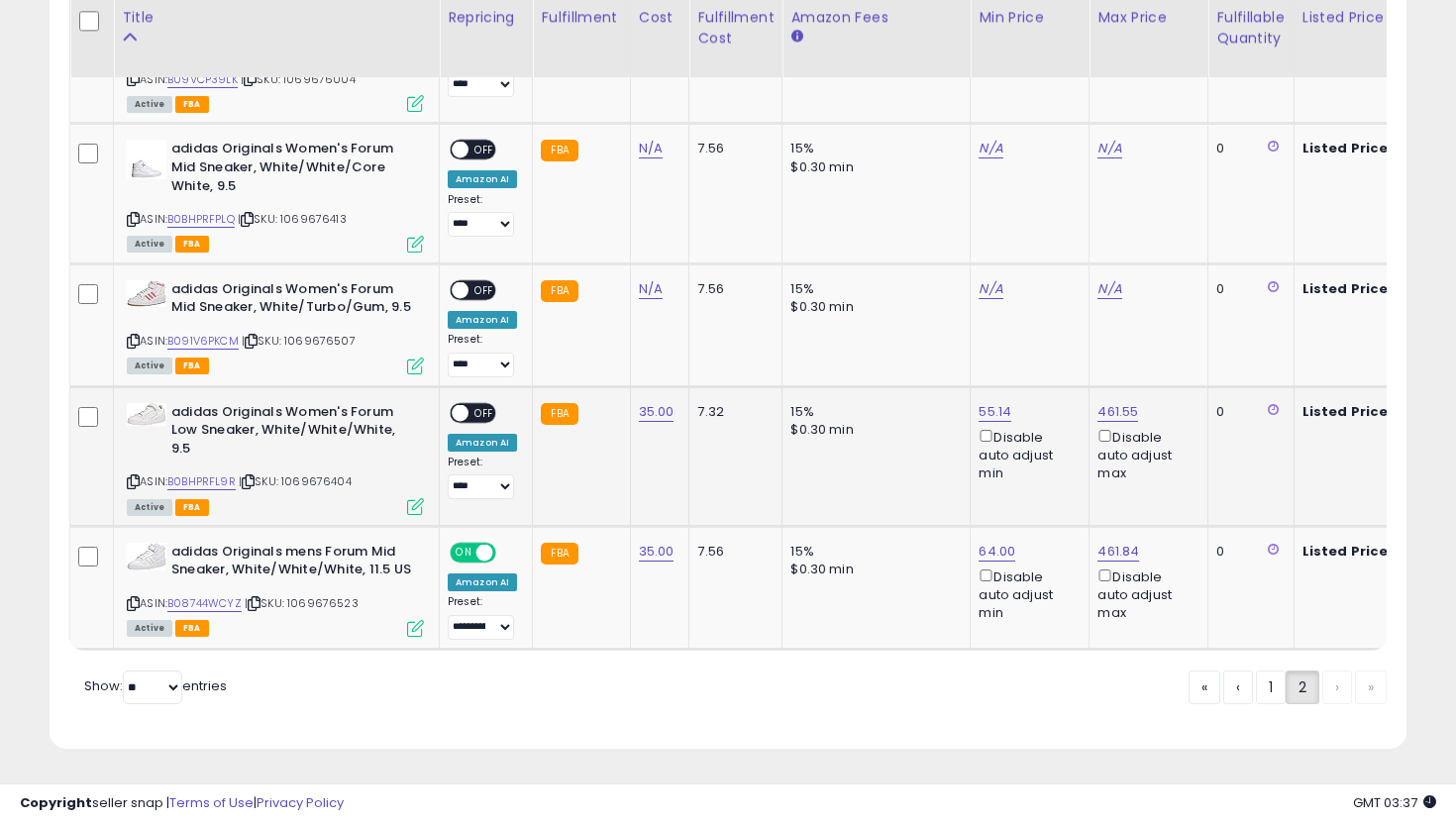 click on "ON   OFF" at bounding box center [451, 412] 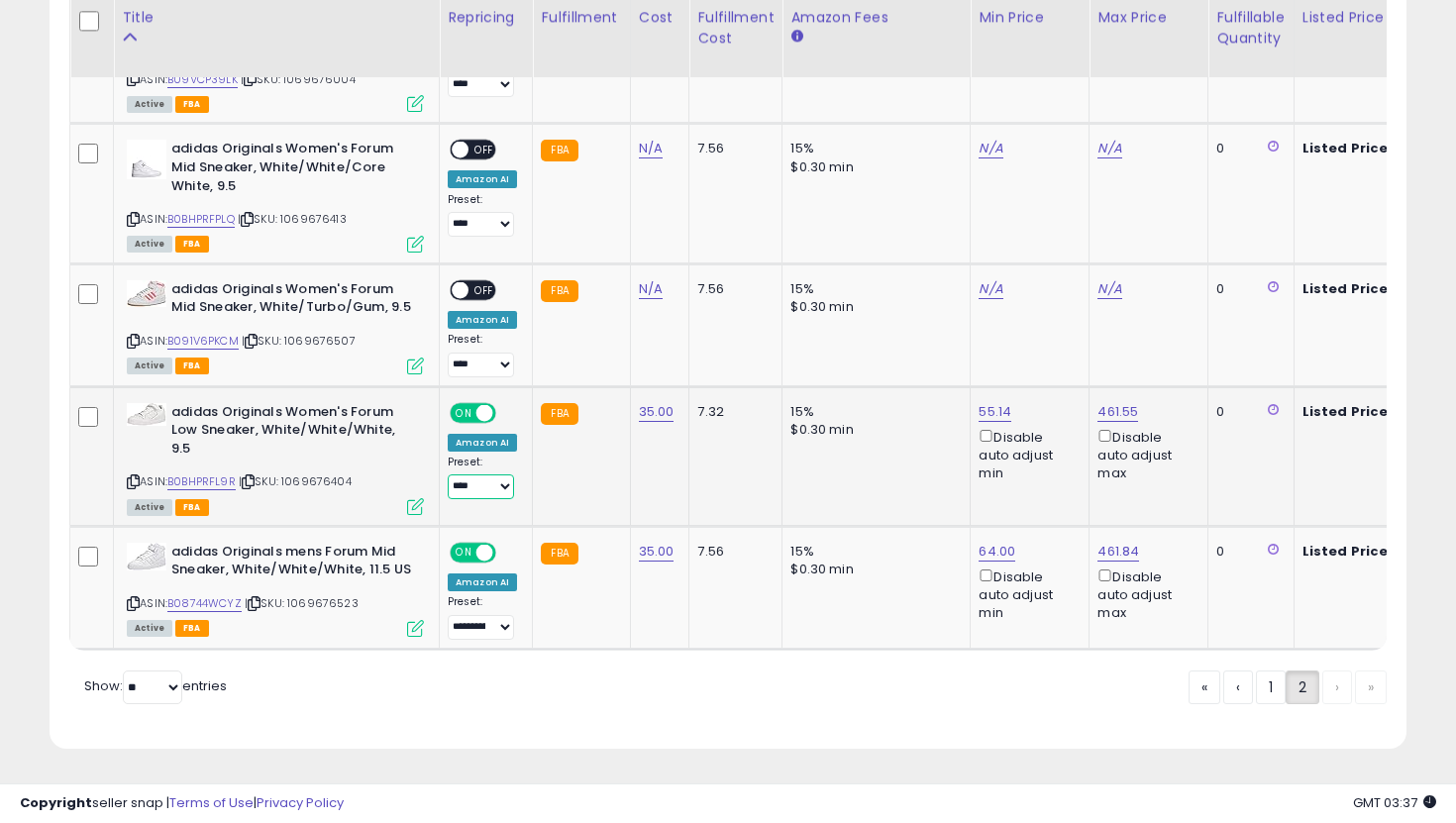 click on "**********" at bounding box center (480, 486) 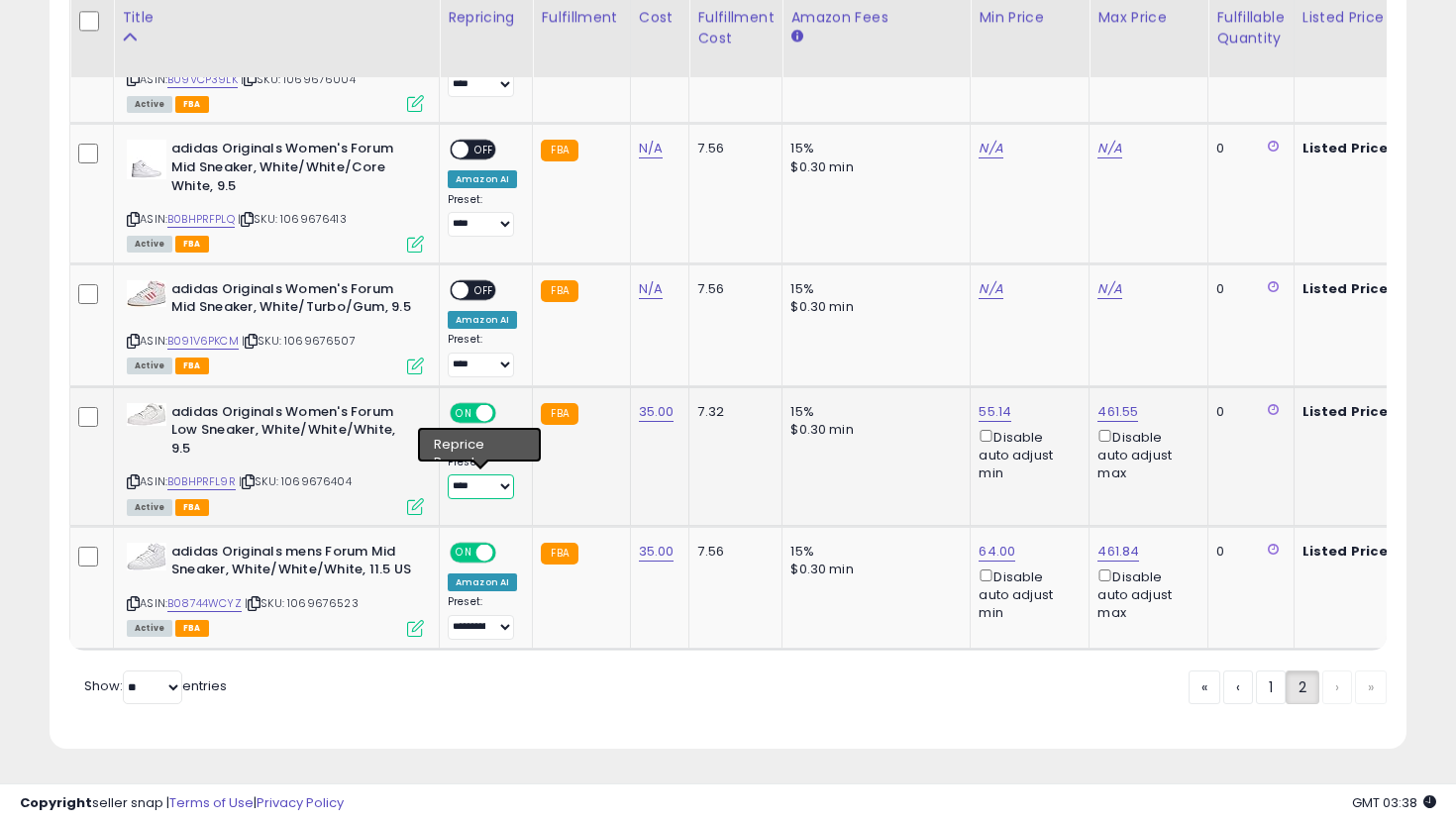 select on "**********" 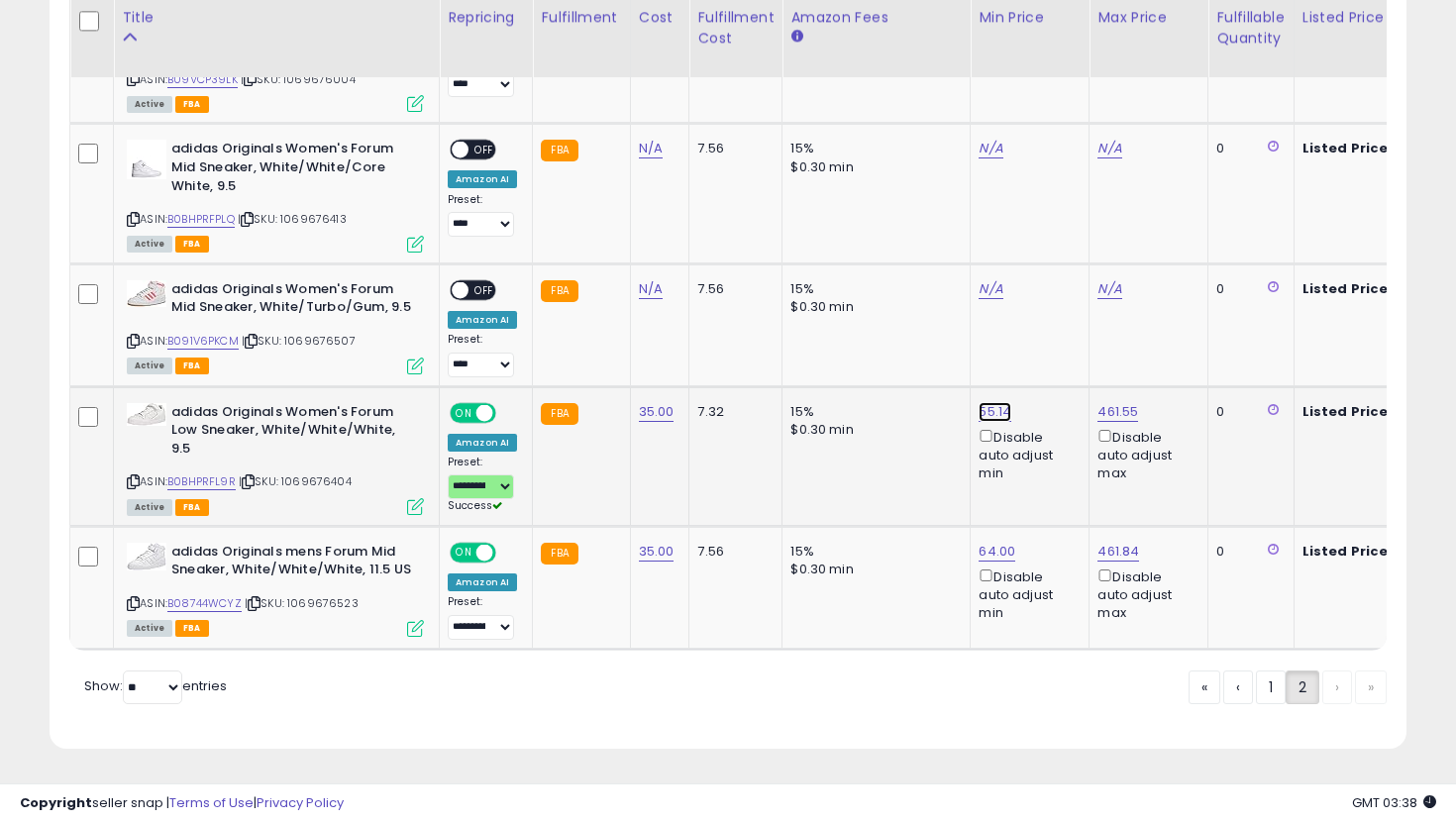 click on "55.14" at bounding box center (990, 9) 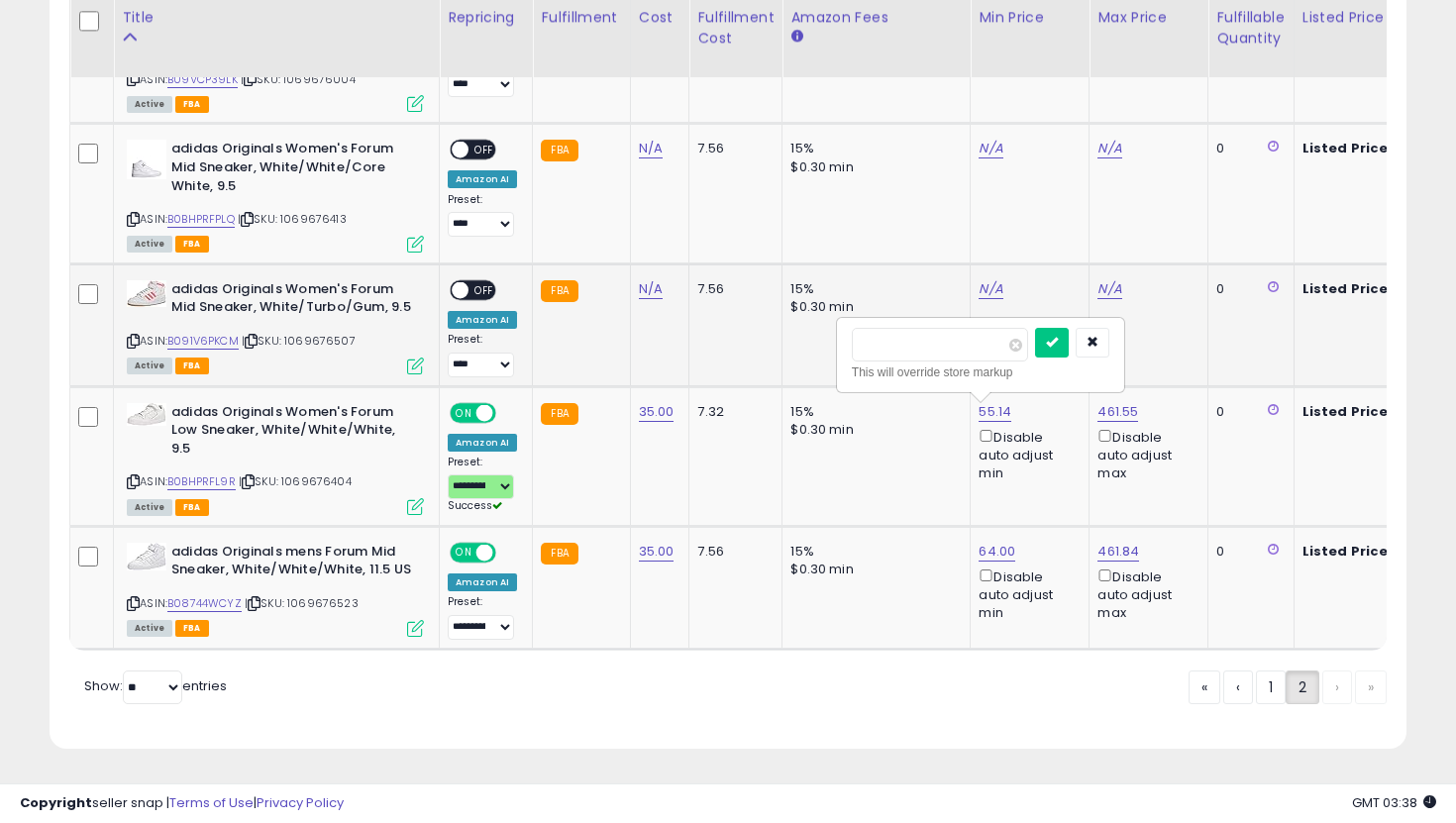 drag, startPoint x: 912, startPoint y: 346, endPoint x: 780, endPoint y: 290, distance: 143.38759 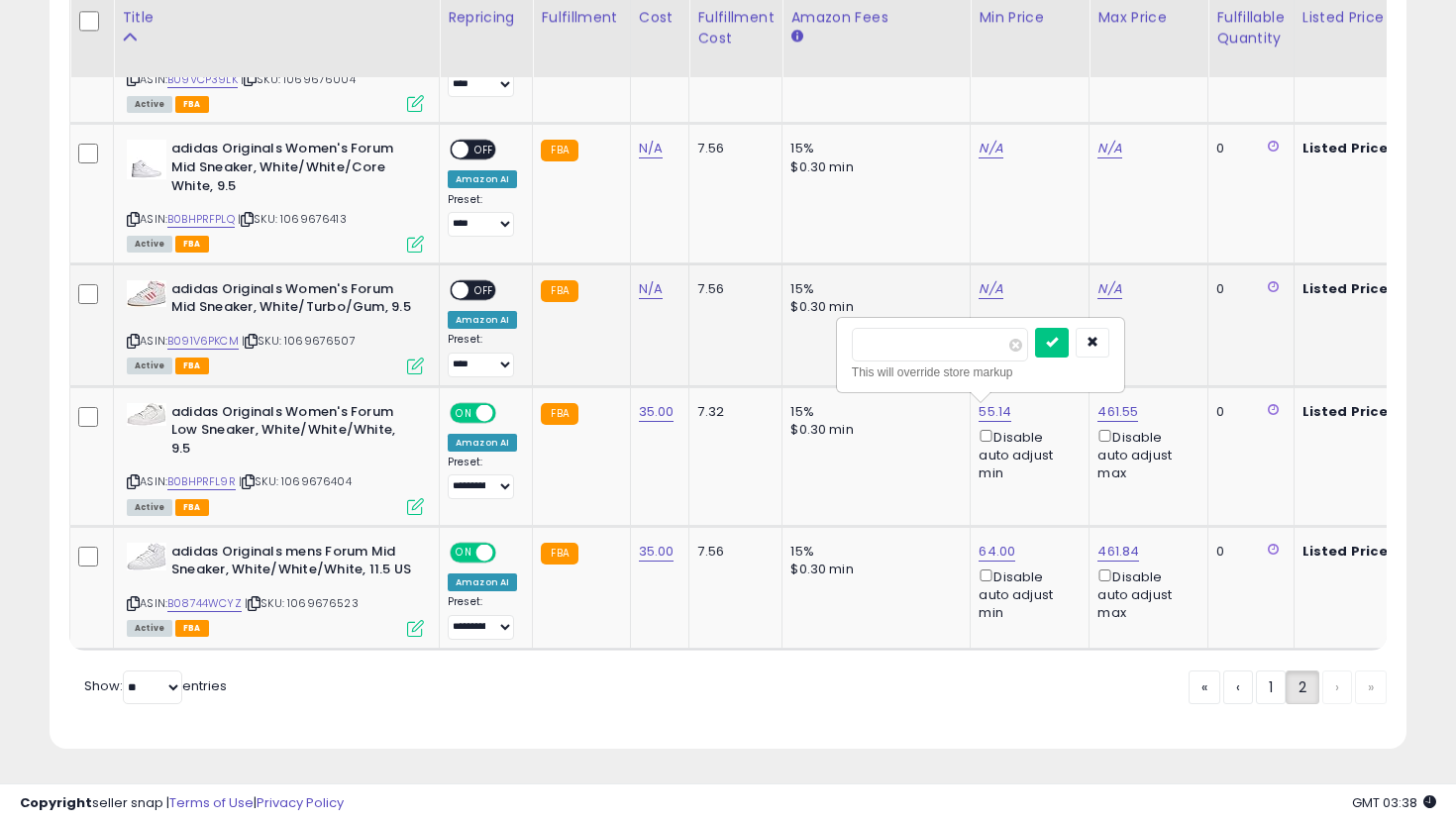 type on "**" 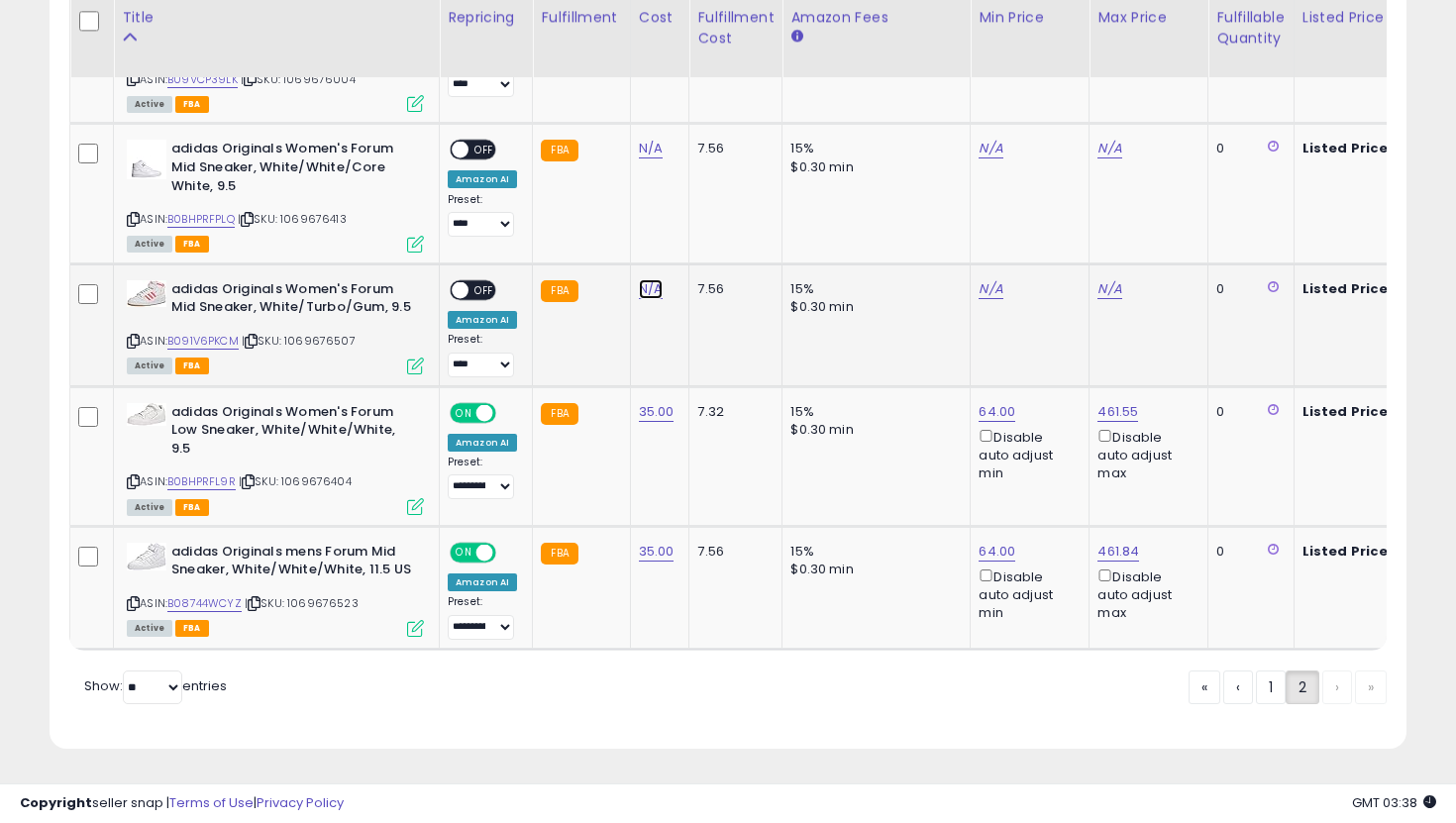click on "N/A" at bounding box center (651, 9) 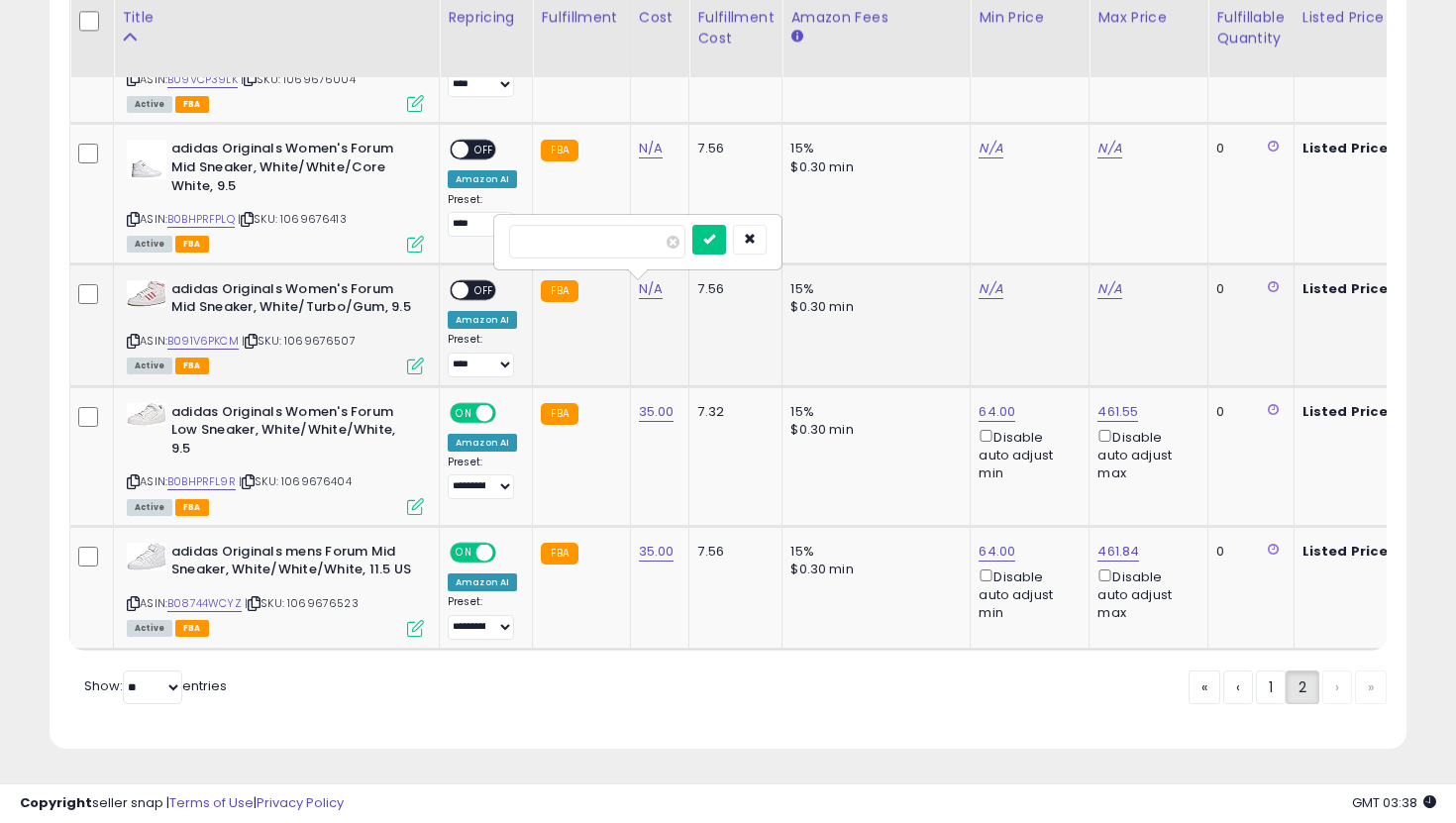 type on "**" 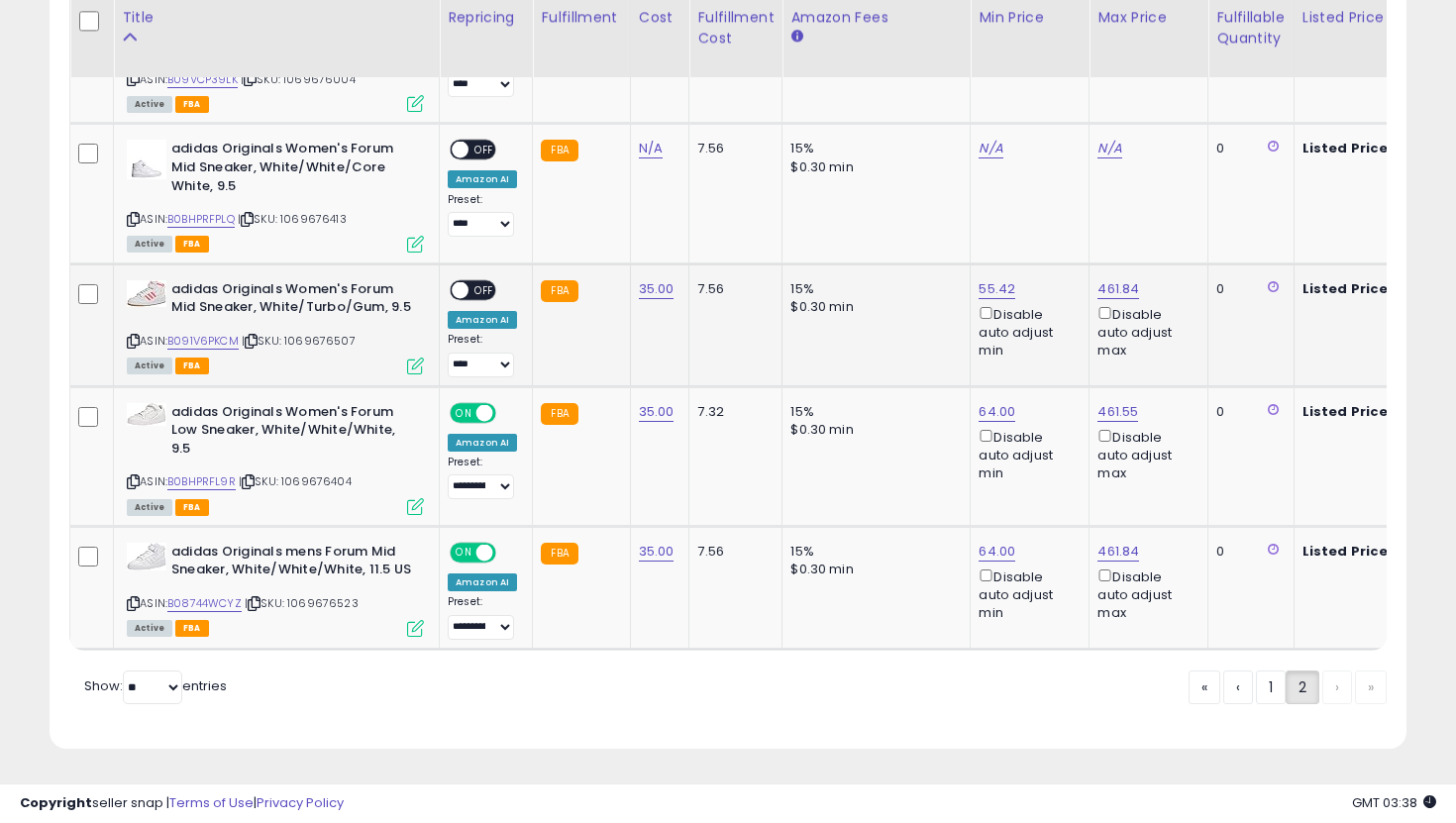 click on "ON   OFF" at bounding box center [472, 289] 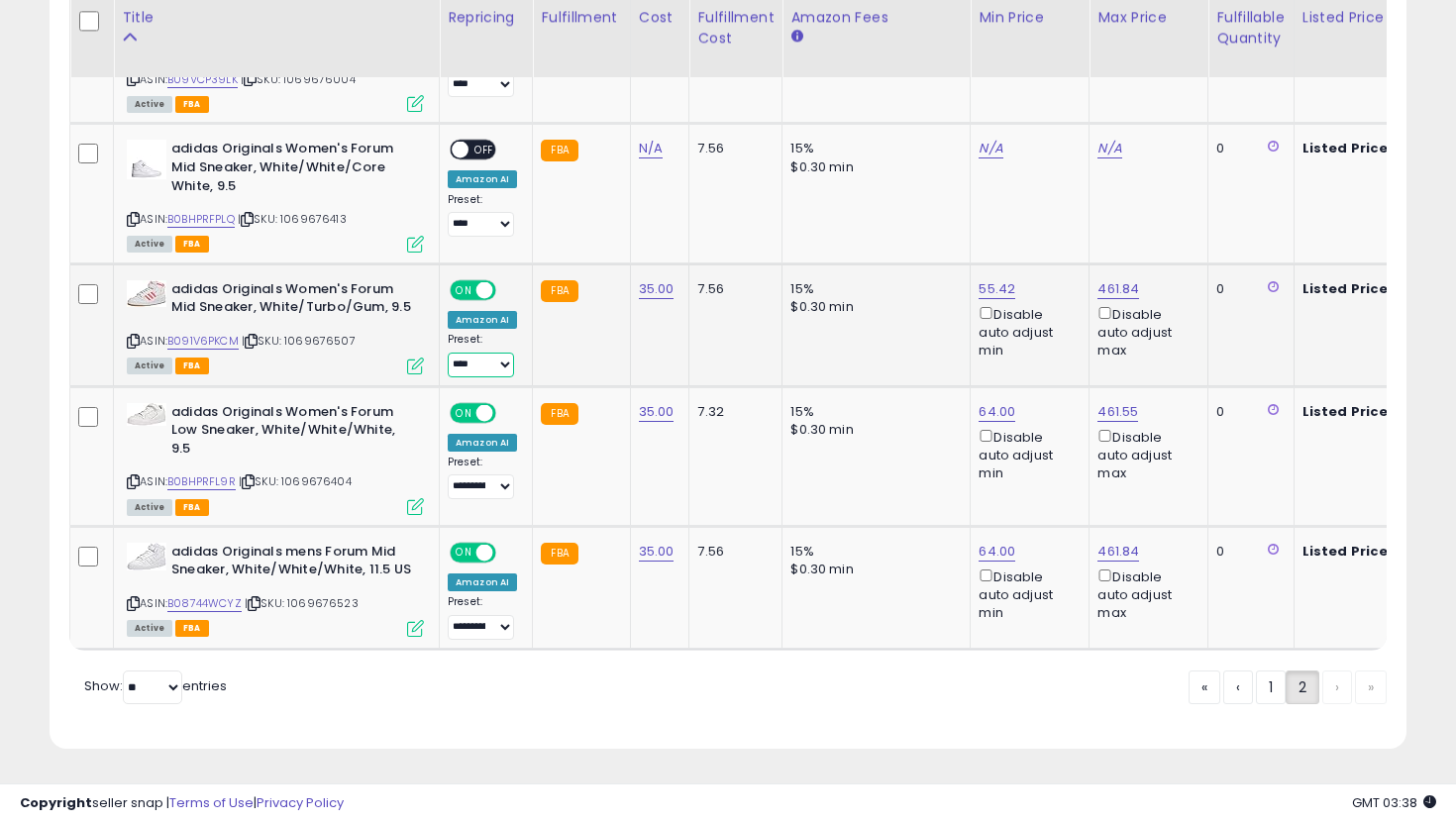 click on "**********" at bounding box center (480, 364) 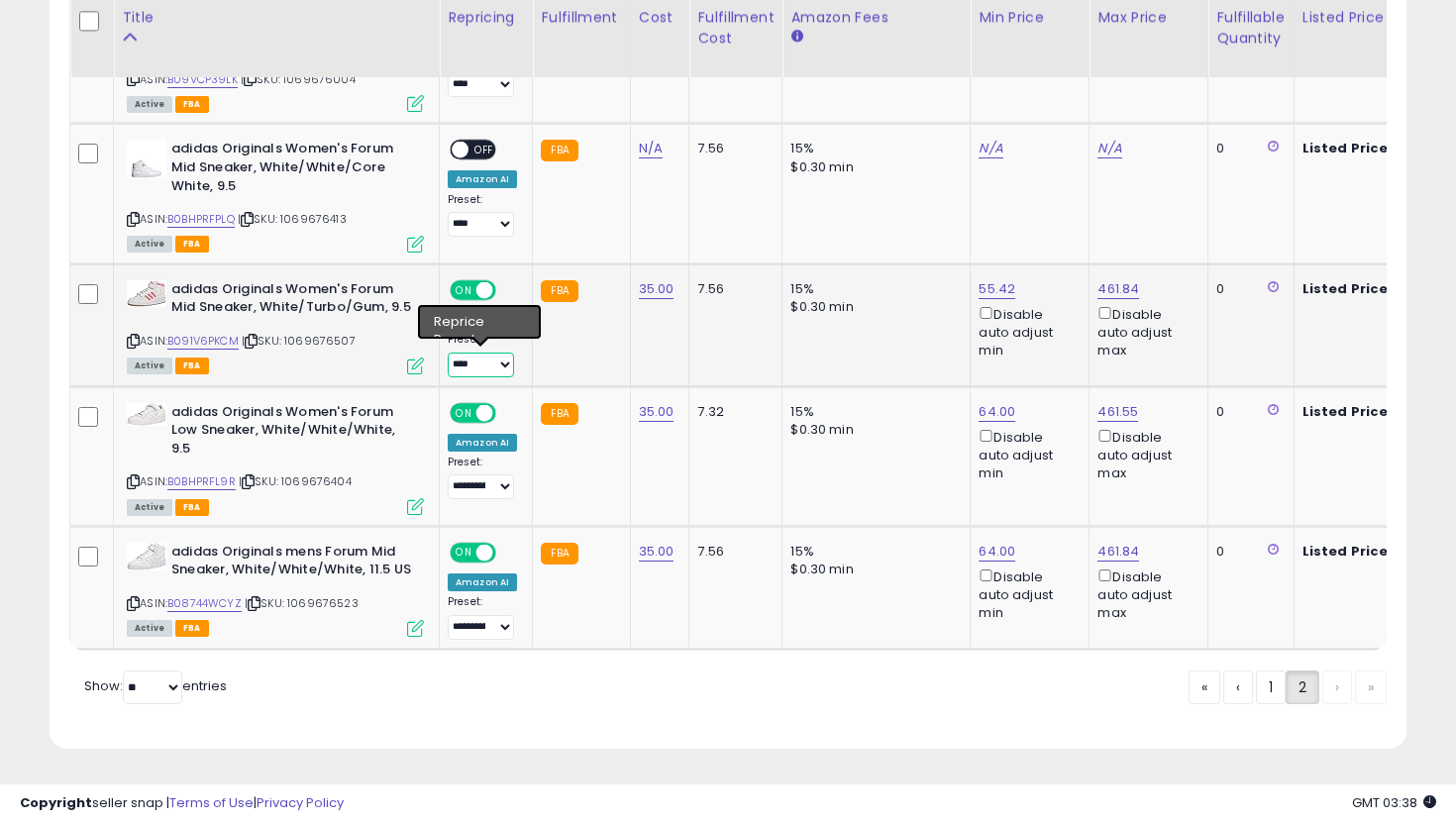 select on "**********" 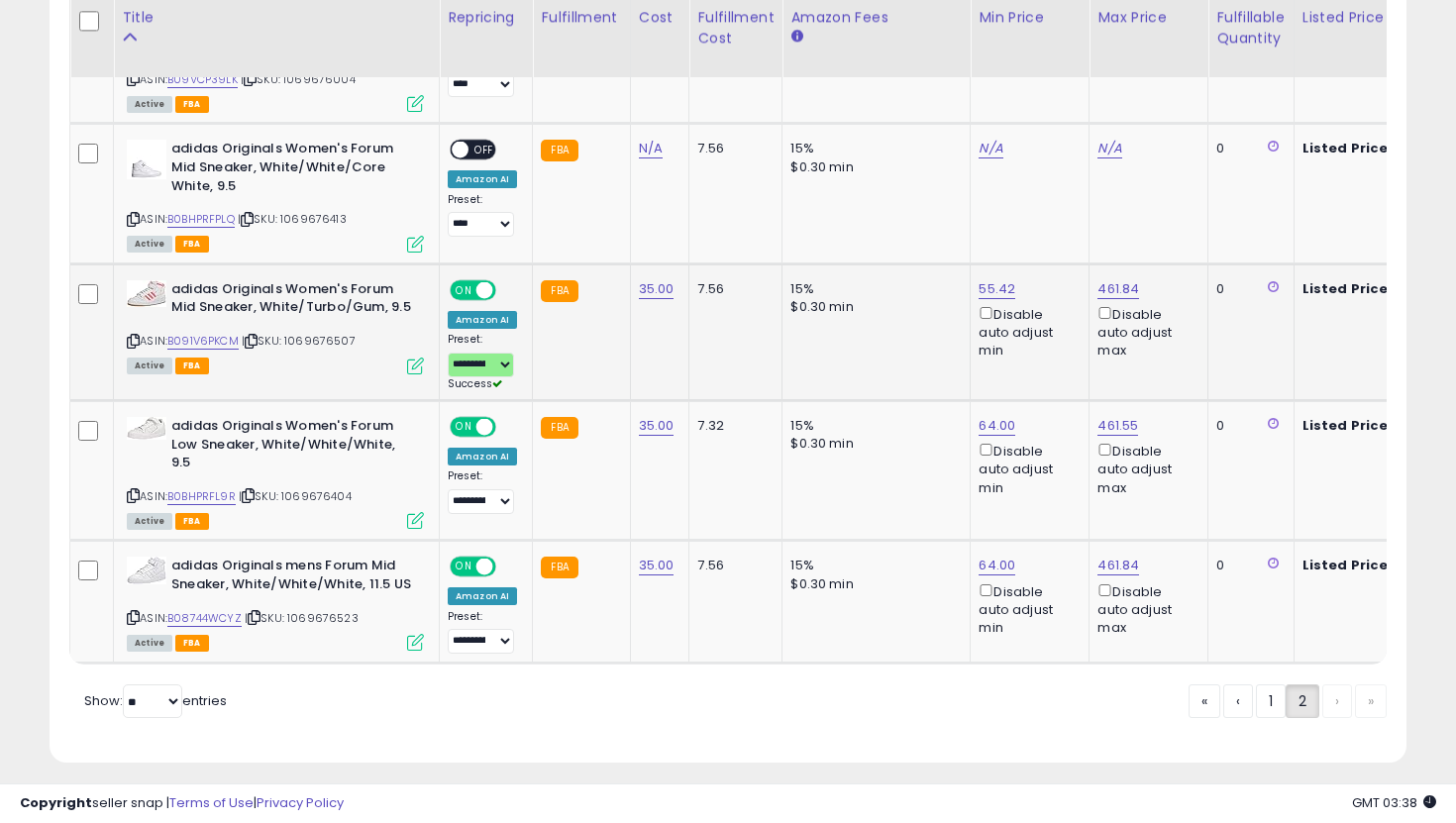 click on "55.42  Disable auto adjust min" 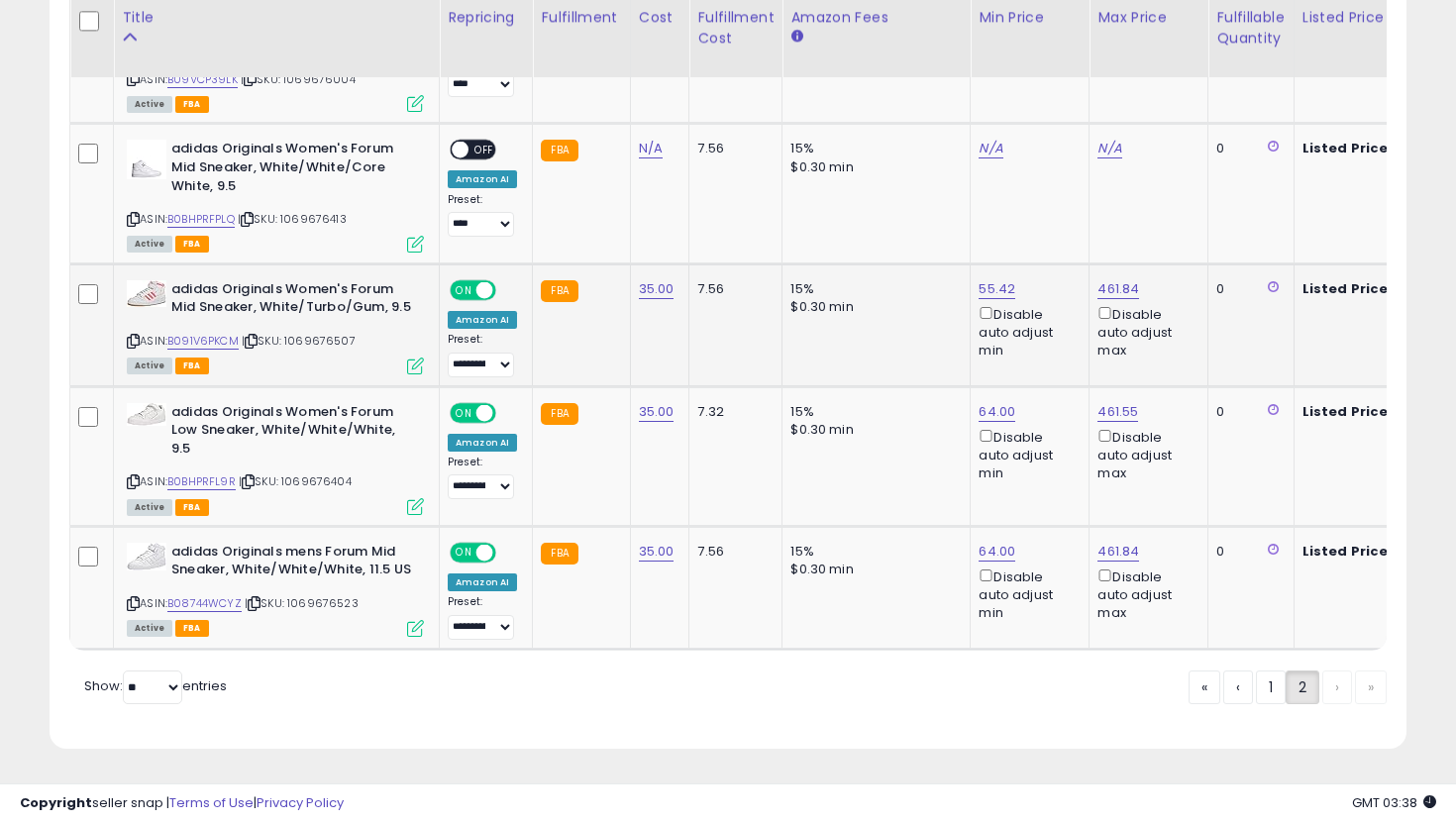 click on "55.42  Disable auto adjust min" 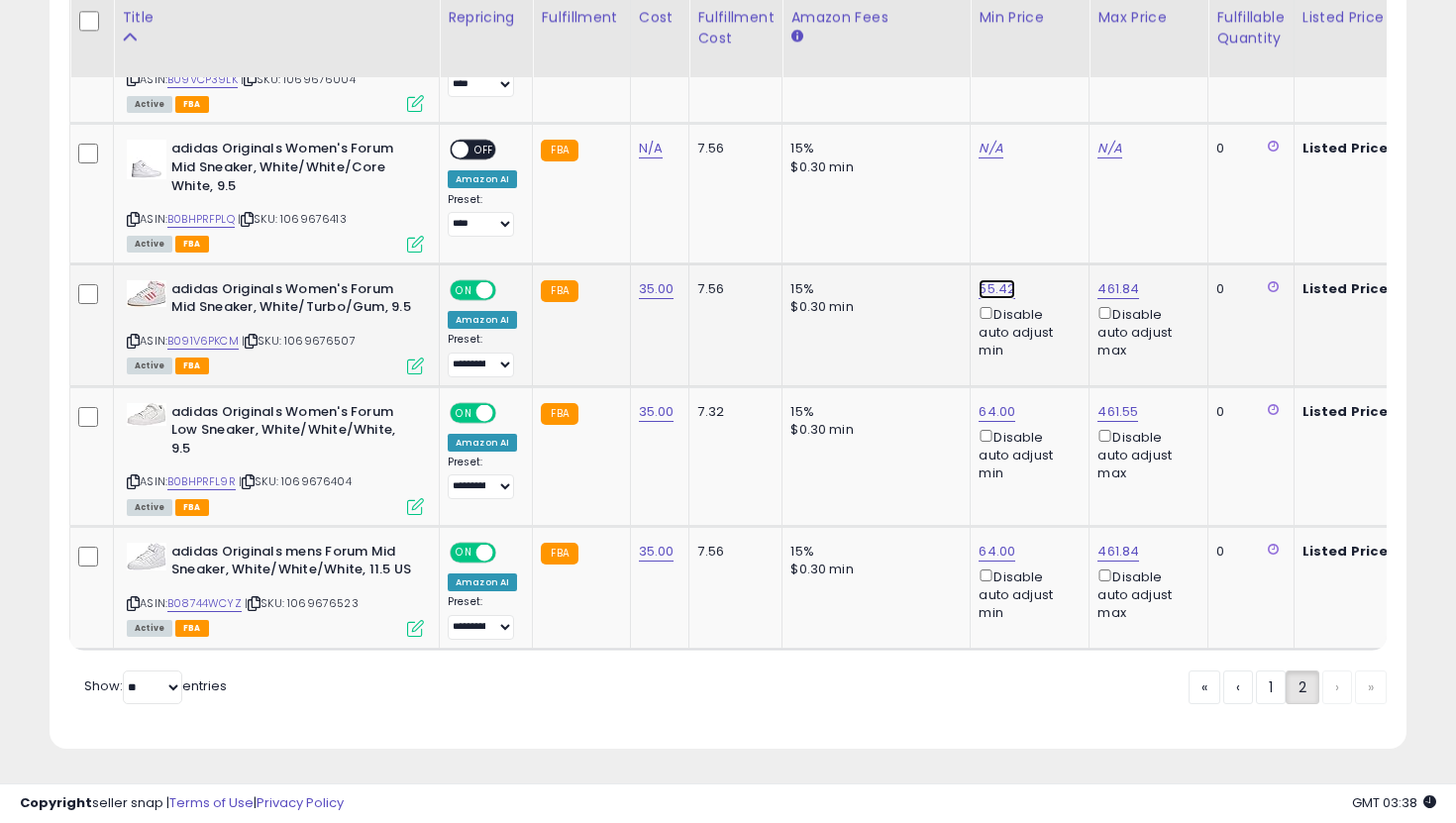 click on "55.42" at bounding box center [990, 9] 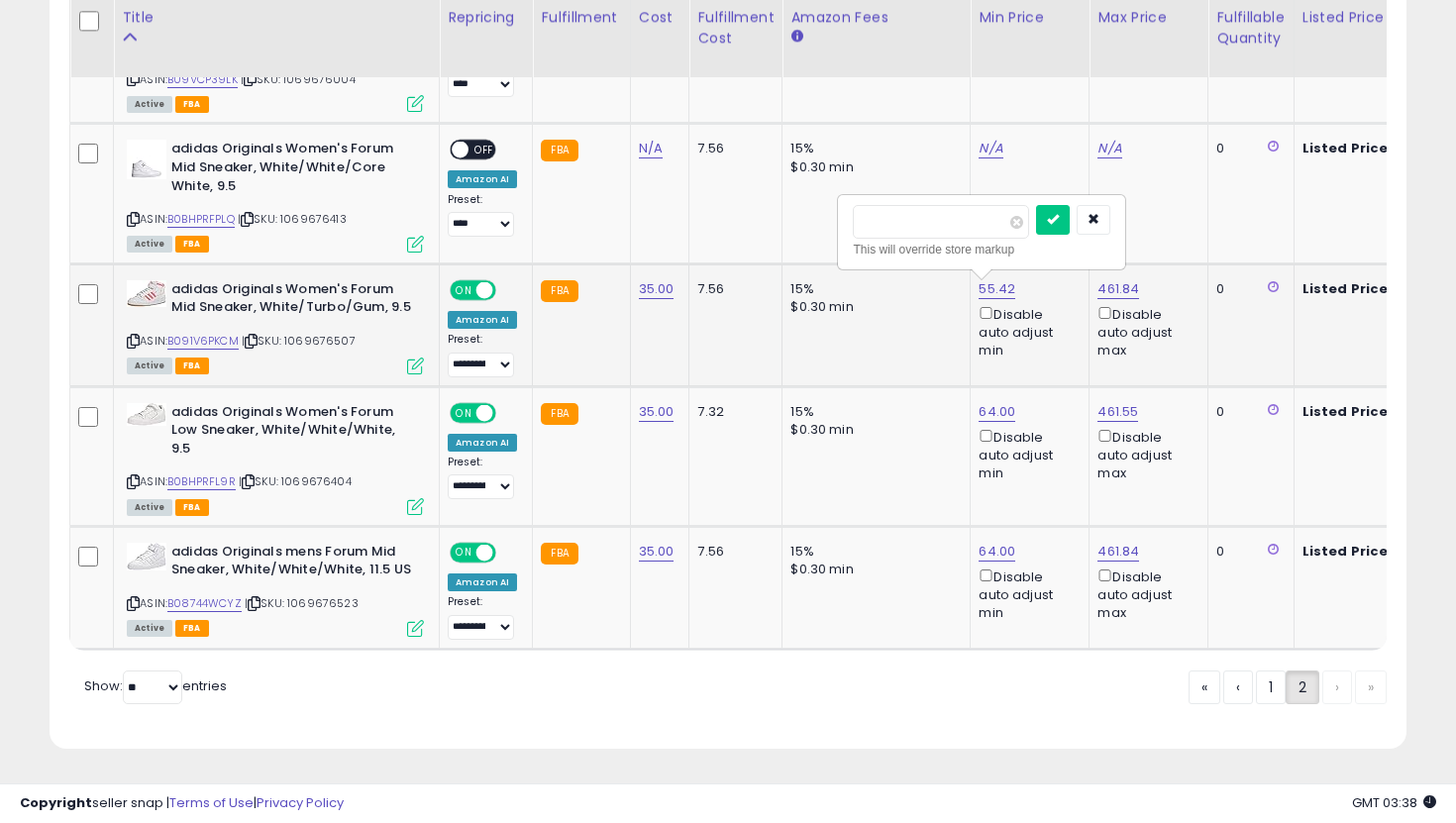 drag, startPoint x: 887, startPoint y: 232, endPoint x: 850, endPoint y: 225, distance: 37.65634 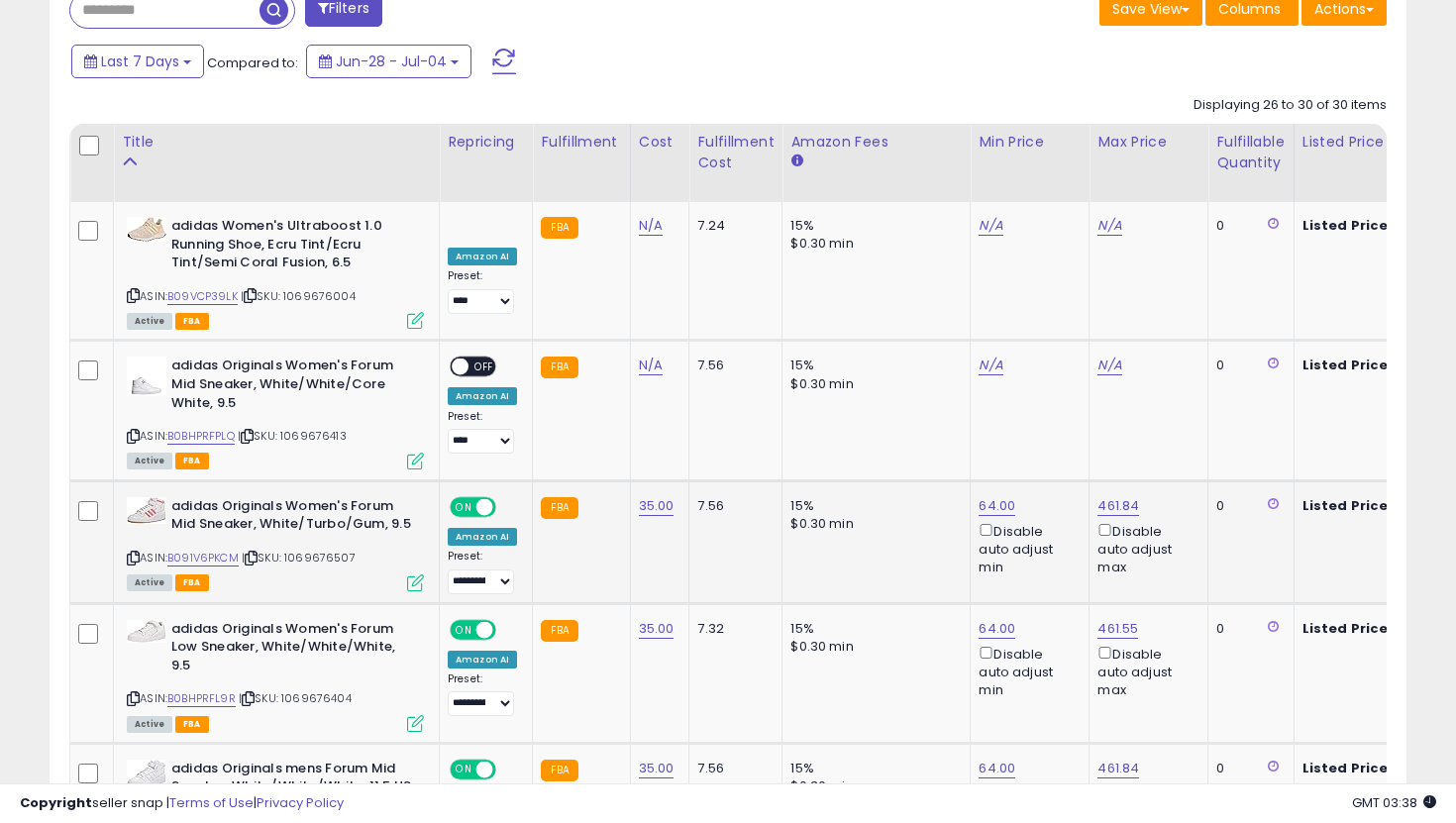 scroll, scrollTop: 821, scrollLeft: 0, axis: vertical 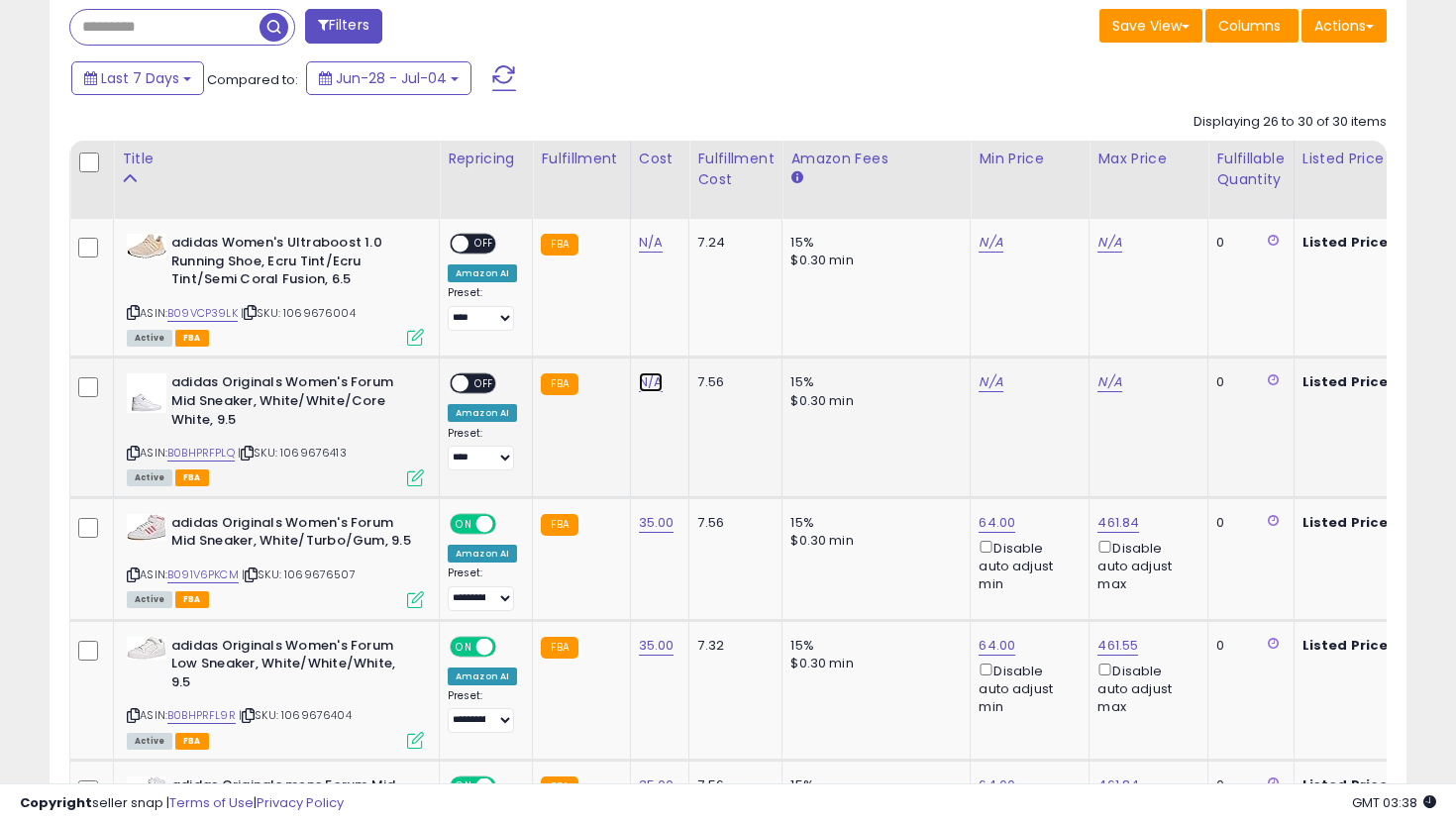 click on "N/A" at bounding box center (651, 243) 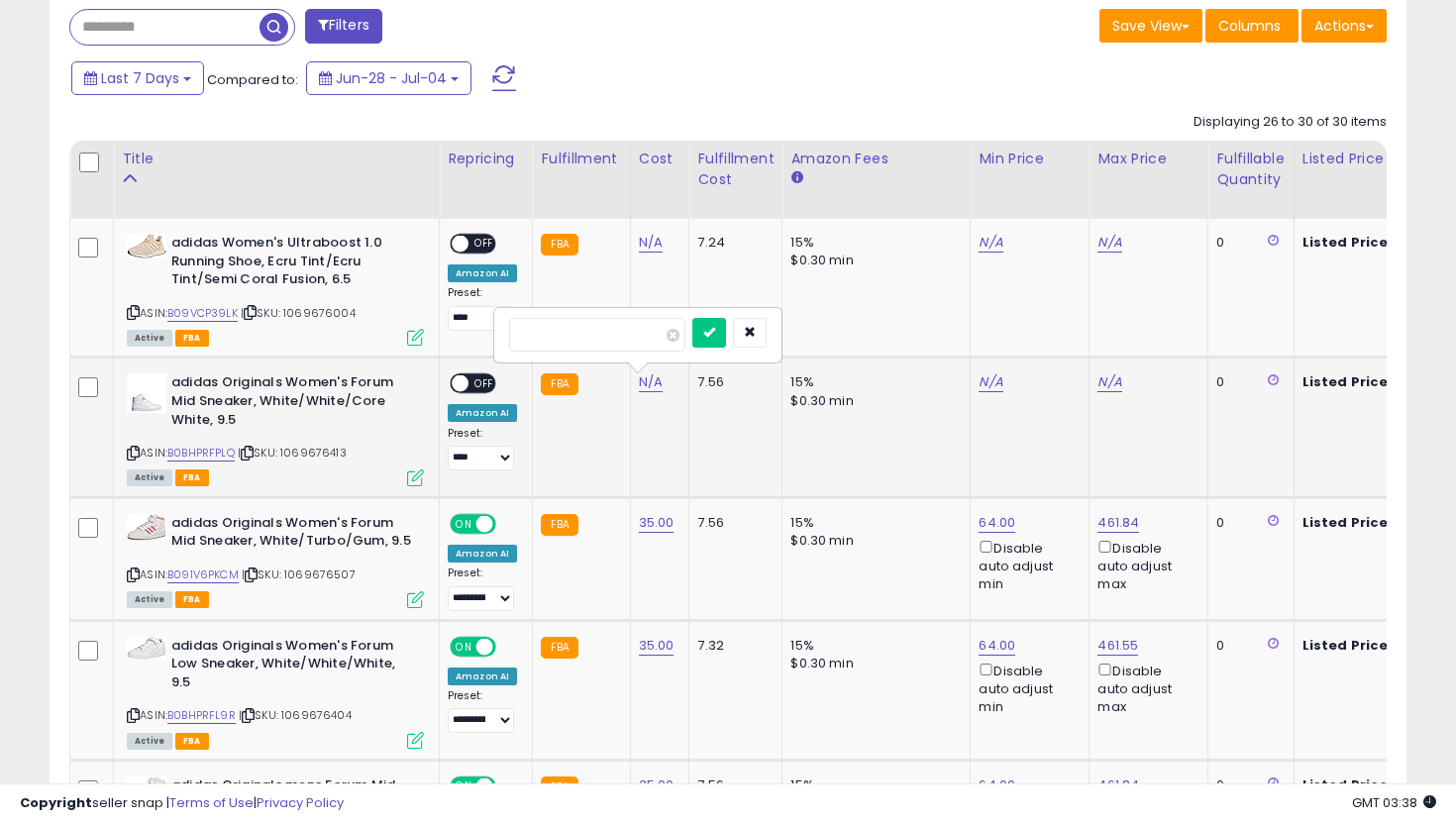 type on "**" 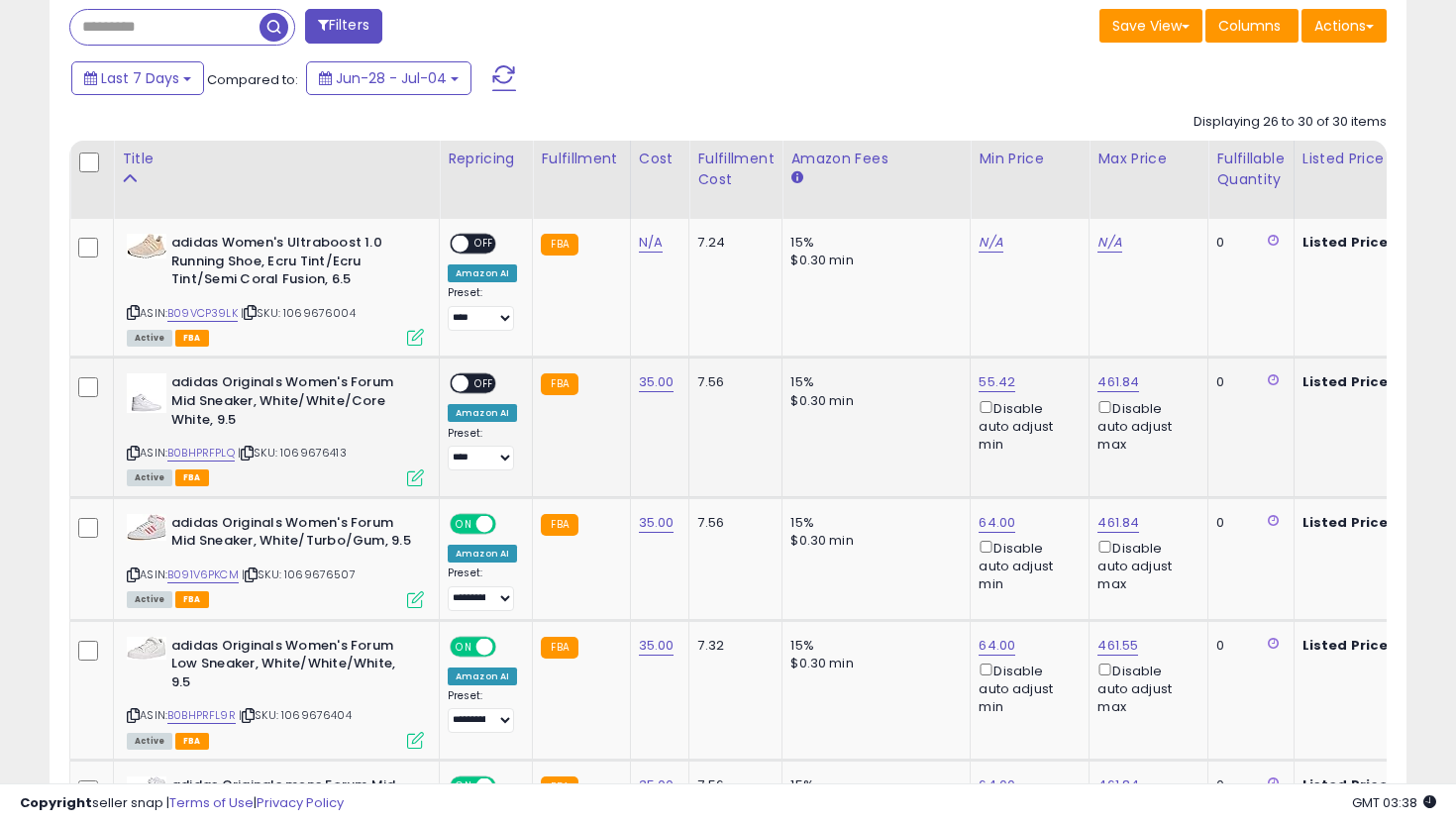 click on "OFF" at bounding box center [484, 383] 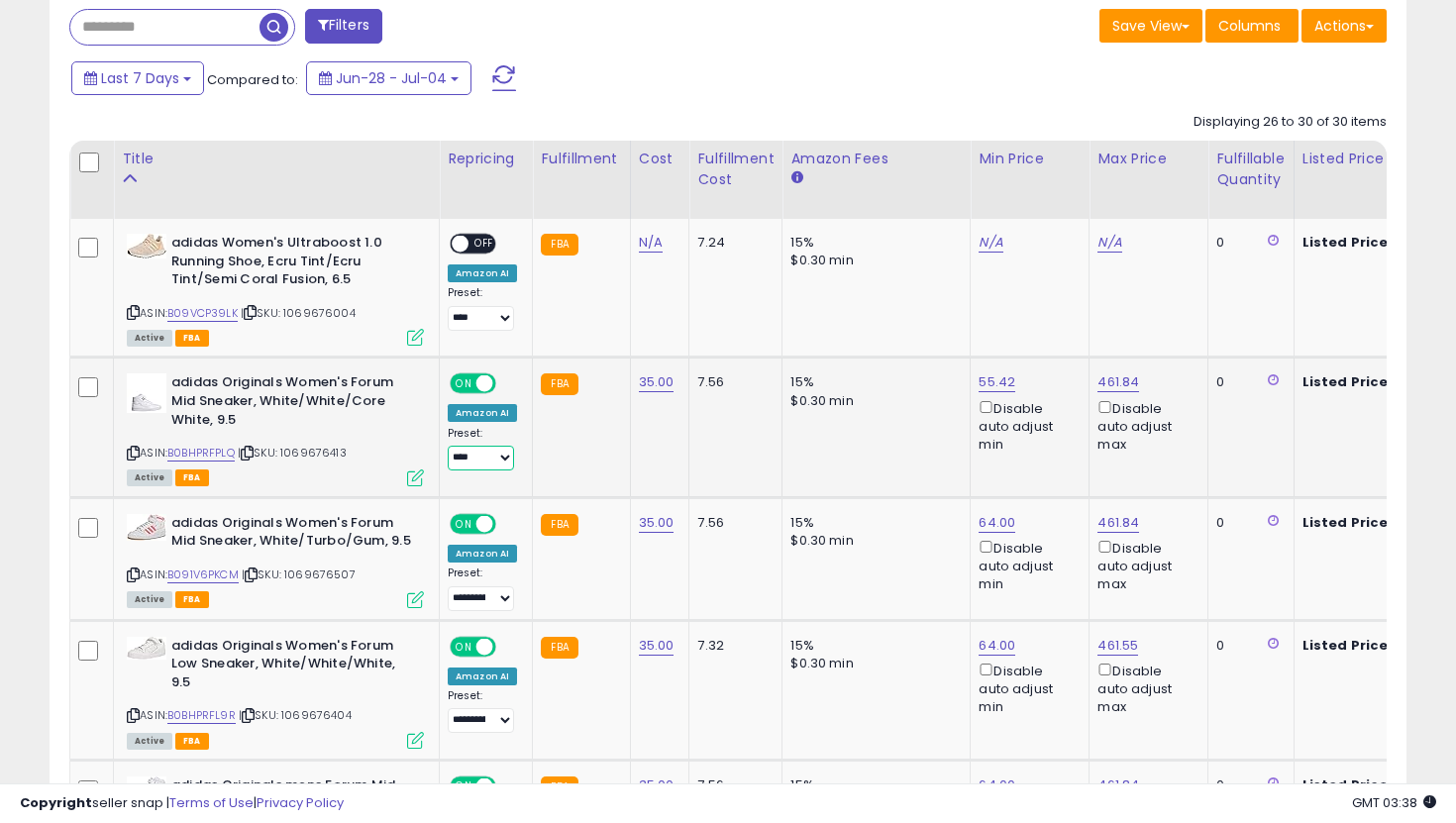 click on "**********" at bounding box center [480, 458] 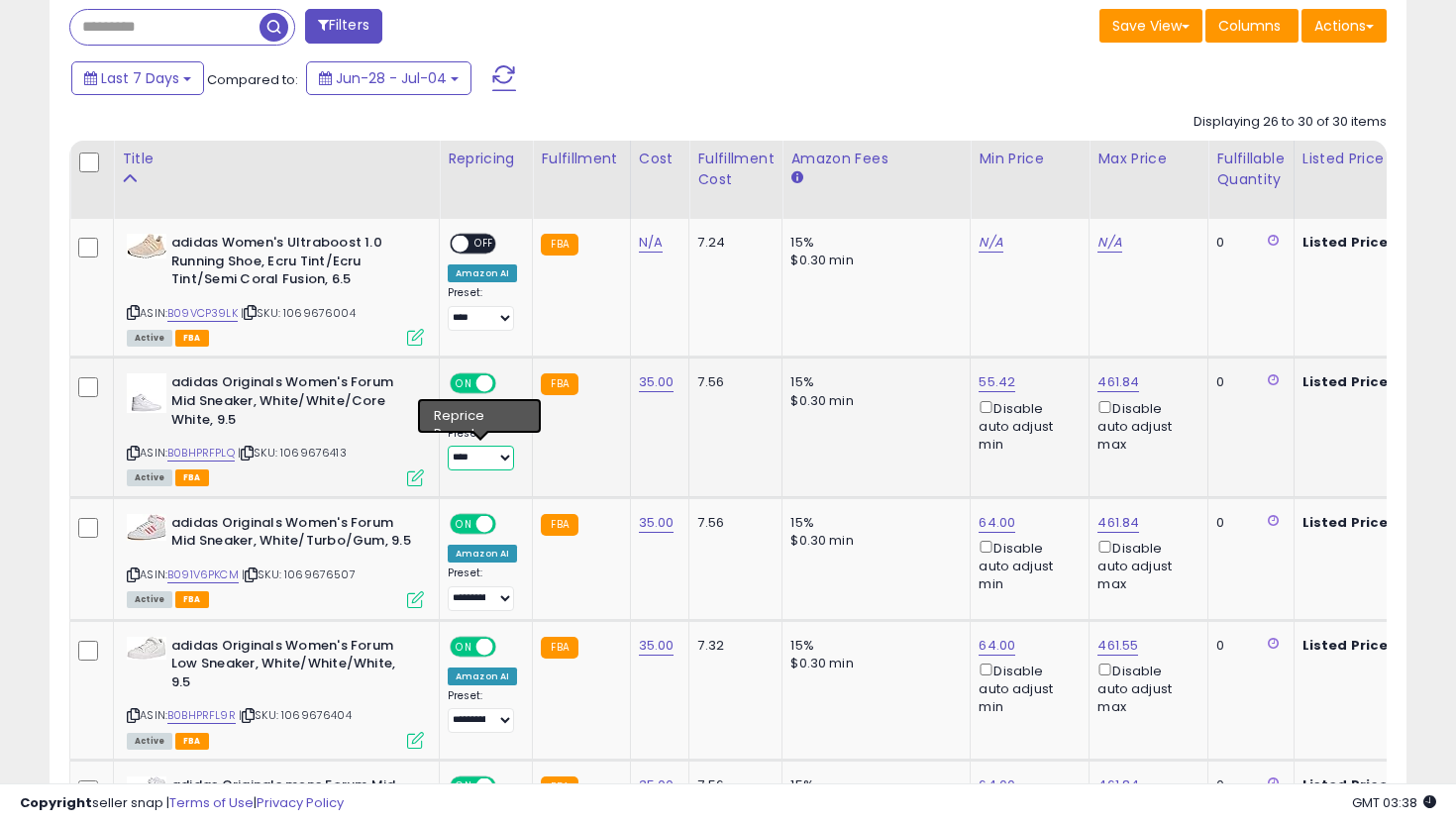 select on "**********" 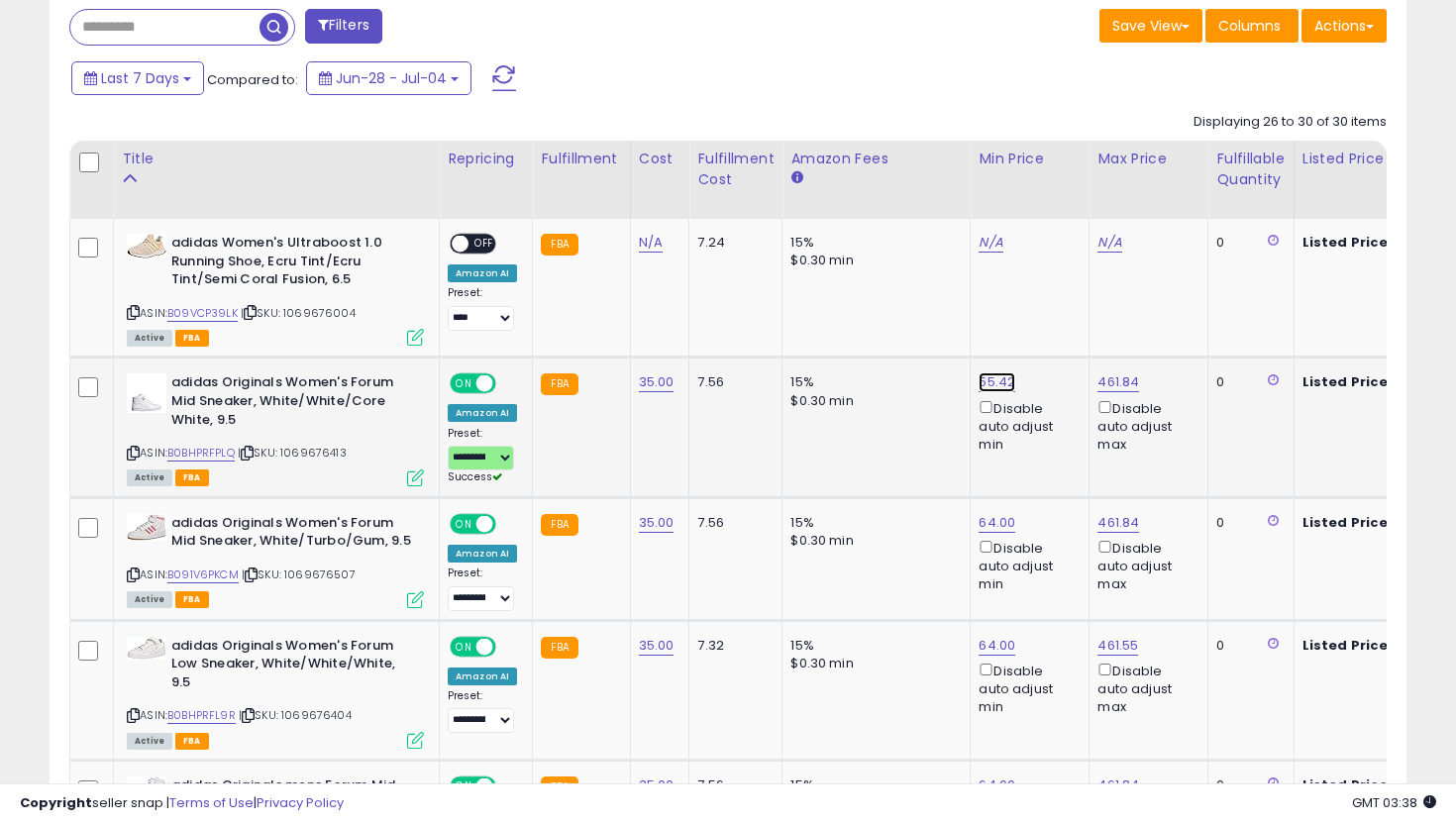 click on "55.42" at bounding box center [990, 243] 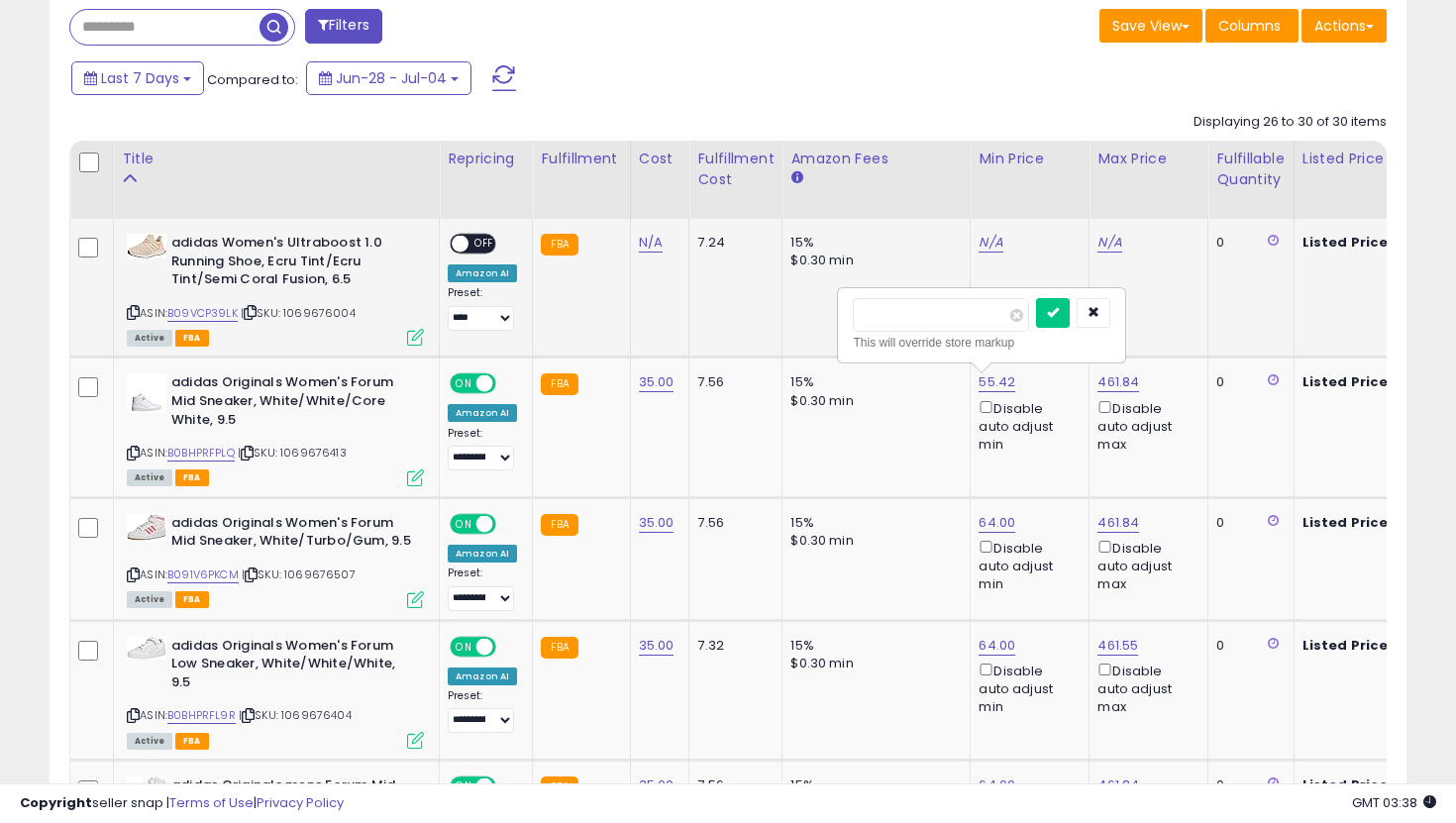 drag, startPoint x: 913, startPoint y: 325, endPoint x: 831, endPoint y: 314, distance: 82.734515 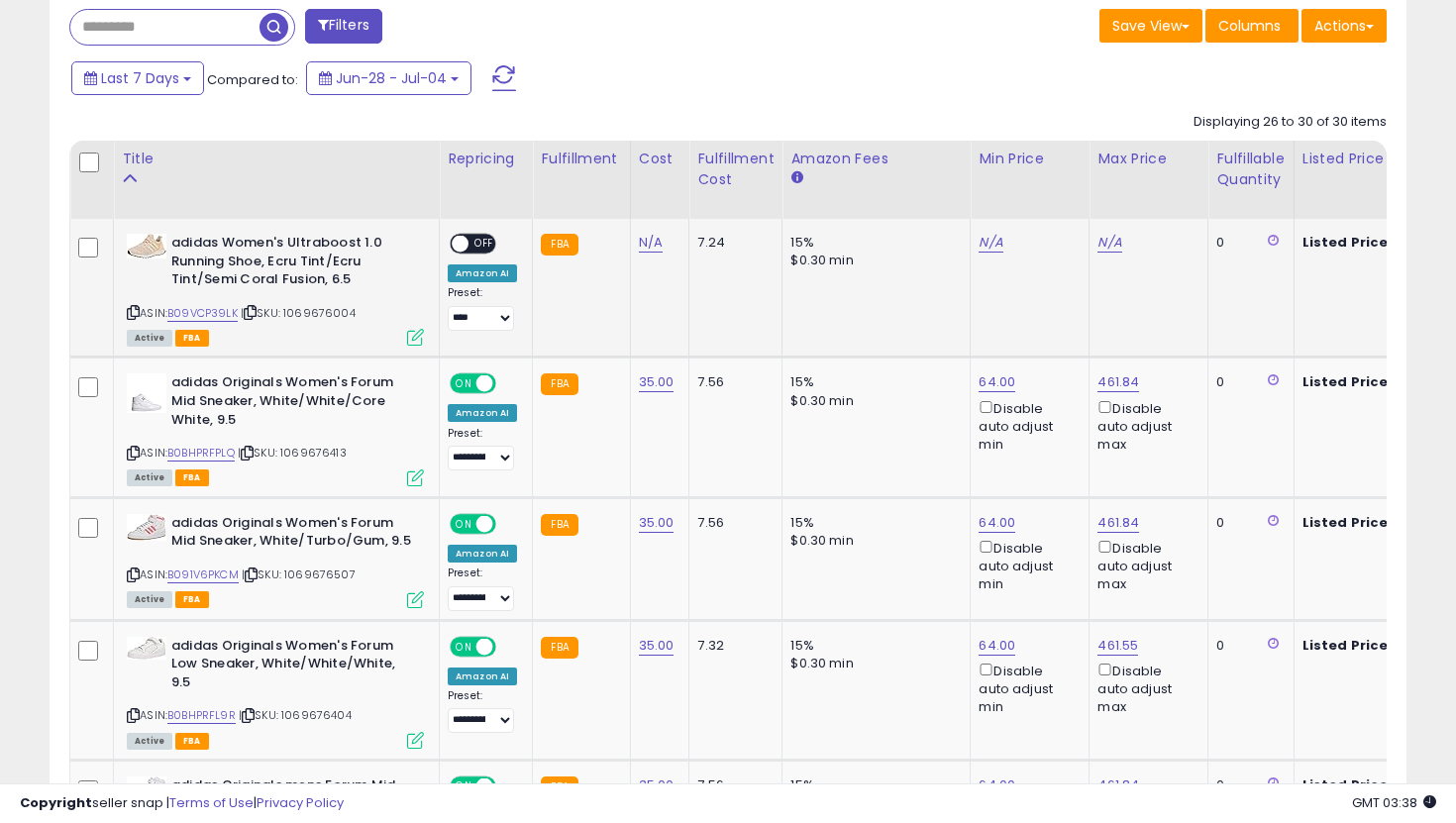 click on "N/A" 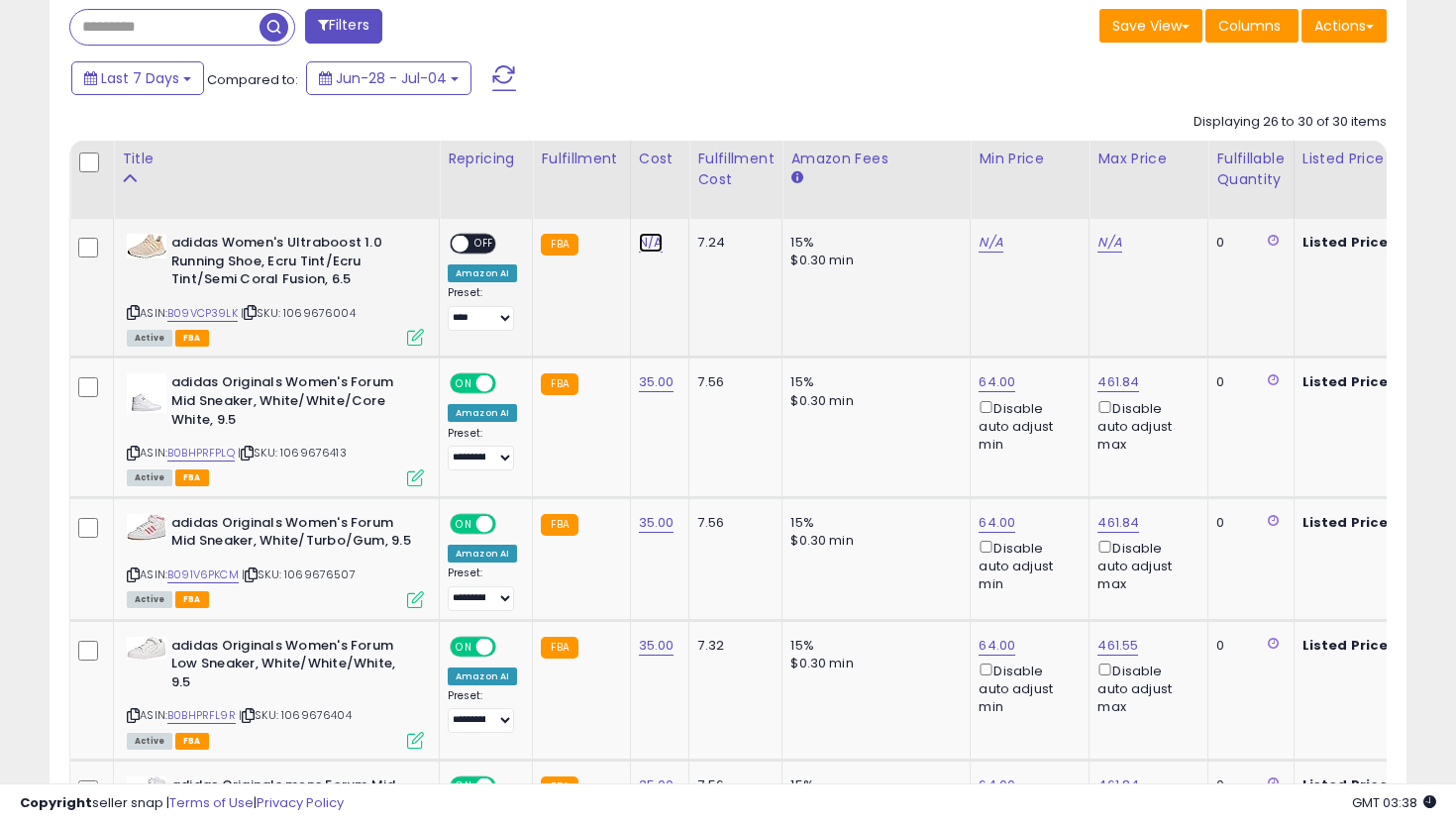 click on "N/A" at bounding box center [651, 243] 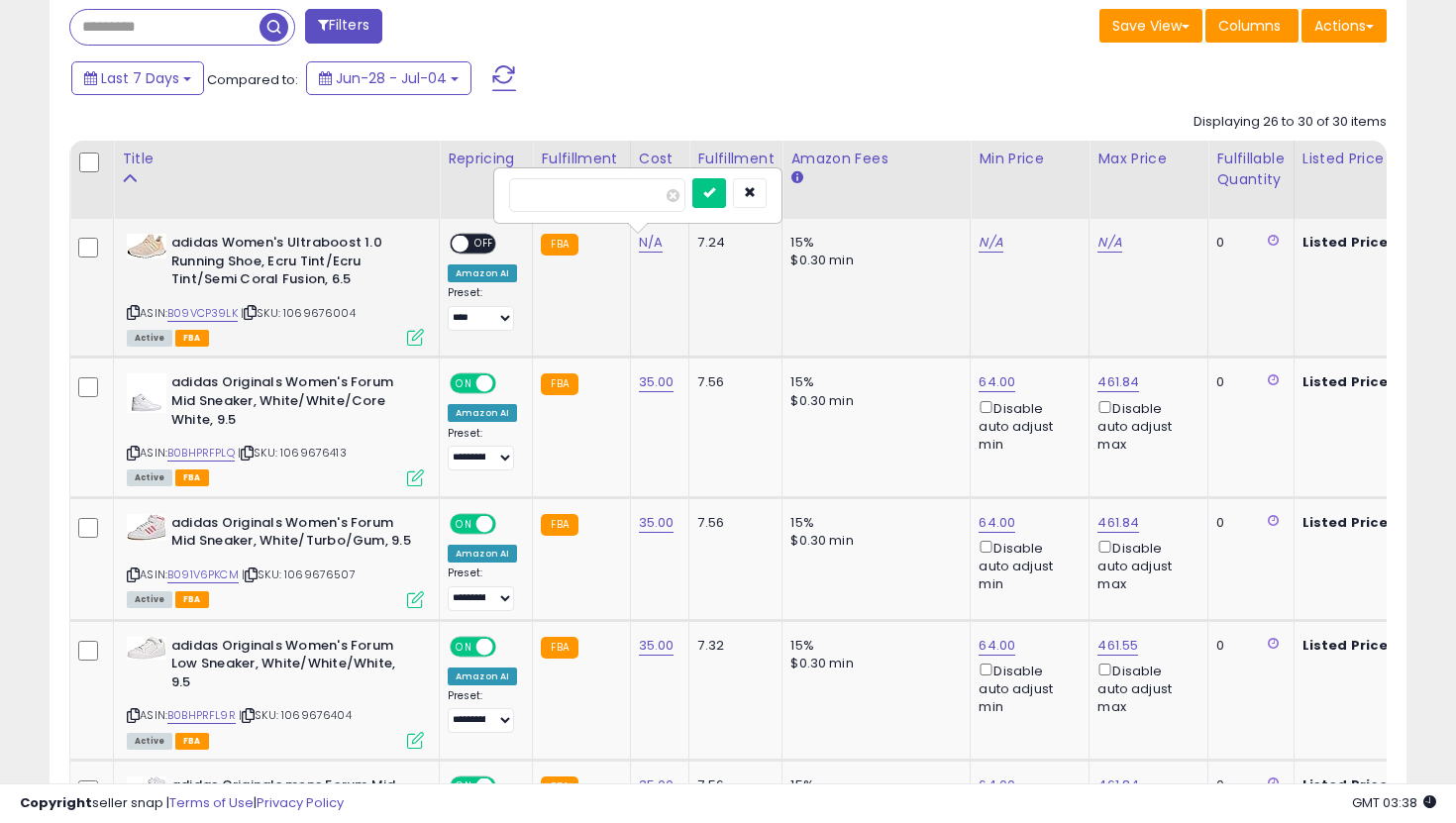 type on "**" 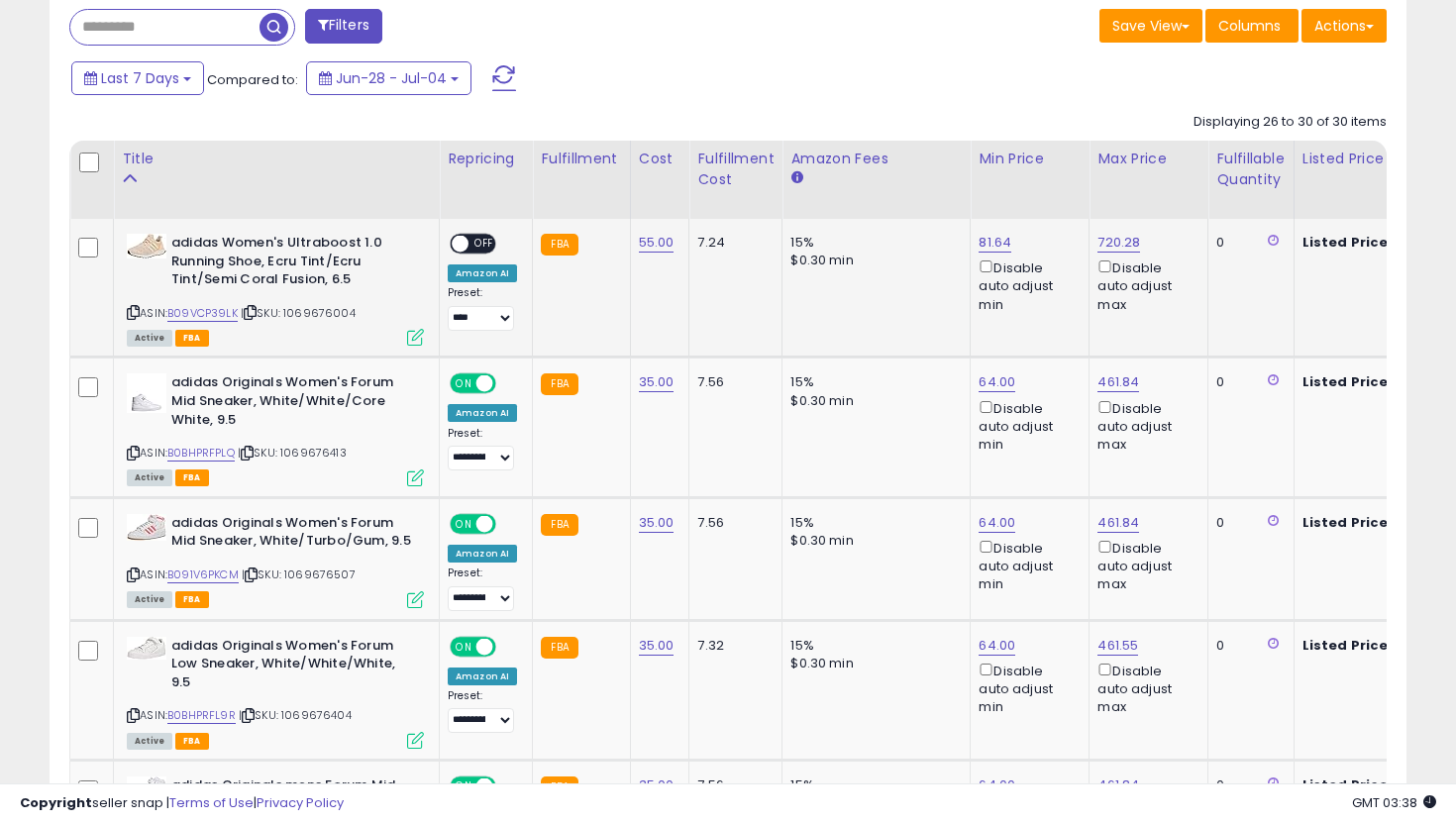click on "OFF" at bounding box center (484, 244) 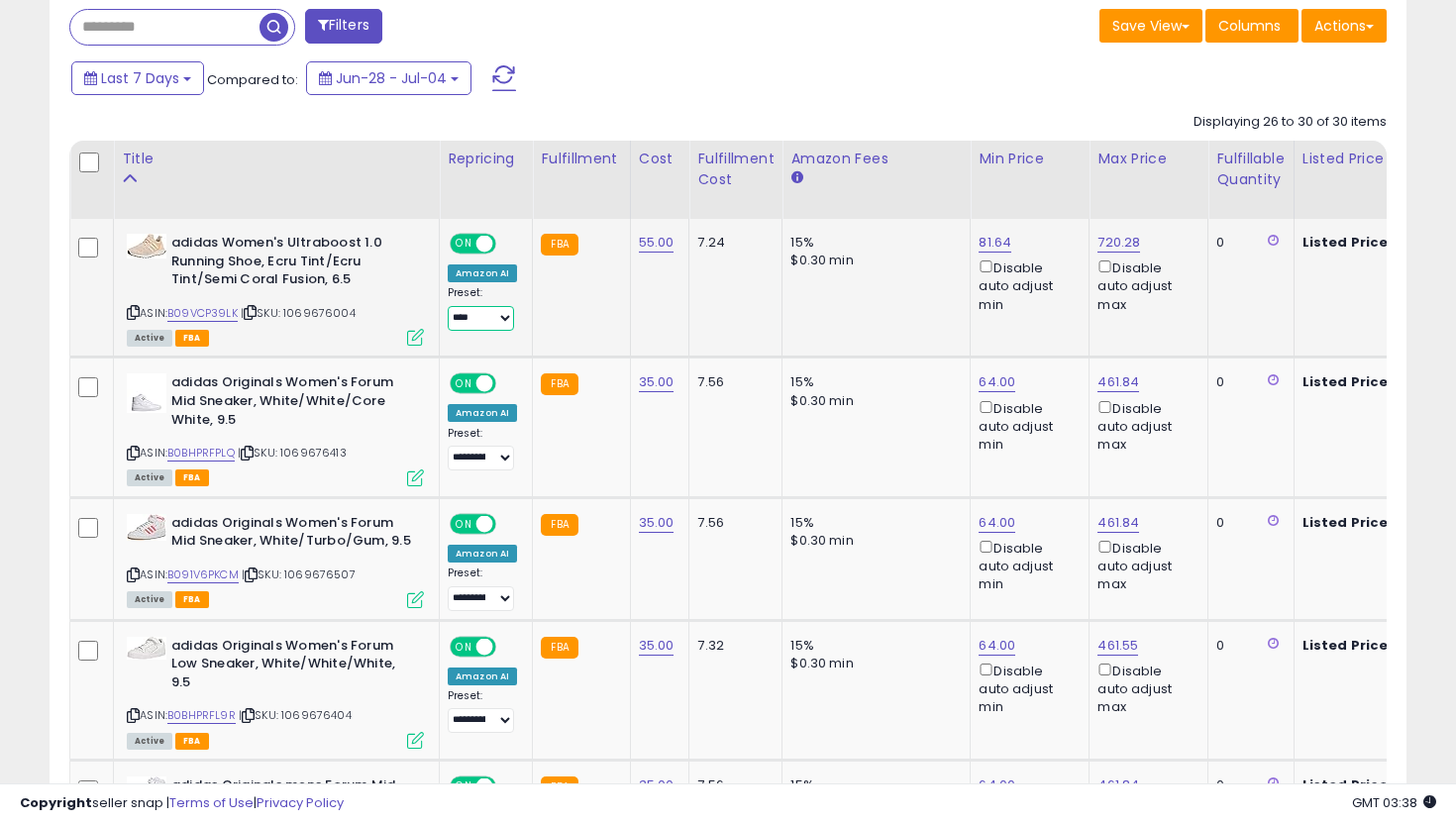 click on "**********" at bounding box center (480, 318) 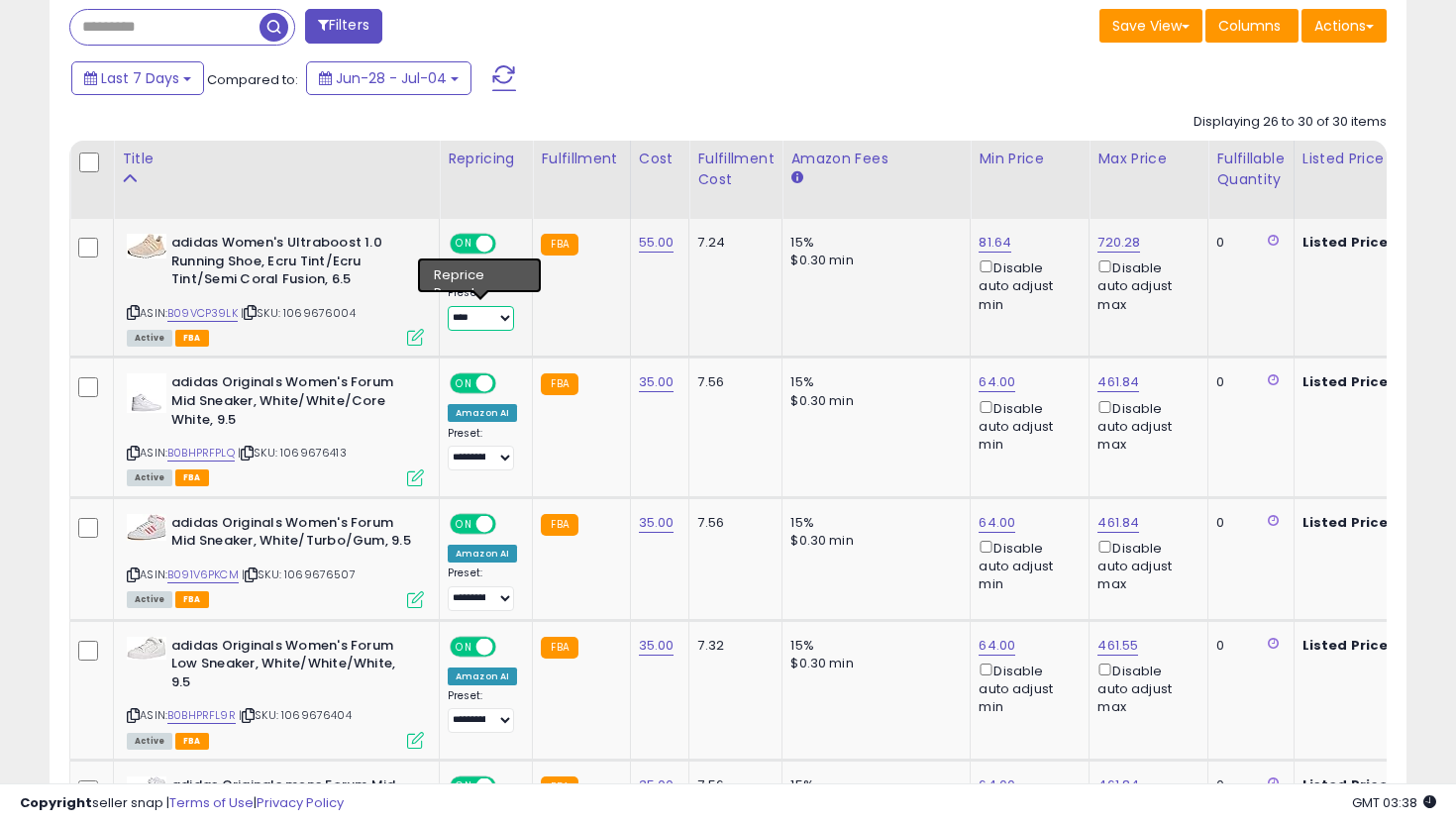 select on "**********" 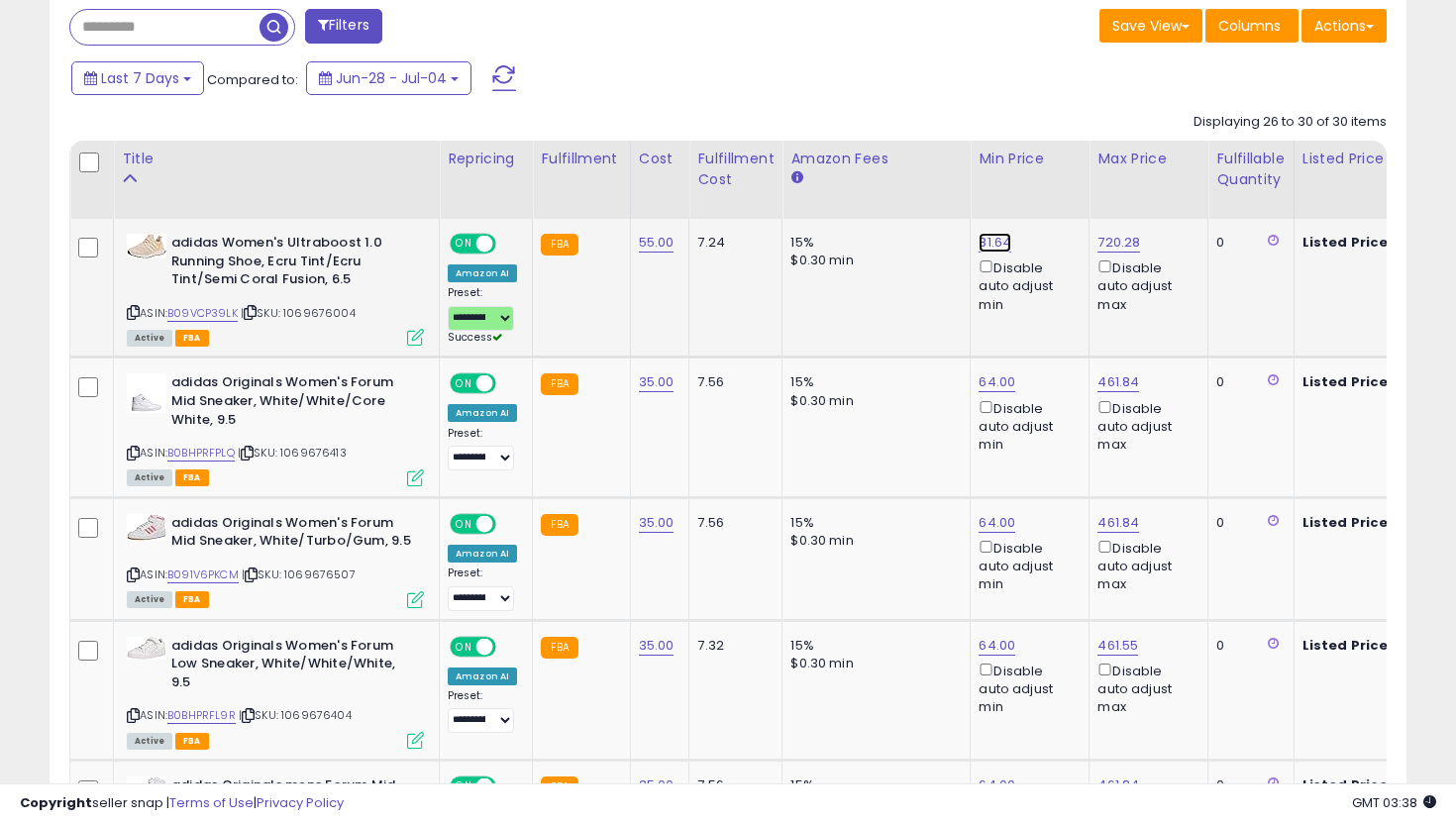 click on "81.64" at bounding box center [994, 243] 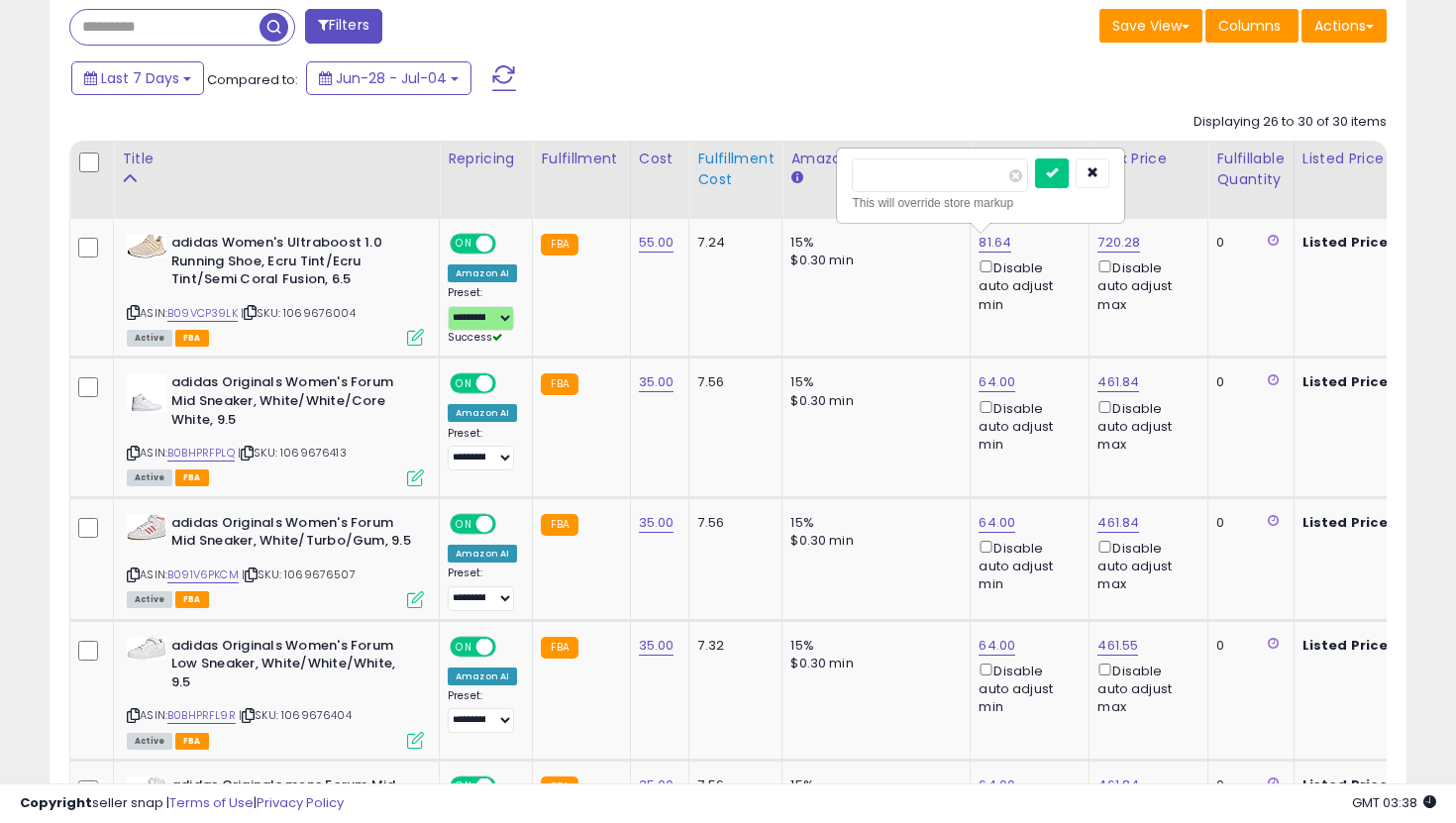 drag, startPoint x: 944, startPoint y: 187, endPoint x: 771, endPoint y: 169, distance: 173.9339 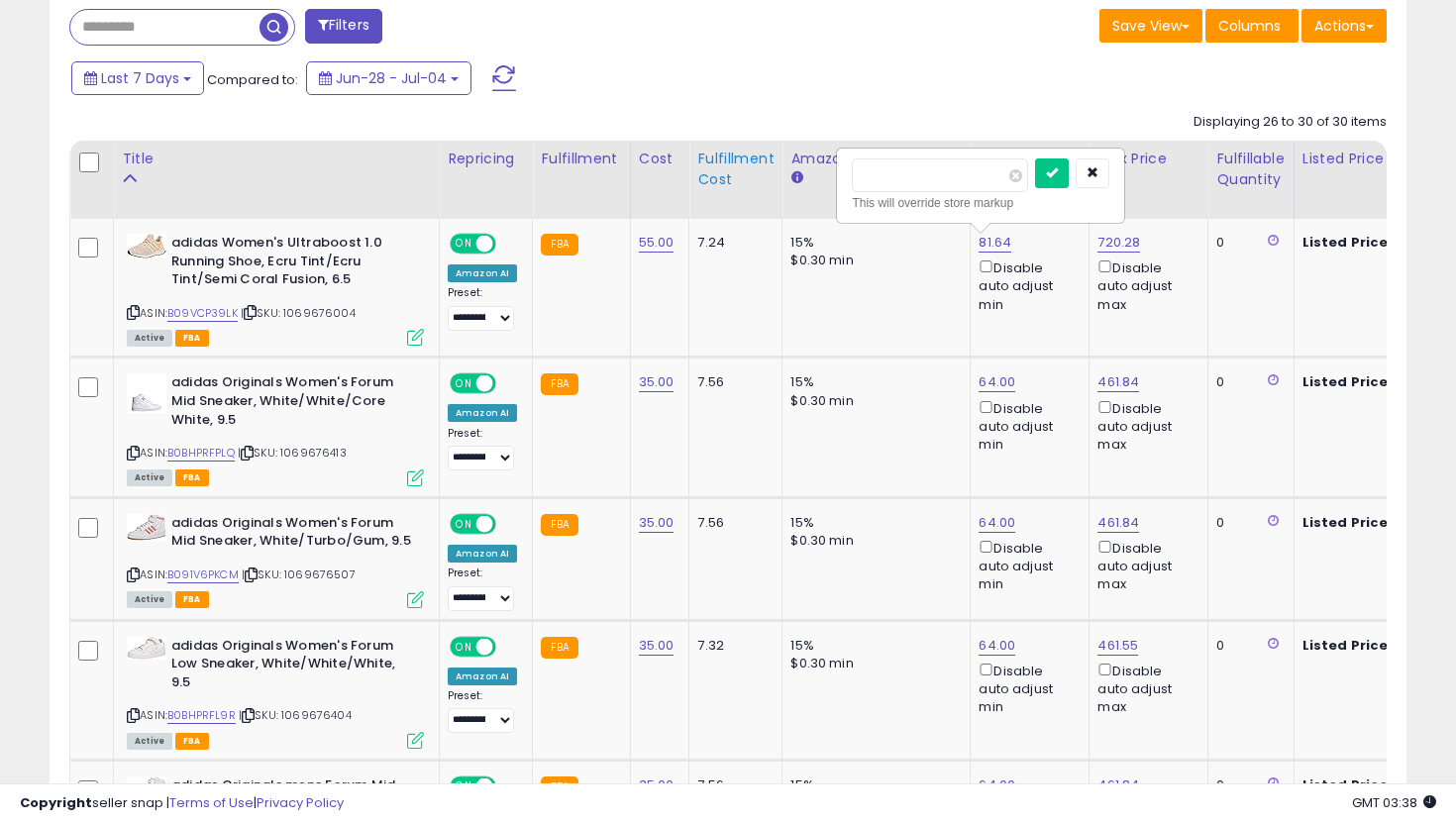 type on "**" 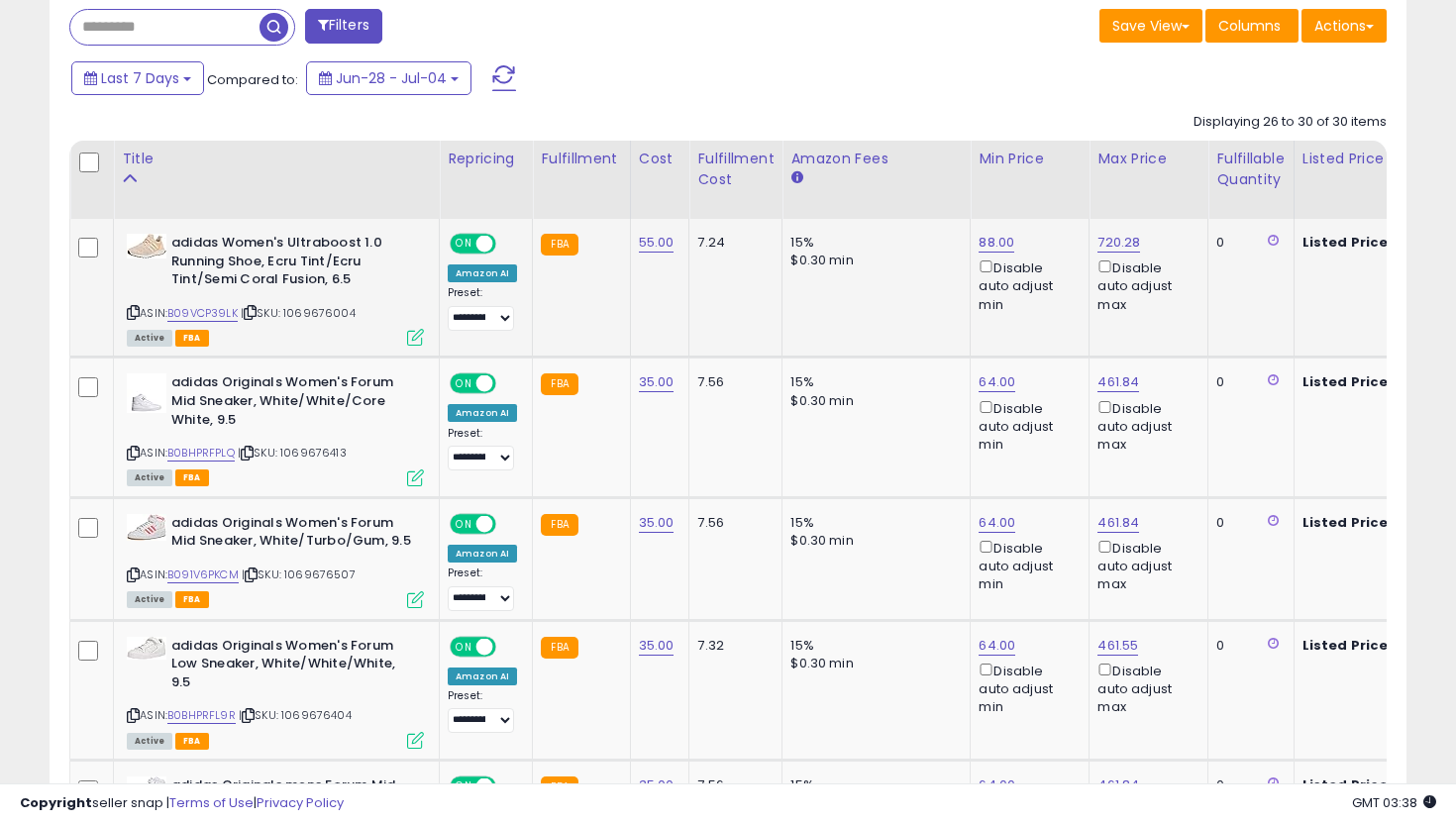scroll, scrollTop: 0, scrollLeft: 199, axis: horizontal 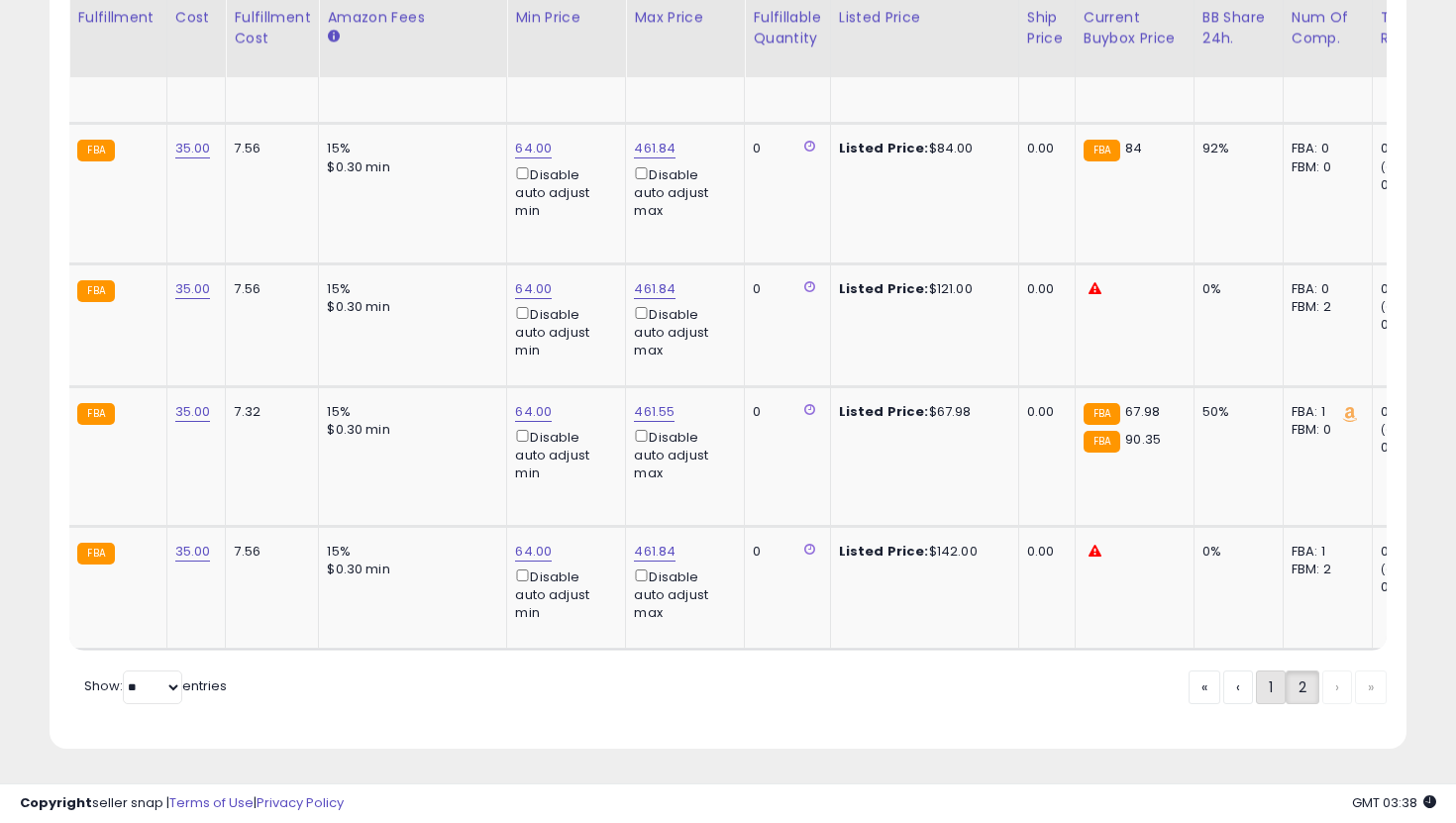 click on "1" 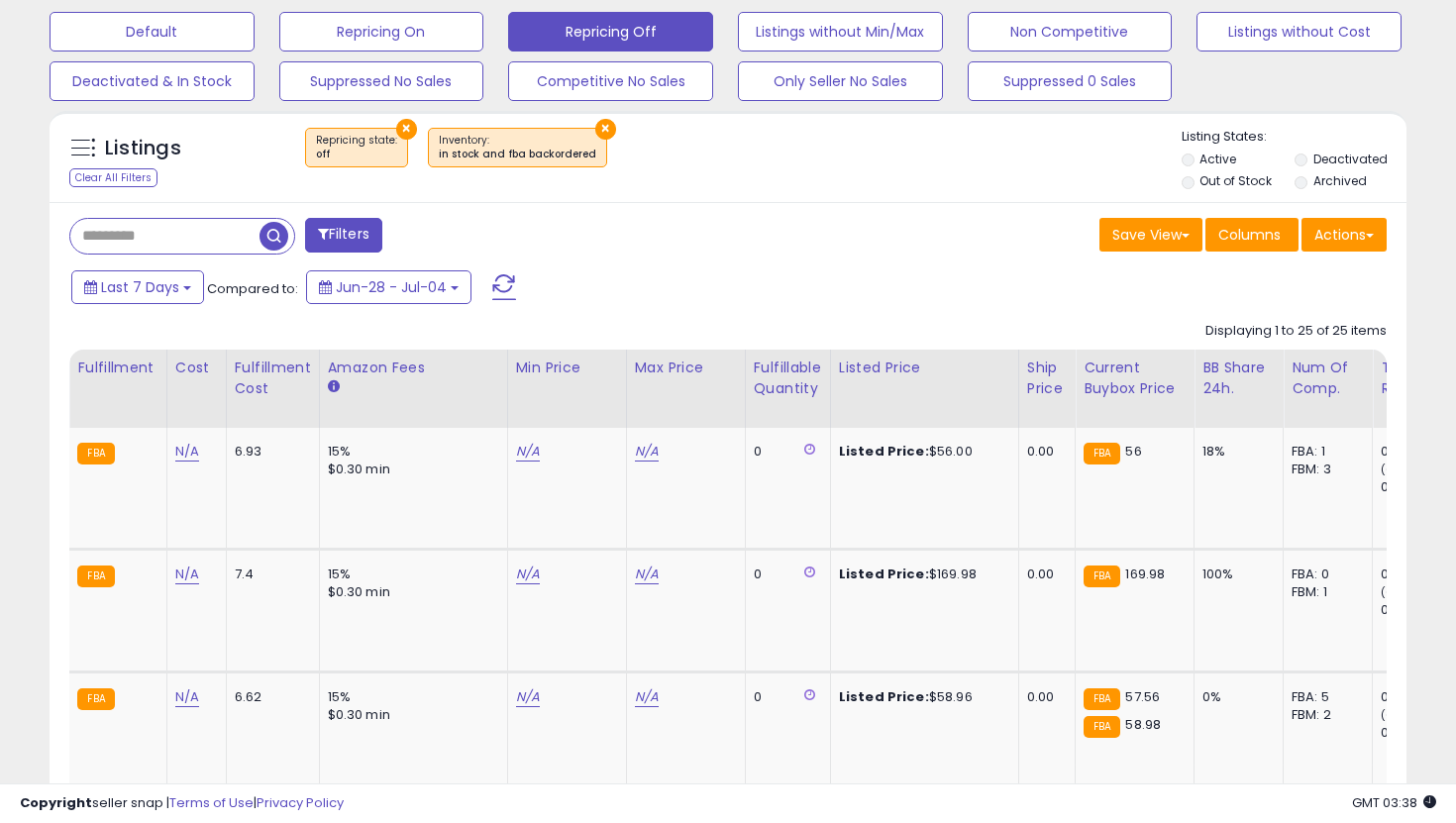 scroll, scrollTop: 640, scrollLeft: 0, axis: vertical 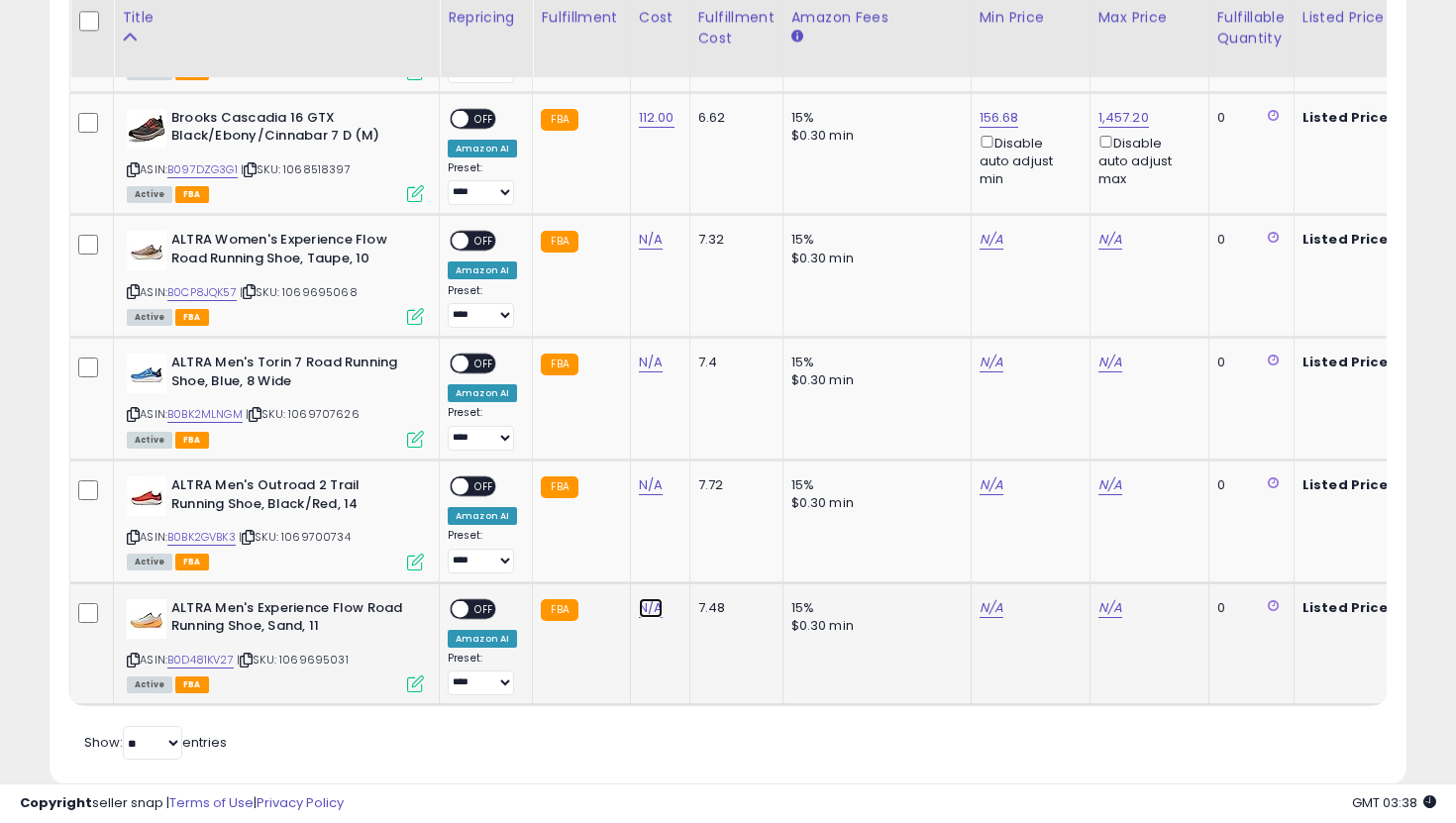click on "N/A" at bounding box center [651, -2475] 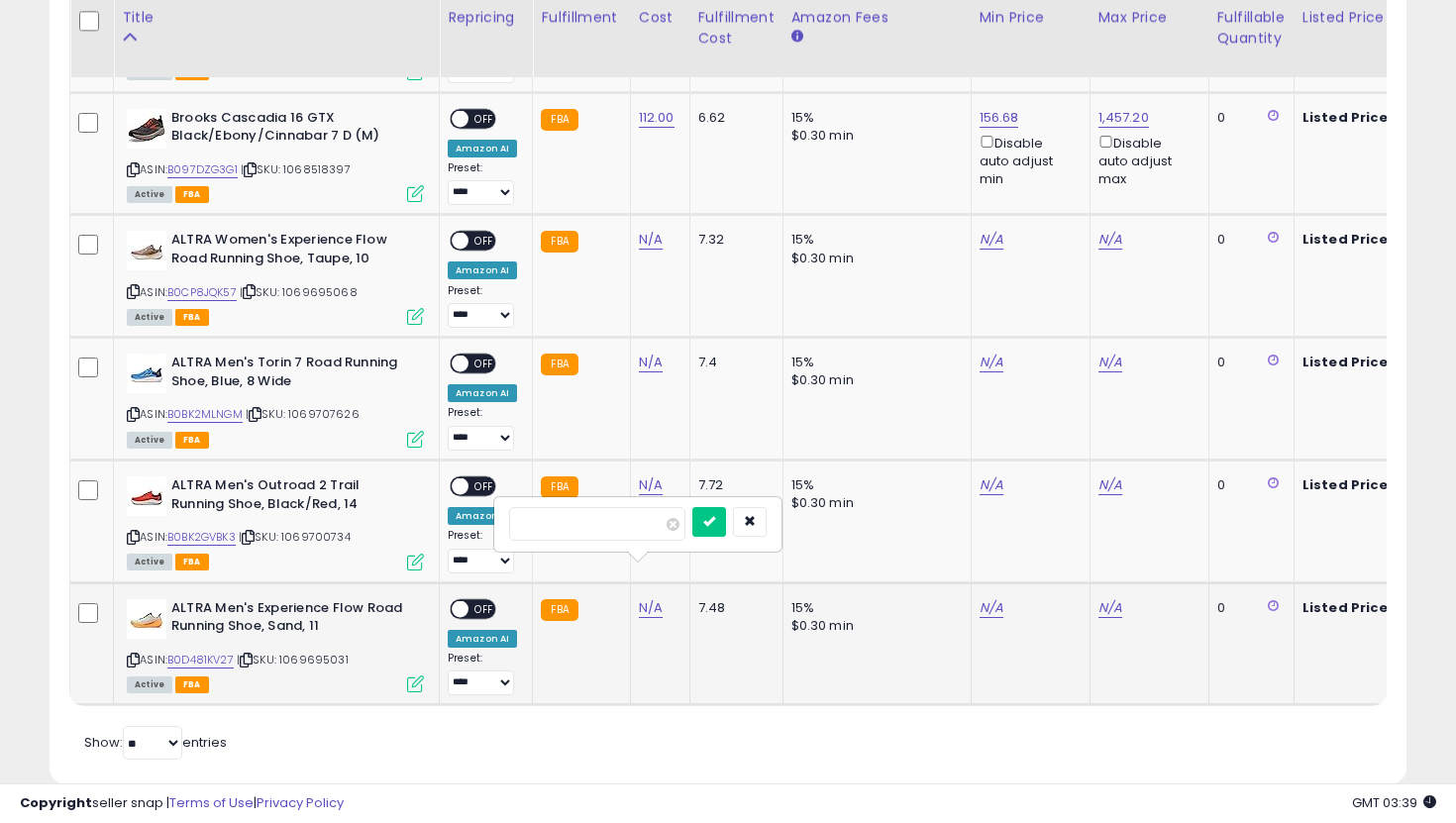 type on "**" 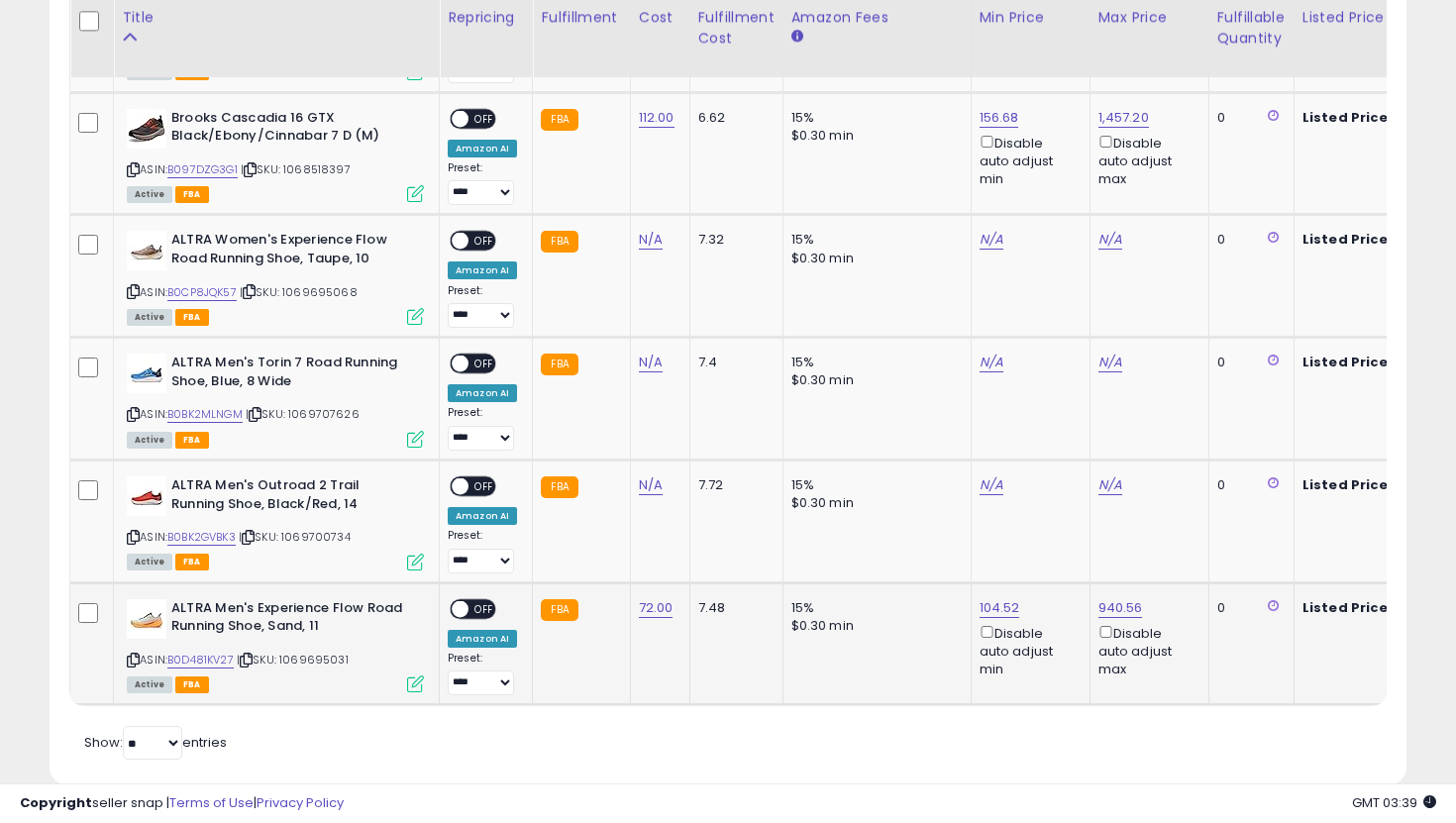 click on "**********" at bounding box center [482, 648] 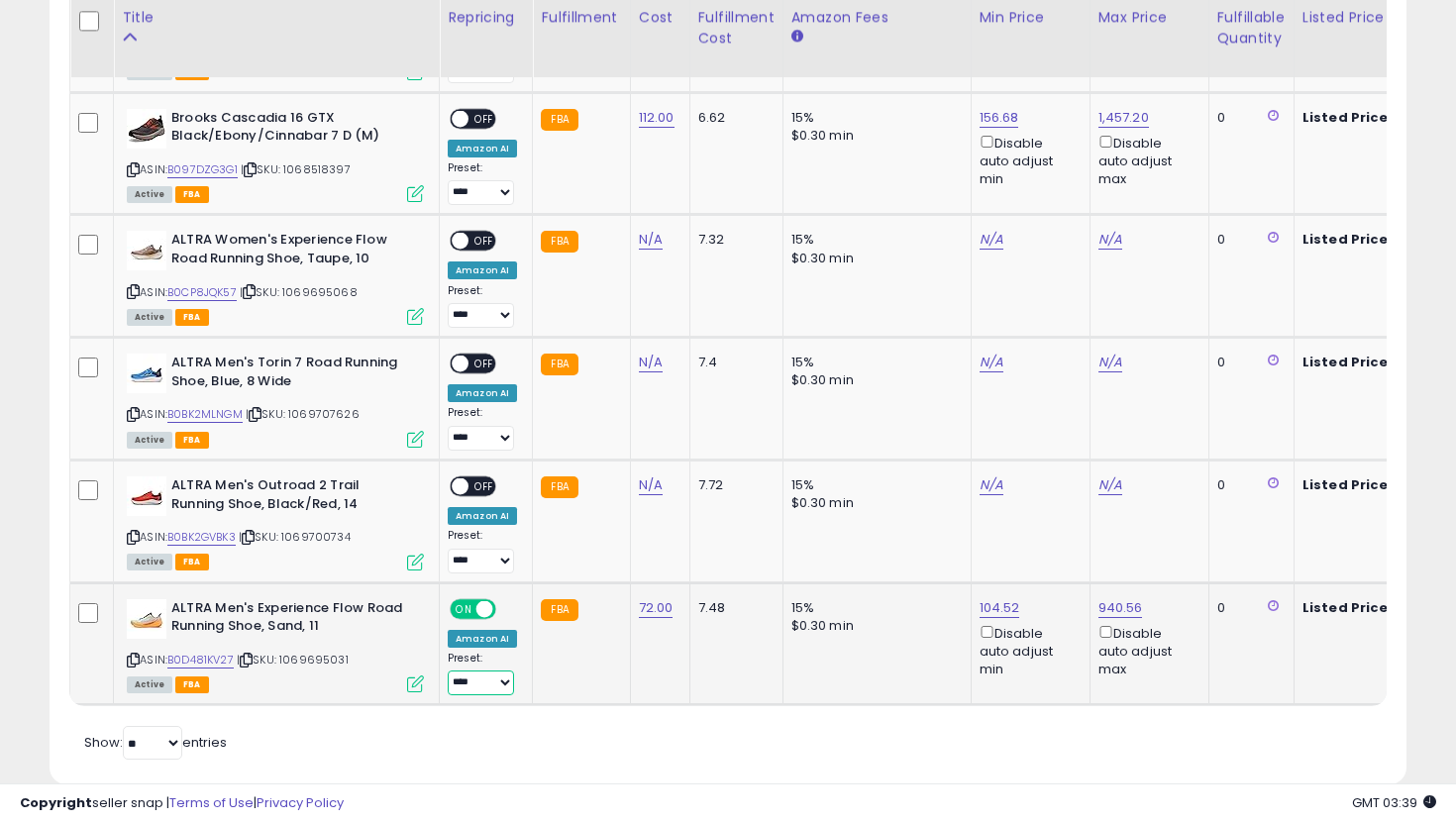 click on "**********" at bounding box center [480, 682] 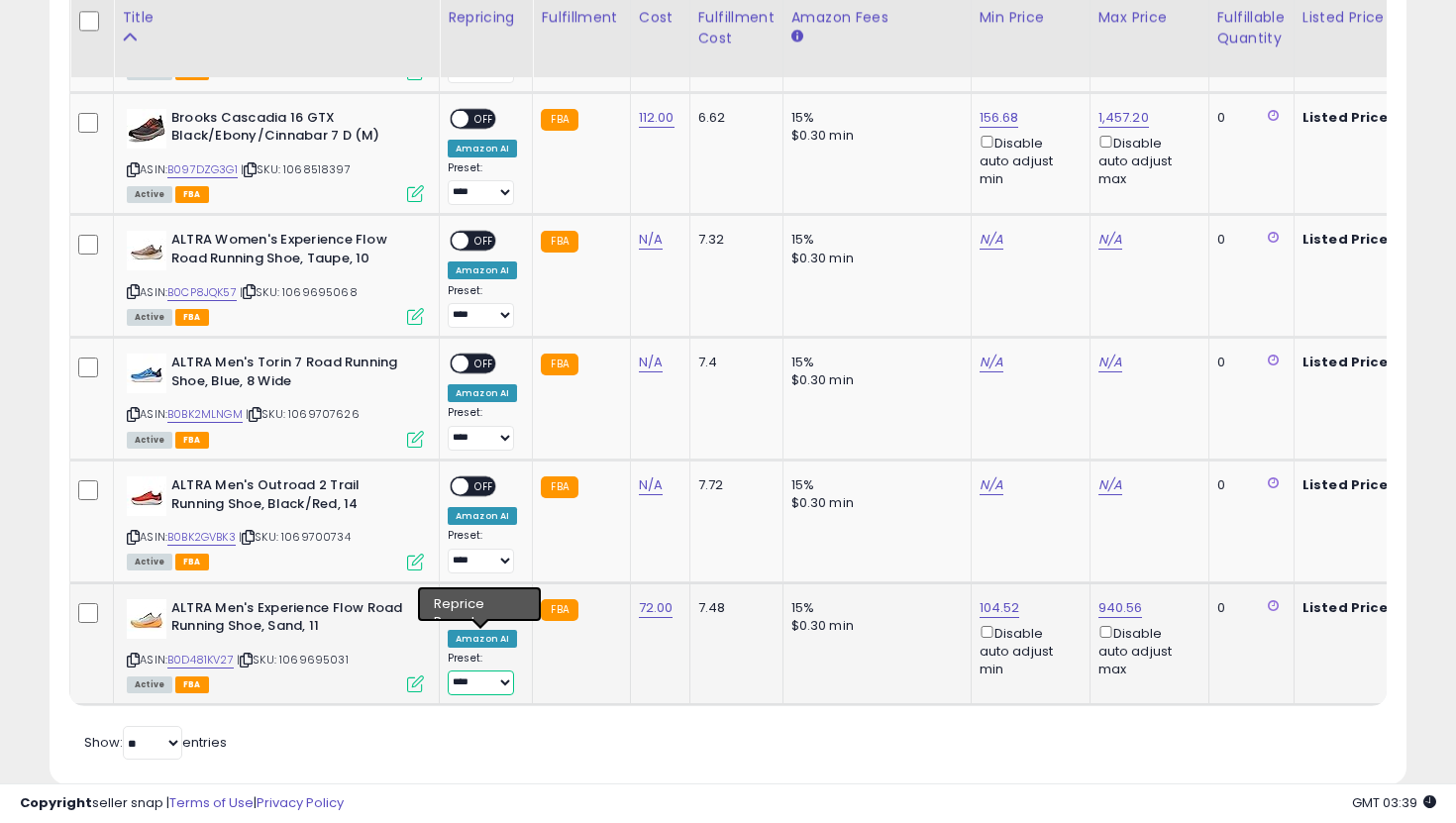 select on "**********" 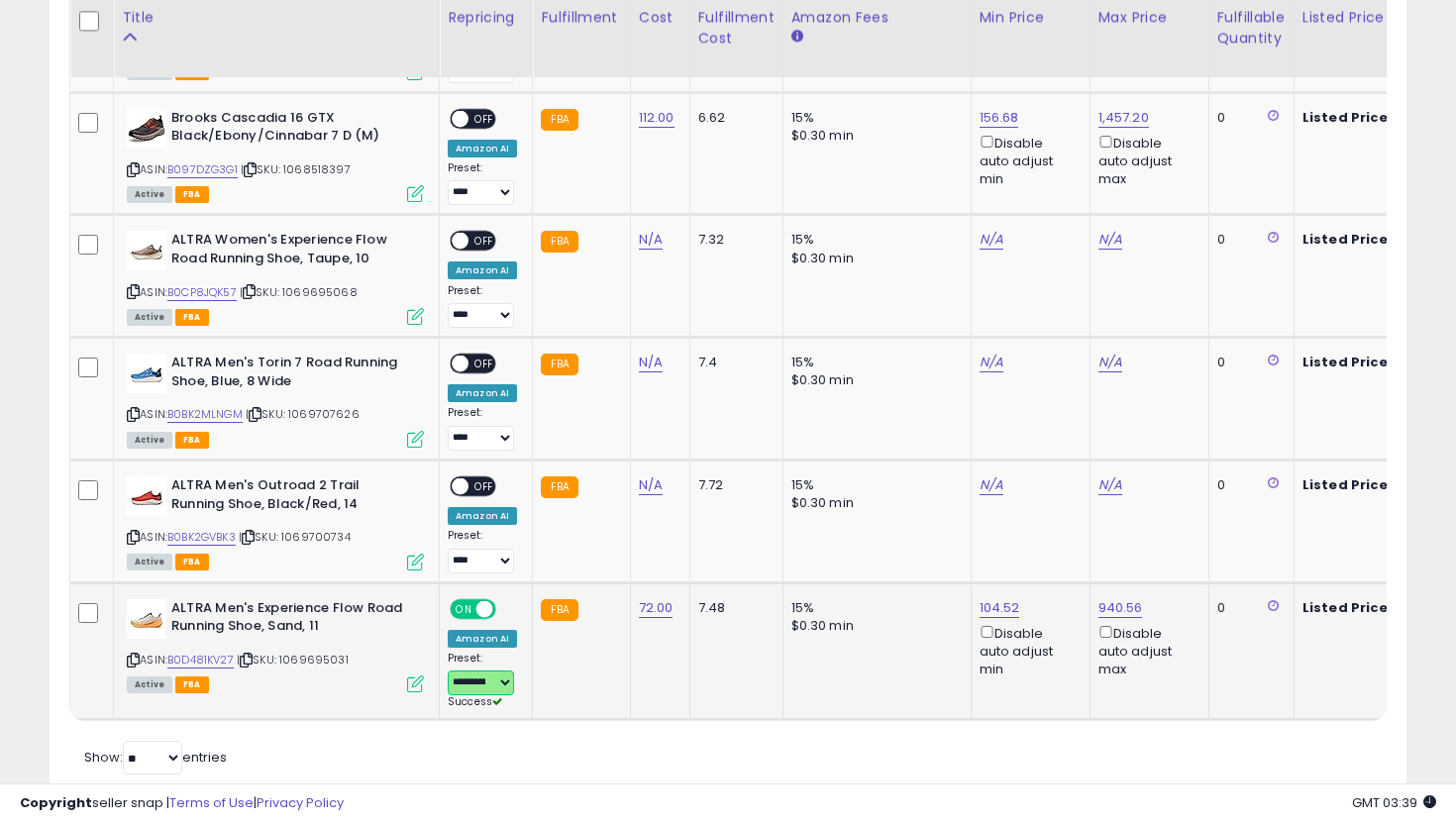 scroll, scrollTop: 0, scrollLeft: 62, axis: horizontal 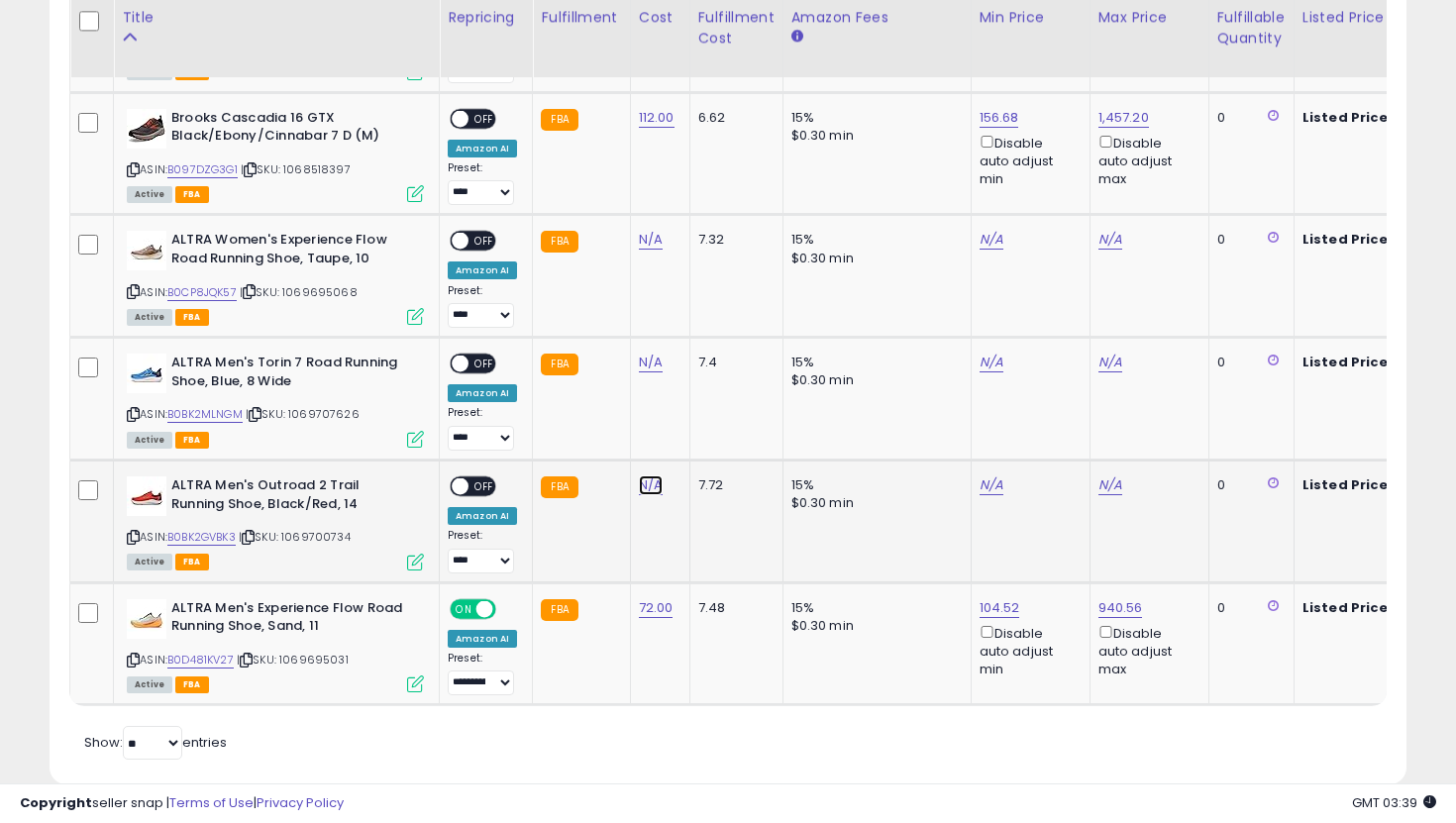 click on "N/A" at bounding box center [651, -2475] 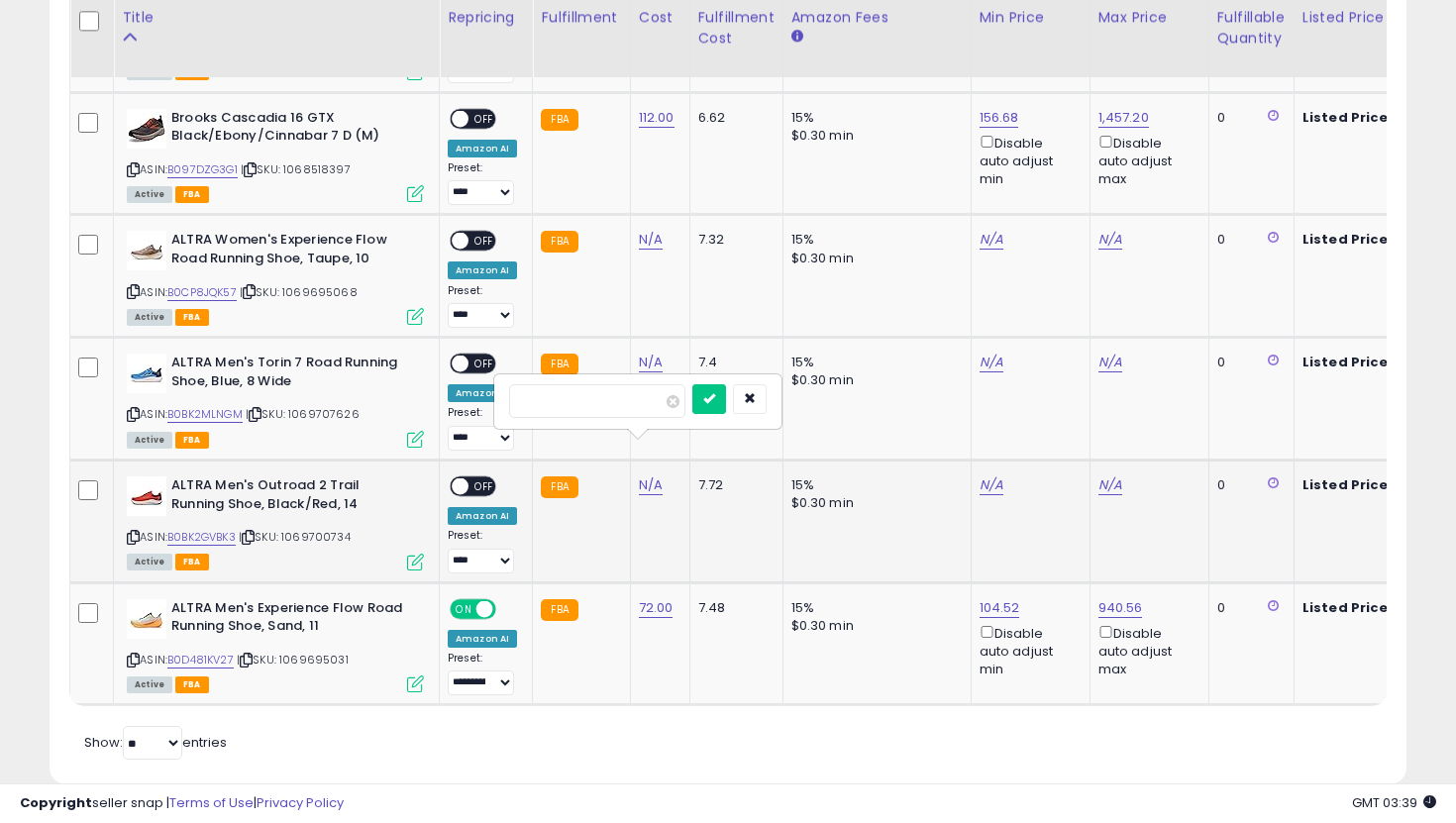 type on "**" 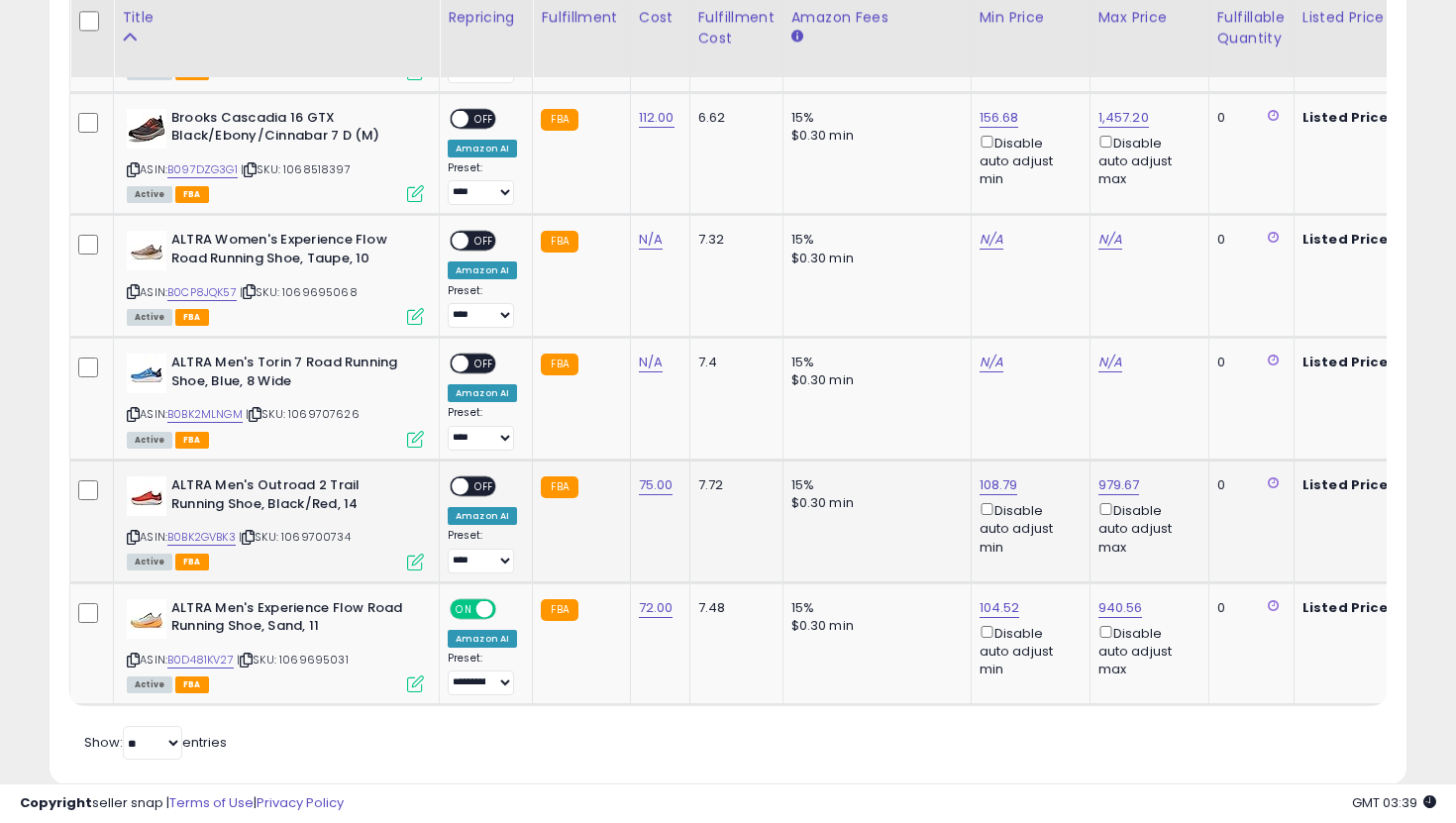 click on "OFF" at bounding box center (484, 486) 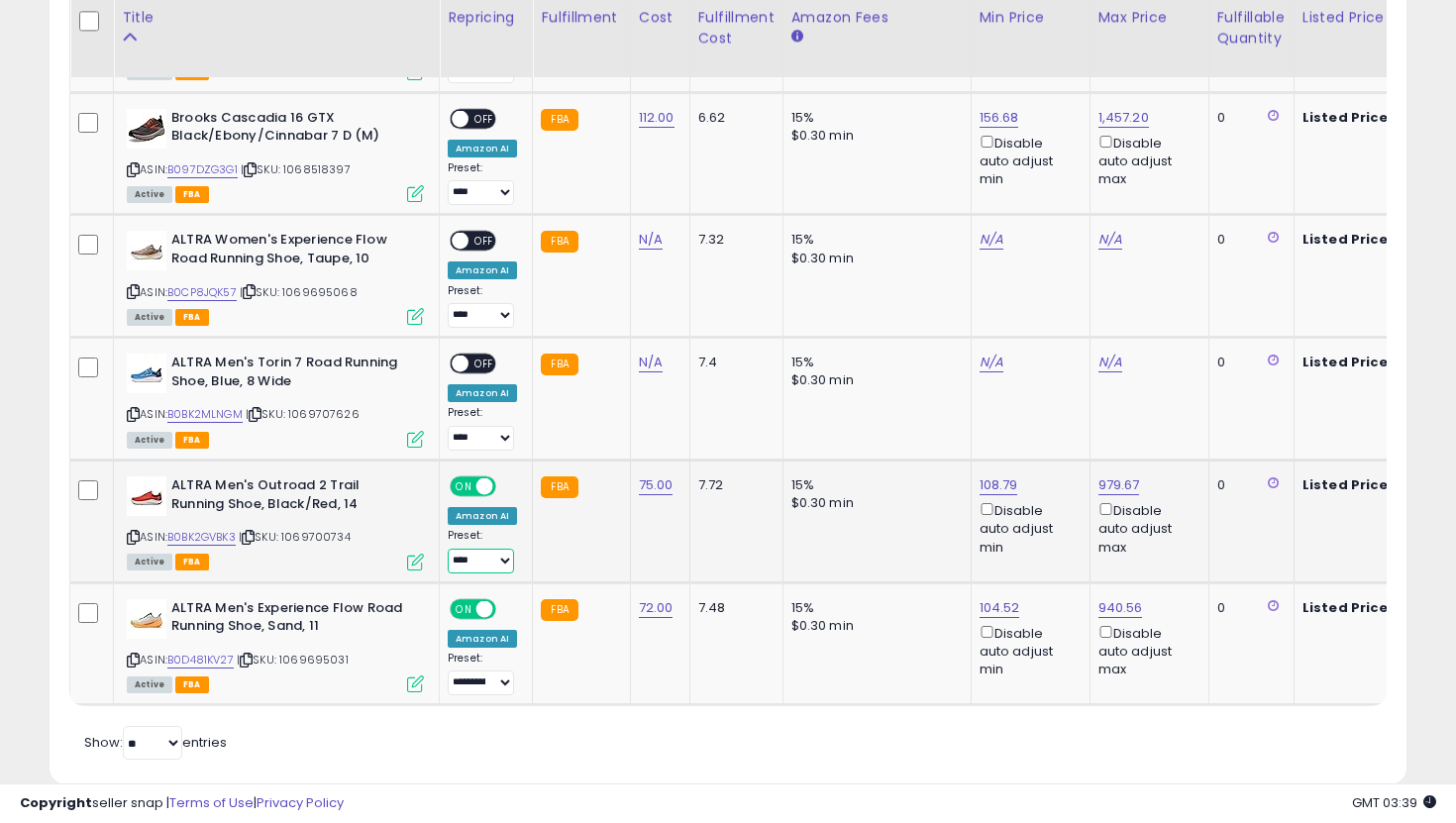 click on "**********" at bounding box center [480, 561] 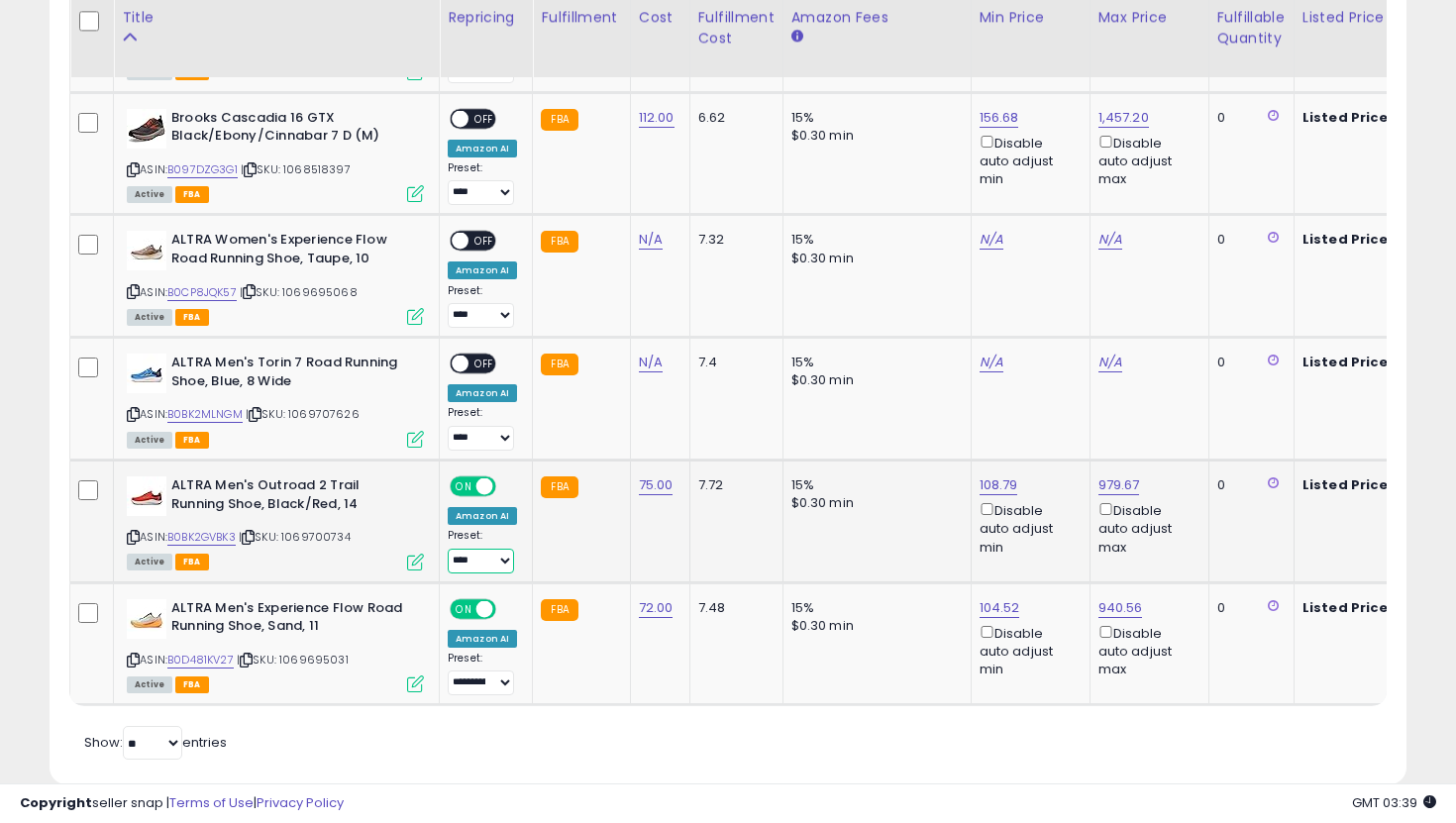 select on "**********" 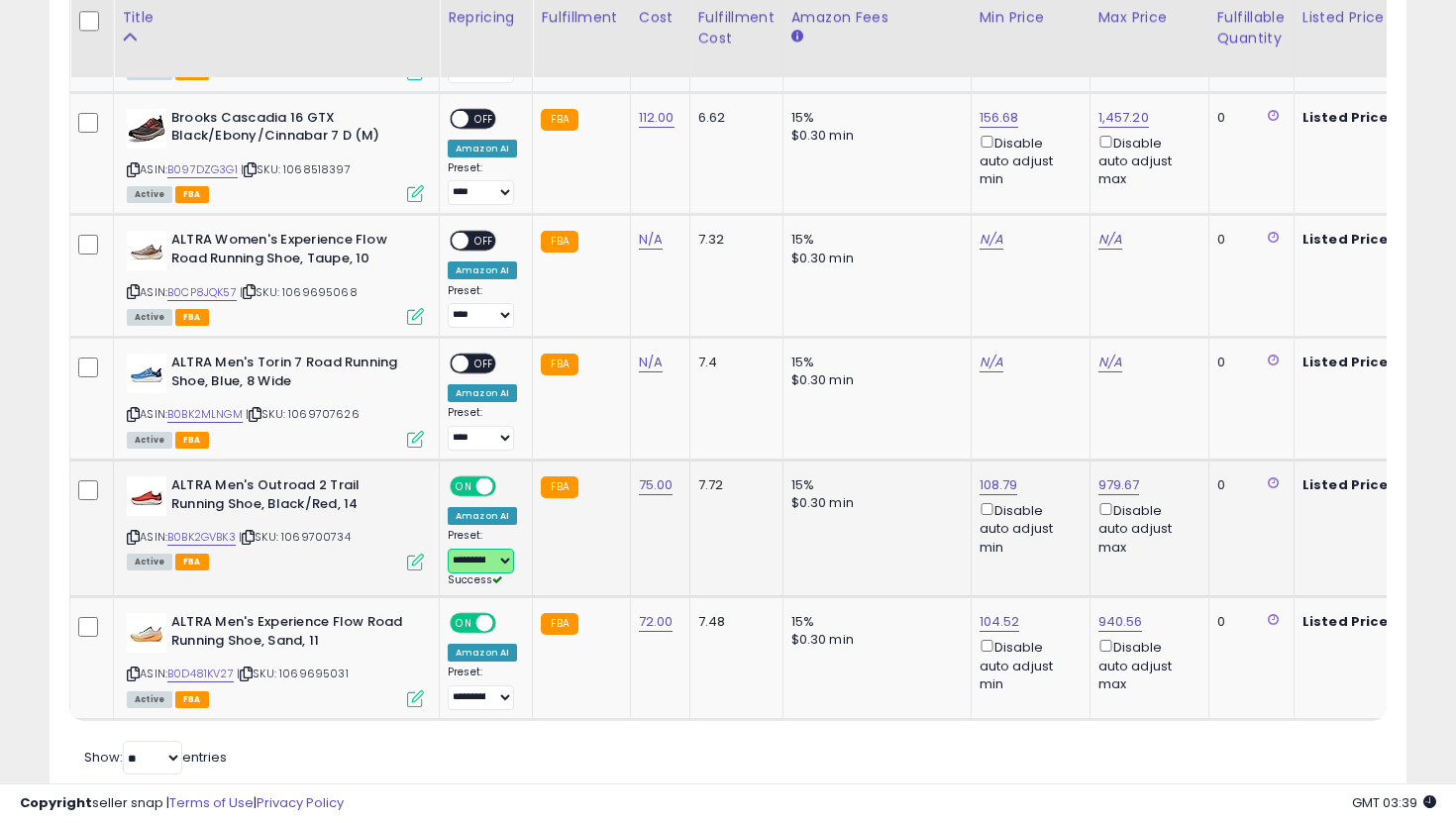 scroll, scrollTop: 0, scrollLeft: 98, axis: horizontal 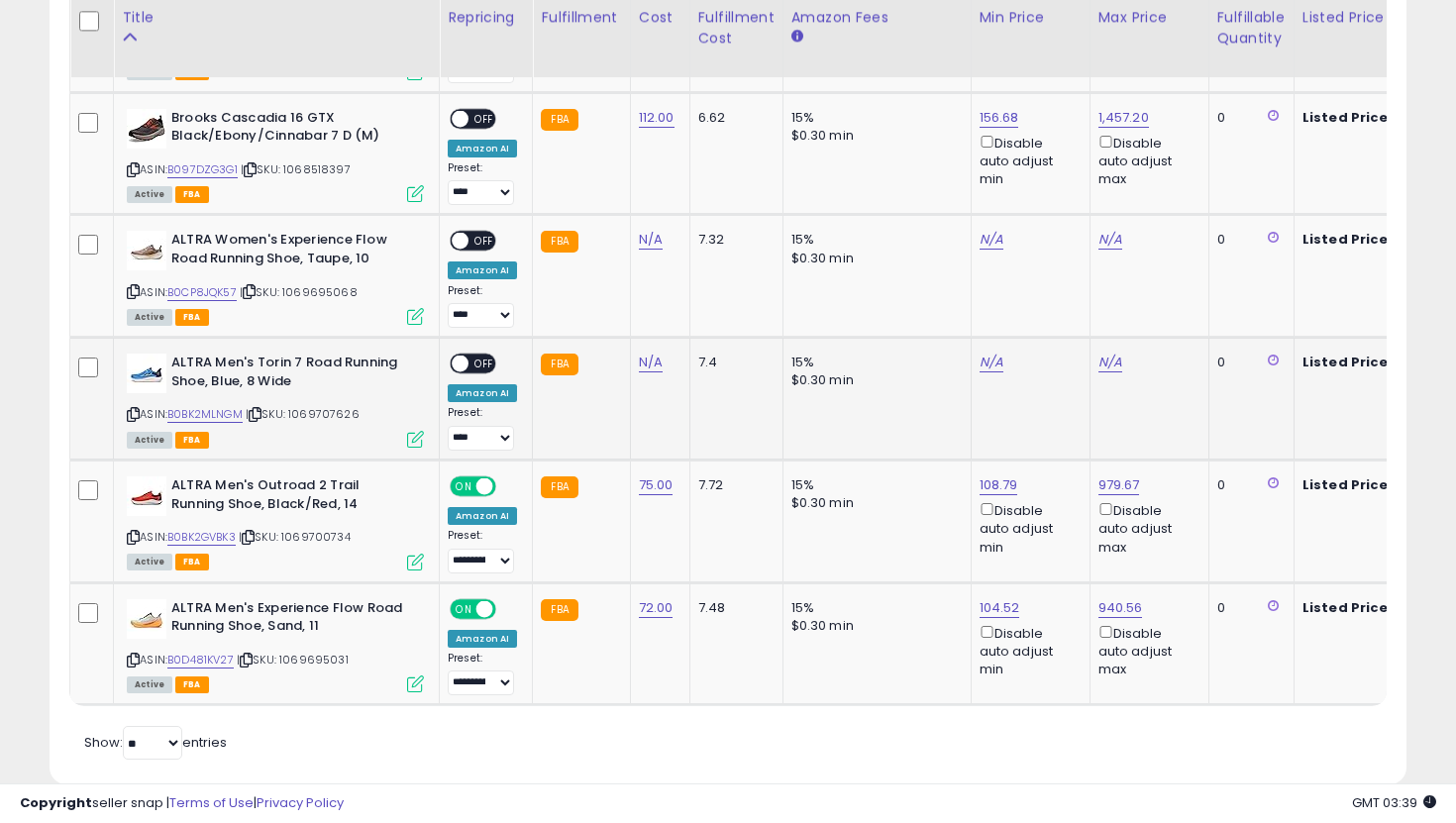 click on "N/A" 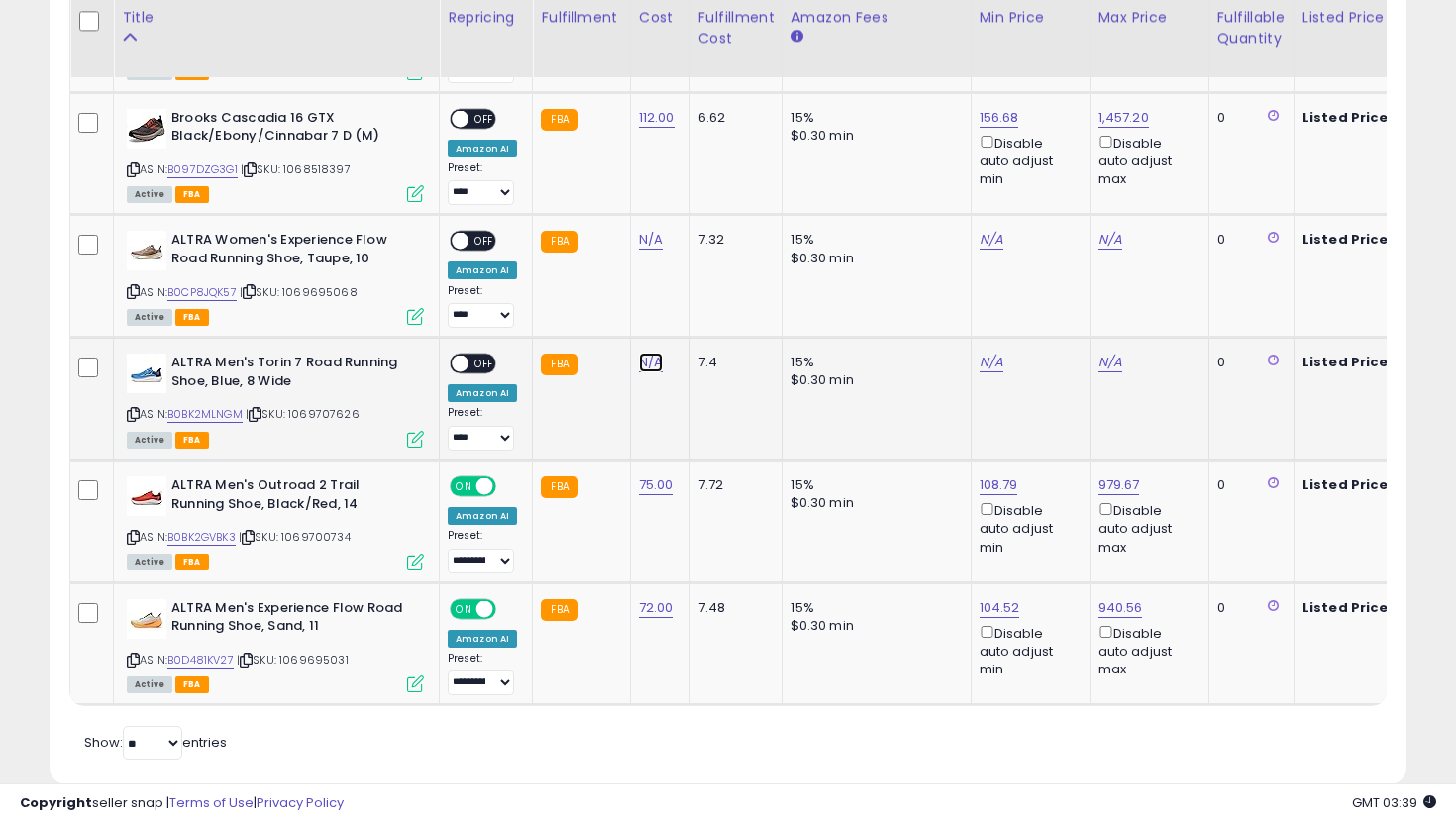 click on "N/A" at bounding box center (651, -2475) 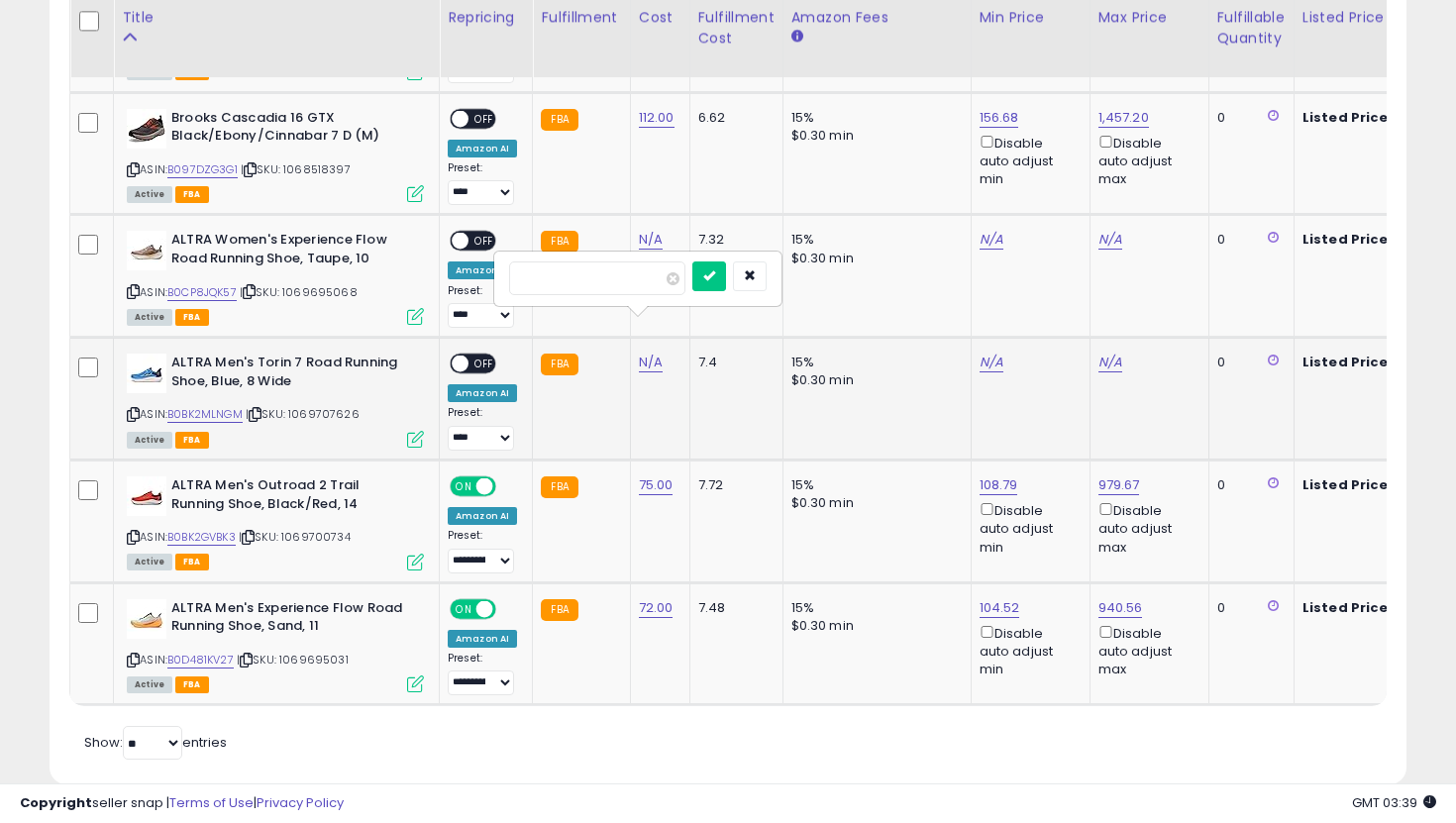 type on "**" 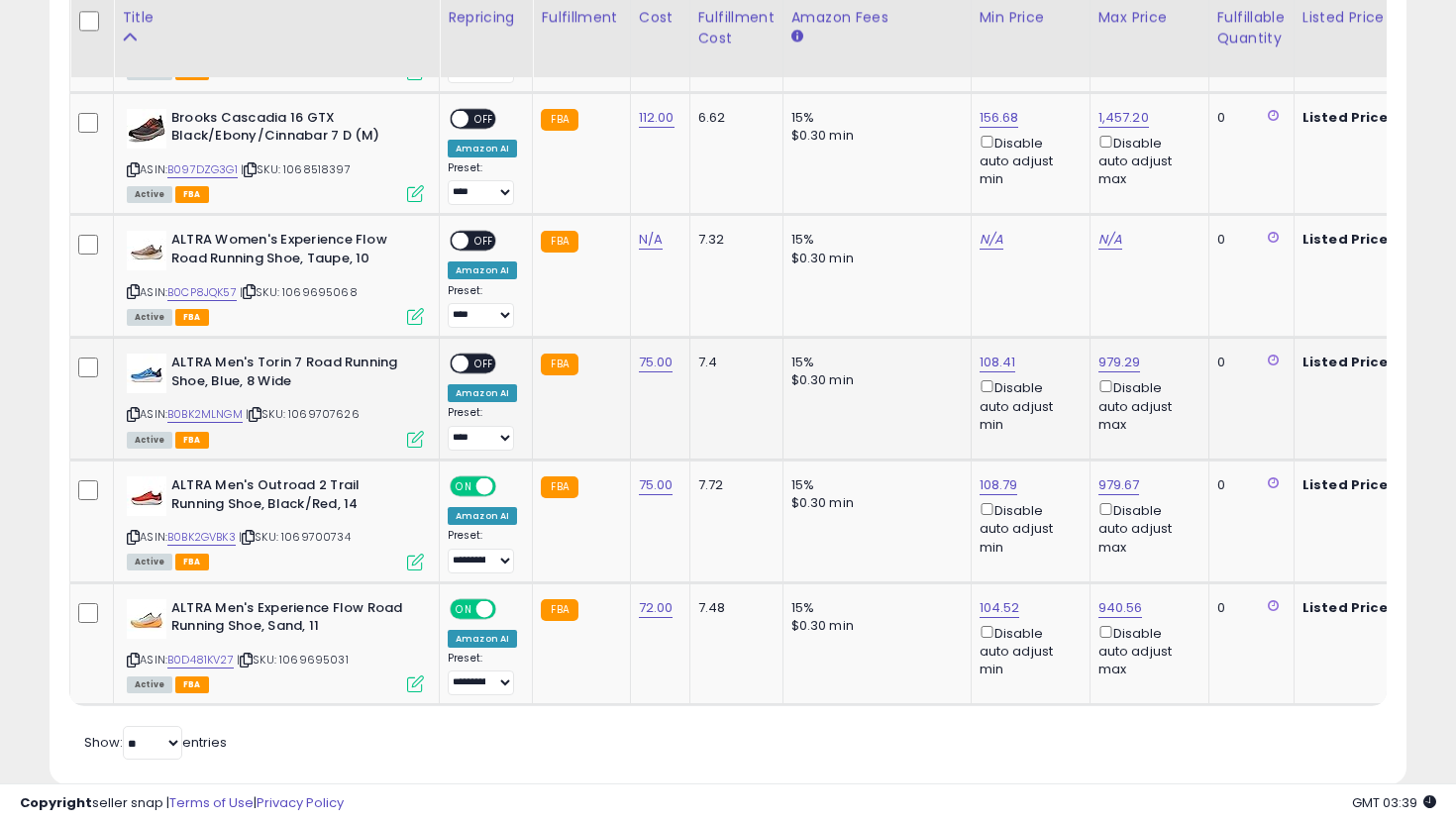 click on "OFF" at bounding box center [484, 363] 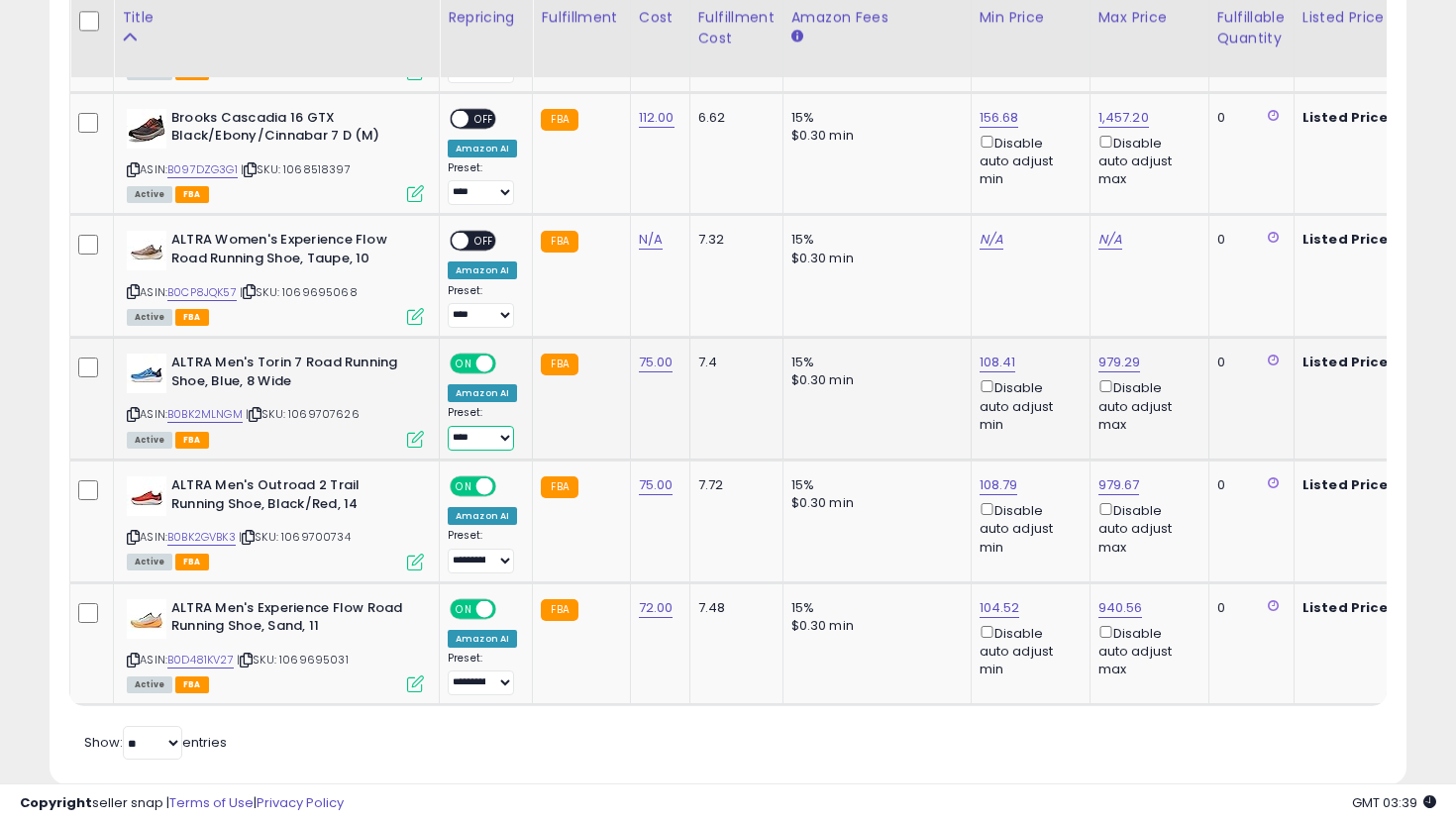 click on "**********" at bounding box center (480, 438) 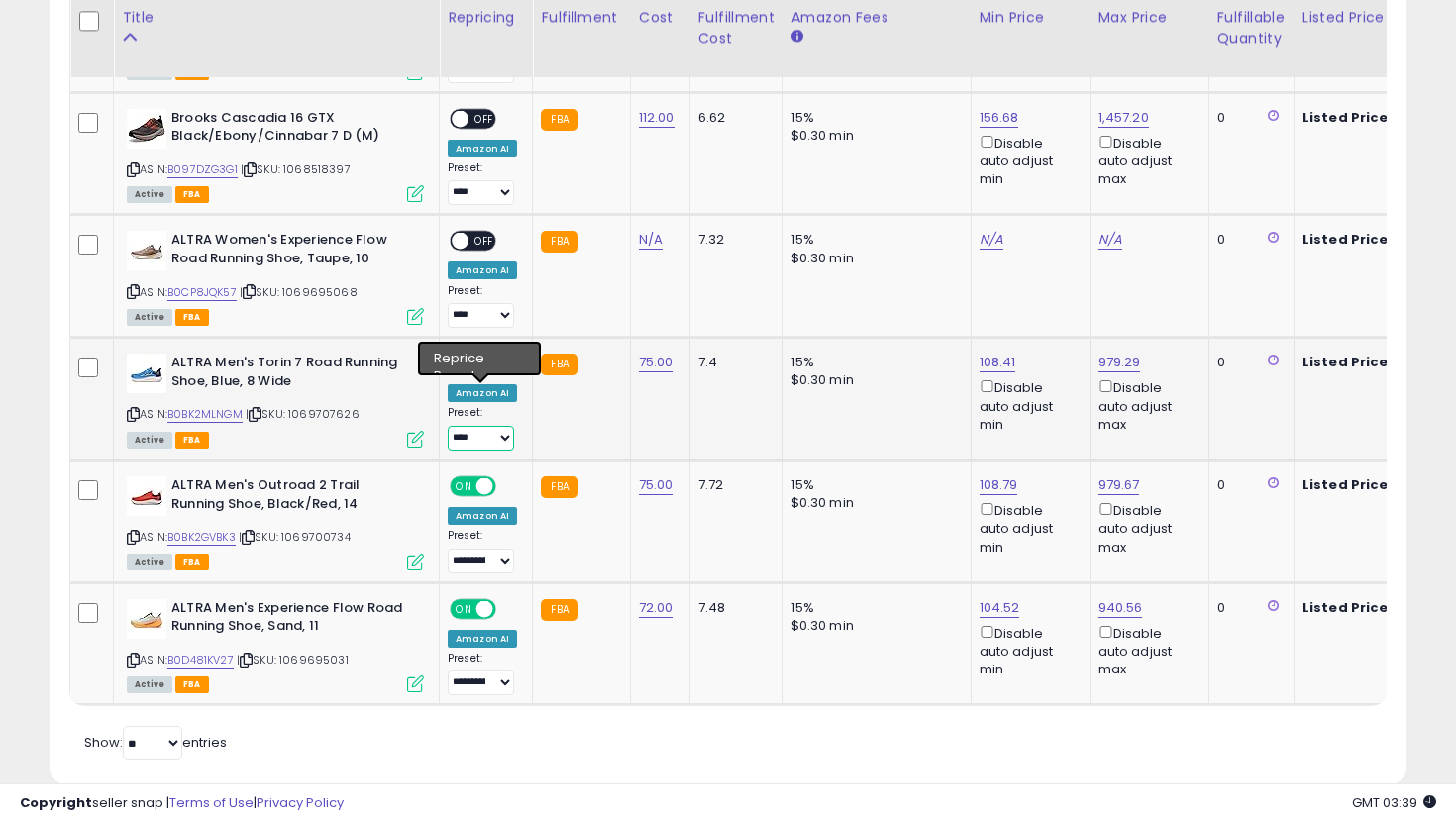 select on "**********" 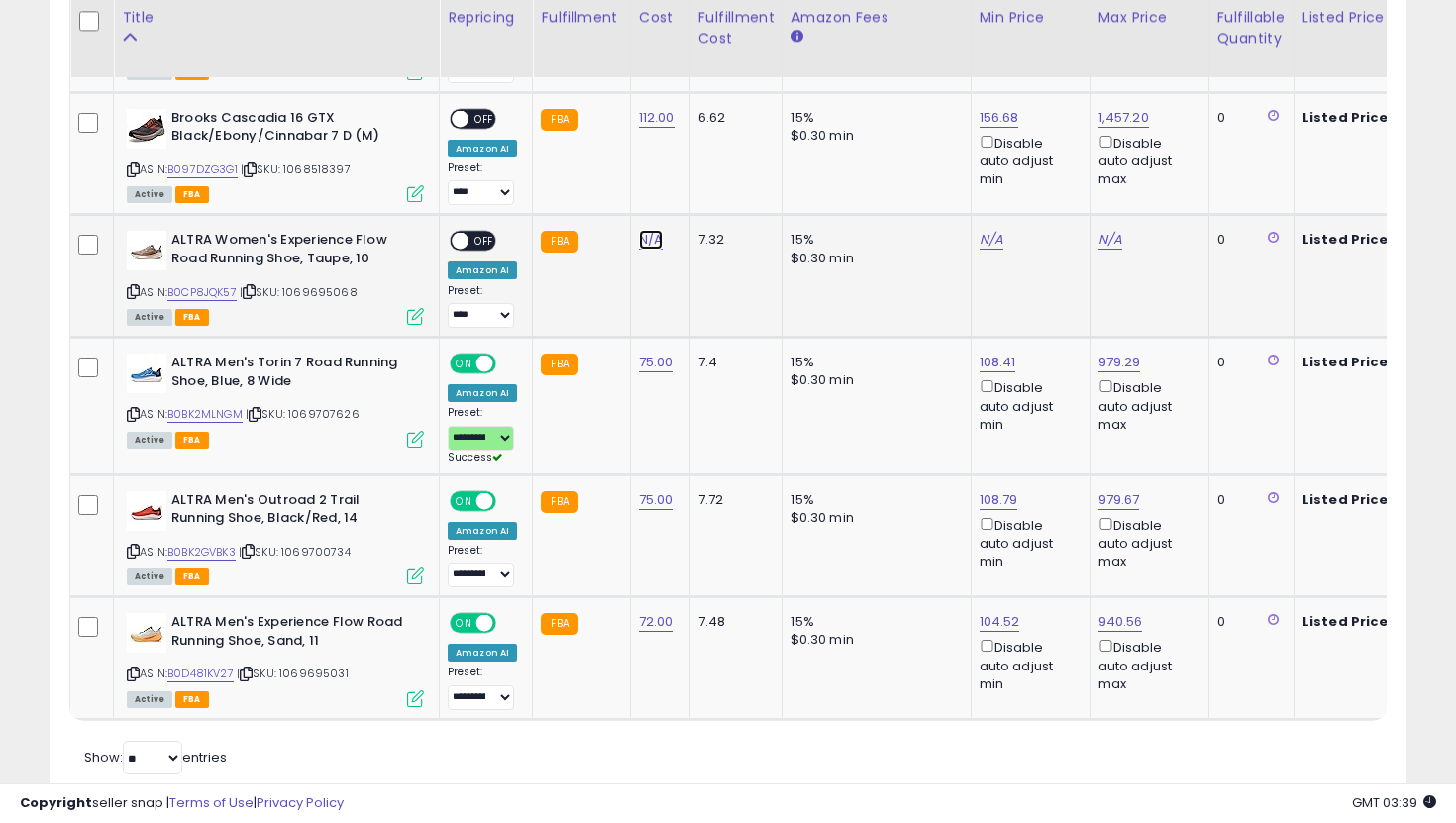 click on "N/A" at bounding box center [651, -2475] 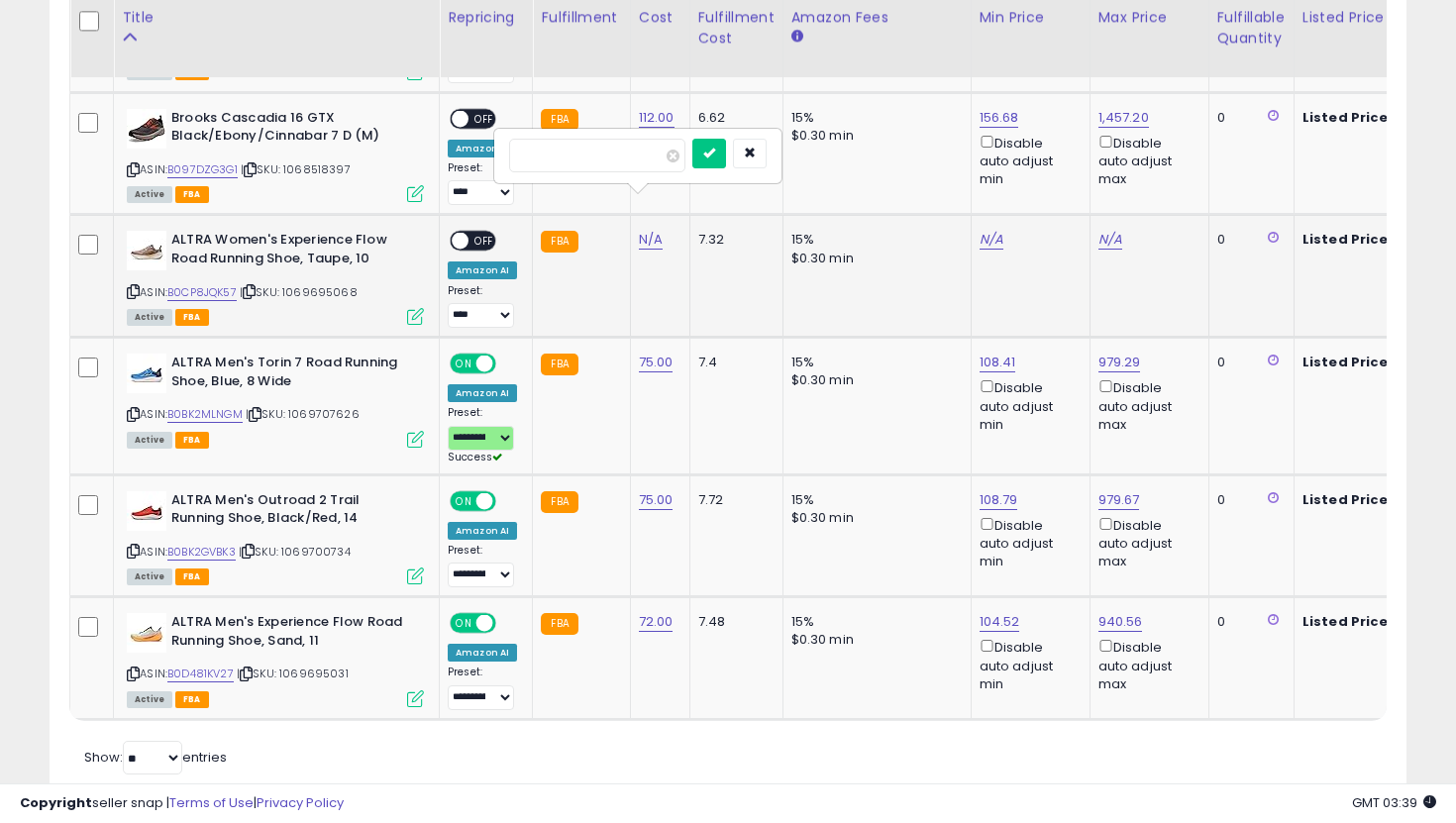 type on "**" 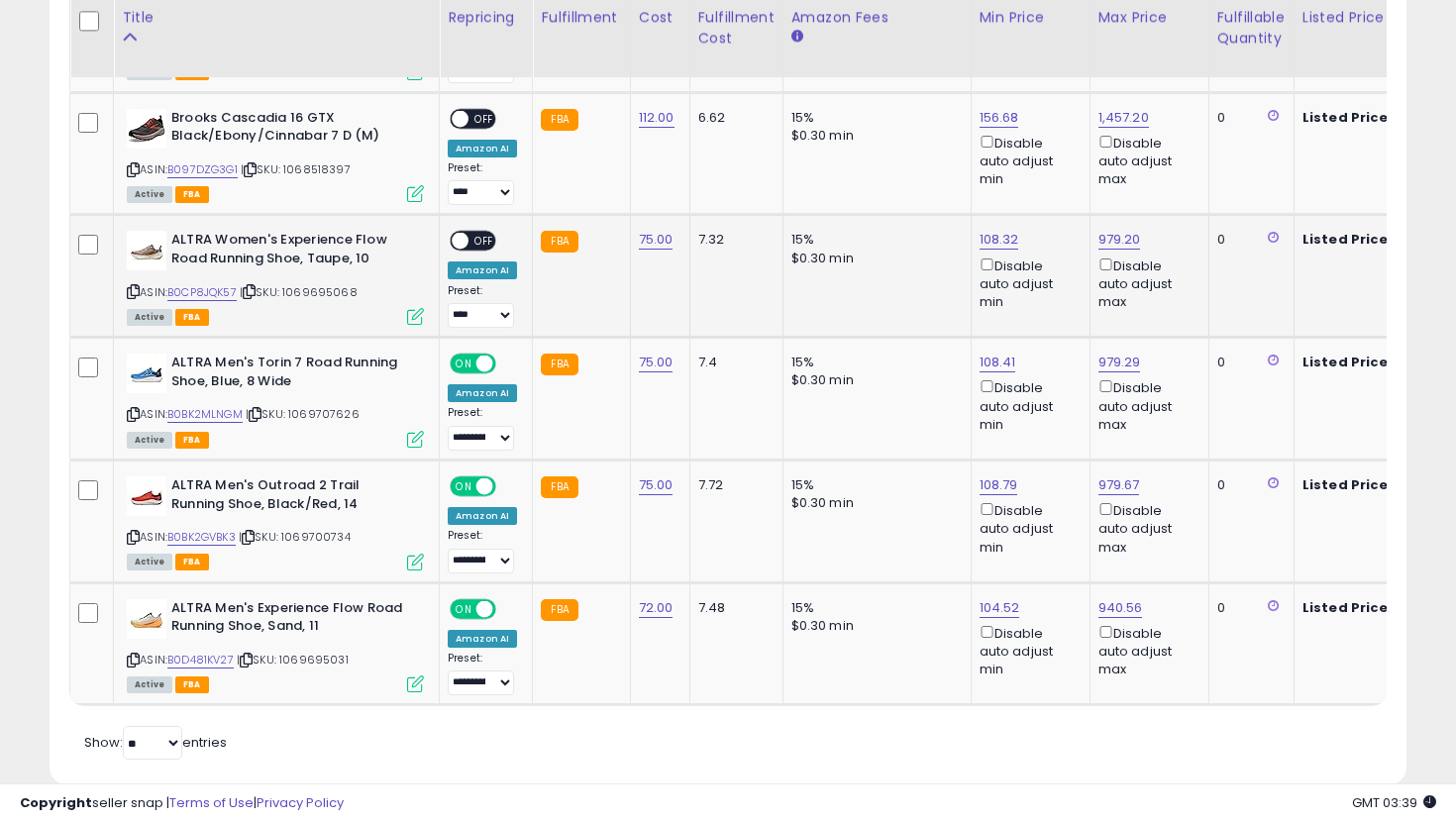 click on "OFF" at bounding box center (484, 241) 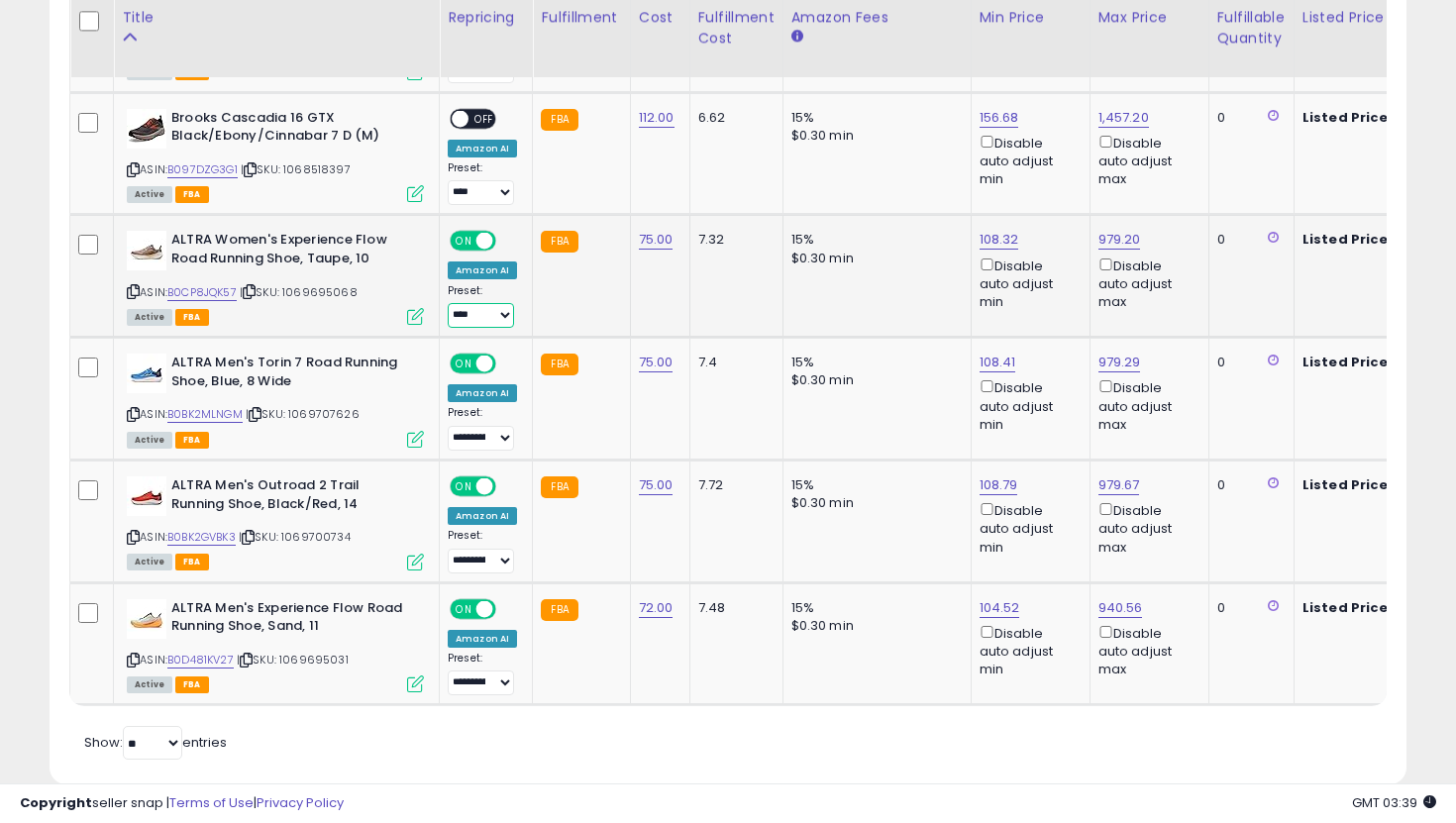 click on "**********" at bounding box center [480, 315] 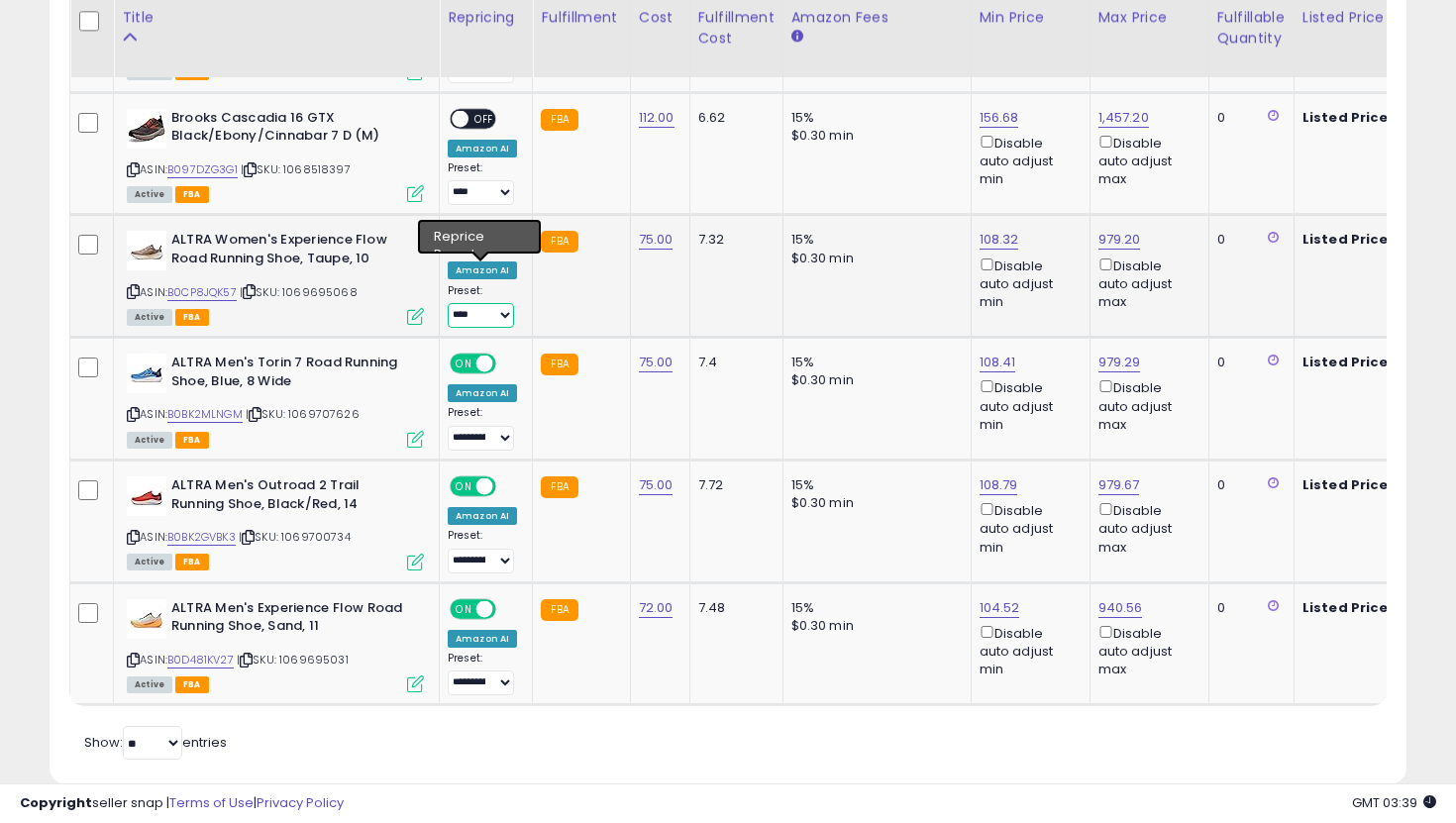 select on "**********" 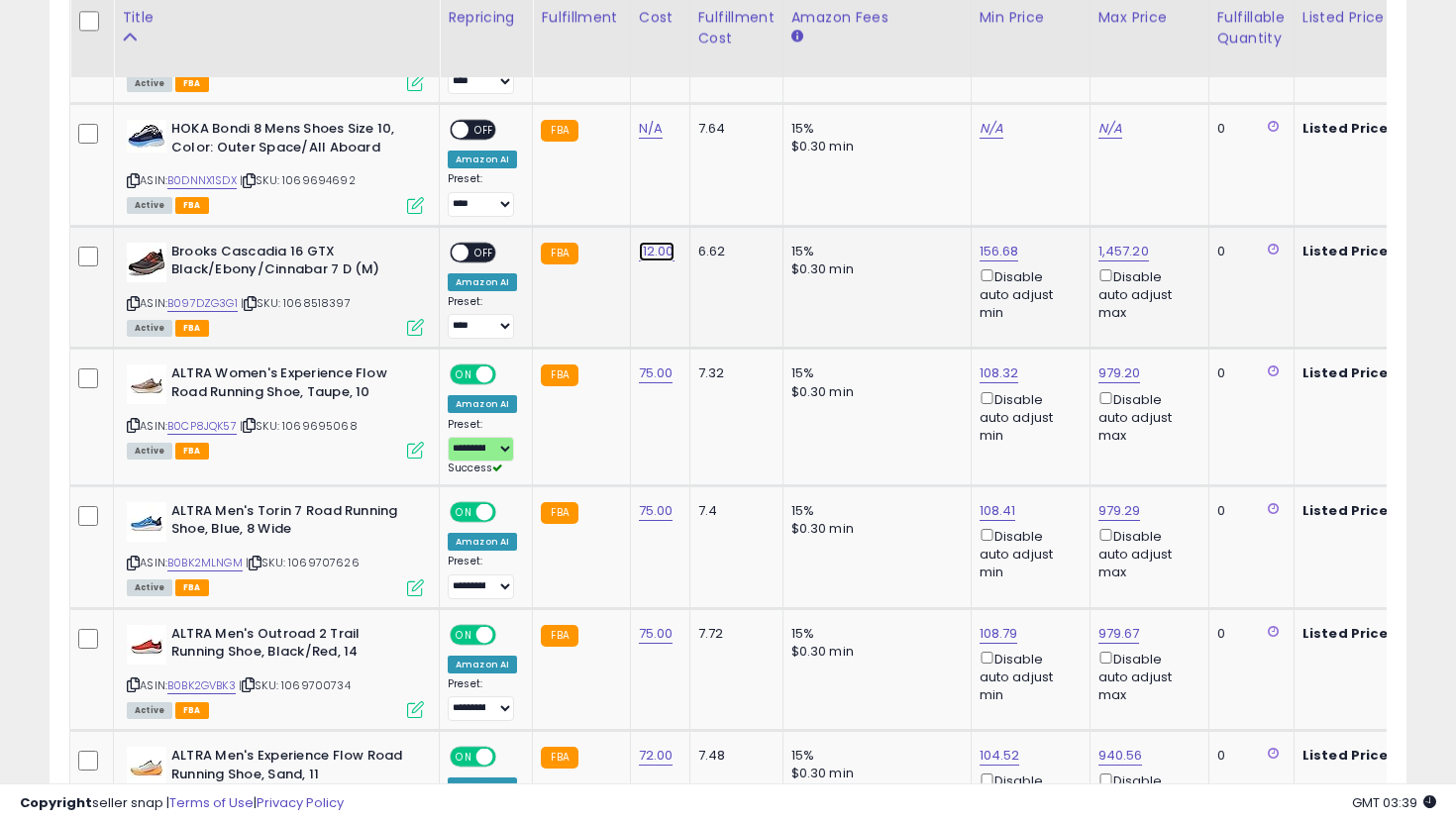 click on "112.00" at bounding box center (651, -2341) 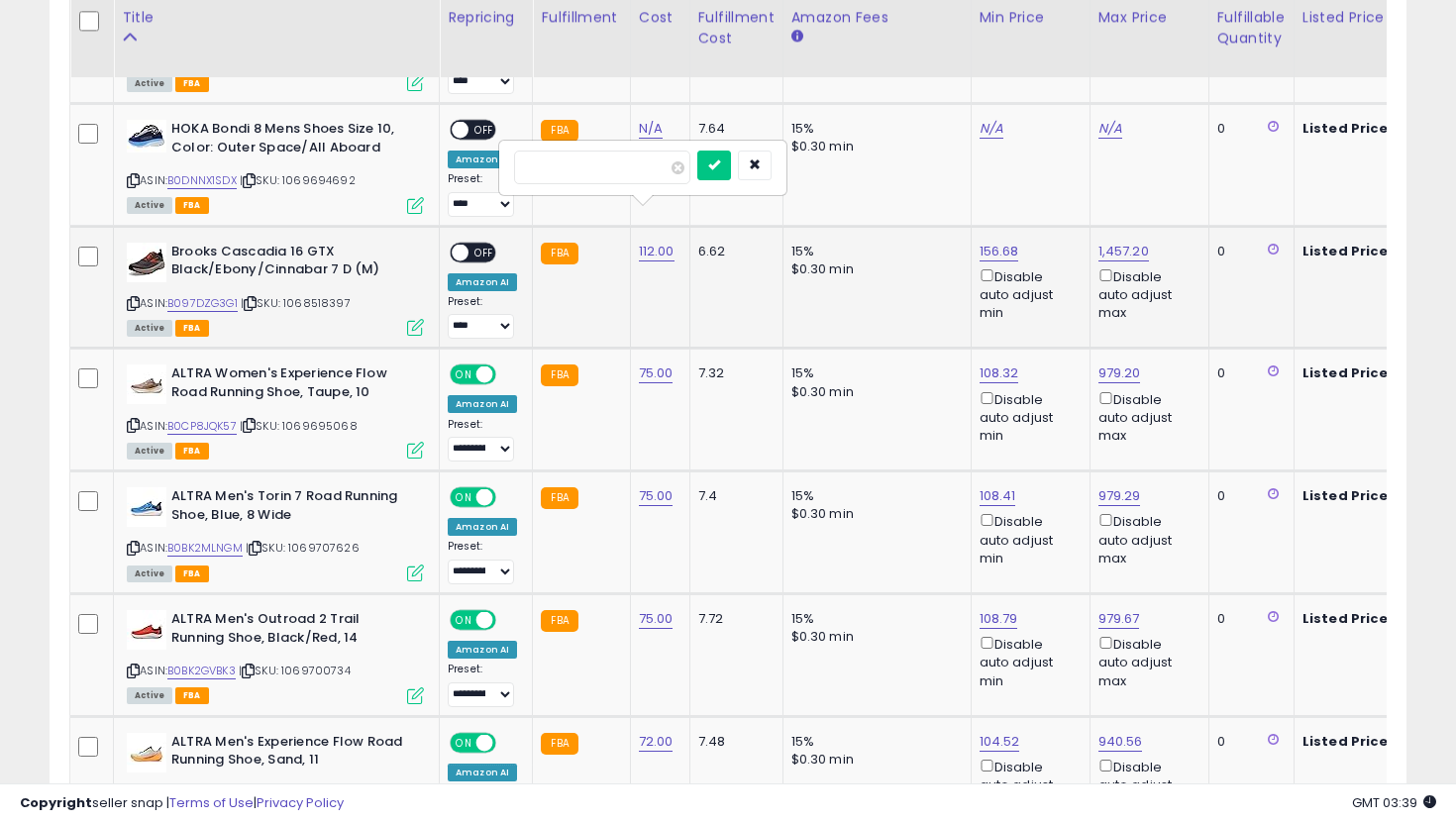 drag, startPoint x: 612, startPoint y: 161, endPoint x: 507, endPoint y: 161, distance: 105 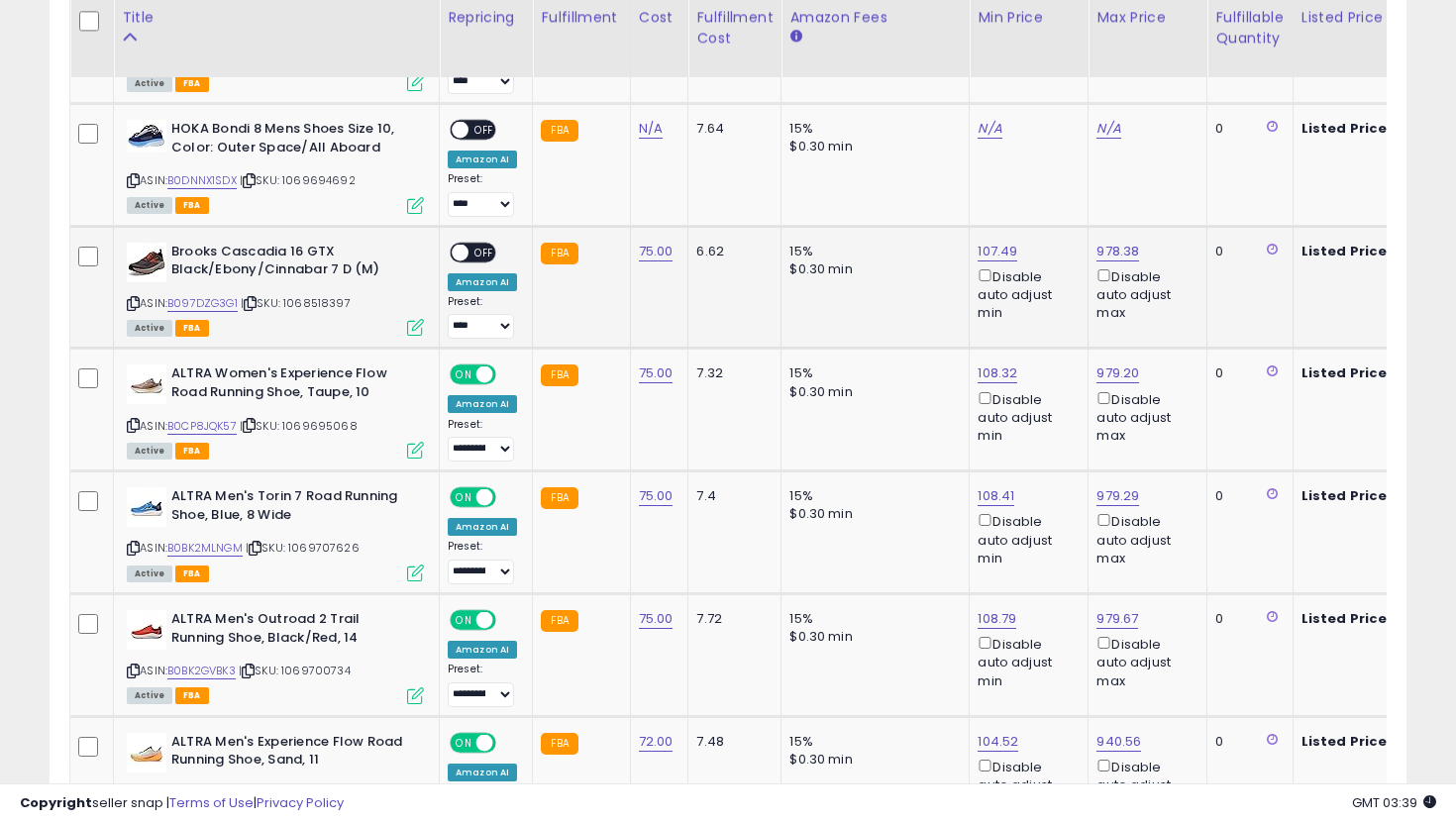 click on "**********" 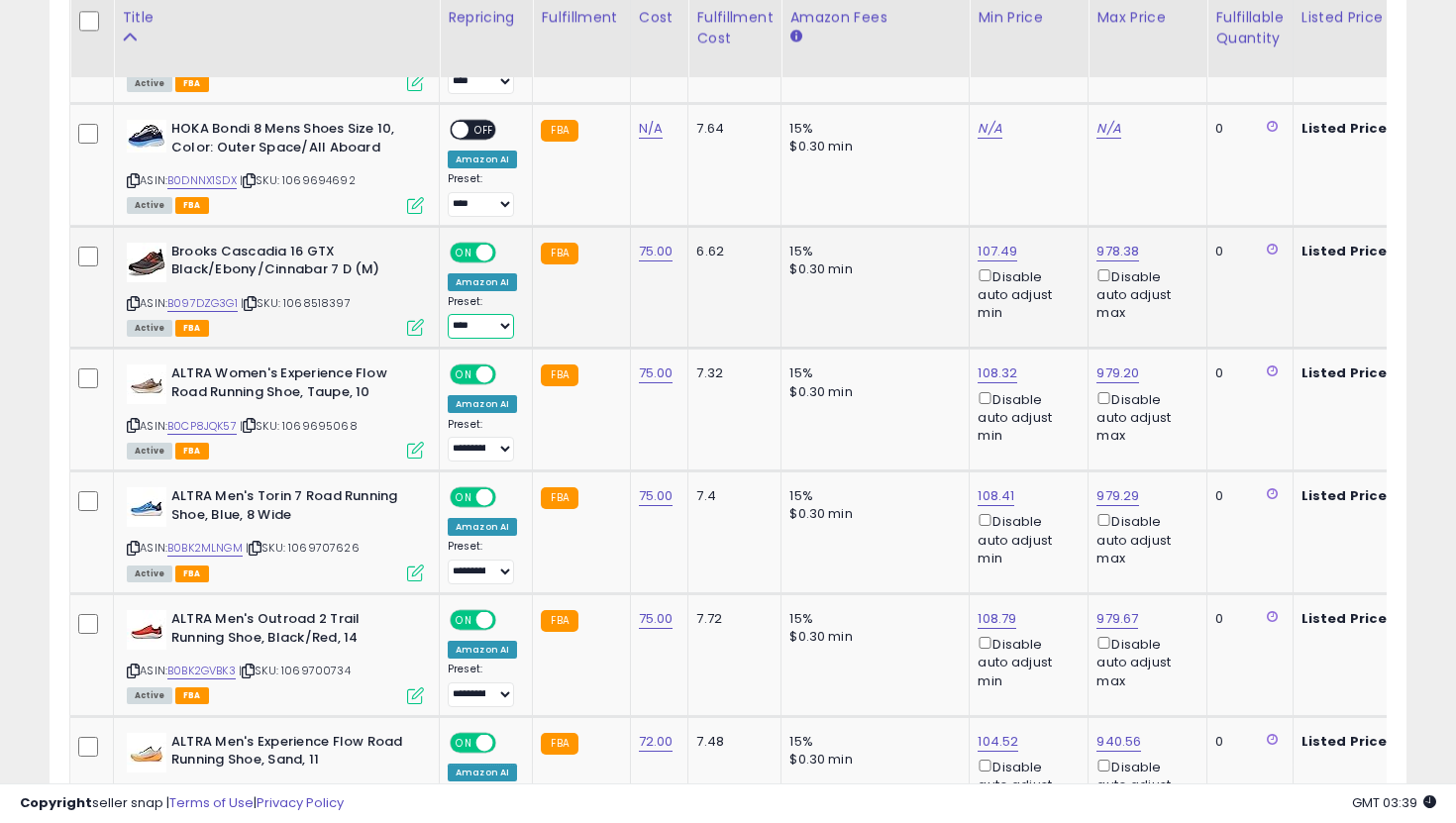 click on "**********" at bounding box center (480, 326) 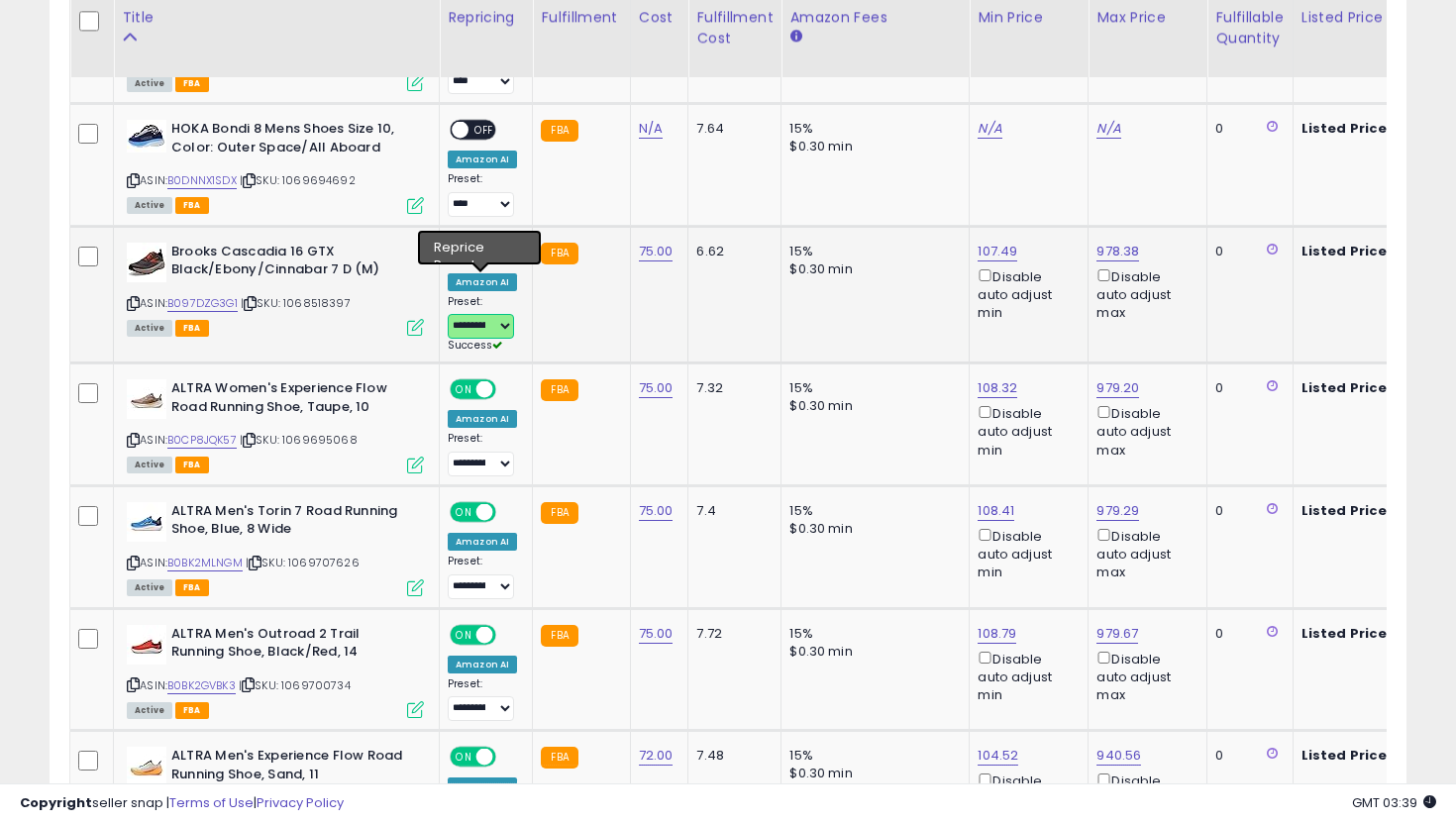 click on "**********" at bounding box center [480, 326] 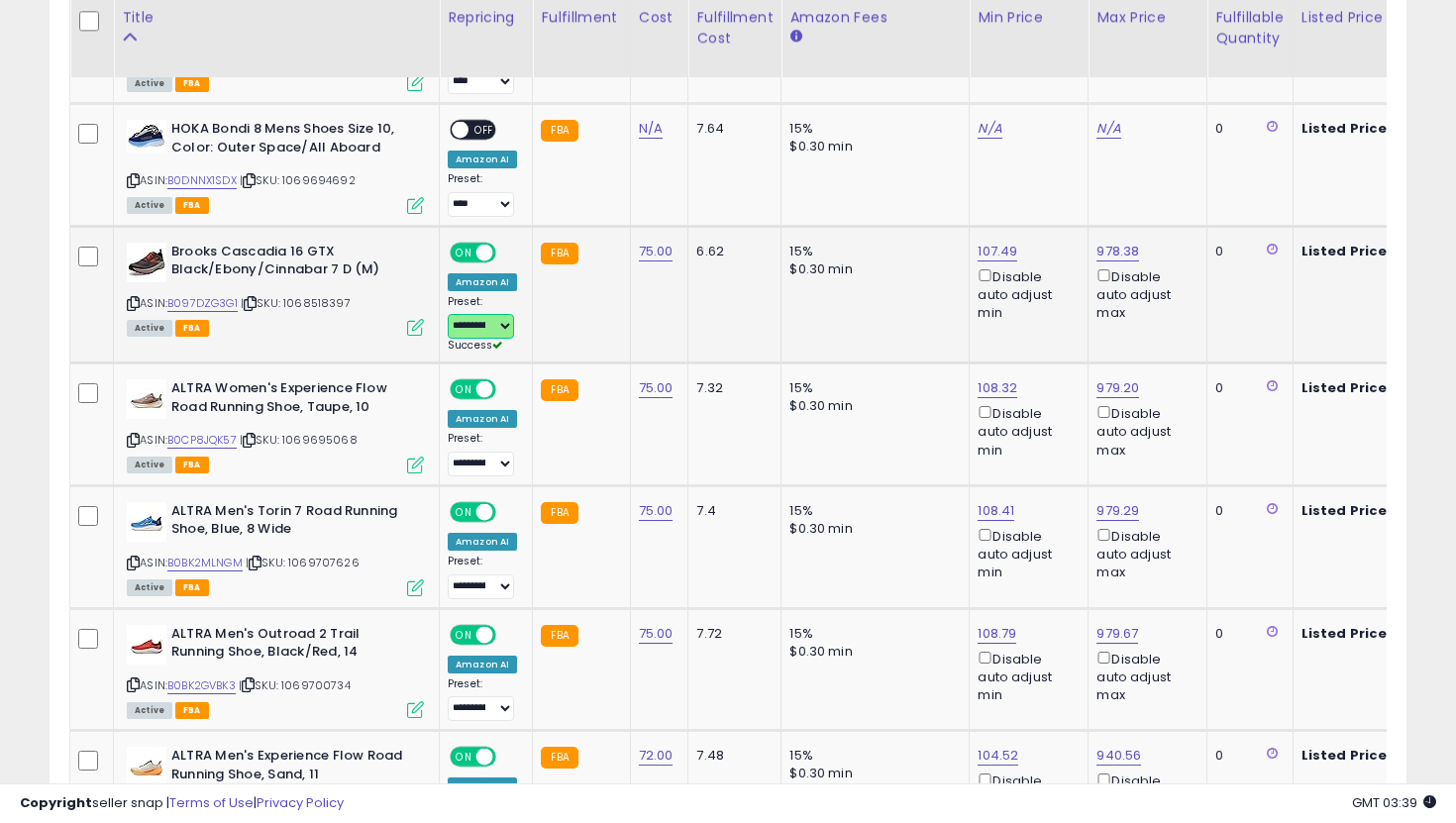 select on "**********" 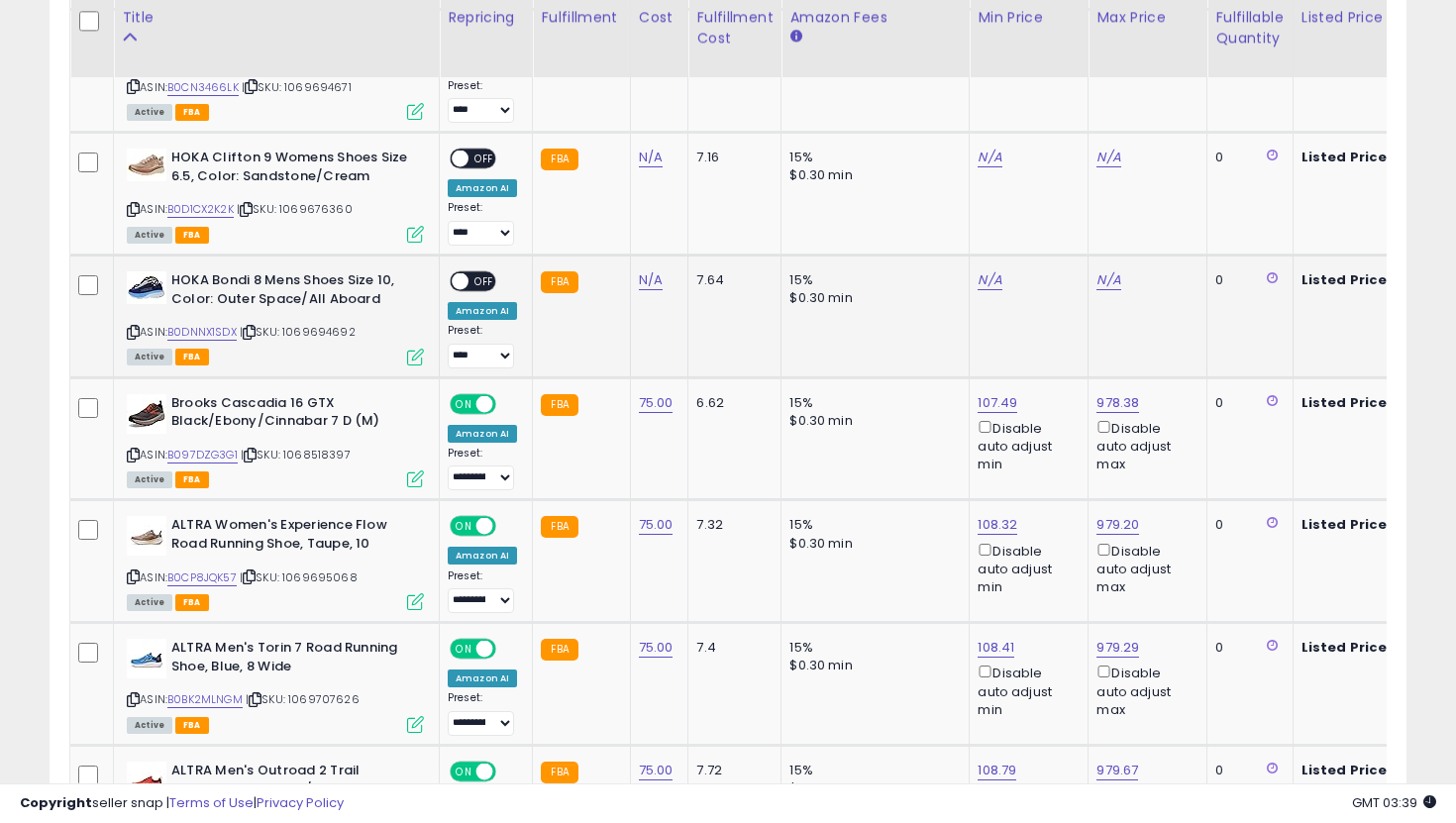 click on "N/A" 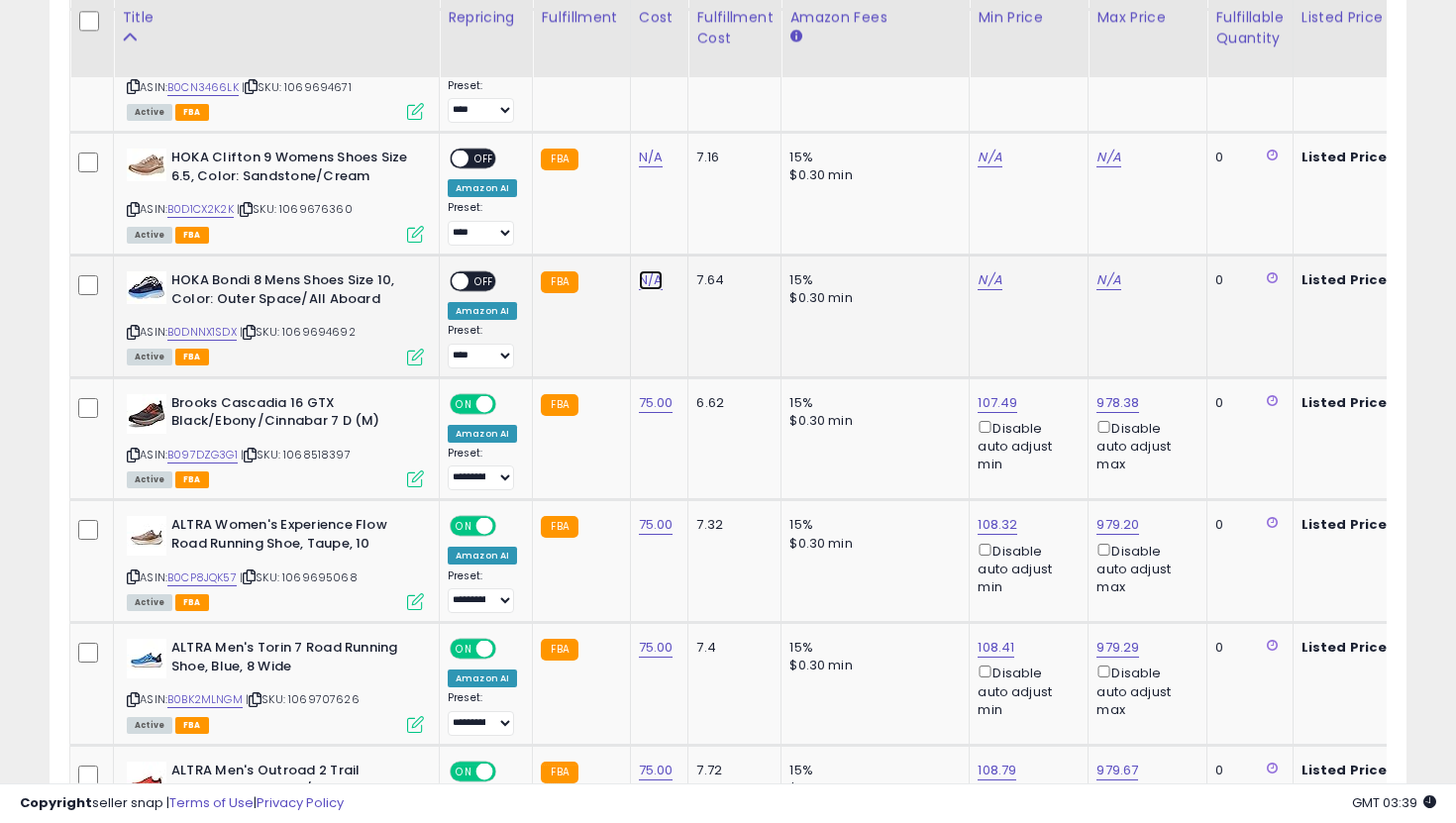 click on "N/A" at bounding box center [651, -2190] 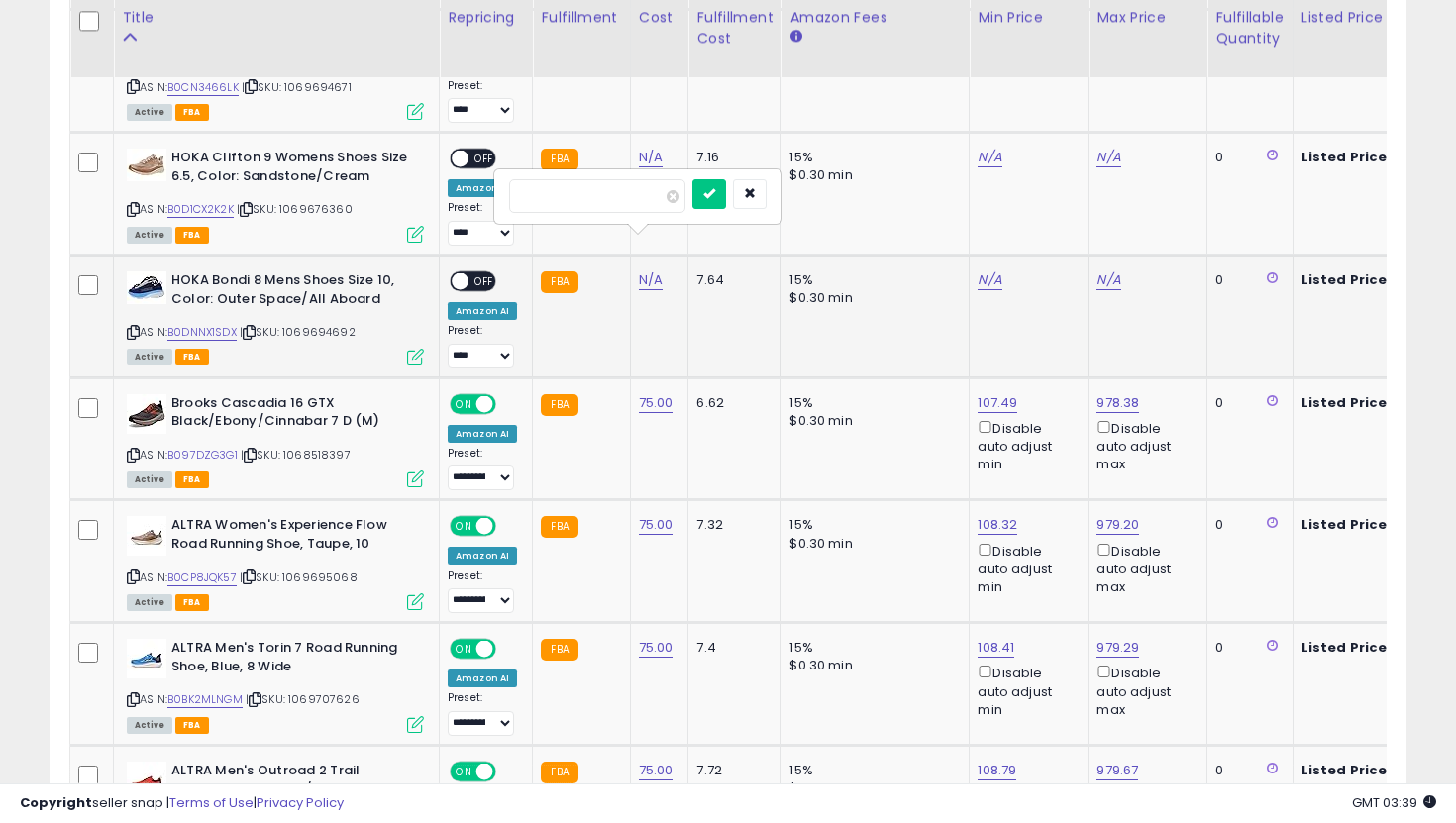 type on "***" 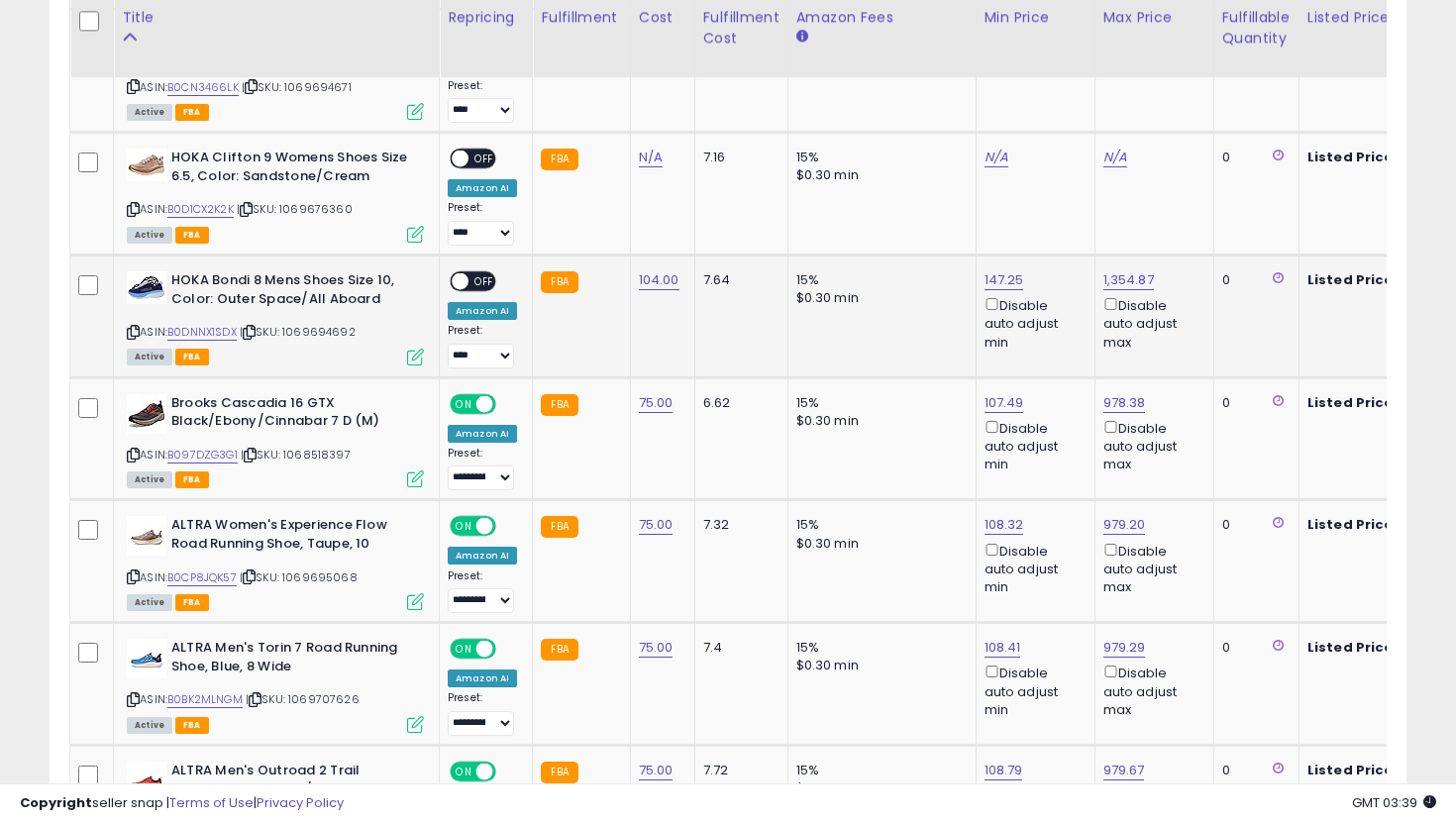 click on "ON   OFF" at bounding box center [451, 281] 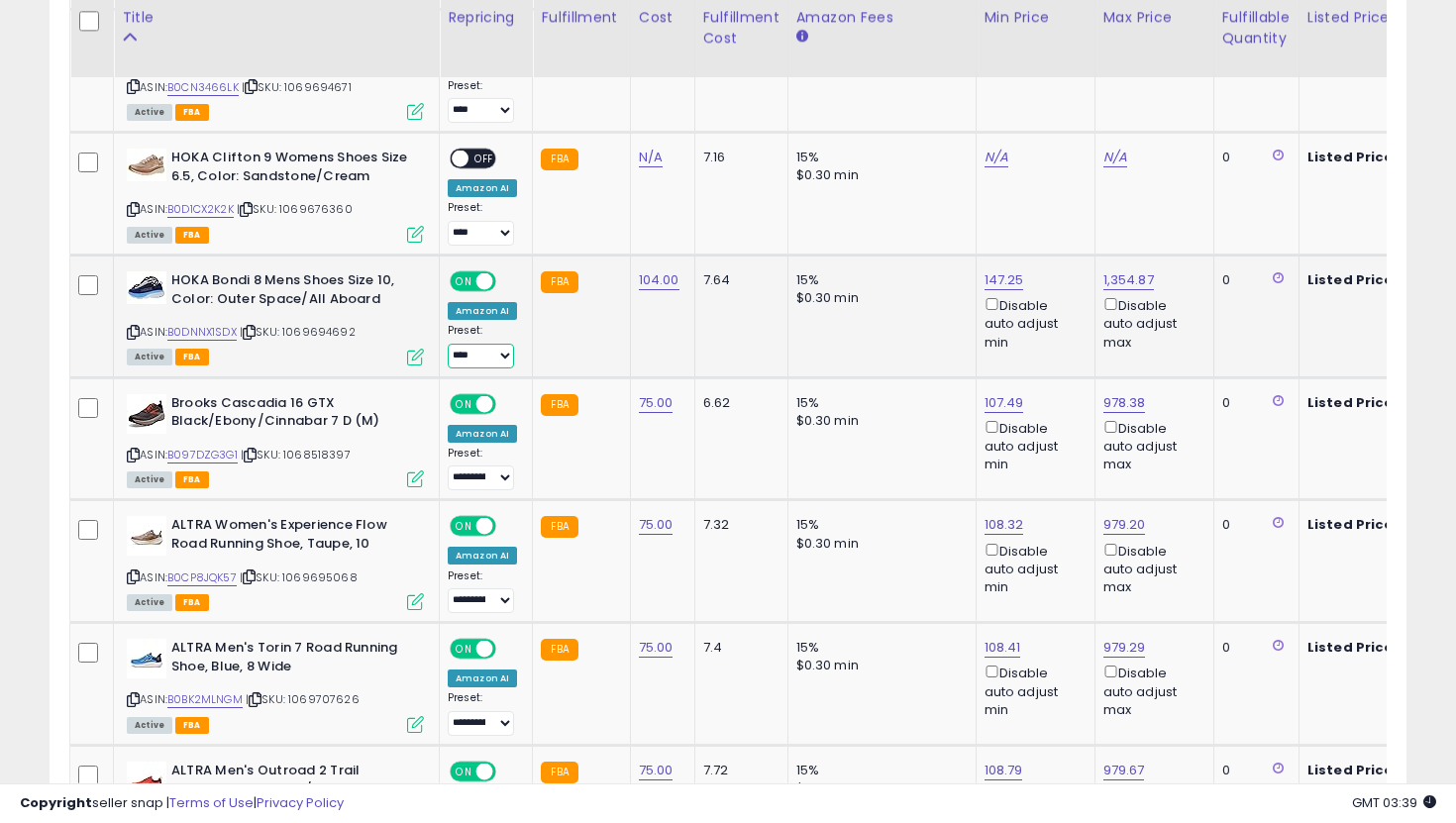 click on "**********" at bounding box center (480, 356) 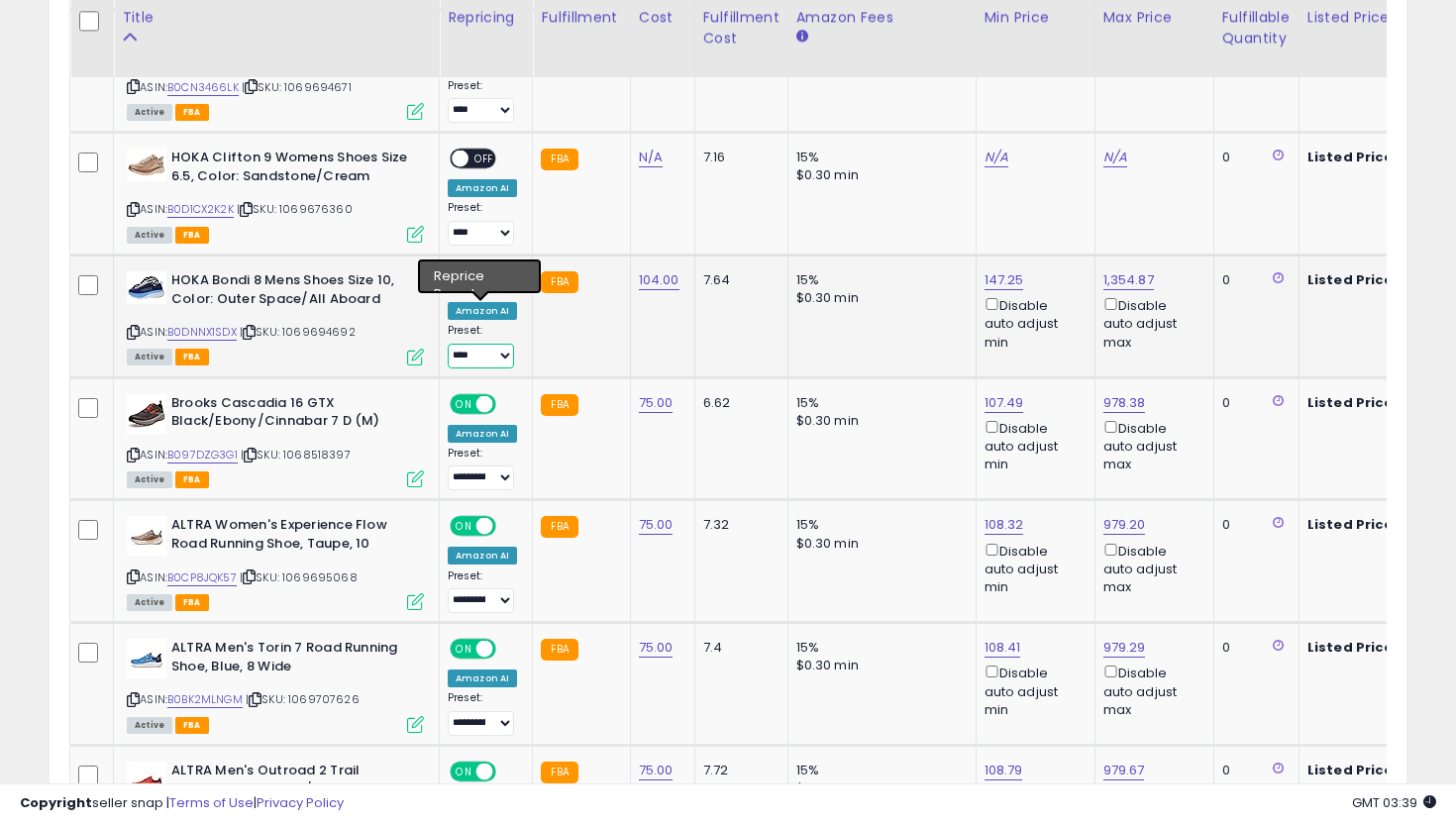 select on "**********" 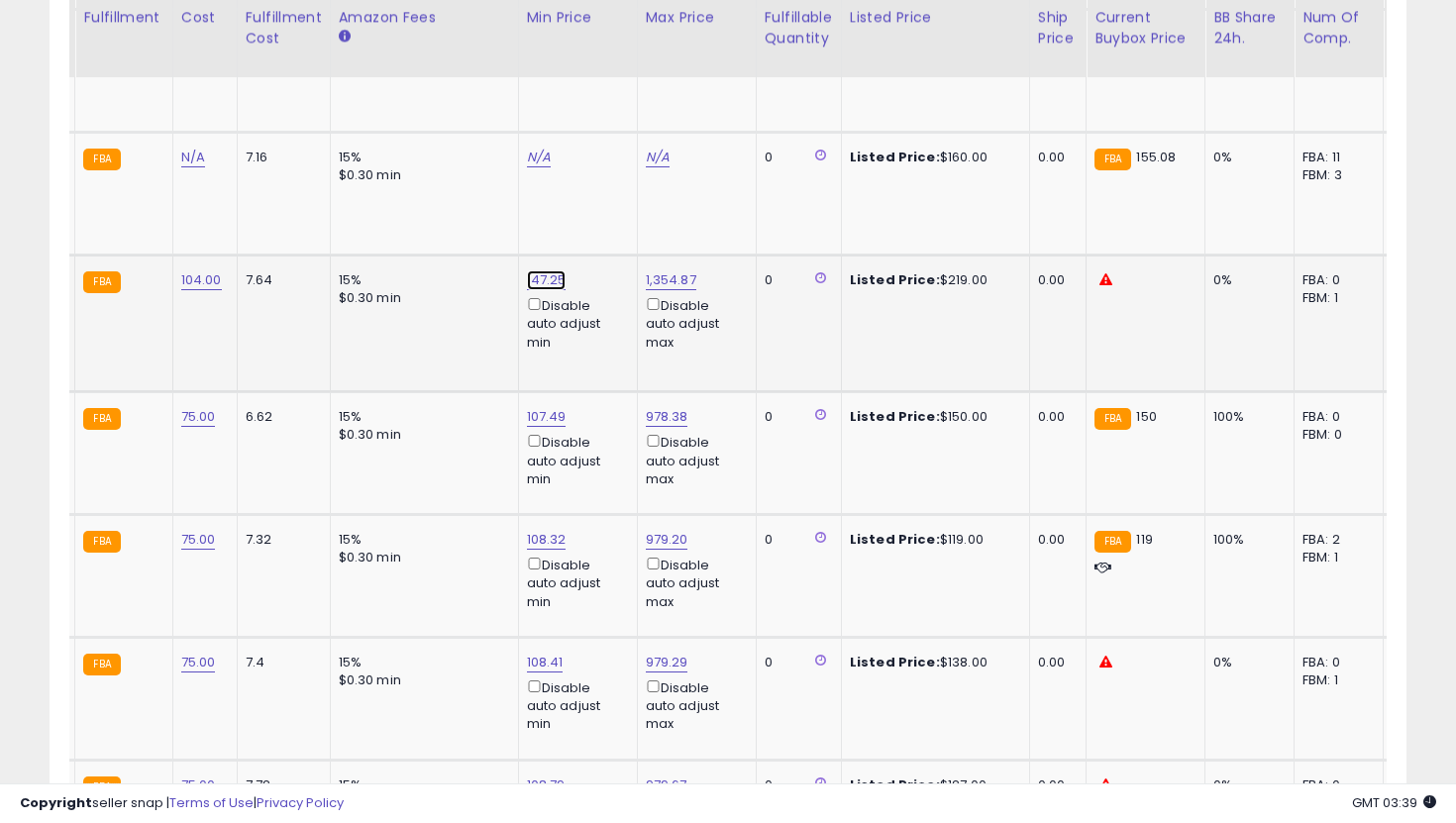 click on "147.25" at bounding box center (539, -2190) 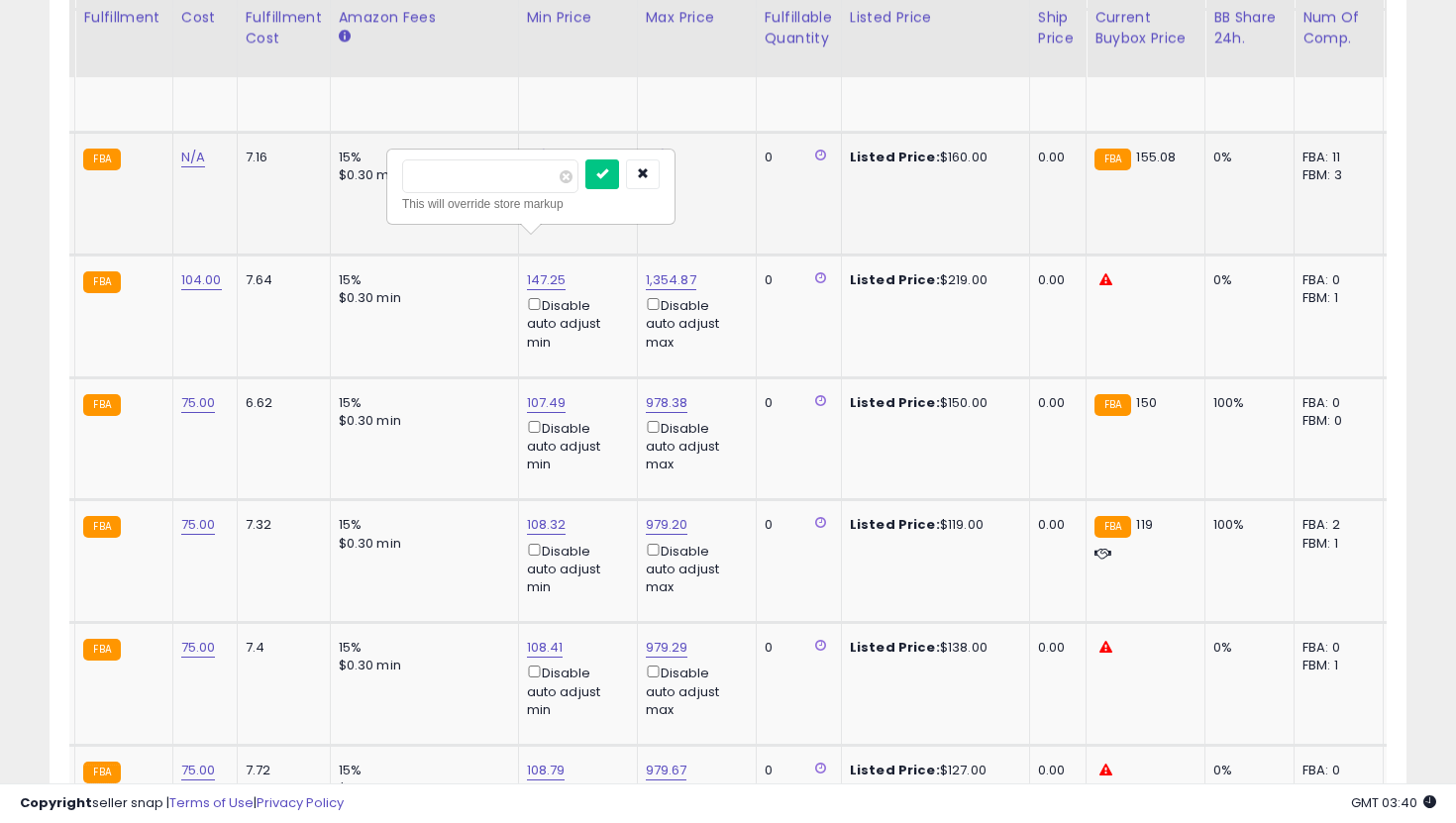 drag, startPoint x: 494, startPoint y: 186, endPoint x: 376, endPoint y: 176, distance: 118.422971 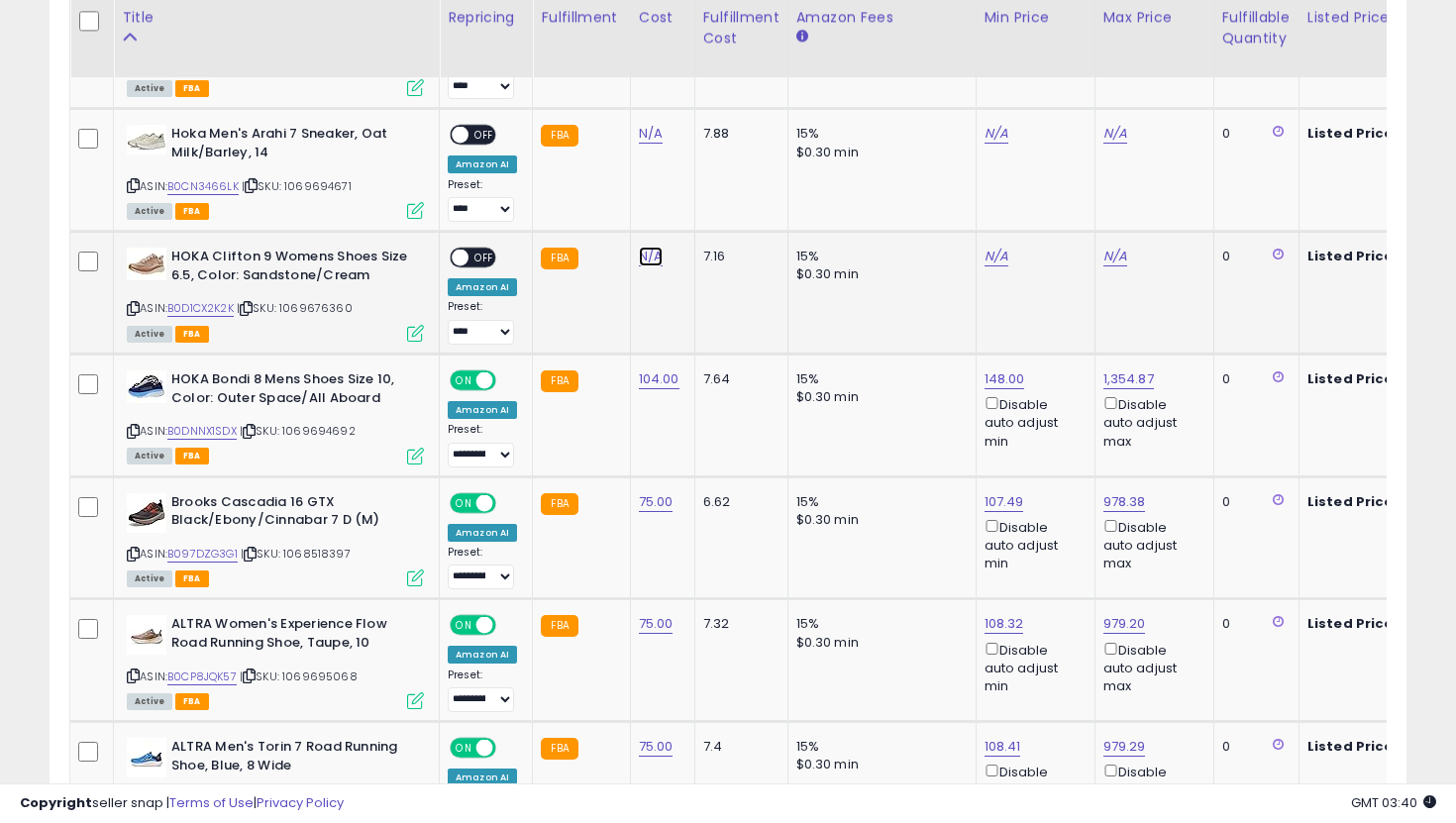 click on "N/A" at bounding box center [651, -2091] 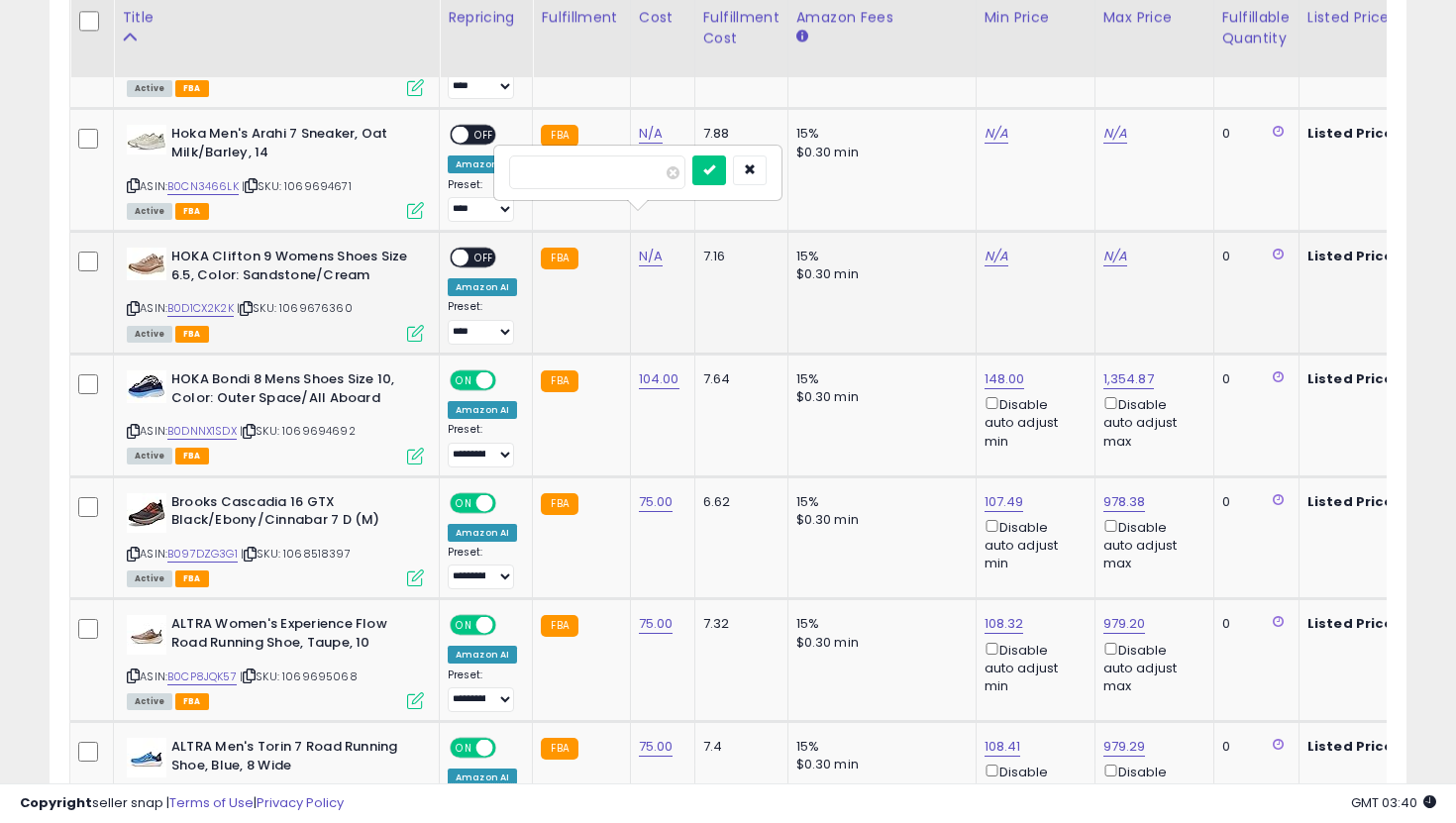 type on "***" 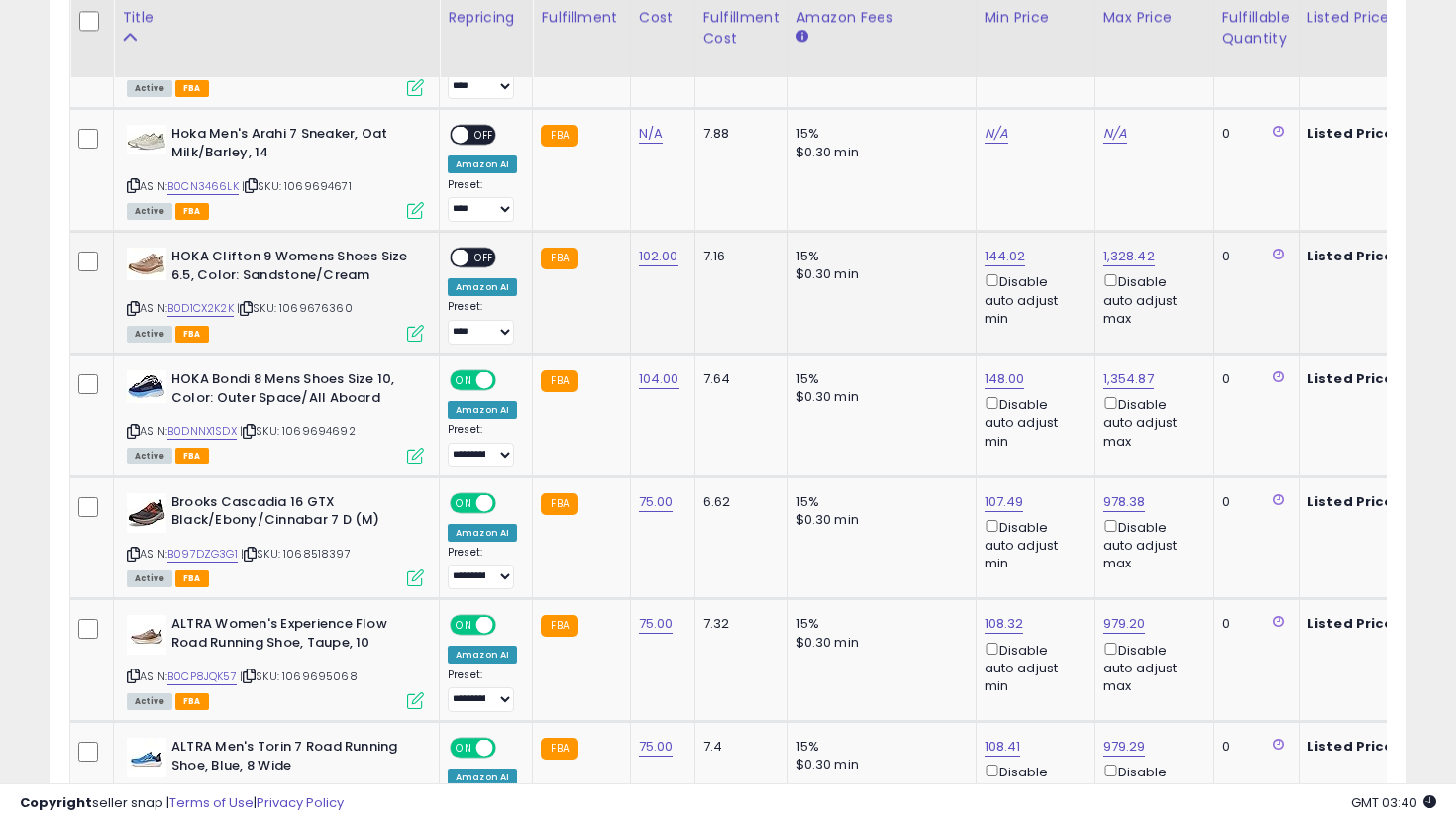 click on "OFF" at bounding box center [484, 257] 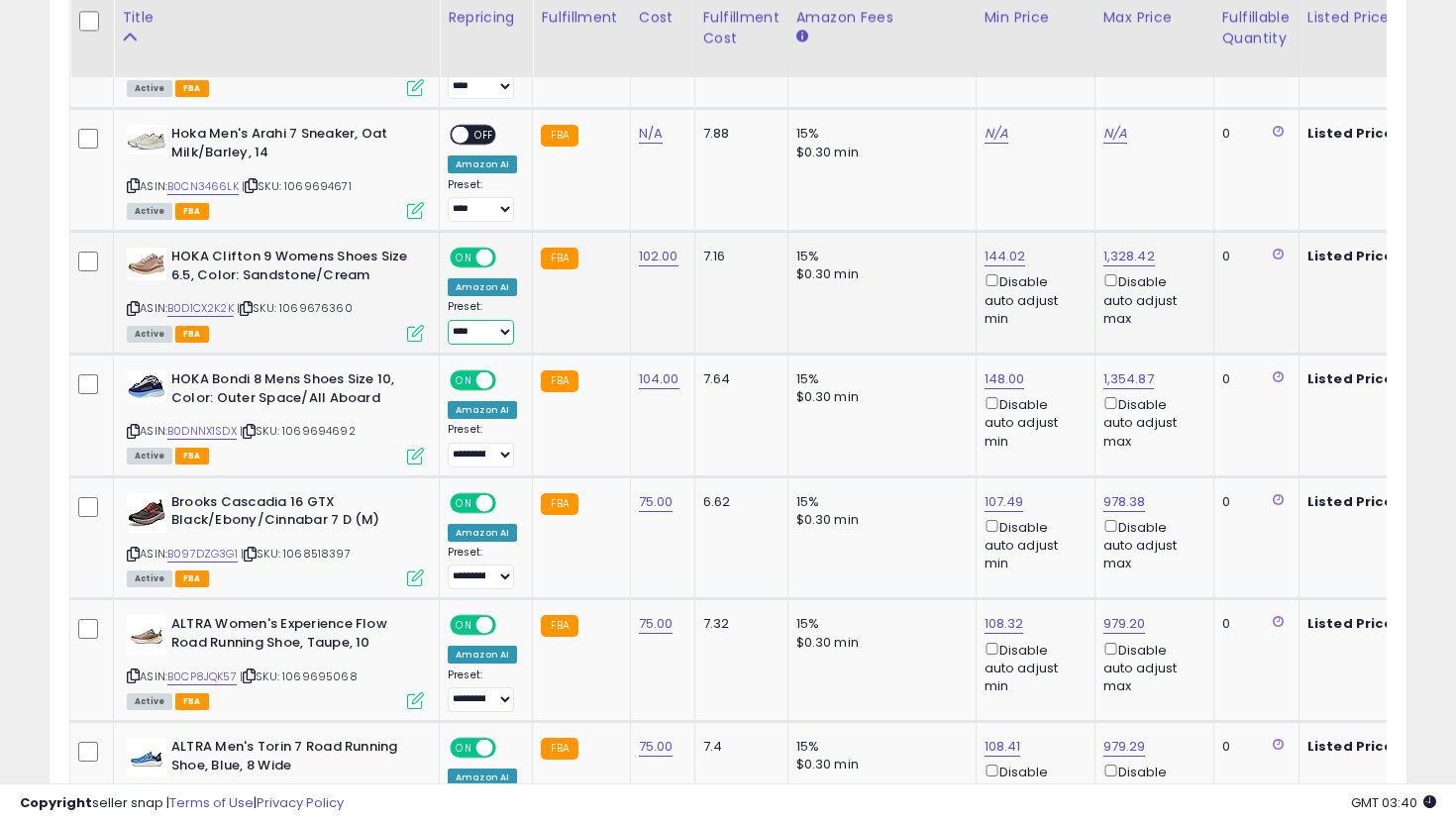 click on "**********" at bounding box center (480, 332) 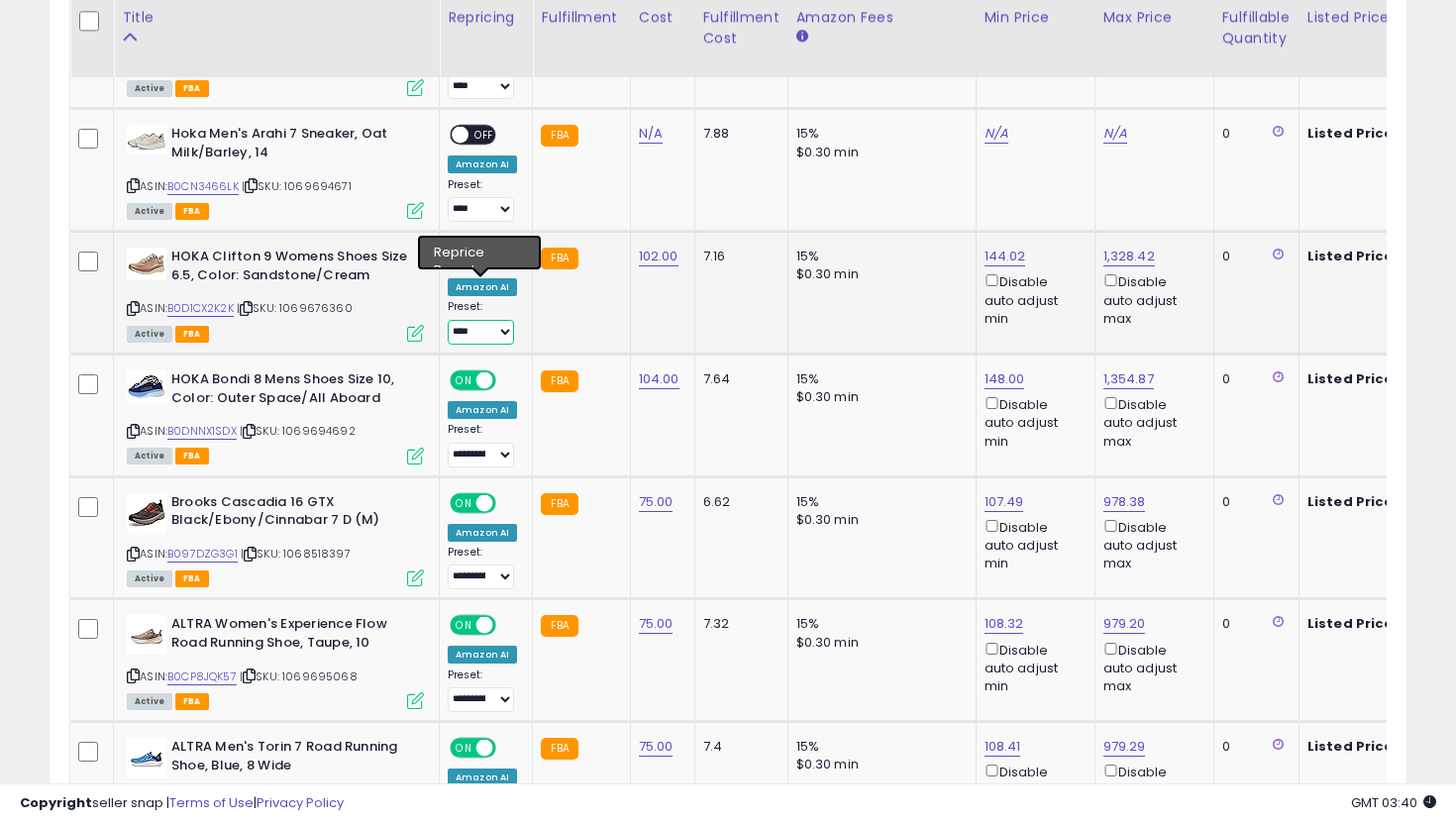 select on "**********" 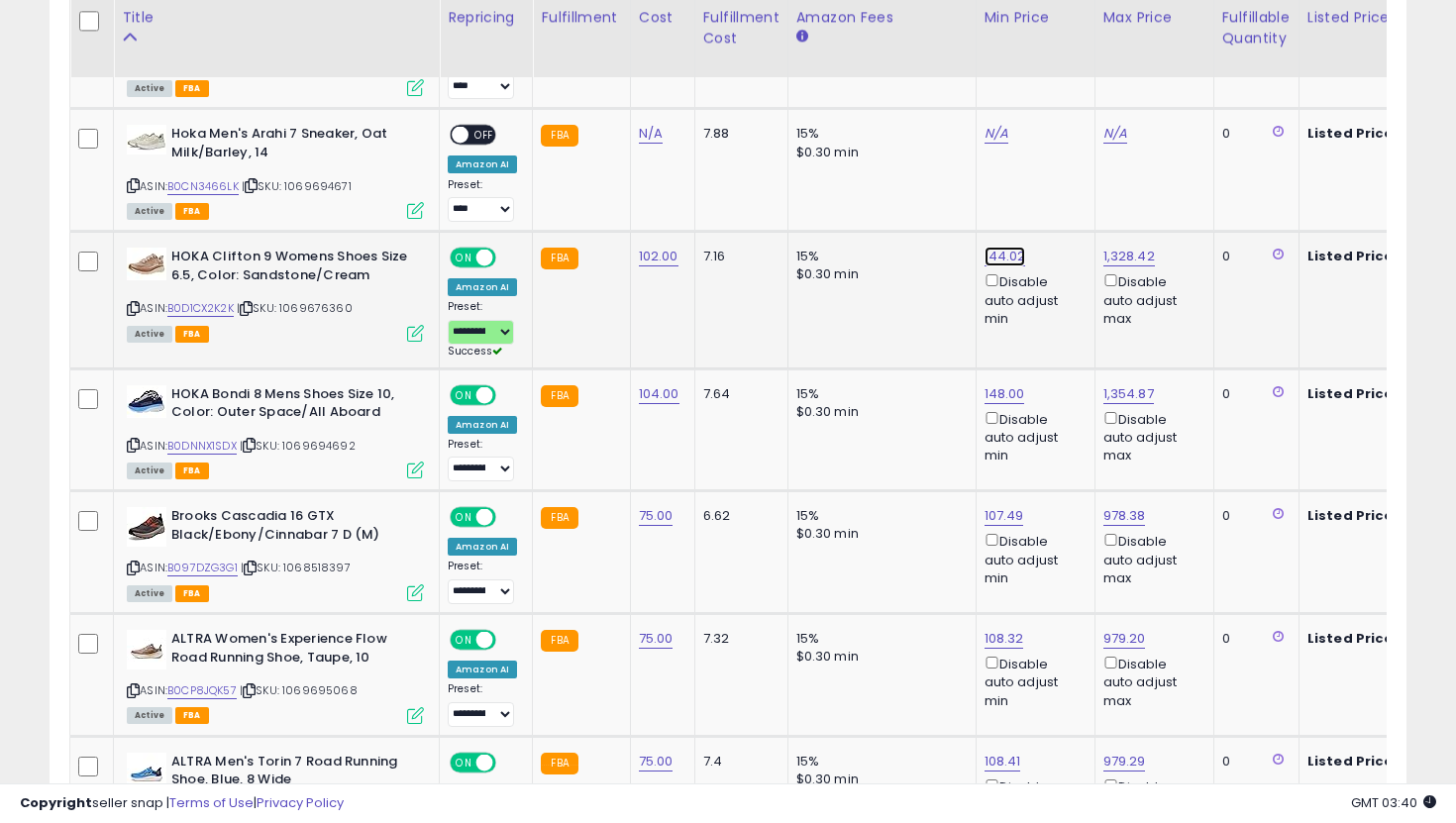 click on "144.02" at bounding box center (996, -2091) 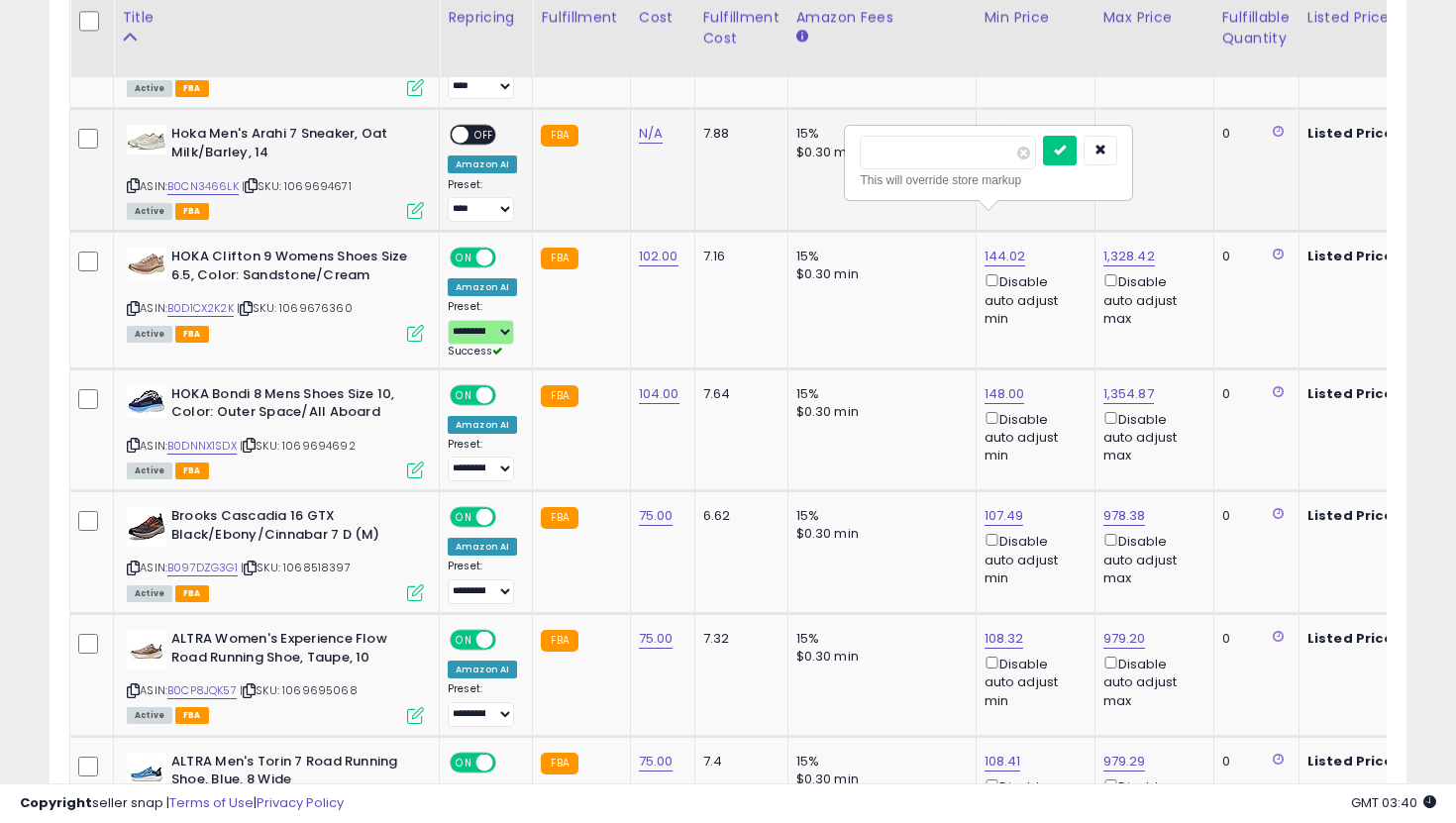 drag, startPoint x: 936, startPoint y: 167, endPoint x: 834, endPoint y: 147, distance: 103.94229 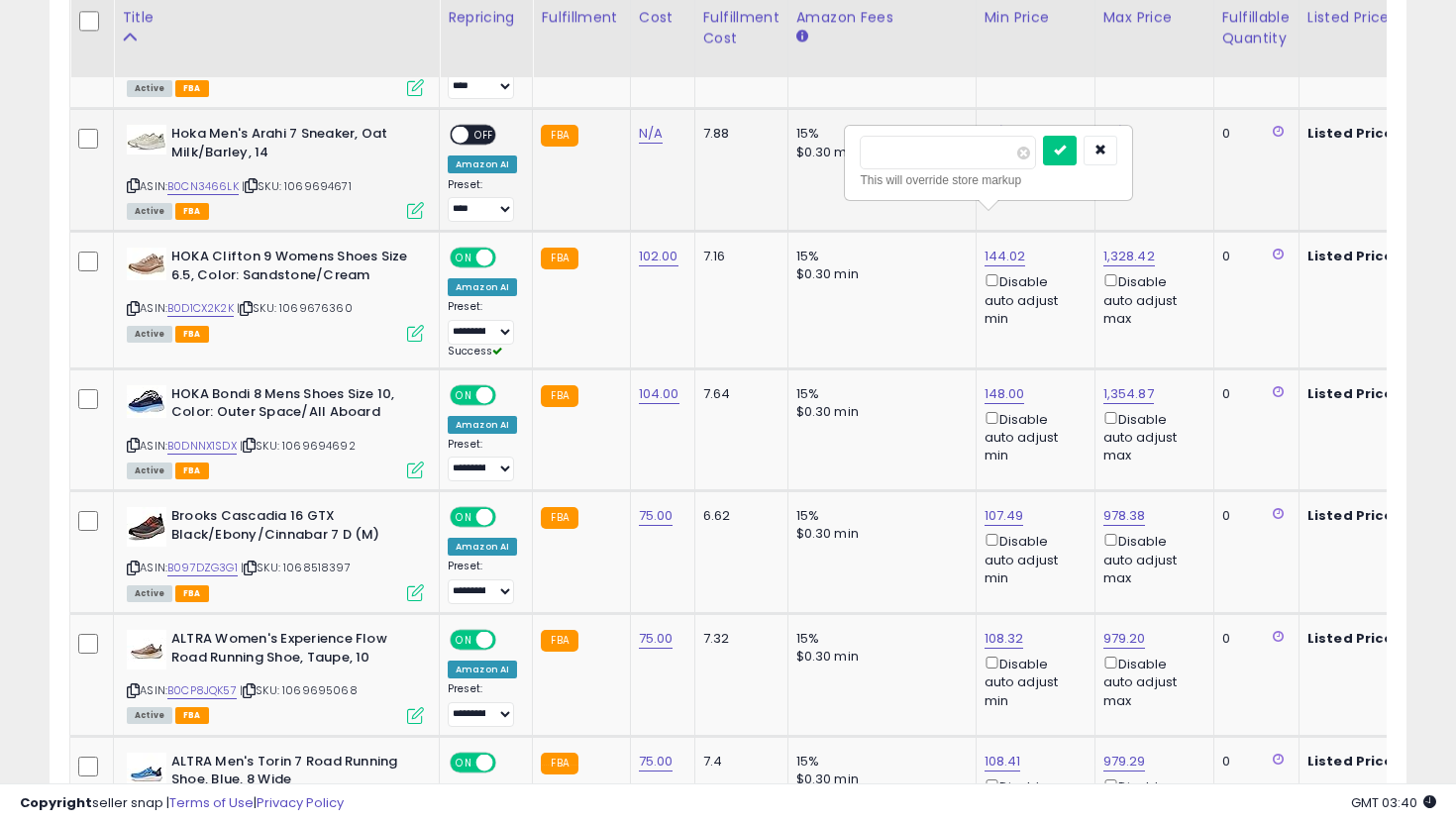 type on "***" 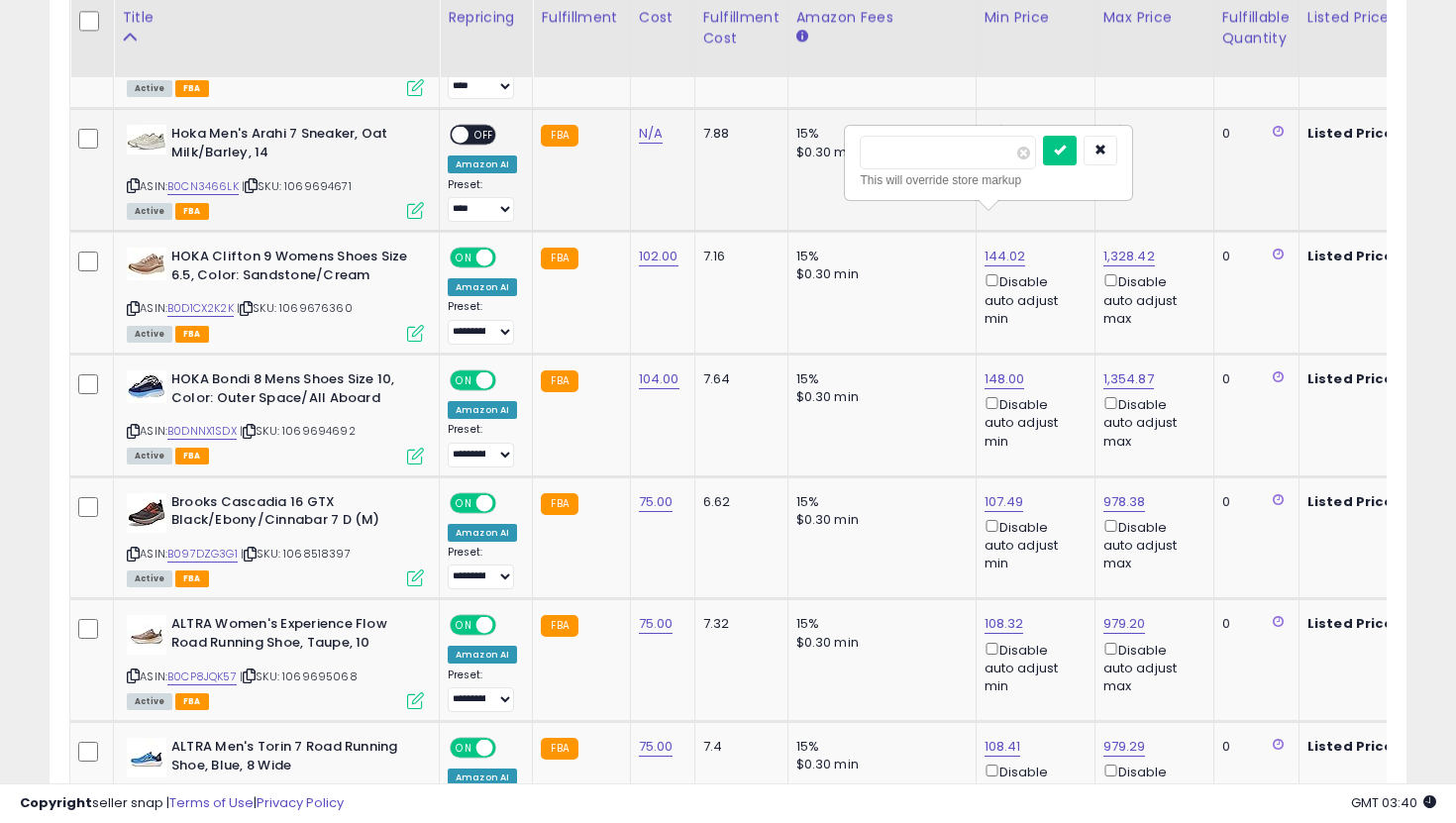 click at bounding box center [1060, 151] 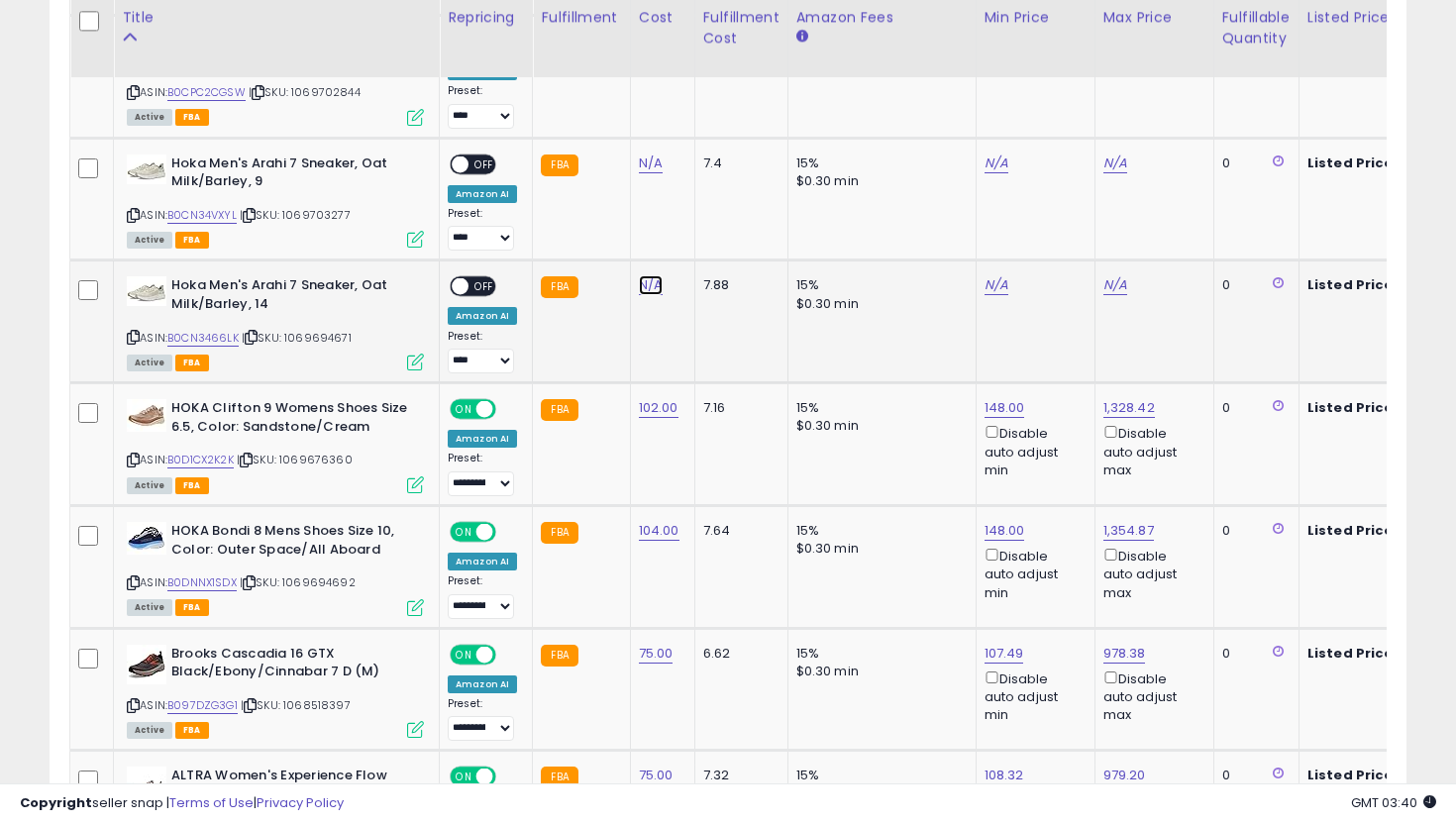 click on "N/A" at bounding box center (651, -1939) 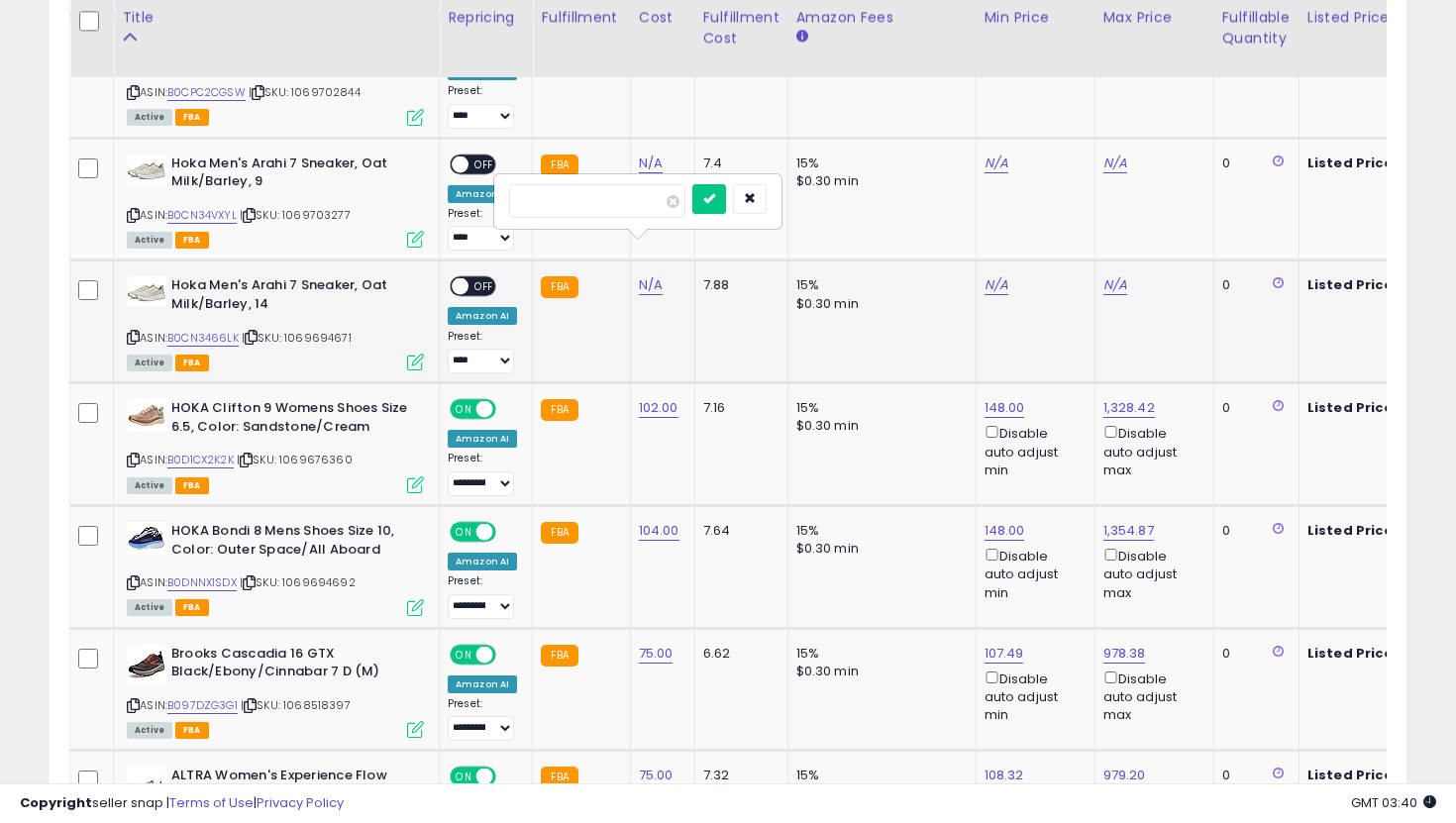 type on "***" 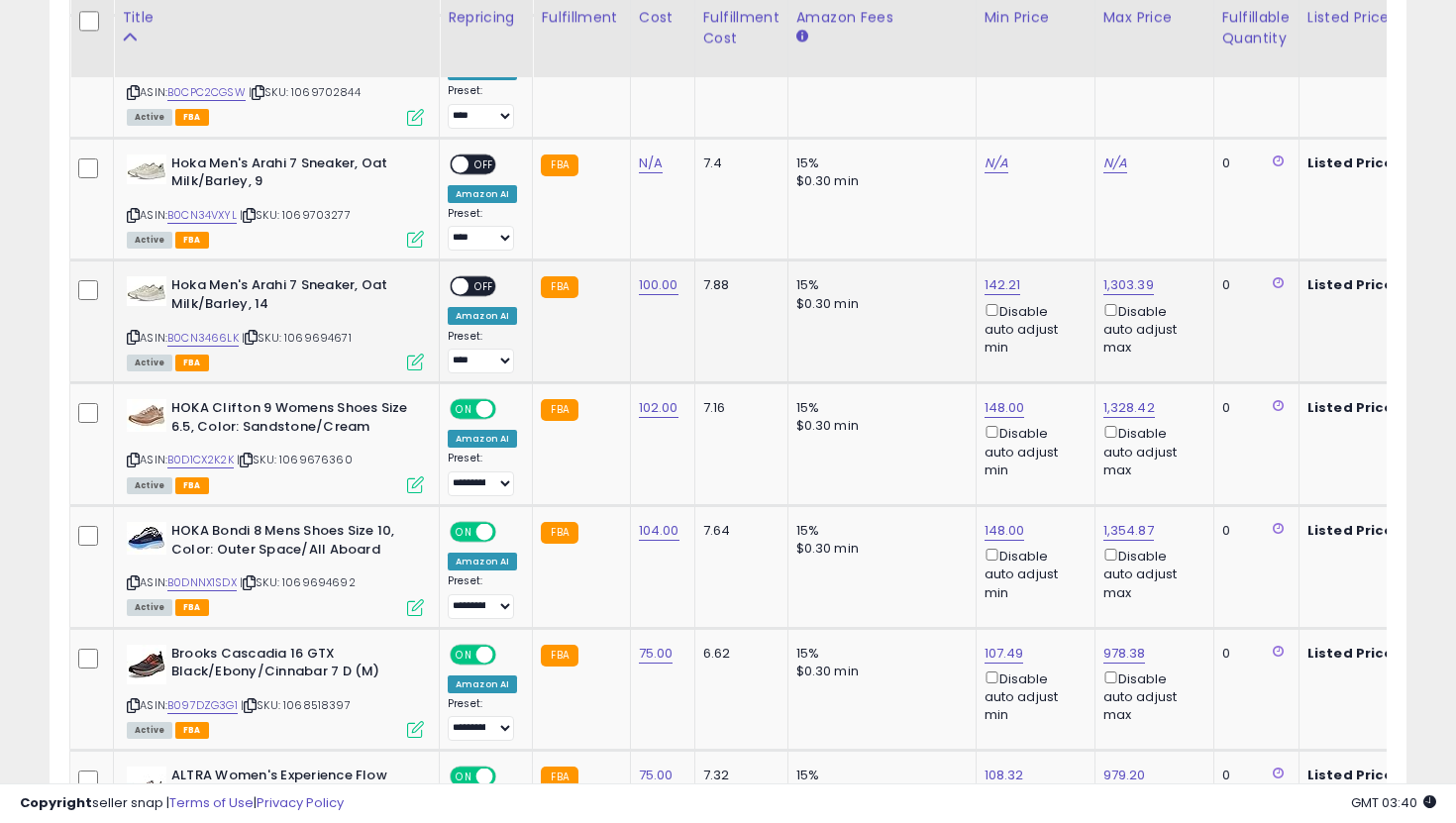 click at bounding box center (460, 286) 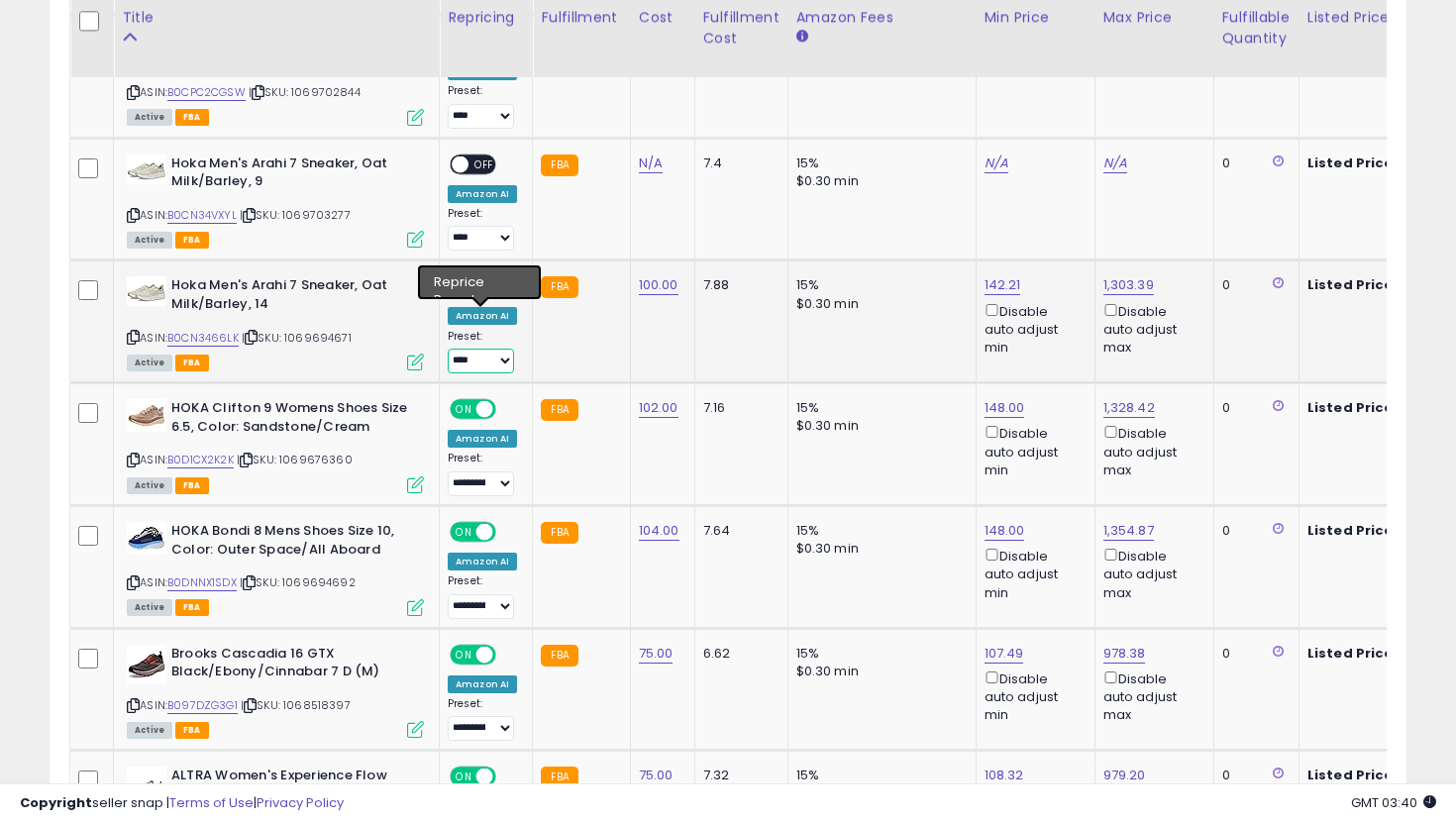 click on "**********" at bounding box center (480, 360) 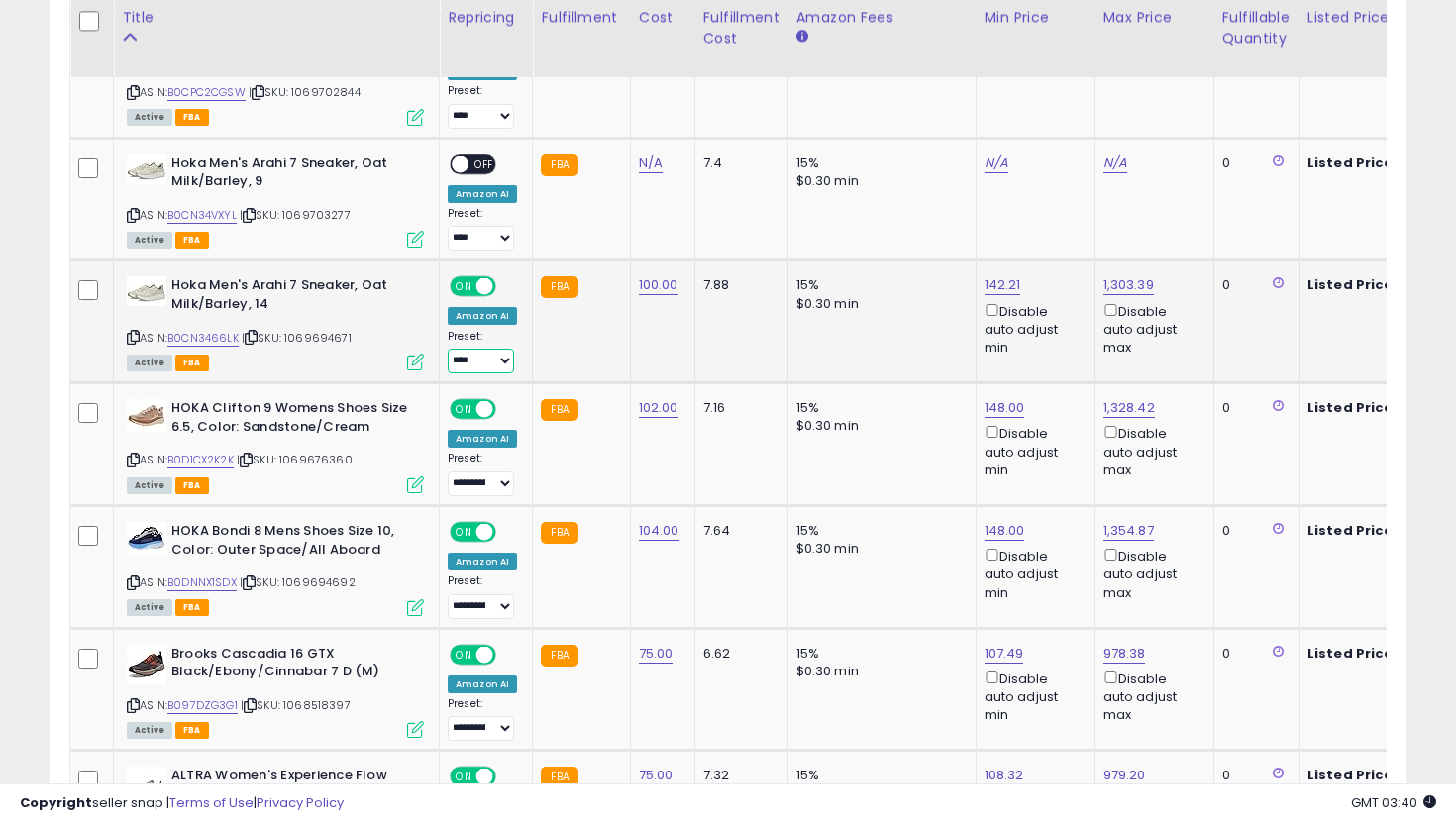 select on "**********" 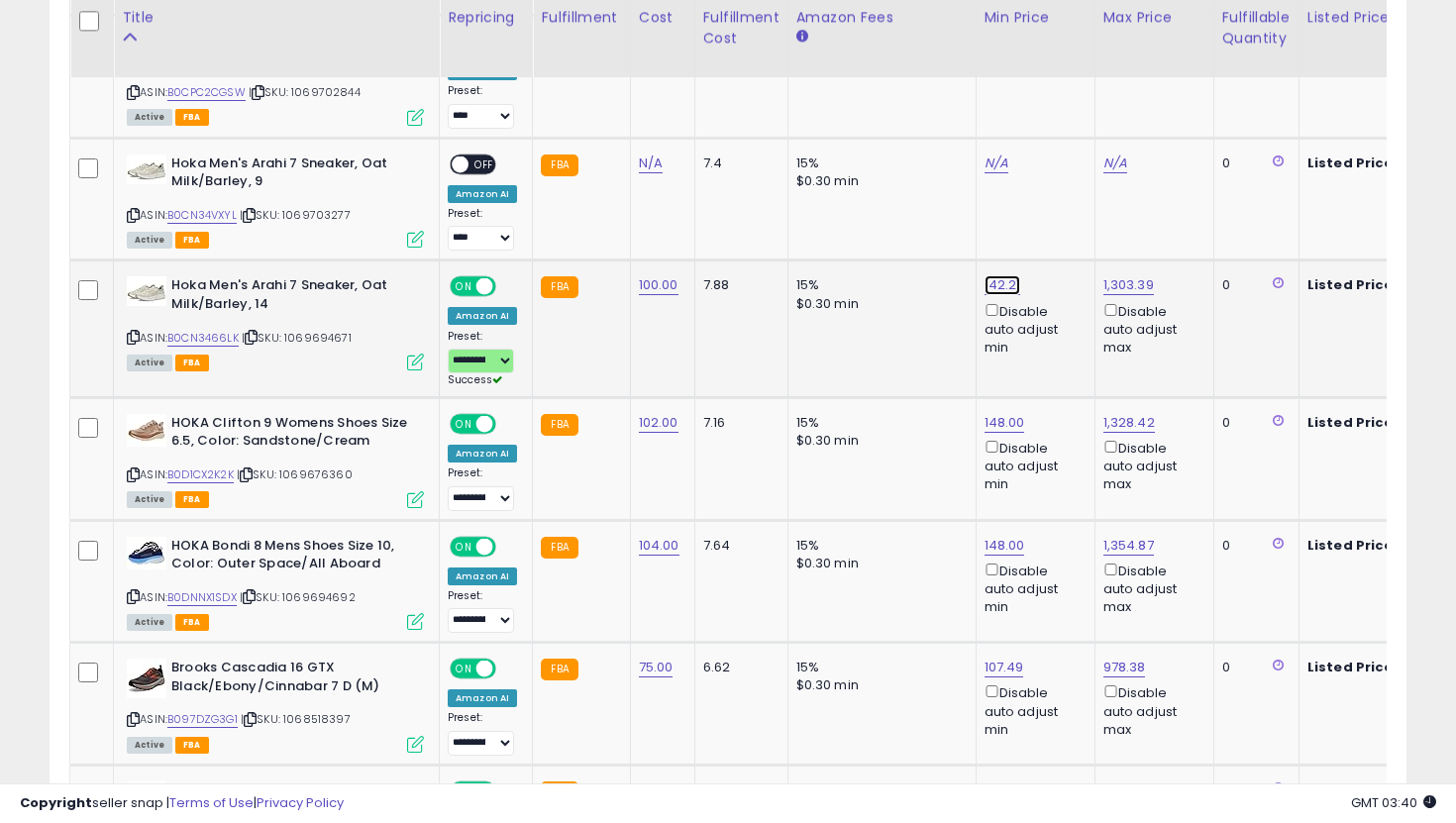 click on "142.21" at bounding box center [996, -1939] 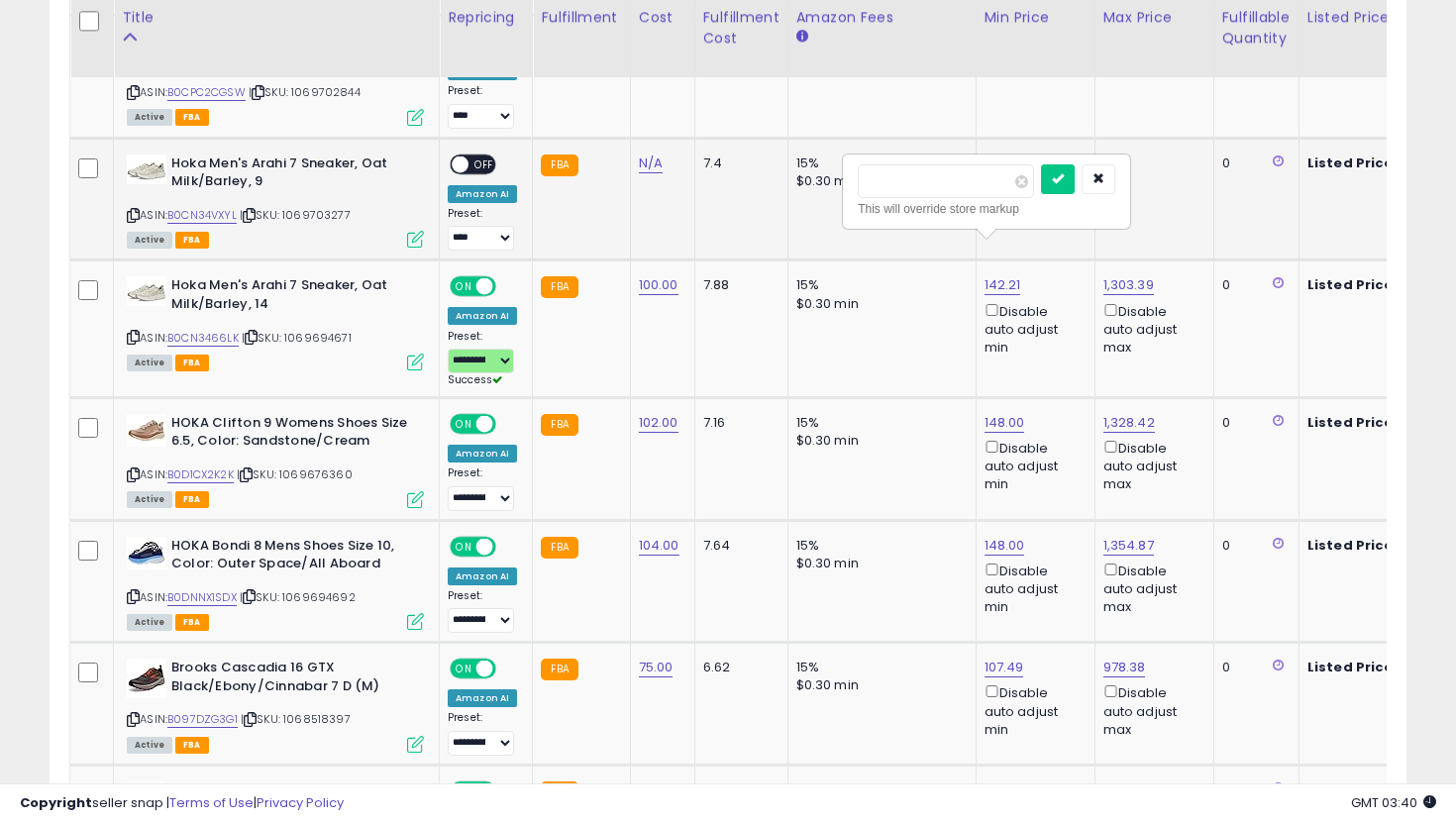 drag, startPoint x: 811, startPoint y: 168, endPoint x: 687, endPoint y: 127, distance: 130.60245 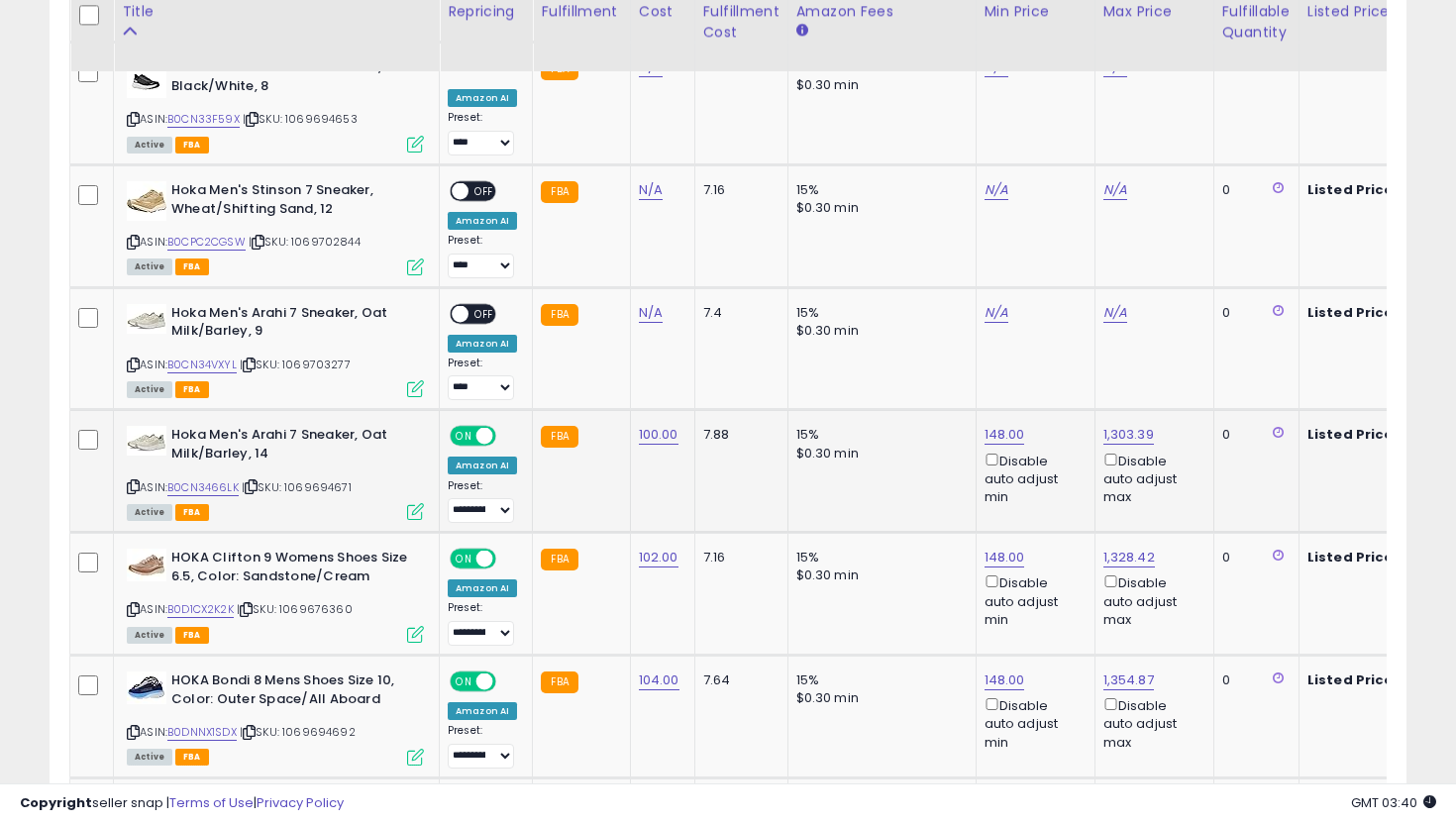 scroll, scrollTop: 2848, scrollLeft: 0, axis: vertical 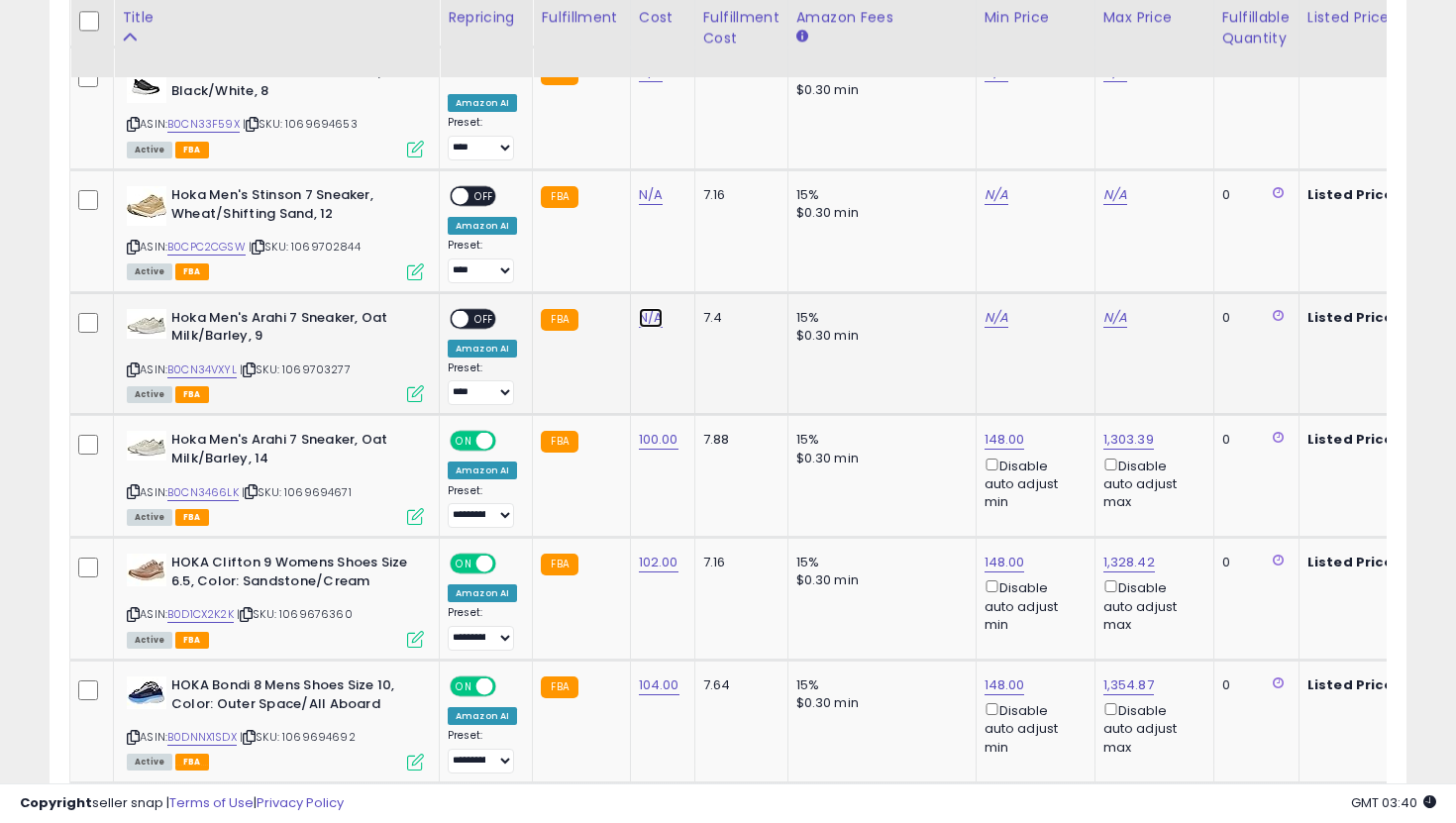 click on "N/A" at bounding box center [651, -1785] 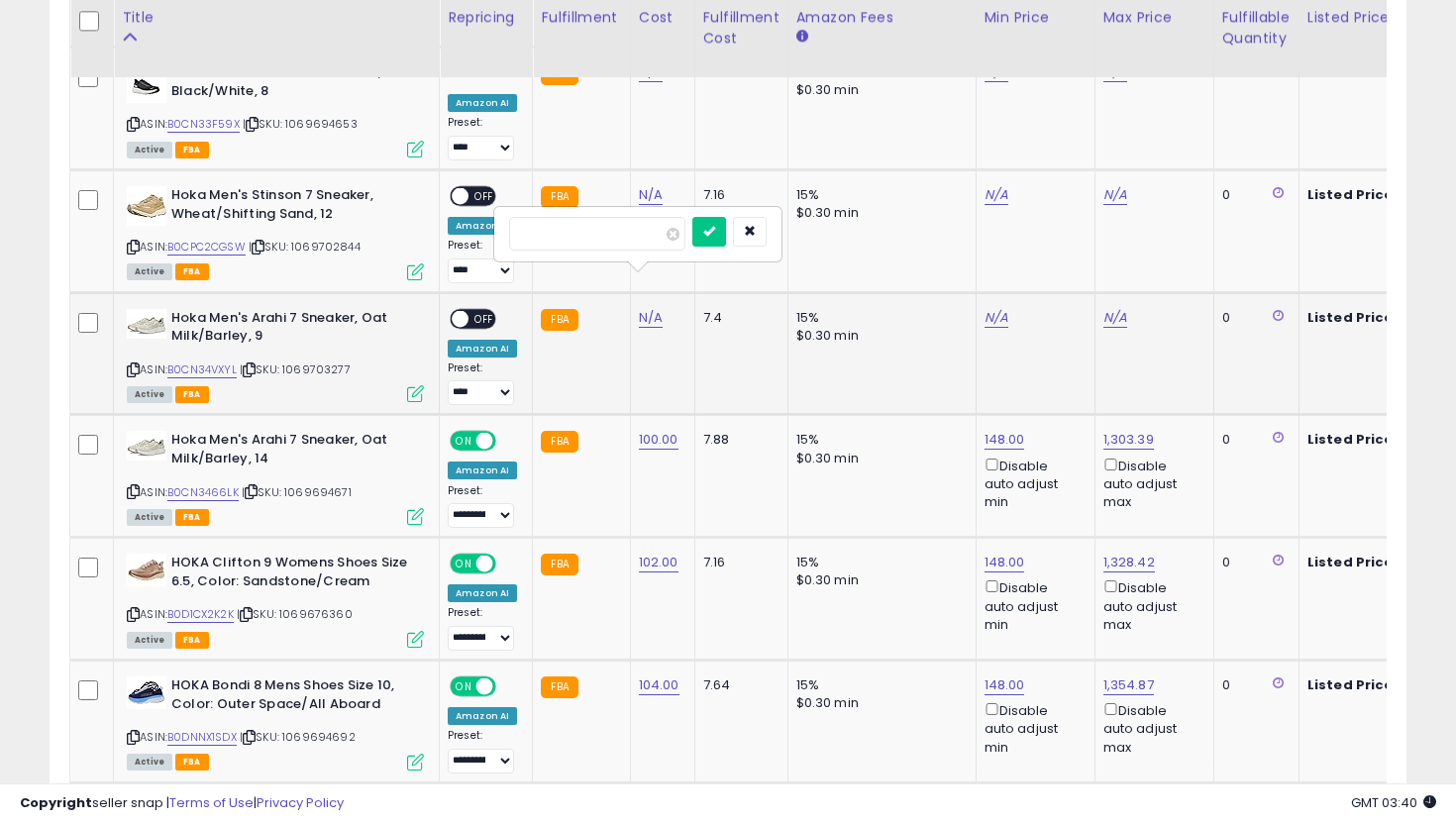 type on "***" 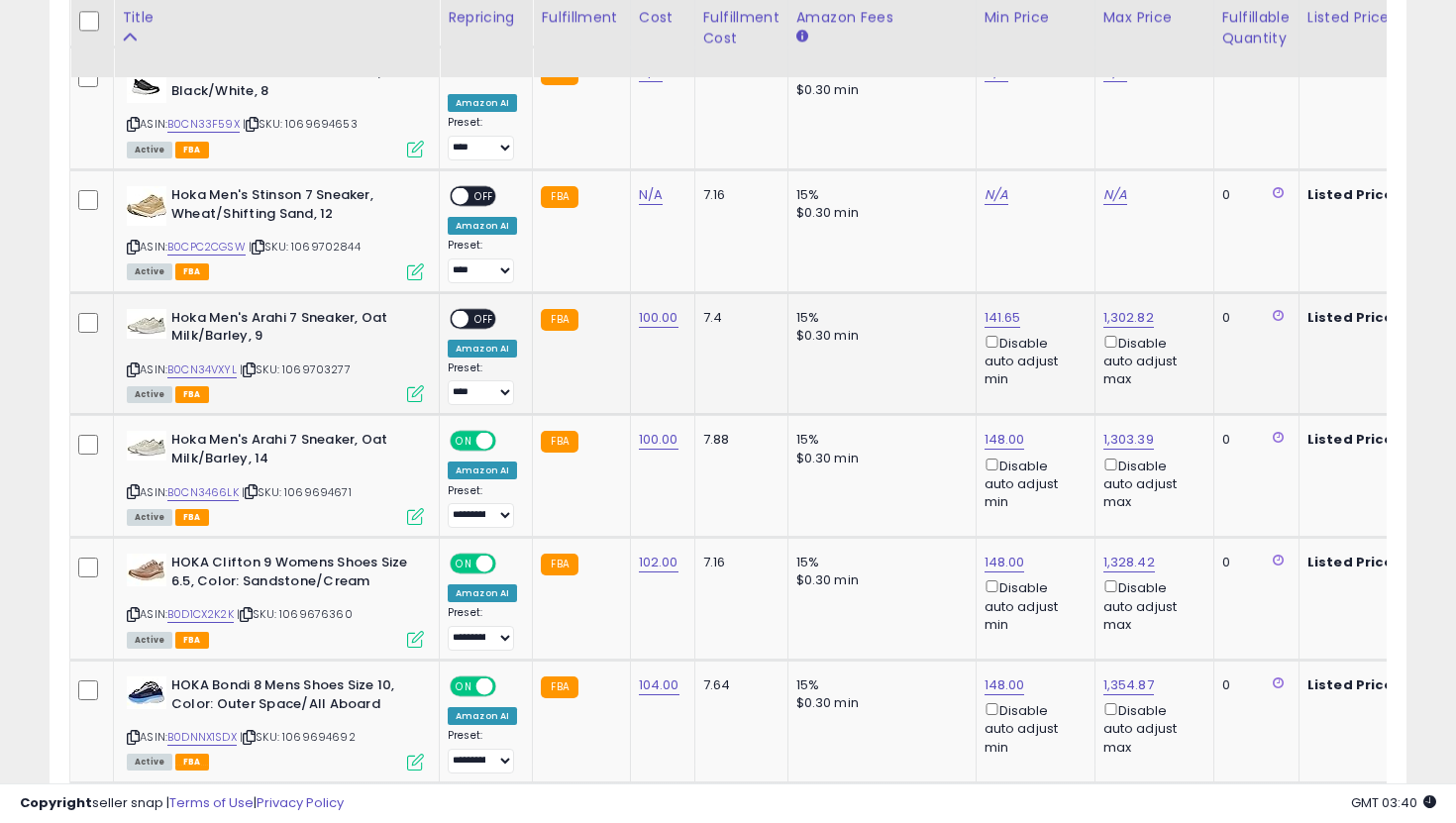 click on "OFF" at bounding box center (484, 318) 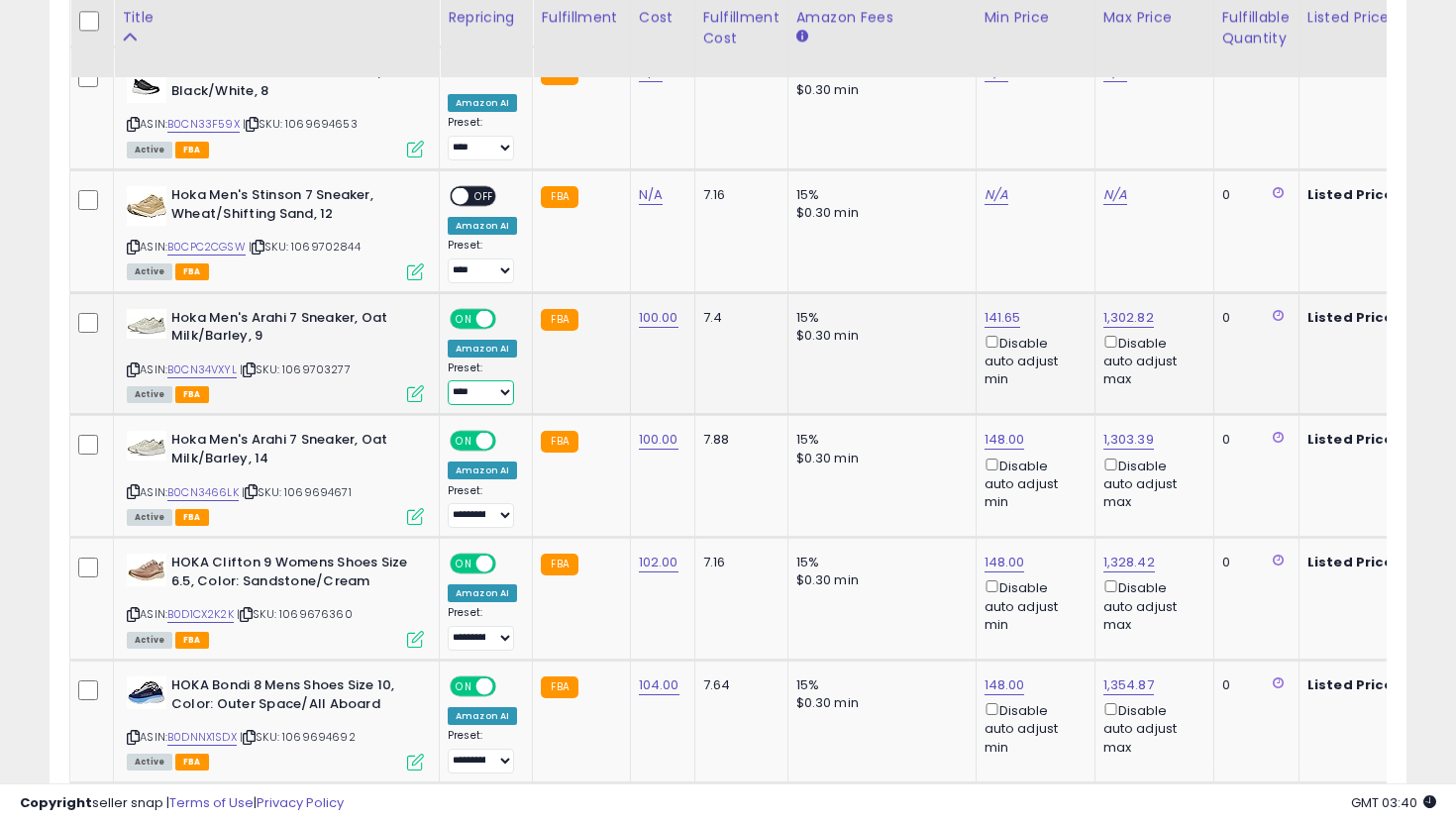 click on "**********" at bounding box center (480, 392) 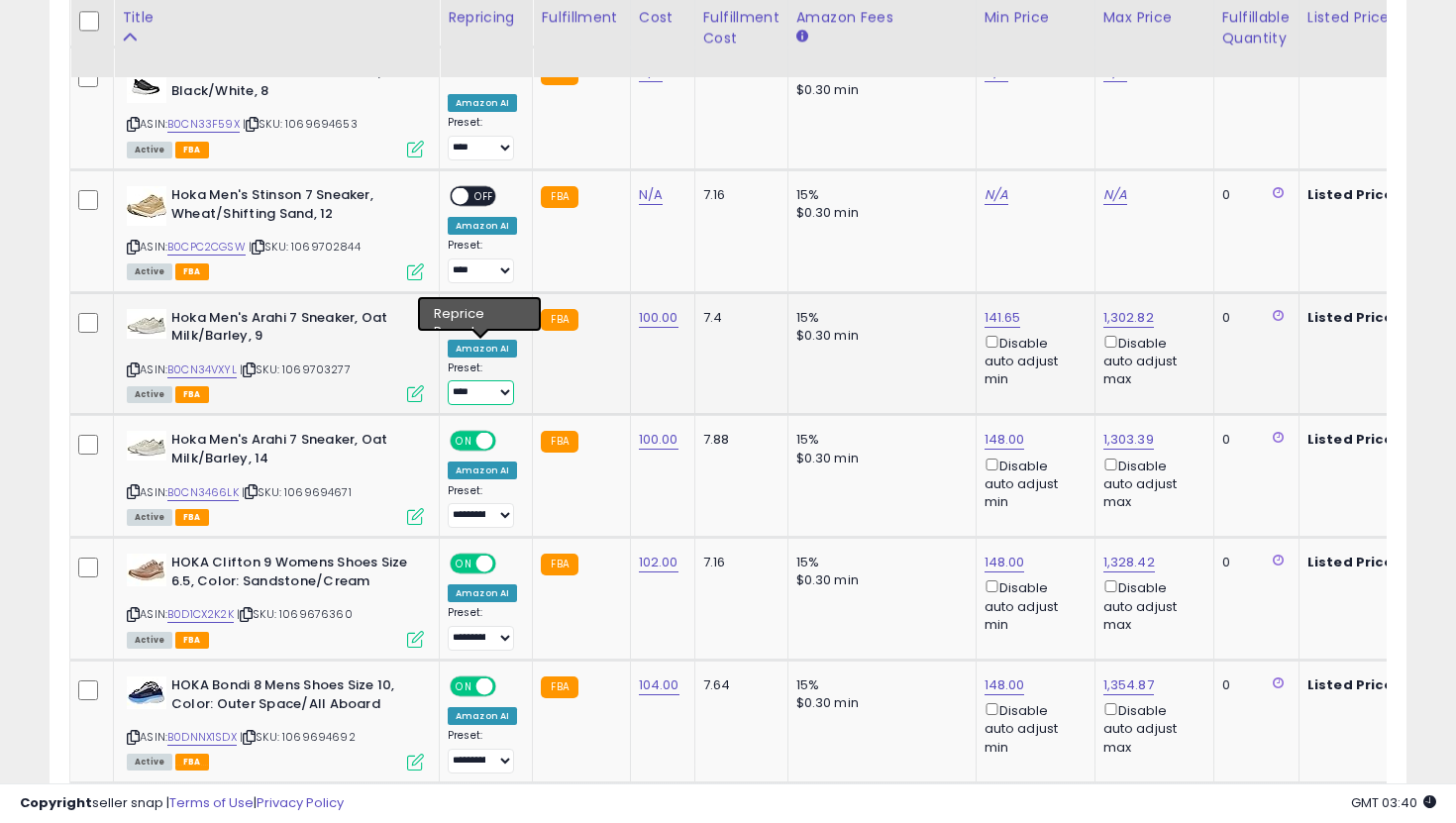 select on "**********" 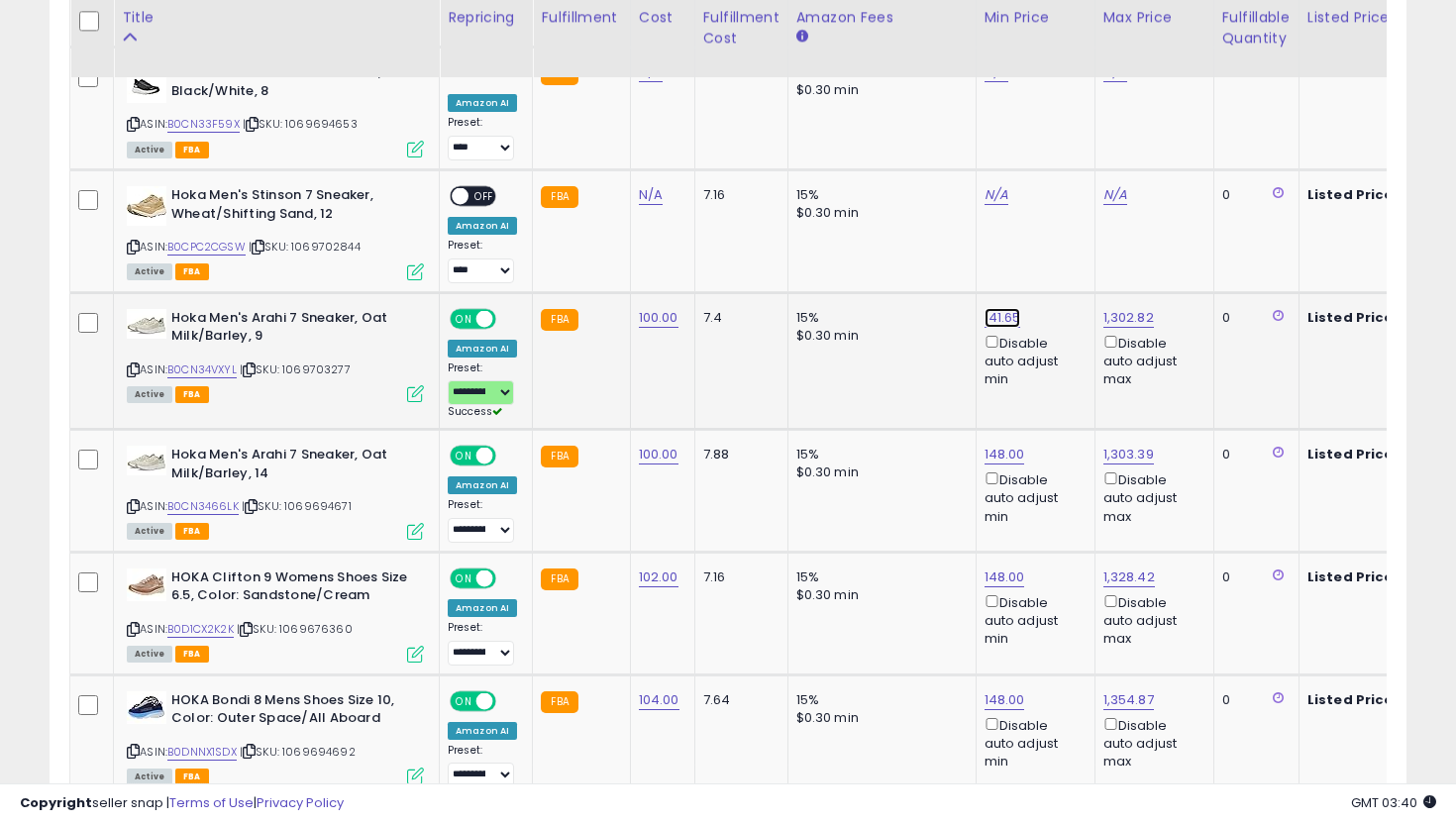 click on "141.65" at bounding box center [996, -1785] 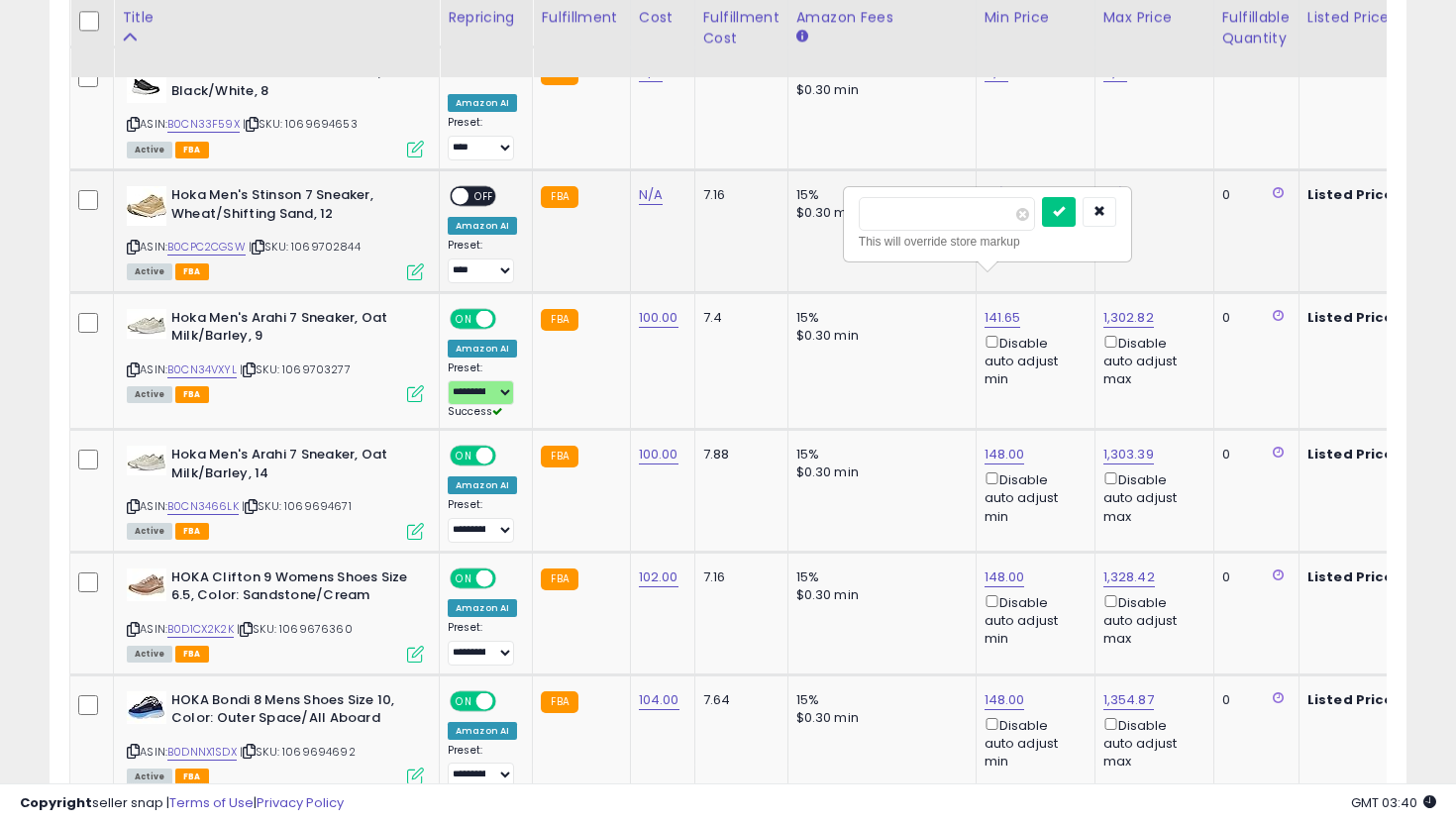 drag, startPoint x: 934, startPoint y: 204, endPoint x: 740, endPoint y: 173, distance: 196.46119 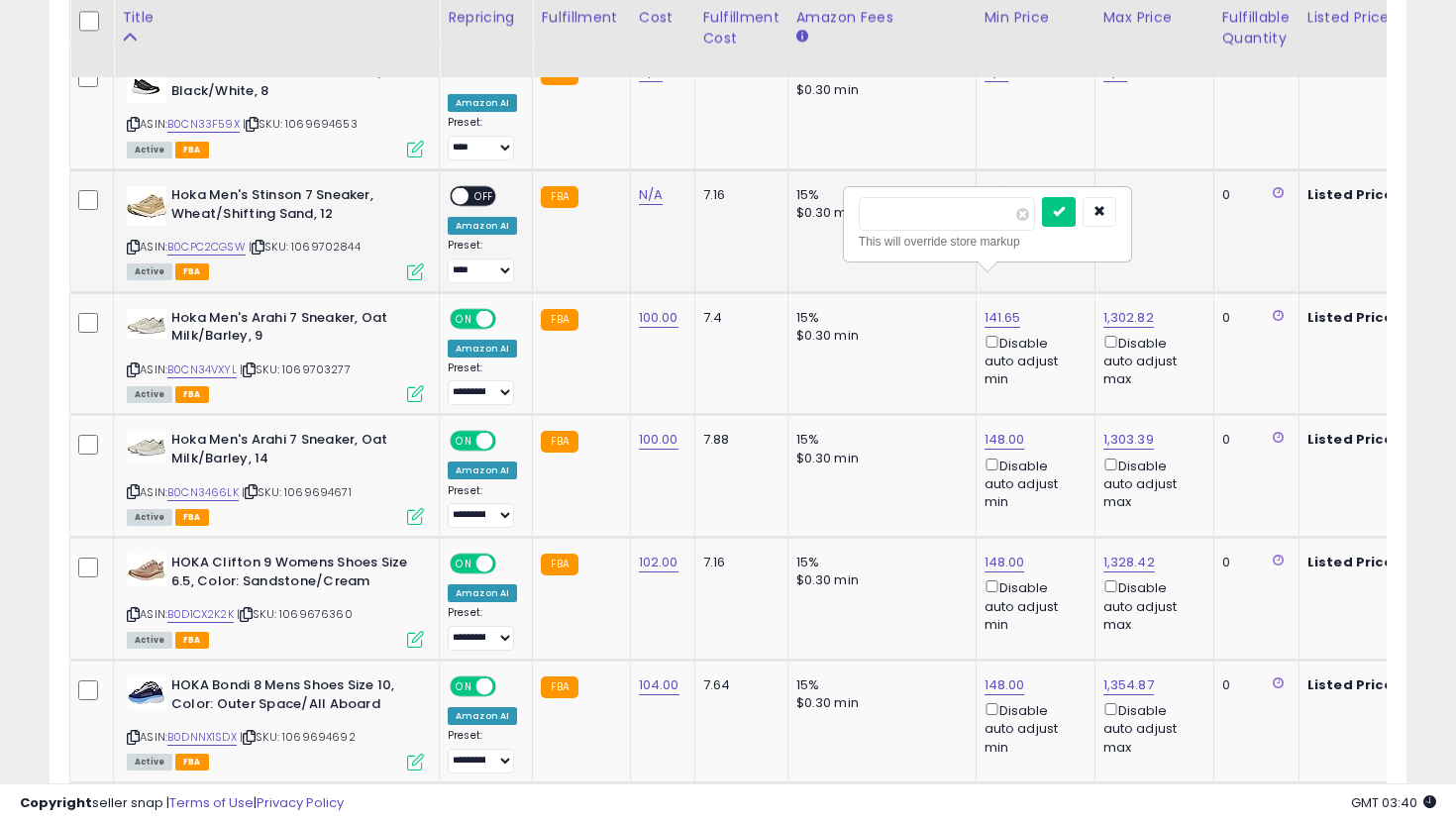 drag, startPoint x: 922, startPoint y: 215, endPoint x: 814, endPoint y: 197, distance: 109.48973 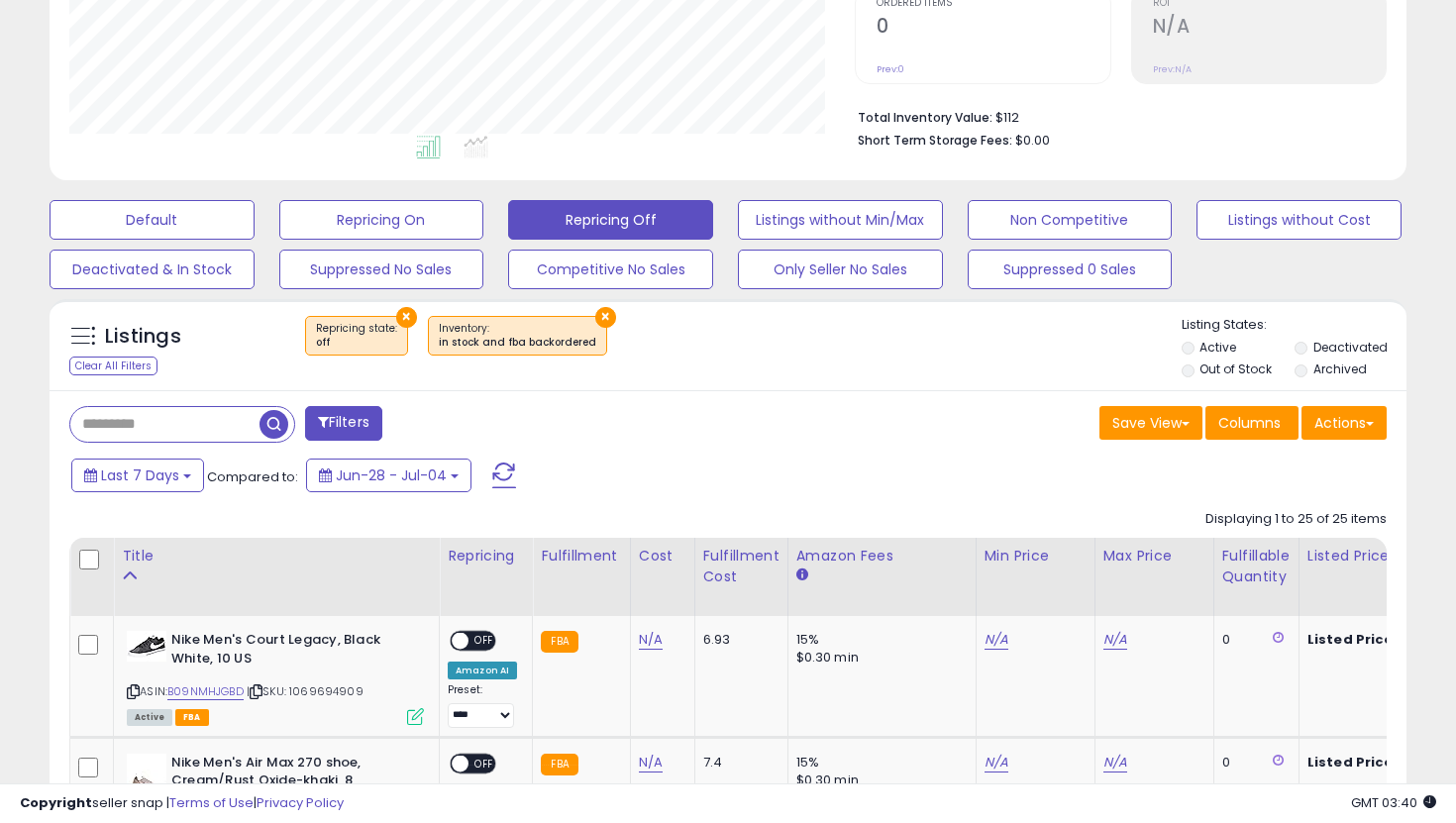 scroll, scrollTop: 737, scrollLeft: 0, axis: vertical 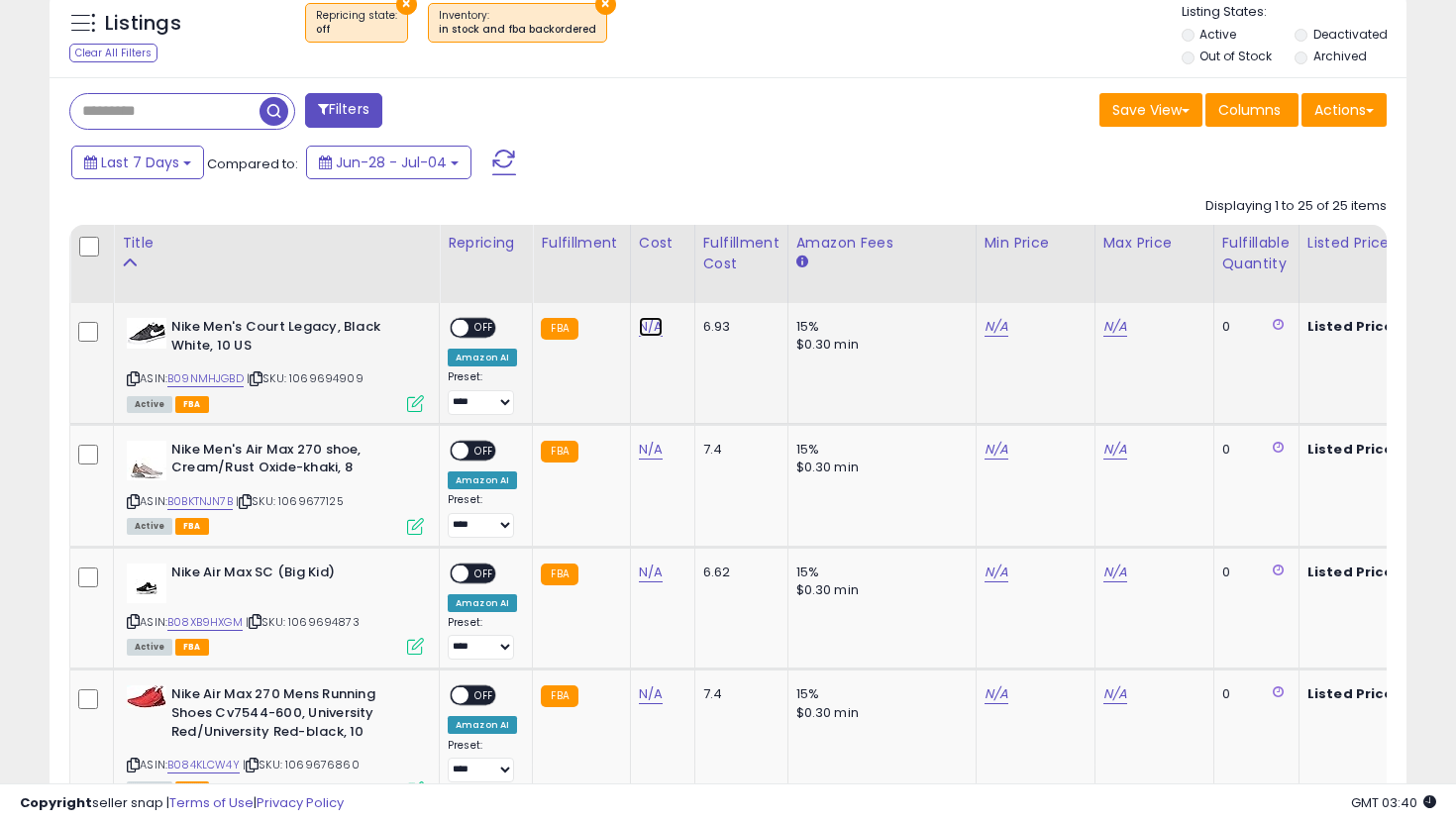 click on "N/A" at bounding box center (651, 327) 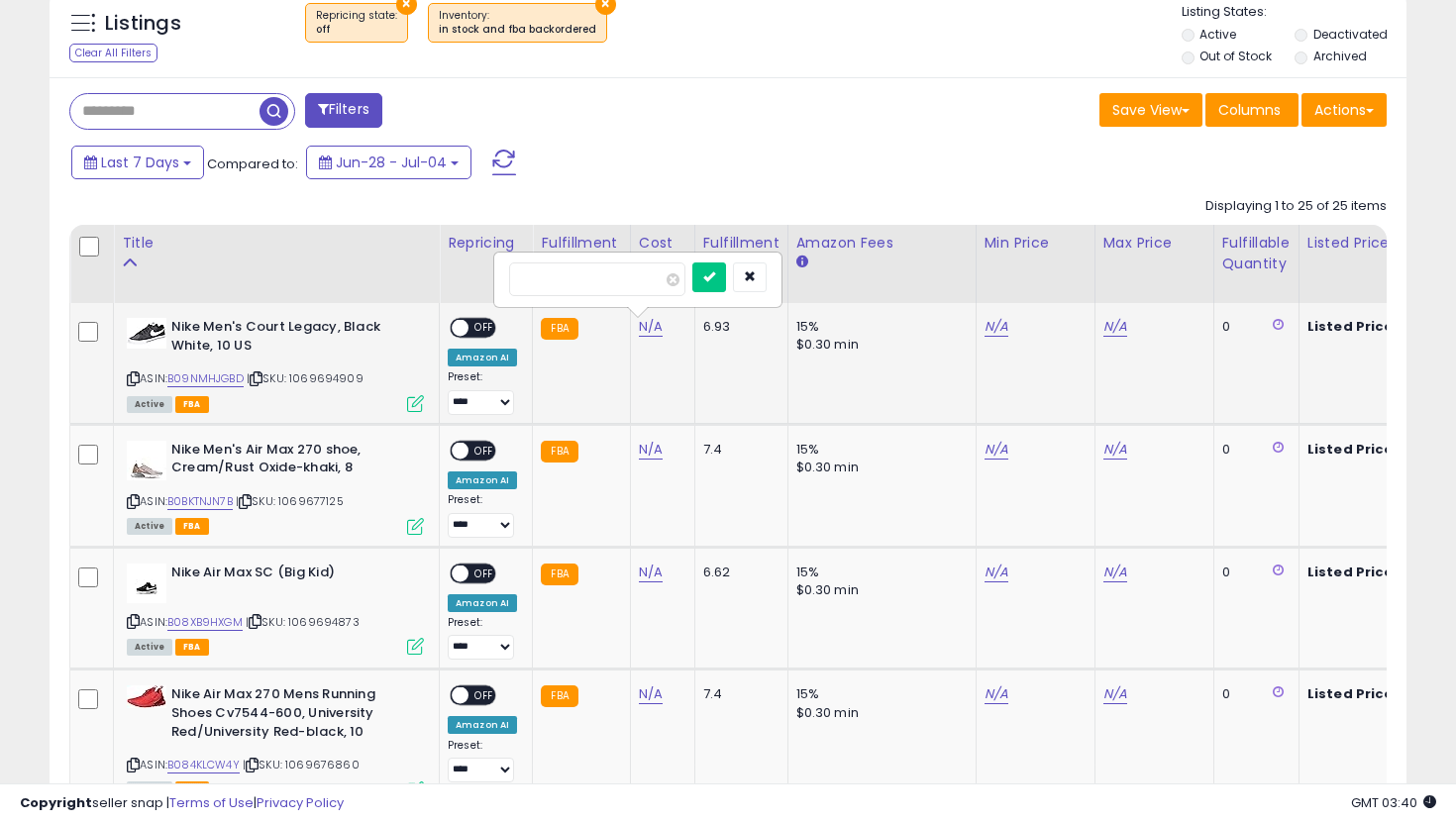 type on "**" 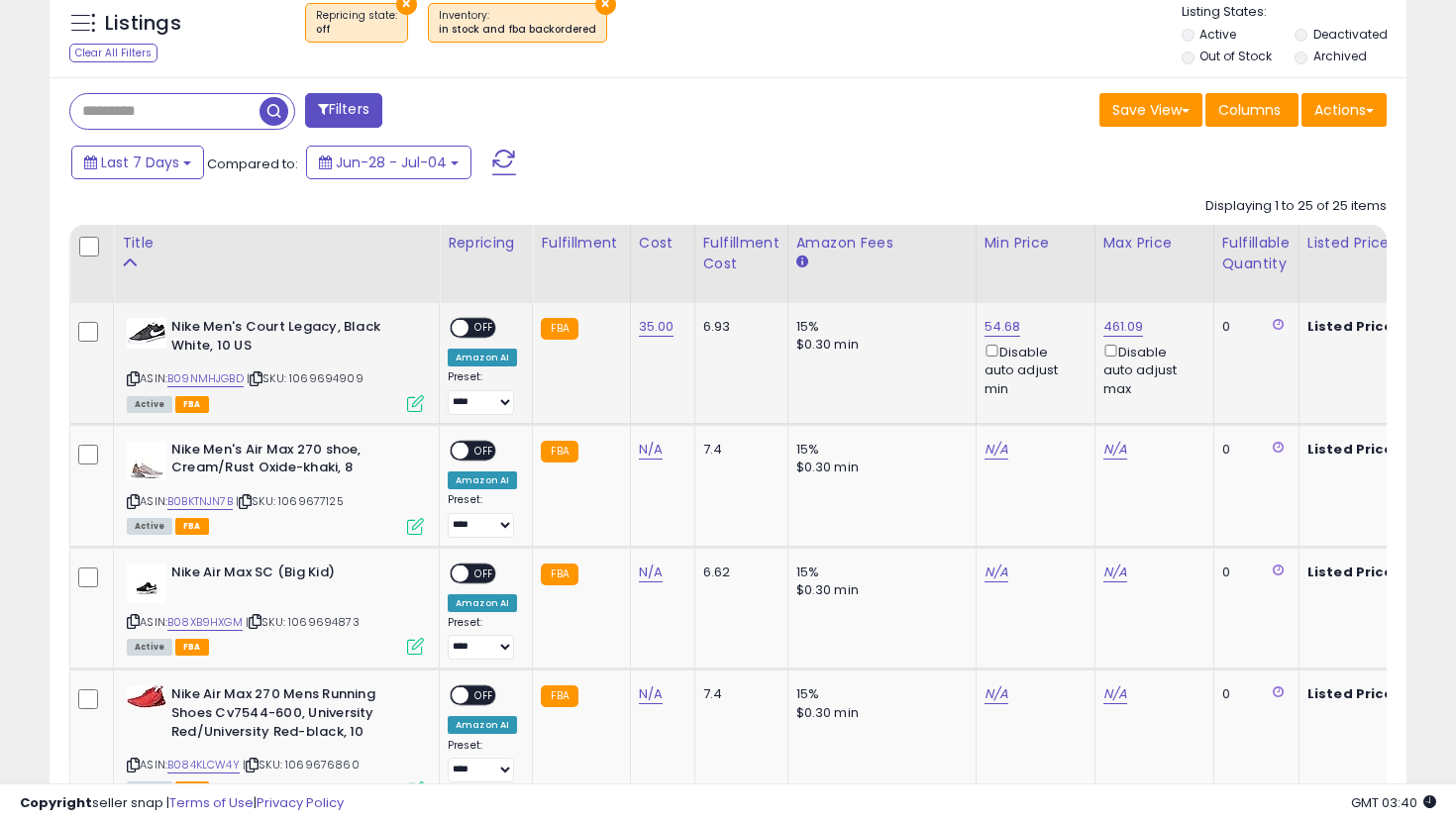 click on "**********" at bounding box center [482, 366] 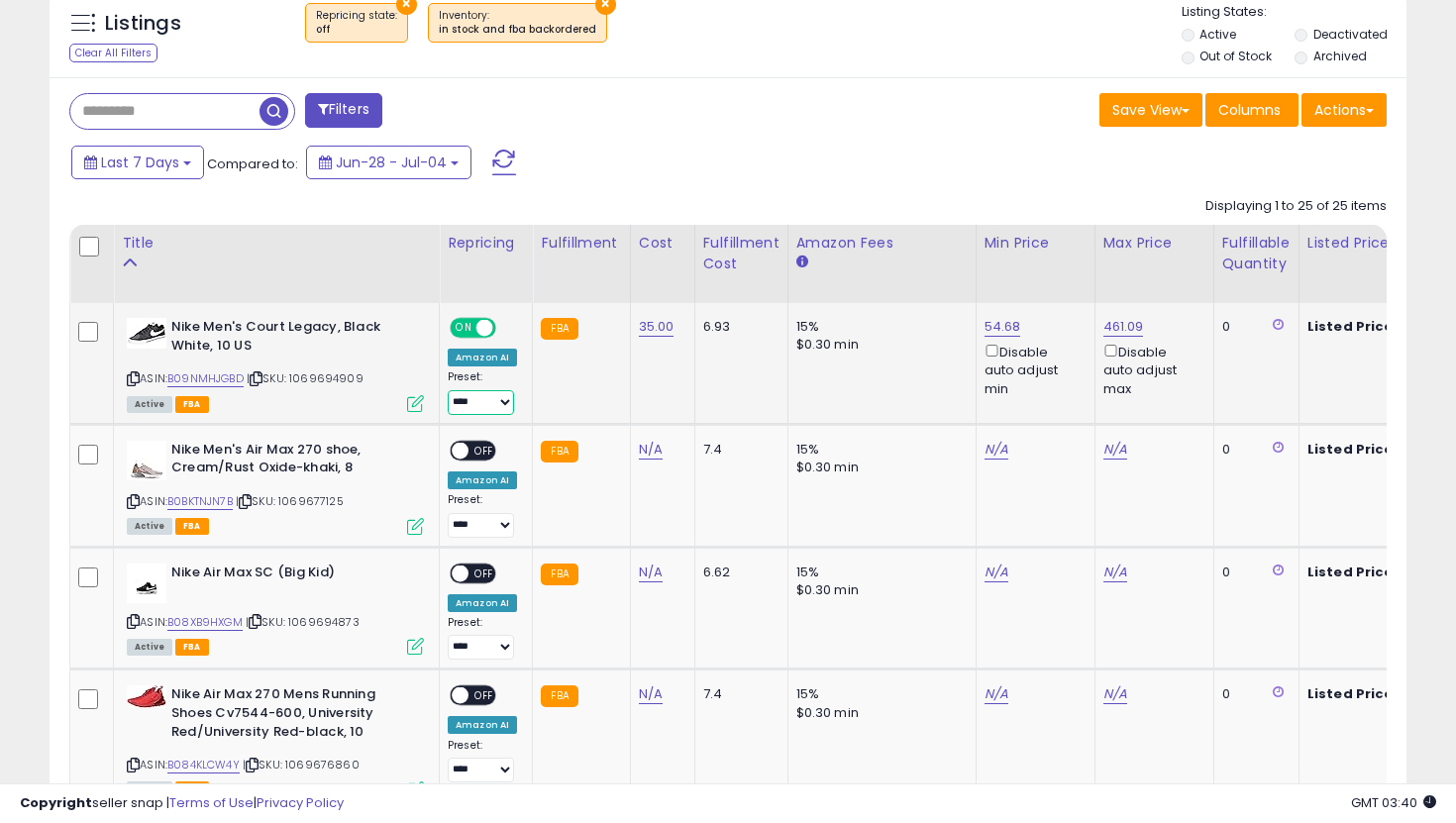 click on "**********" at bounding box center [480, 402] 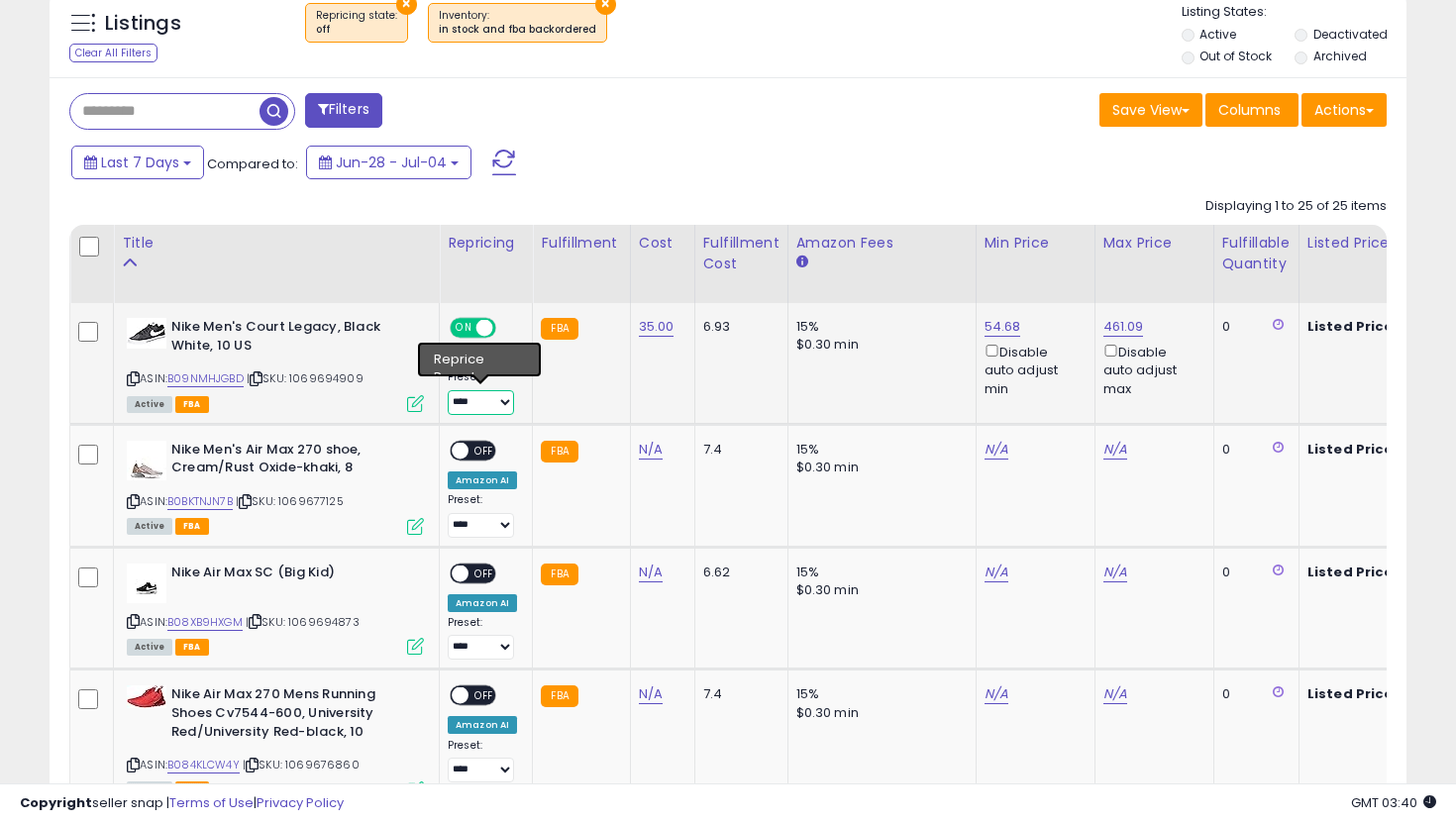 select on "**********" 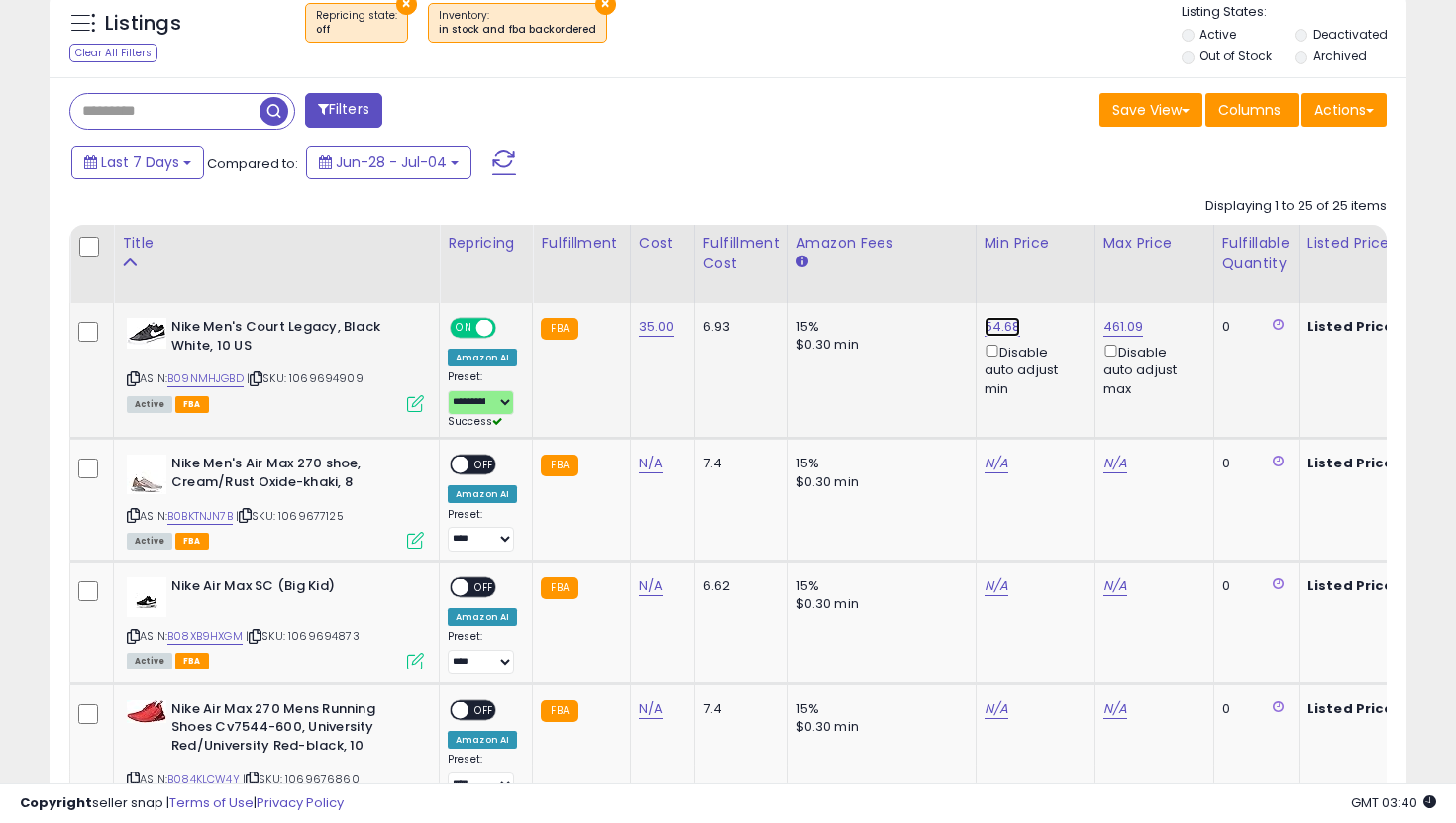 click on "54.68" at bounding box center [1002, 327] 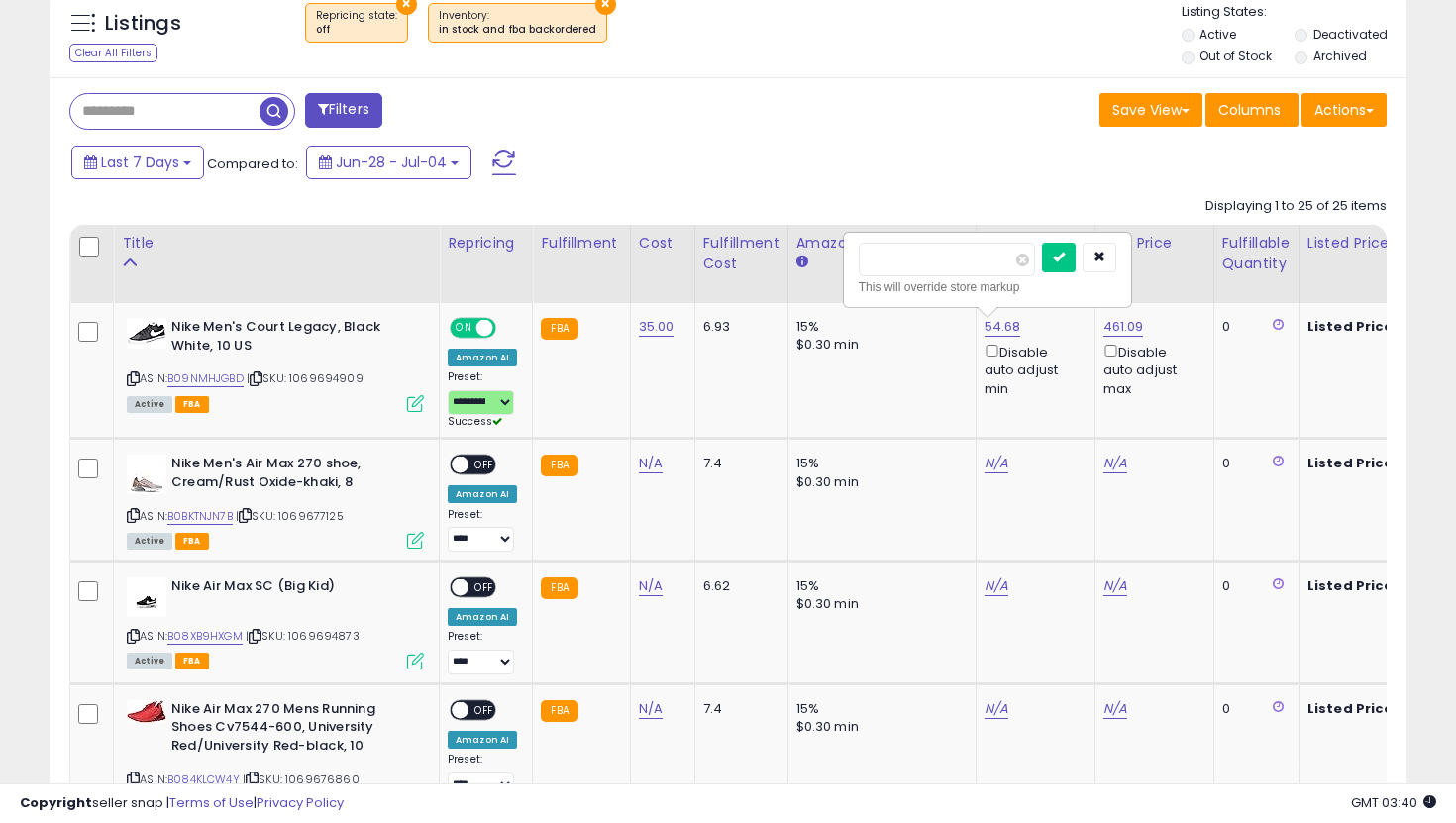 drag, startPoint x: 935, startPoint y: 267, endPoint x: 803, endPoint y: 233, distance: 136.30847 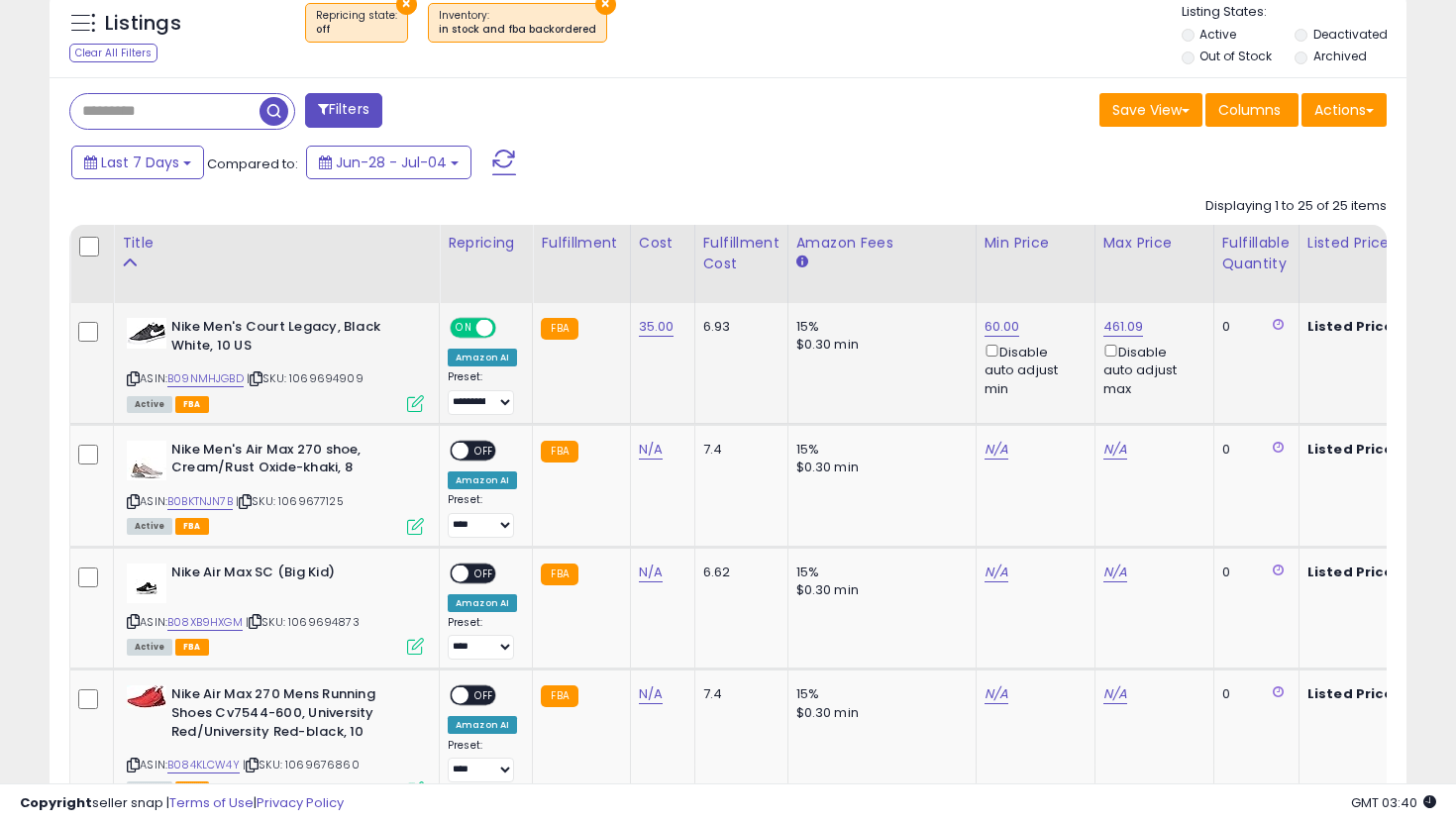 scroll, scrollTop: 738, scrollLeft: 0, axis: vertical 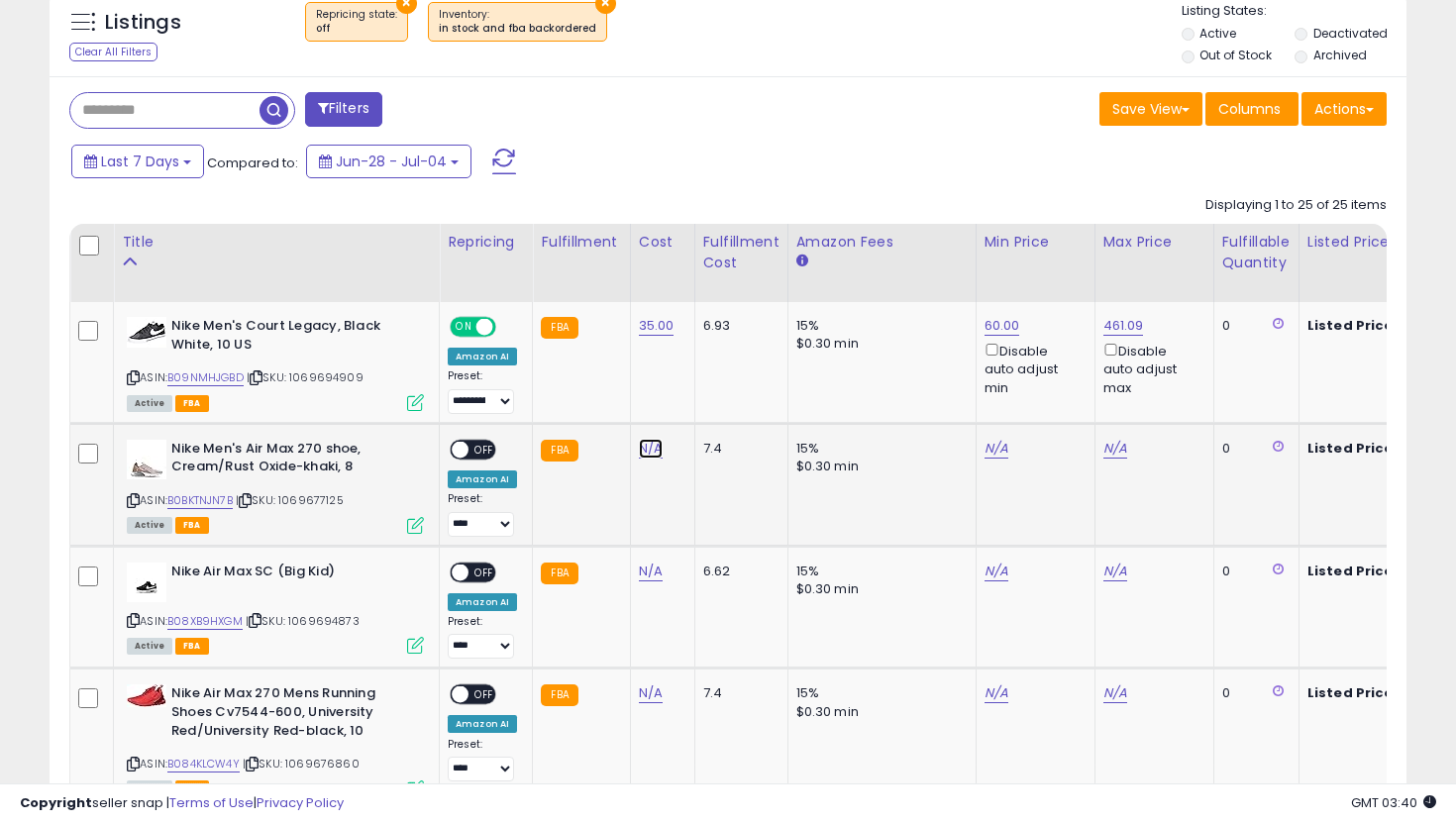 click on "N/A" at bounding box center [651, 449] 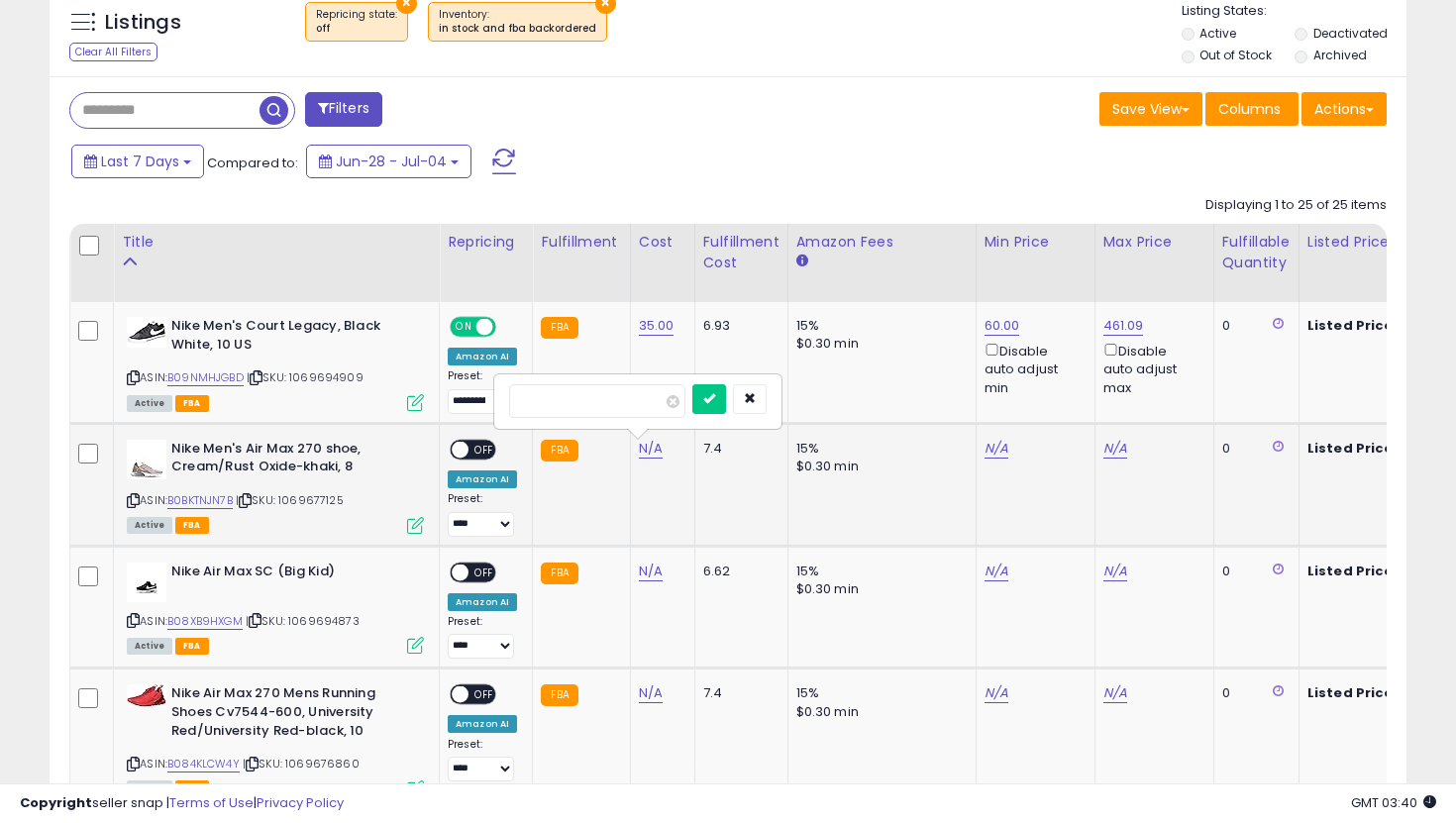 type on "*" 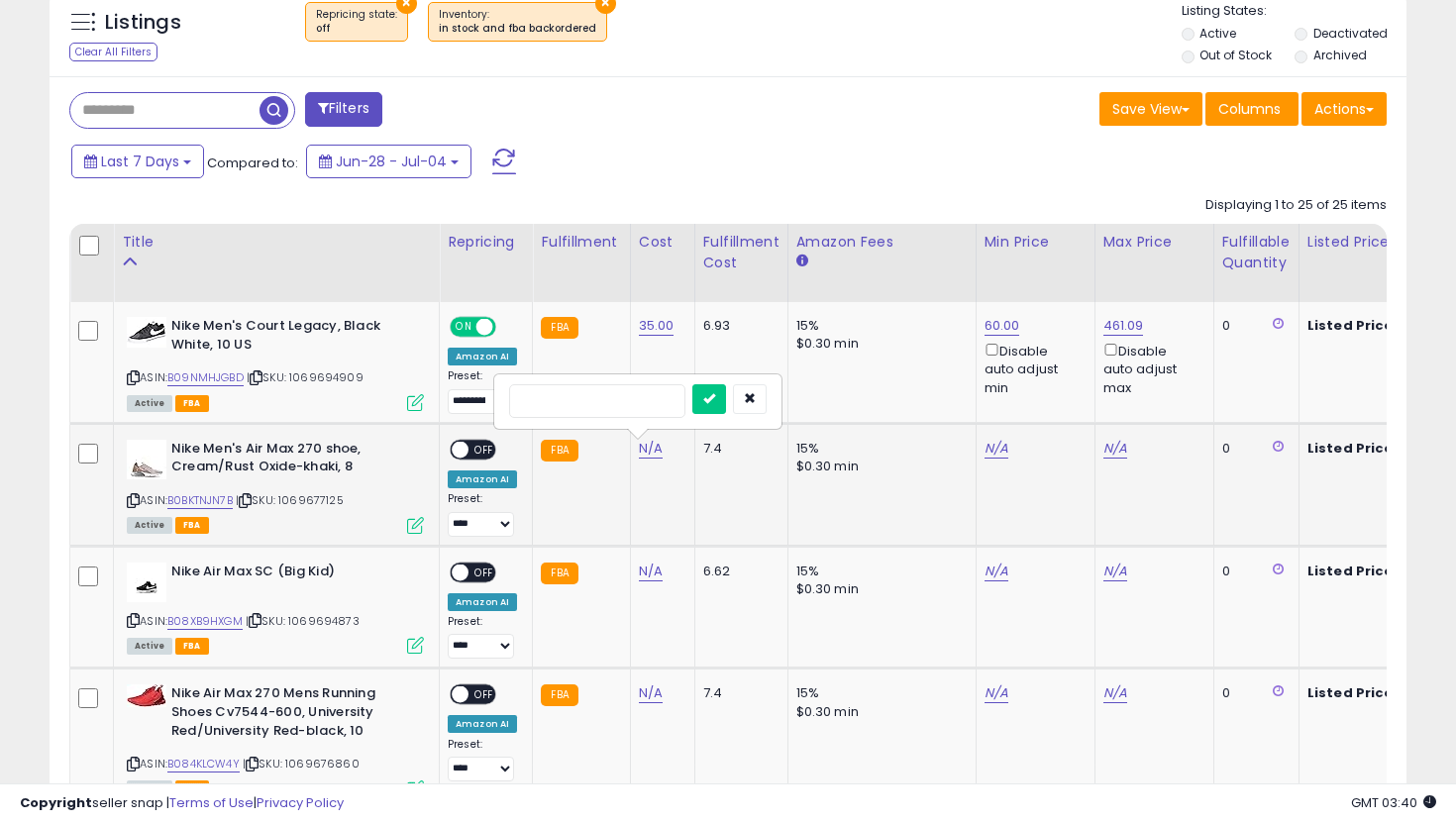 type on "*" 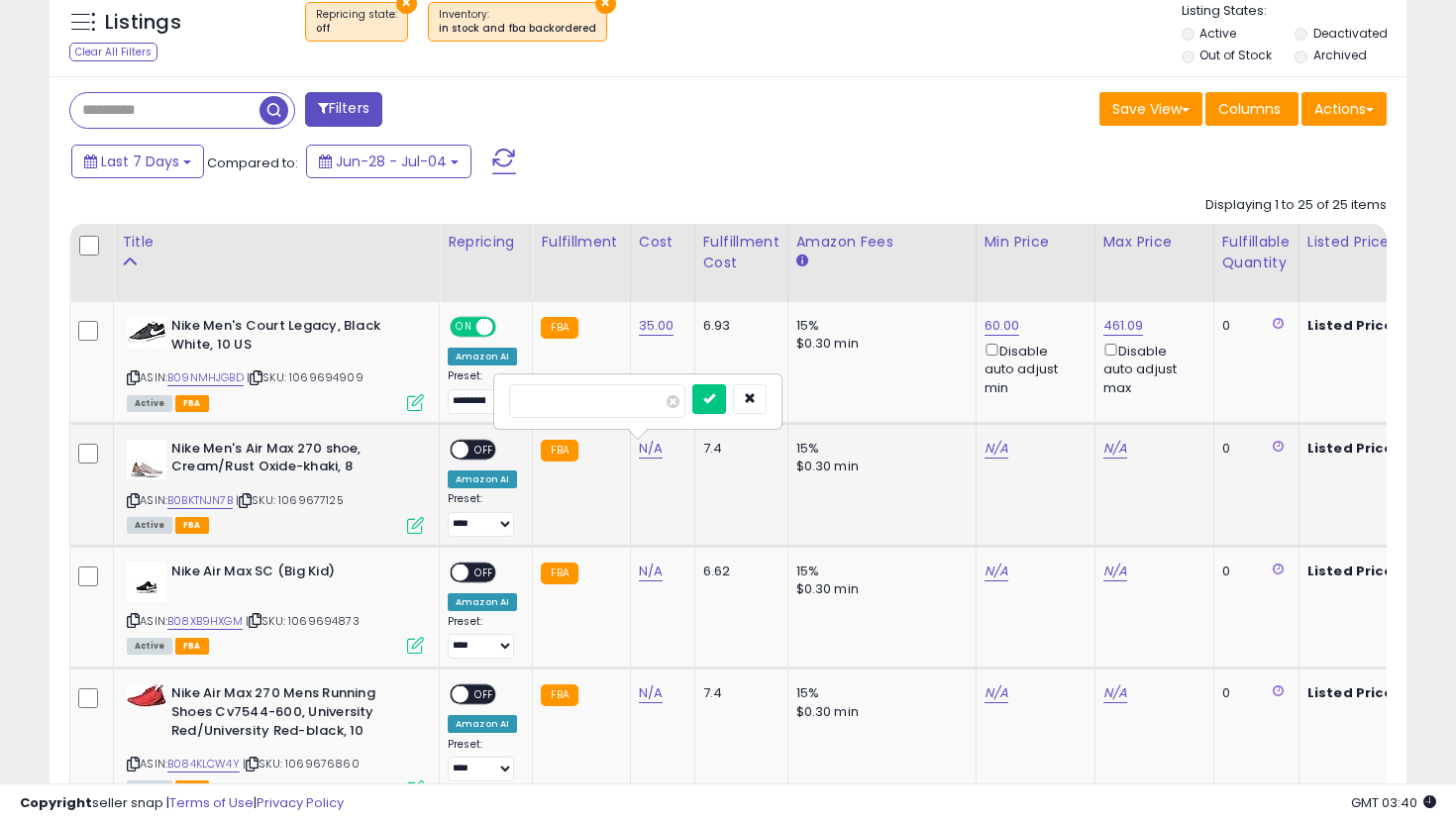 type on "***" 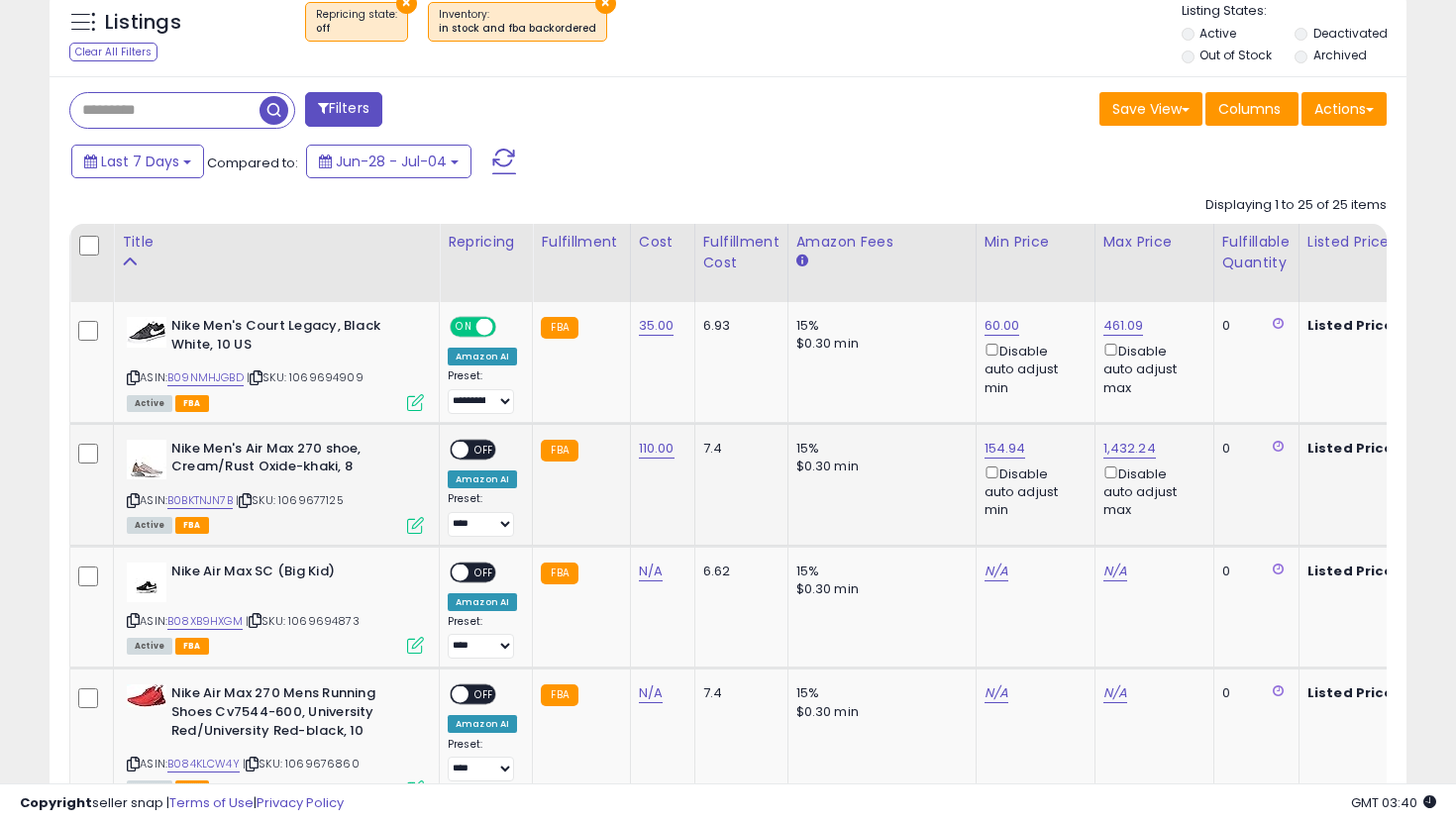 click on "OFF" at bounding box center (484, 449) 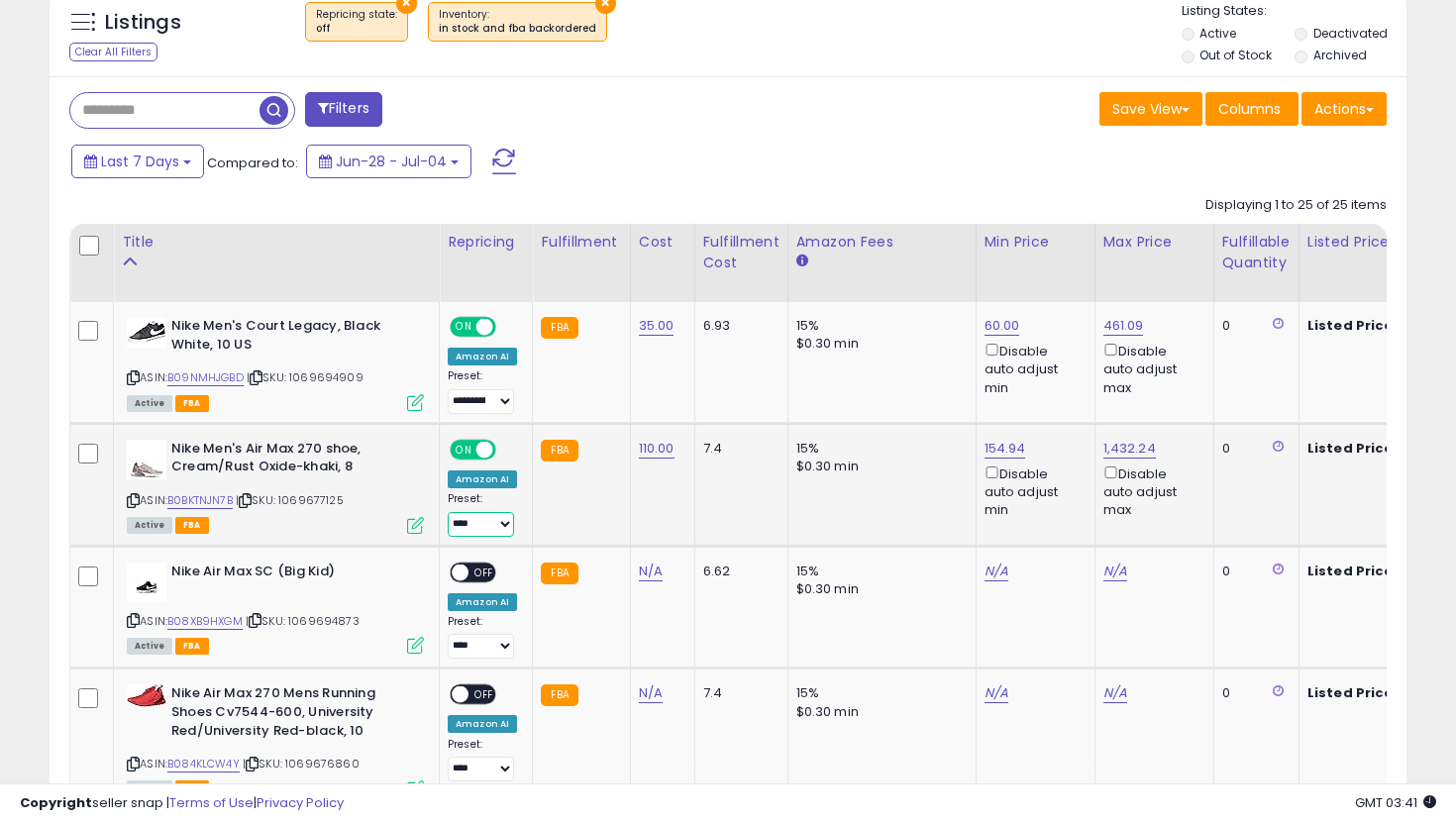 click on "**********" at bounding box center [480, 524] 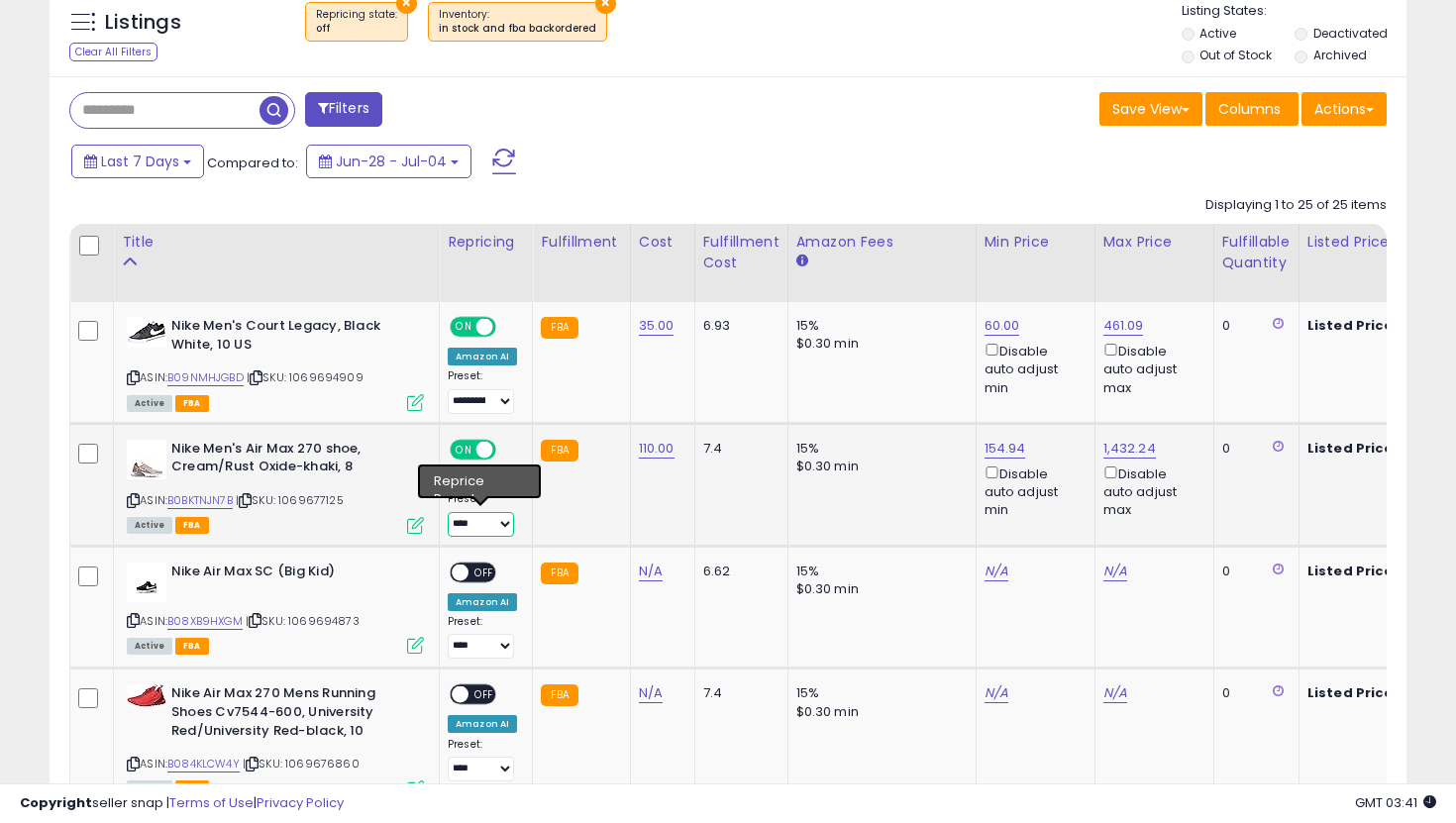 select on "**********" 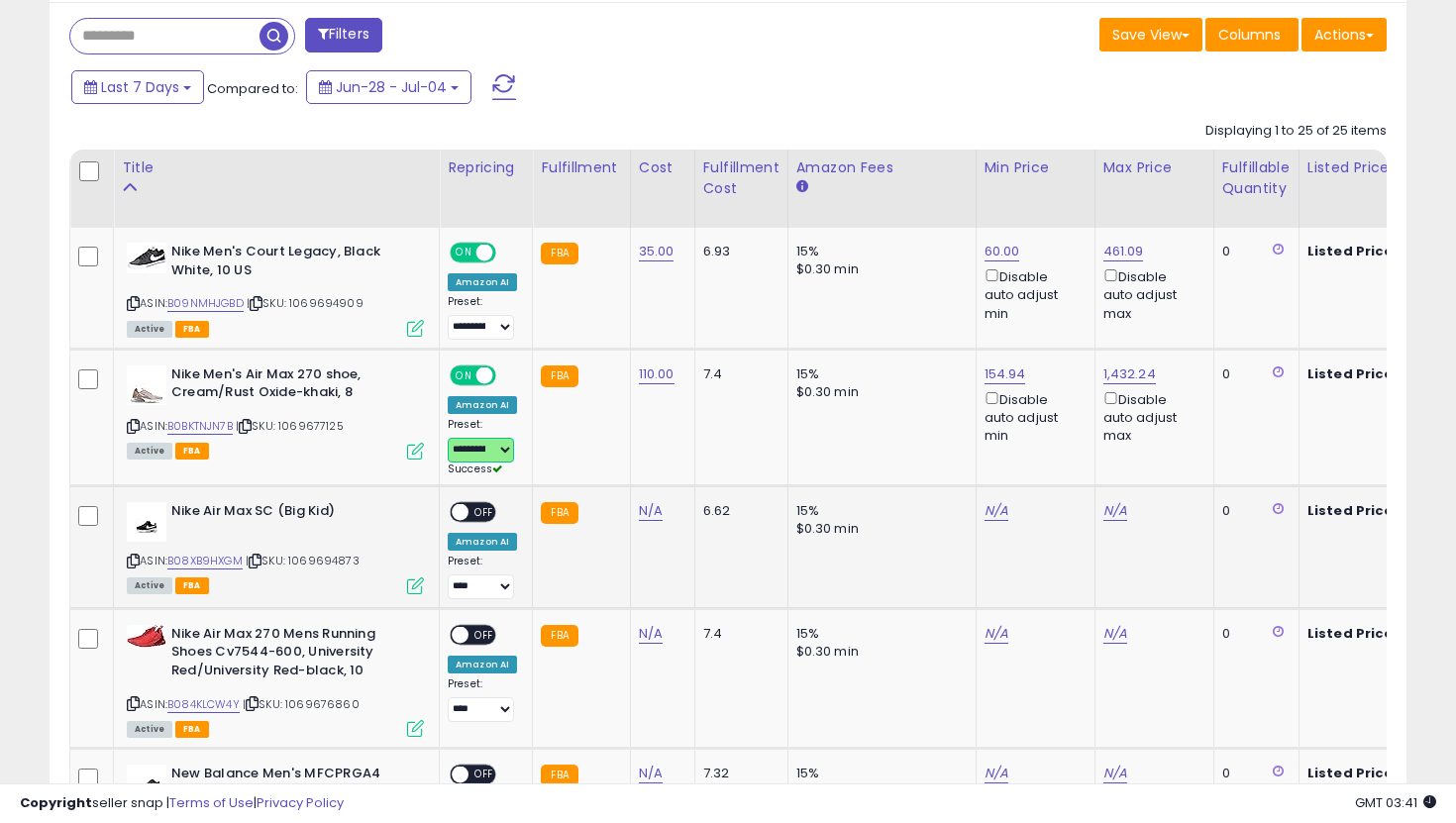scroll, scrollTop: 839, scrollLeft: 0, axis: vertical 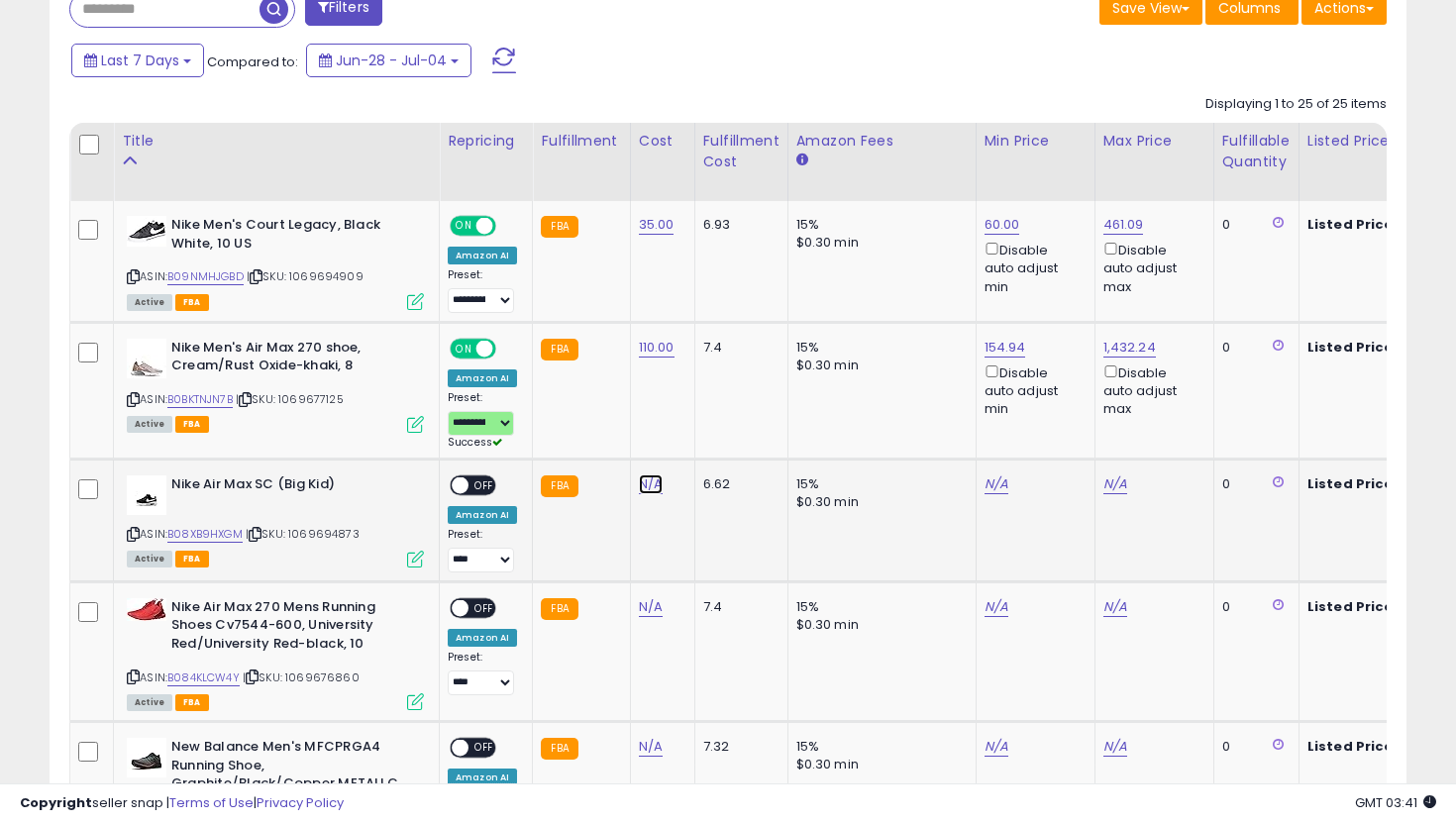 click on "N/A" at bounding box center (651, 484) 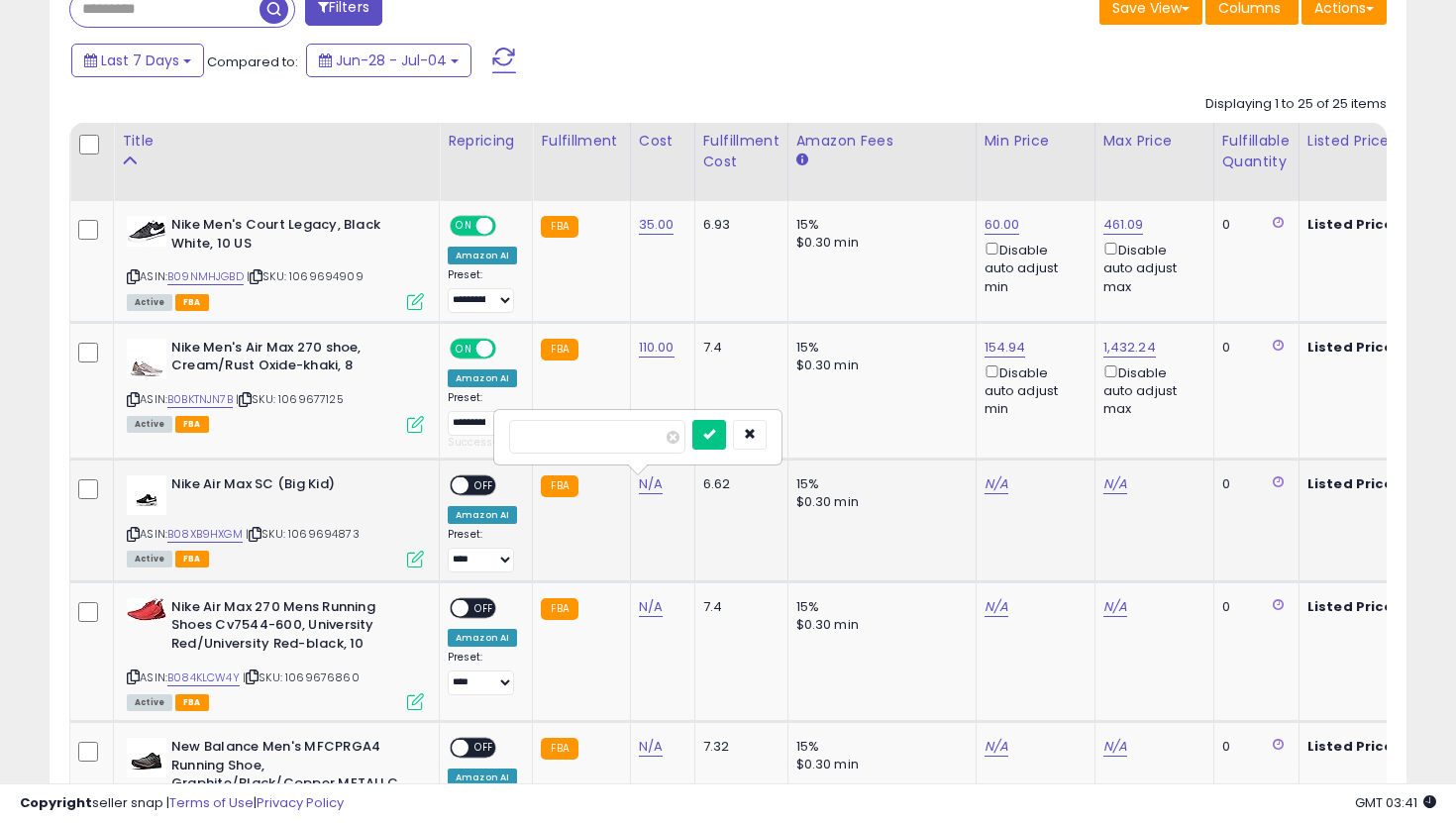 type on "**" 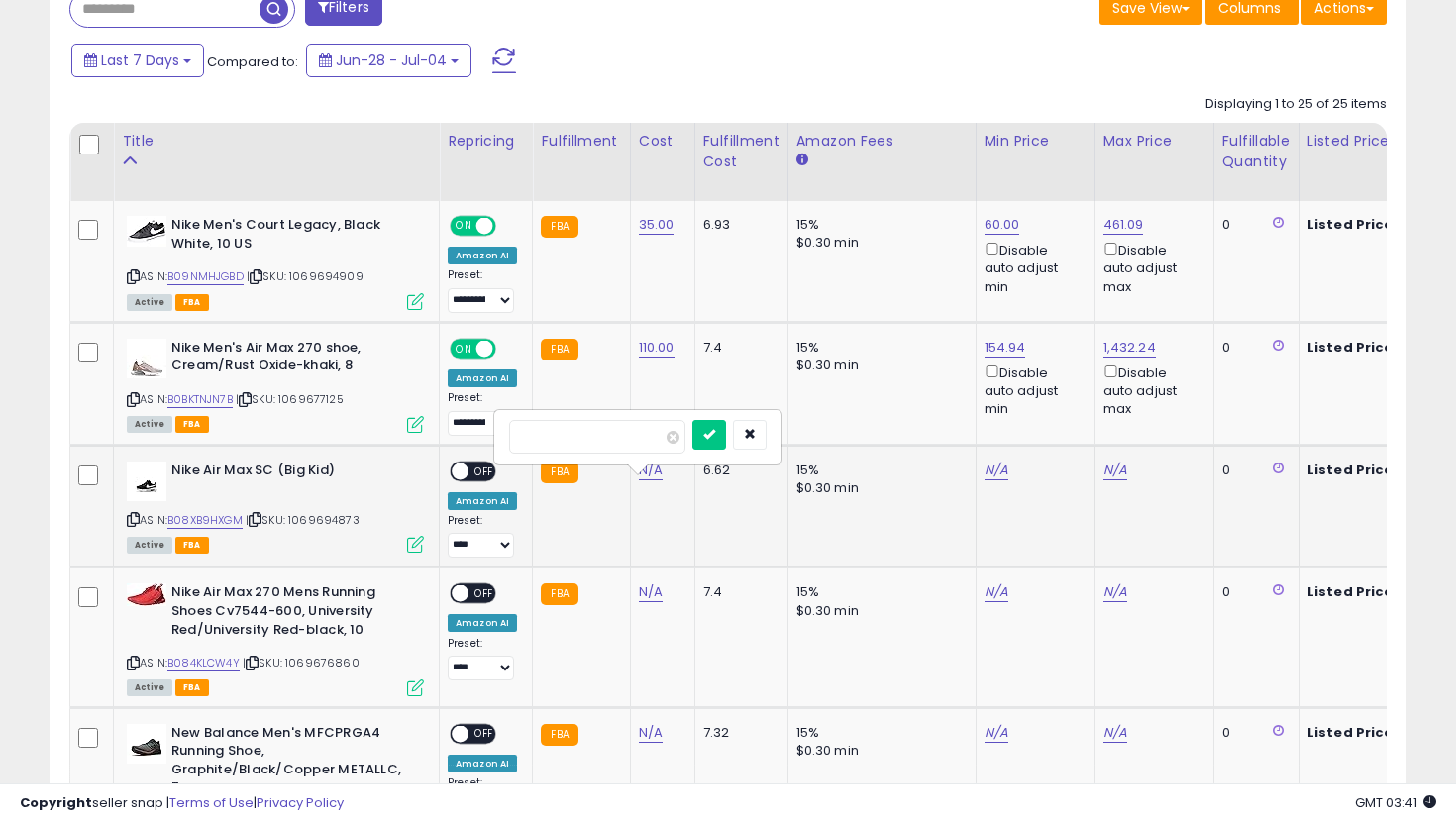 click at bounding box center [709, 435] 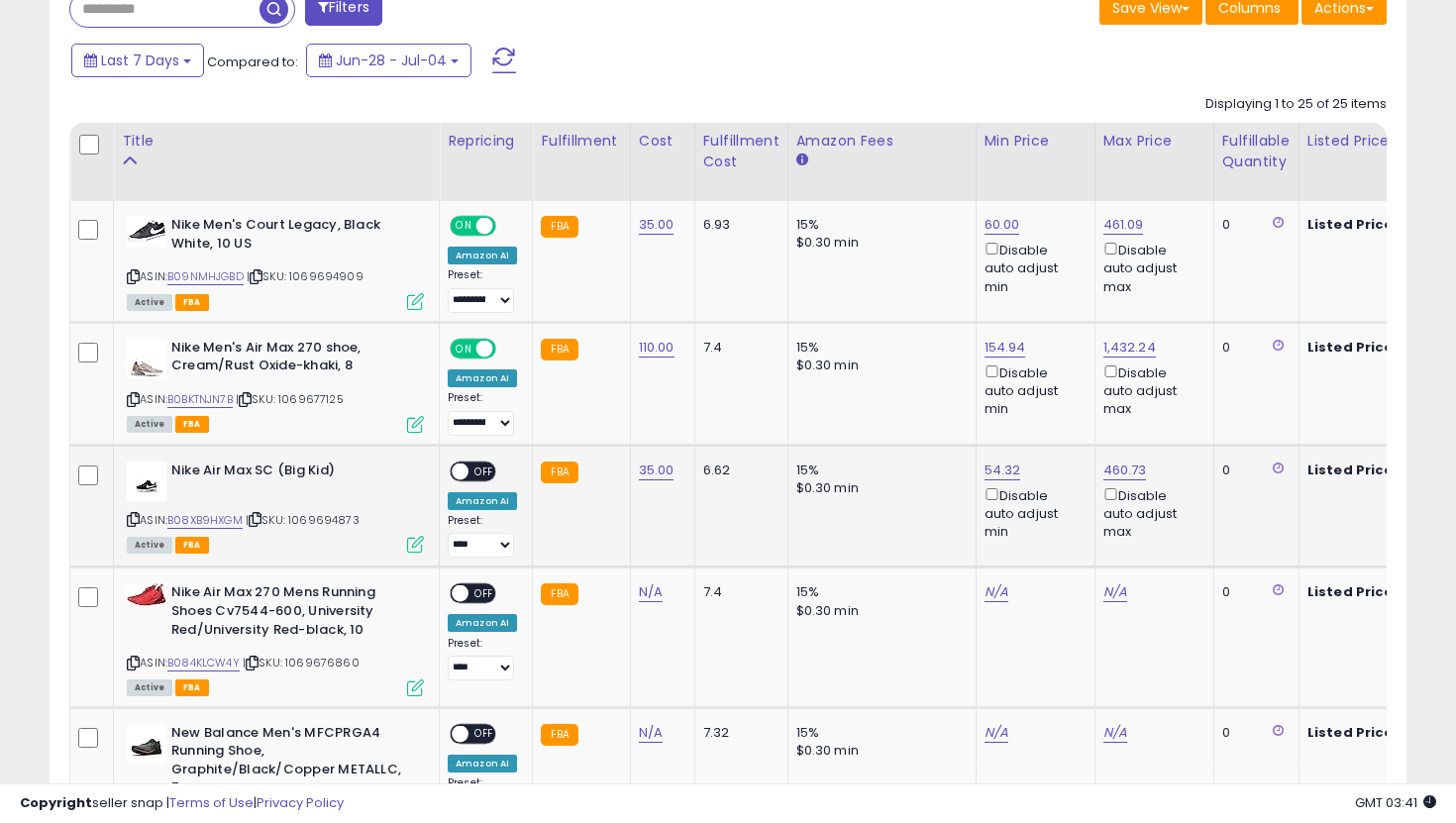 click on "OFF" at bounding box center [484, 470] 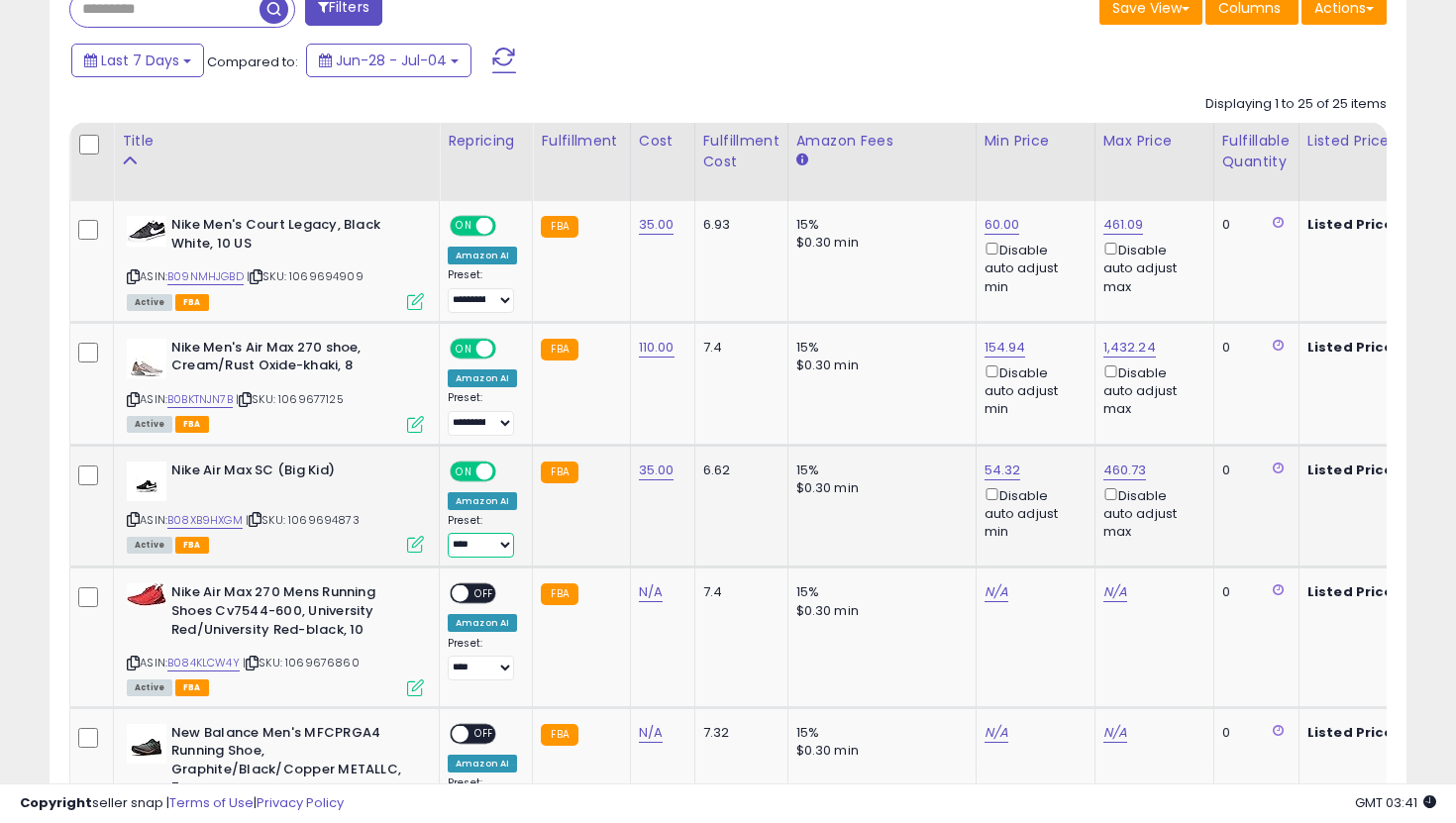 click on "**********" at bounding box center (480, 545) 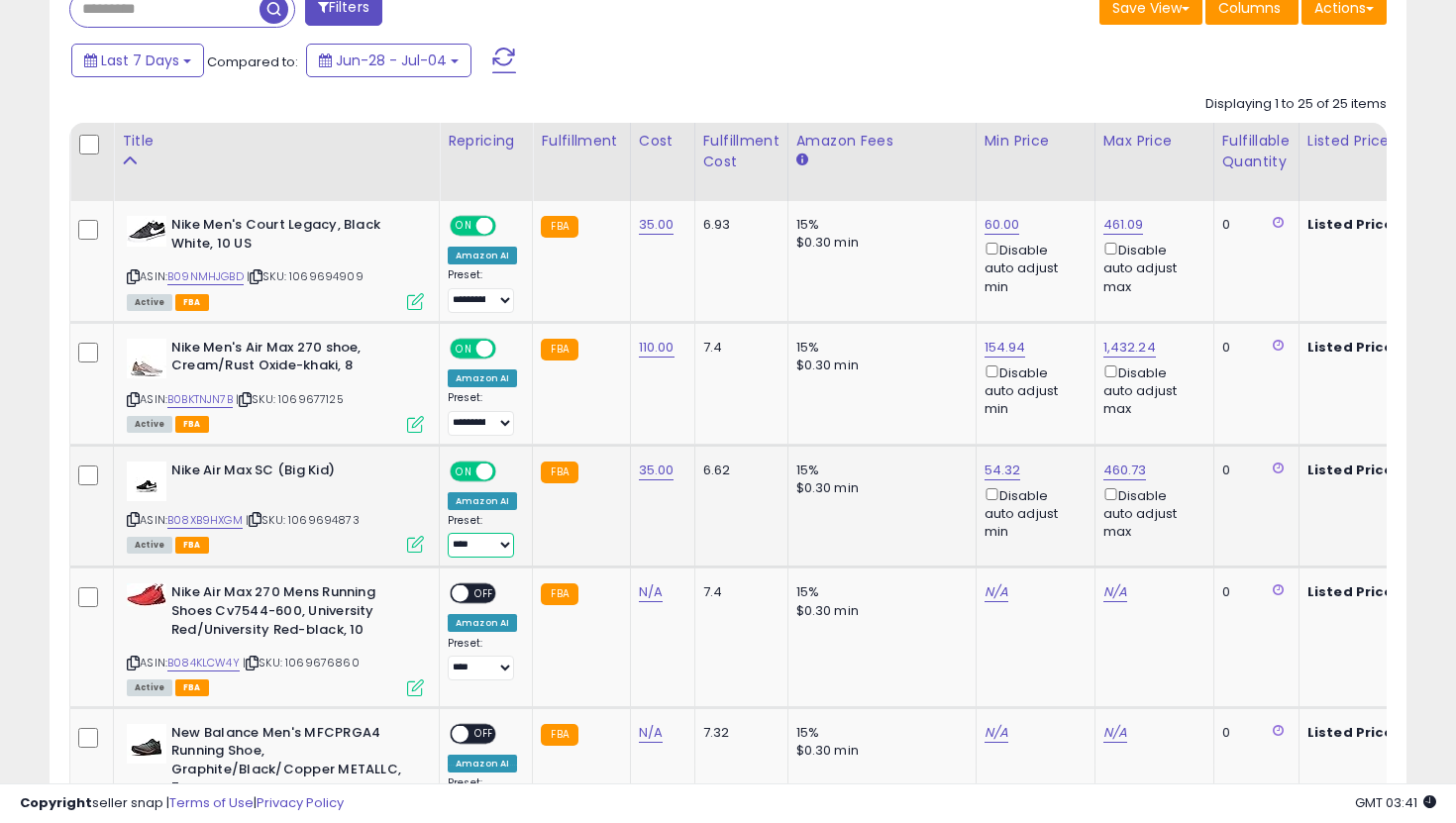 select on "**********" 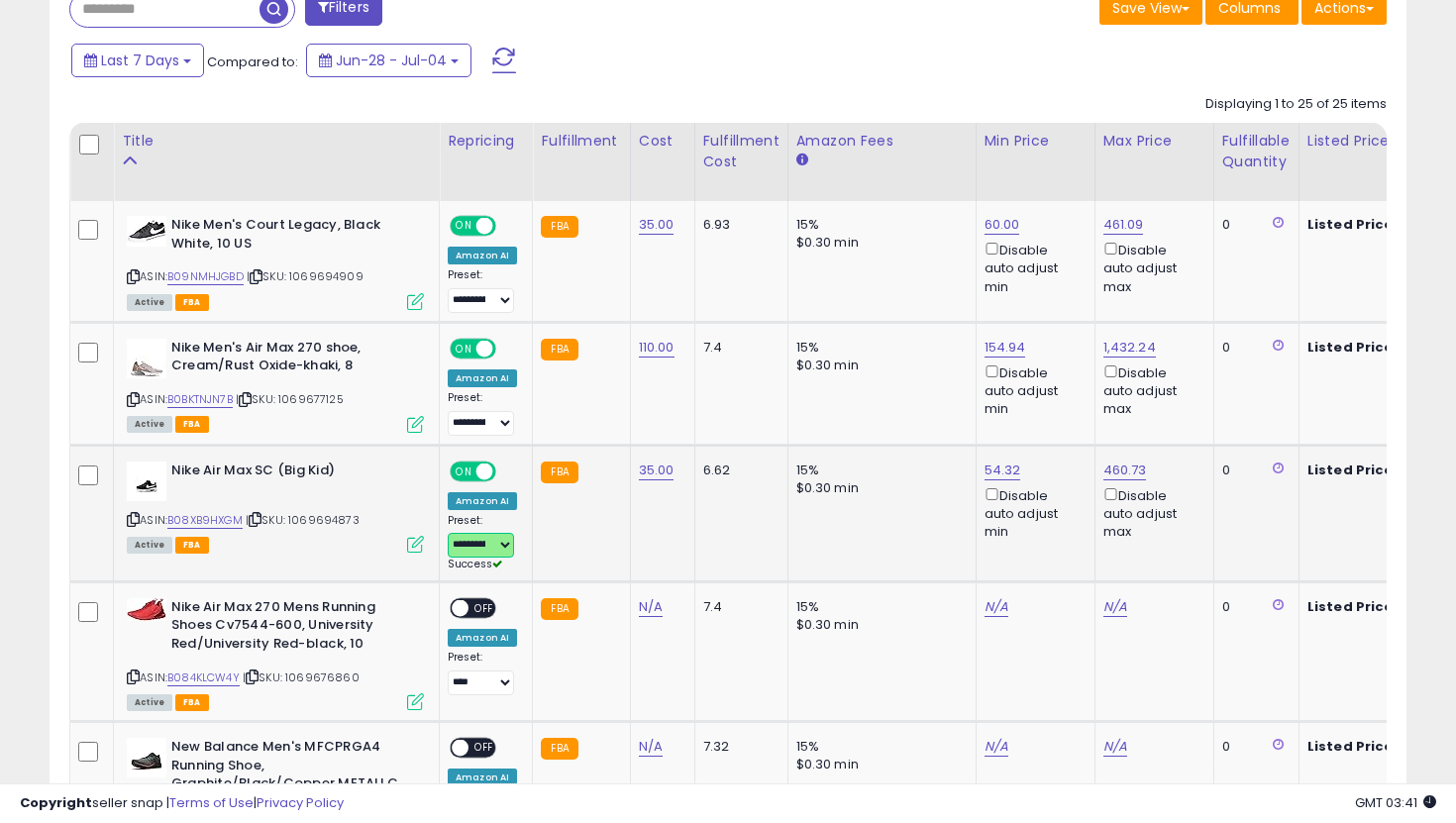 scroll, scrollTop: 0, scrollLeft: 137, axis: horizontal 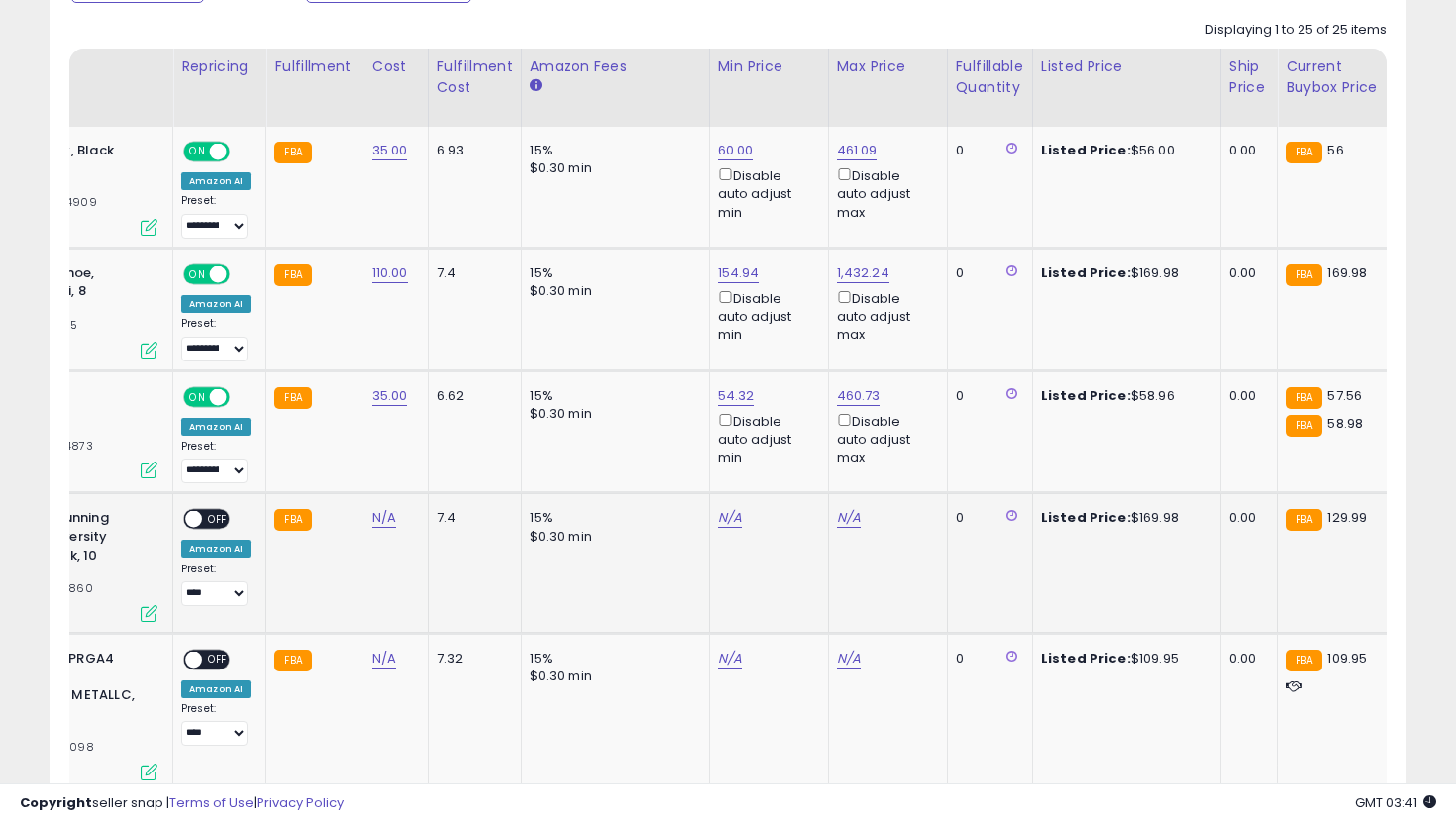 click on "N/A" 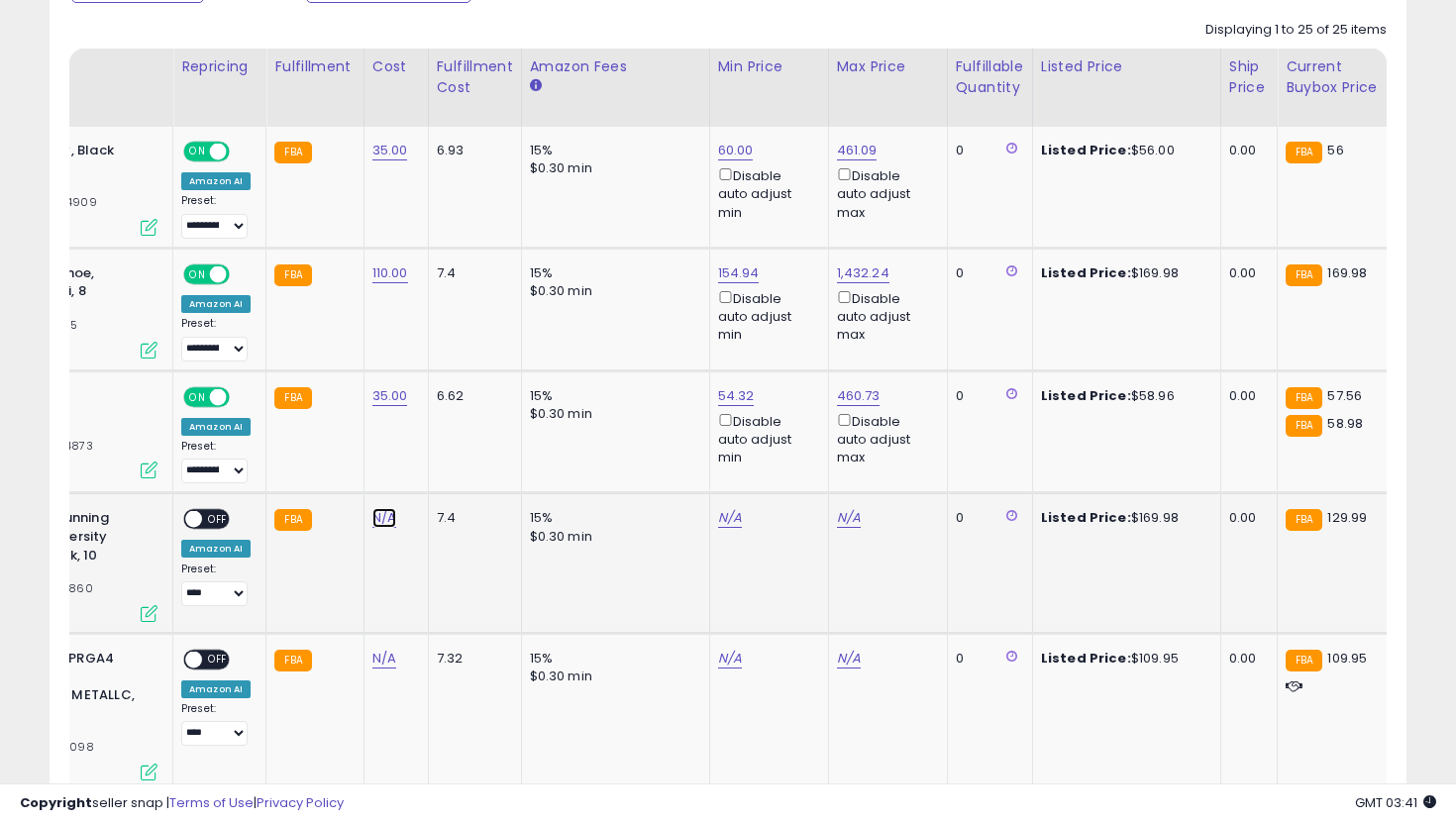 click on "N/A" at bounding box center [384, 518] 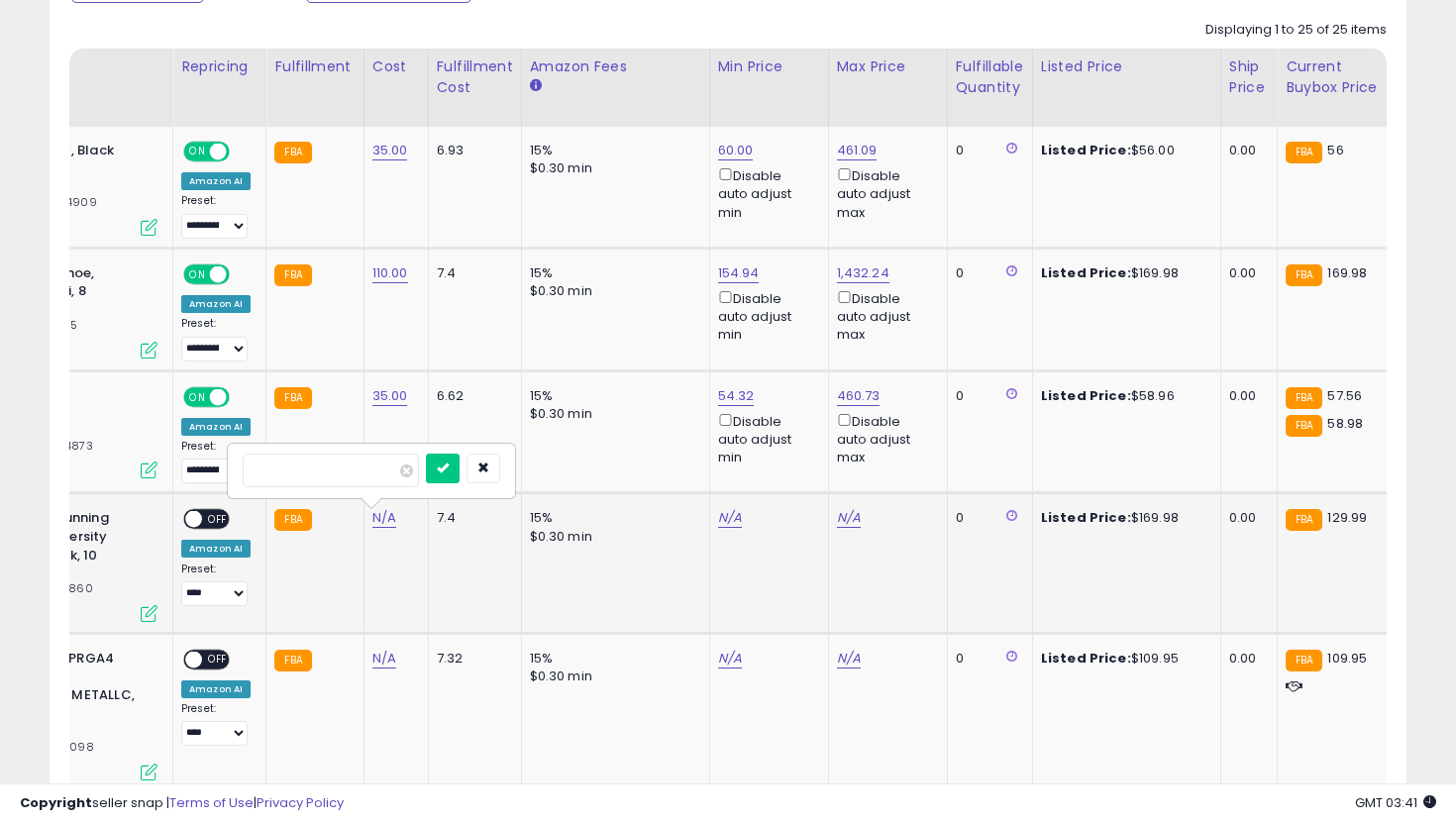 type on "**" 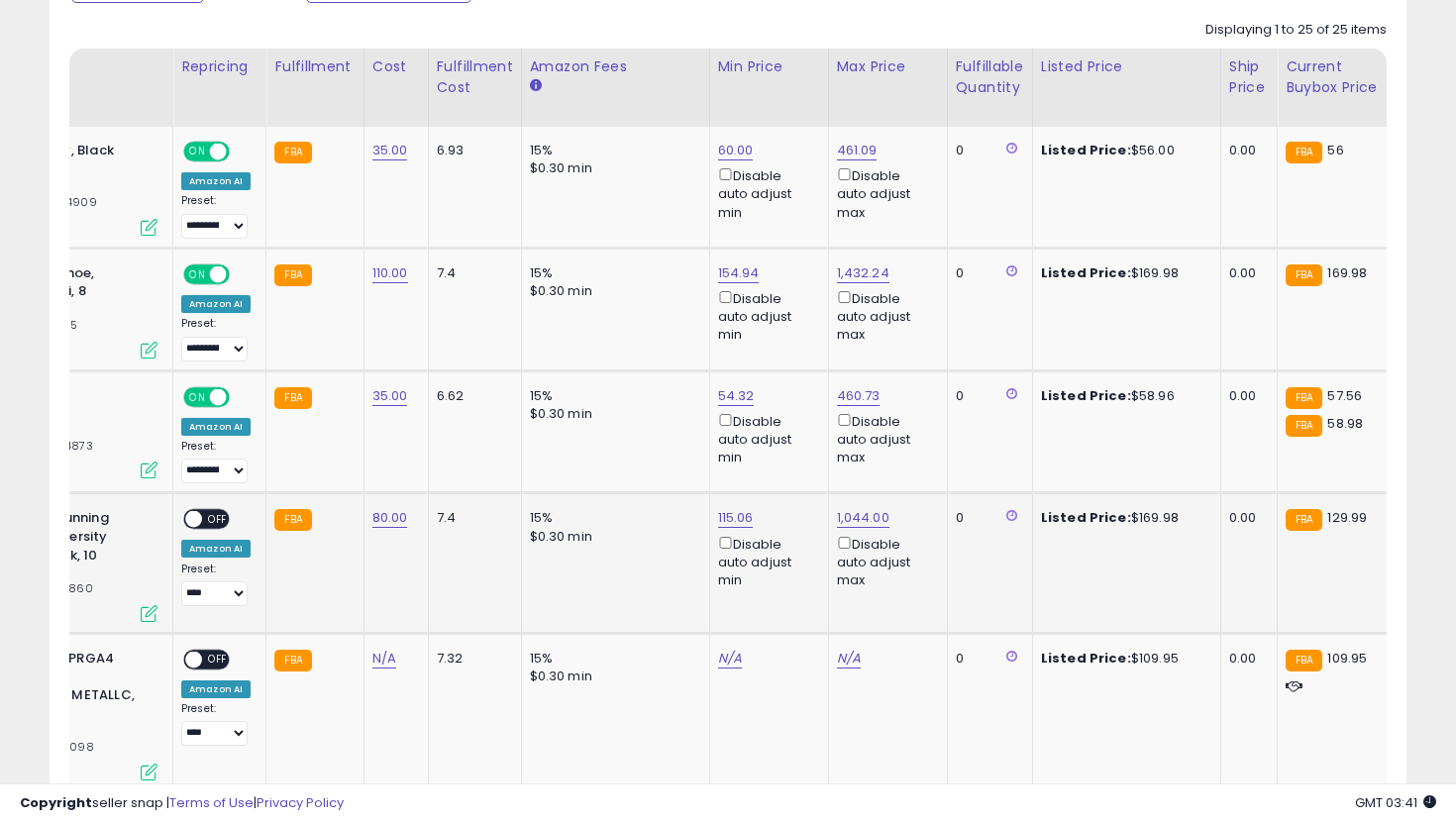 scroll, scrollTop: 0, scrollLeft: 251, axis: horizontal 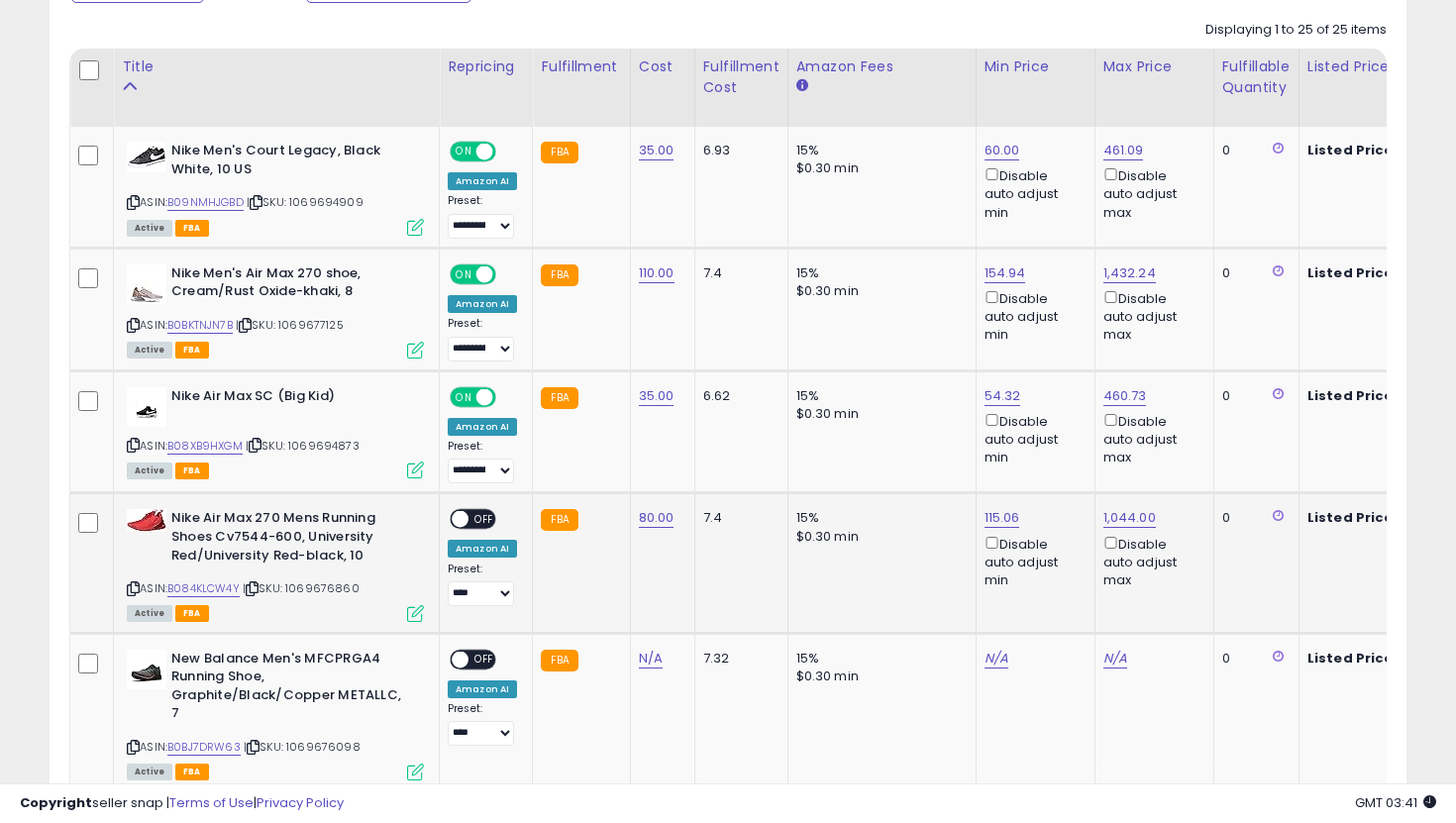 click on "OFF" at bounding box center (484, 519) 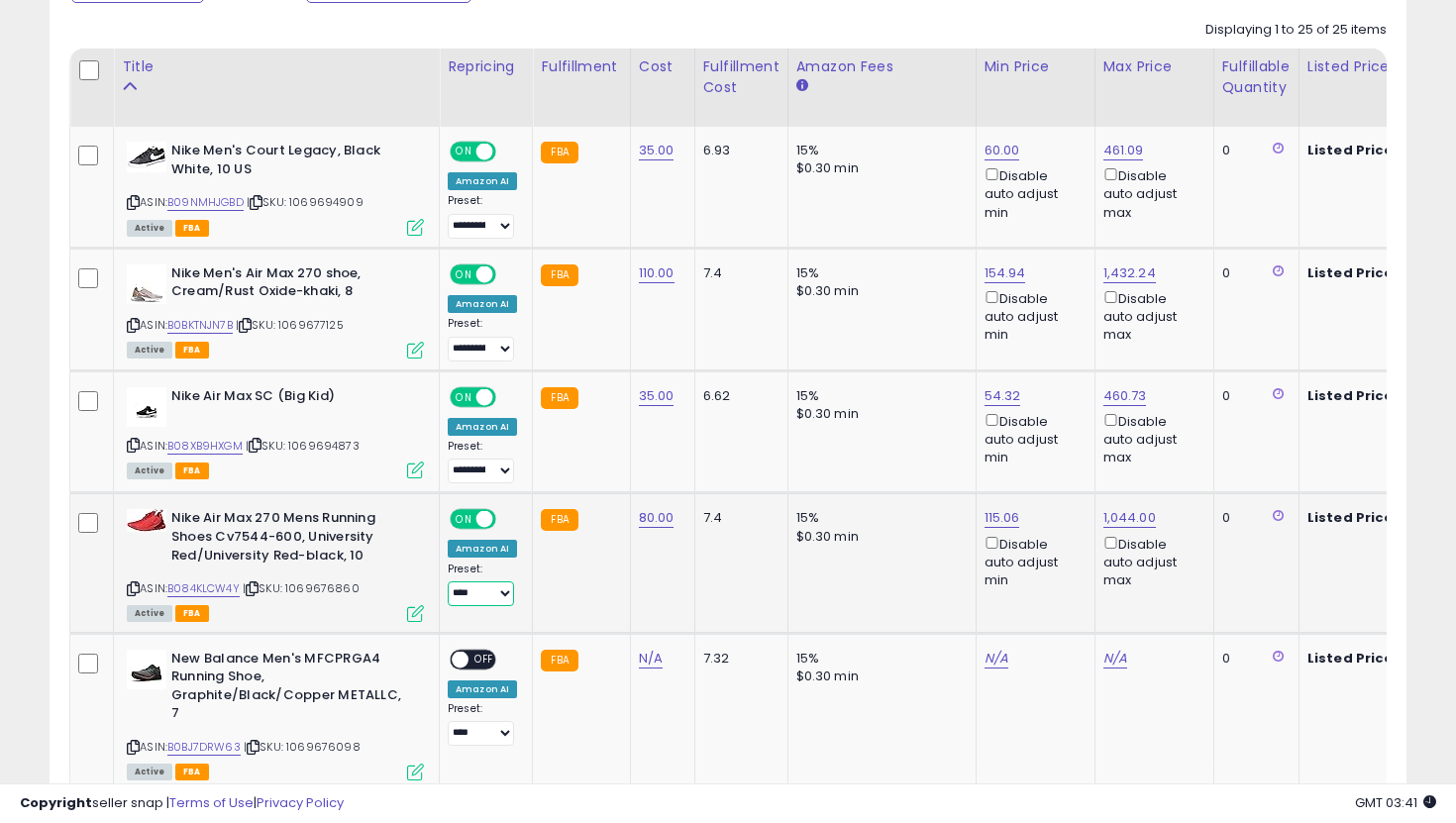 click on "**********" at bounding box center [480, 593] 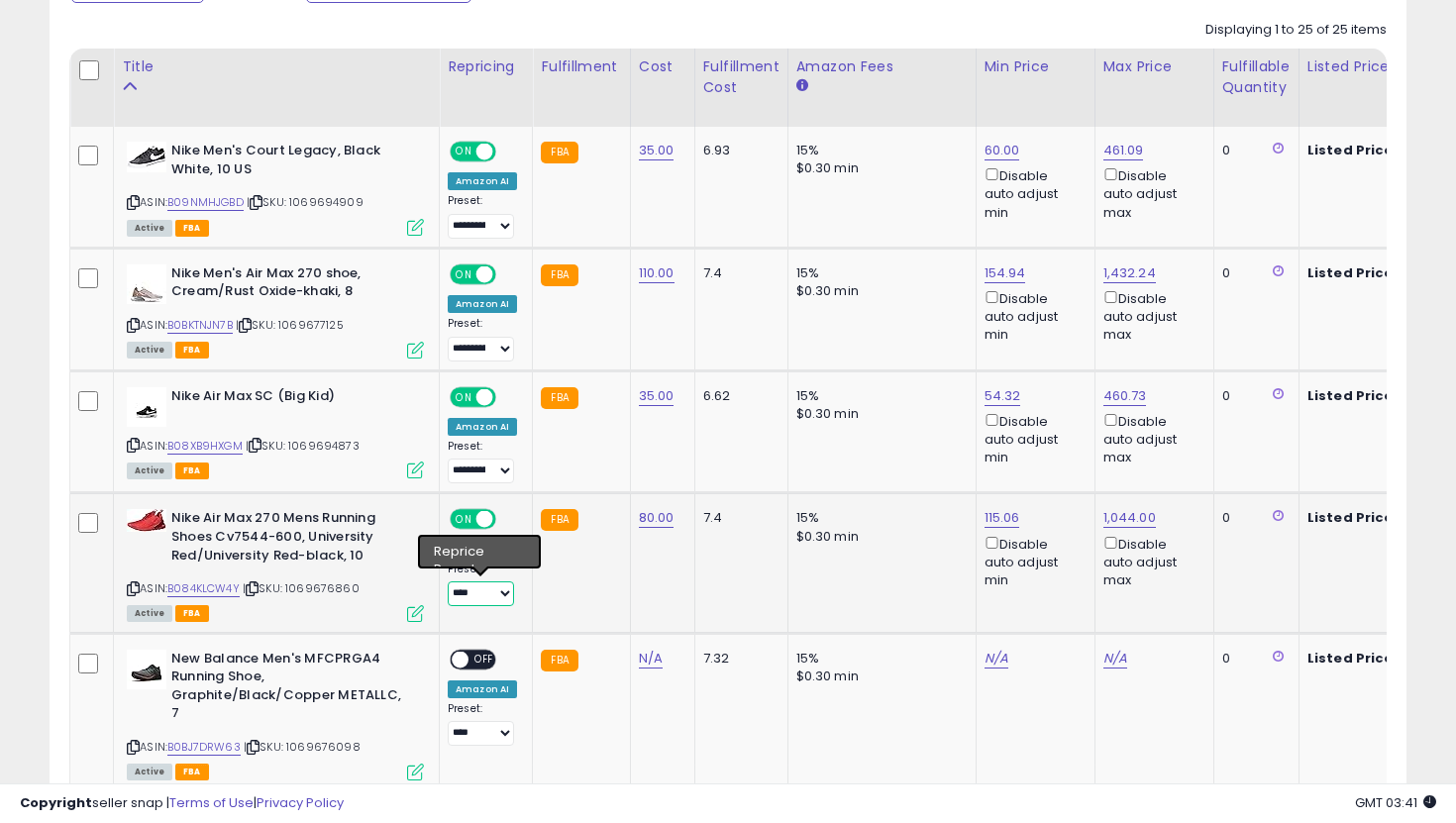 select on "**********" 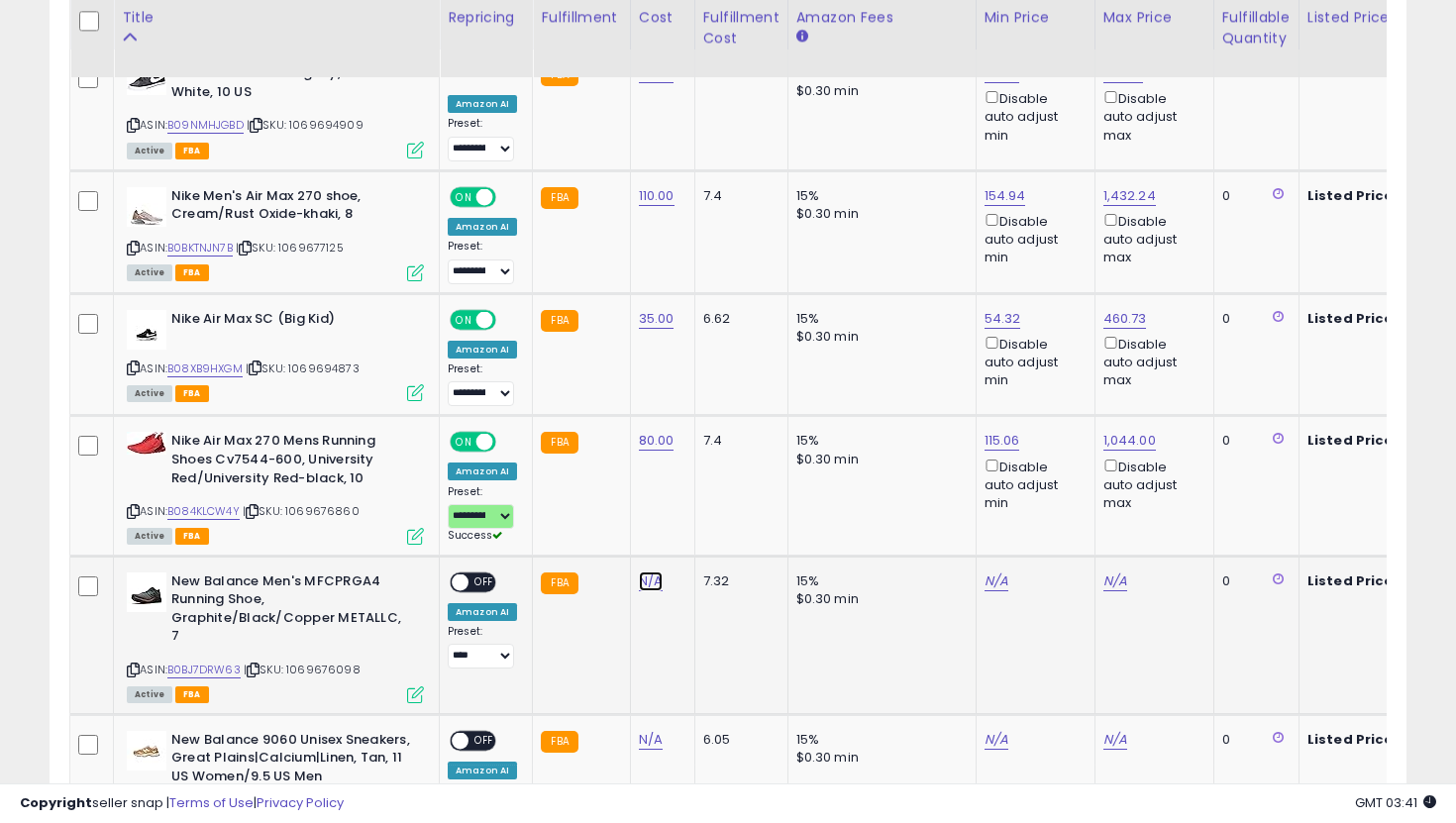 click on "N/A" at bounding box center (651, 581) 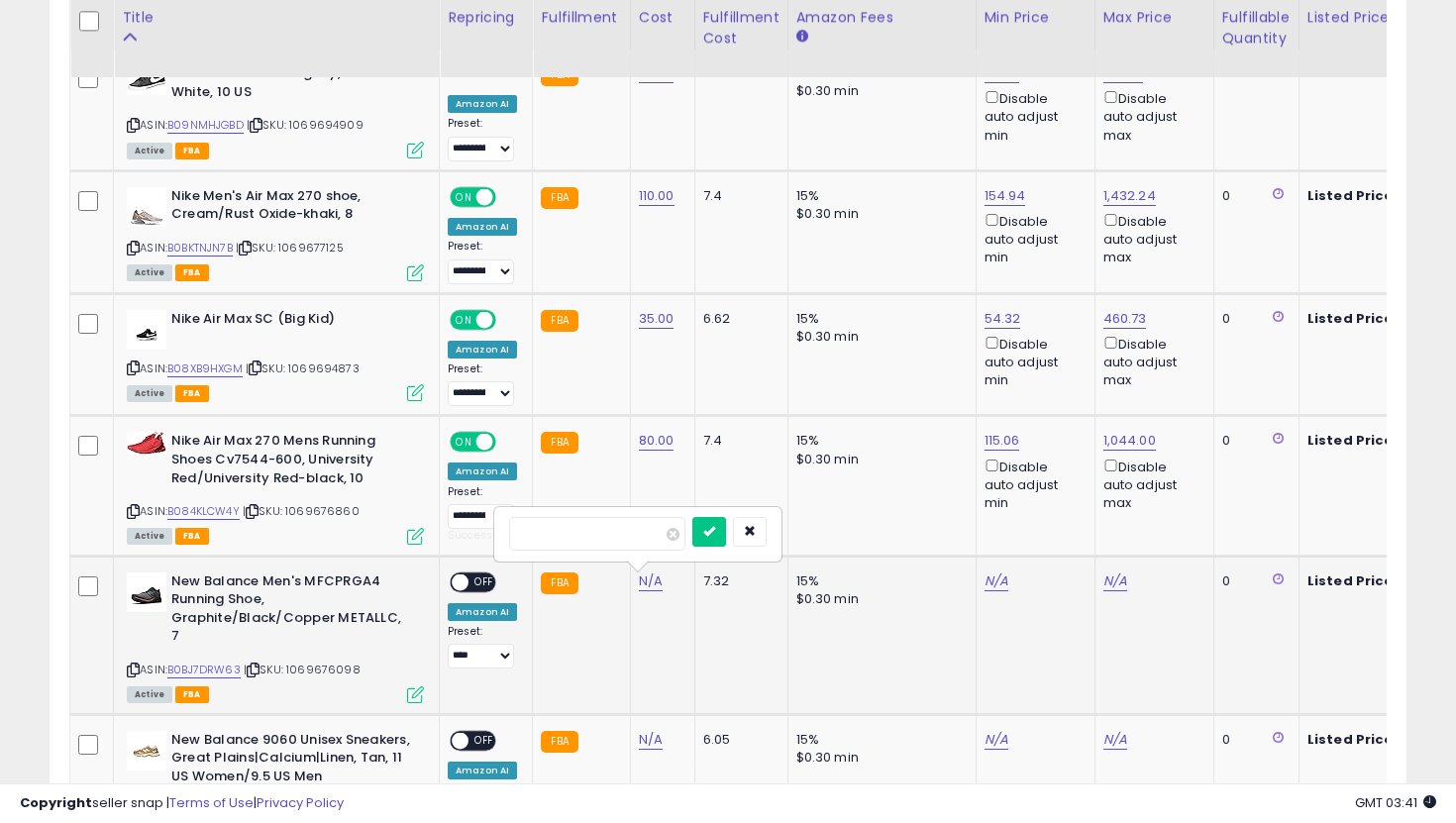 type on "**" 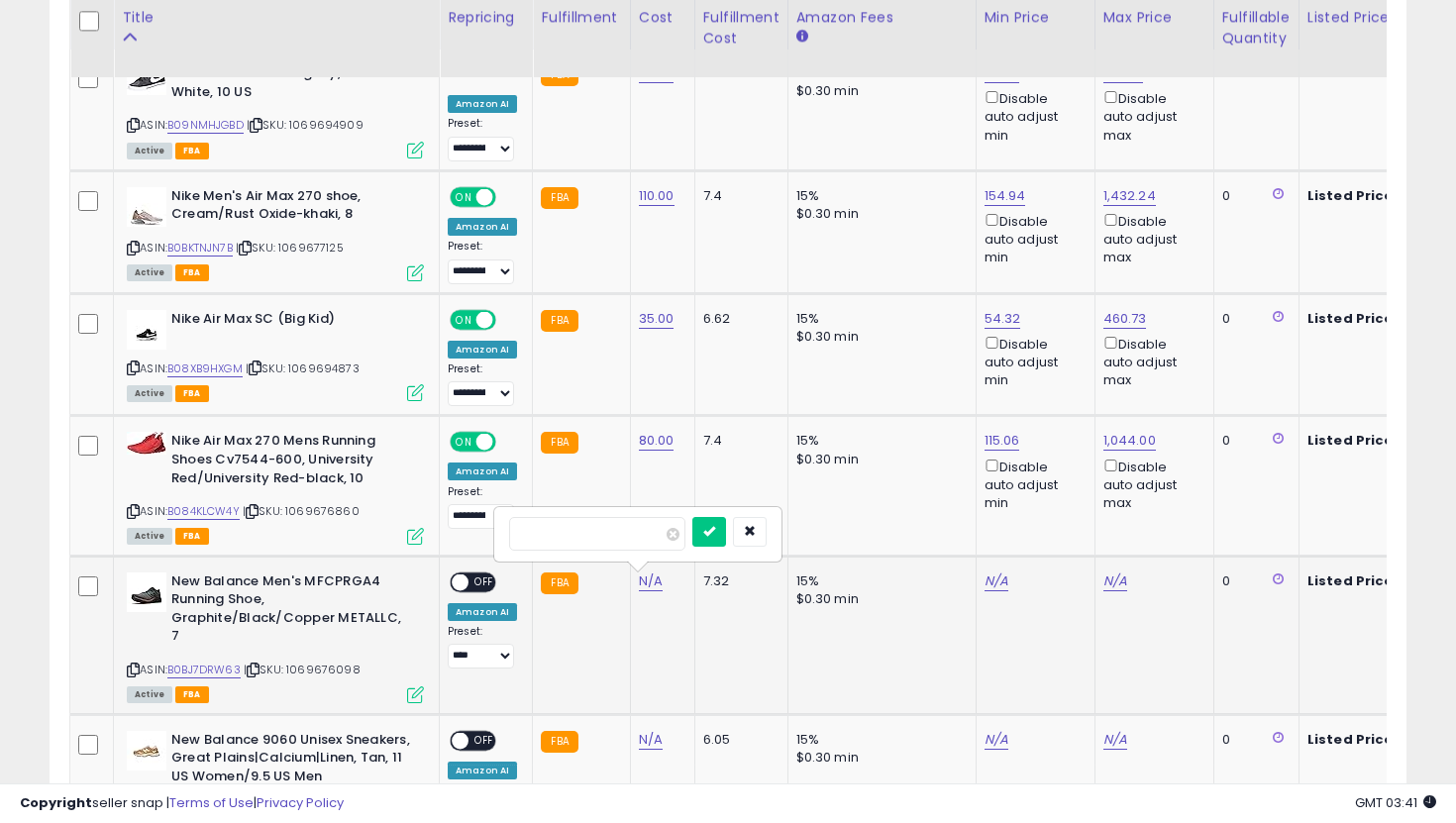 click at bounding box center [709, 532] 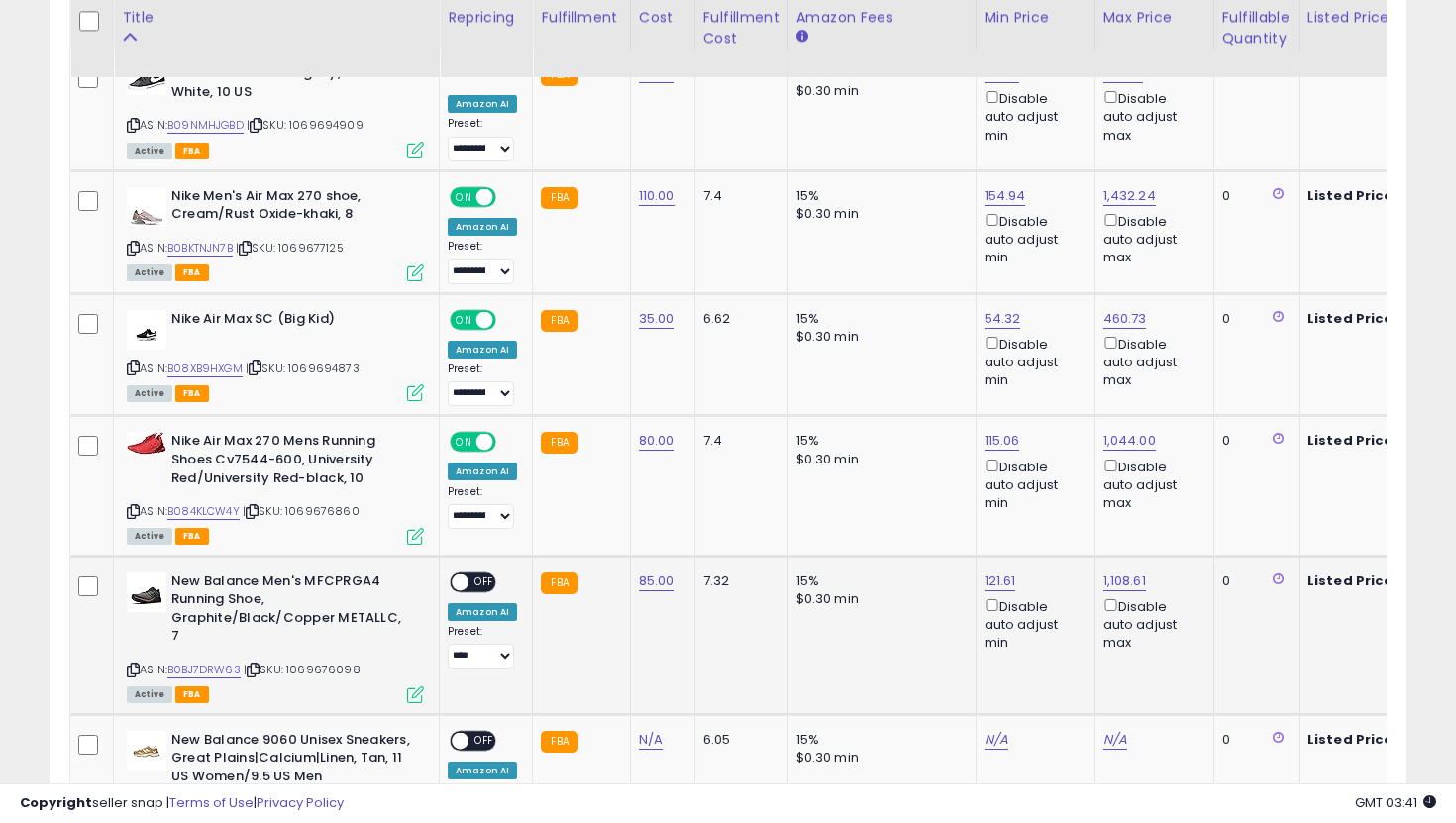 click on "OFF" at bounding box center [484, 581] 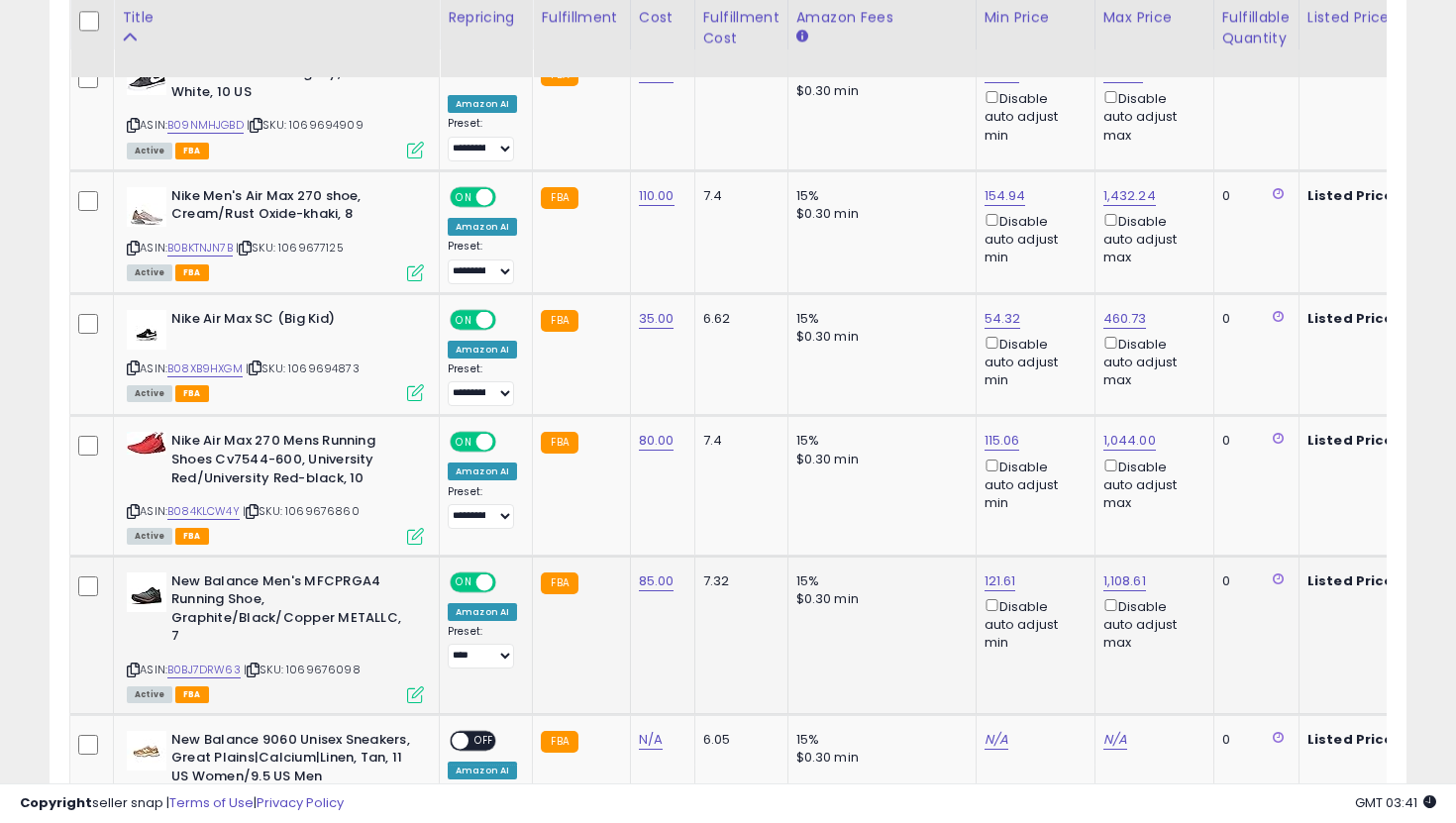 click on "**********" at bounding box center (482, 647) 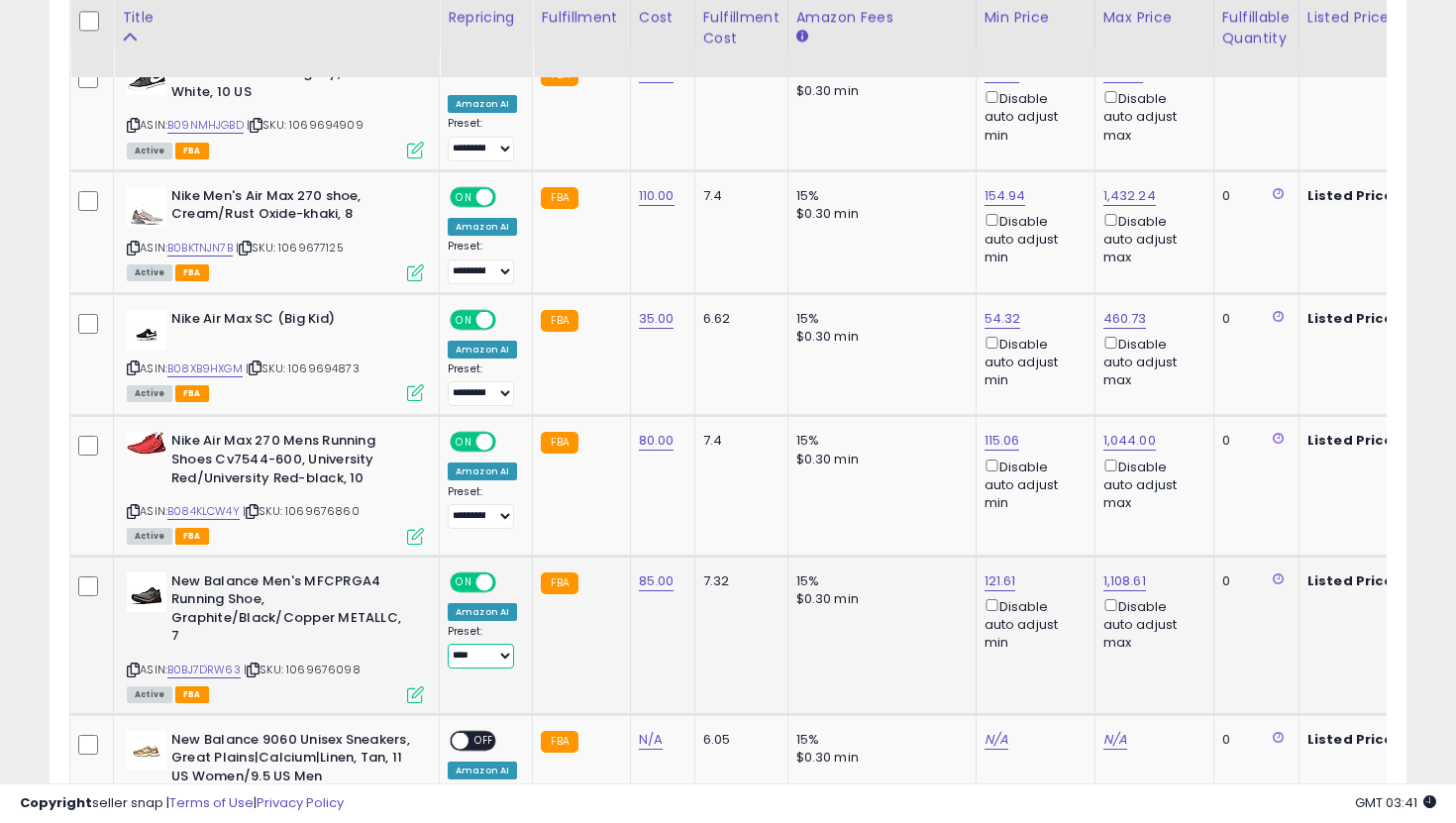 click on "**********" at bounding box center [480, 656] 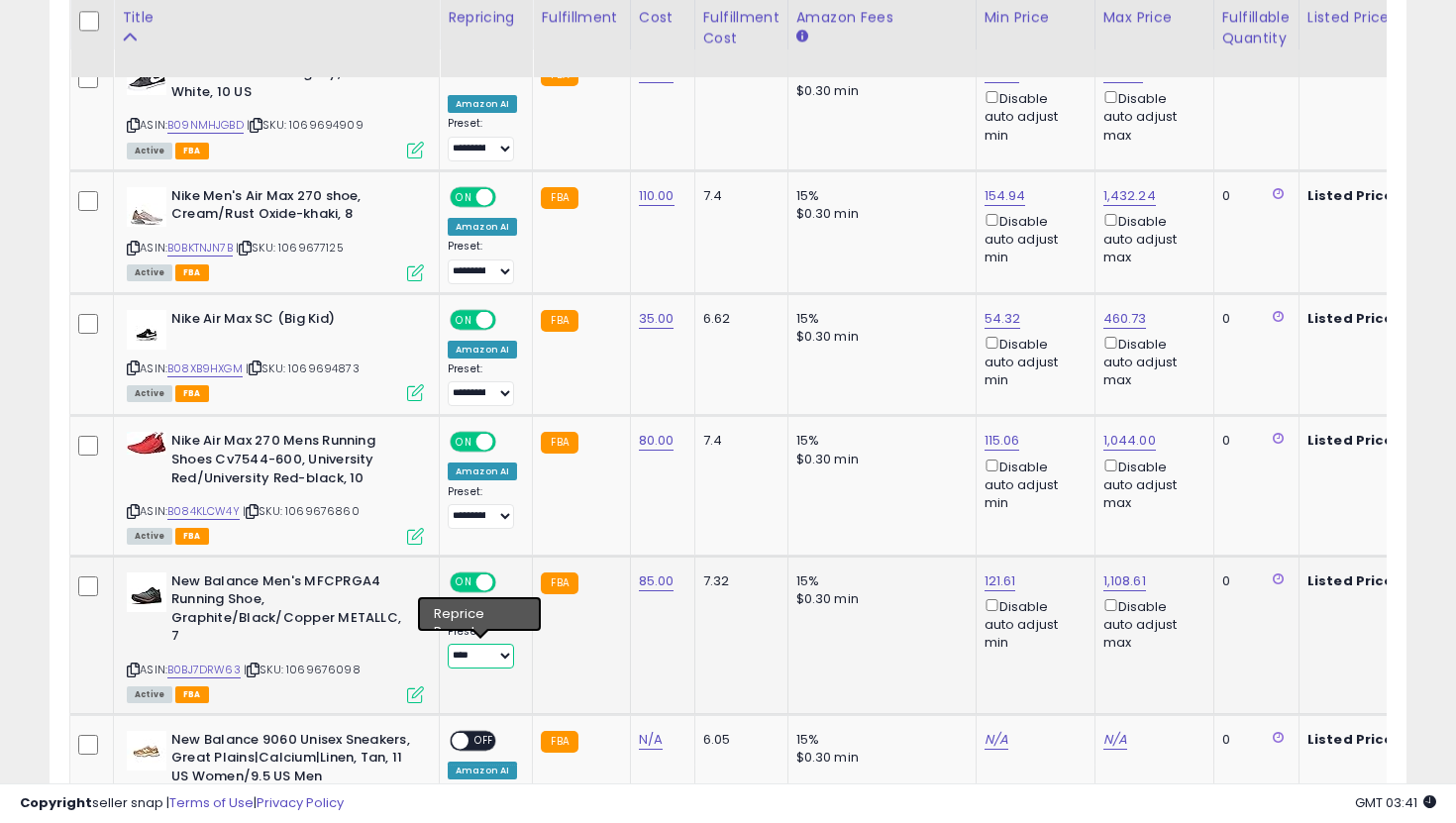 select on "**********" 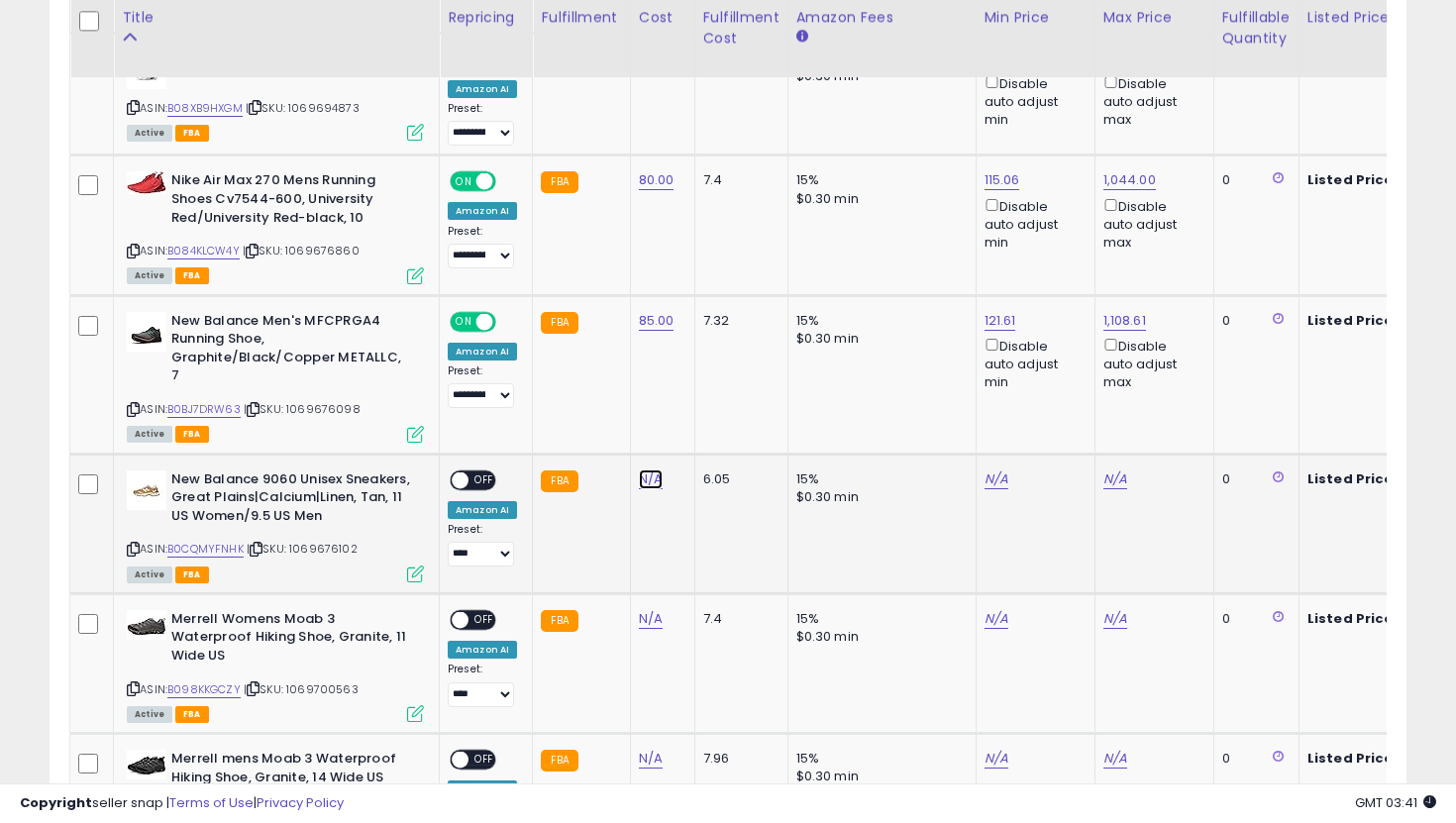 click on "N/A" at bounding box center (651, 479) 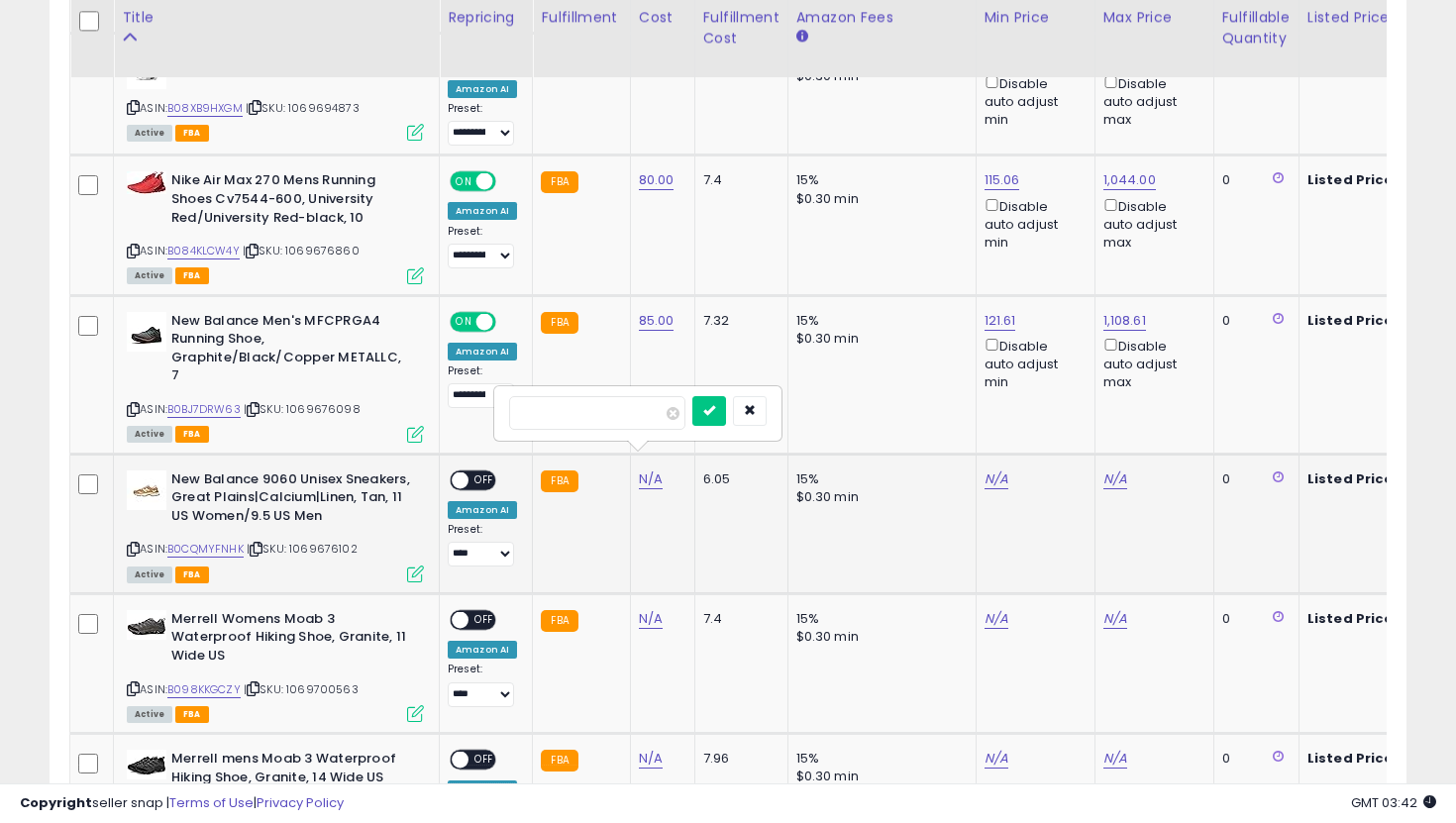 type on "***" 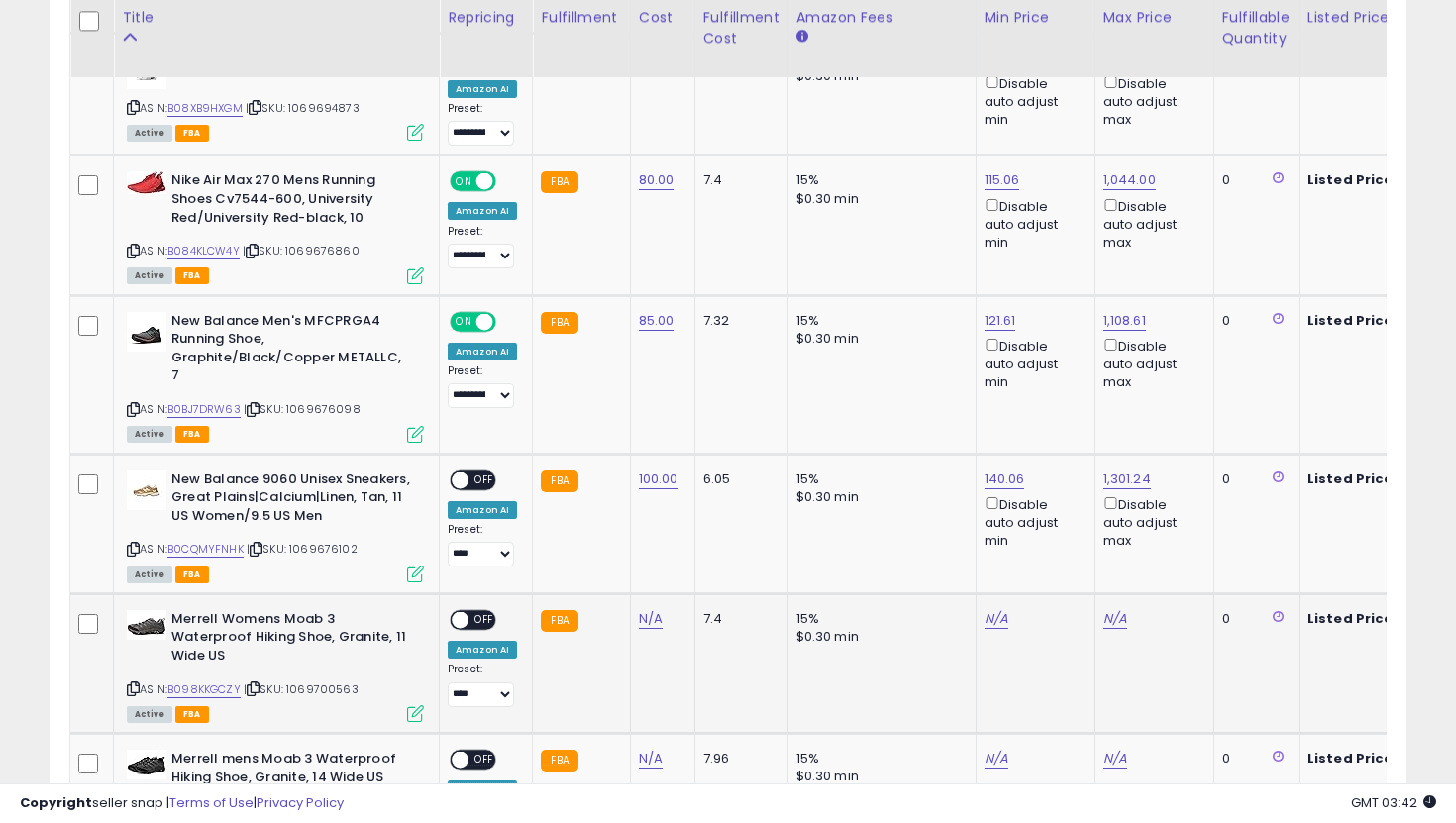 scroll, scrollTop: 0, scrollLeft: 35, axis: horizontal 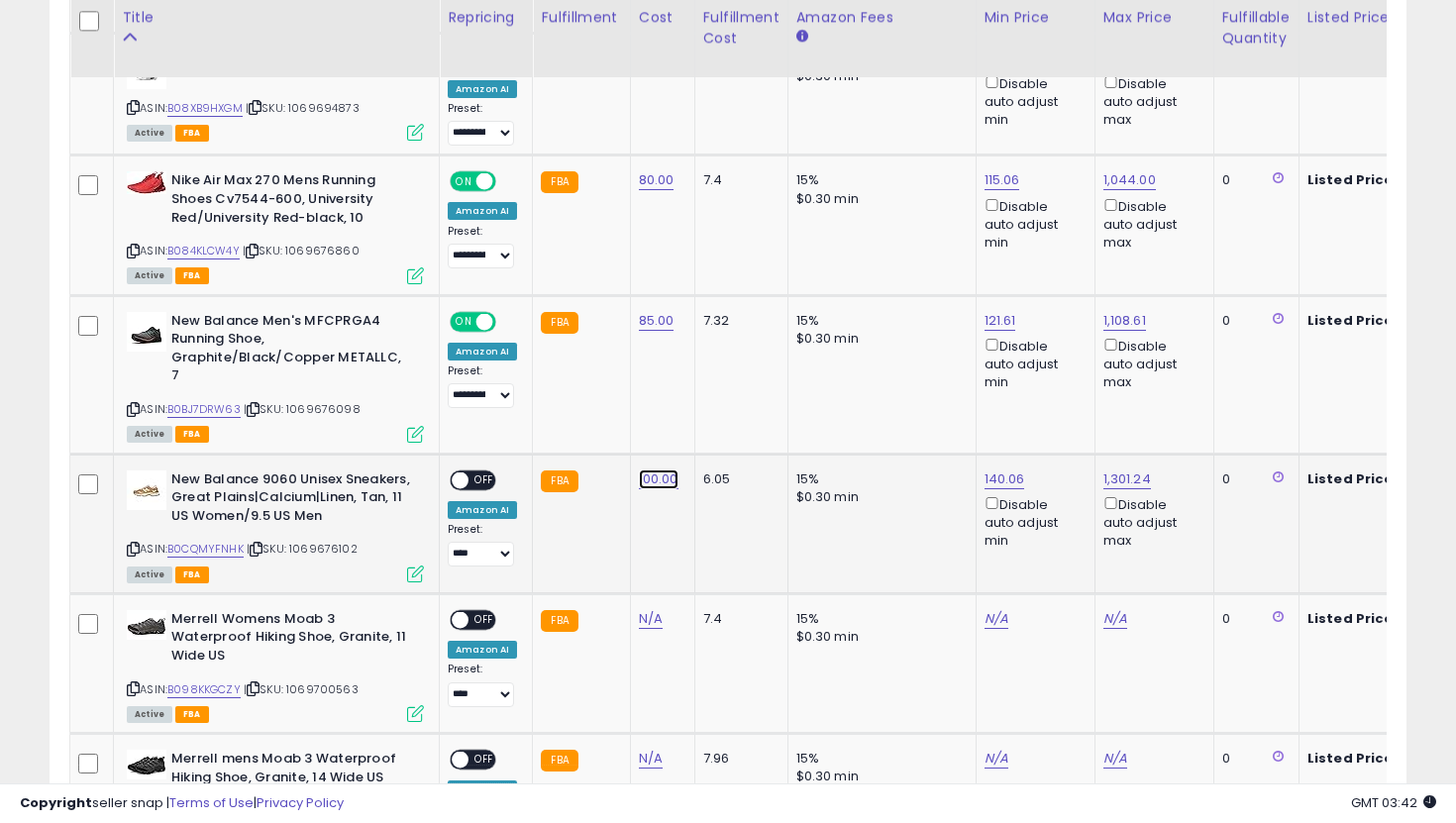 click on "100.00" at bounding box center (657, -187) 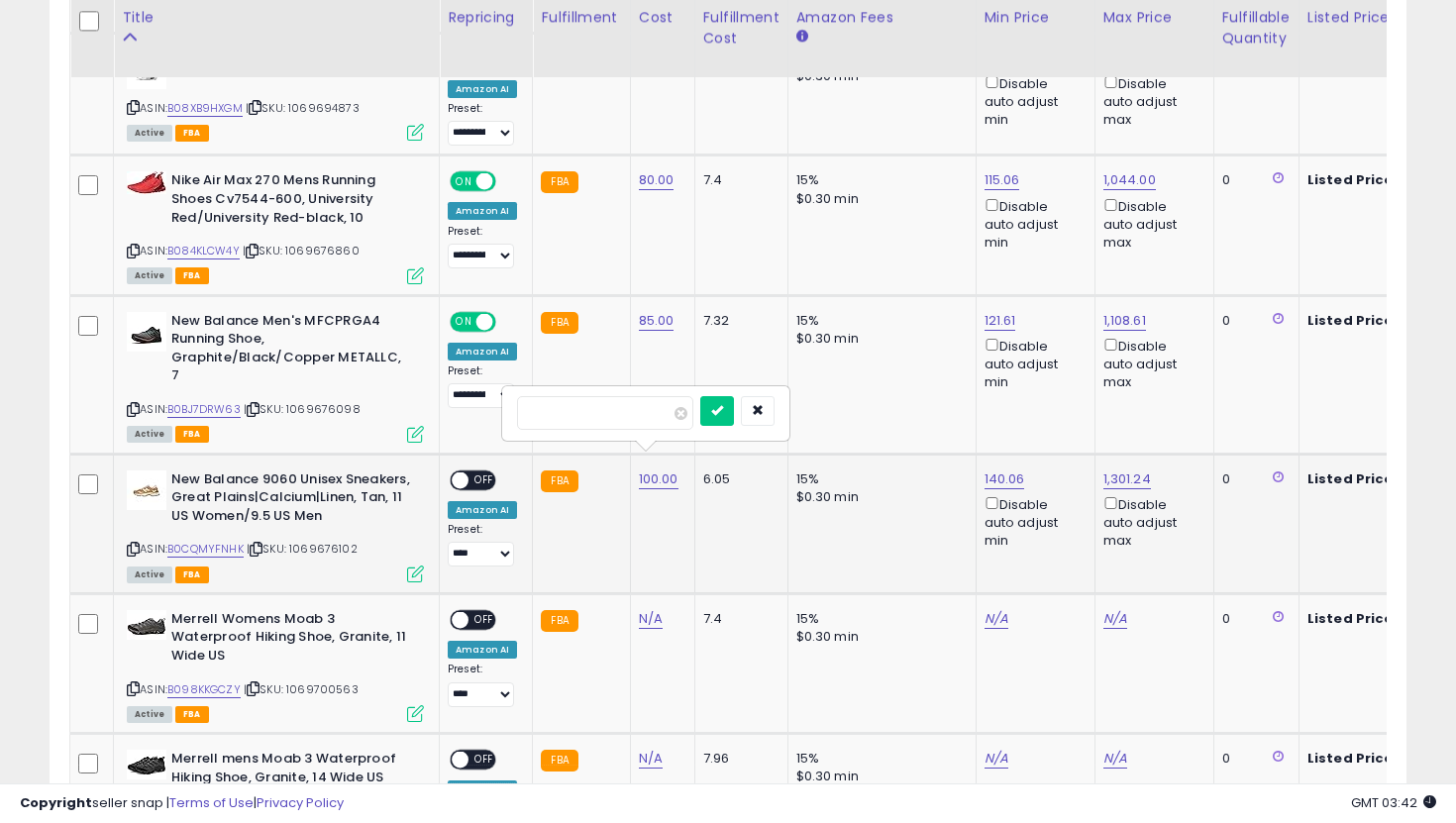 drag, startPoint x: 577, startPoint y: 403, endPoint x: 502, endPoint y: 402, distance: 75.00667 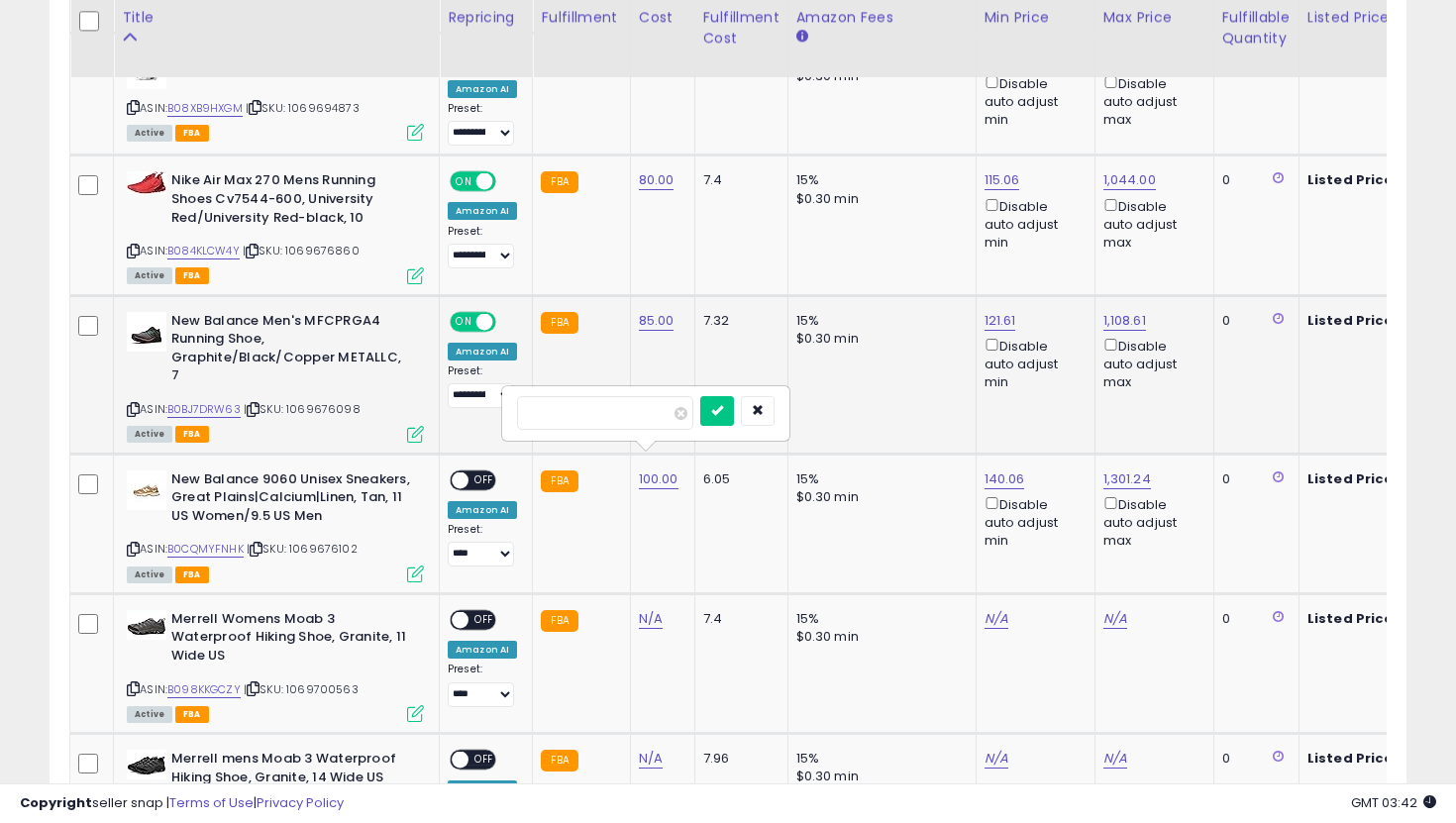 drag, startPoint x: 599, startPoint y: 415, endPoint x: 429, endPoint y: 411, distance: 170.04705 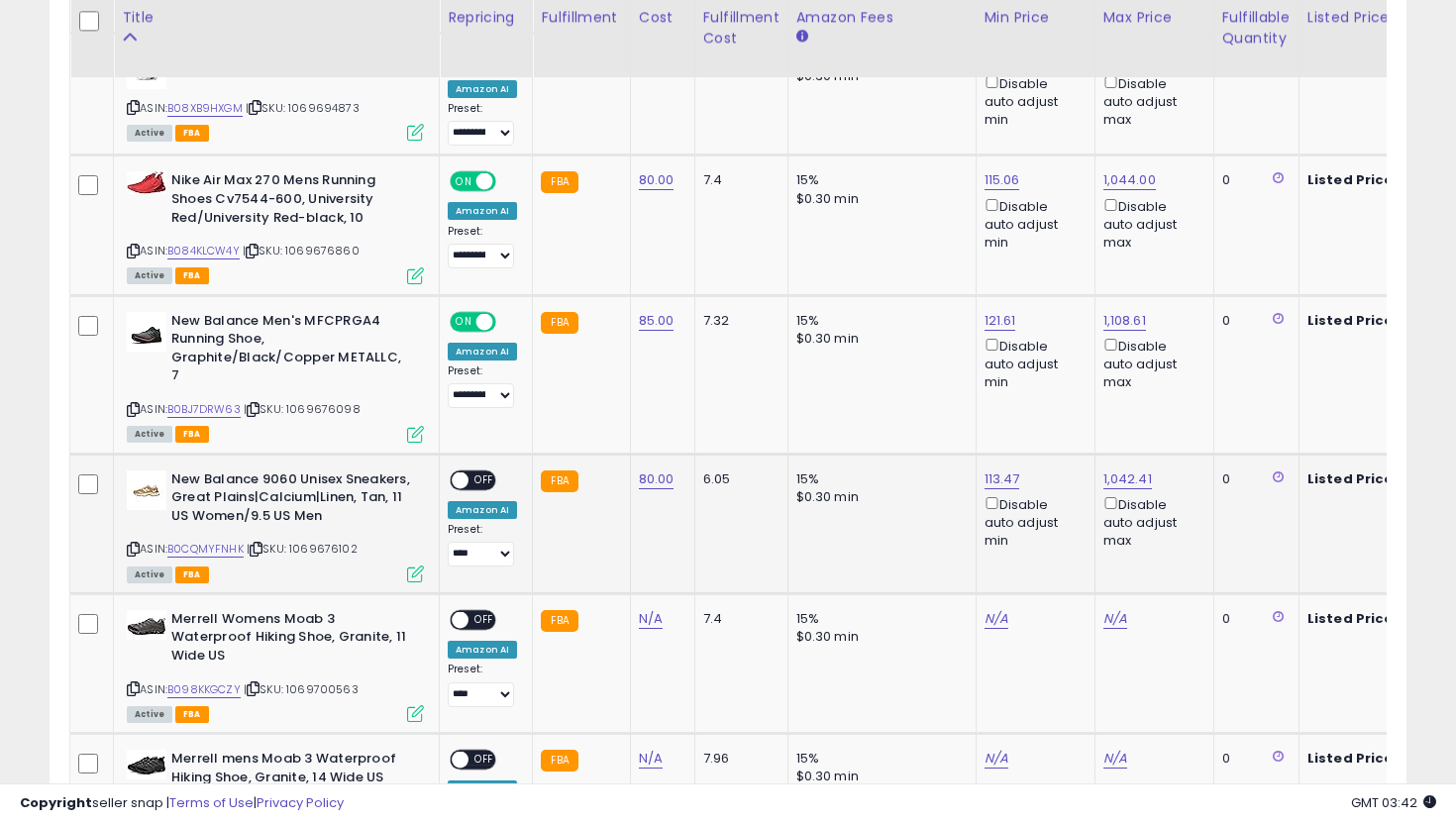 click on "OFF" at bounding box center [484, 479] 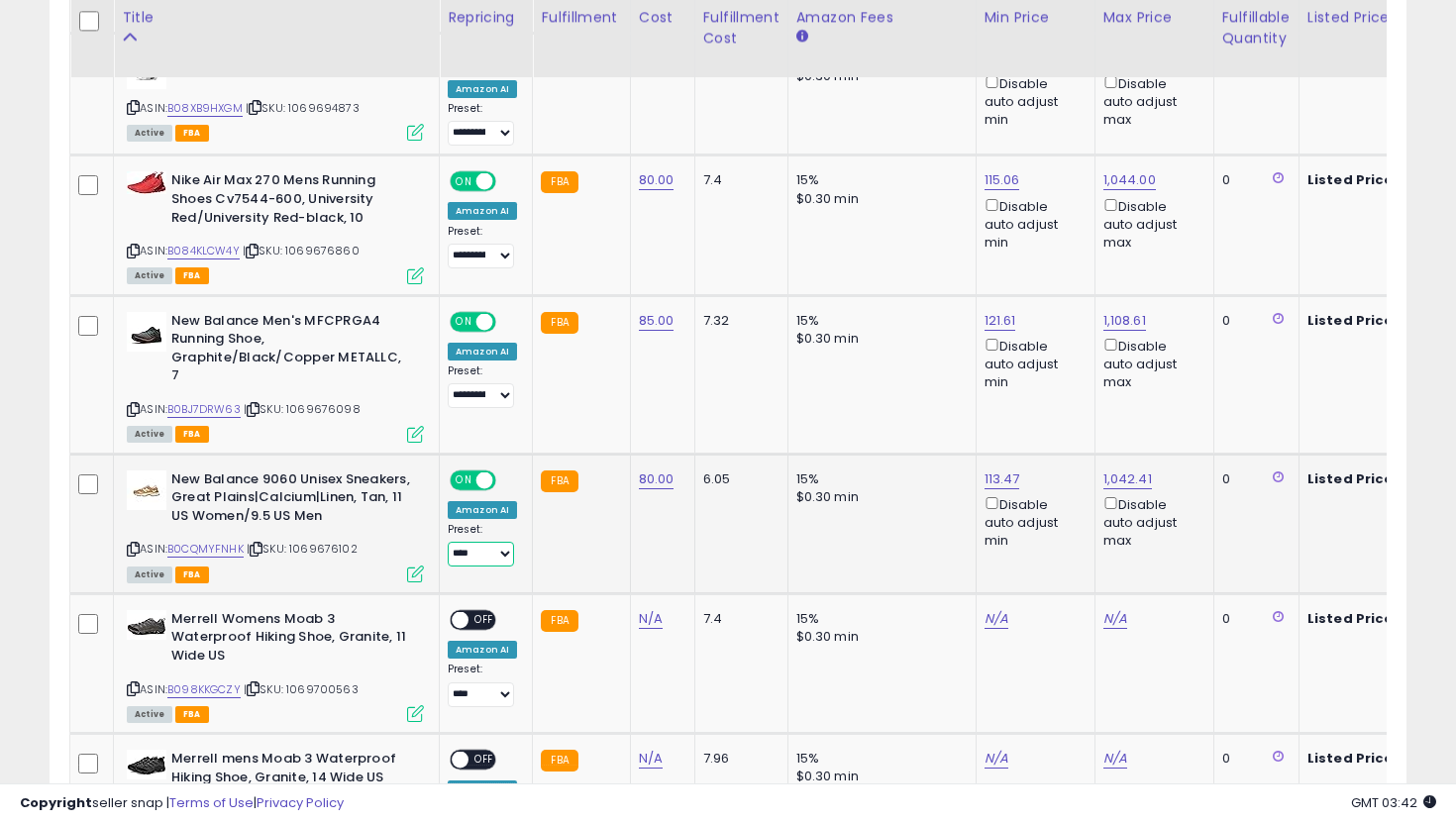 click on "**********" at bounding box center (480, 554) 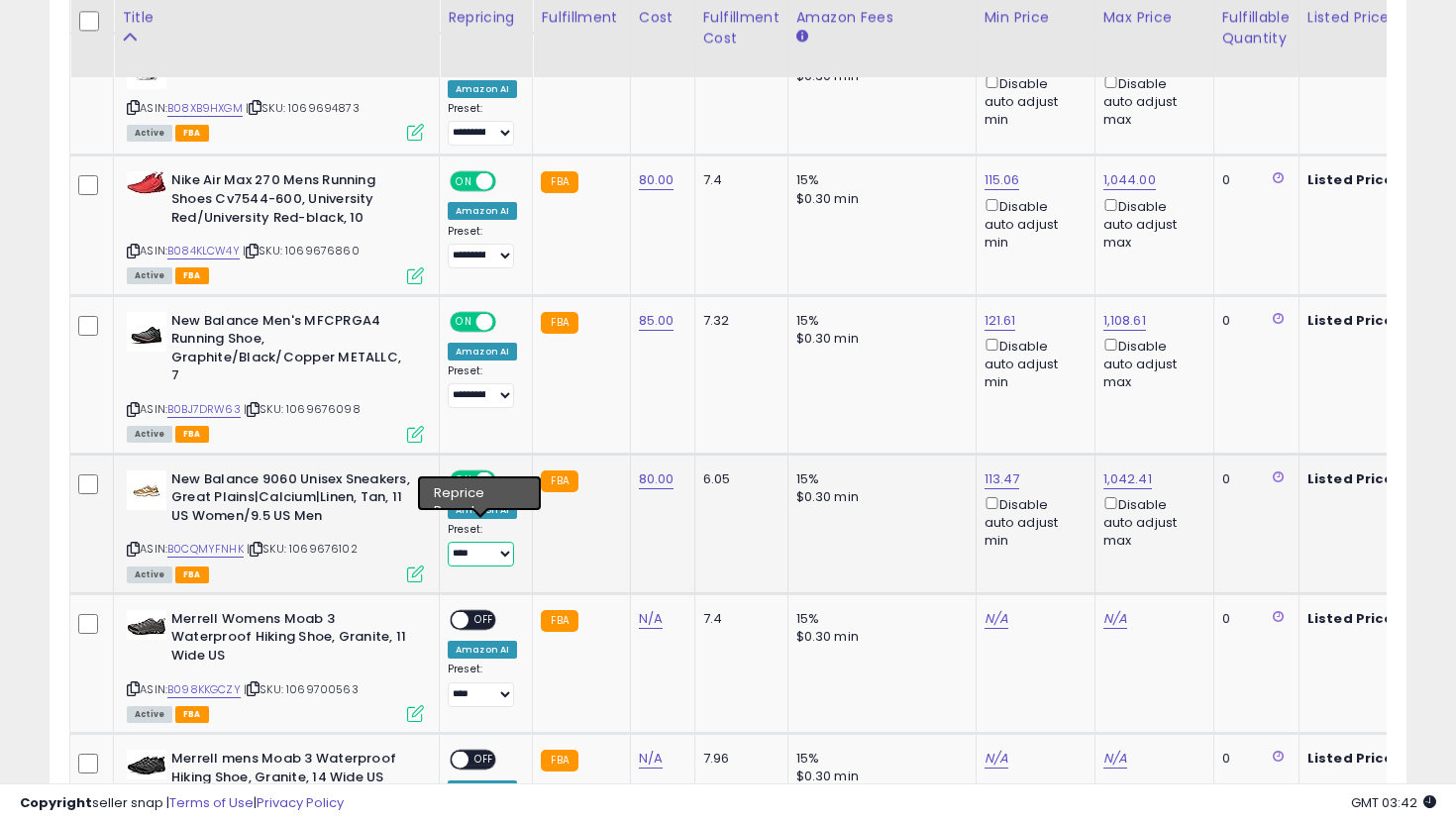 select on "**********" 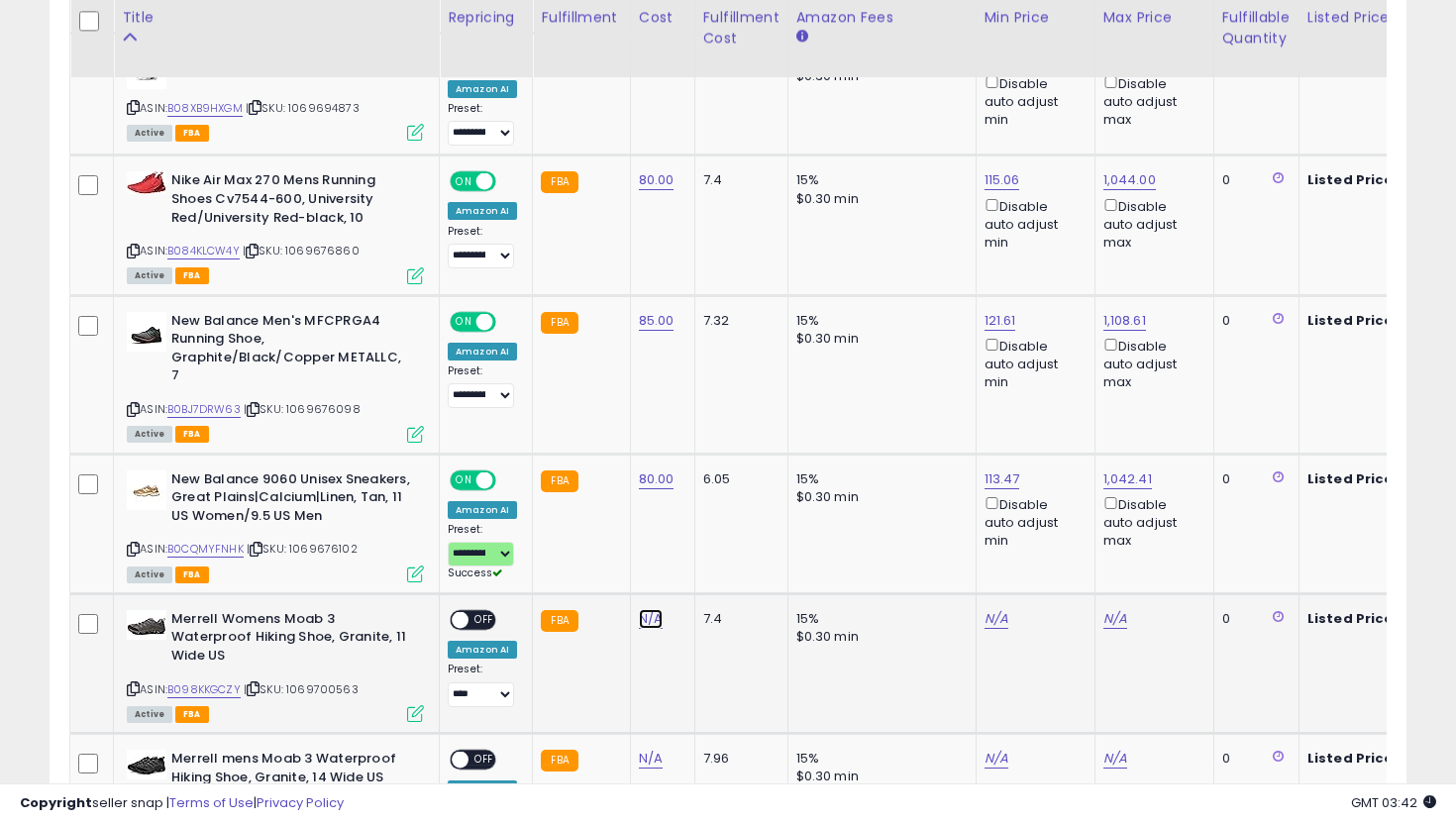 click on "N/A" at bounding box center (651, 619) 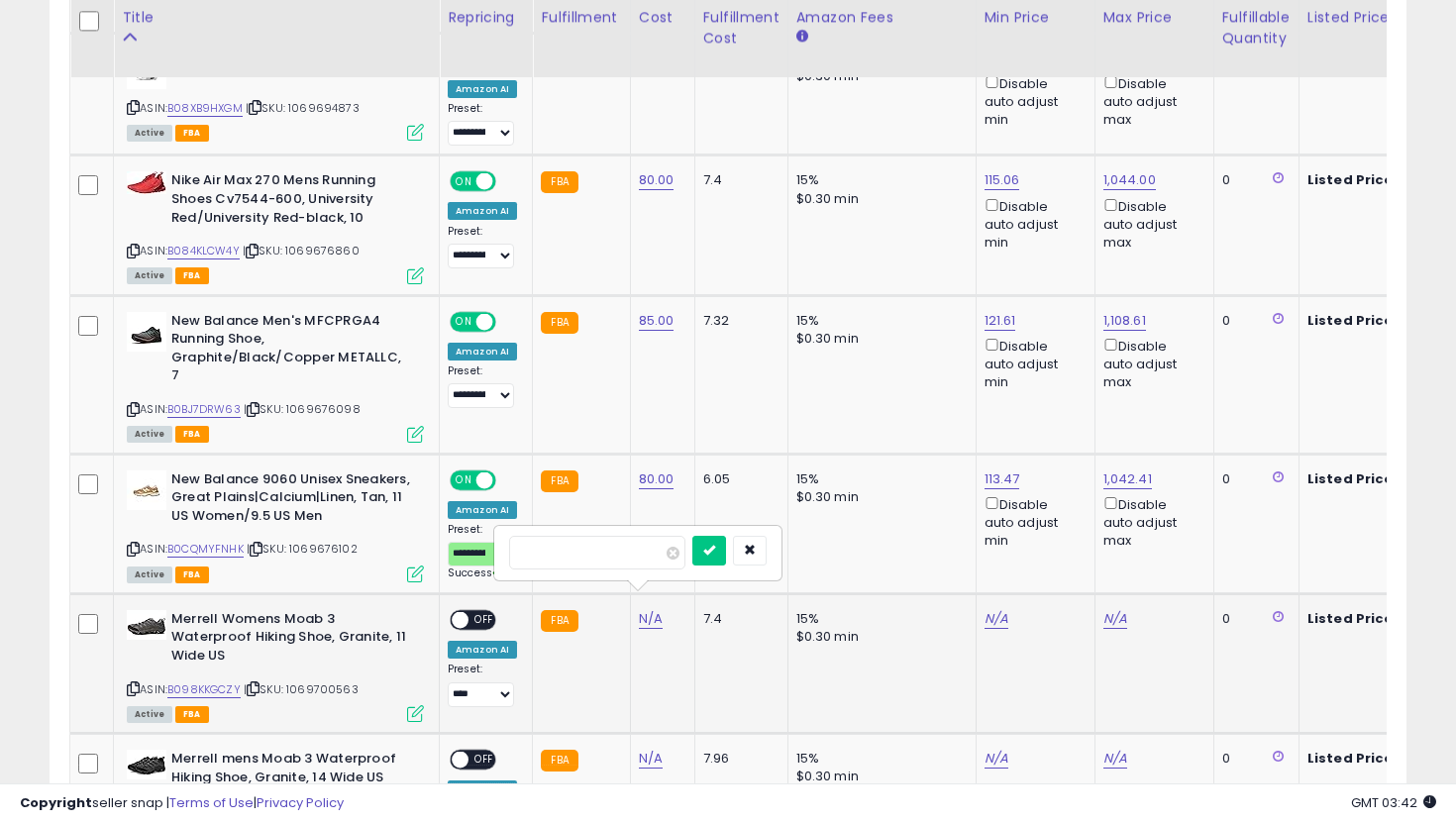 type on "**" 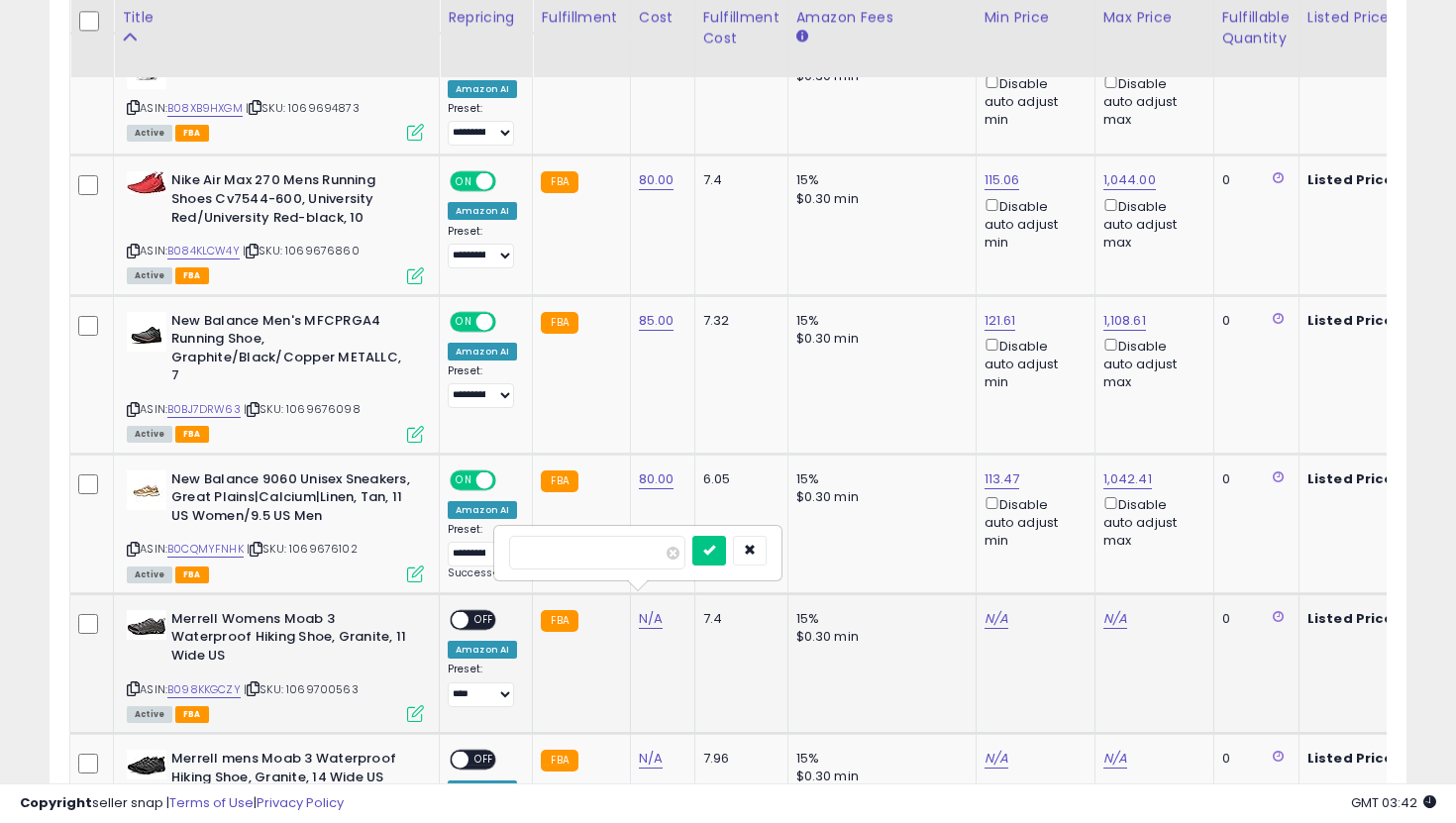 click at bounding box center (709, 551) 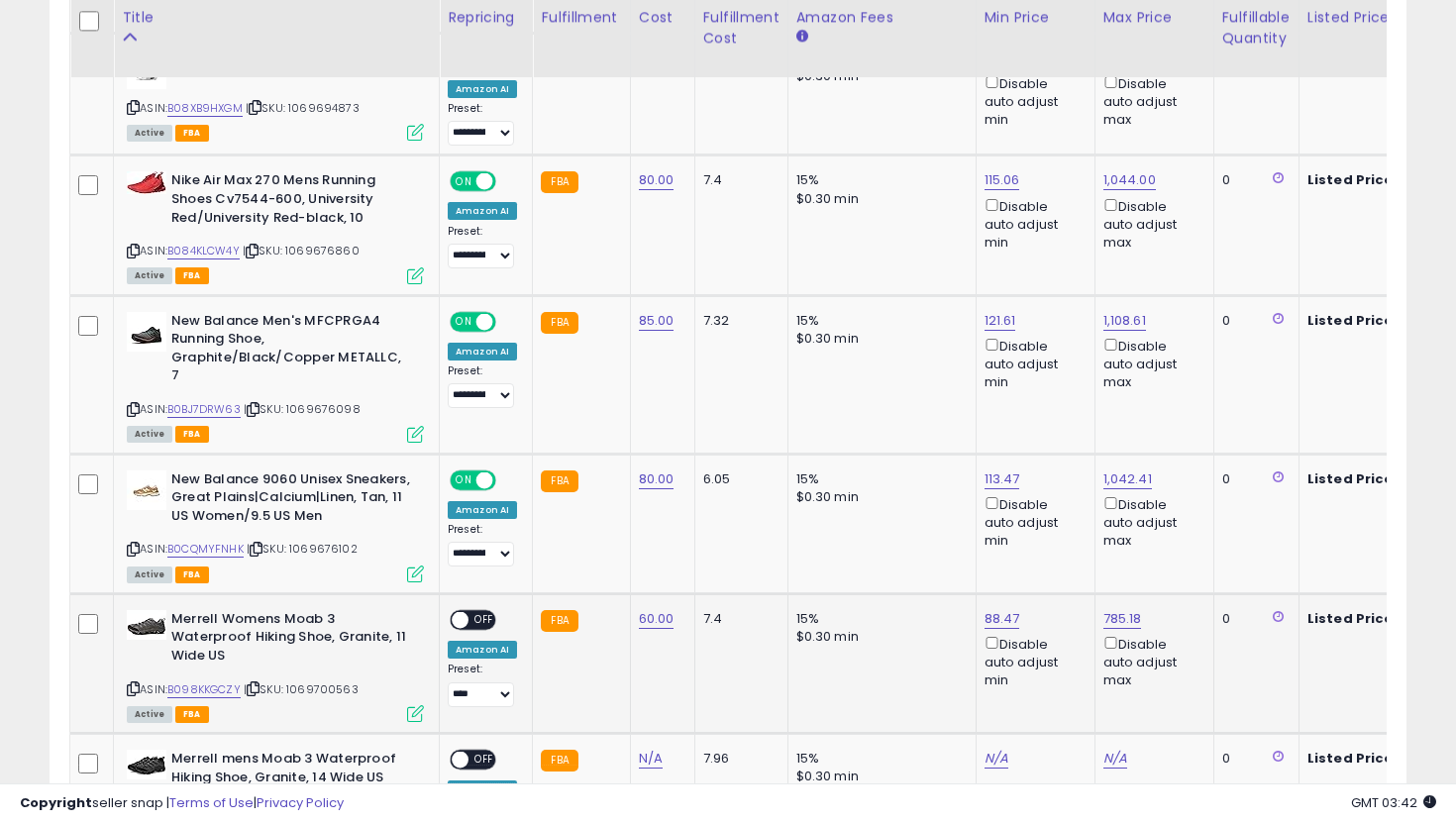 click on "OFF" at bounding box center [484, 620] 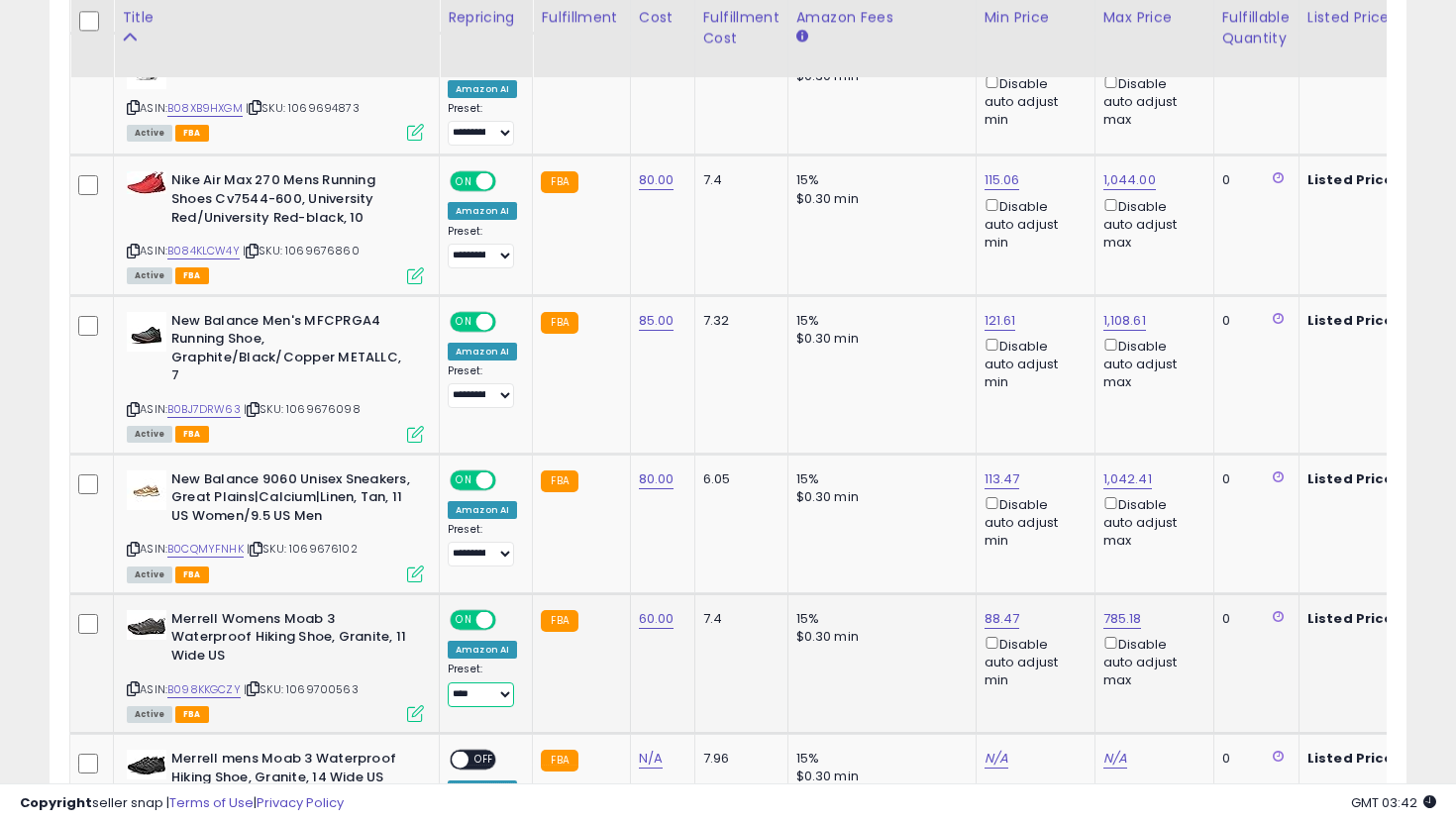 click on "**********" at bounding box center [480, 694] 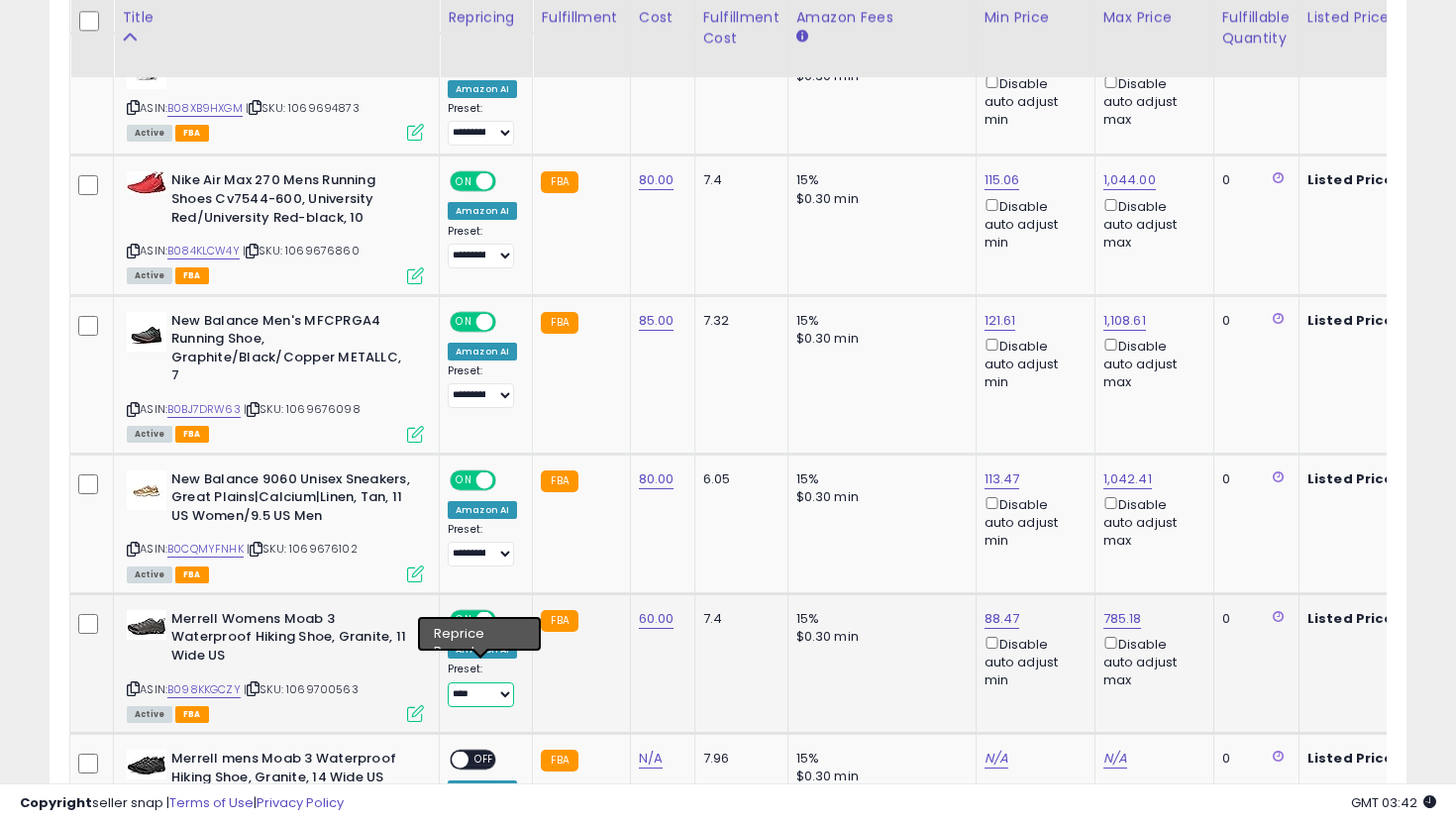 select on "**********" 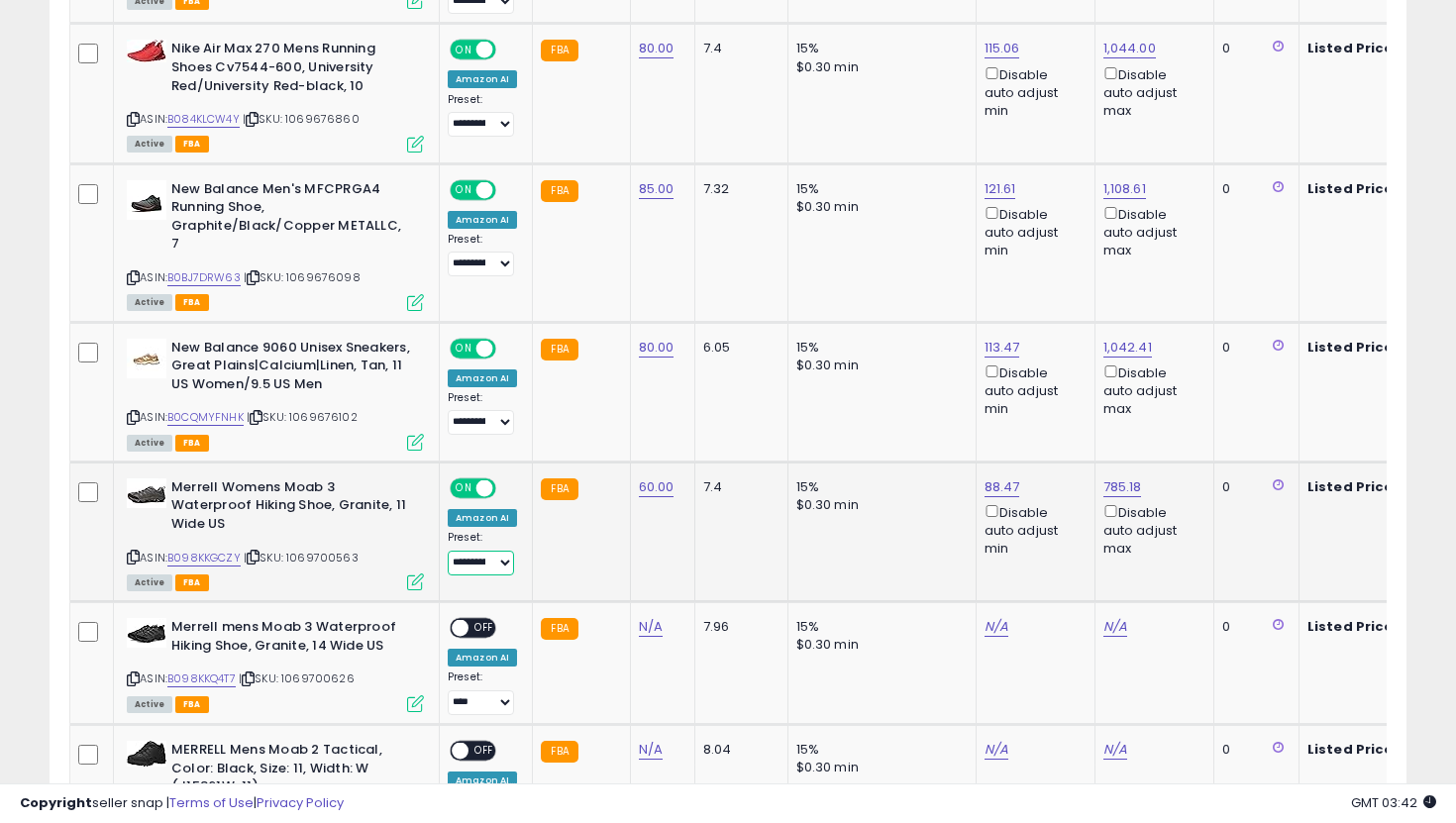 scroll, scrollTop: 1422, scrollLeft: 0, axis: vertical 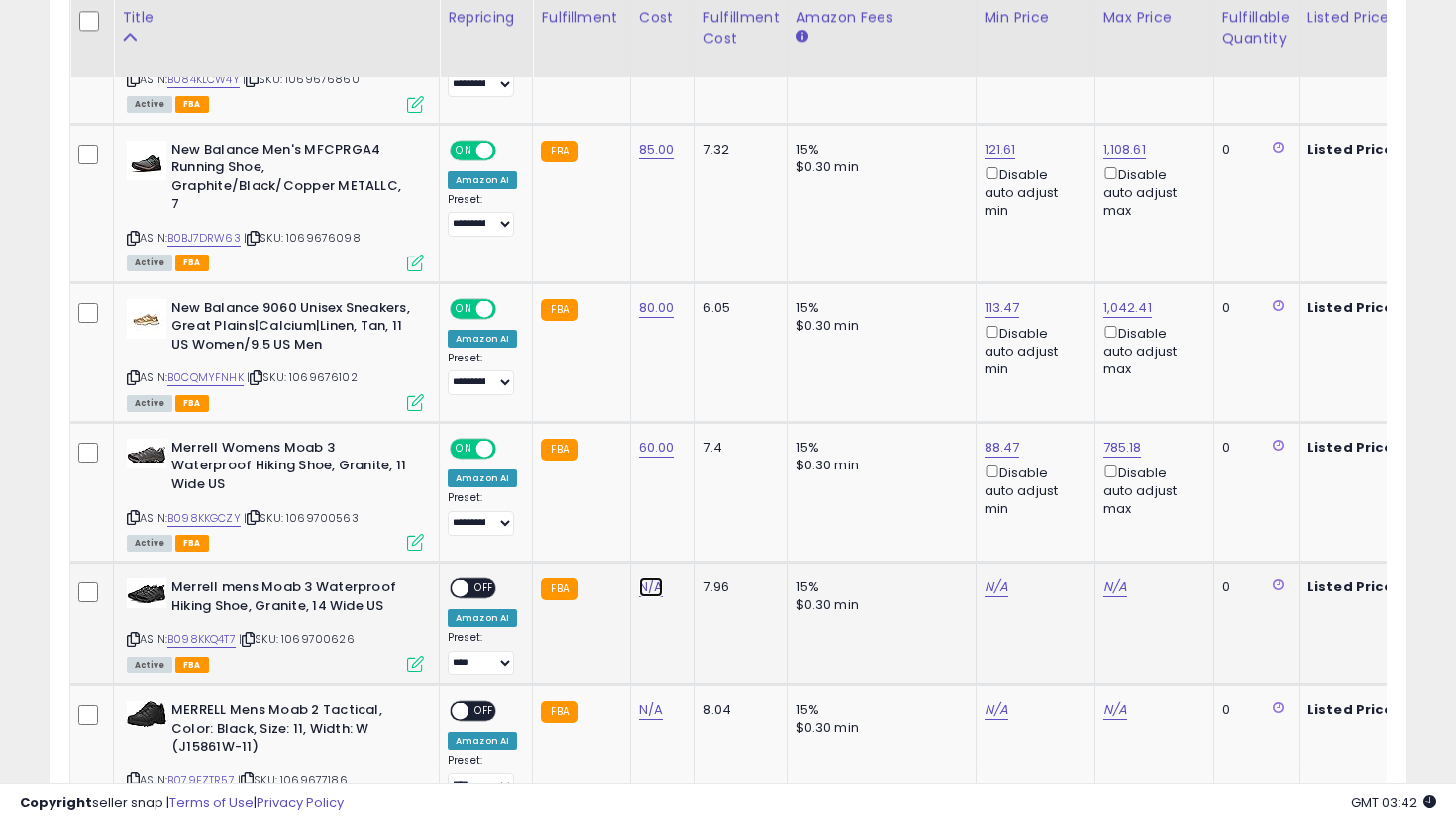 click on "N/A" at bounding box center [651, 587] 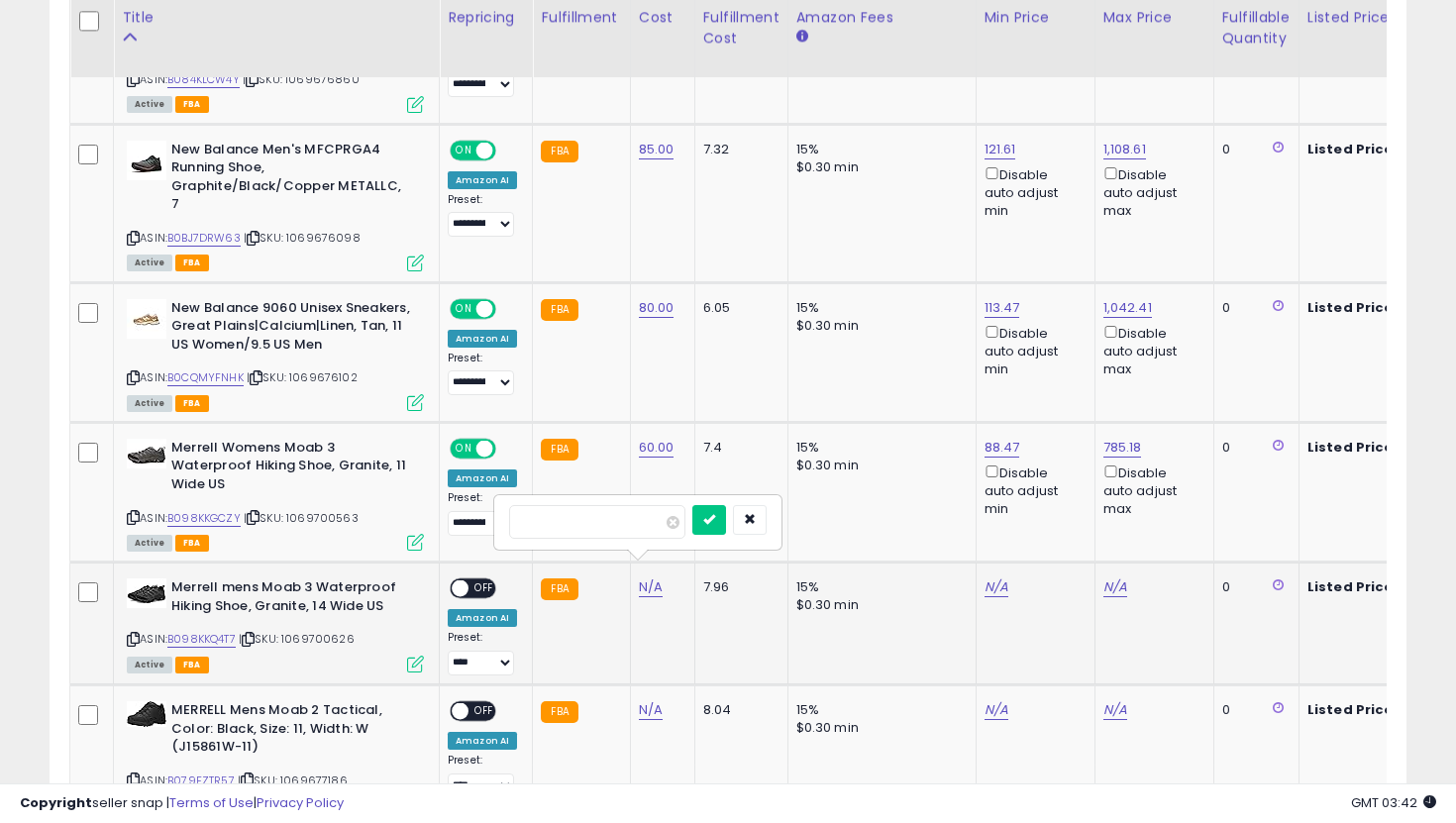 type on "**" 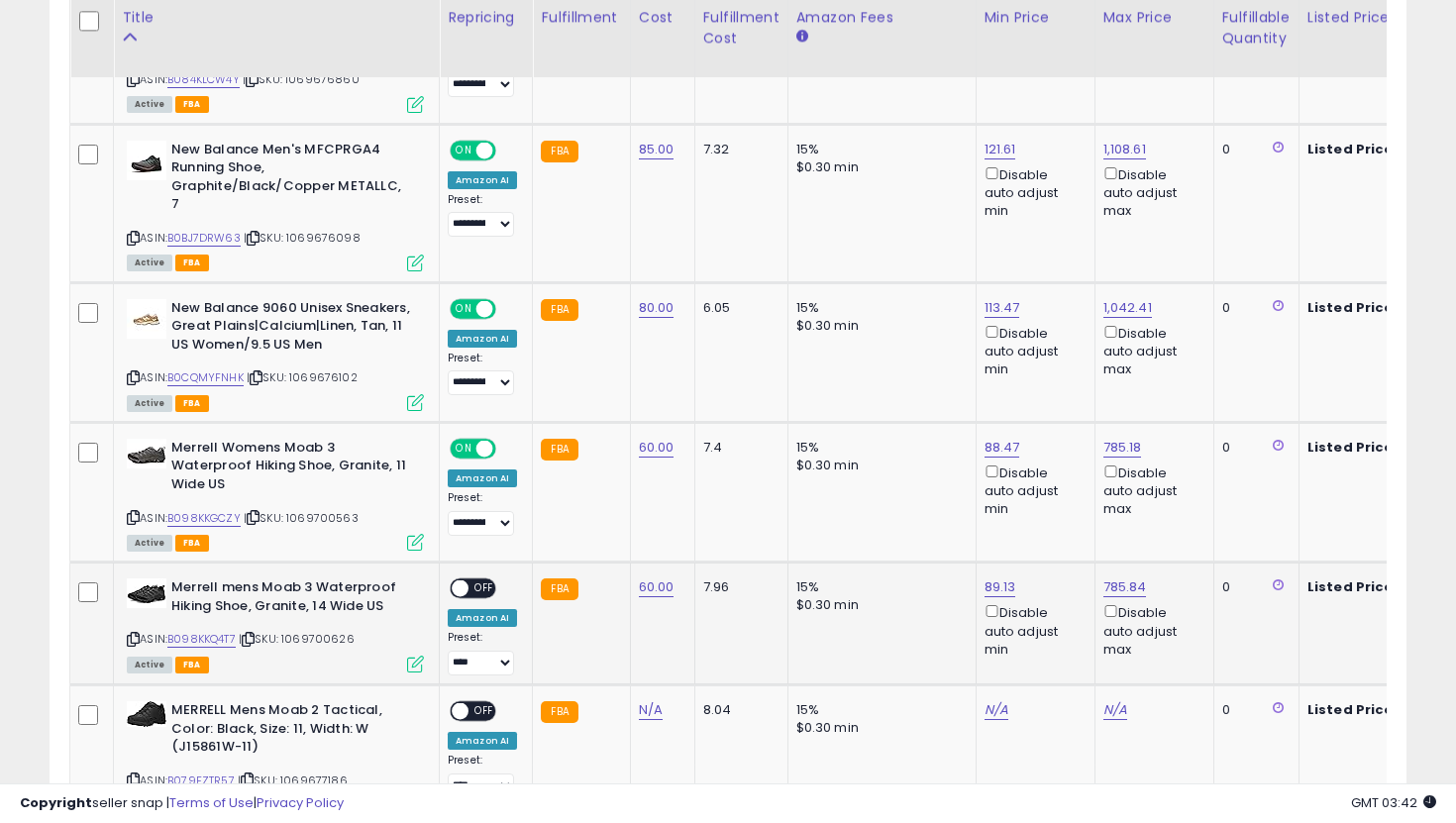 click on "OFF" at bounding box center (484, 588) 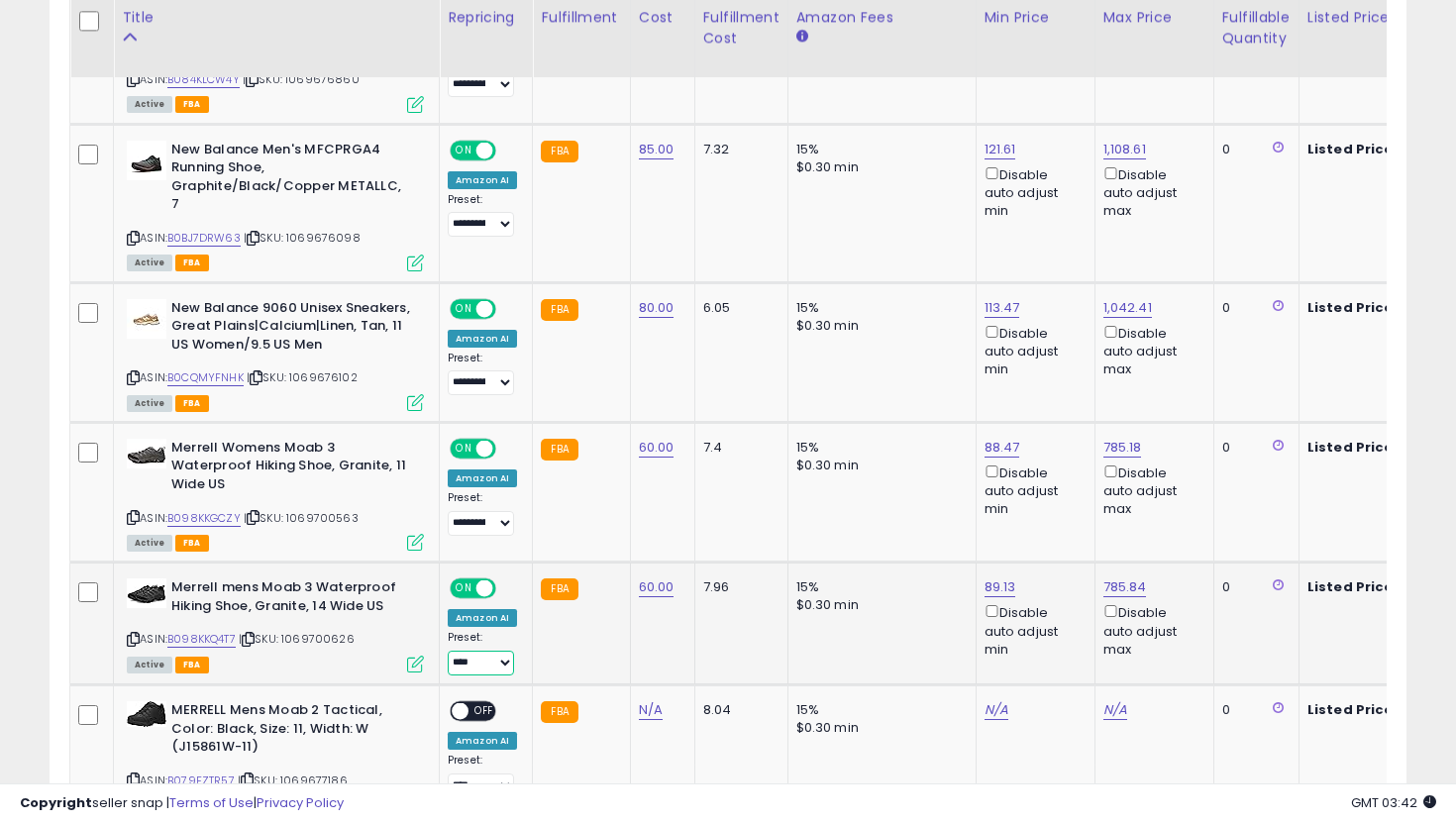 click on "**********" at bounding box center (480, 663) 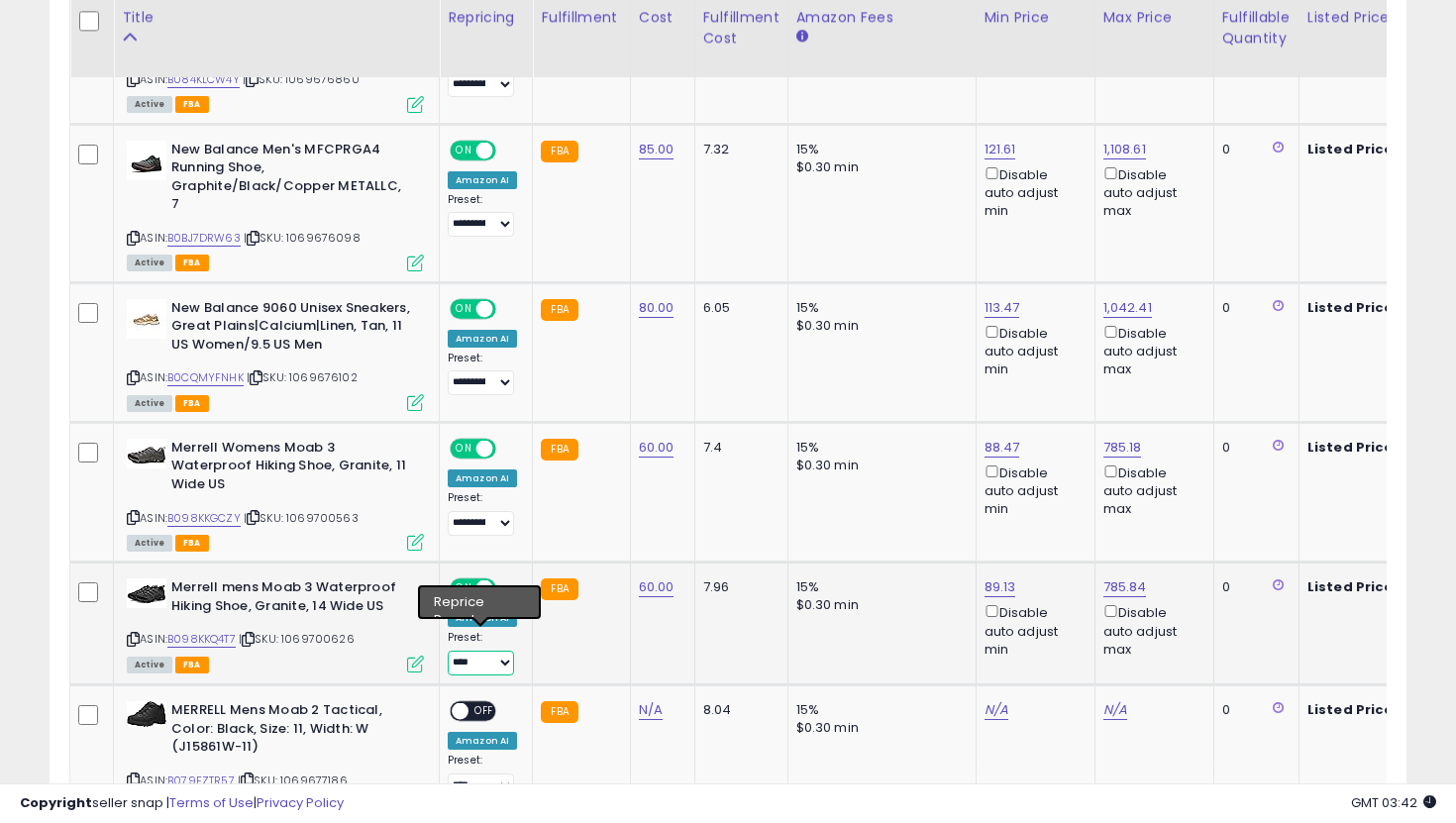 select on "**********" 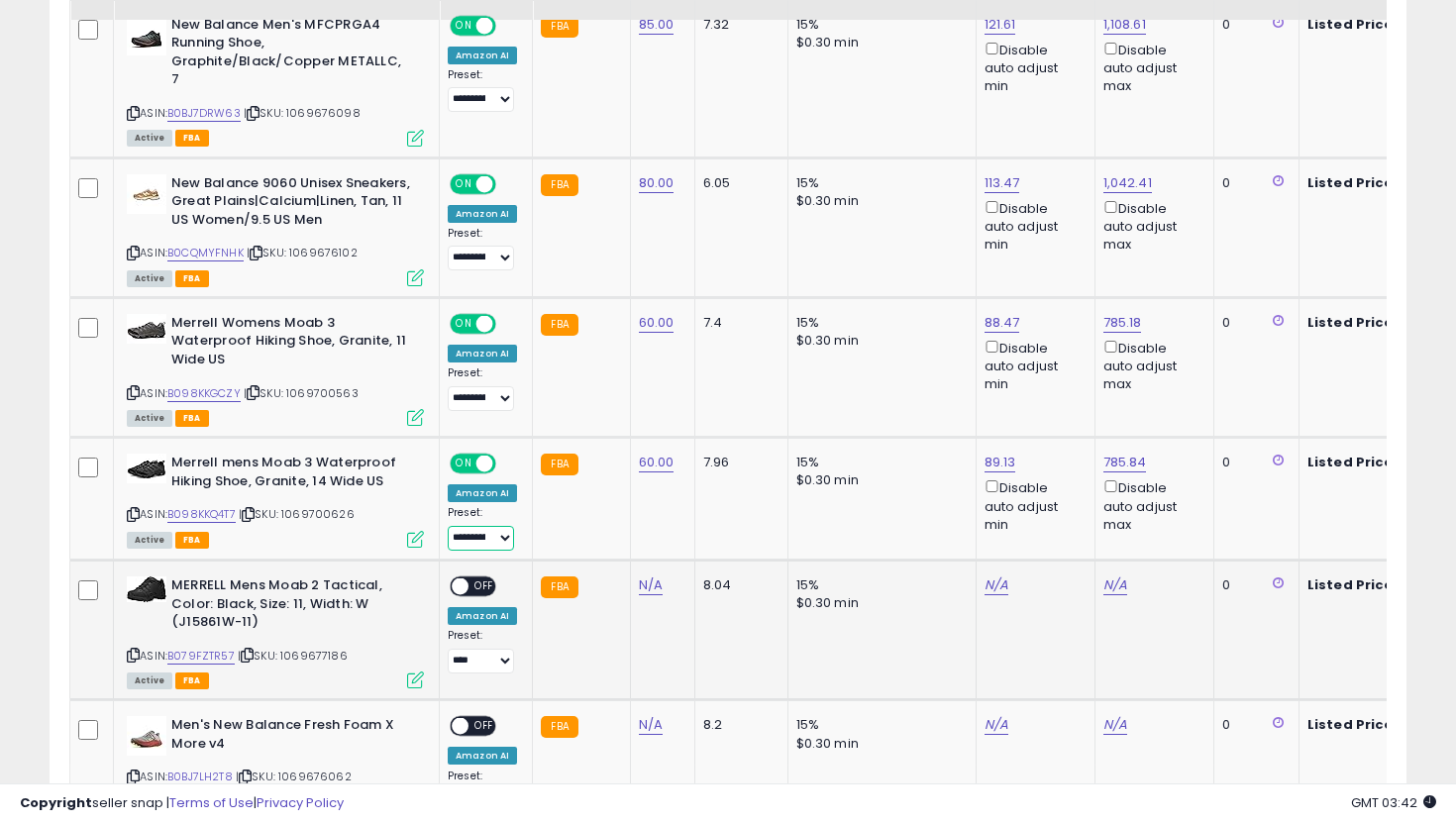 scroll, scrollTop: 1556, scrollLeft: 0, axis: vertical 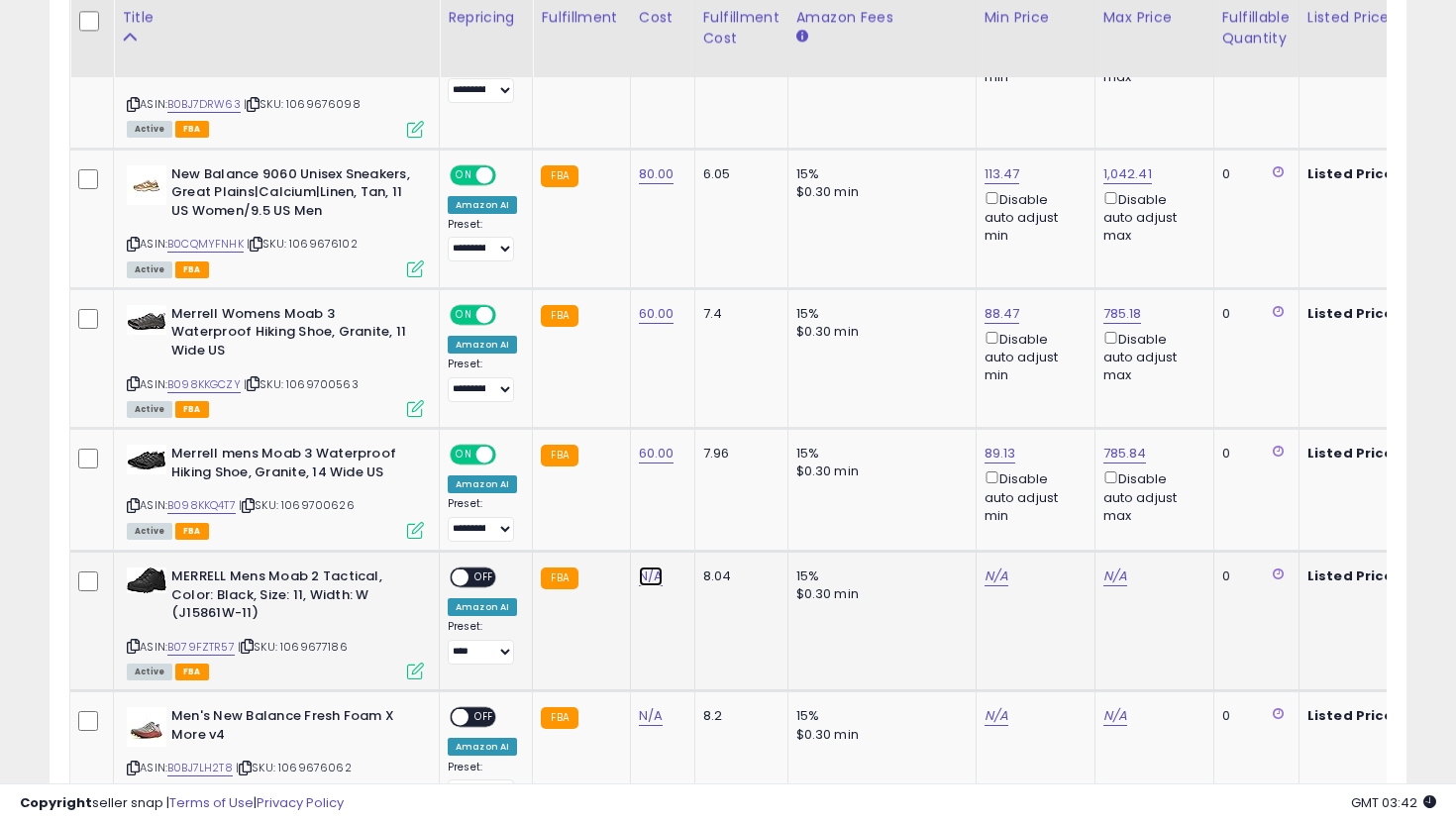 click on "N/A" at bounding box center [651, 576] 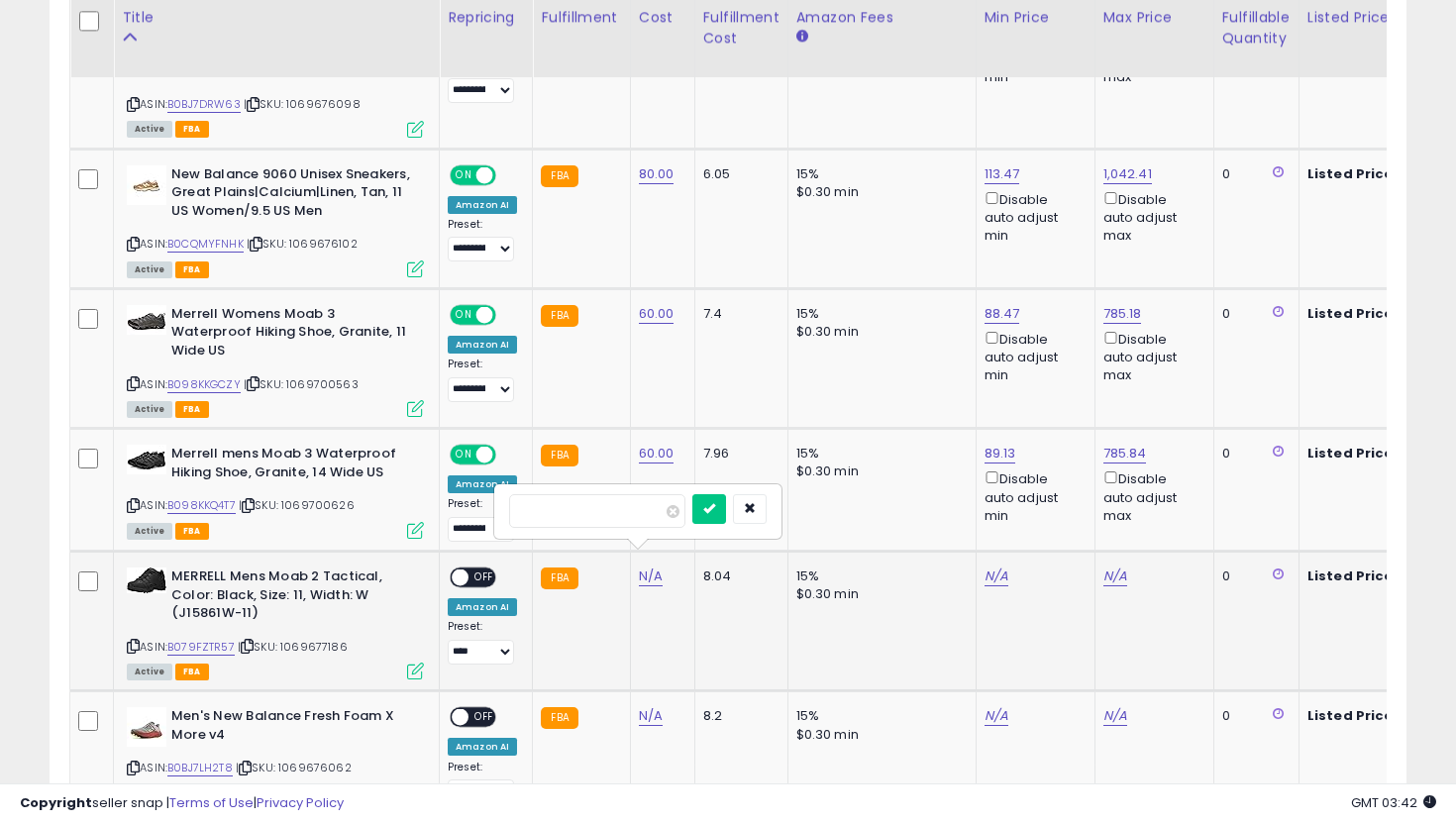type on "**" 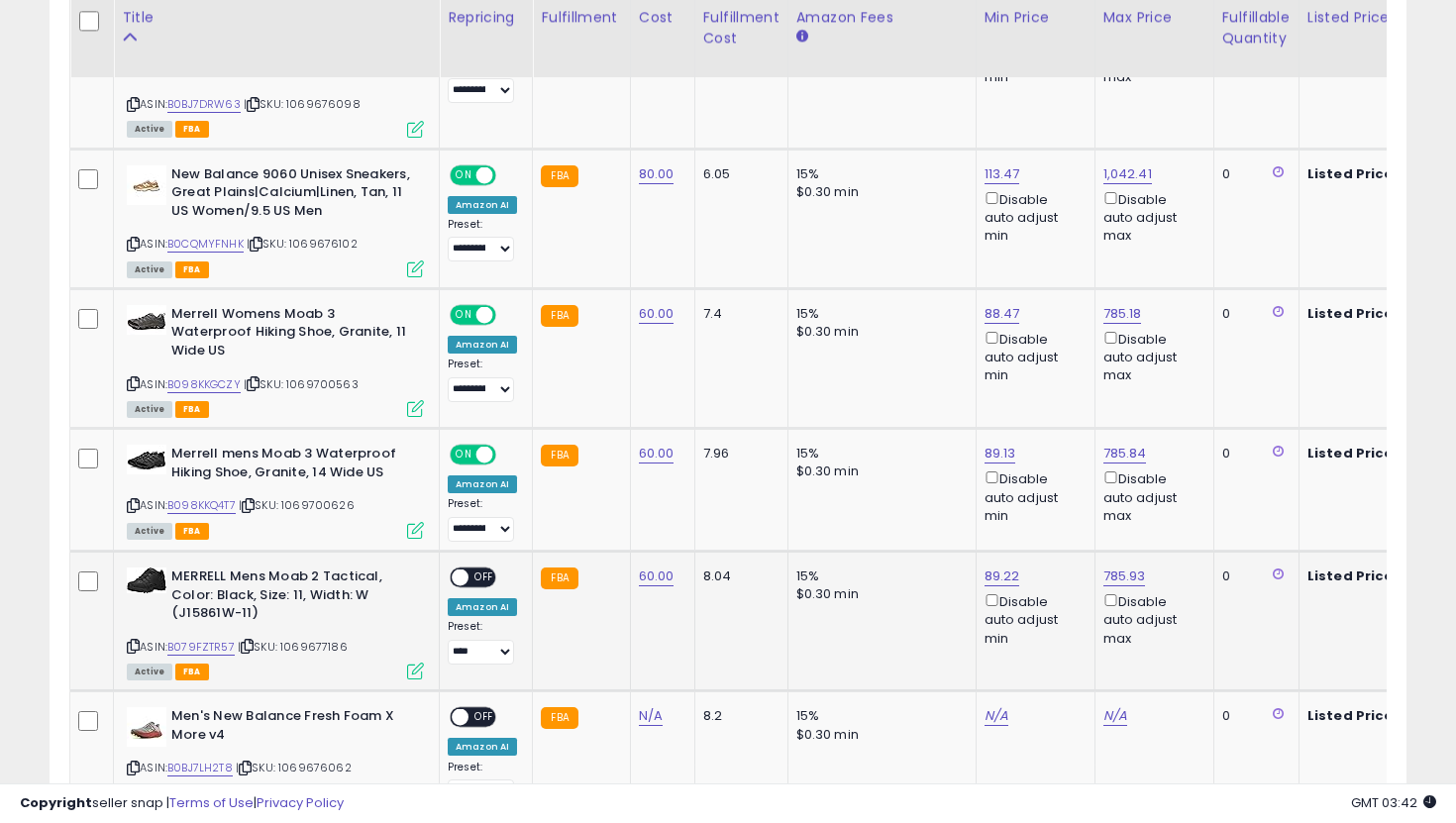click on "OFF" at bounding box center [484, 577] 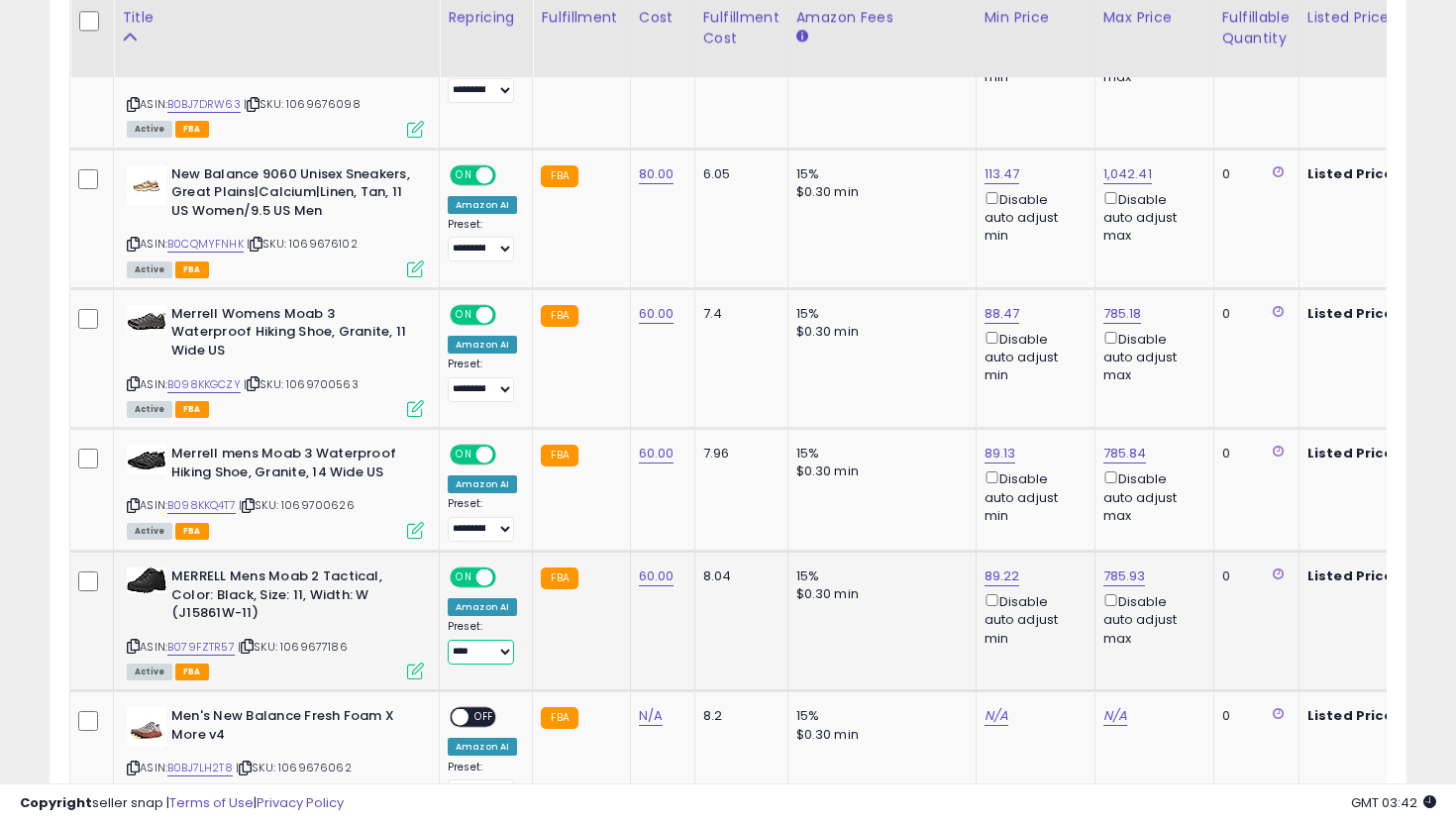click on "**********" at bounding box center (480, 652) 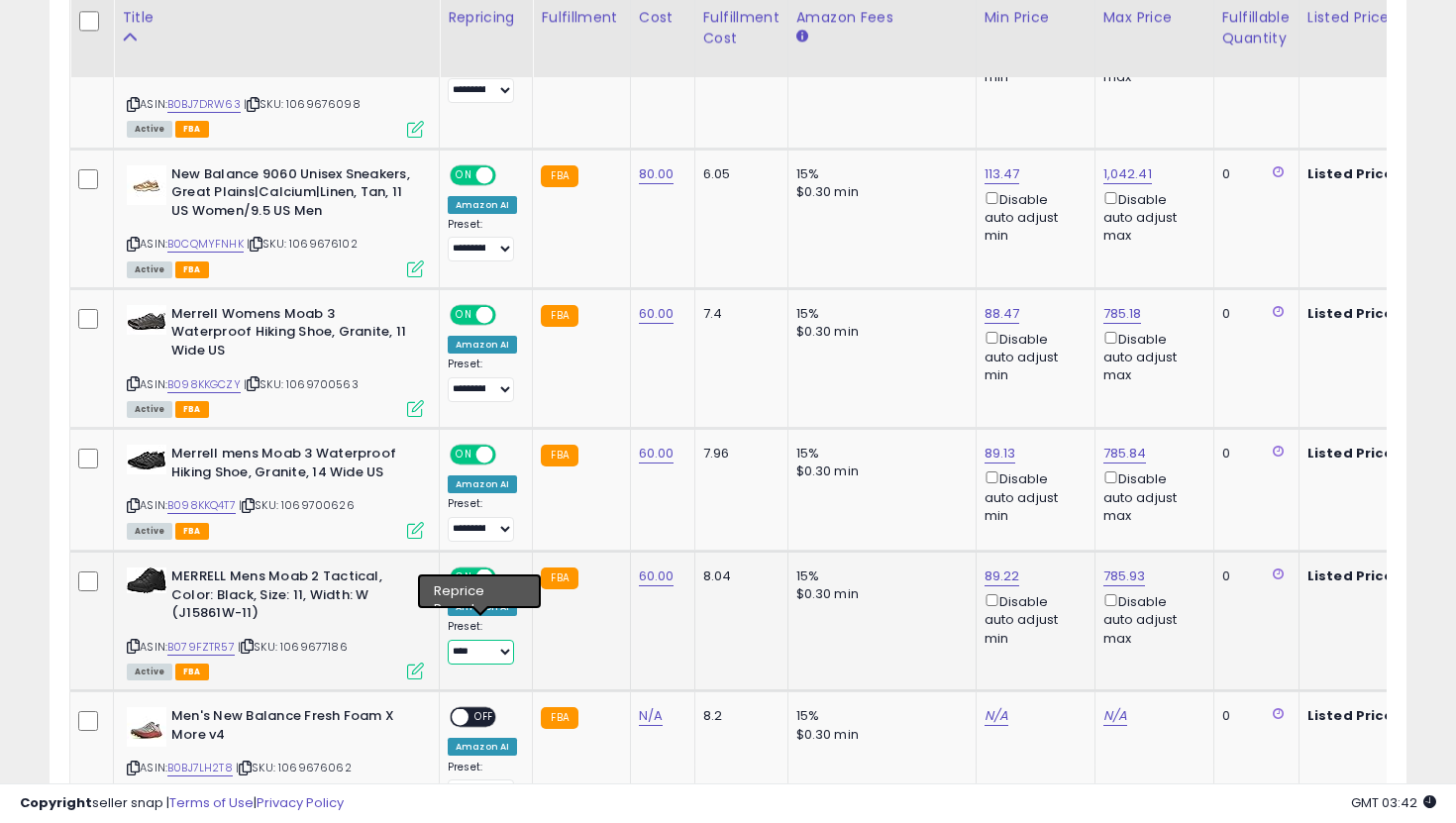 select on "**********" 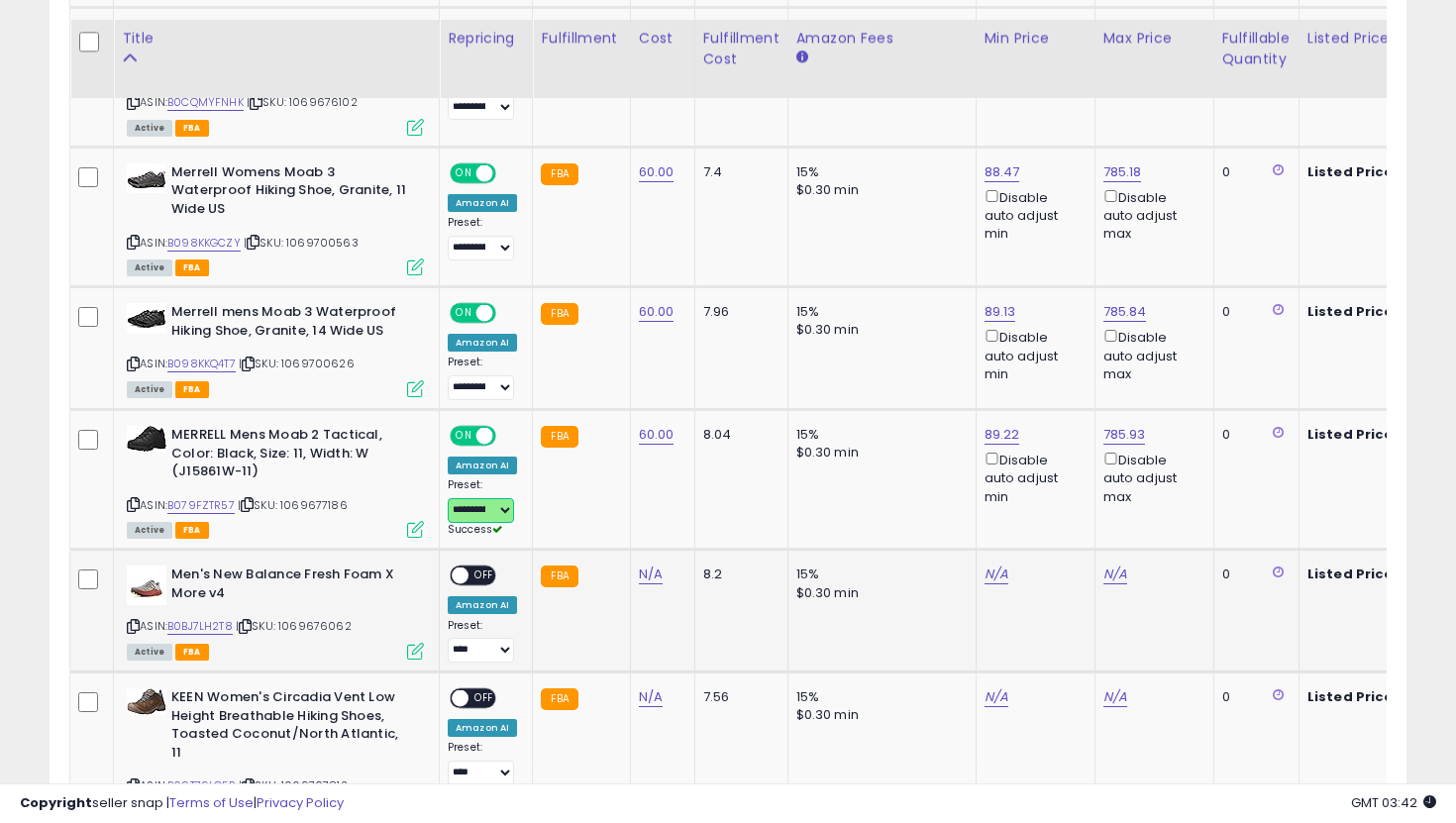 scroll, scrollTop: 1718, scrollLeft: 0, axis: vertical 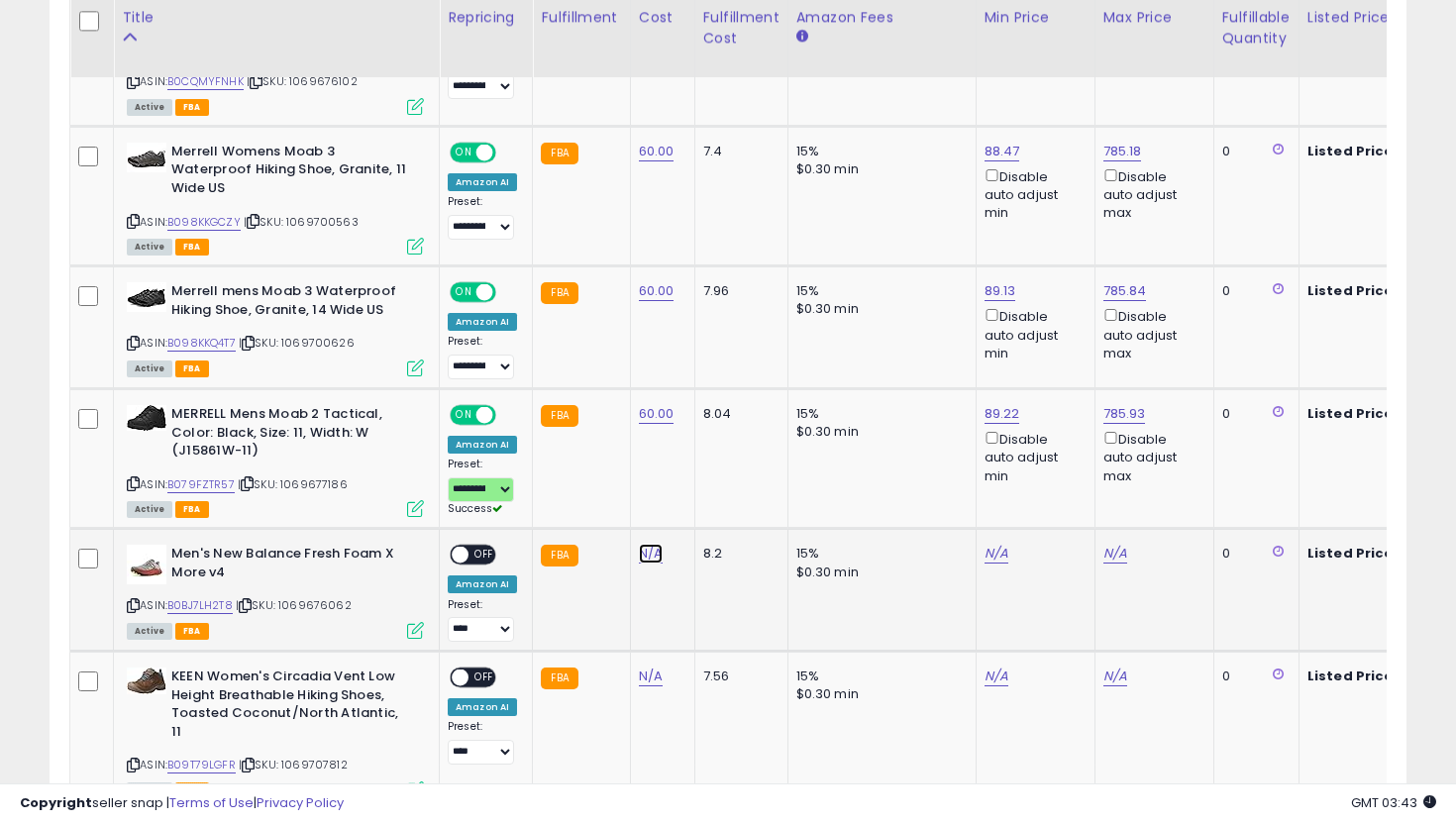 click on "N/A" at bounding box center (651, 554) 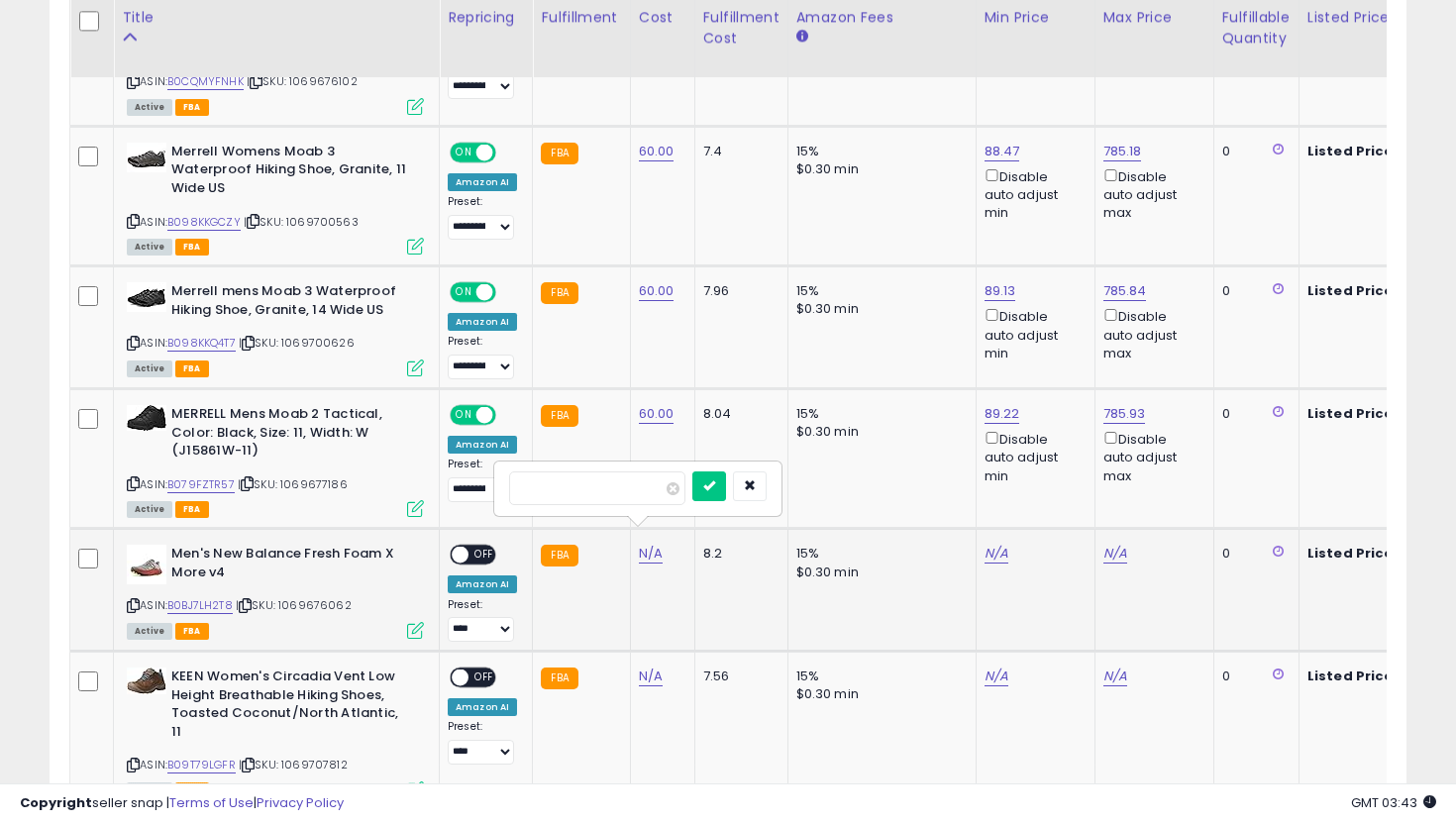 type on "**" 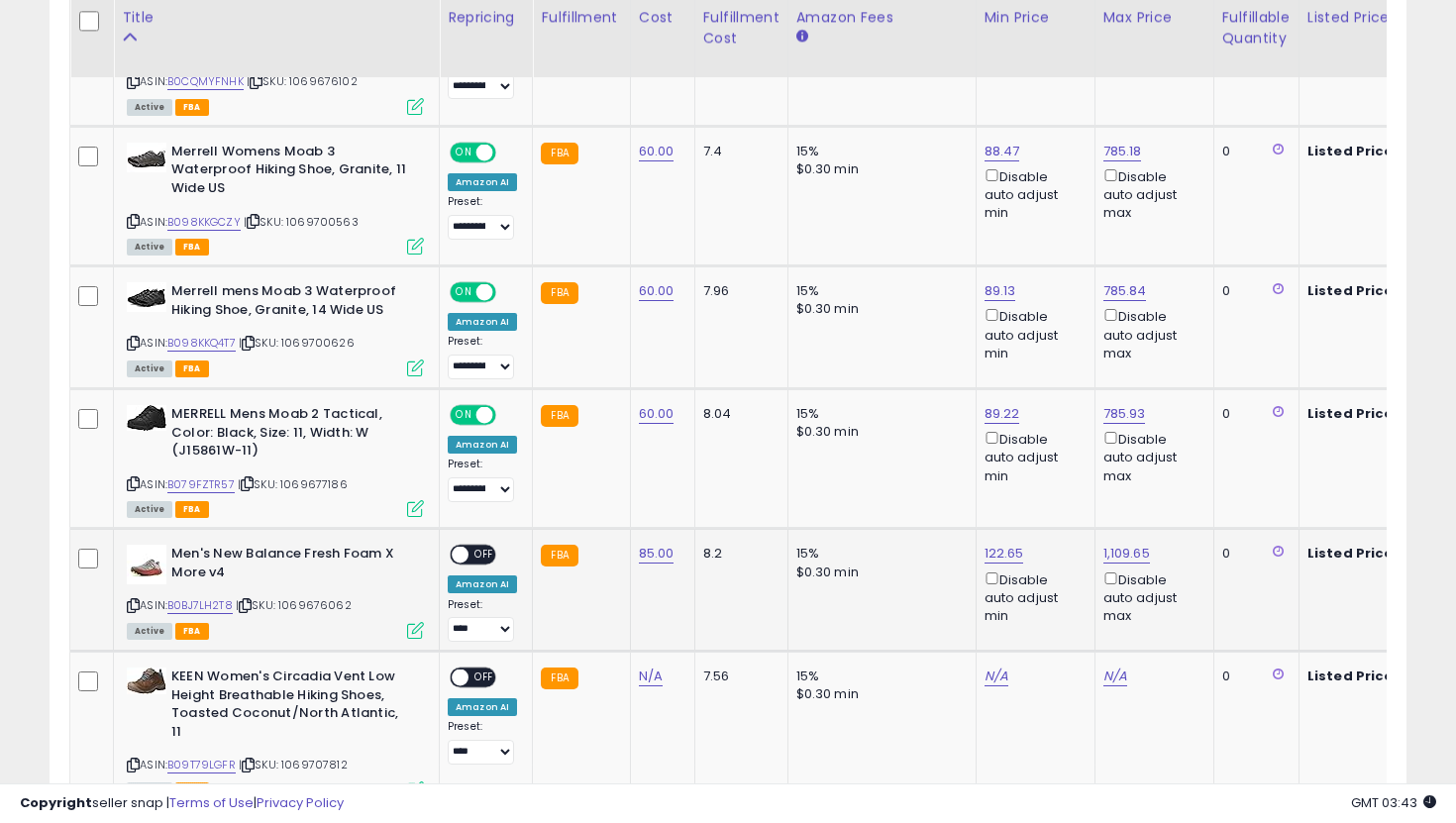 click on "OFF" at bounding box center (484, 555) 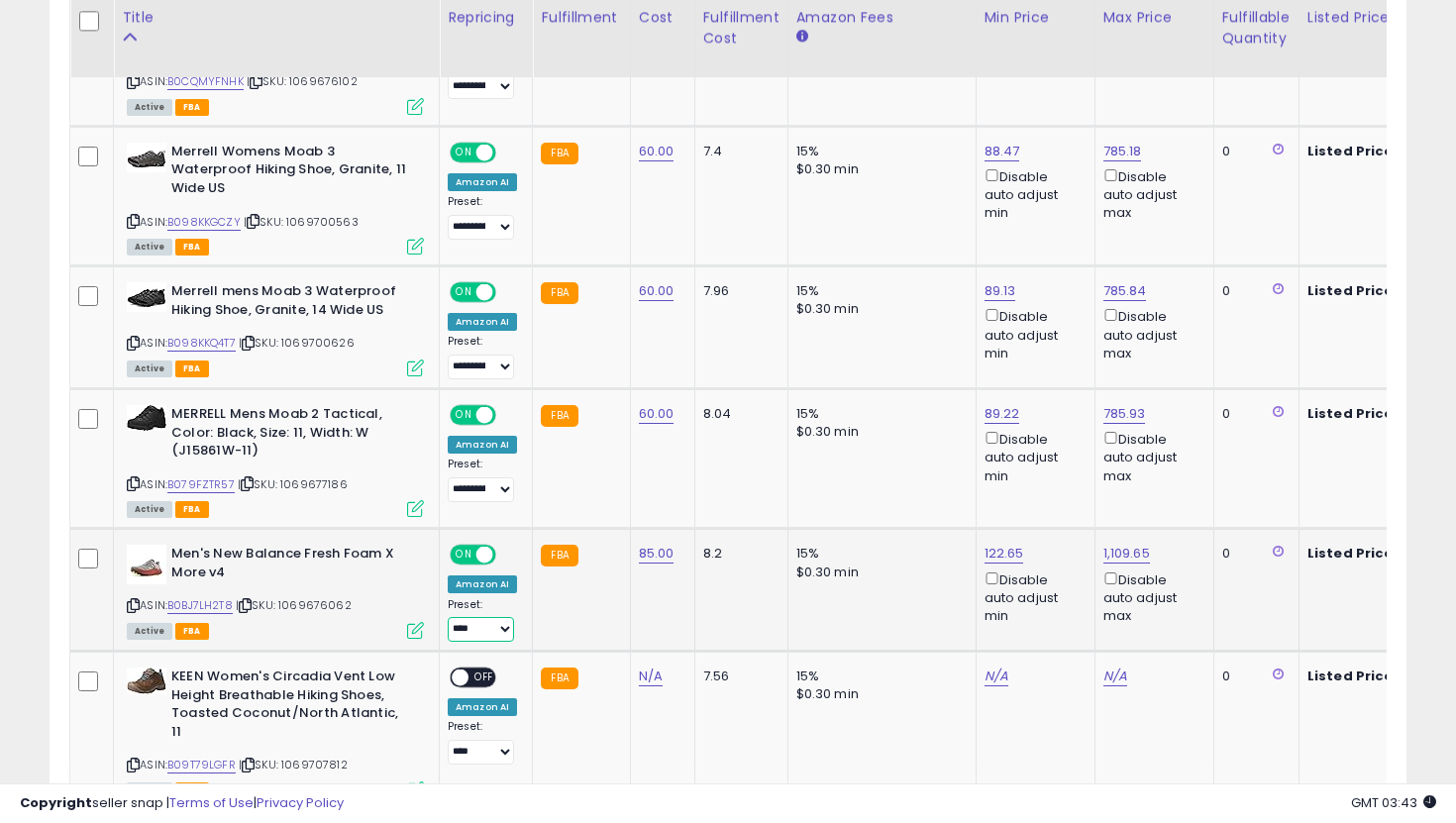 click on "**********" at bounding box center (480, 629) 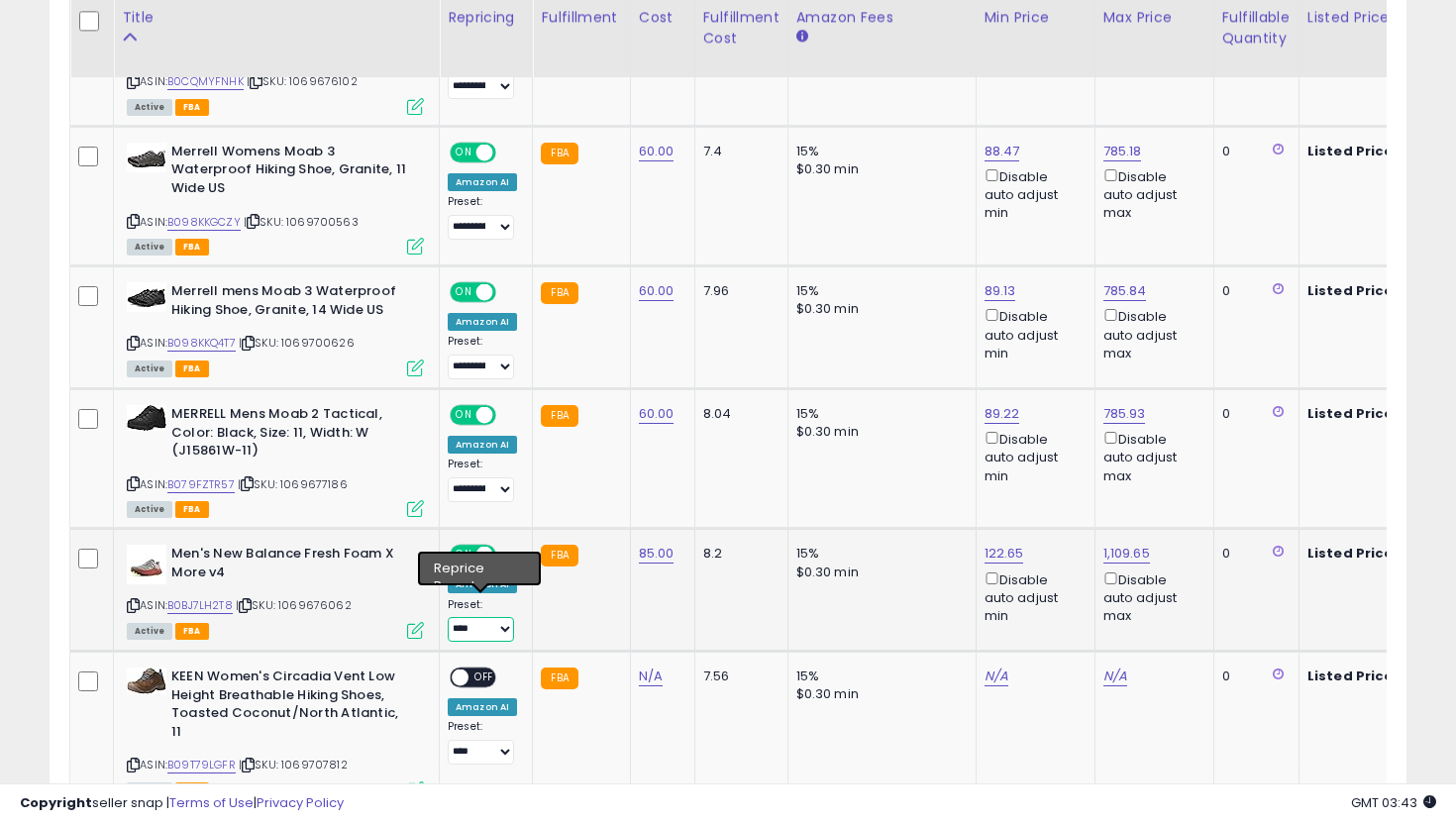 select on "**********" 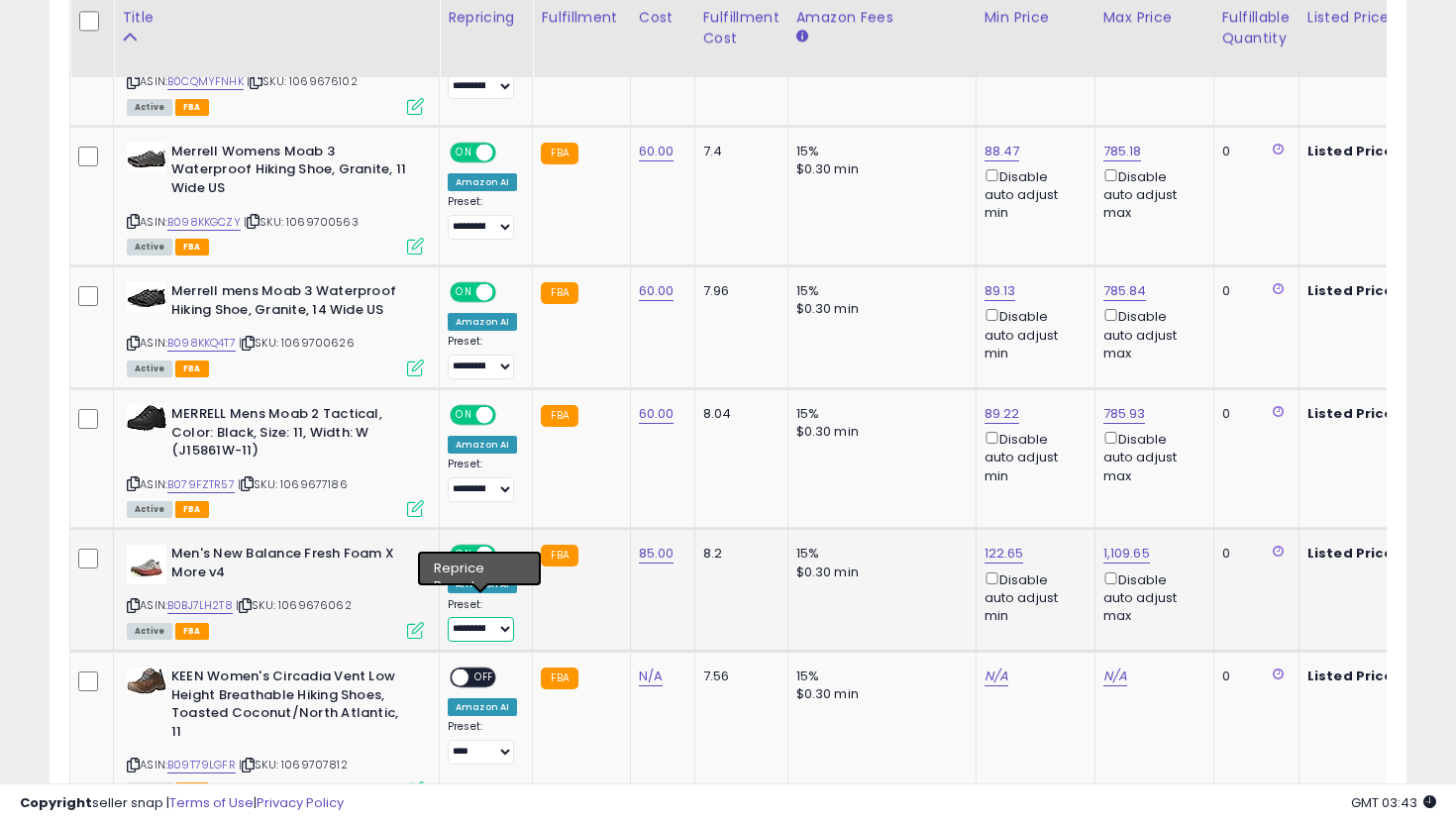 scroll, scrollTop: 0, scrollLeft: 134, axis: horizontal 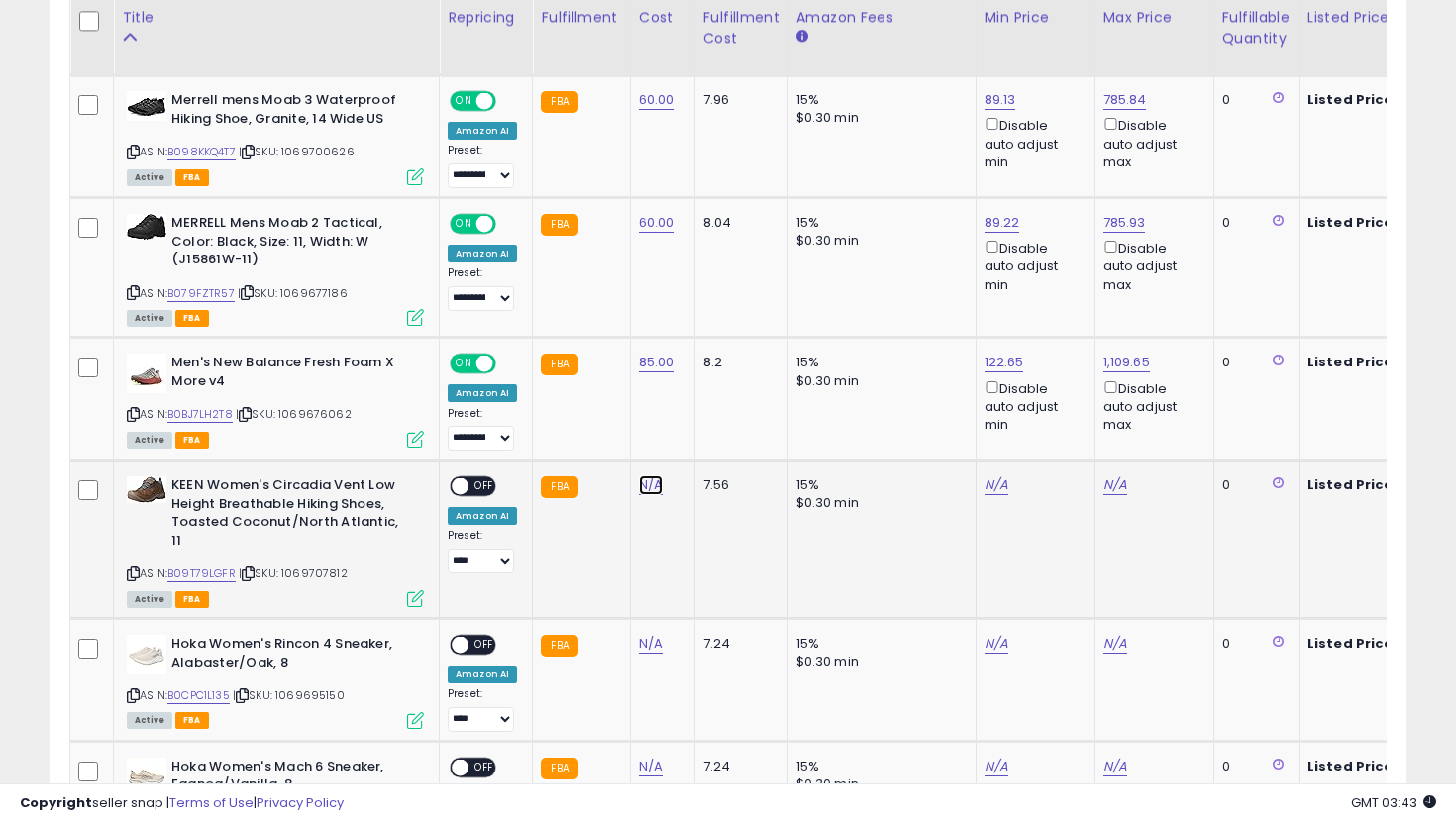 click on "N/A" at bounding box center (651, 485) 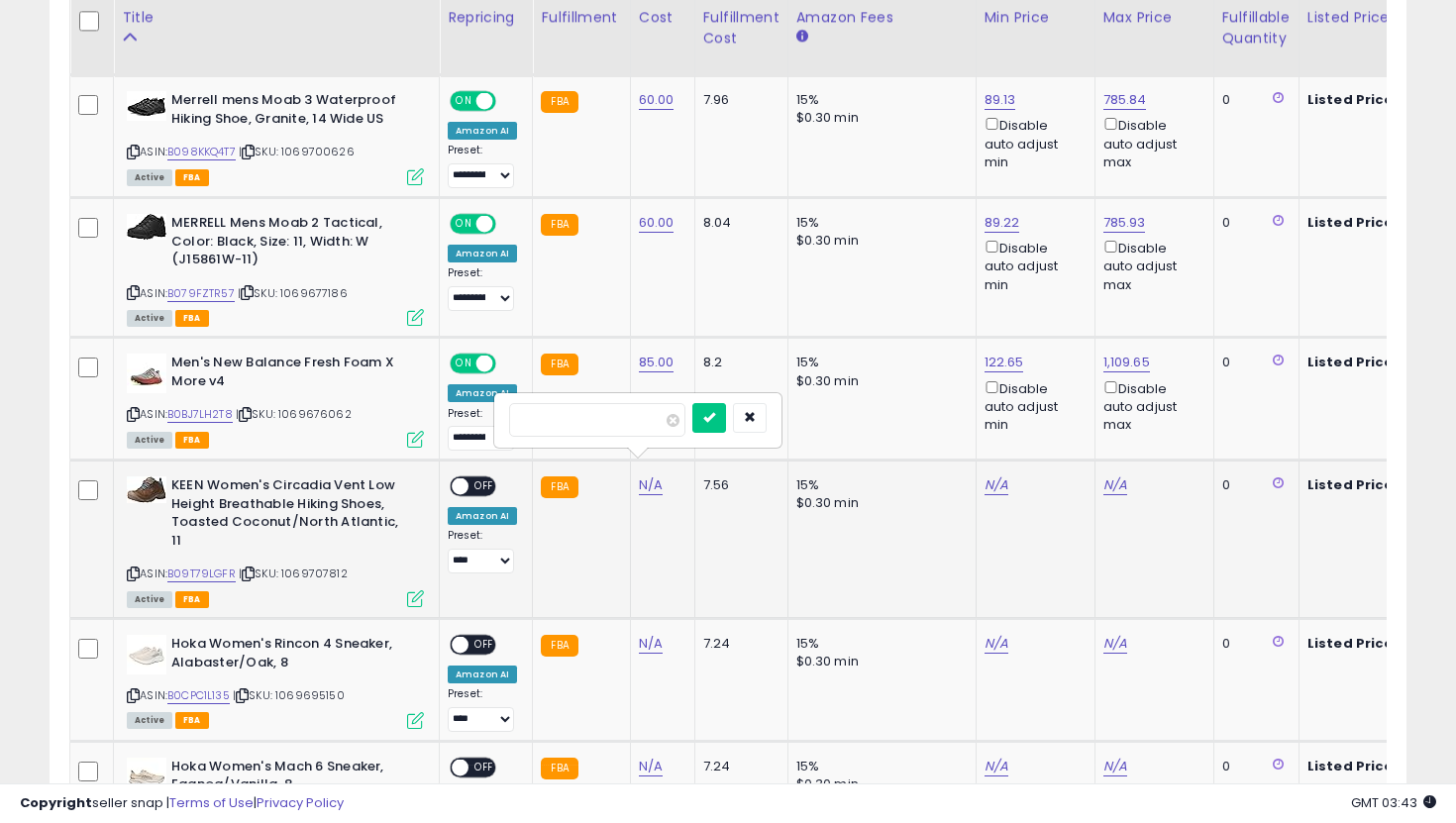 type on "**" 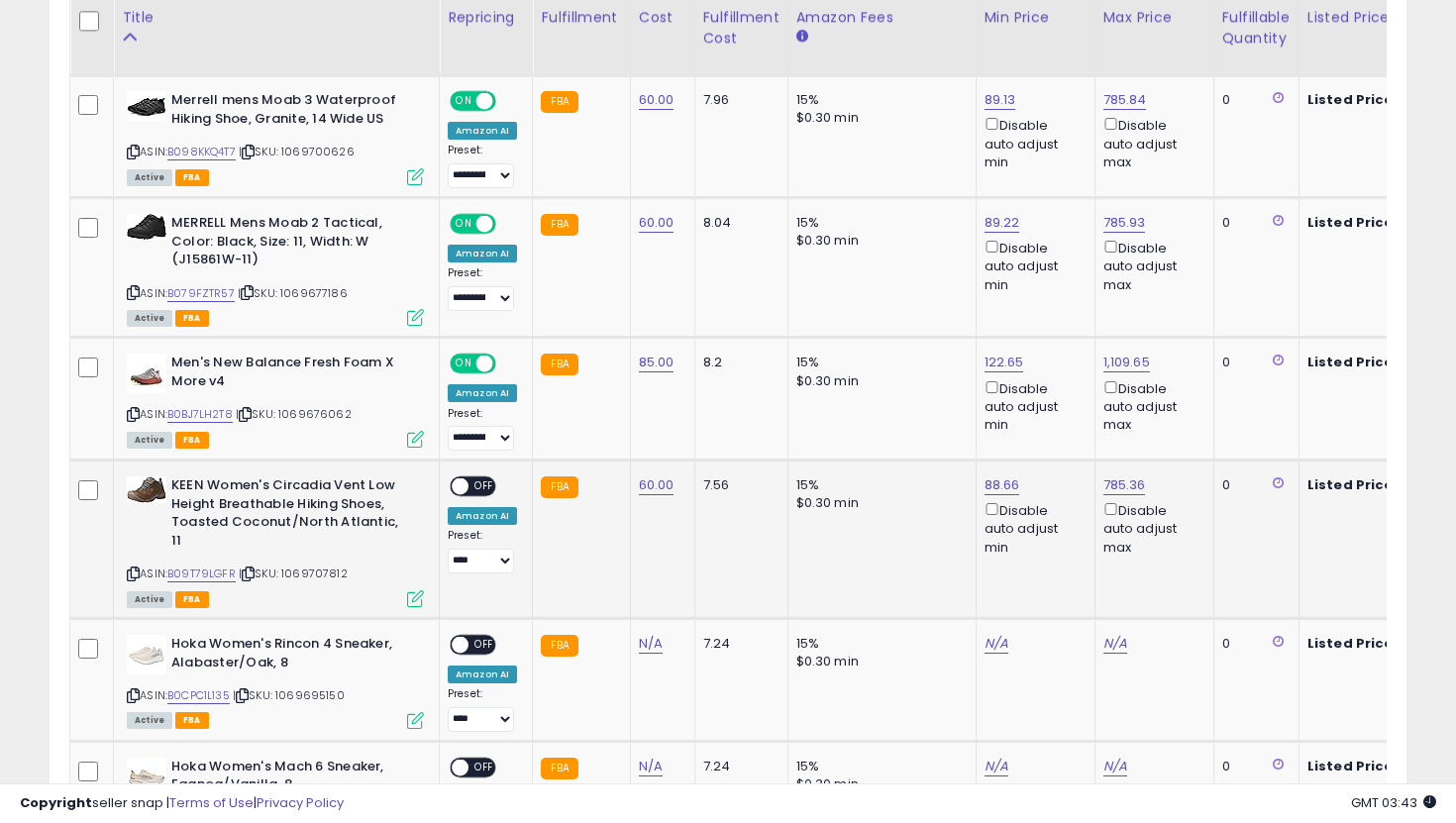 click on "**********" at bounding box center (482, 525) 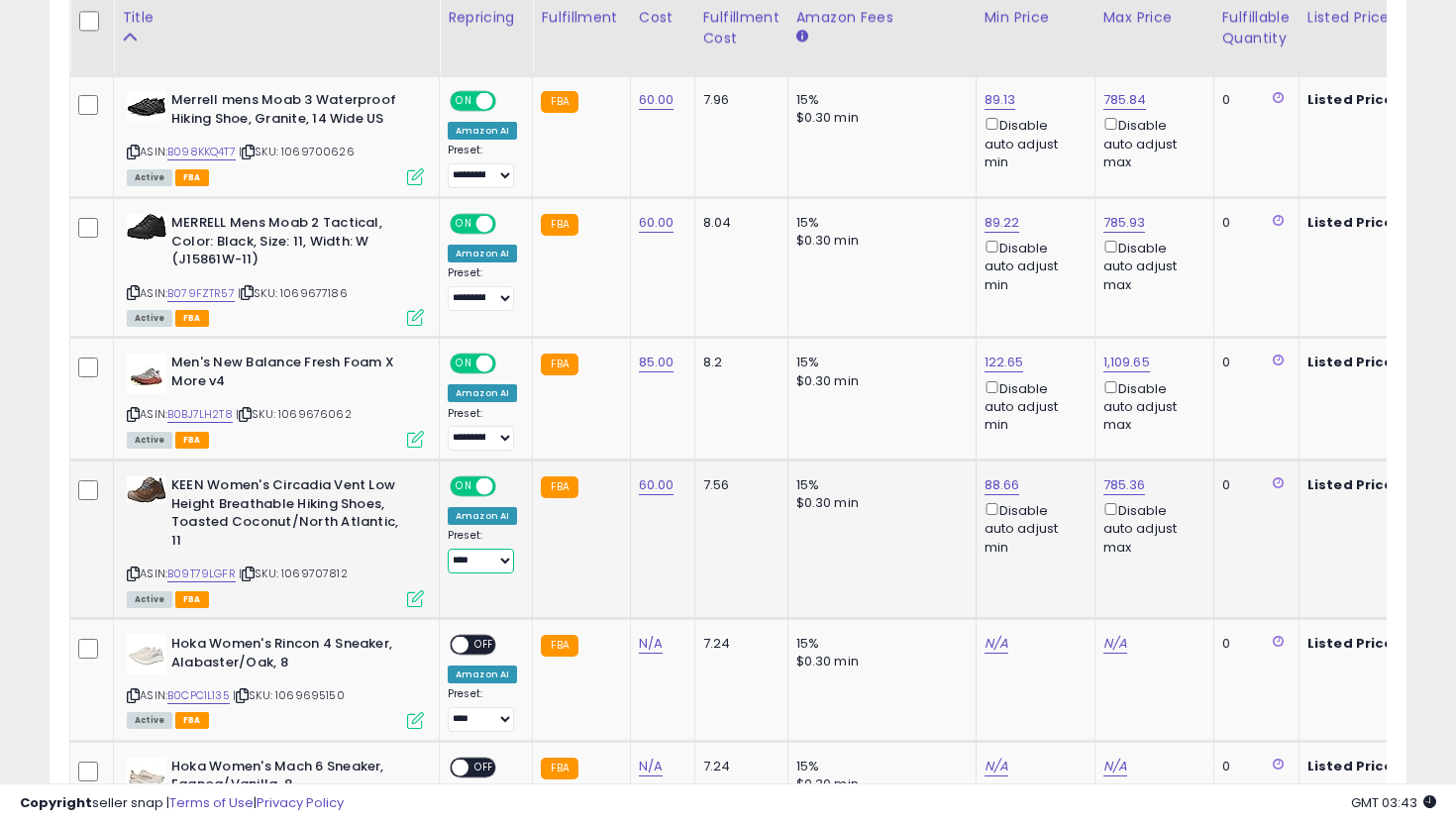 click on "**********" at bounding box center [480, 561] 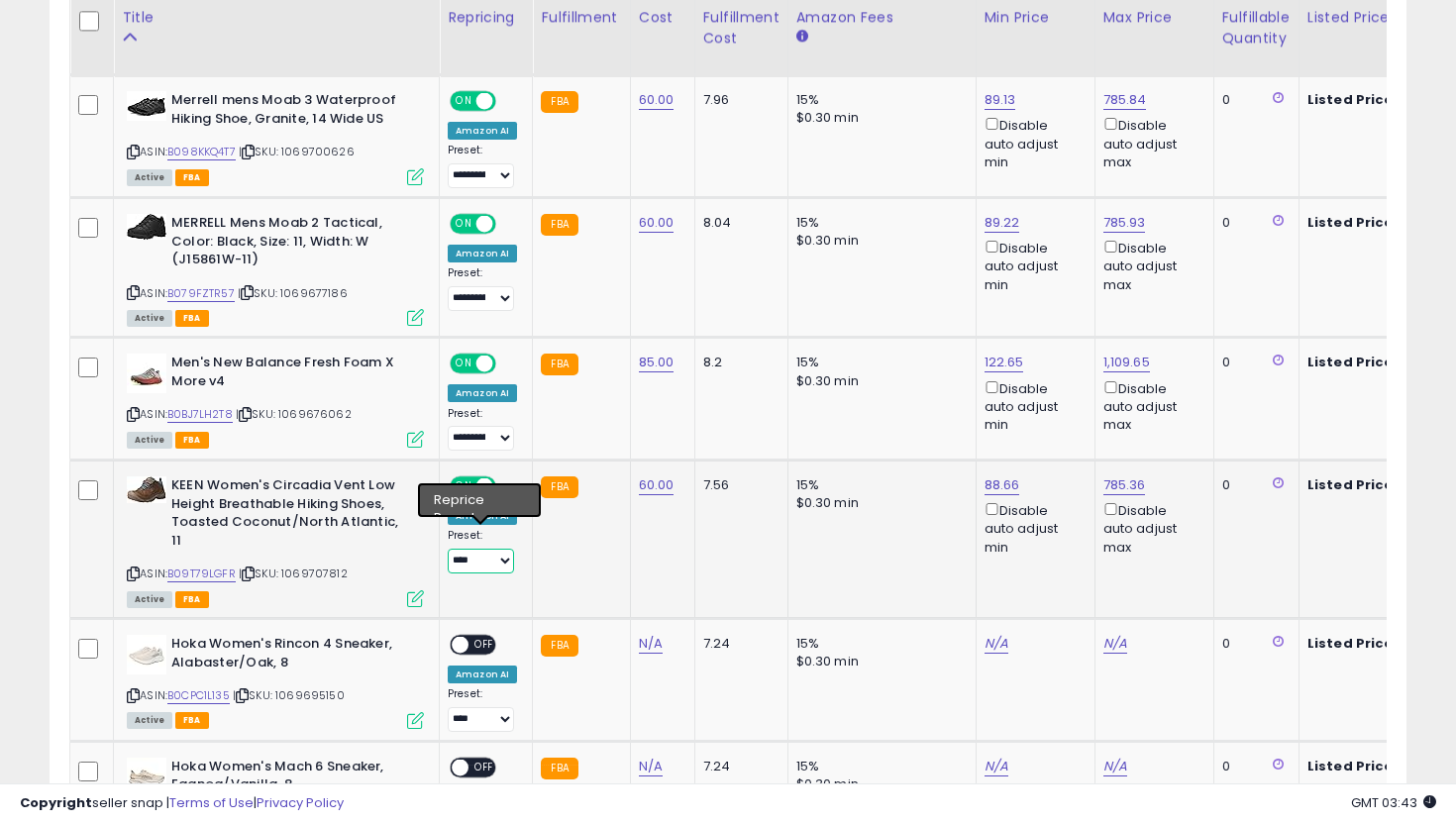 select on "**********" 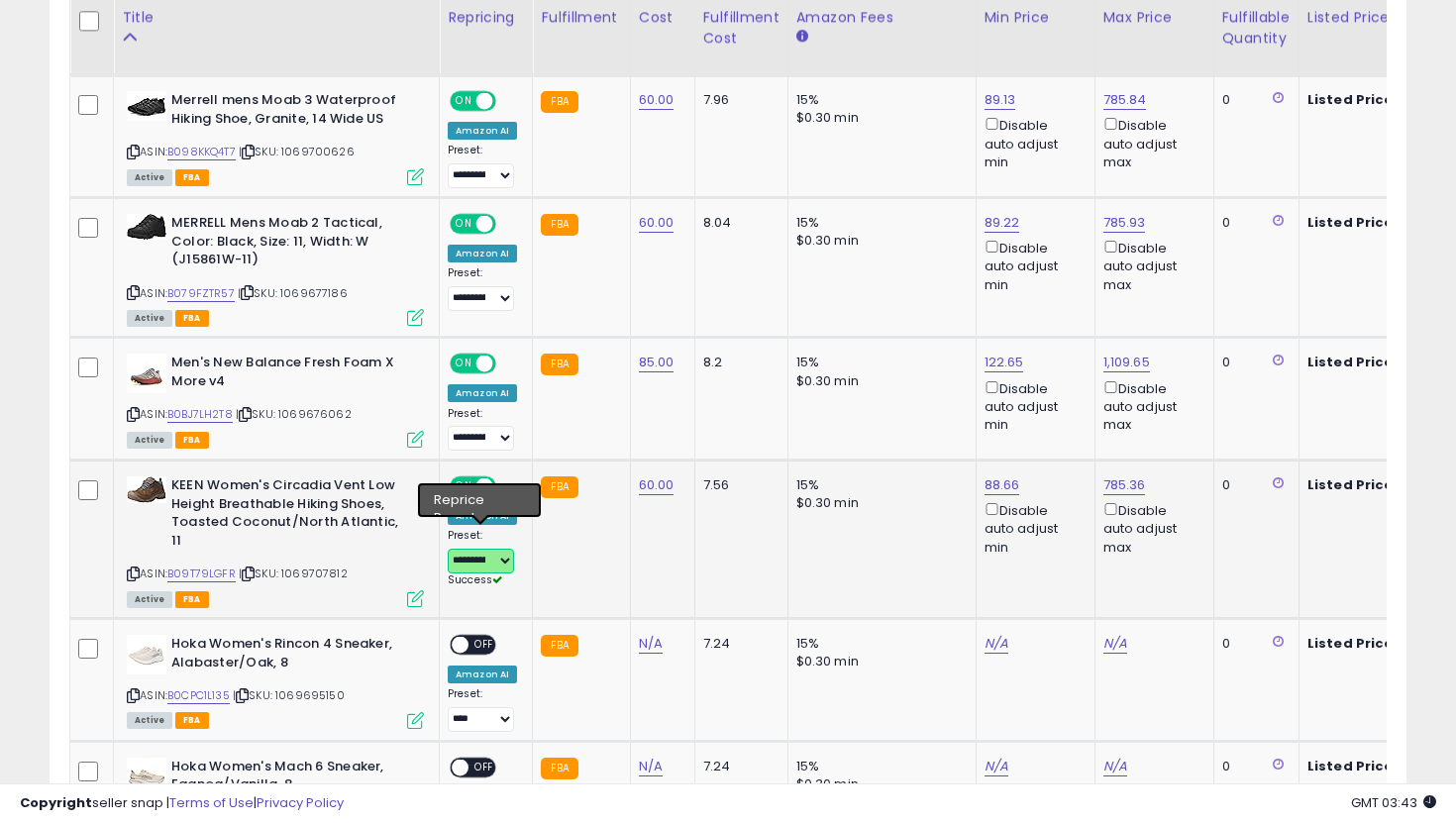 scroll, scrollTop: 0, scrollLeft: 73, axis: horizontal 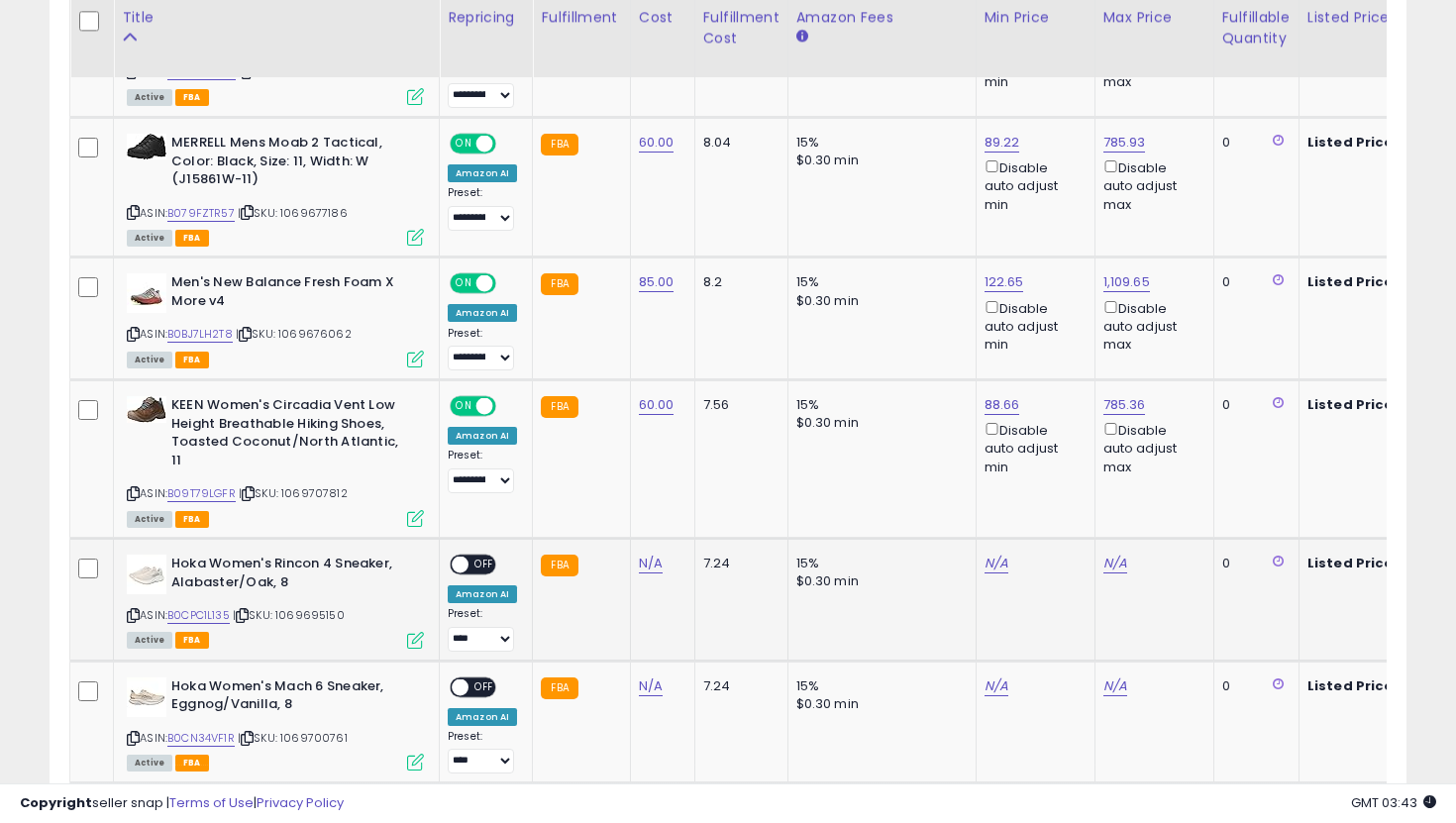 click on "N/A" 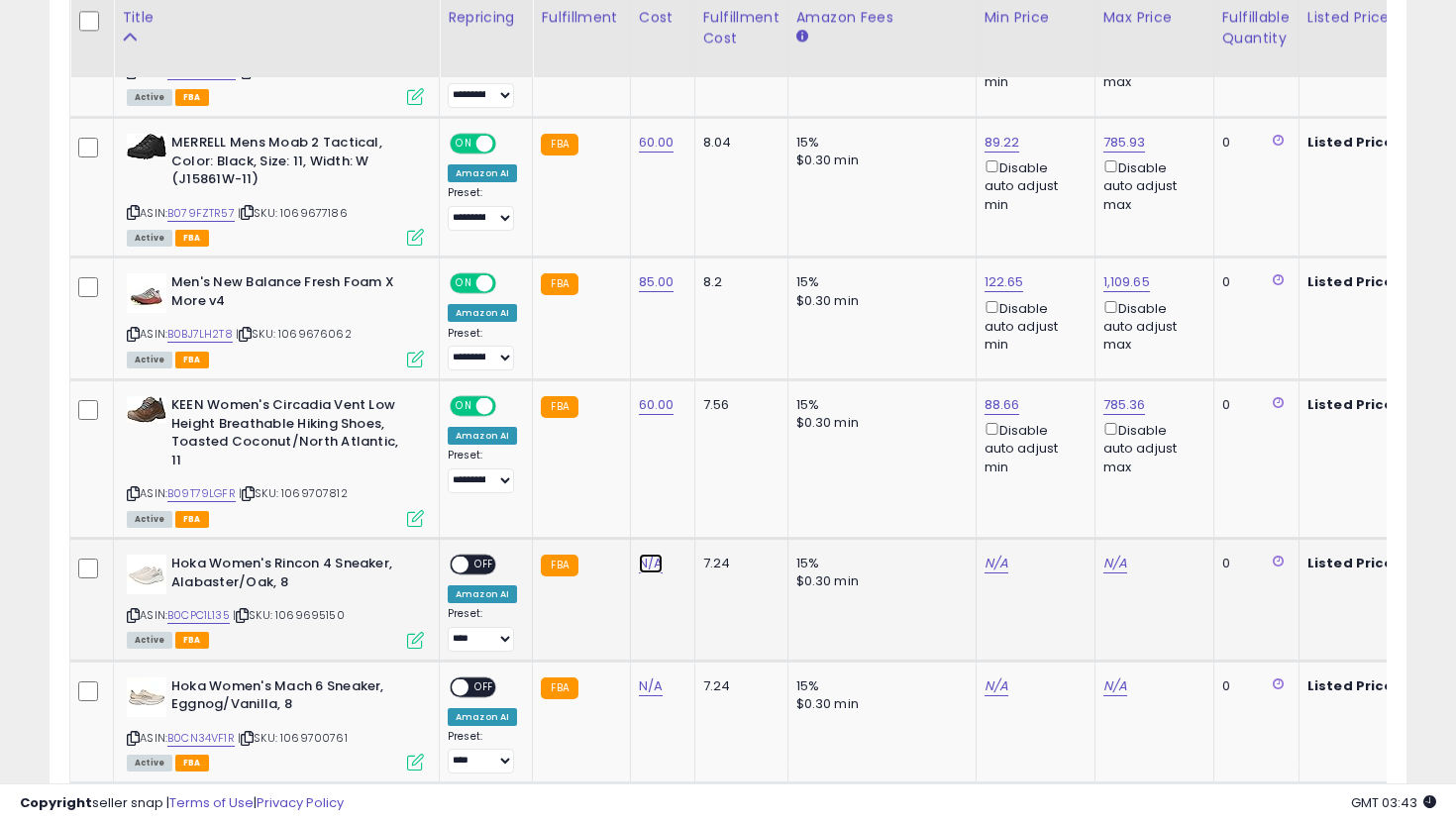 click on "N/A" at bounding box center (651, 564) 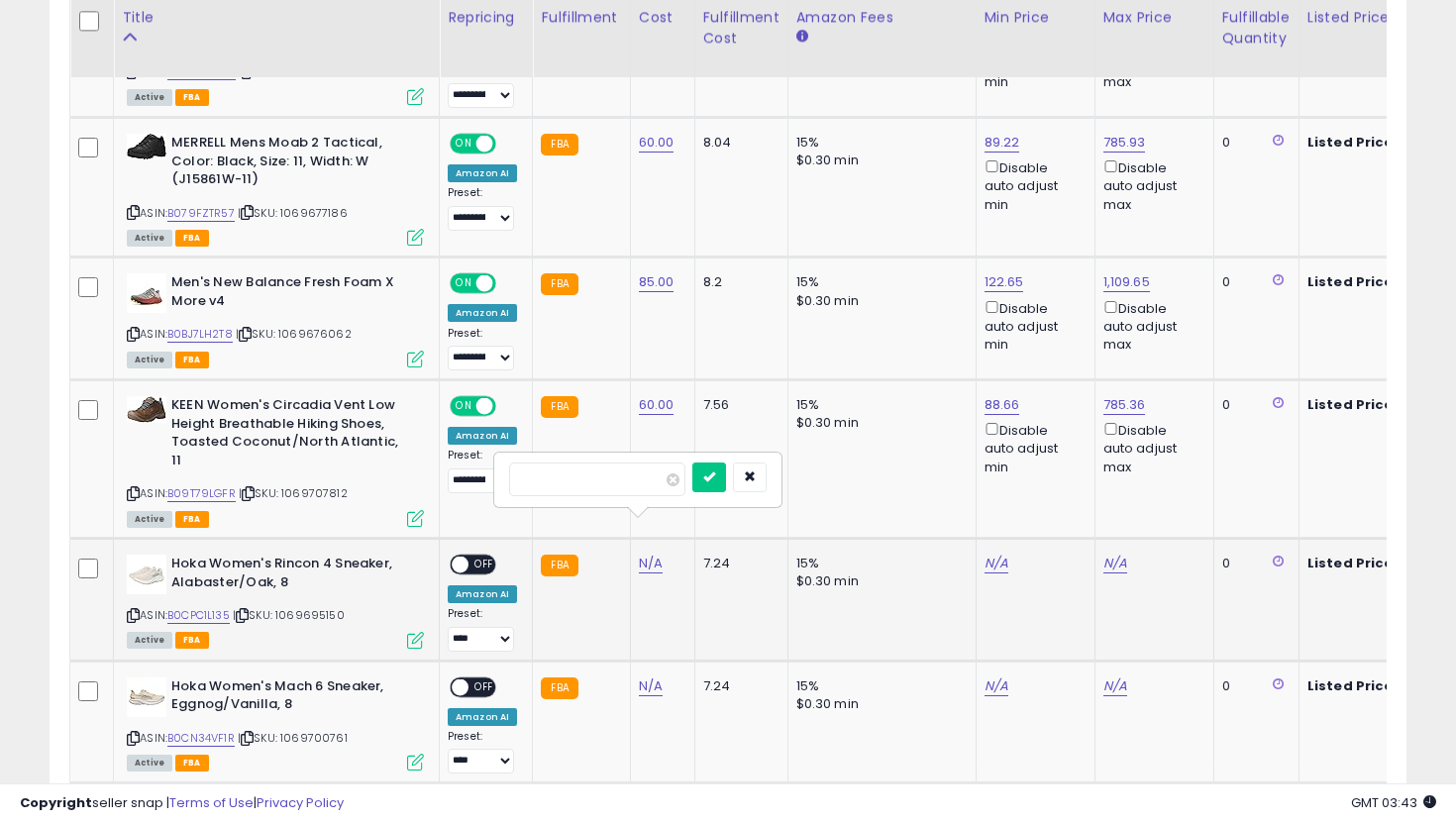 type on "***" 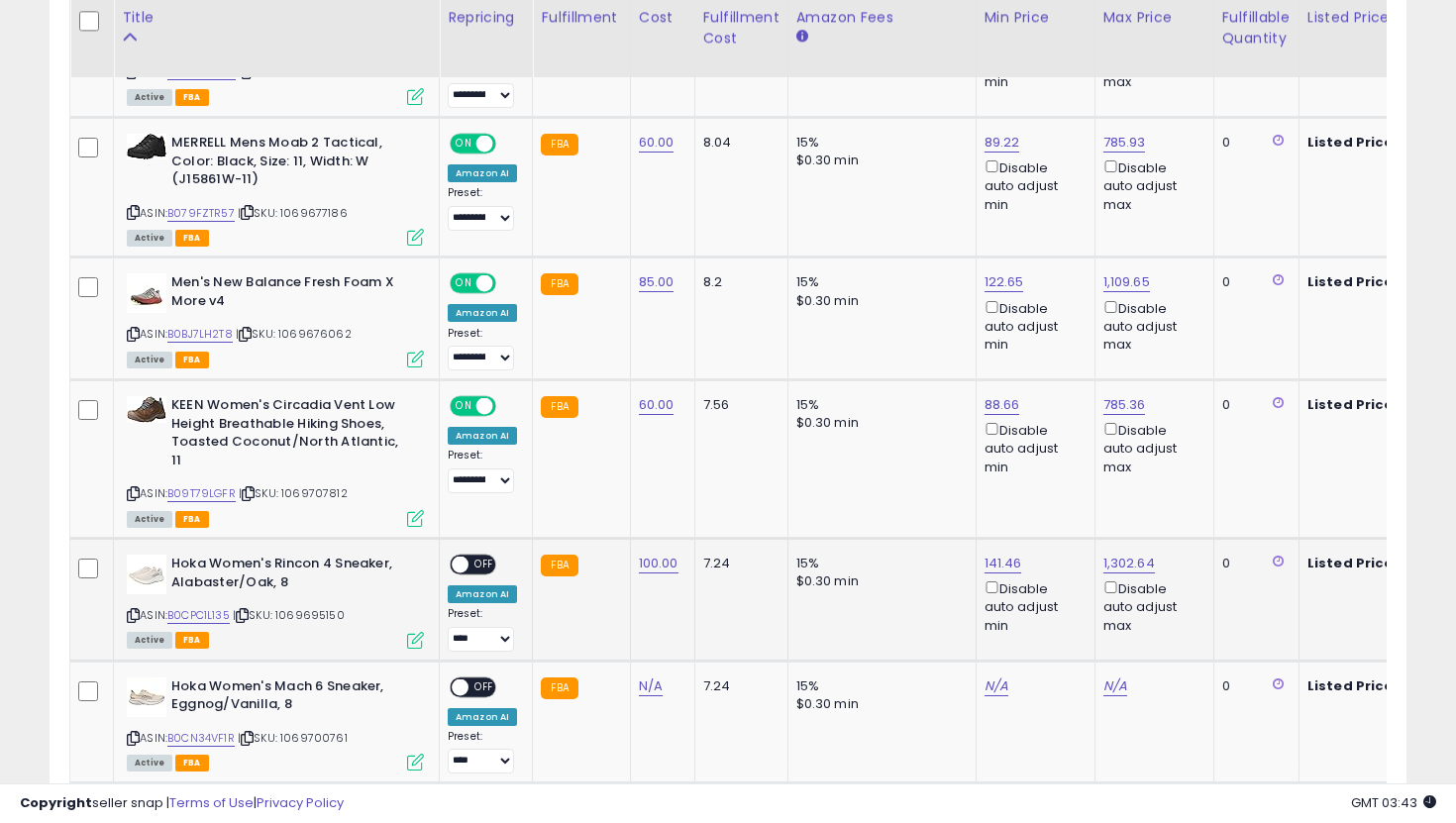 click on "**********" 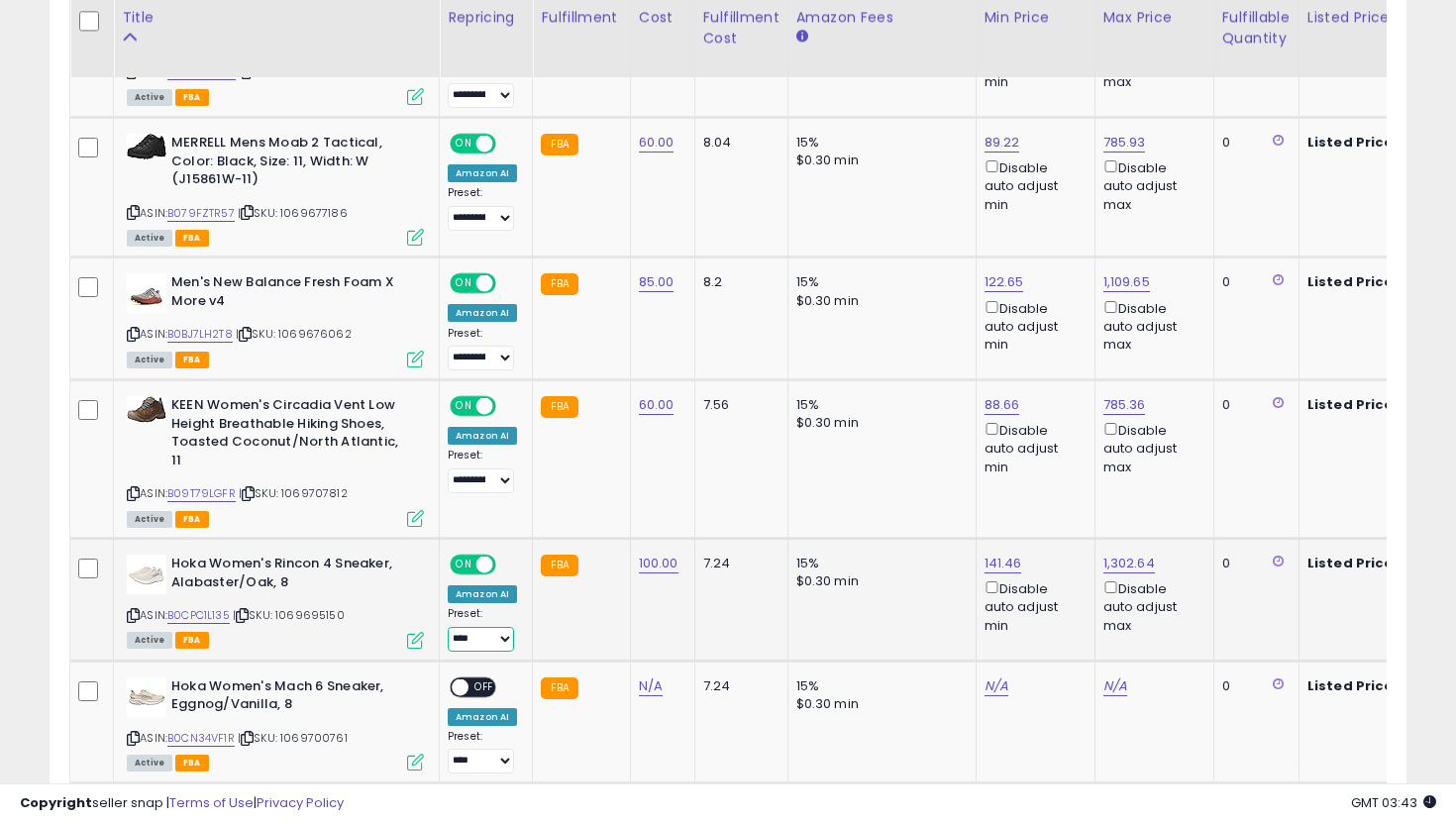 click on "**********" at bounding box center (480, 639) 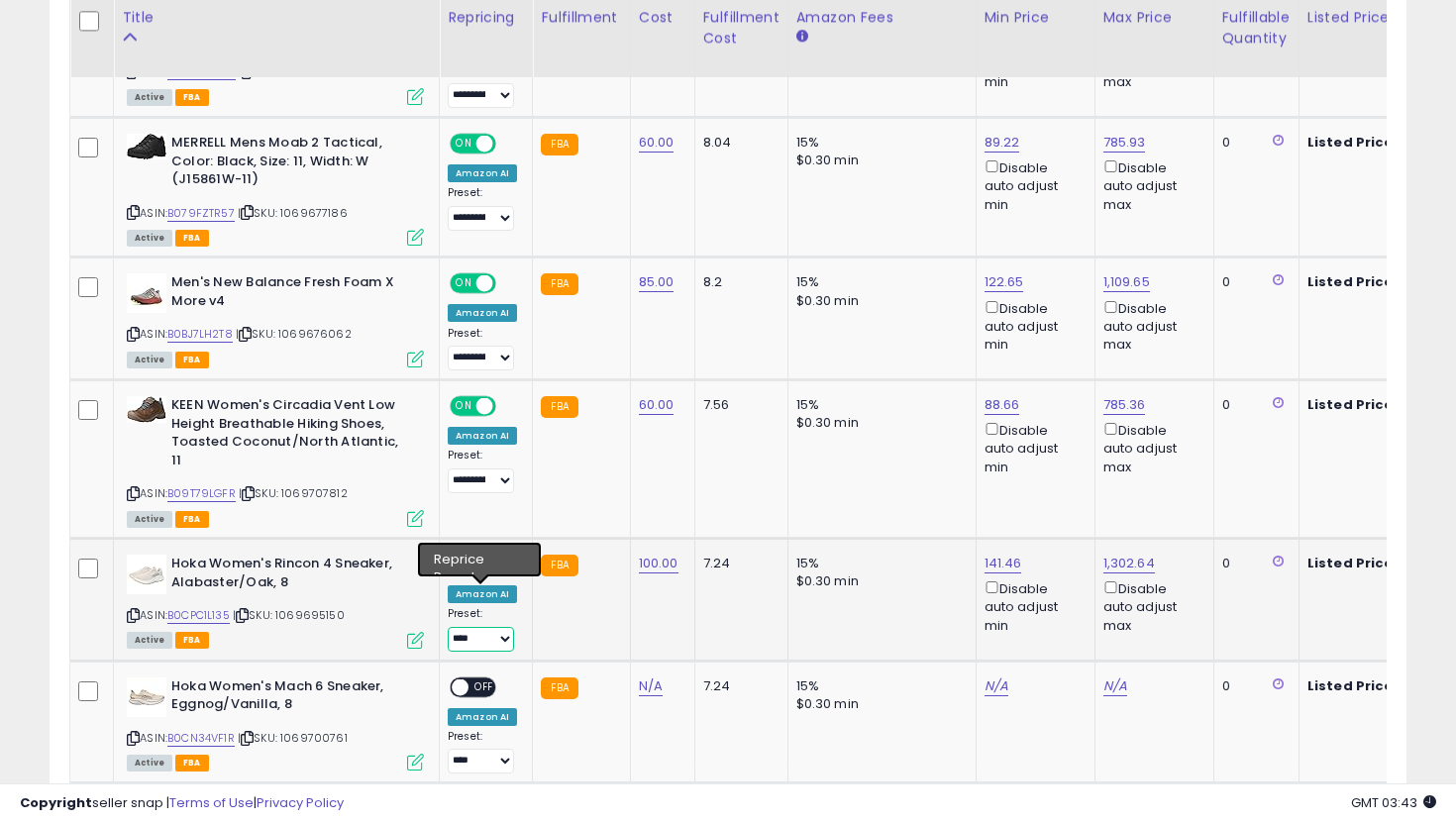 select on "**********" 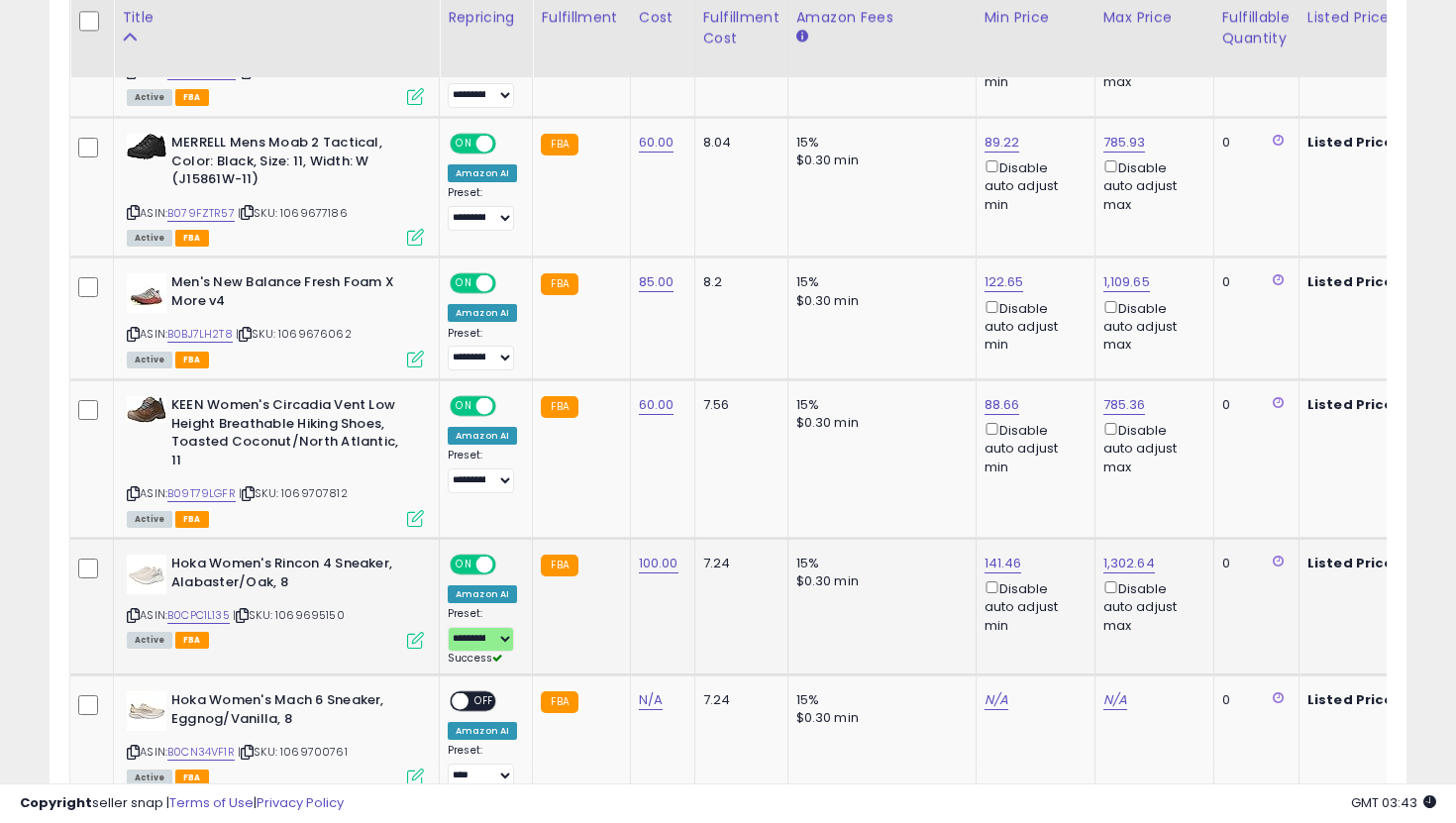 click on "141.46  Disable auto adjust min" 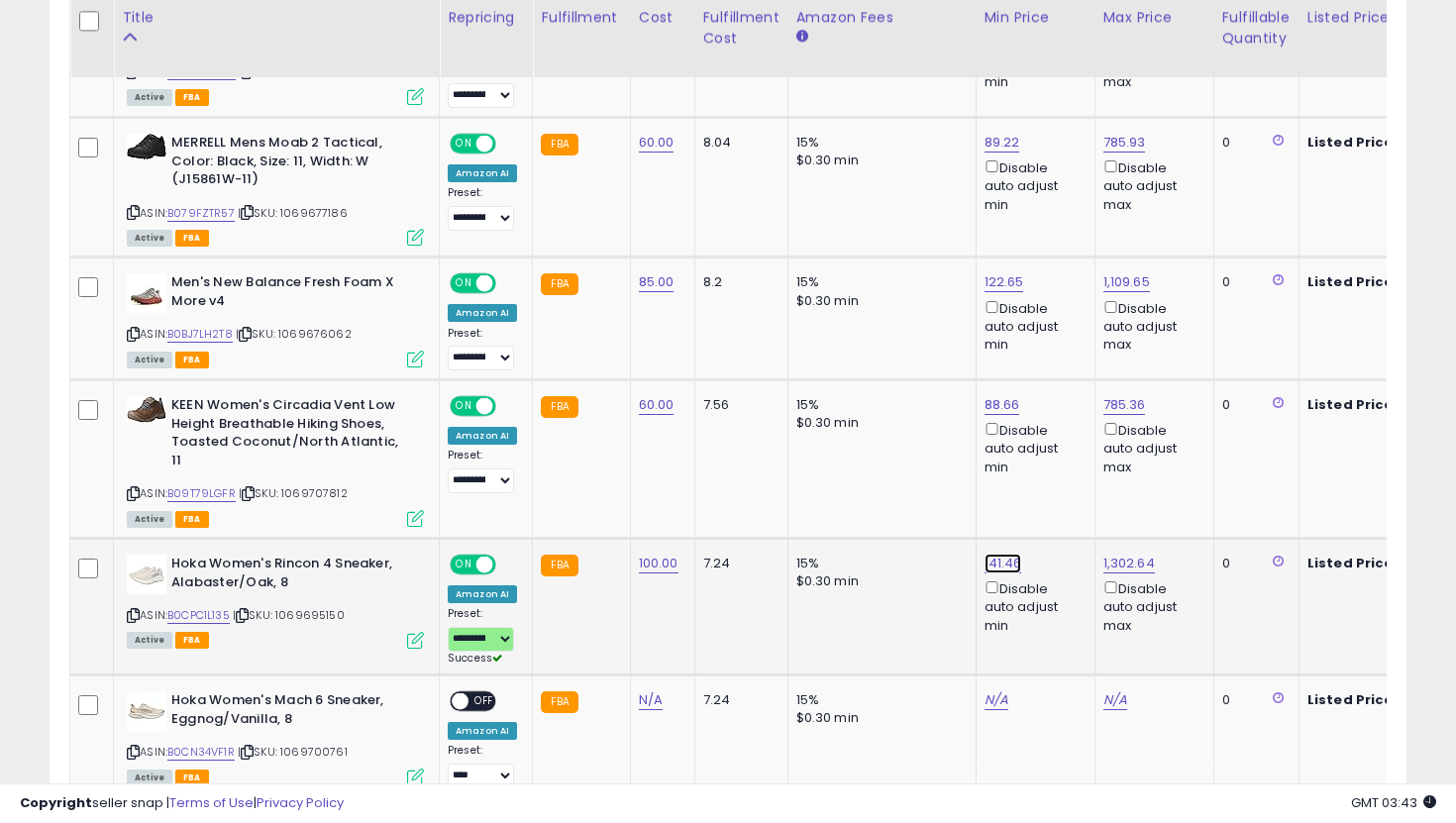 click on "141.46" at bounding box center (1002, -926) 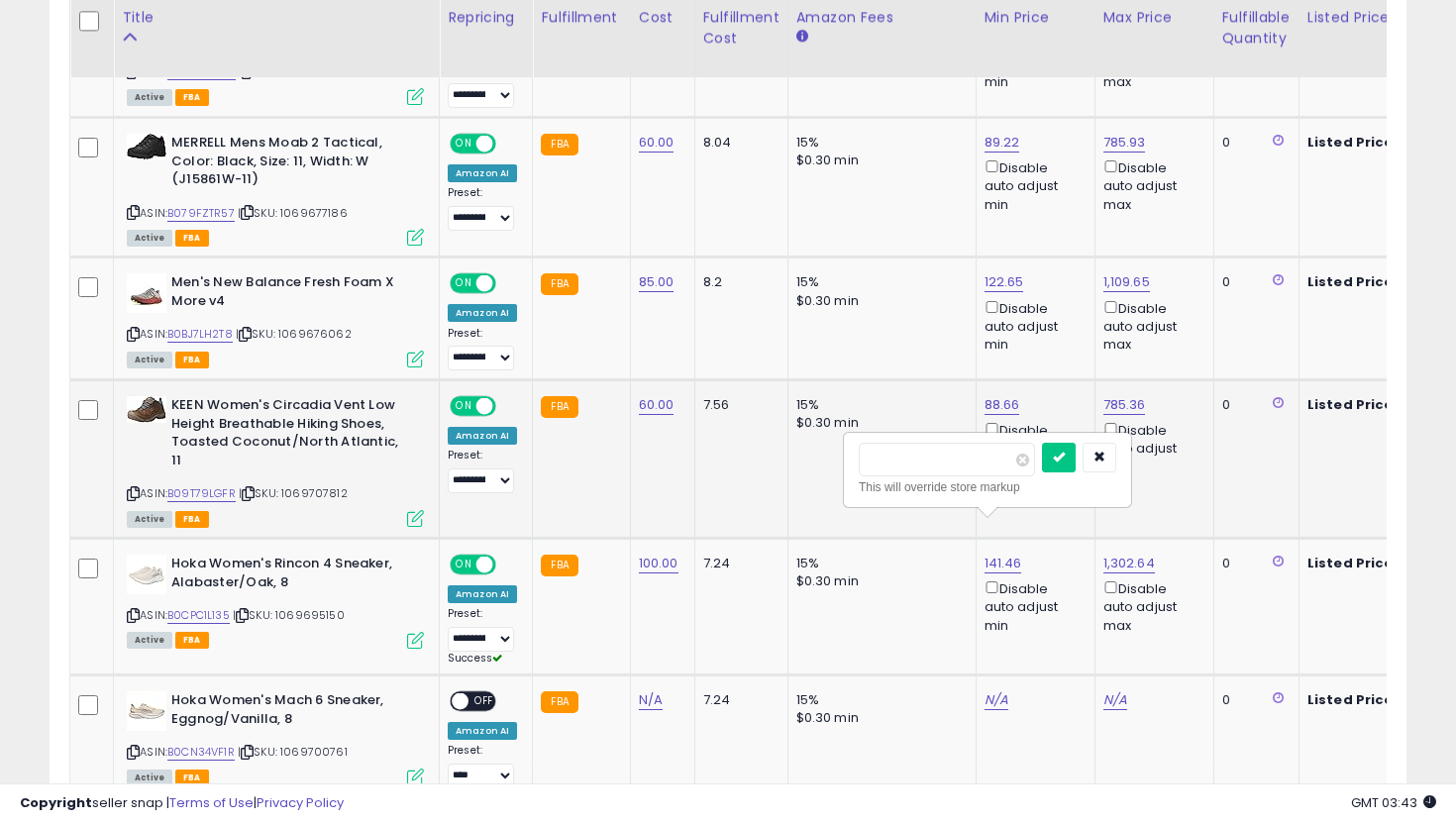 drag, startPoint x: 932, startPoint y: 457, endPoint x: 825, endPoint y: 454, distance: 107.04205 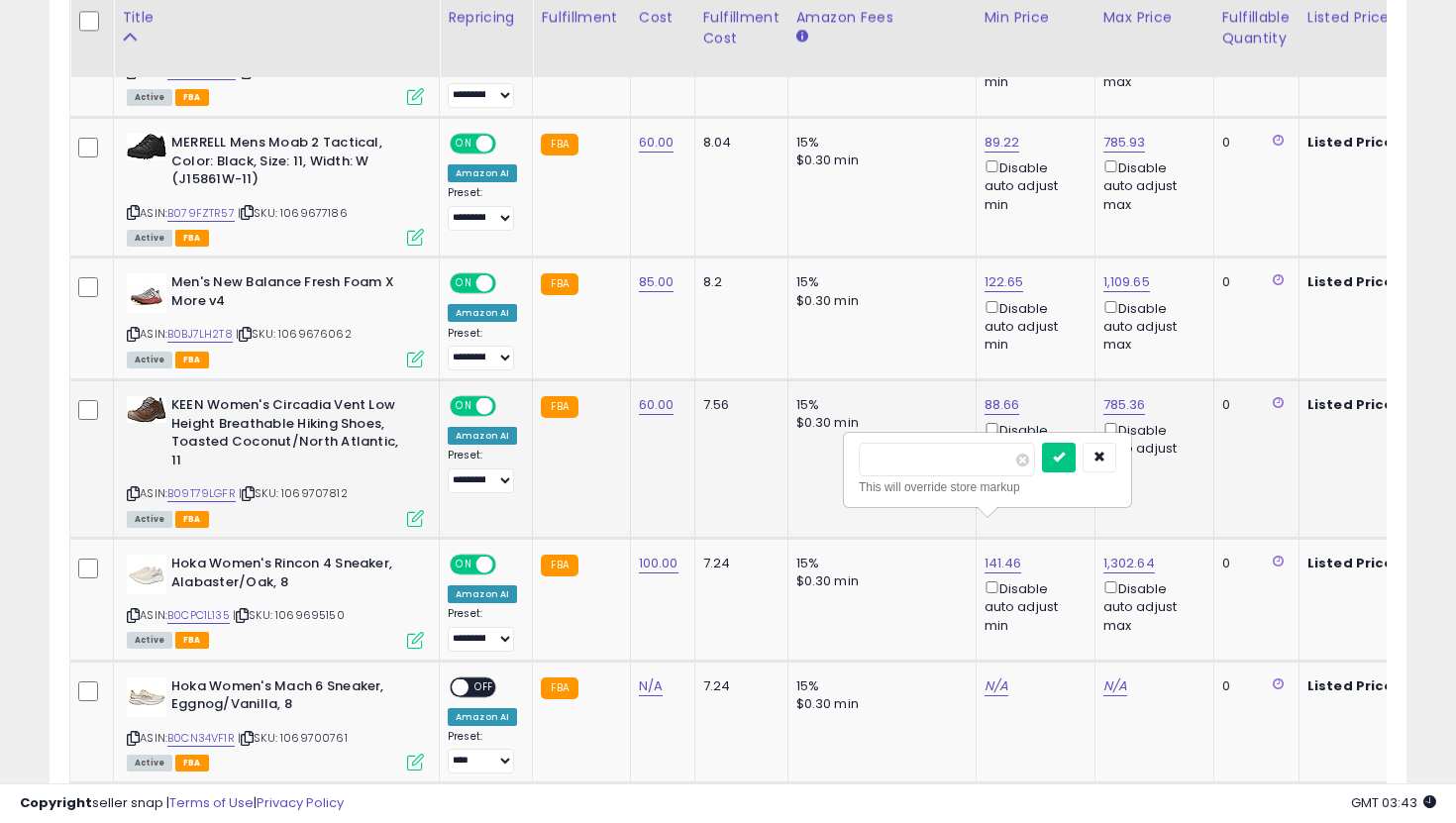 type on "***" 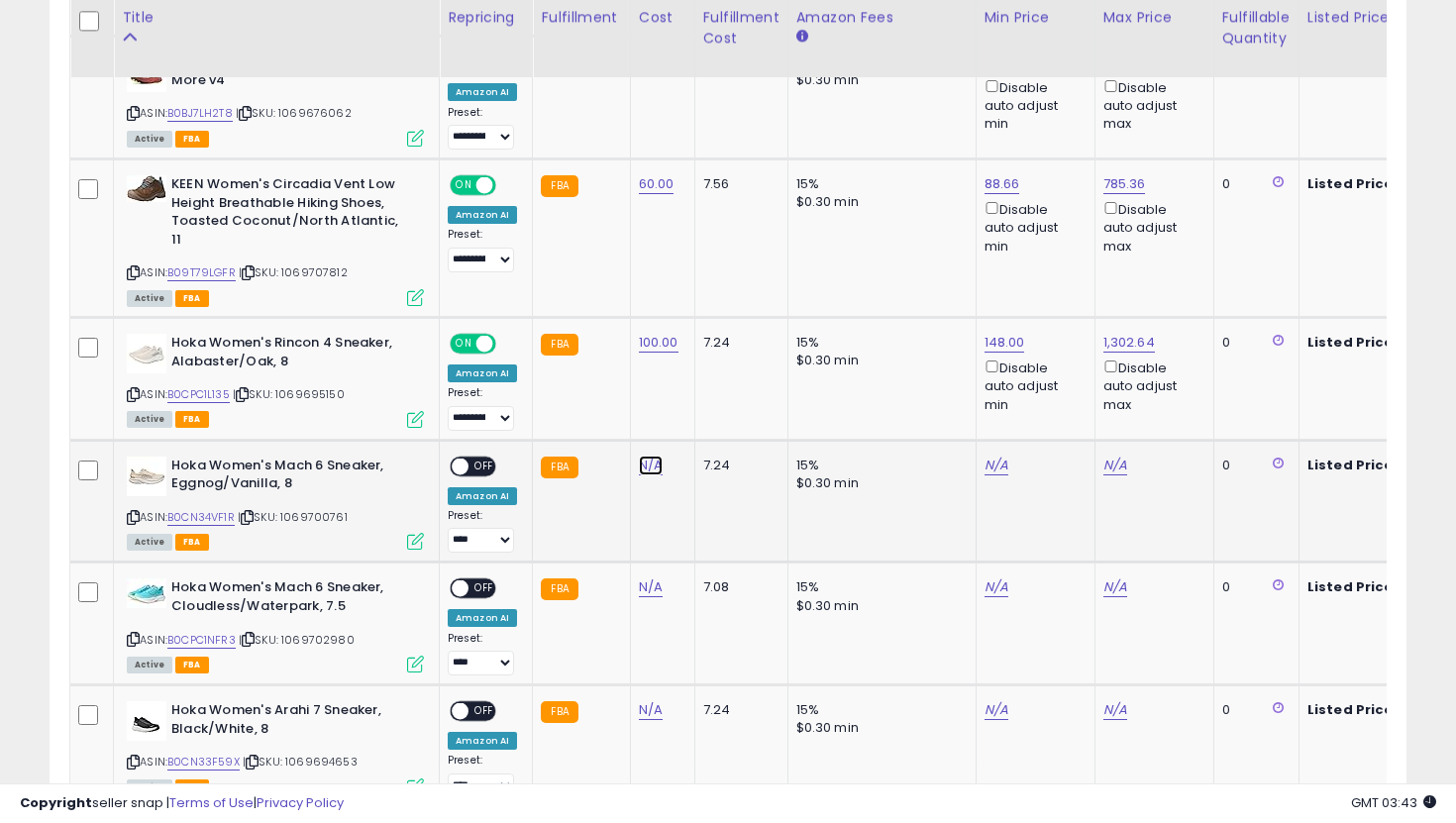 click on "N/A" at bounding box center [651, 465] 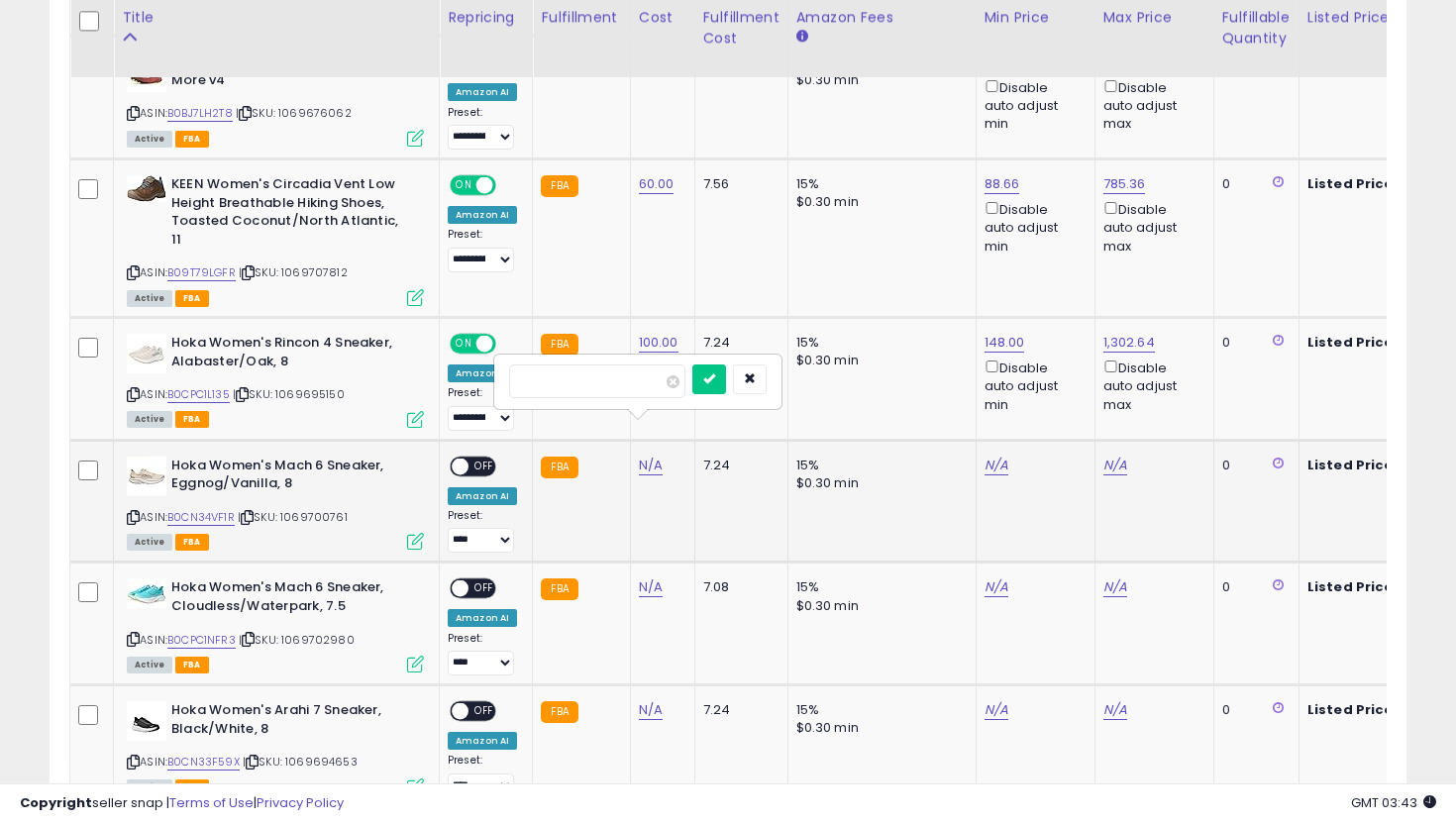click at bounding box center (597, 381) 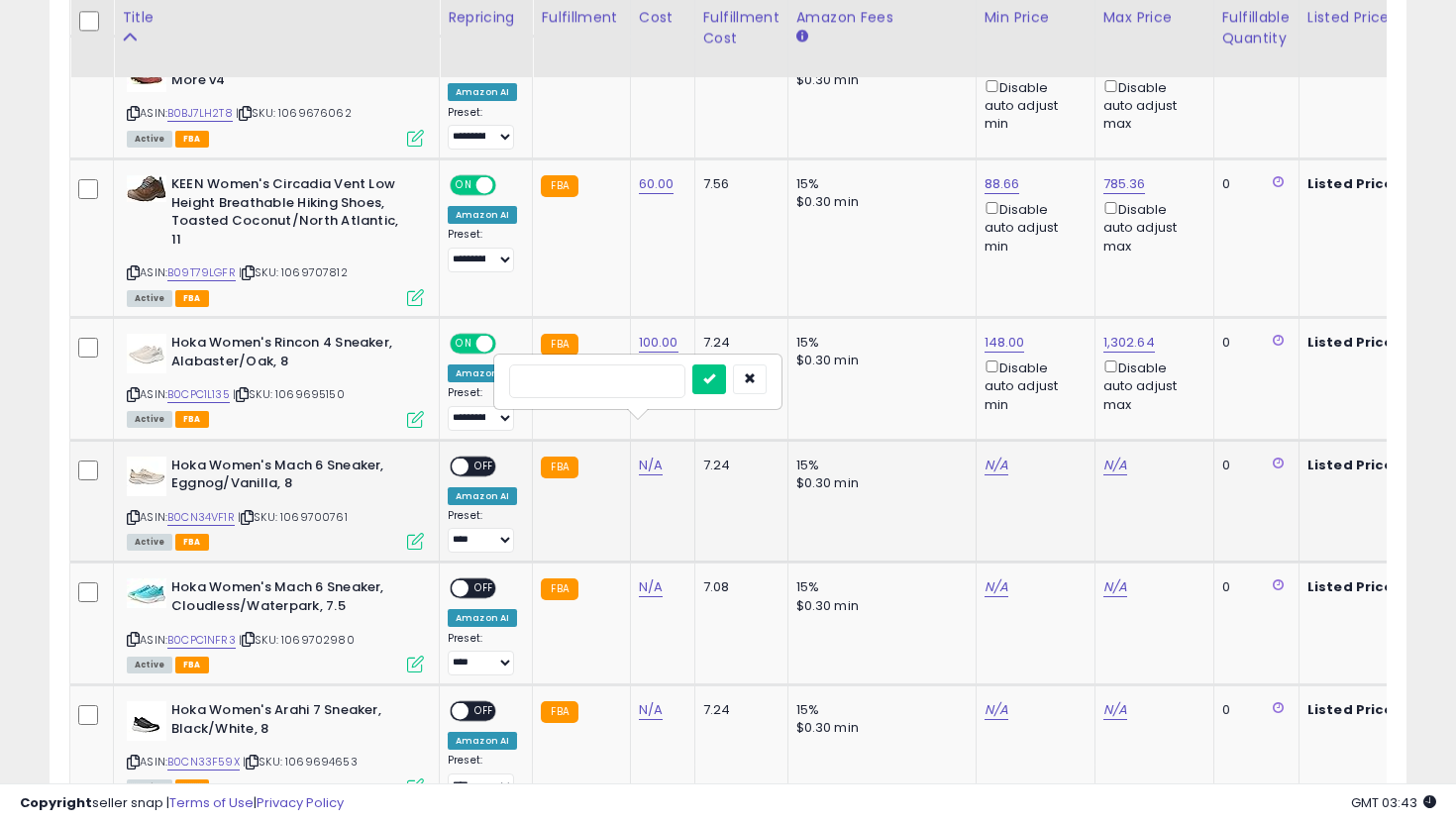 type on "**" 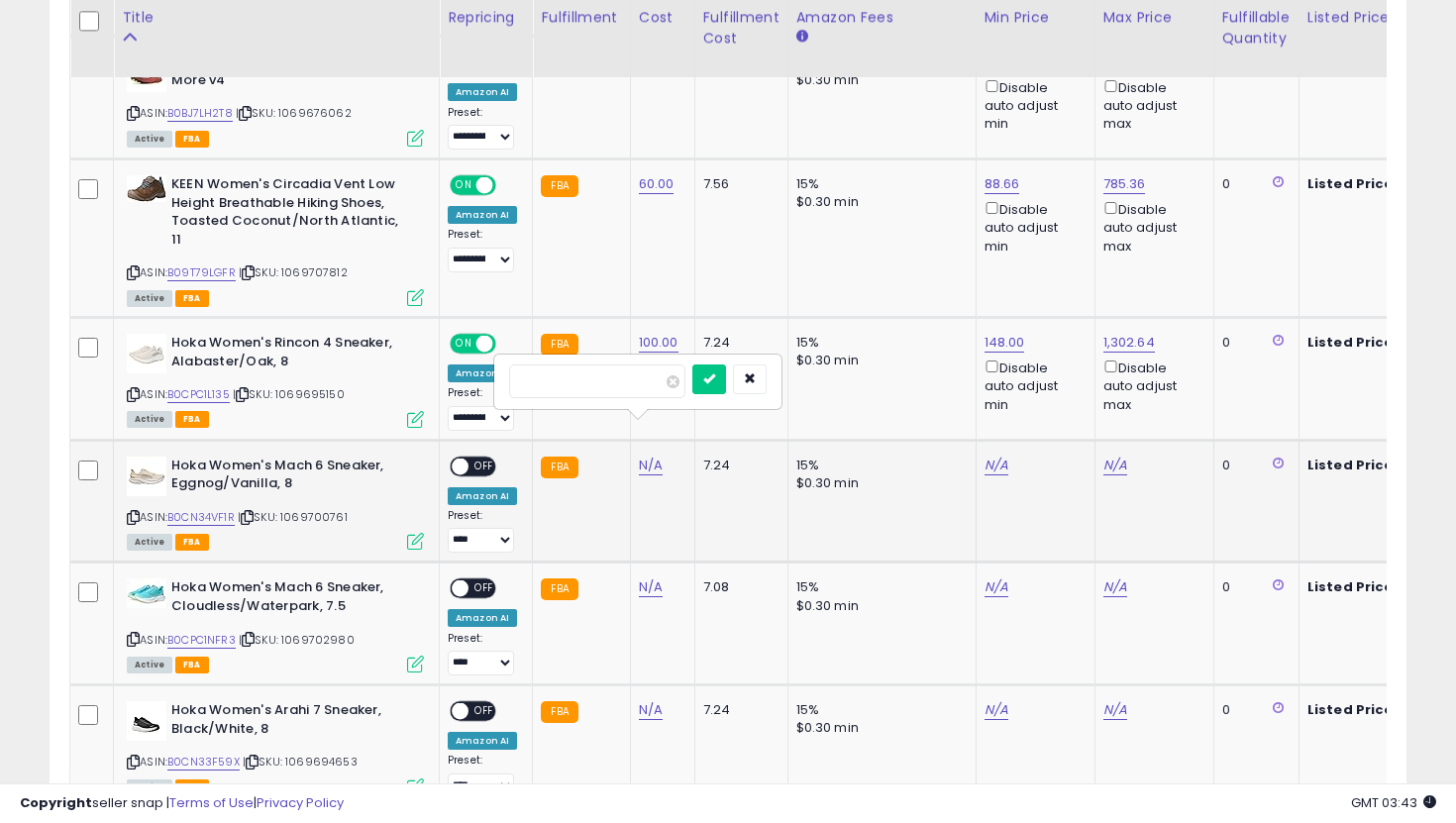 click at bounding box center [709, 379] 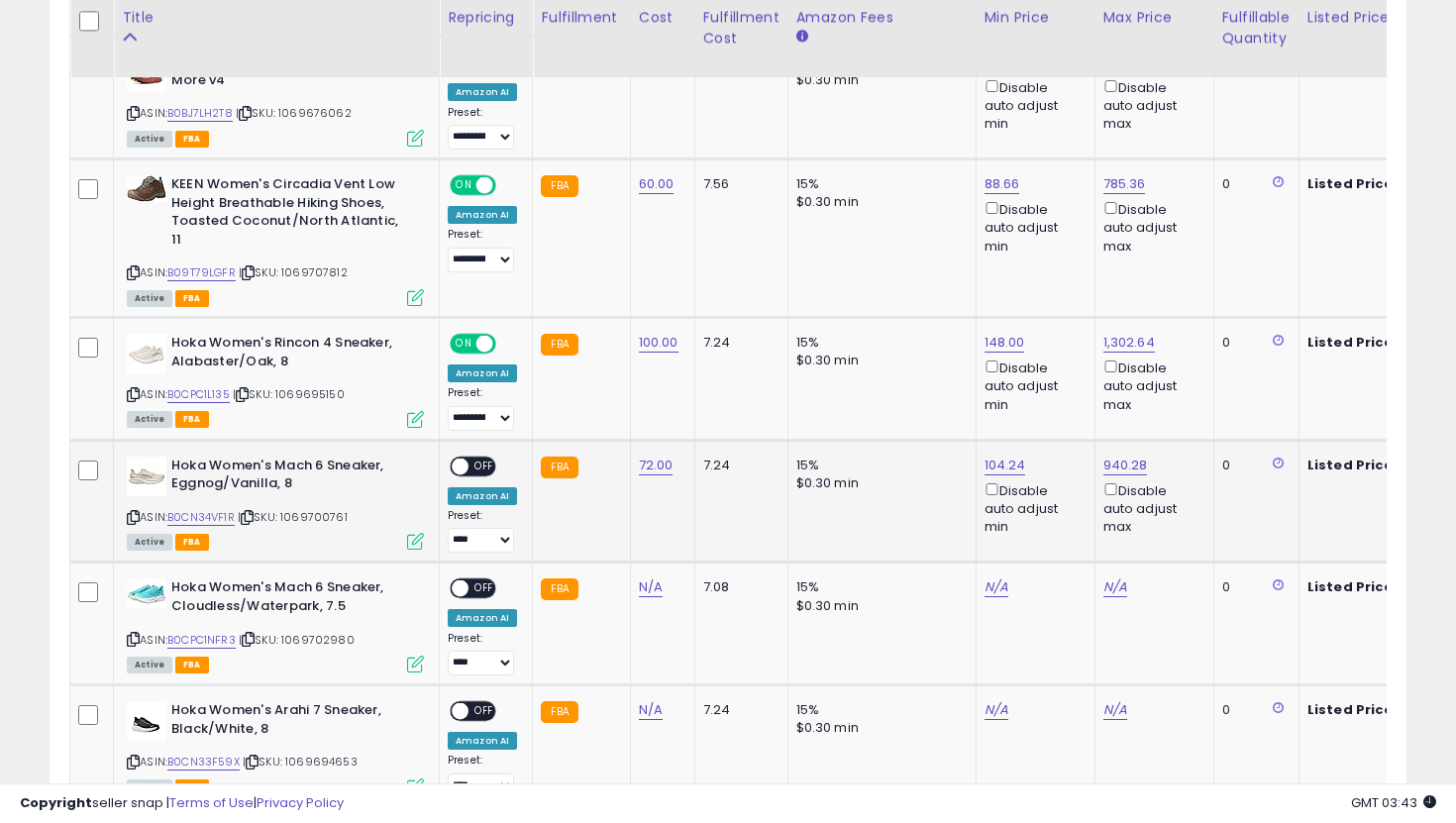 click on "OFF" at bounding box center [484, 465] 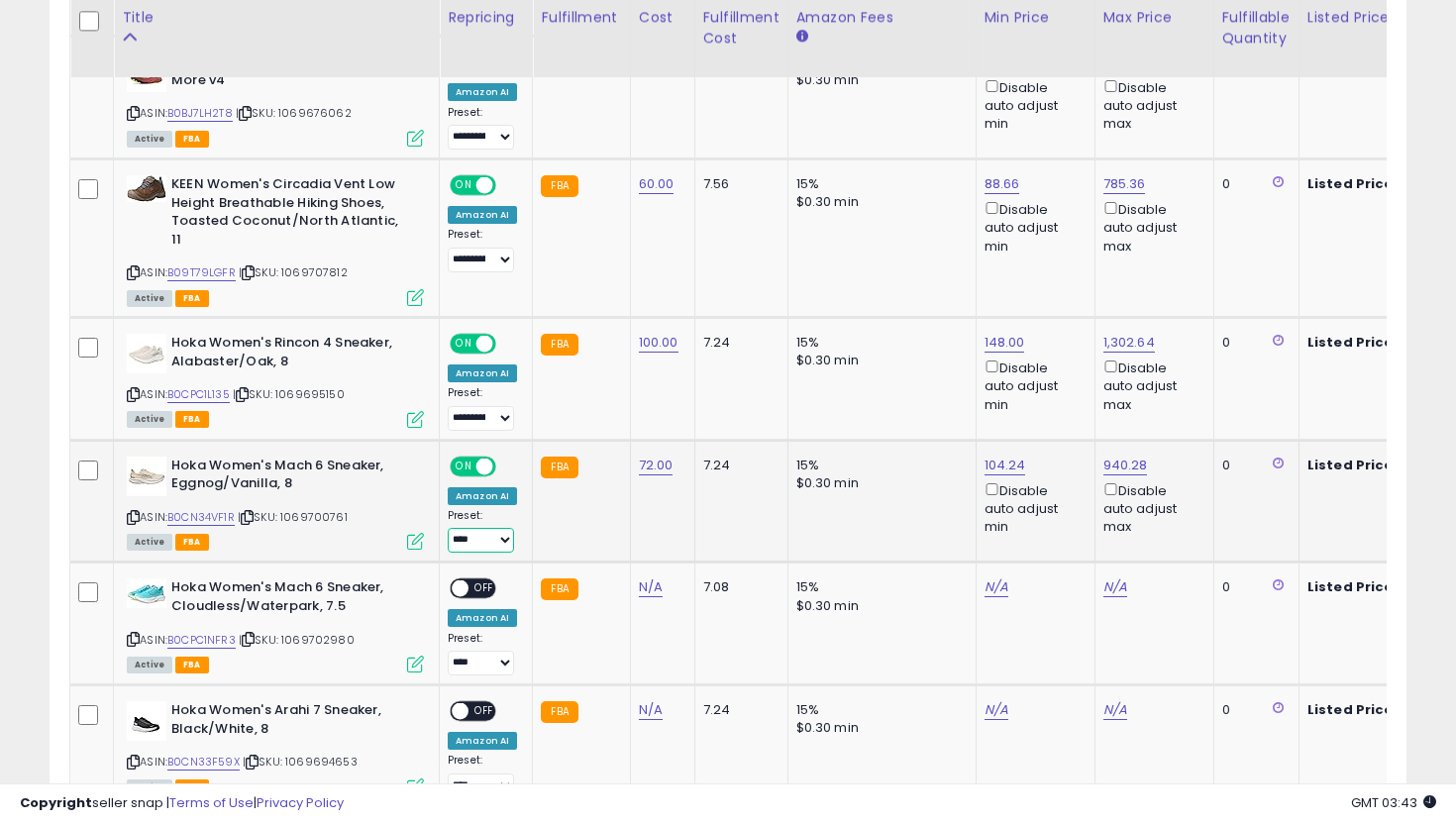 click on "**********" at bounding box center [480, 540] 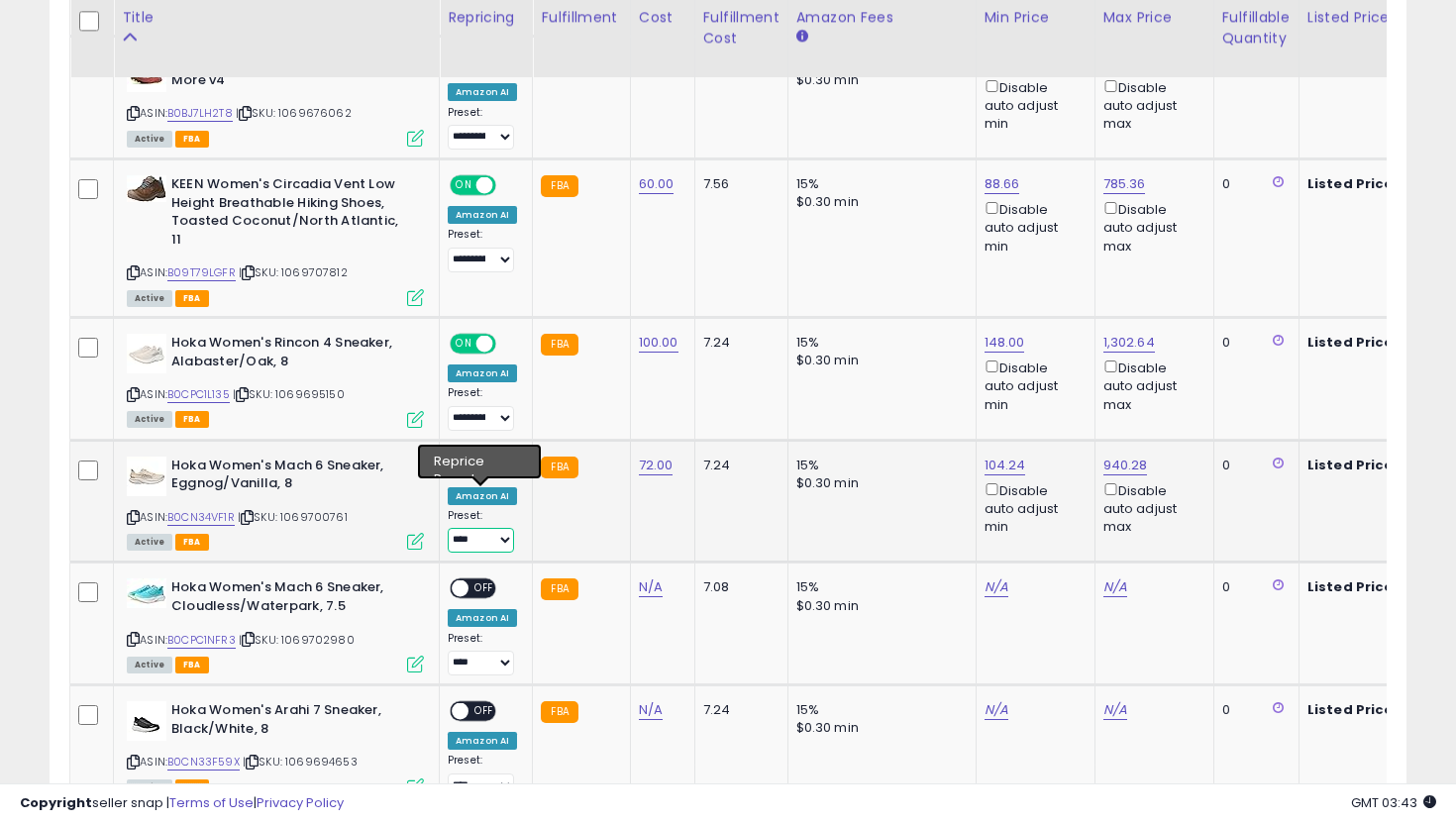 select on "**********" 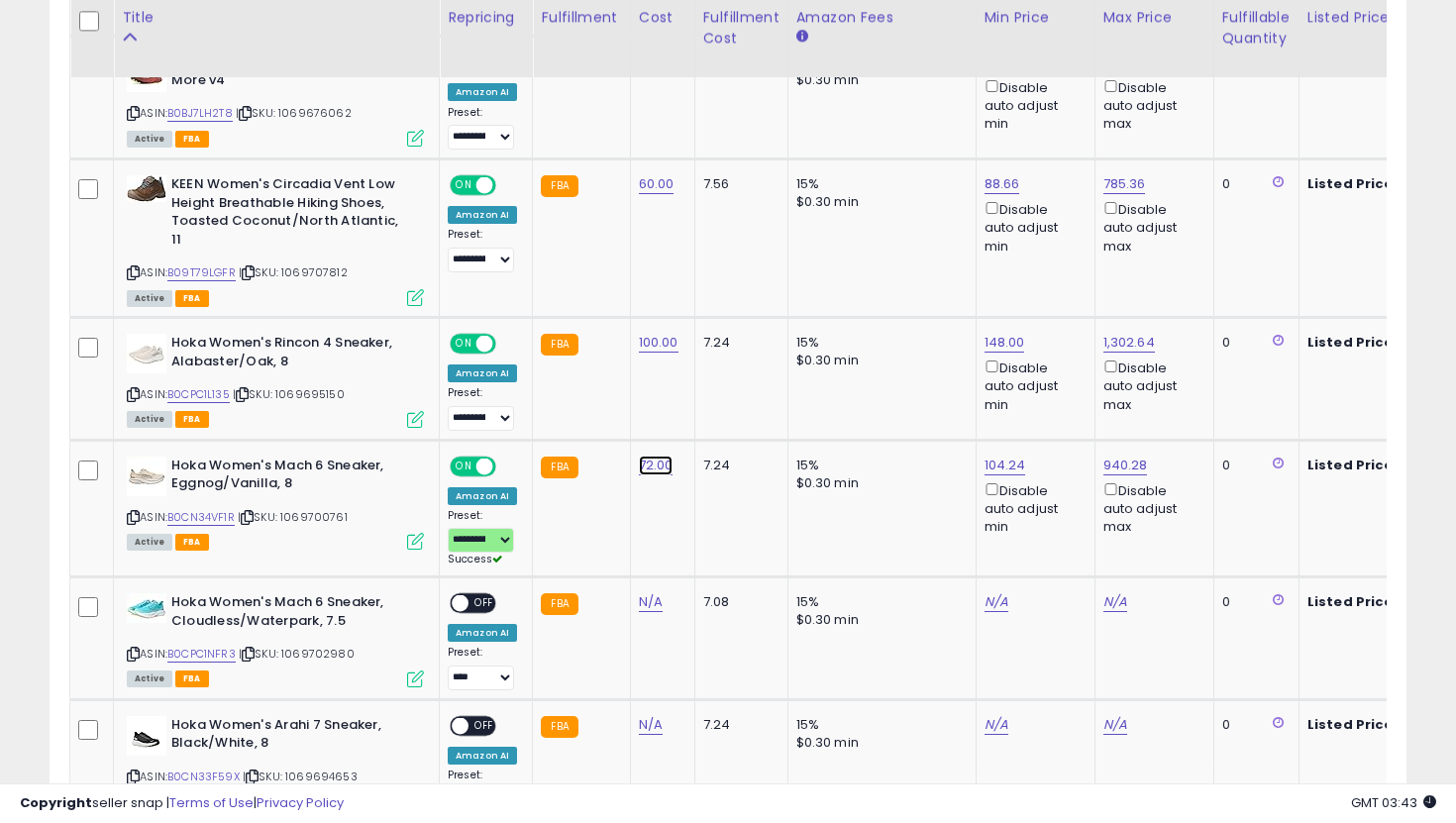 click on "72.00" at bounding box center (657, -1147) 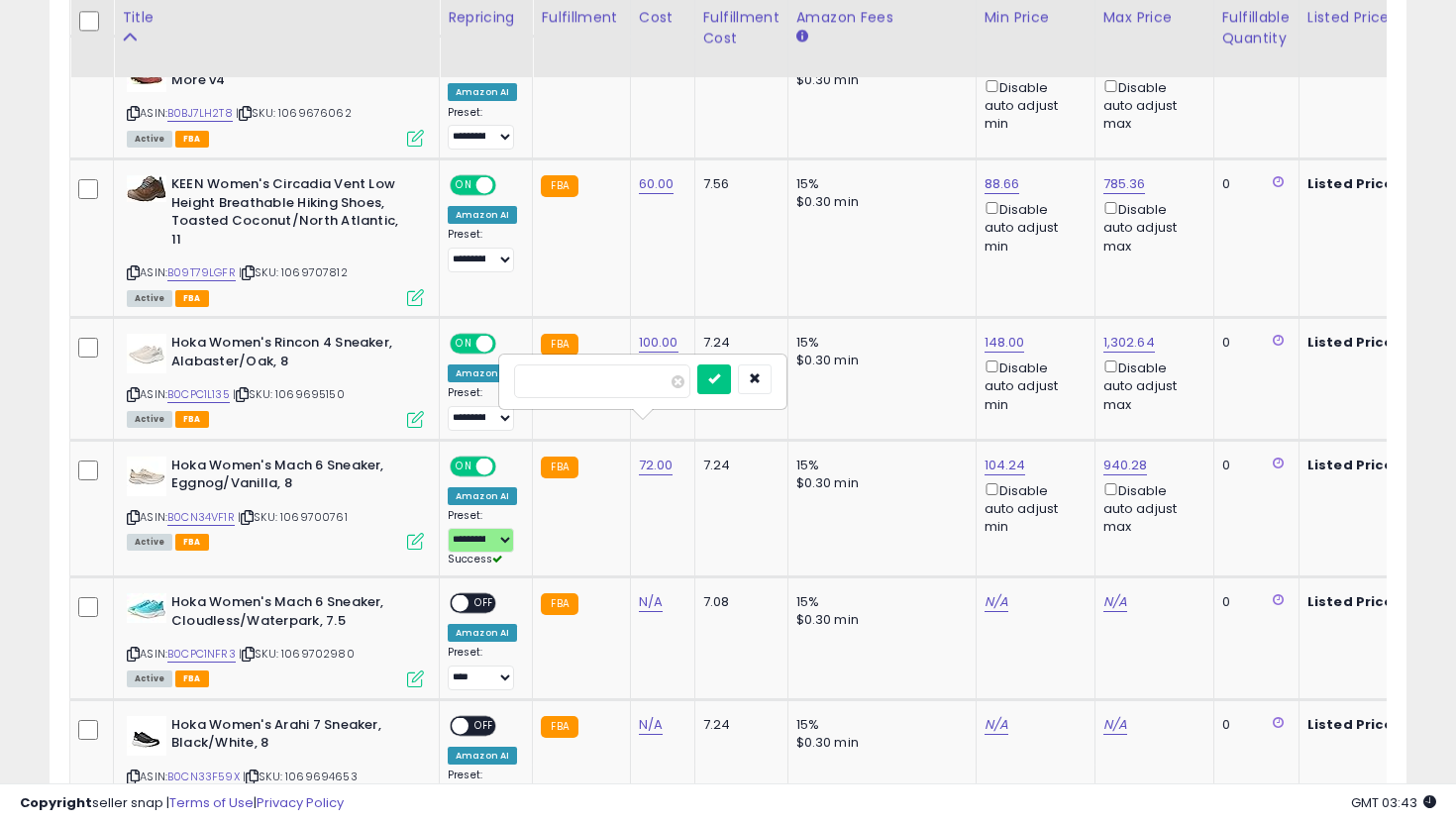 drag, startPoint x: 611, startPoint y: 377, endPoint x: 504, endPoint y: 376, distance: 107.00467 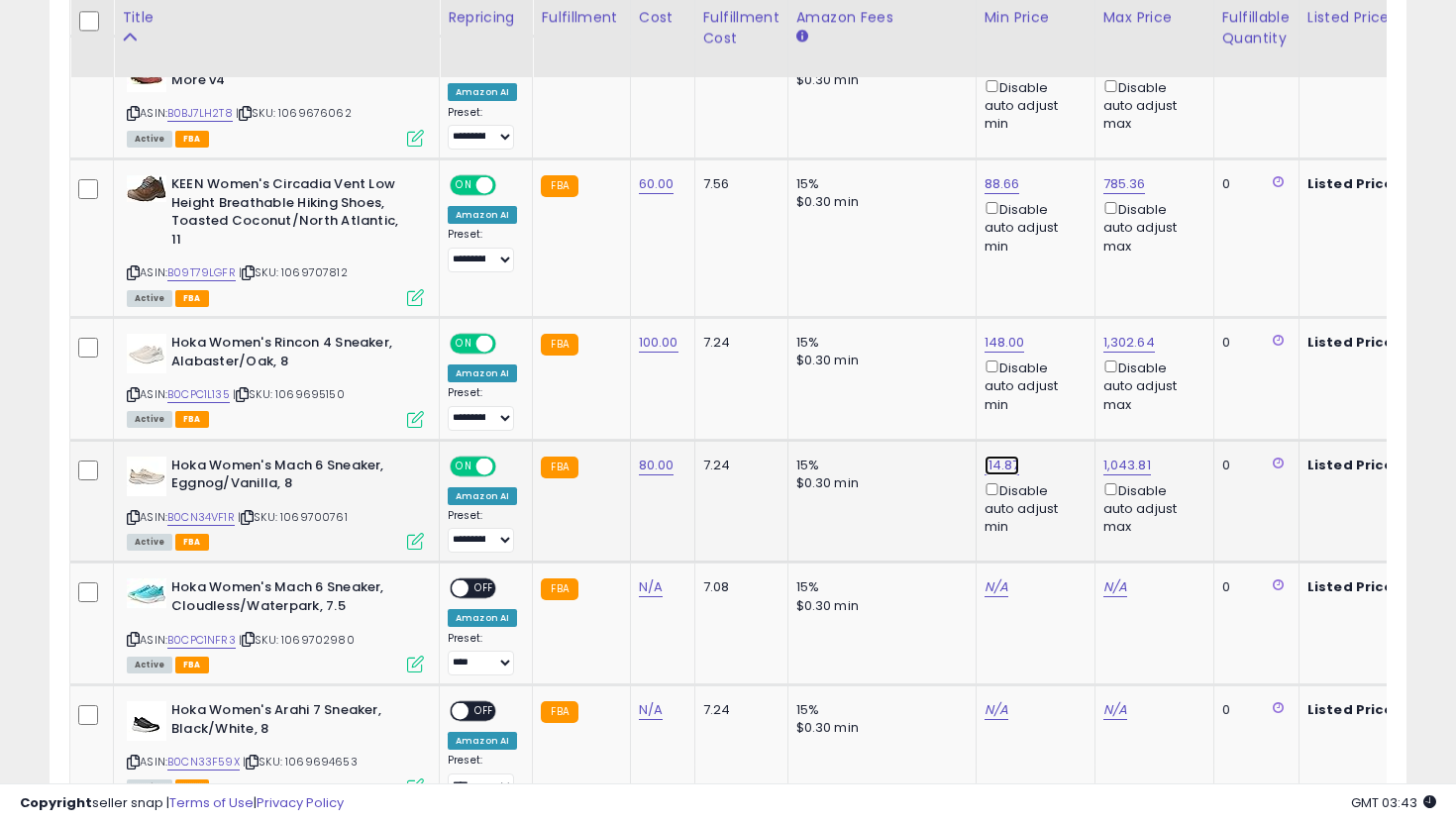 click on "114.87" at bounding box center [1002, -1147] 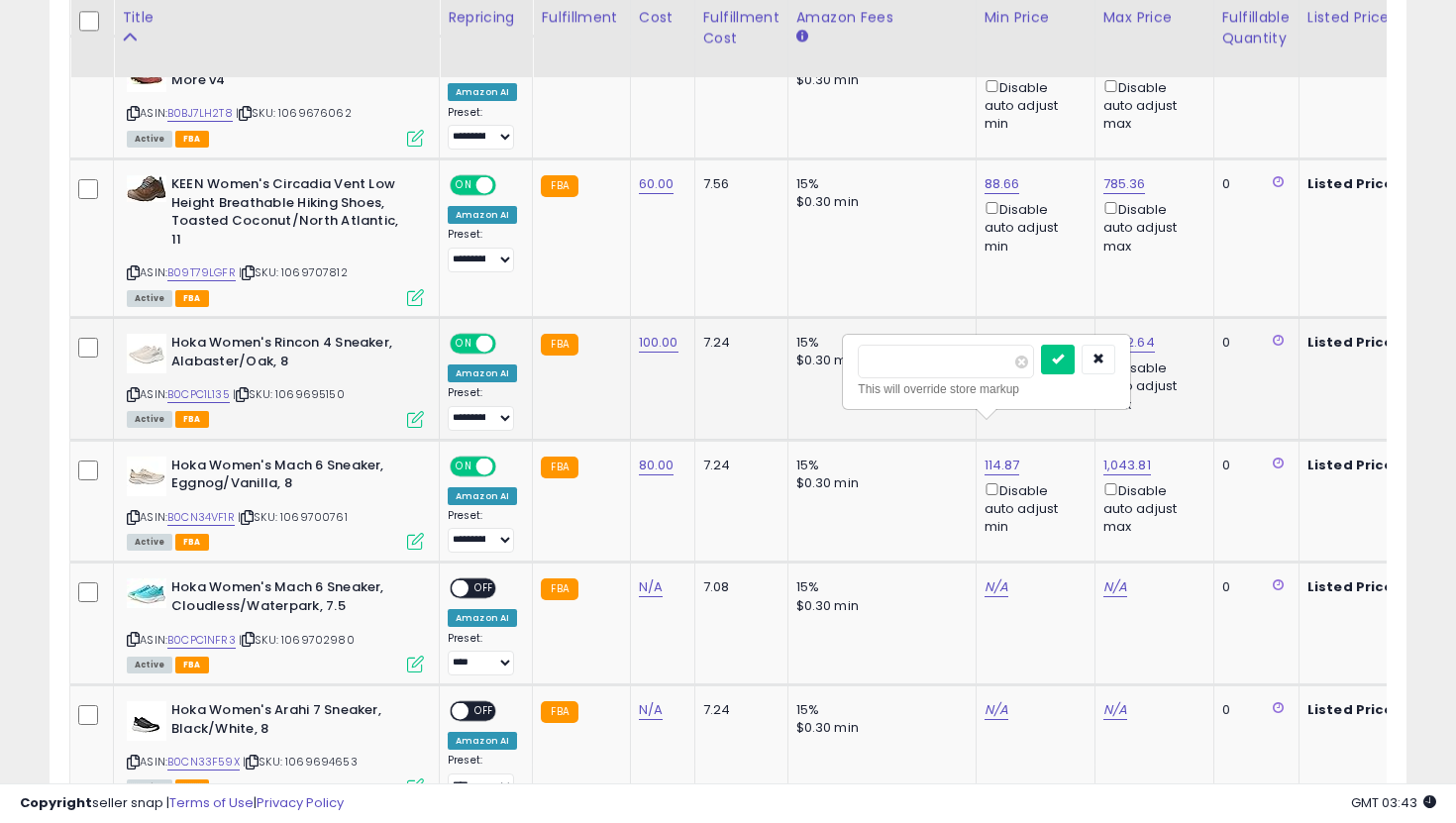 drag, startPoint x: 938, startPoint y: 370, endPoint x: 833, endPoint y: 341, distance: 108.93117 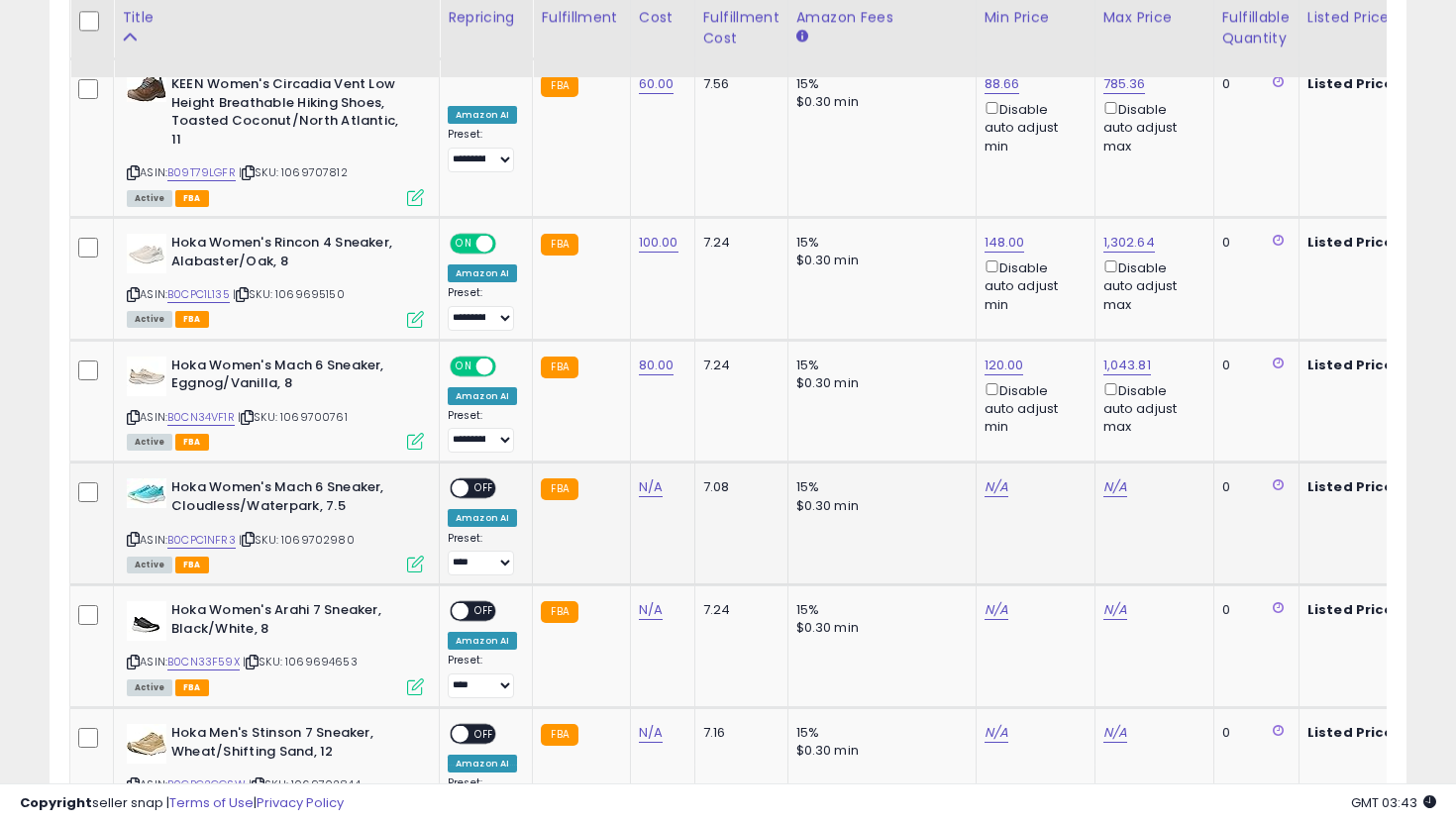 click on "N/A" at bounding box center [659, 487] 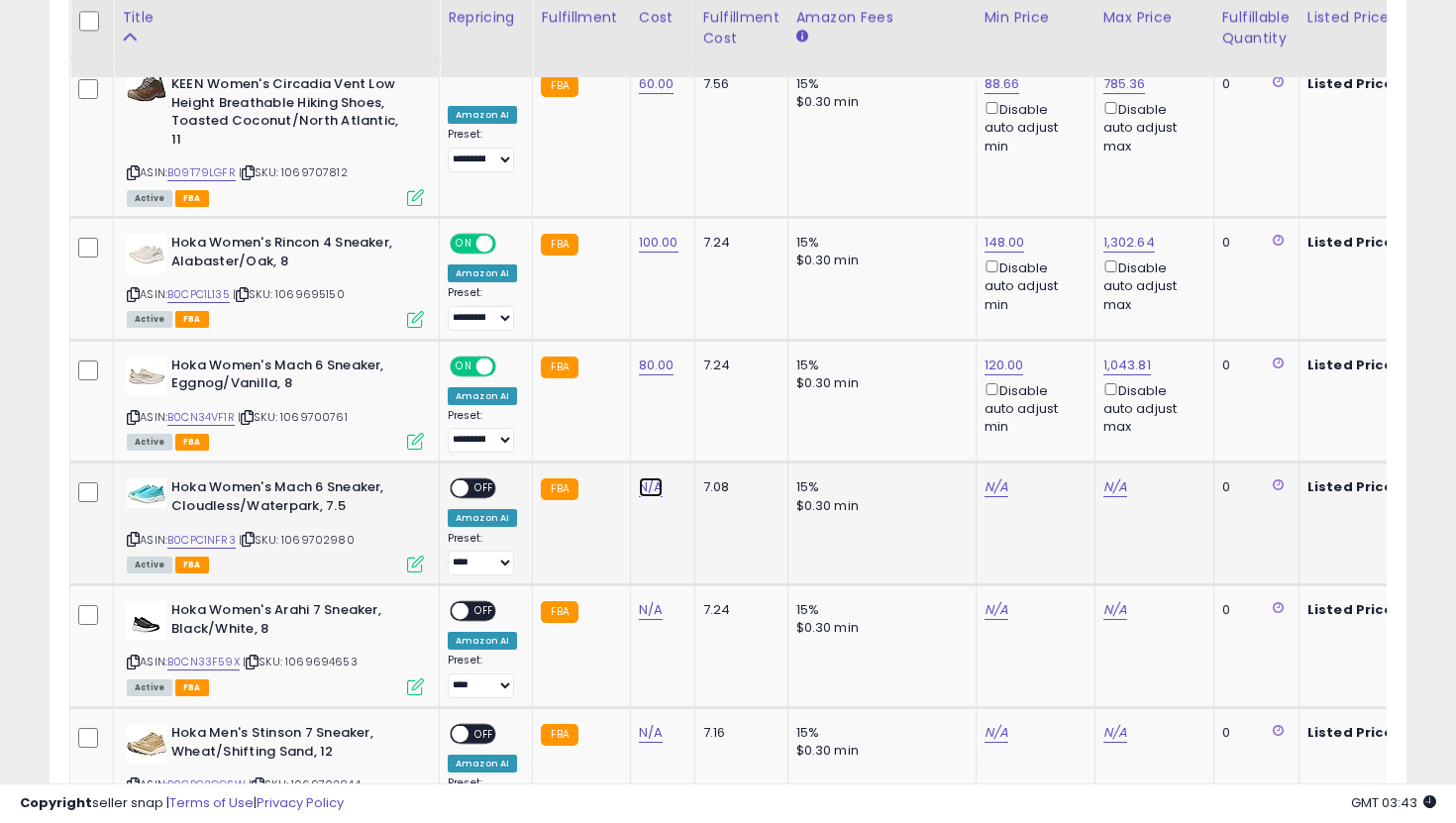 click on "N/A" at bounding box center [651, 487] 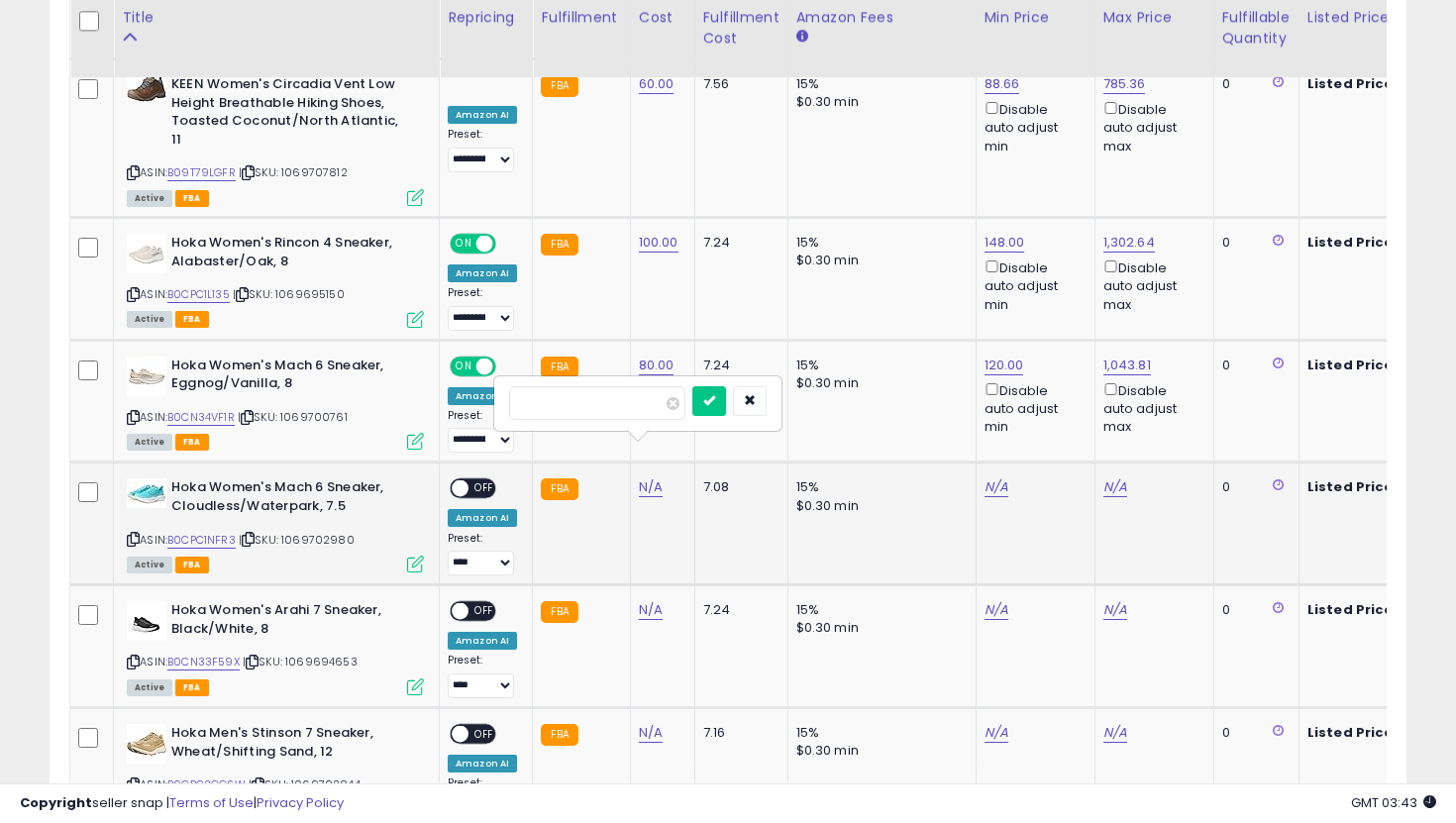 type on "**" 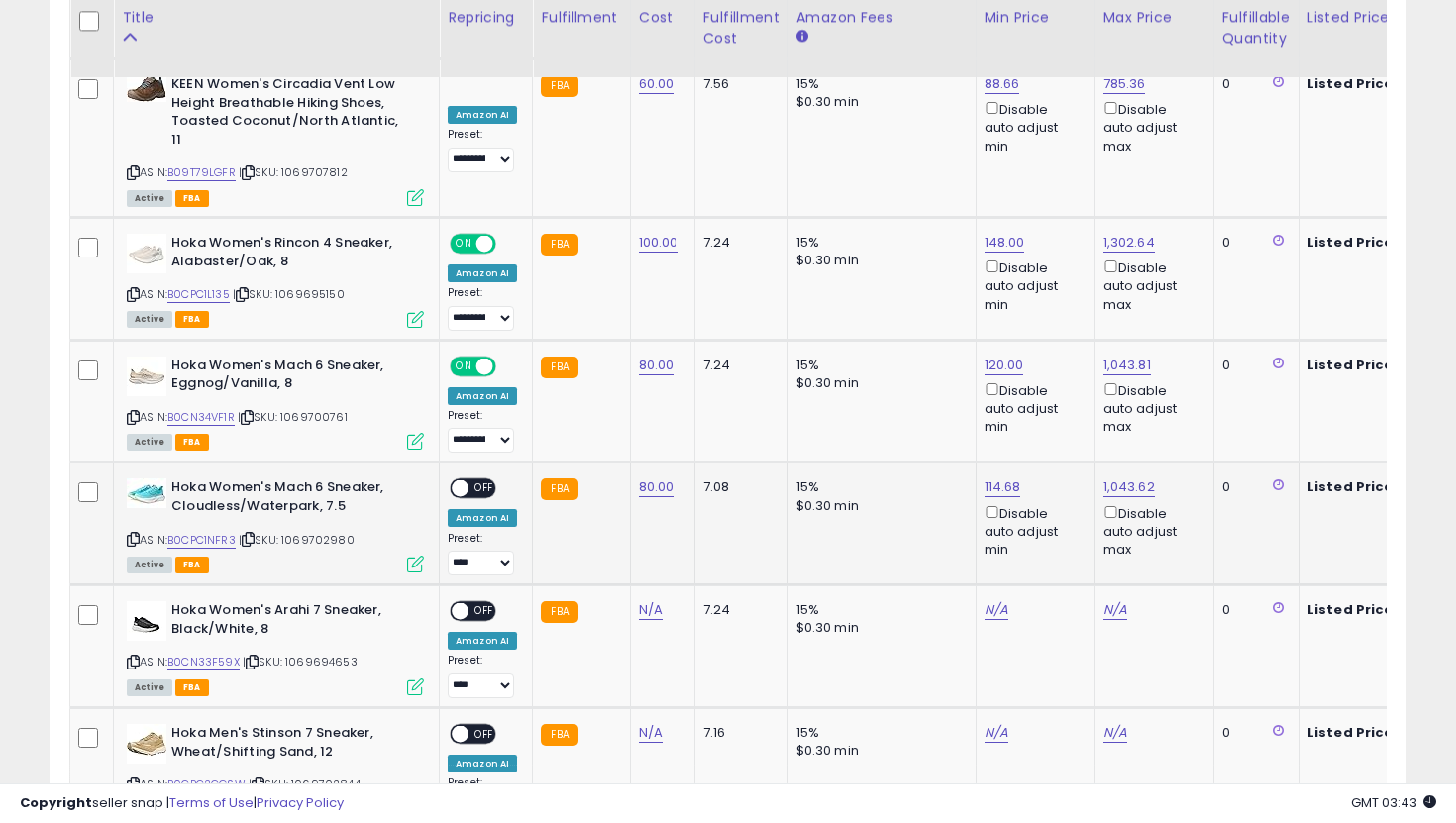 click on "OFF" at bounding box center (484, 488) 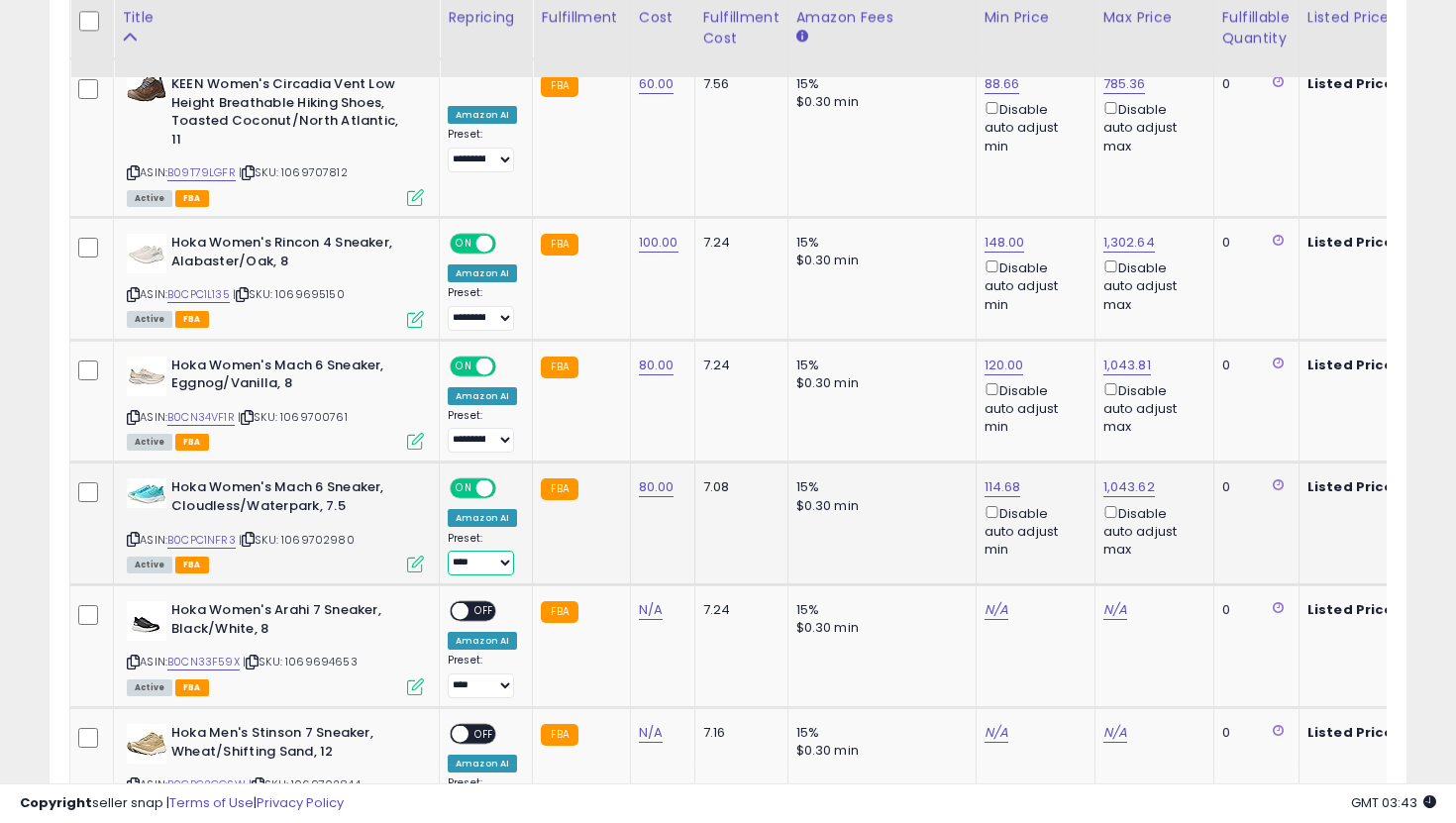 click on "**********" at bounding box center (480, 563) 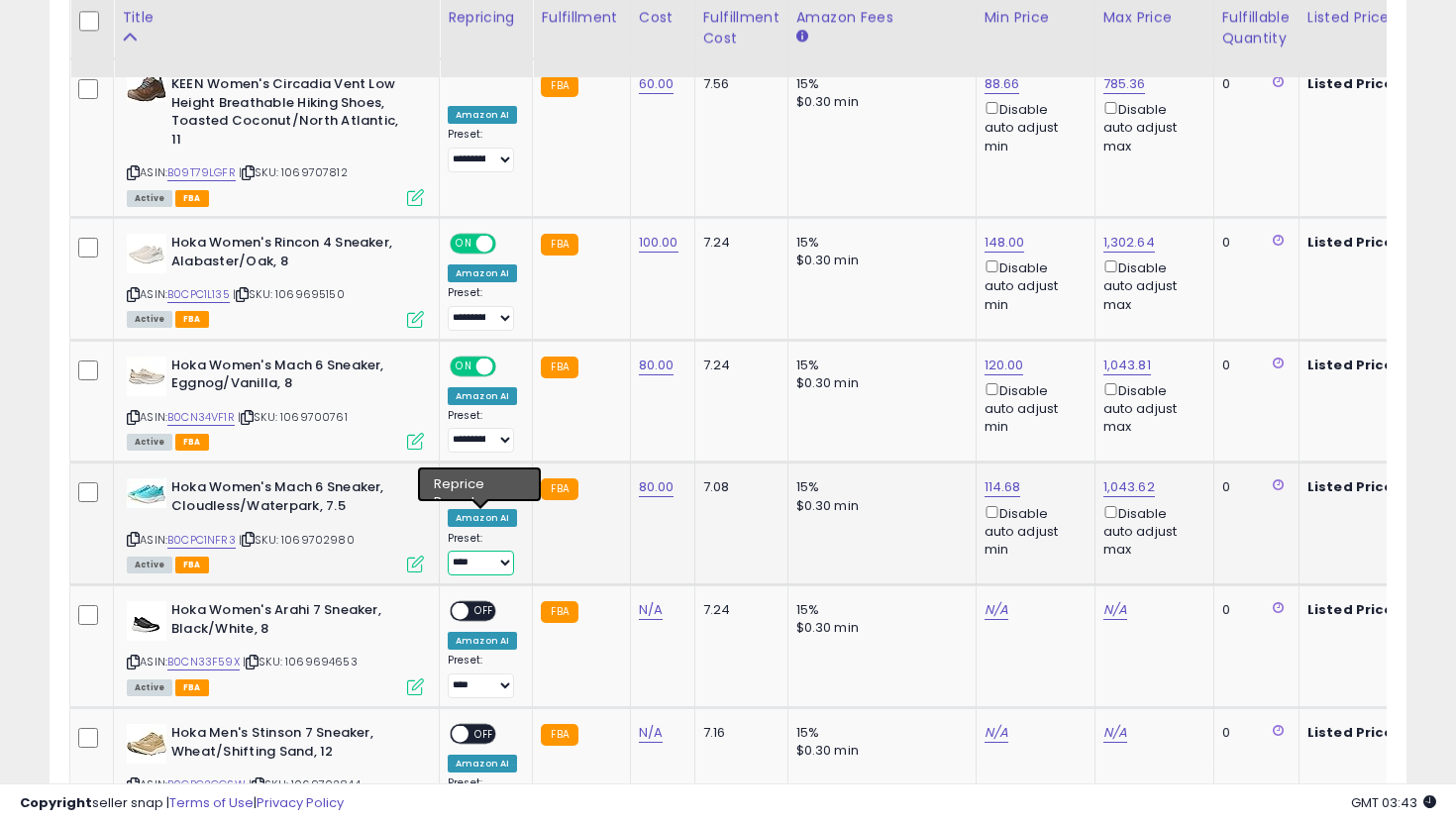 select on "**********" 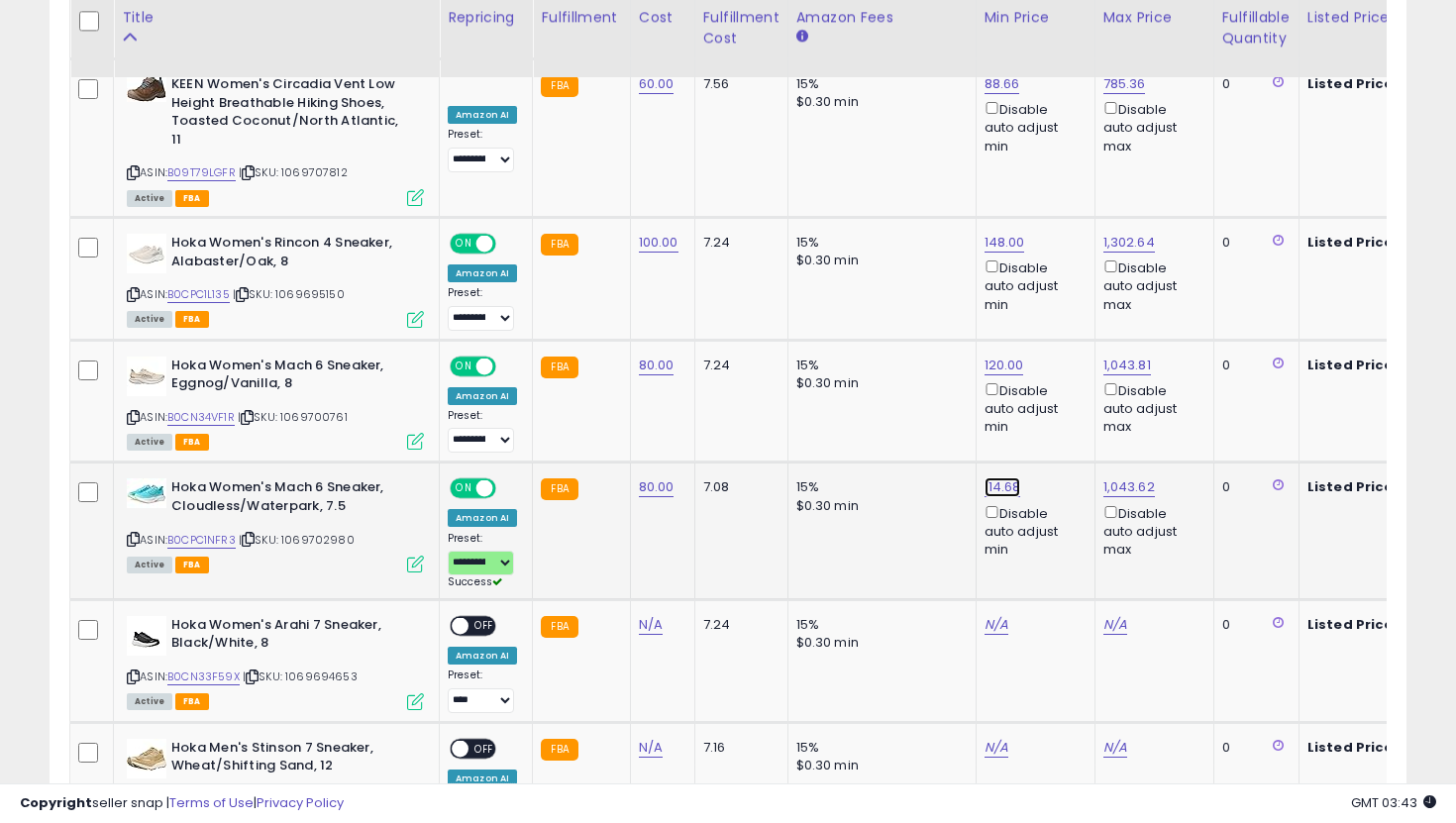 click on "114.68" at bounding box center (1002, -1247) 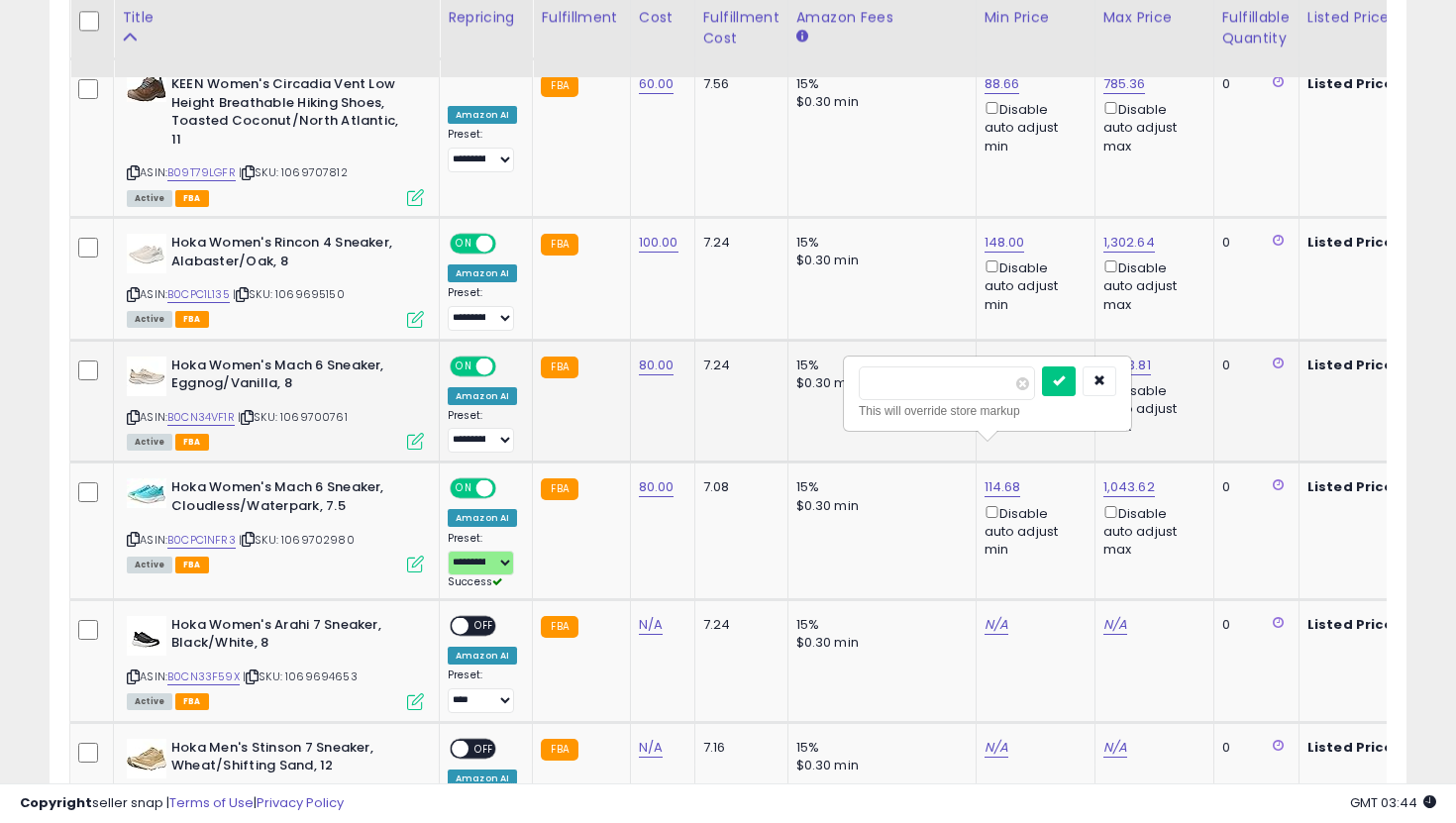 drag, startPoint x: 934, startPoint y: 386, endPoint x: 838, endPoint y: 370, distance: 97.3242 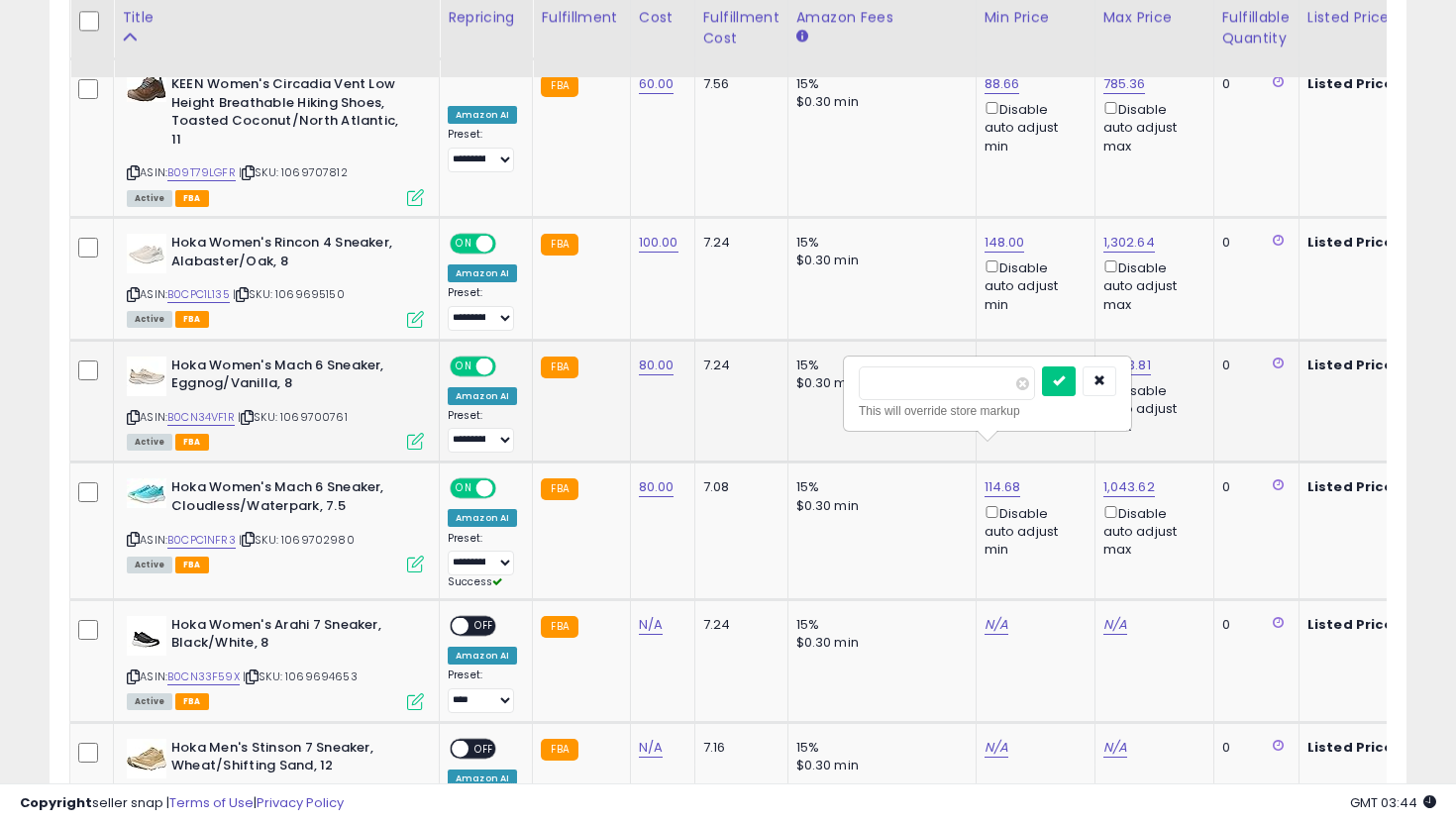 click at bounding box center (1059, 381) 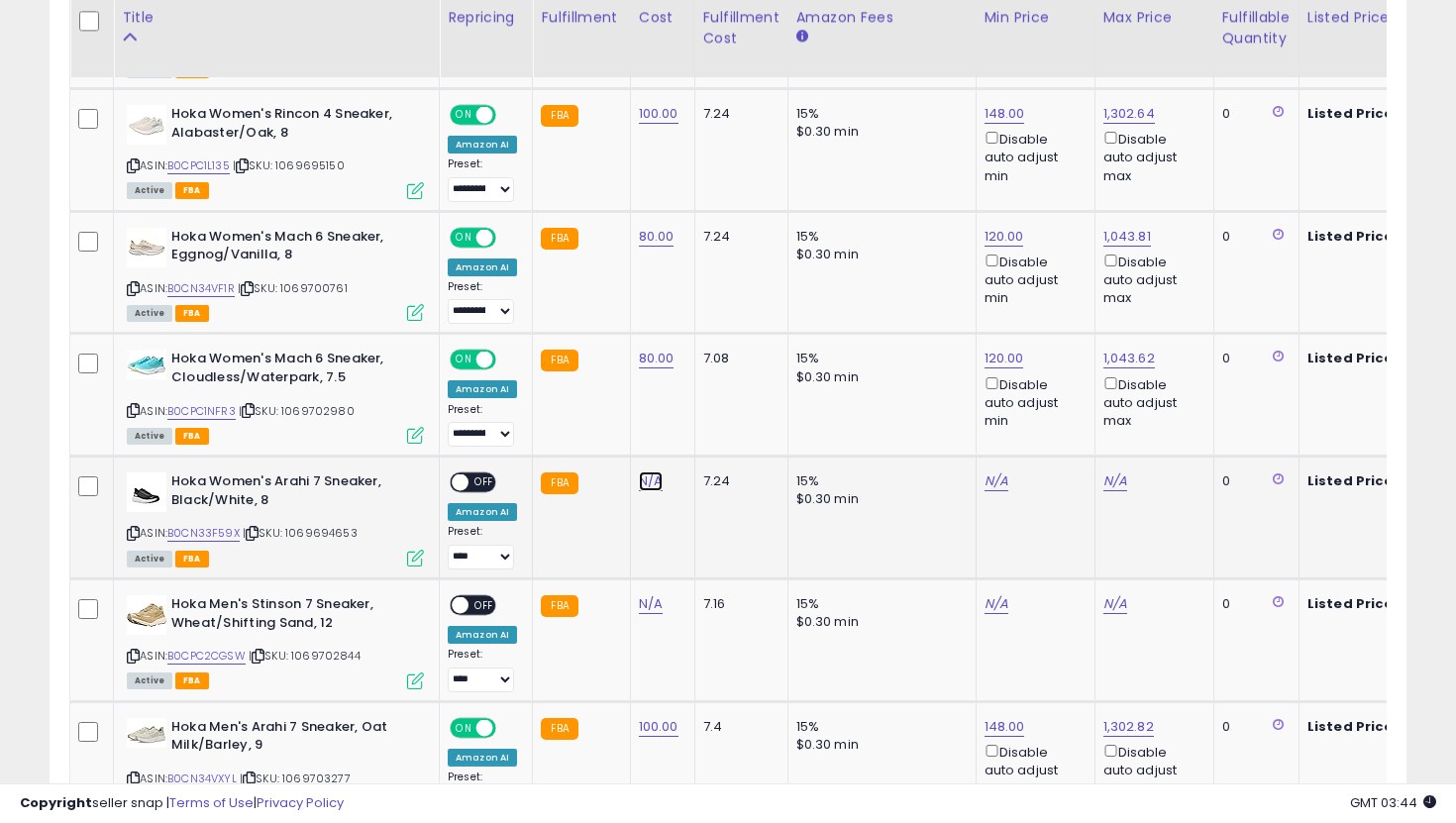 click on "N/A" at bounding box center (651, 481) 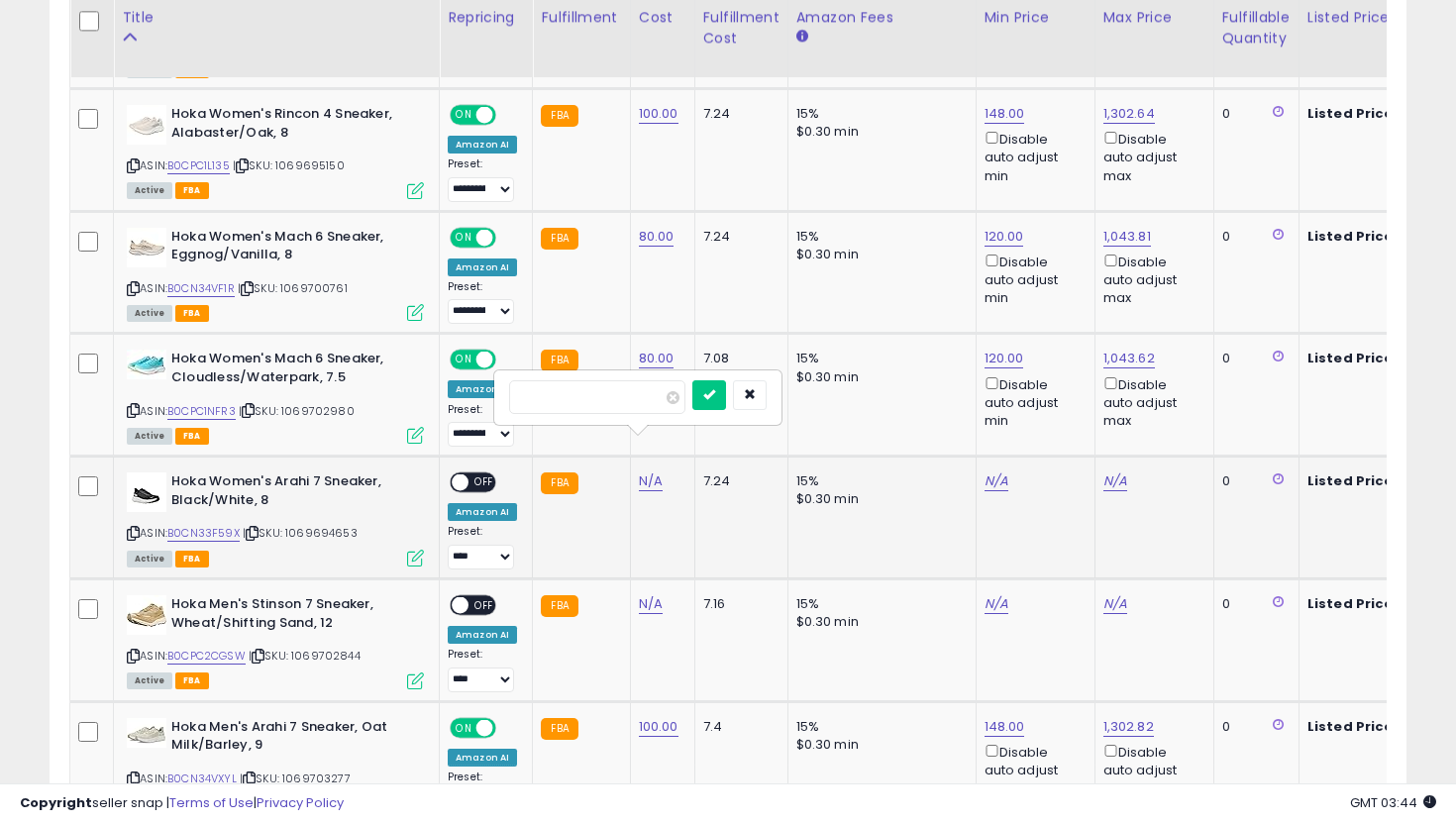type on "***" 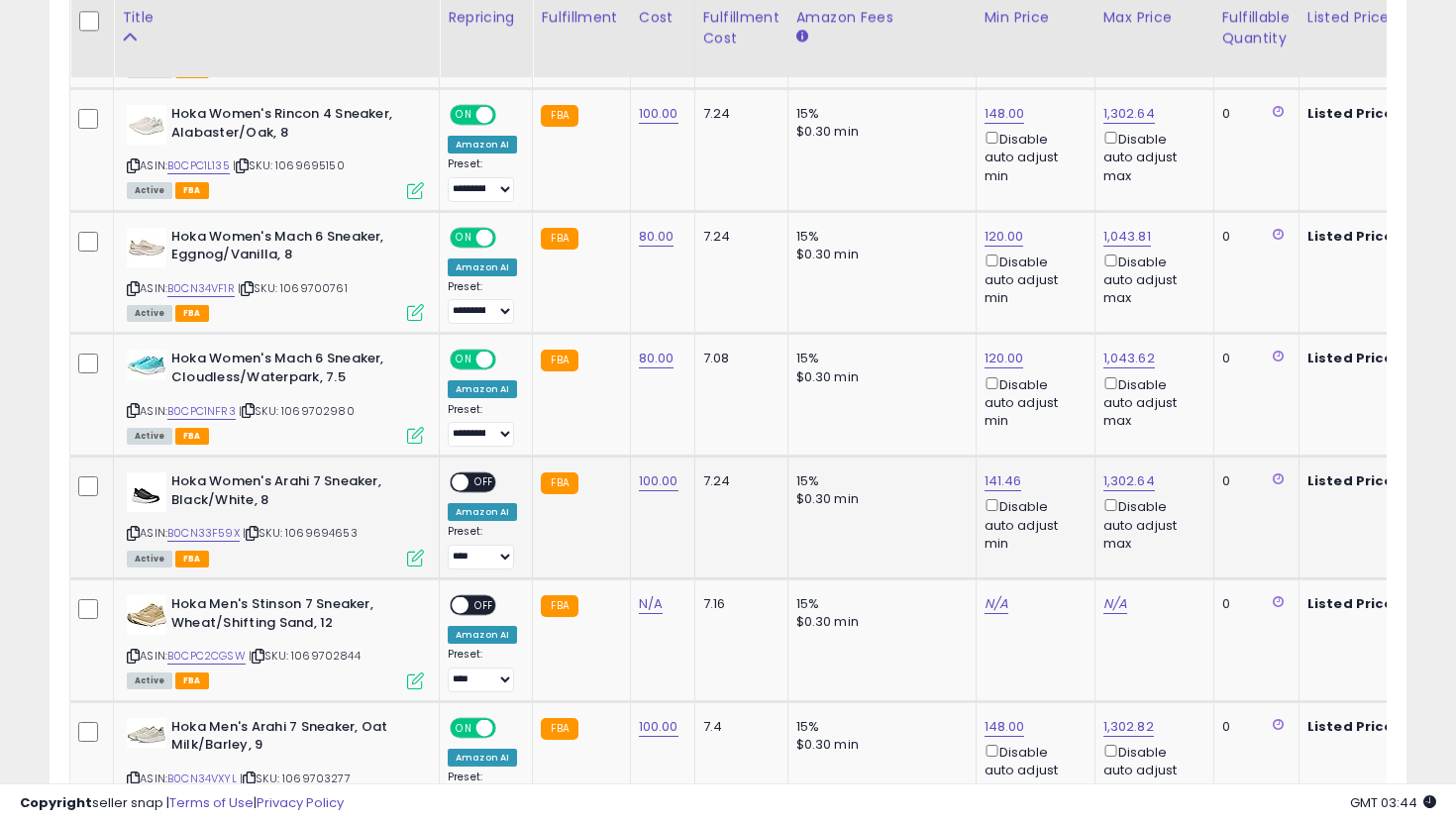 click on "OFF" at bounding box center [484, 482] 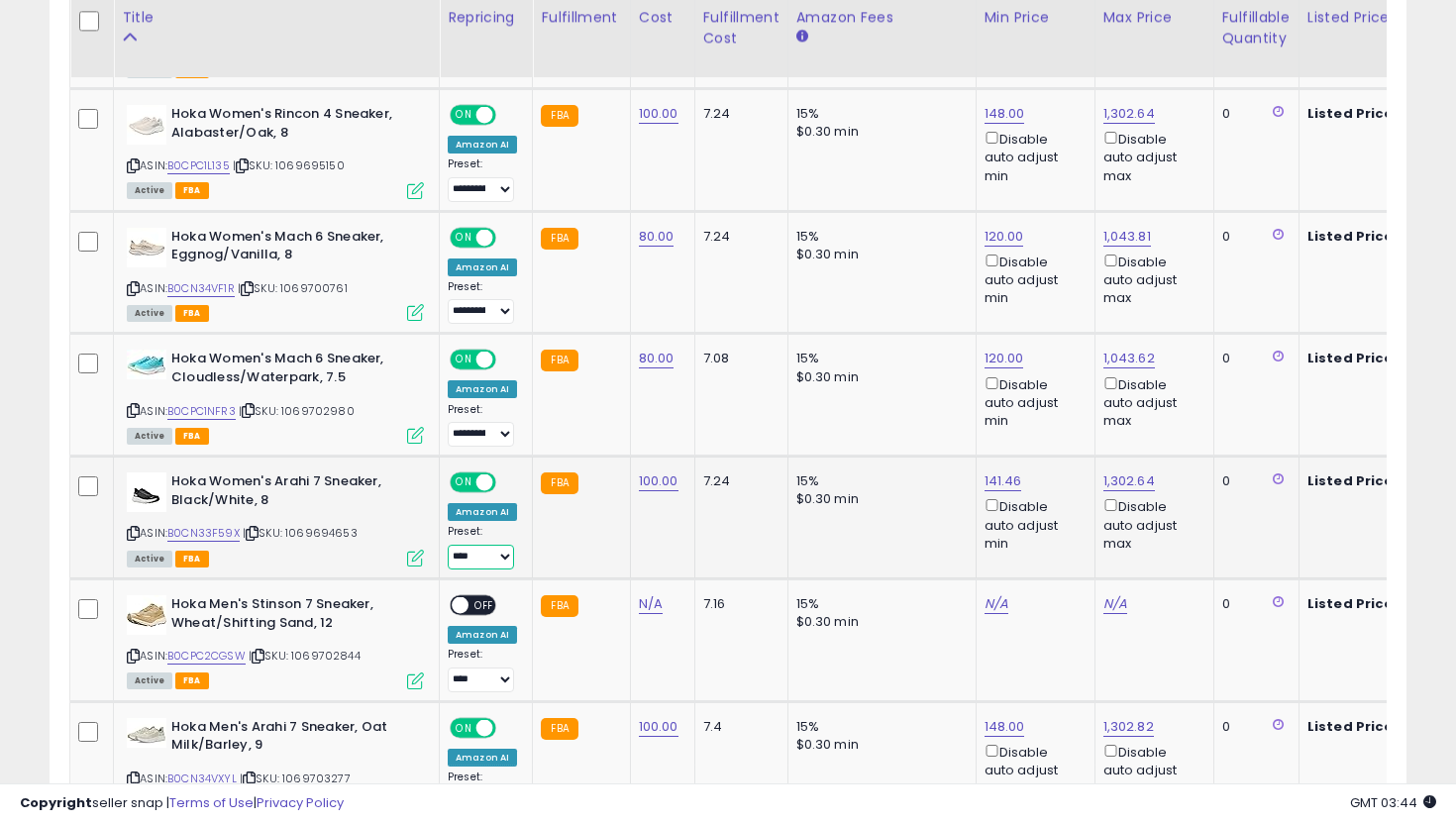 click on "**********" at bounding box center [480, 557] 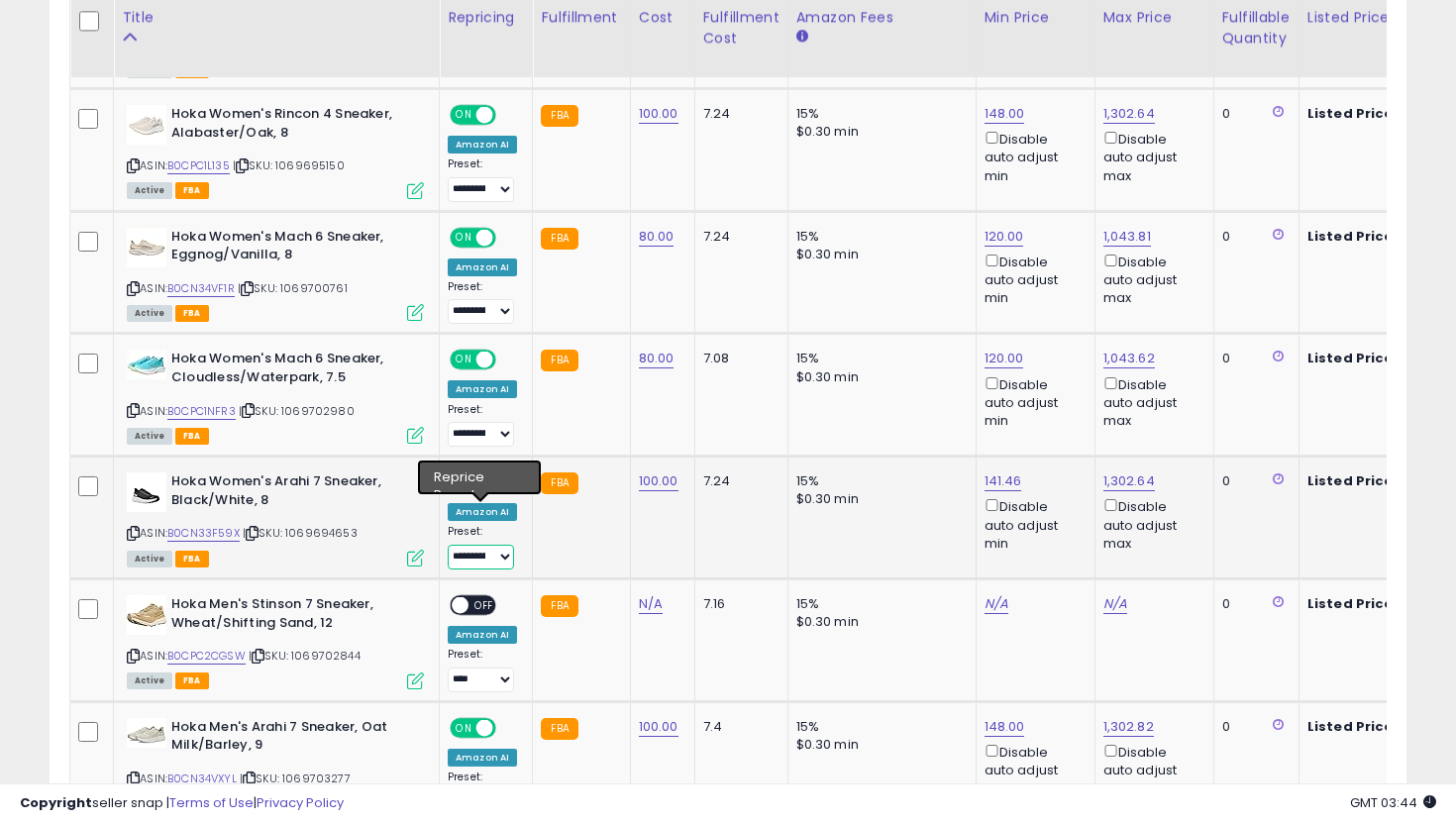 click on "**********" at bounding box center [480, 557] 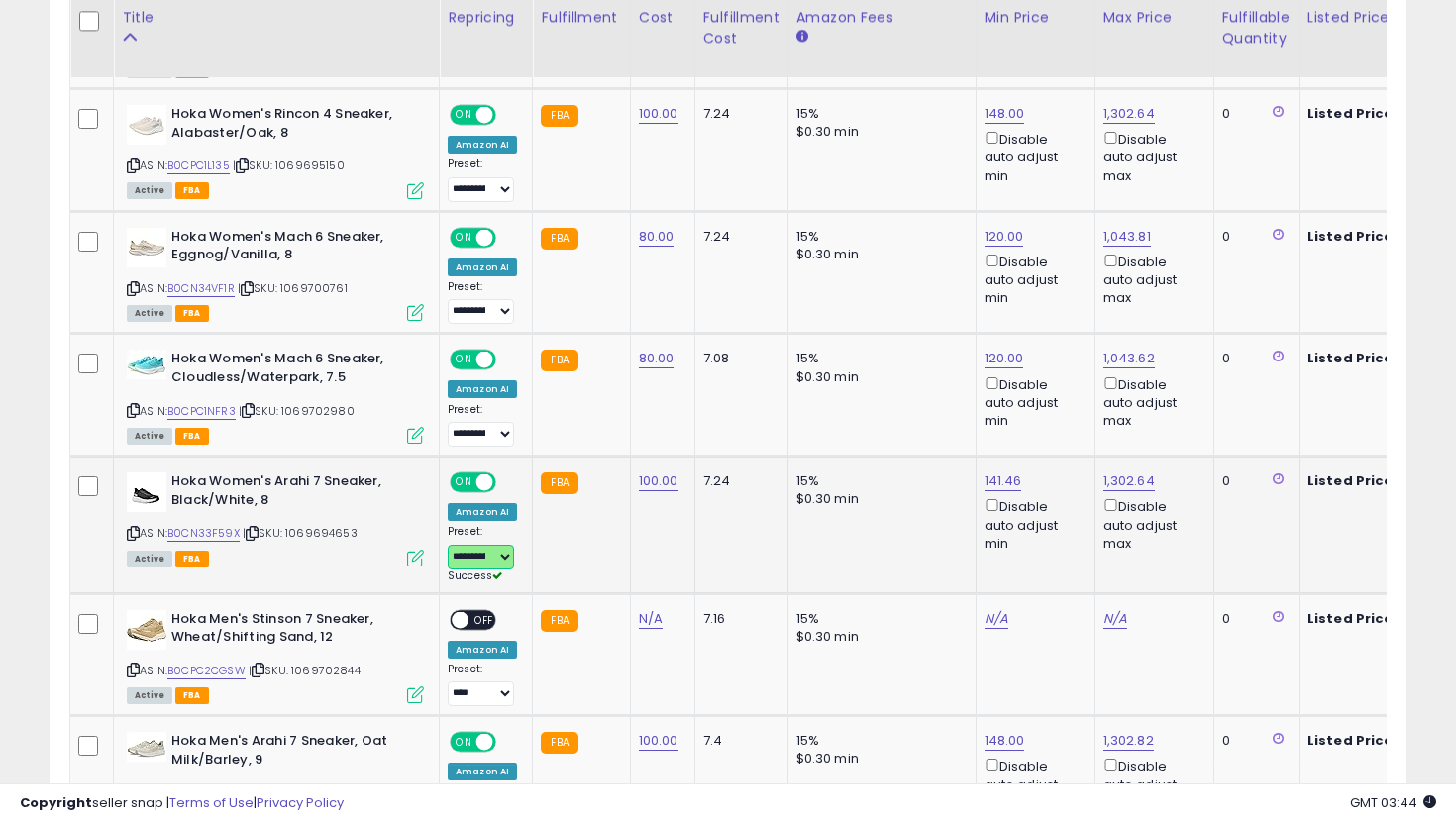 select on "**********" 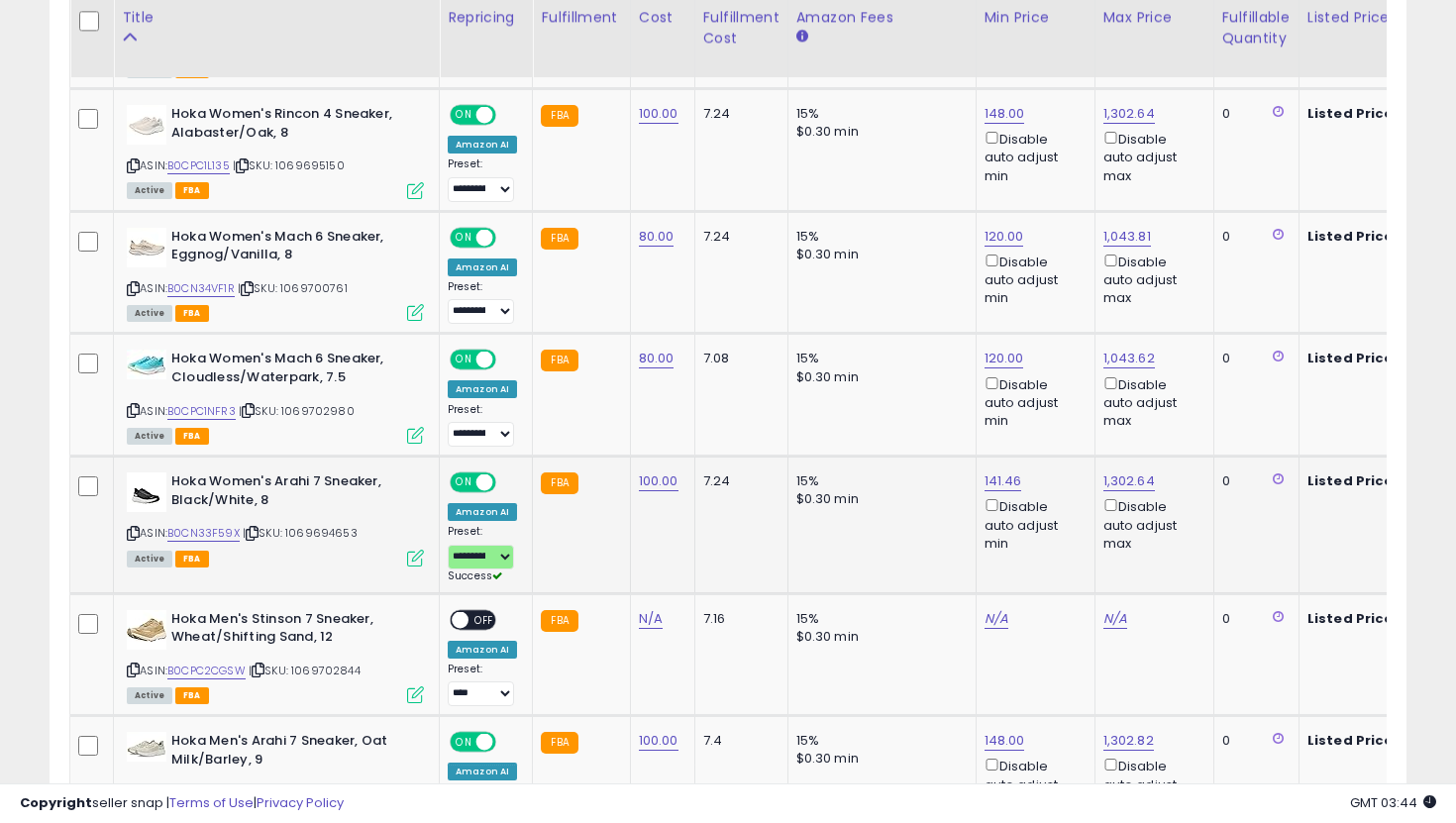 click on "141.46  Disable auto adjust min" 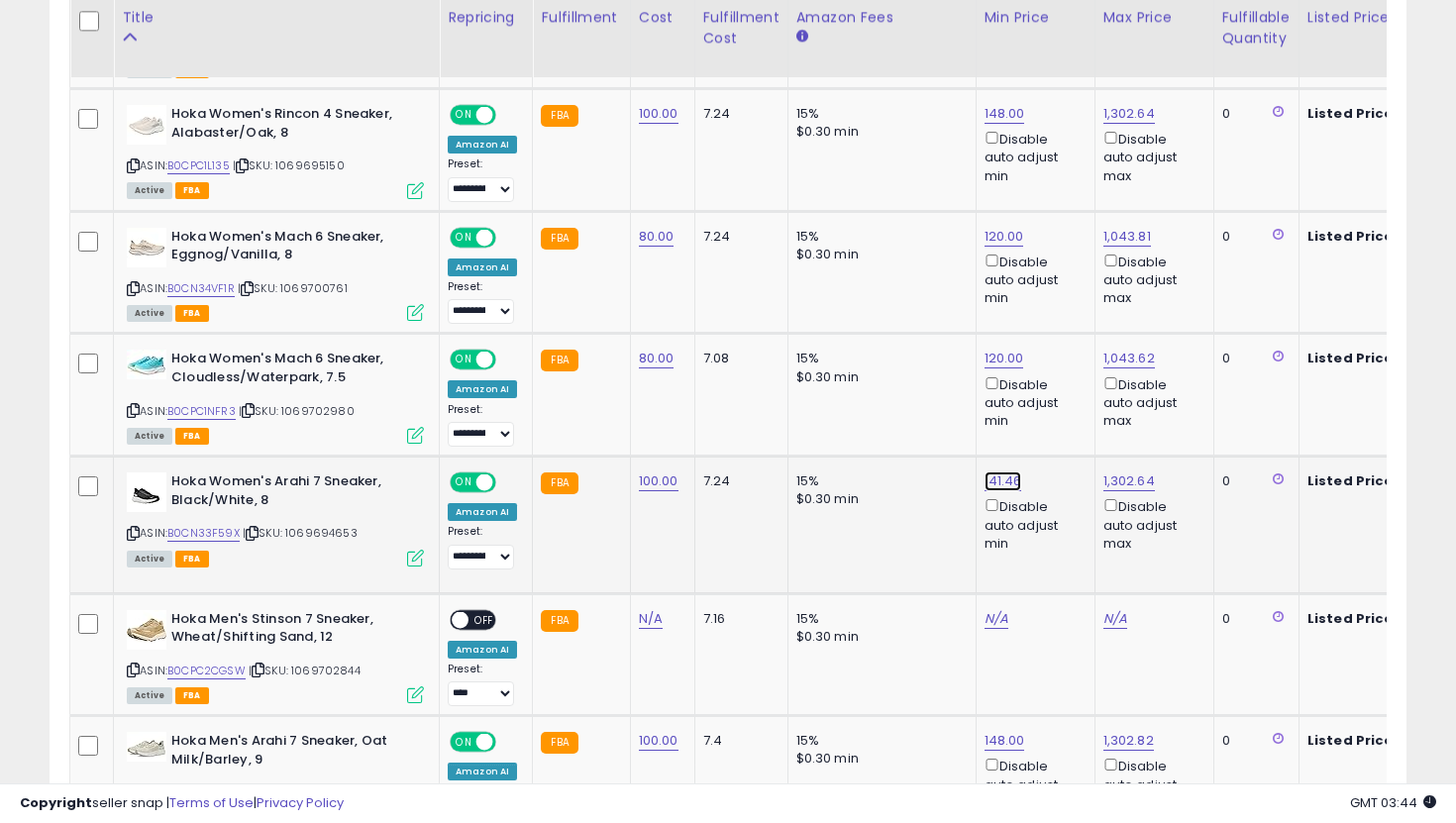 click on "141.46" at bounding box center (1002, -1376) 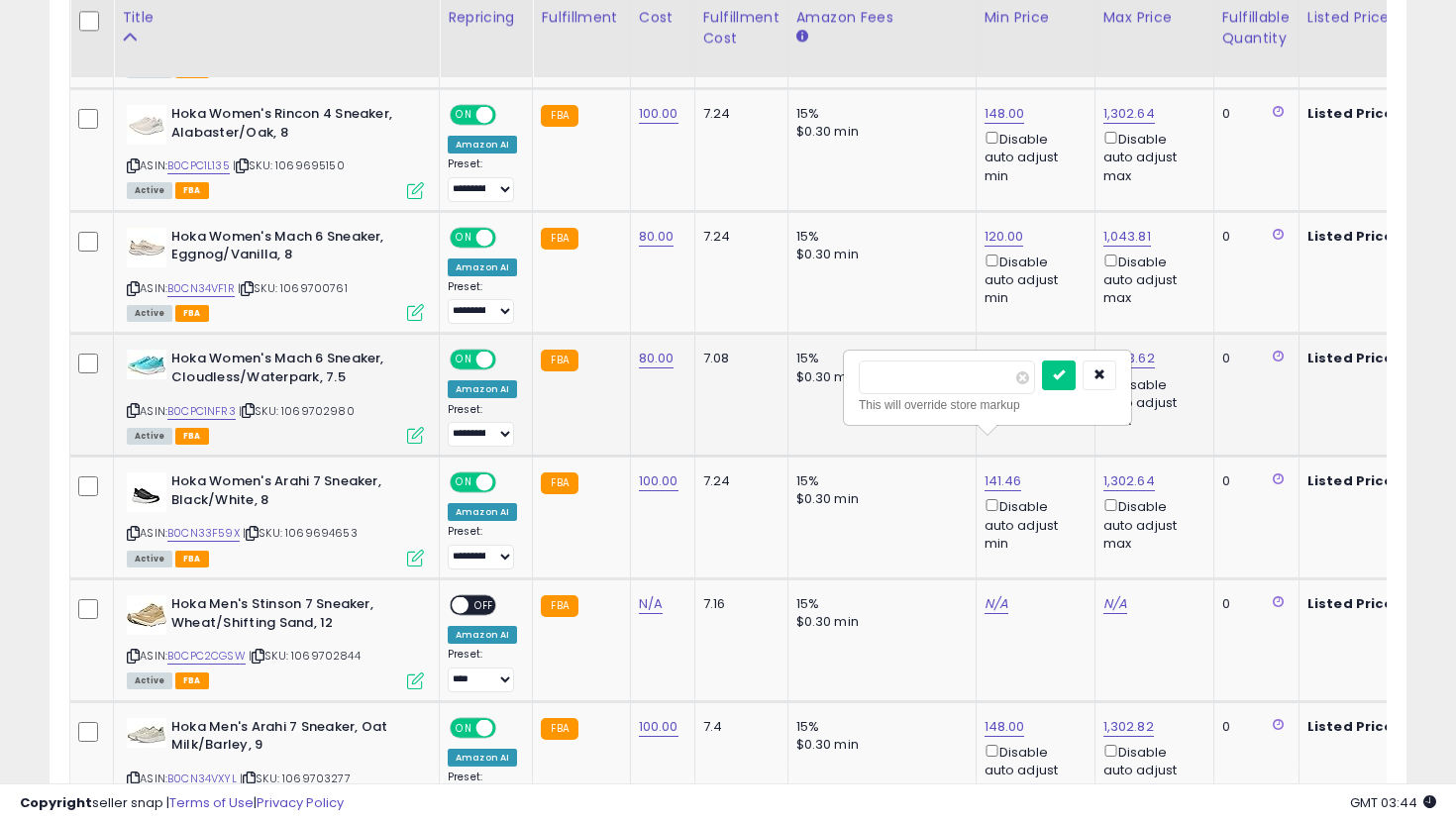 drag, startPoint x: 937, startPoint y: 385, endPoint x: 814, endPoint y: 372, distance: 123.68508 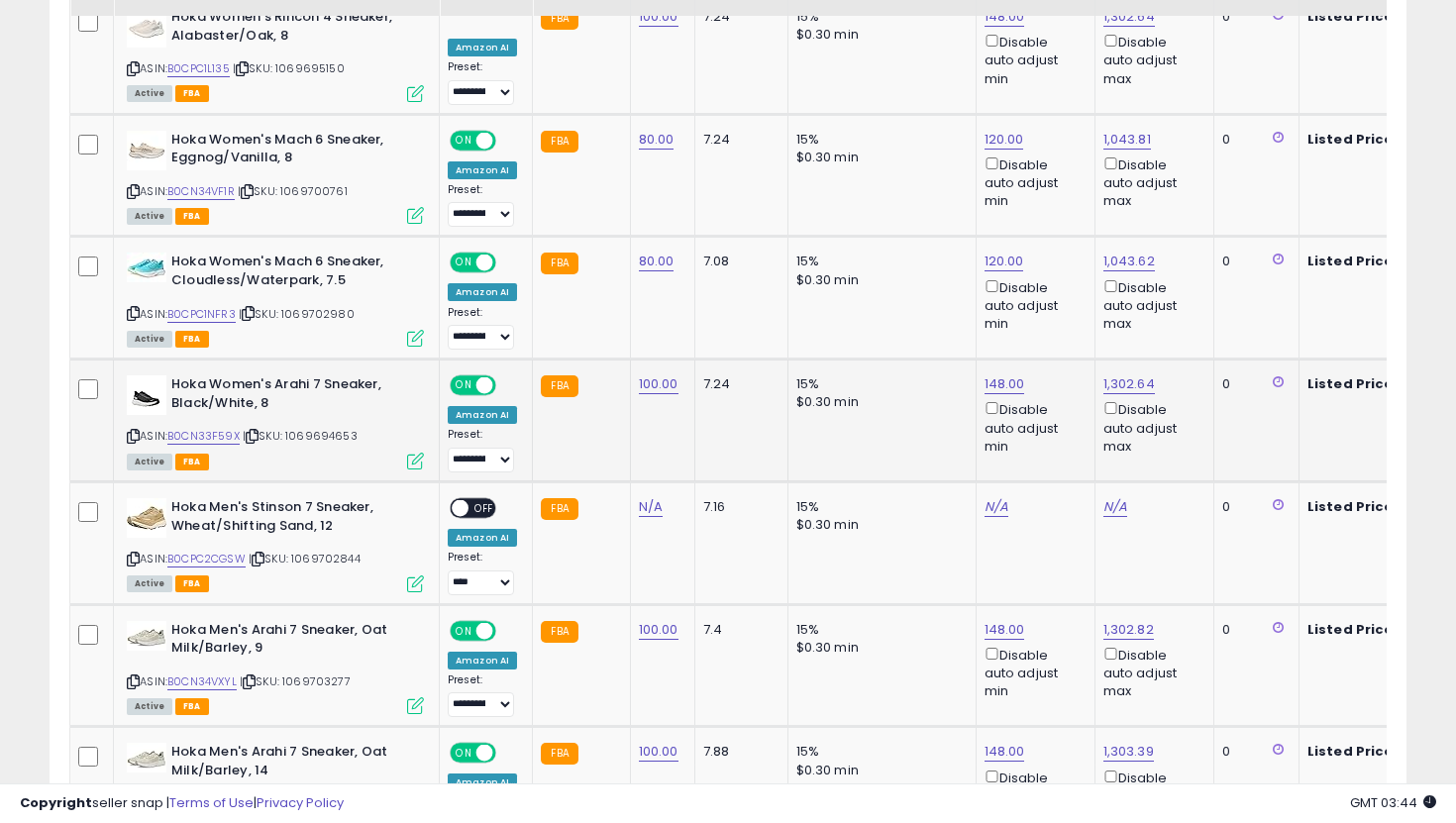 scroll, scrollTop: 2550, scrollLeft: 0, axis: vertical 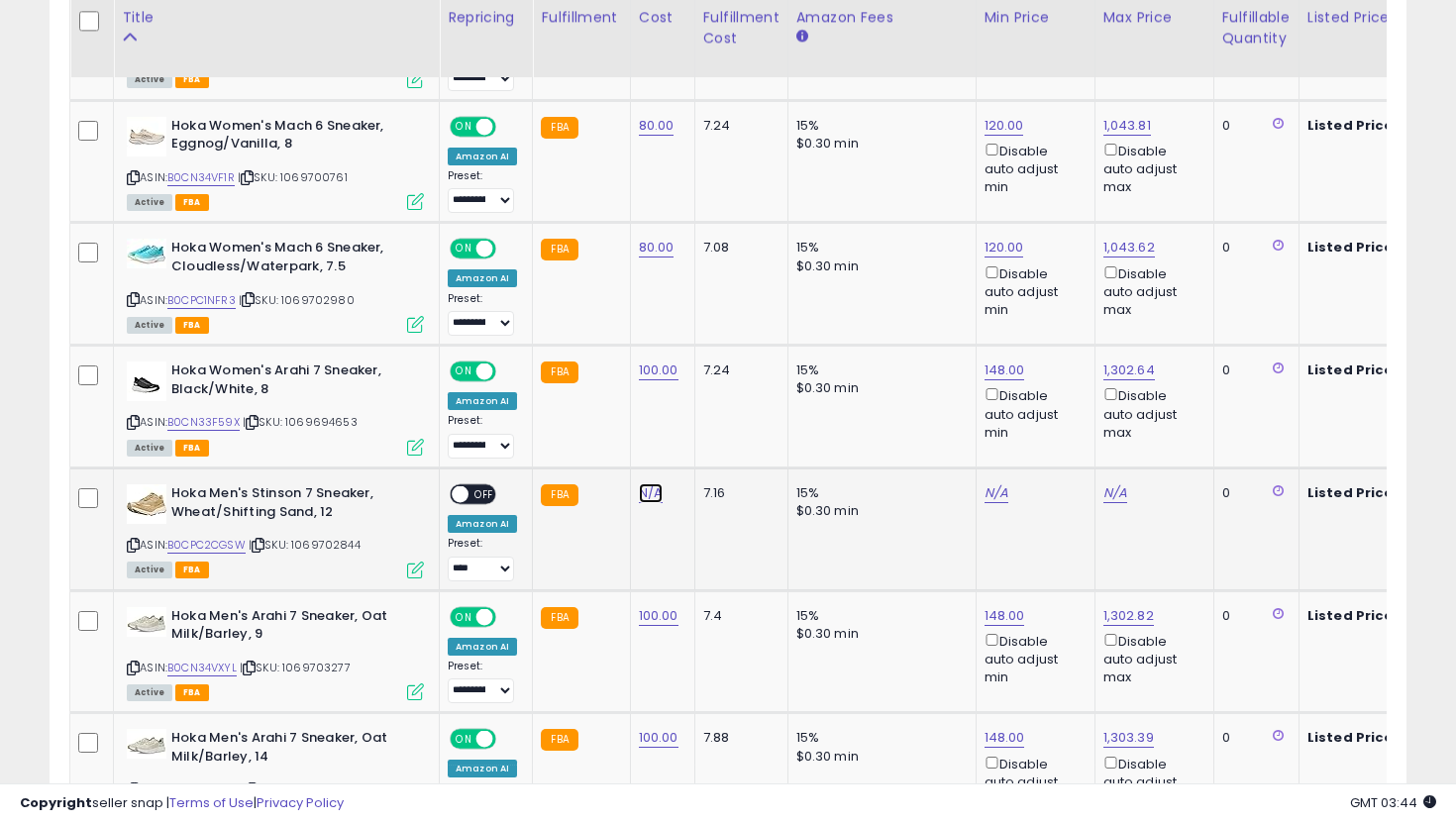 click on "N/A" at bounding box center (651, 493) 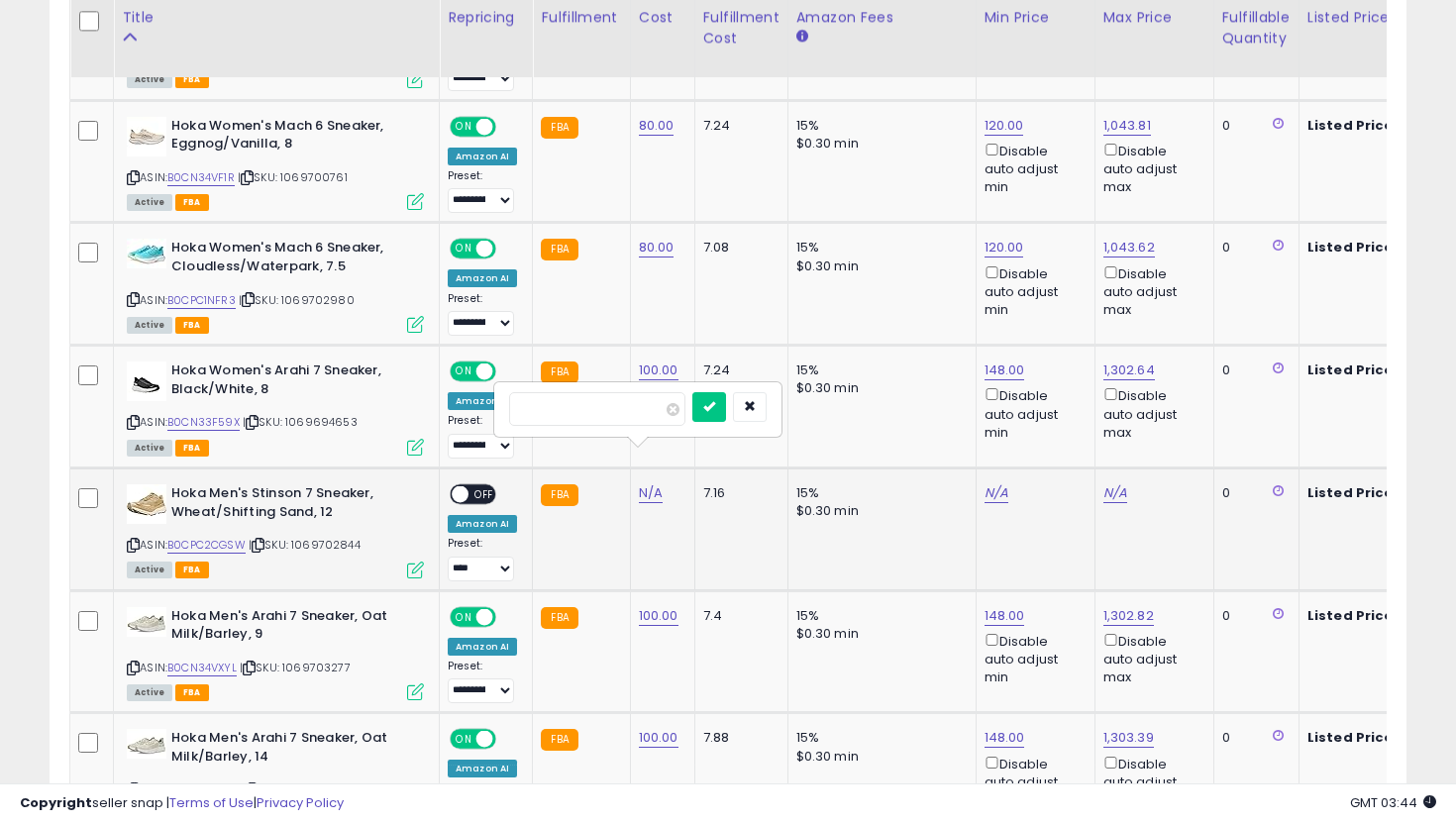 type on "***" 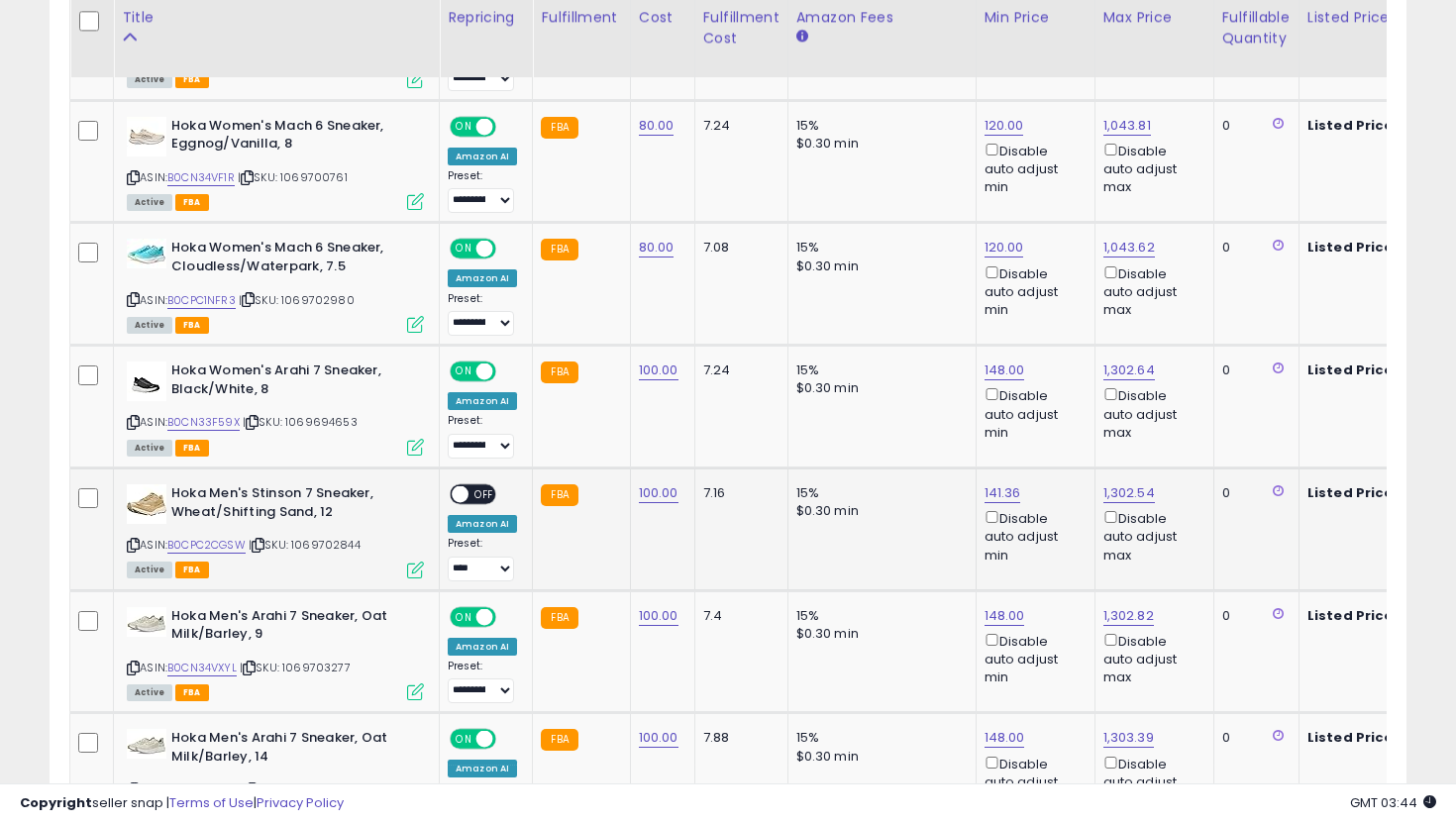 click on "ON   OFF" at bounding box center (451, 494) 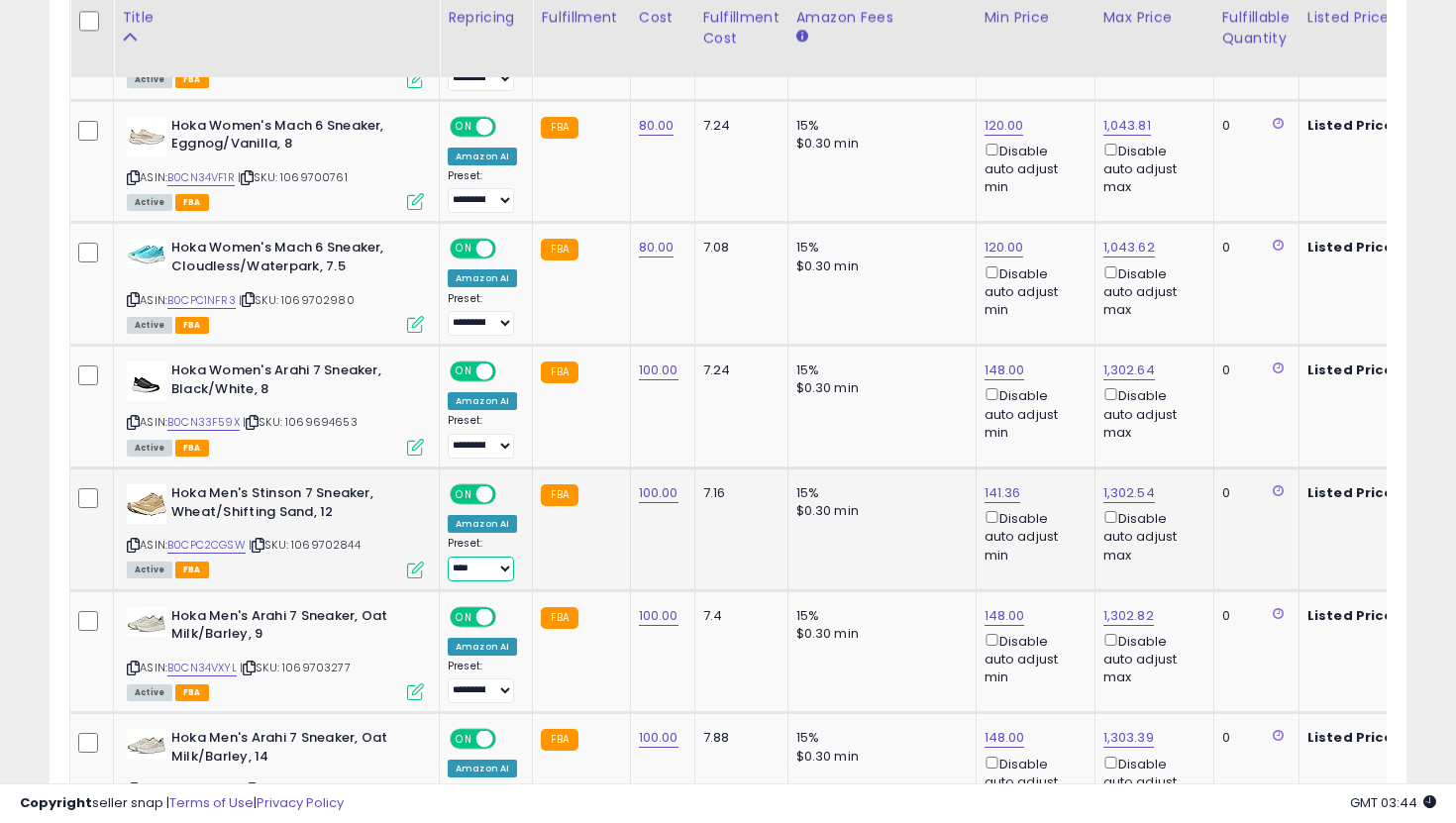 click on "**********" at bounding box center [480, 568] 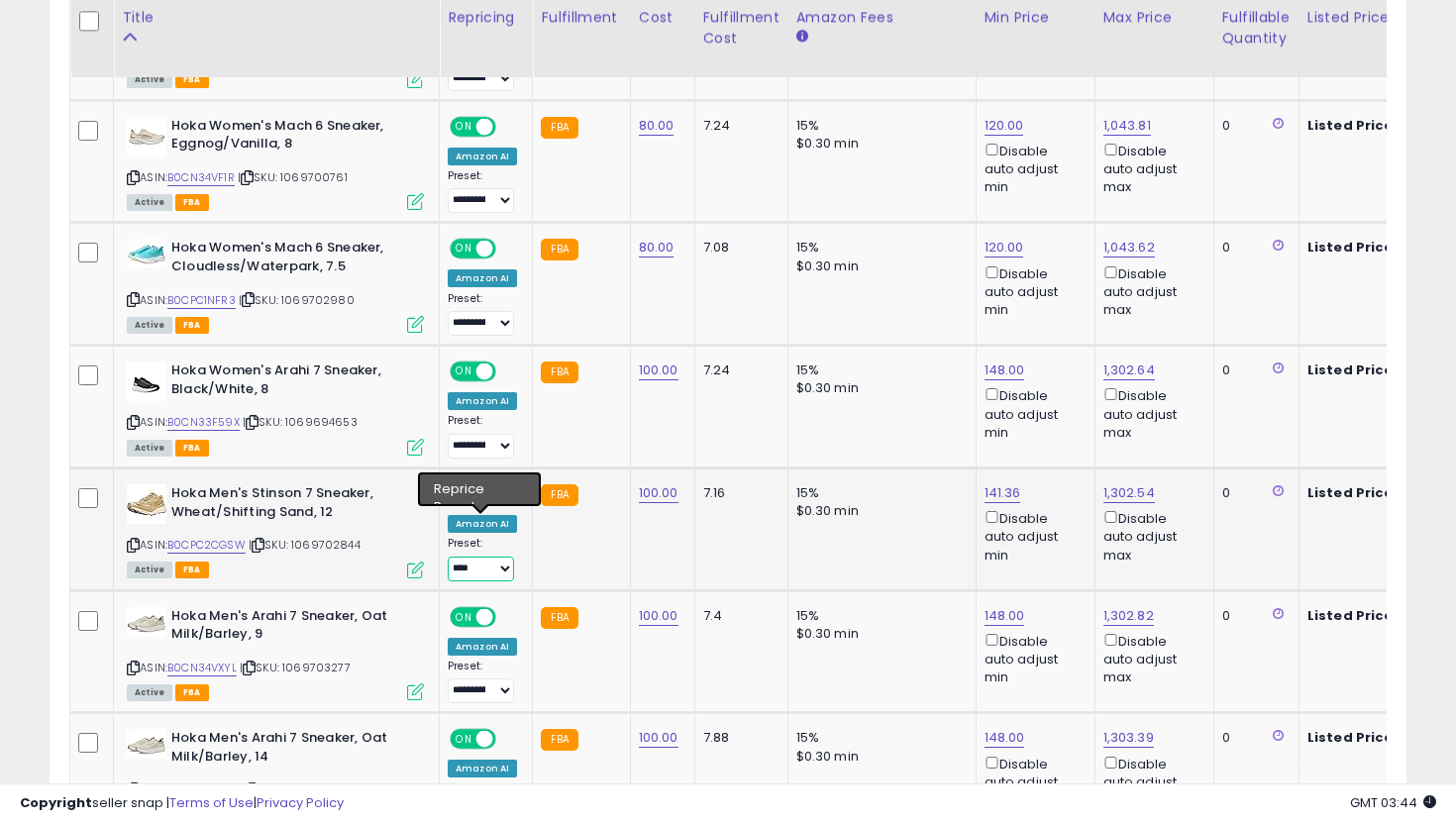 select on "**********" 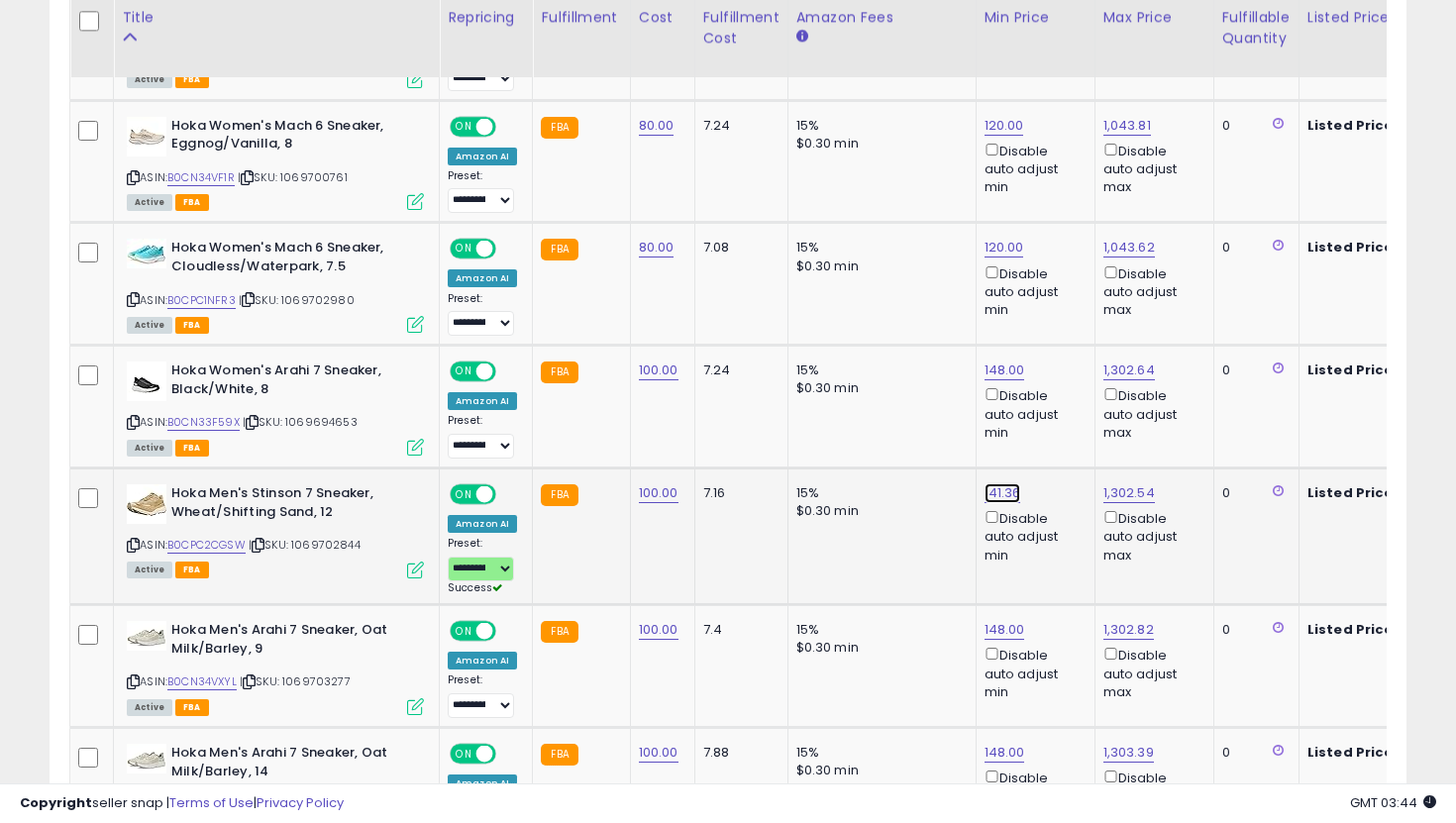 click on "141.36" at bounding box center [1002, -1487] 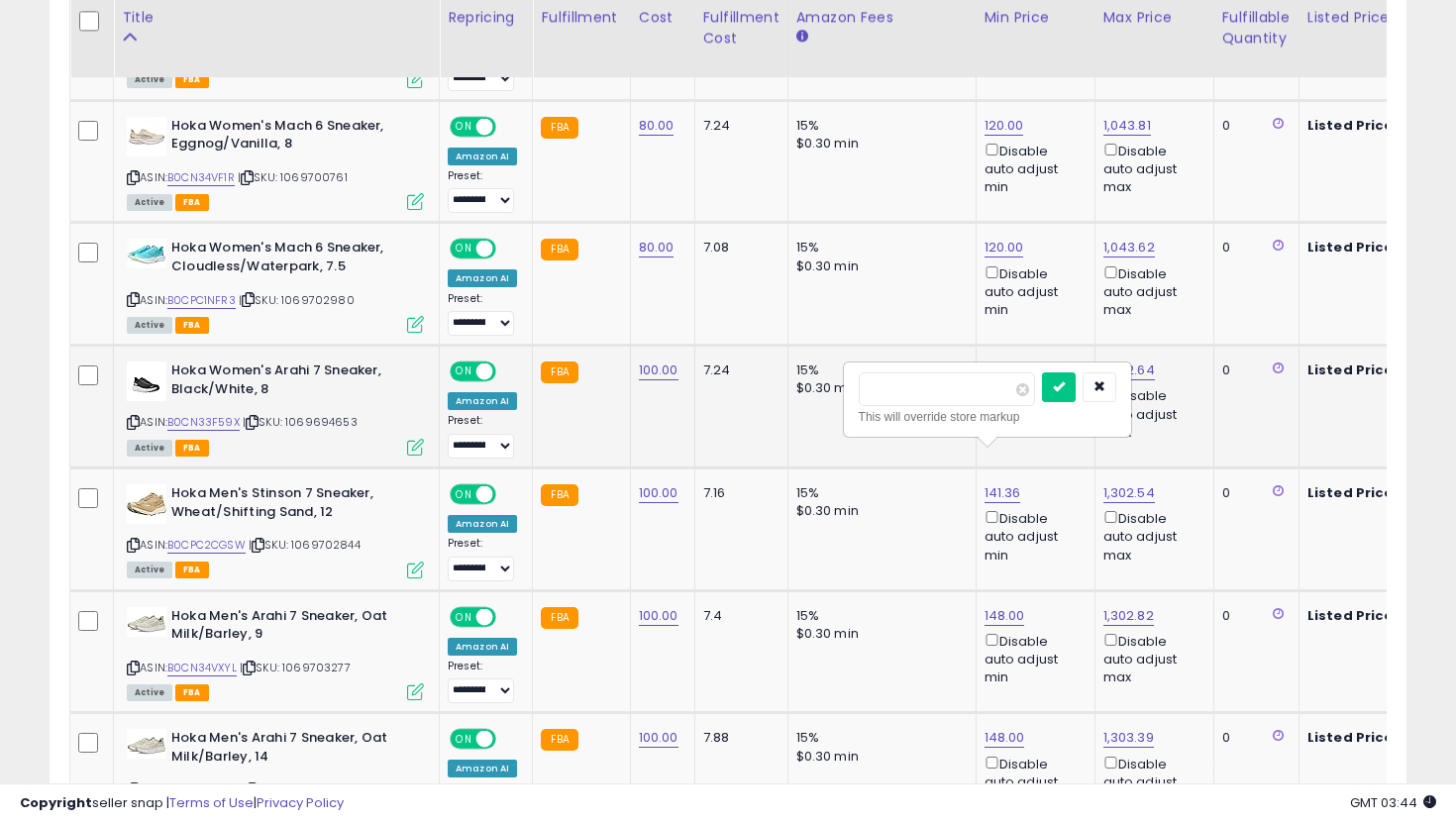 drag, startPoint x: 870, startPoint y: 393, endPoint x: 833, endPoint y: 392, distance: 37.01351 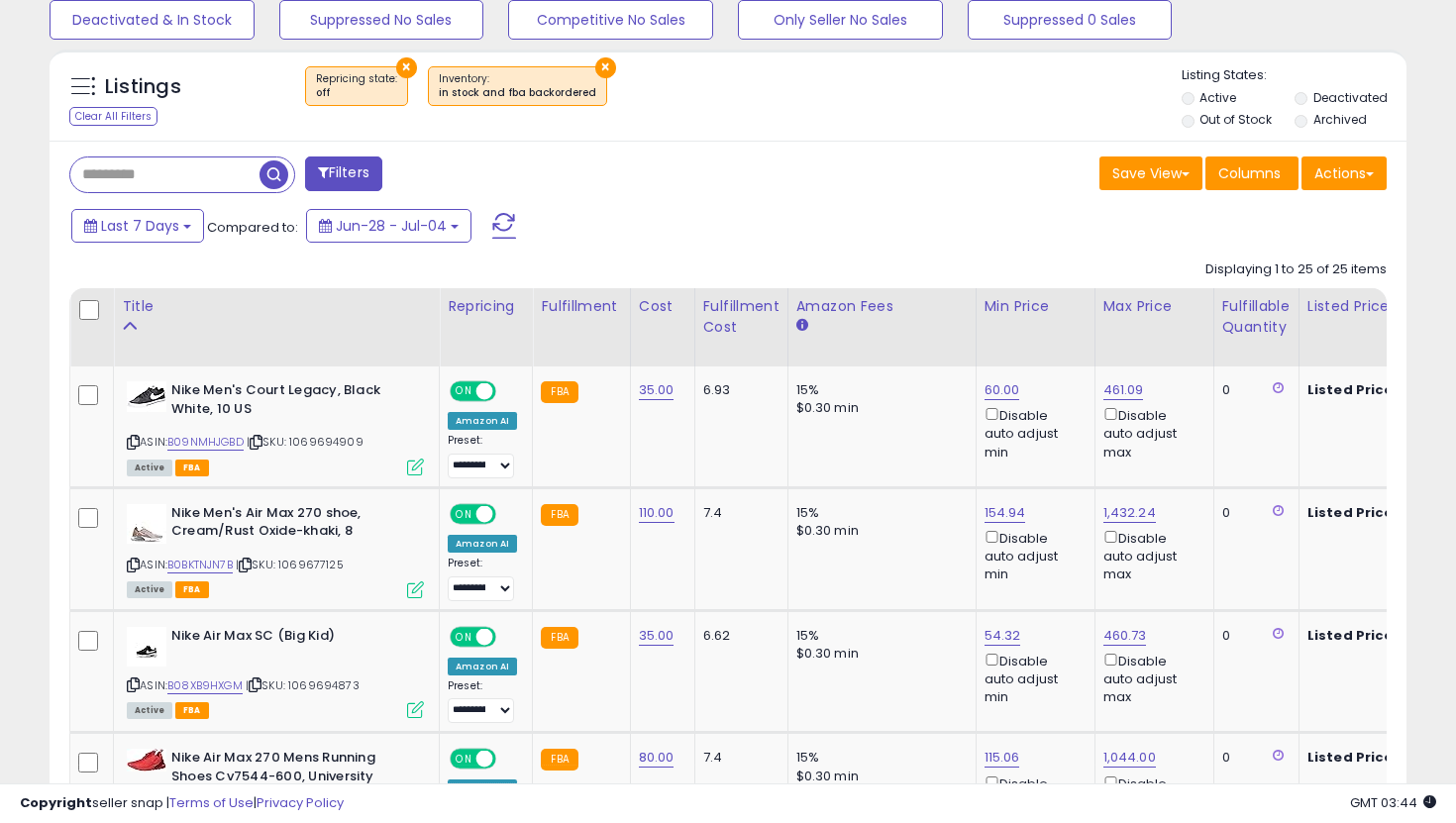 scroll, scrollTop: 0, scrollLeft: 0, axis: both 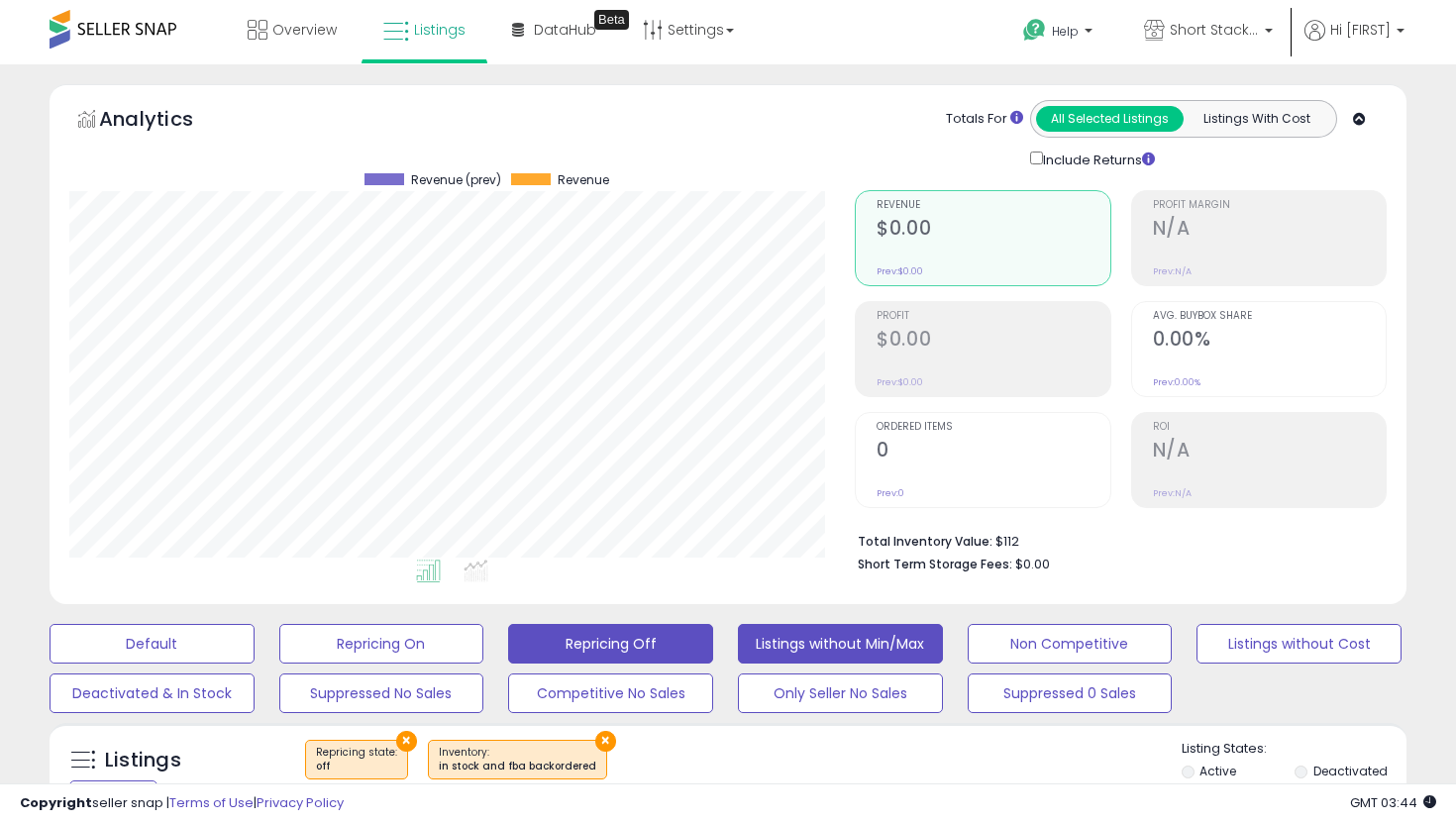click on "Listings without Min/Max" at bounding box center [152, 644] 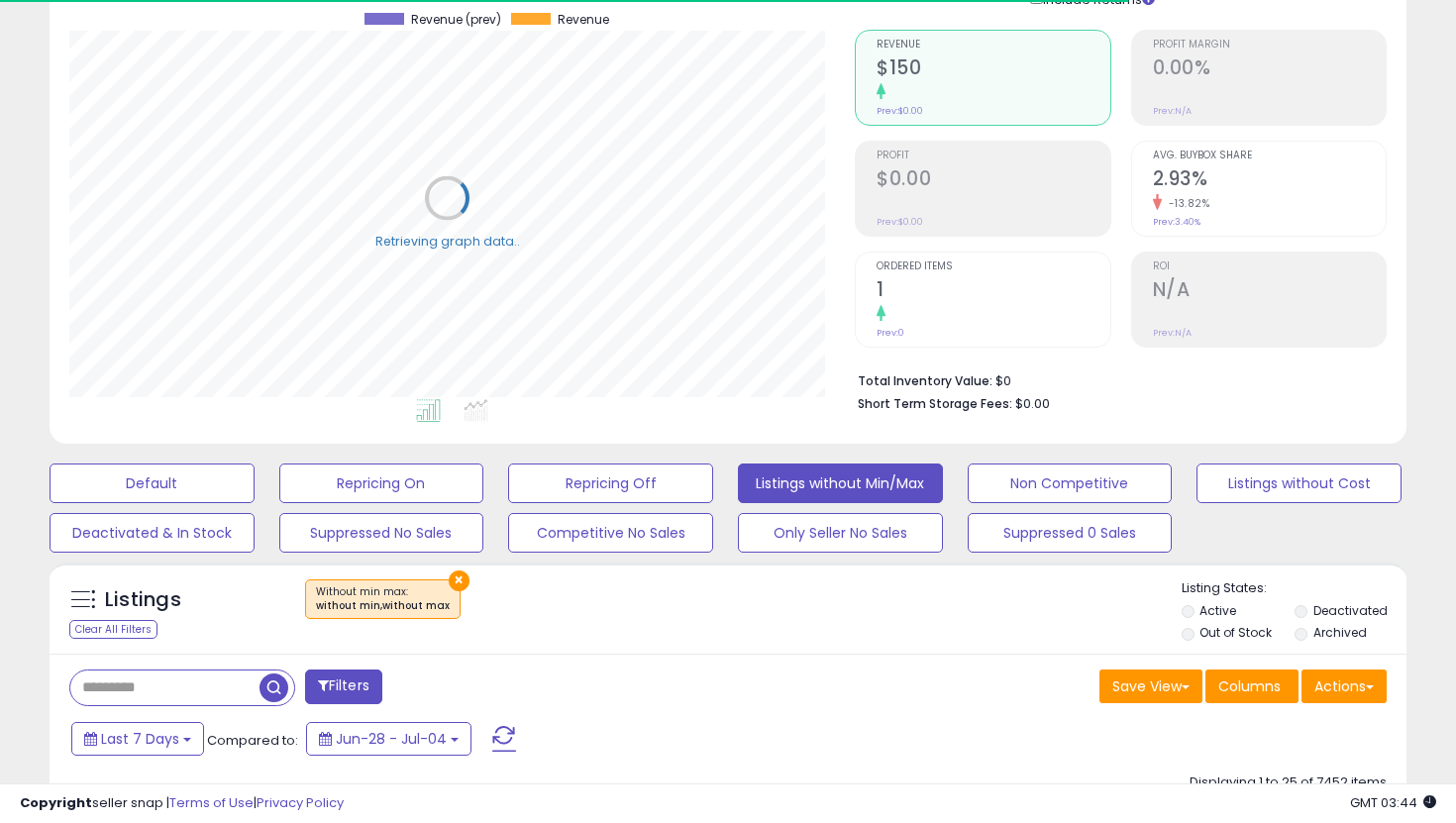 scroll, scrollTop: 184, scrollLeft: 0, axis: vertical 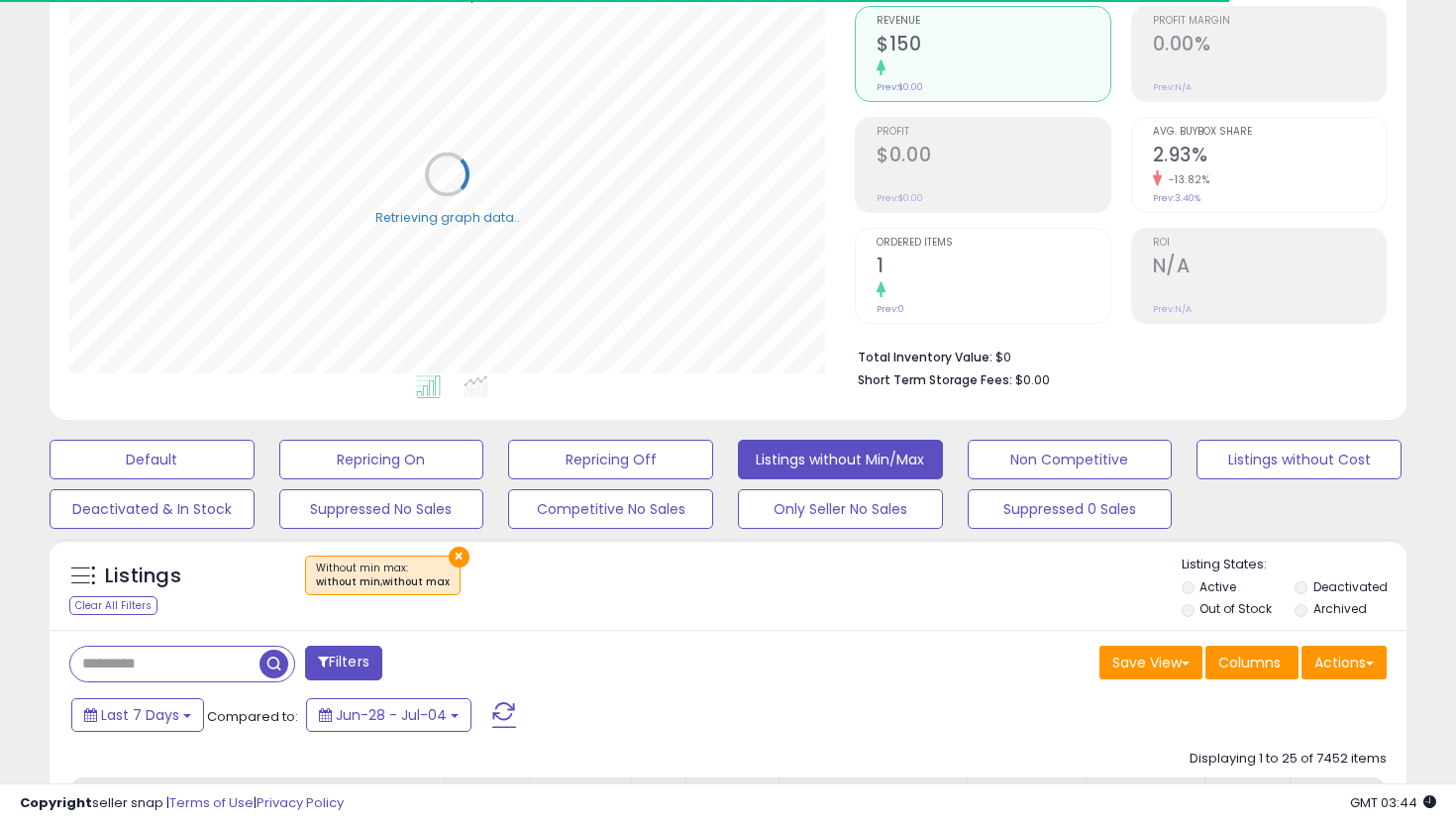 click on "Out of Stock" at bounding box center (1235, 608) 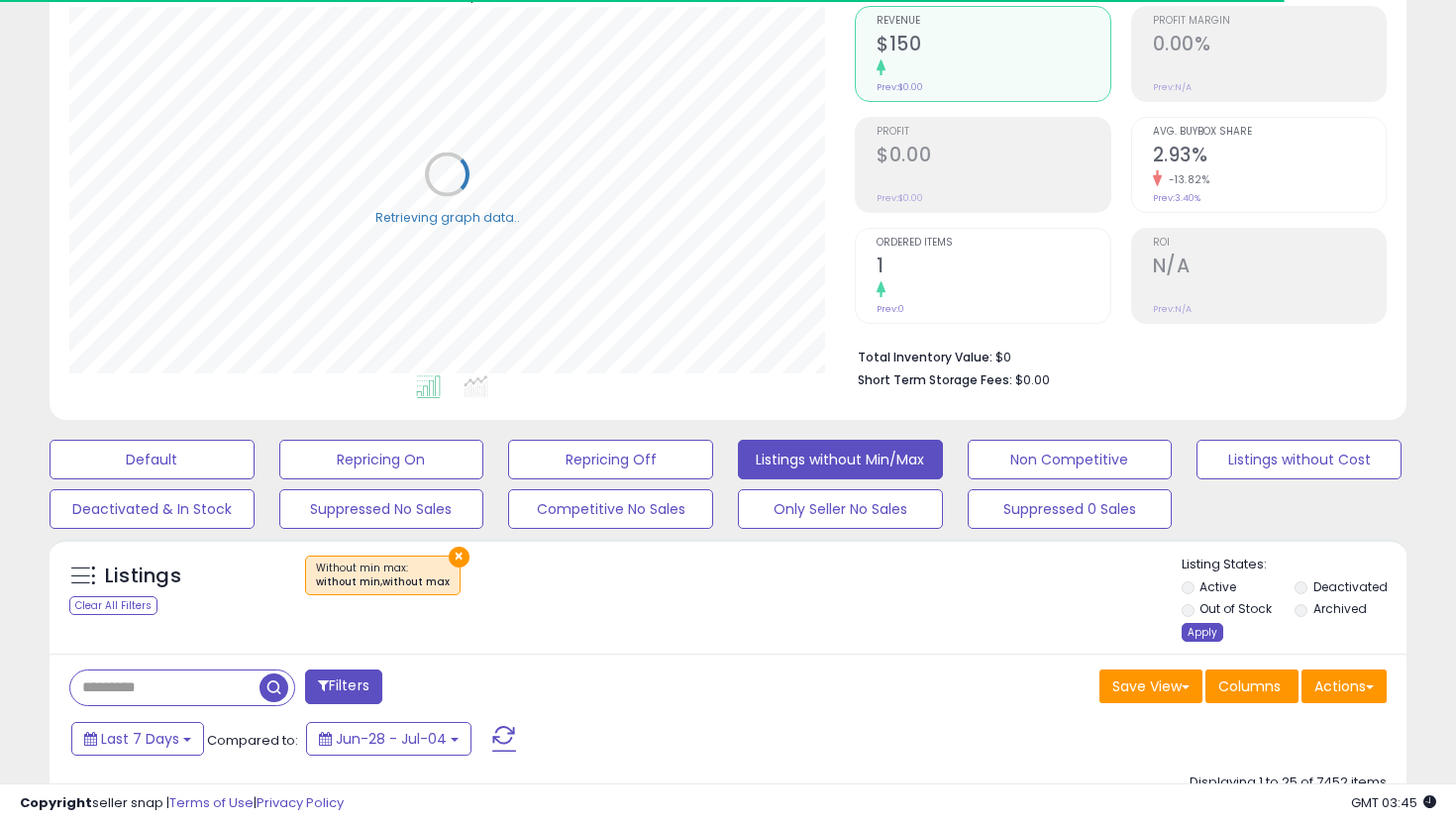 click on "Apply" at bounding box center (1202, 632) 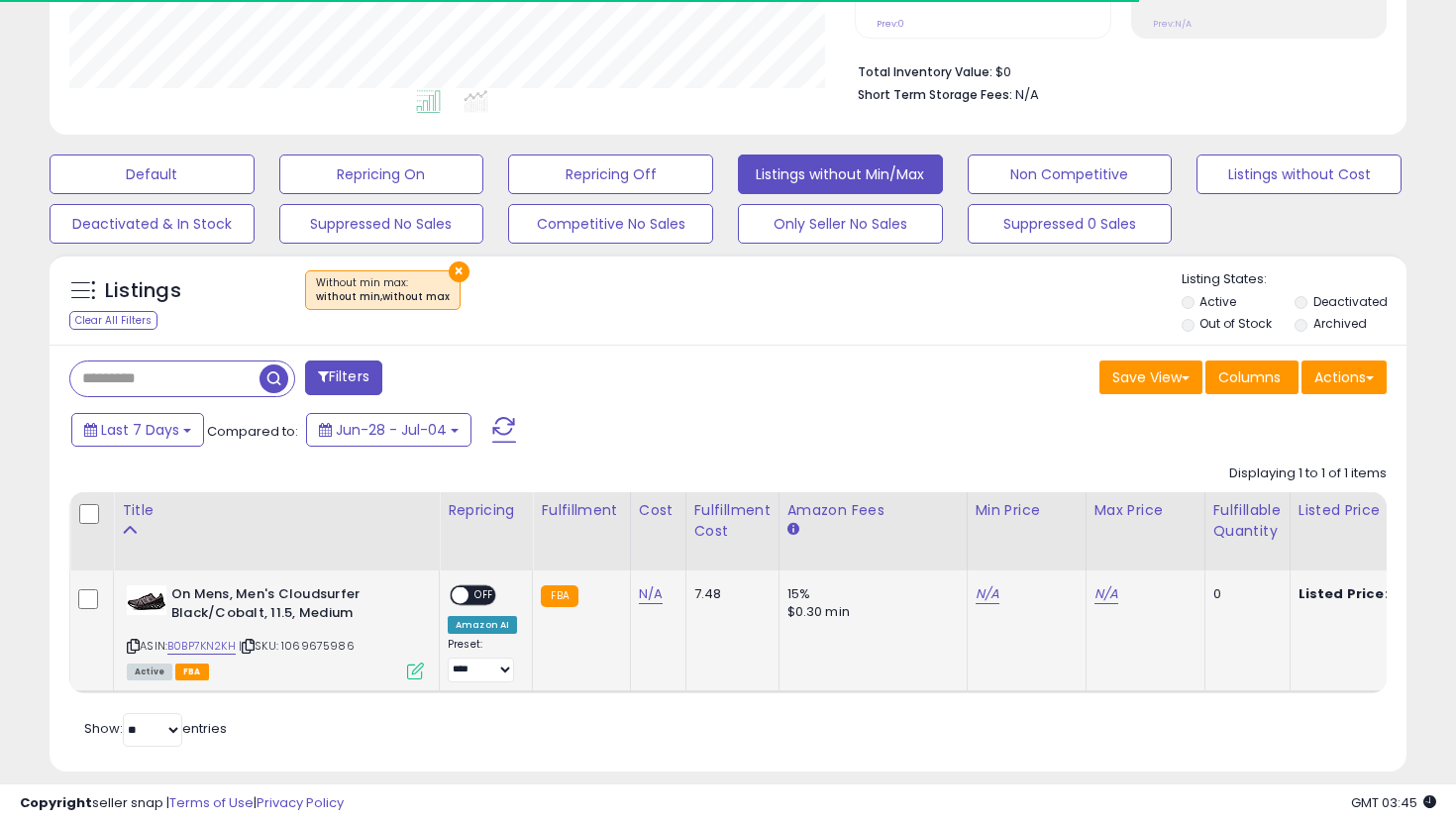 scroll, scrollTop: 477, scrollLeft: 0, axis: vertical 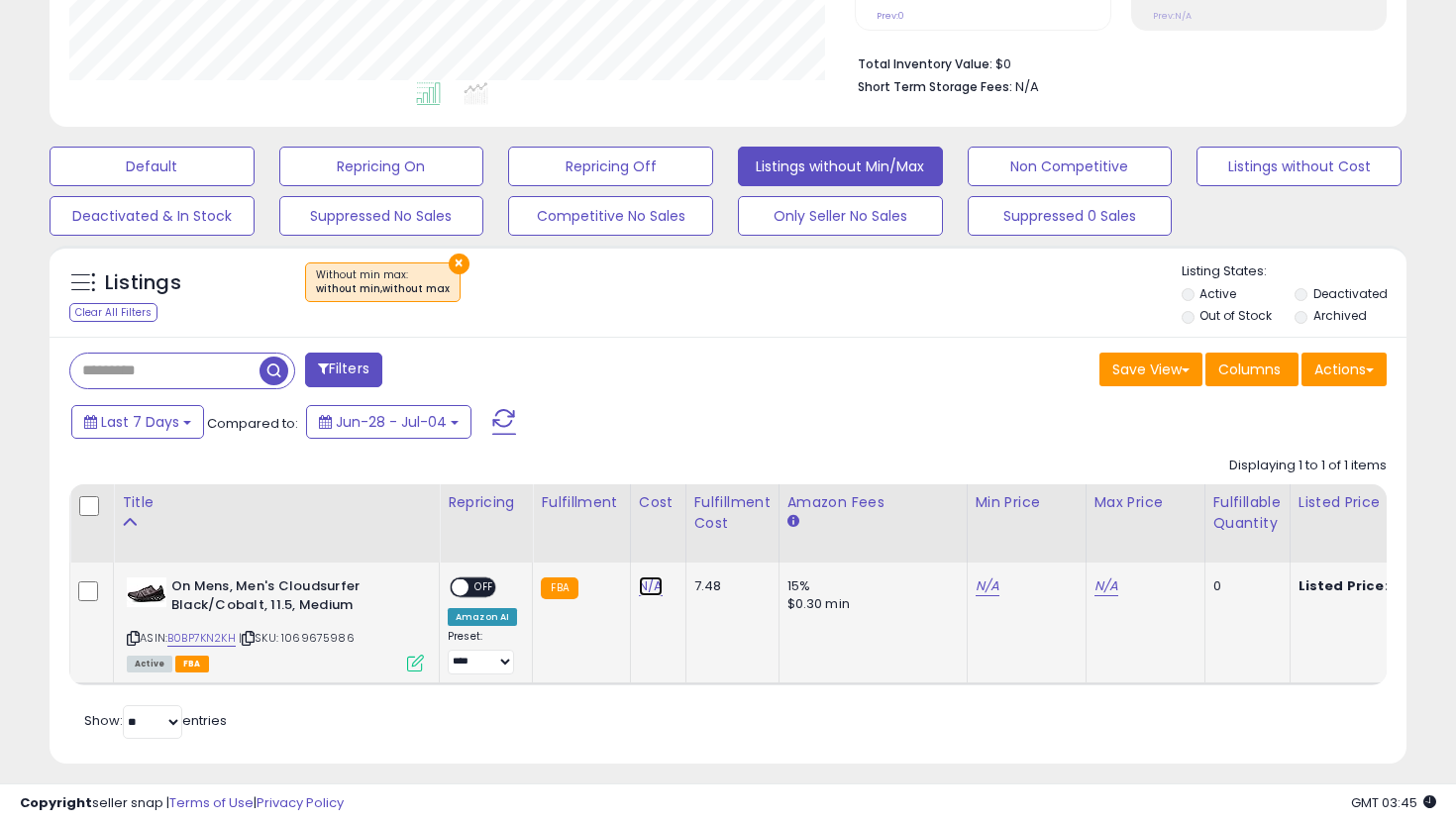 click on "N/A" at bounding box center [651, 586] 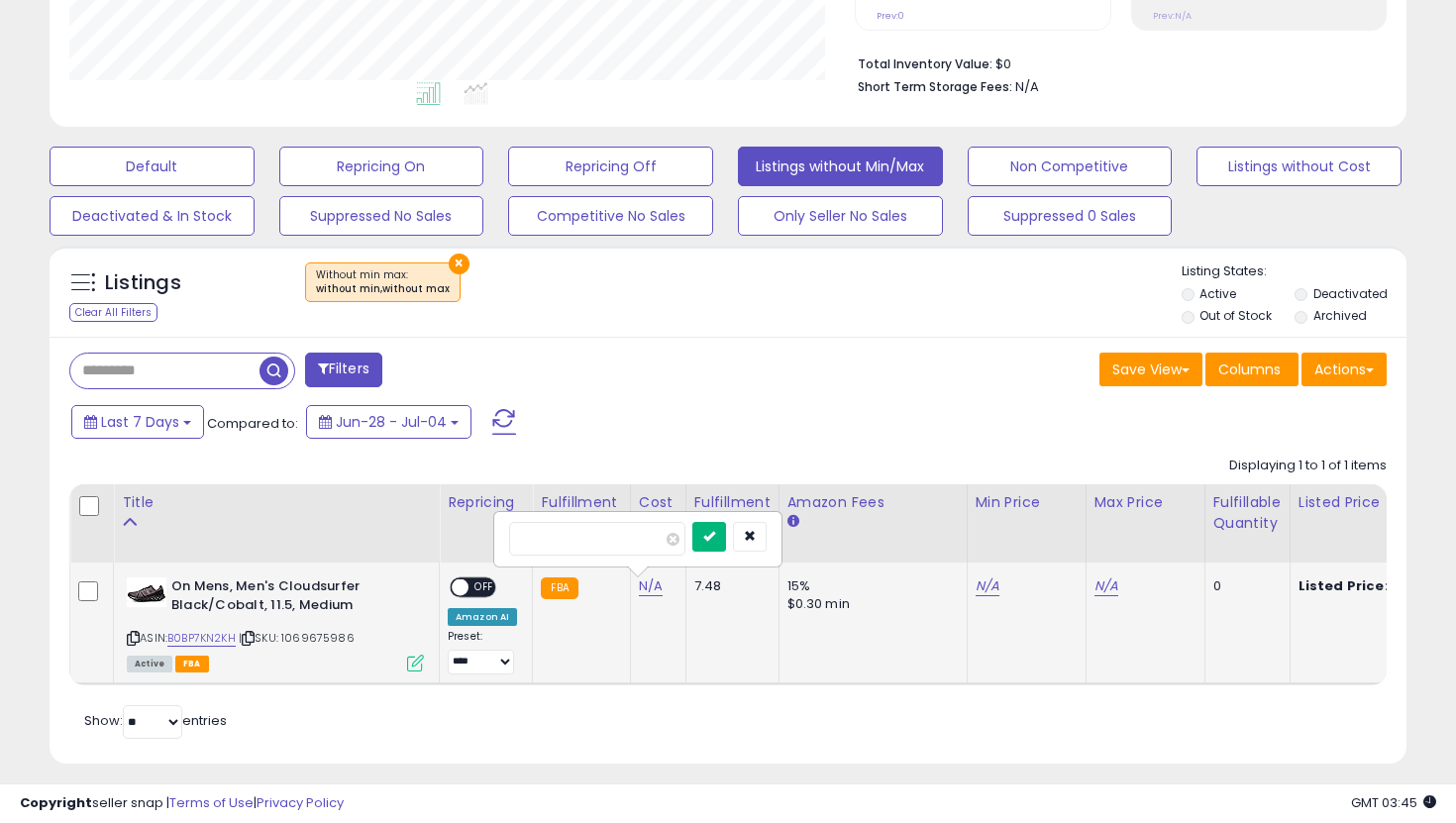 type 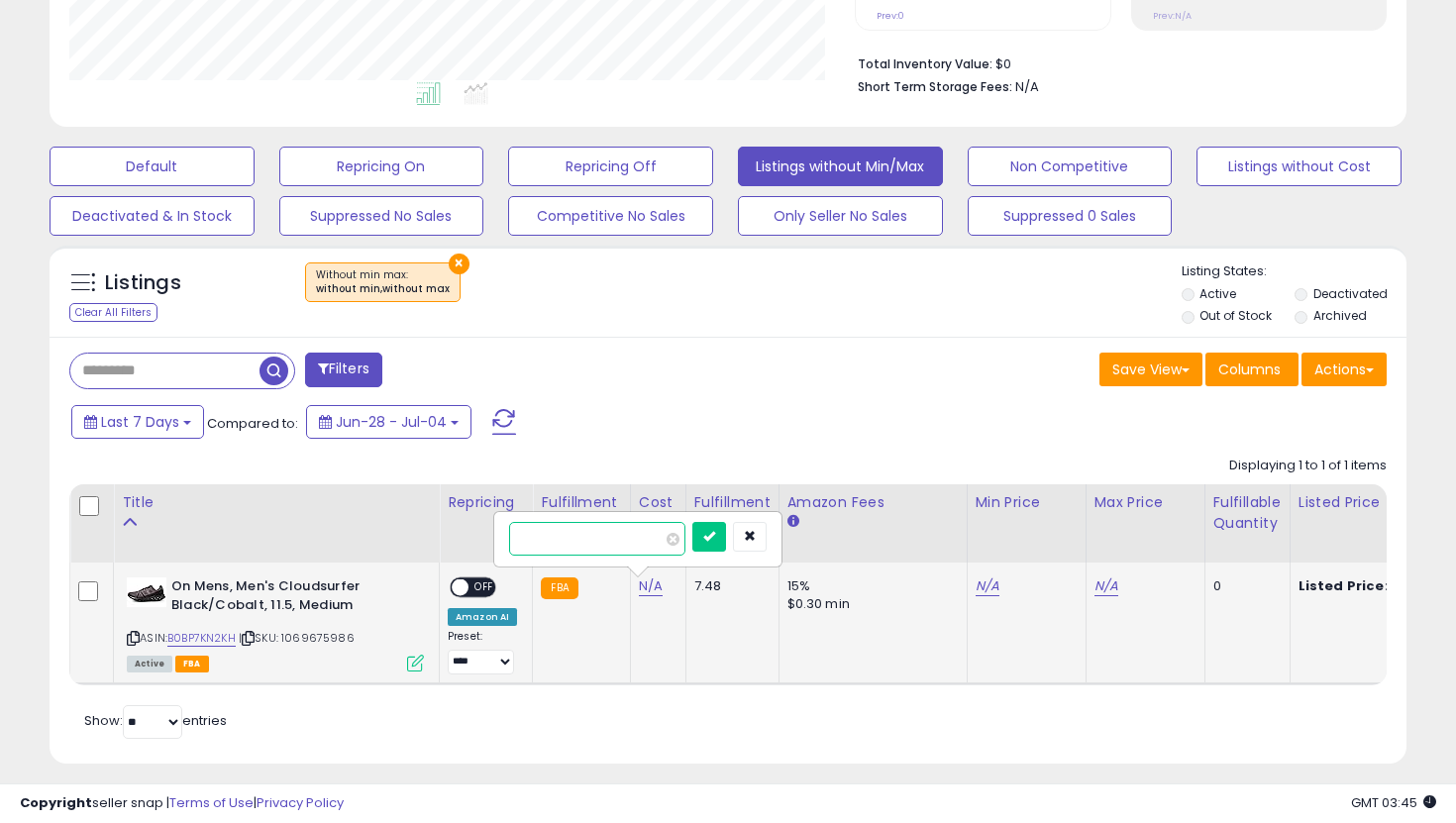 click at bounding box center [597, 539] 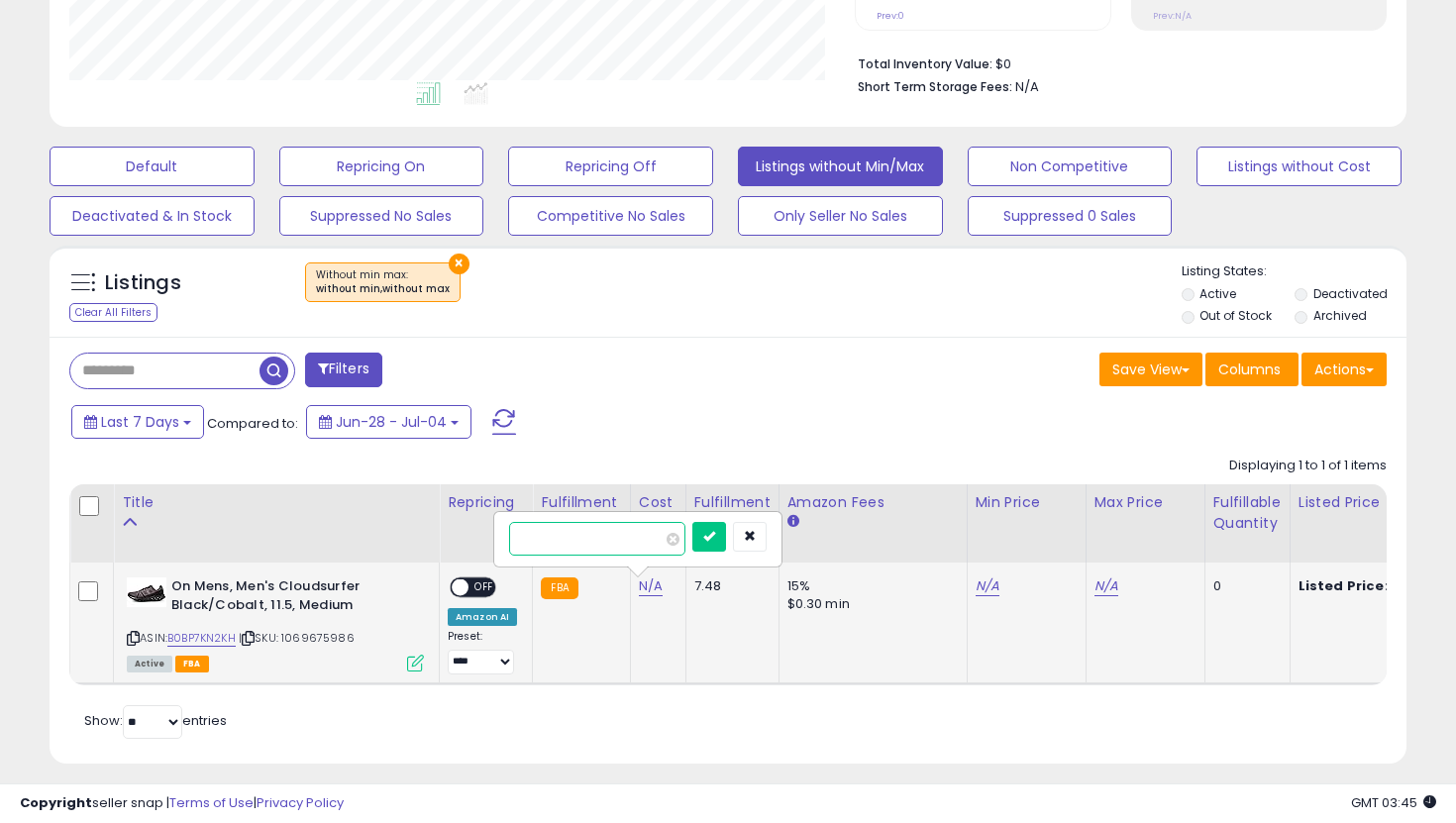 type on "***" 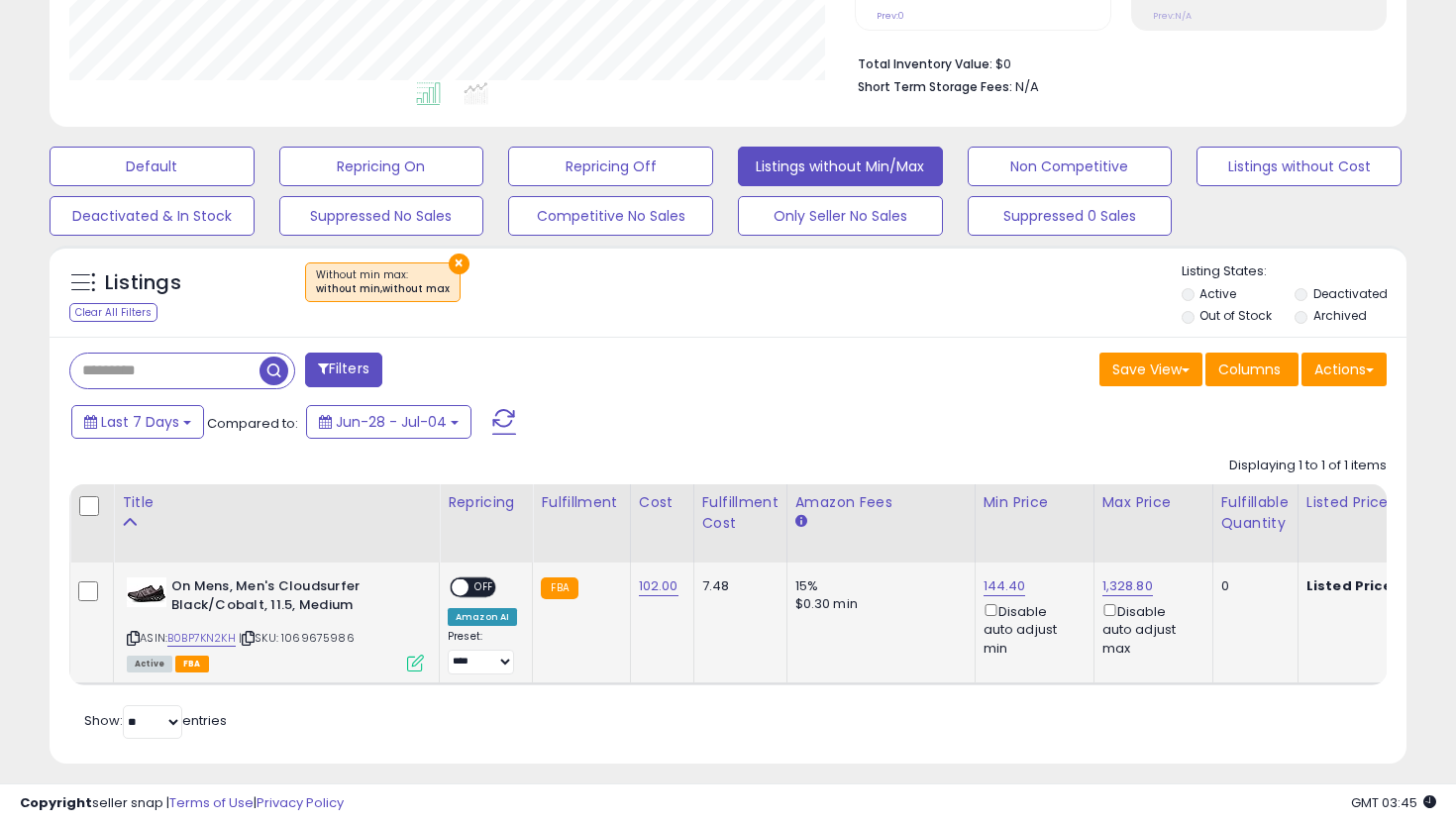 click on "OFF" at bounding box center [484, 587] 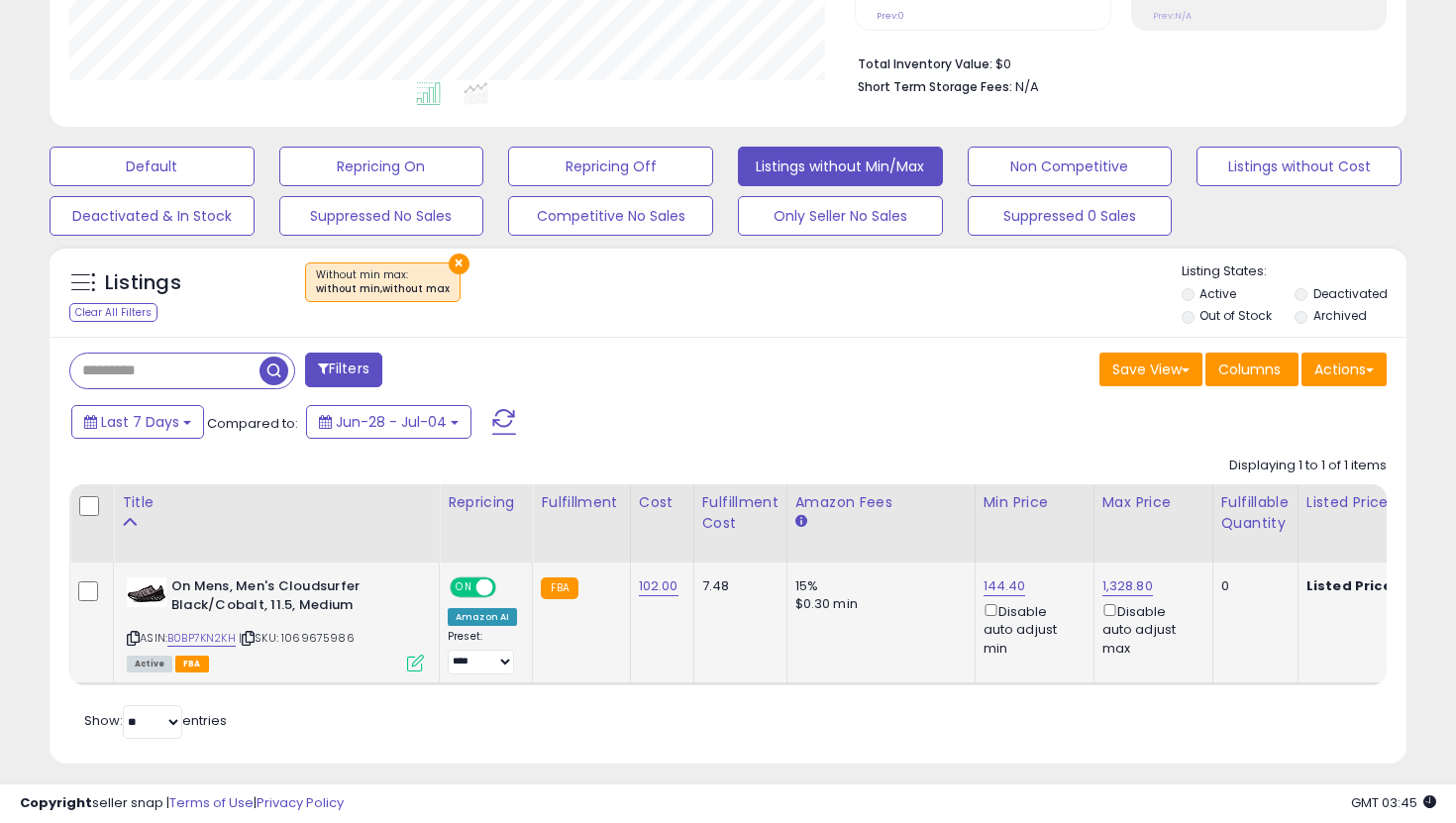 click on "**********" 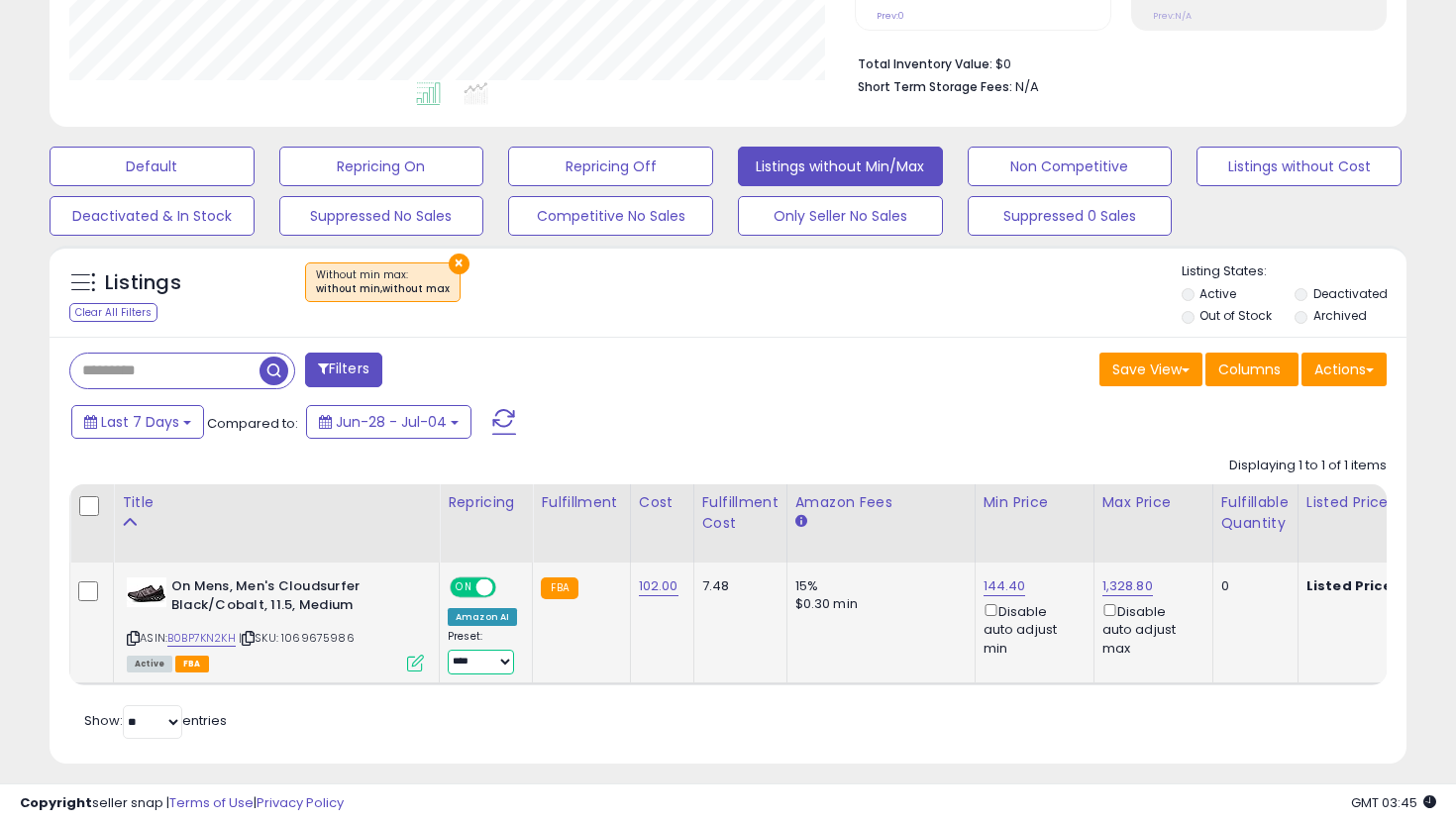 click on "**********" at bounding box center [480, 662] 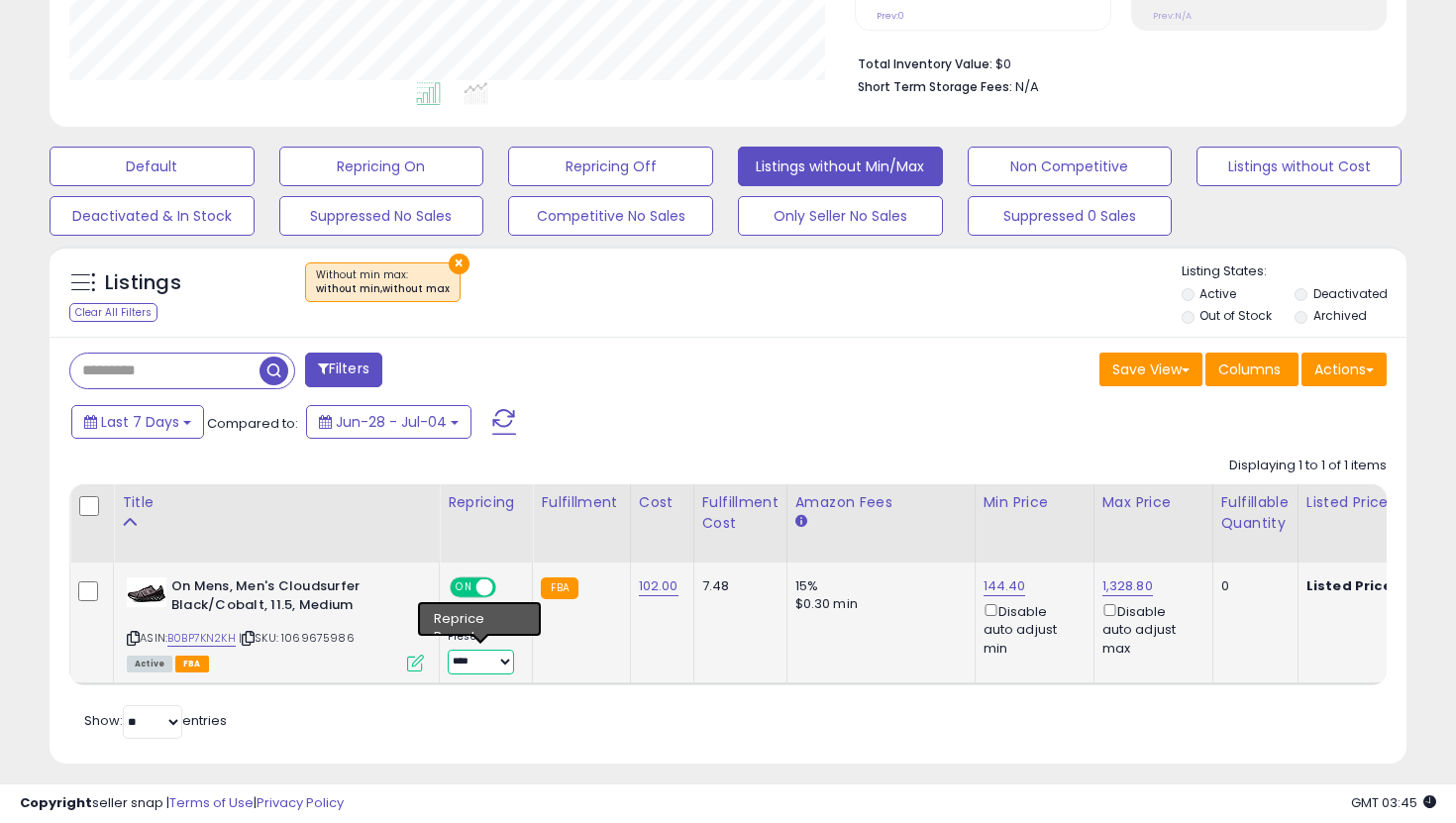 select on "**********" 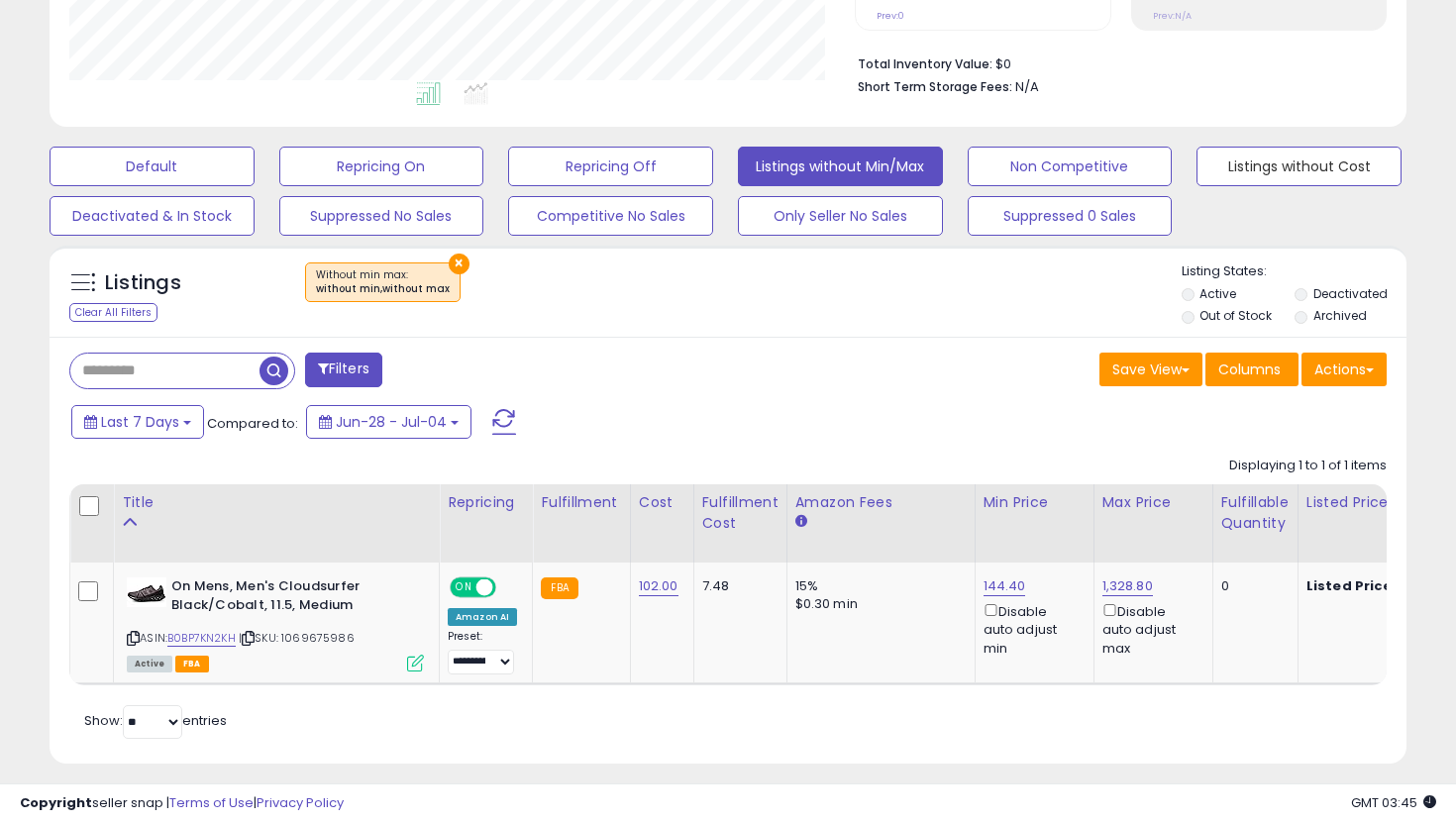 click on "Listings without Cost" at bounding box center [152, 166] 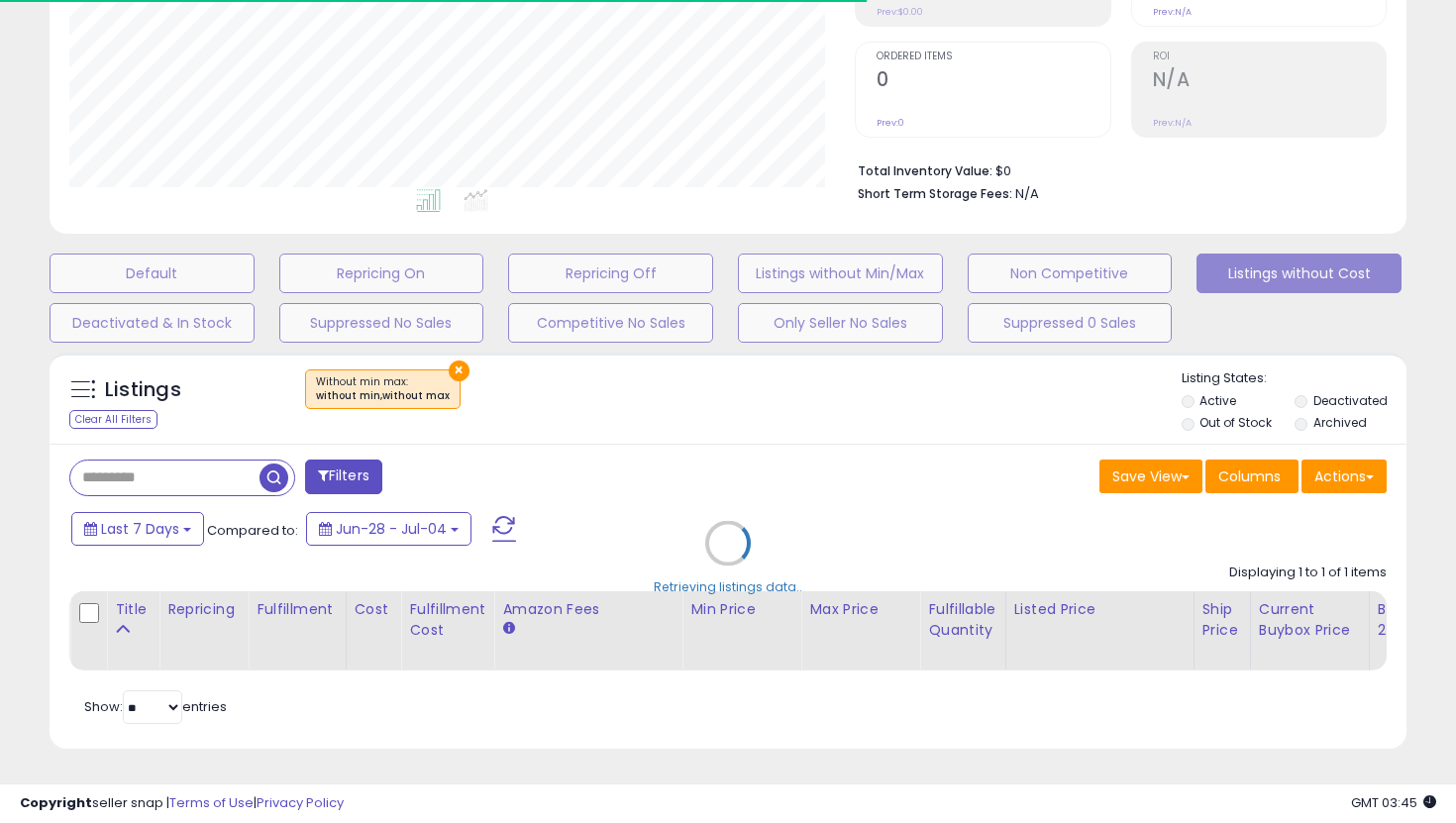 scroll, scrollTop: 477, scrollLeft: 0, axis: vertical 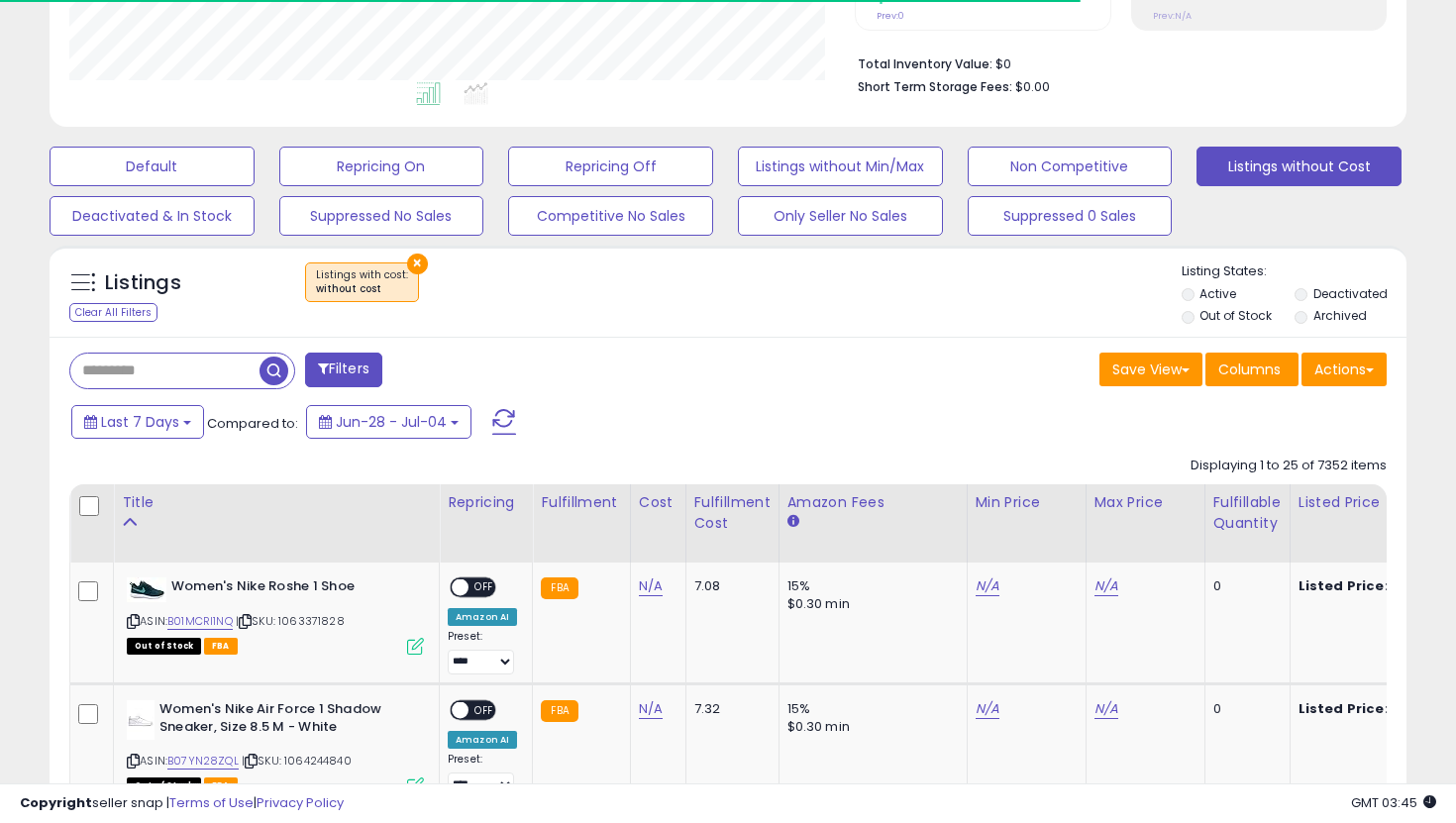 click on "Out of Stock" at bounding box center [1235, 315] 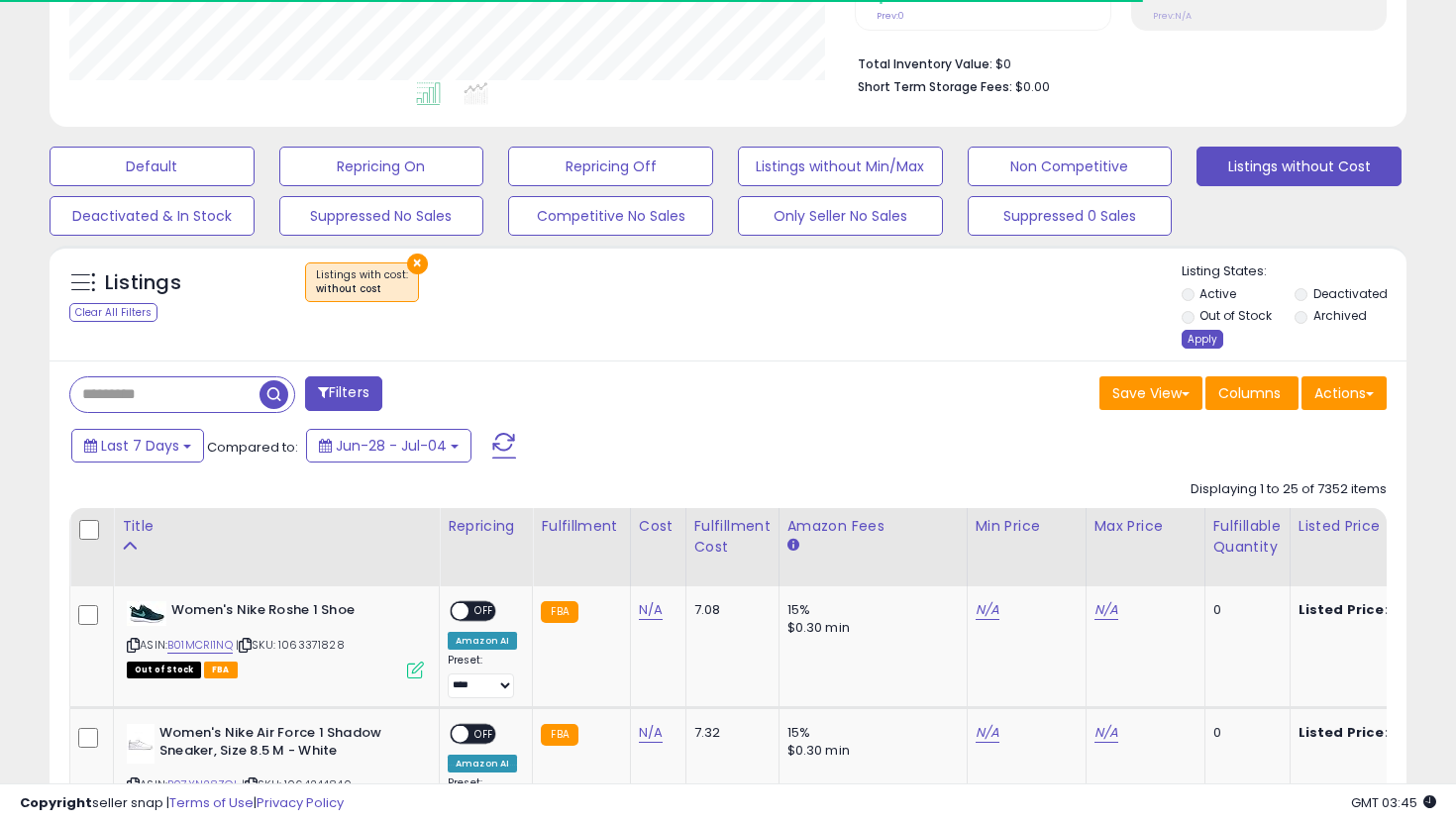 click on "Apply" at bounding box center [1202, 339] 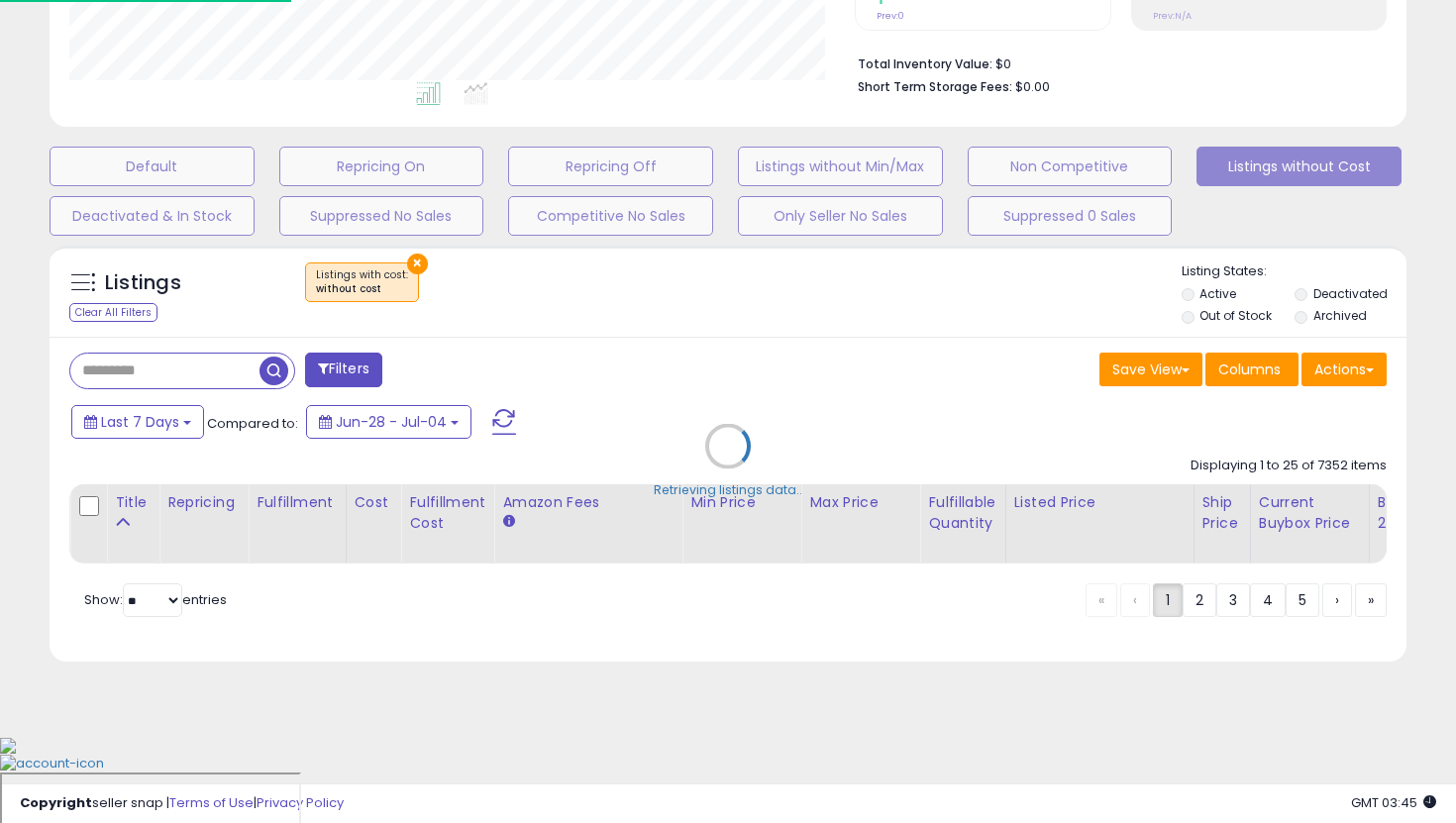 scroll, scrollTop: 370, scrollLeft: 0, axis: vertical 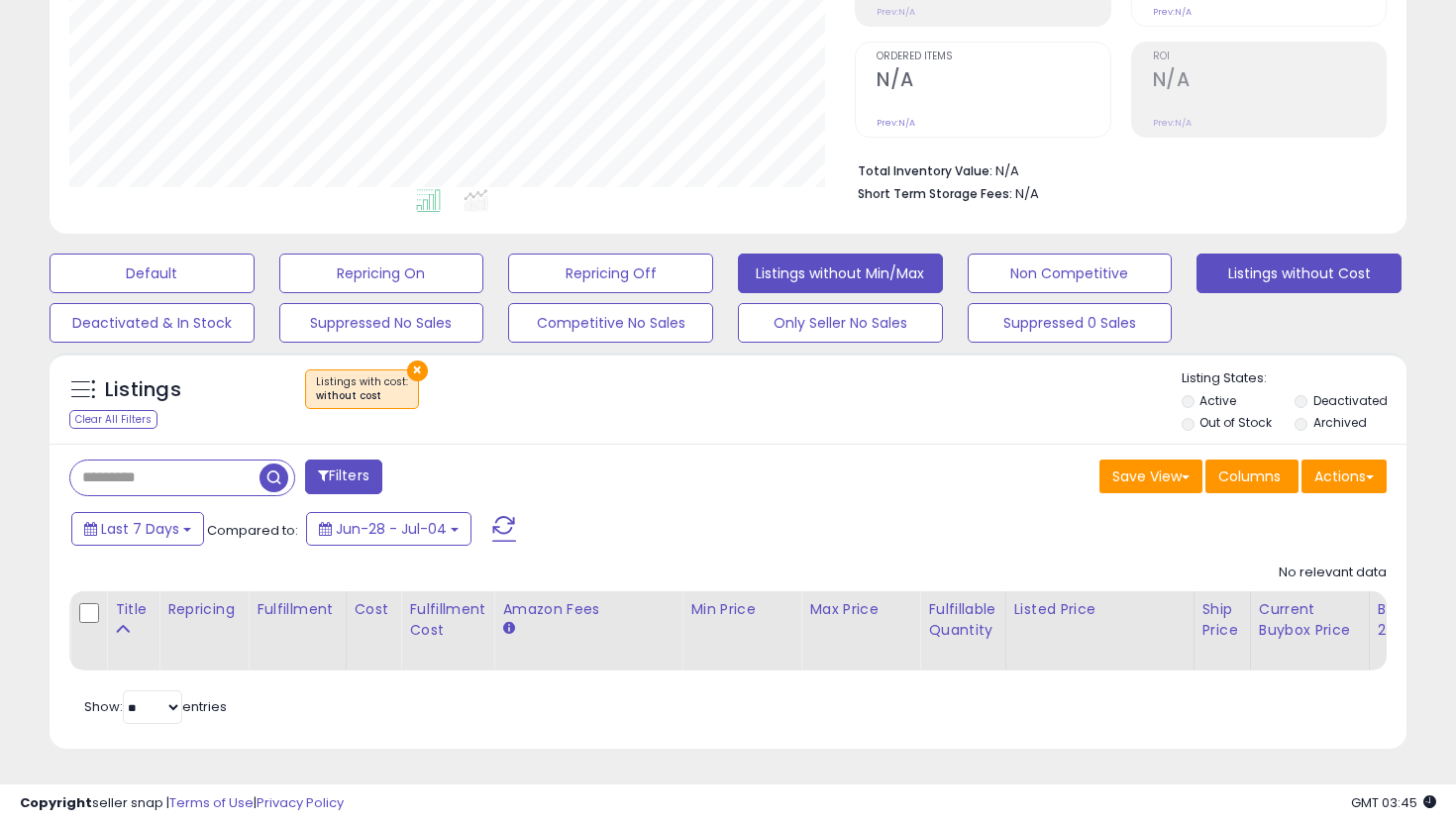 click on "Listings without Min/Max" at bounding box center (152, 273) 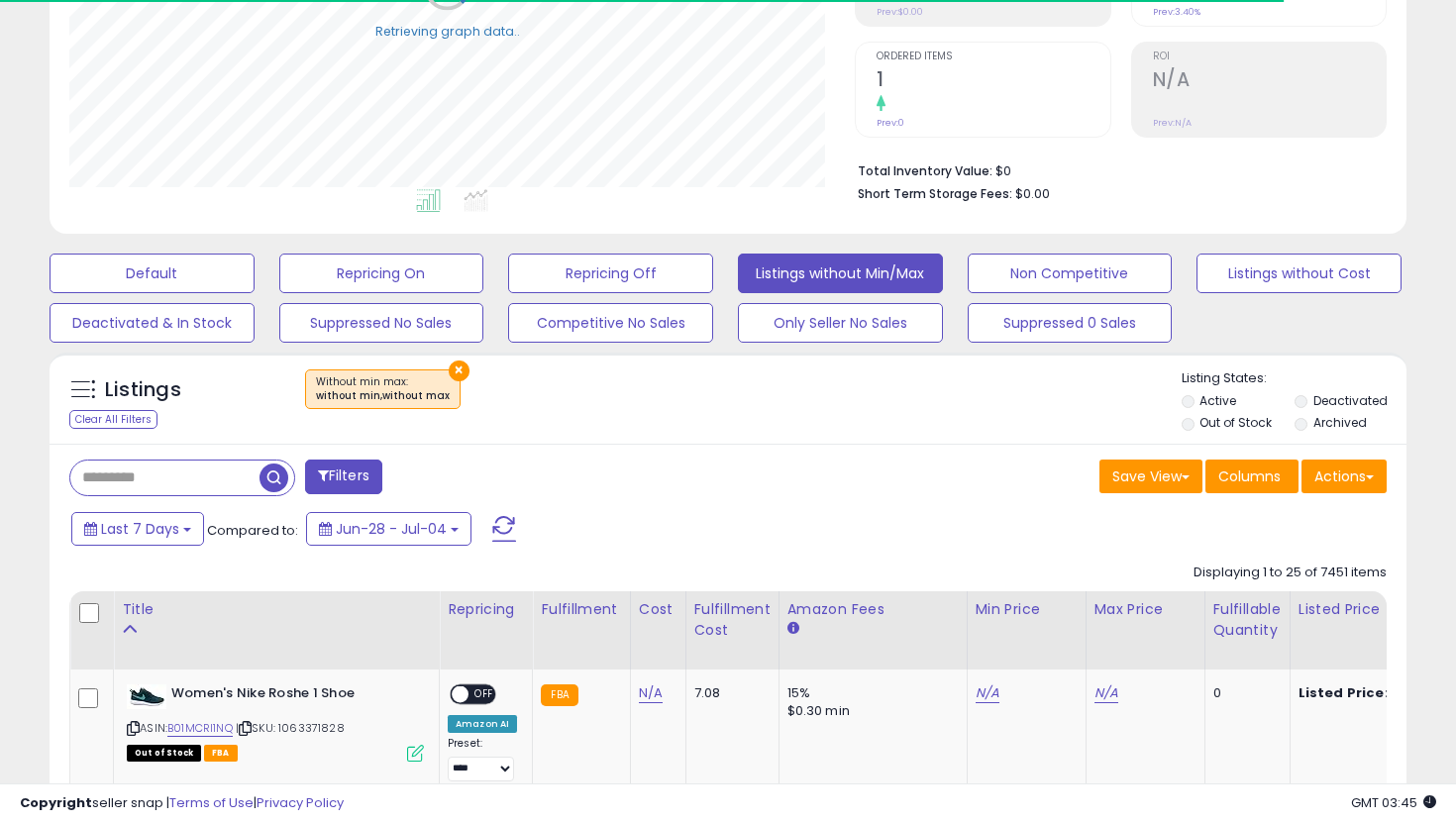 click on "Out of Stock" at bounding box center [1236, 425] 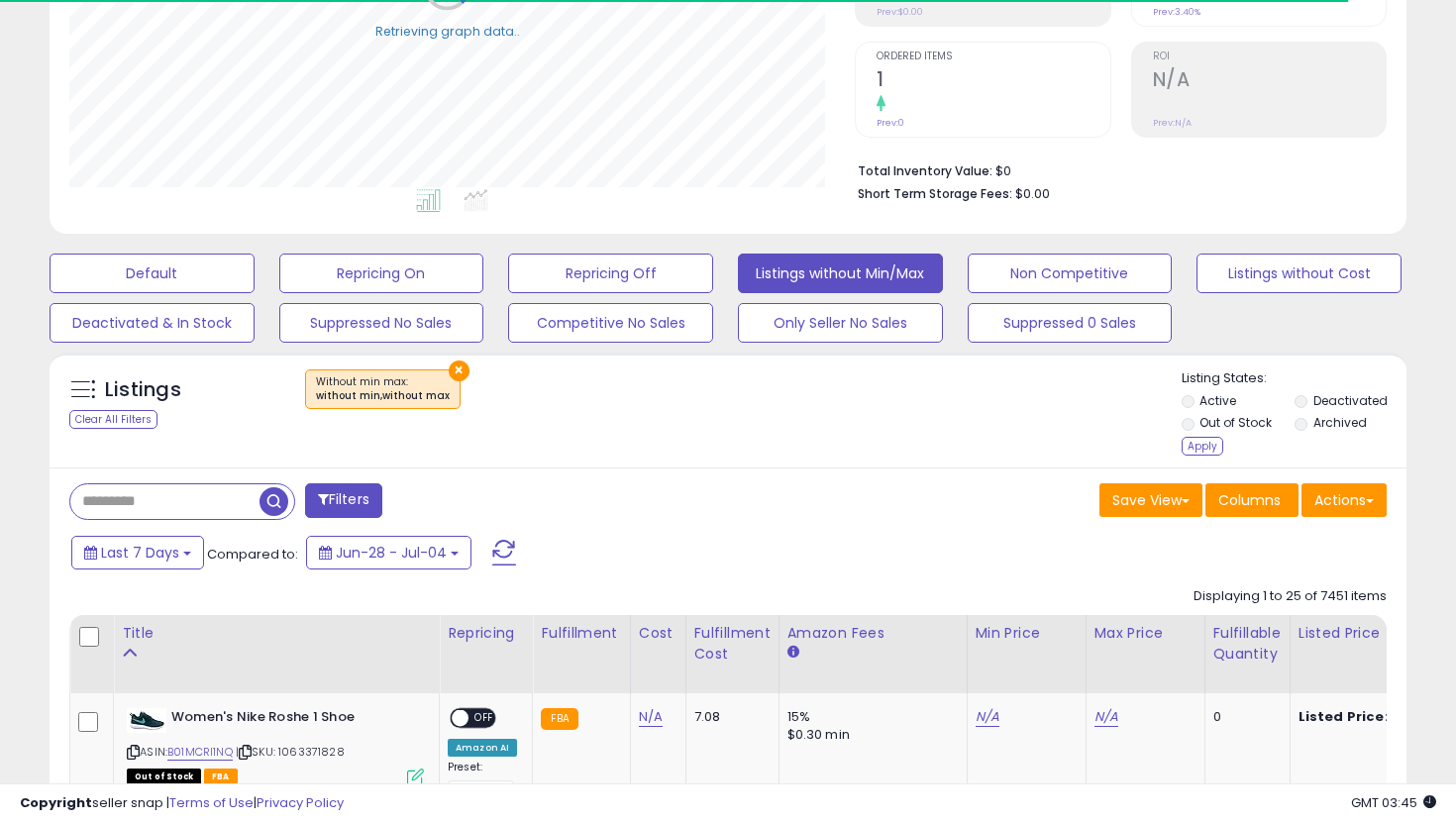 click on "Apply" at bounding box center (1202, 446) 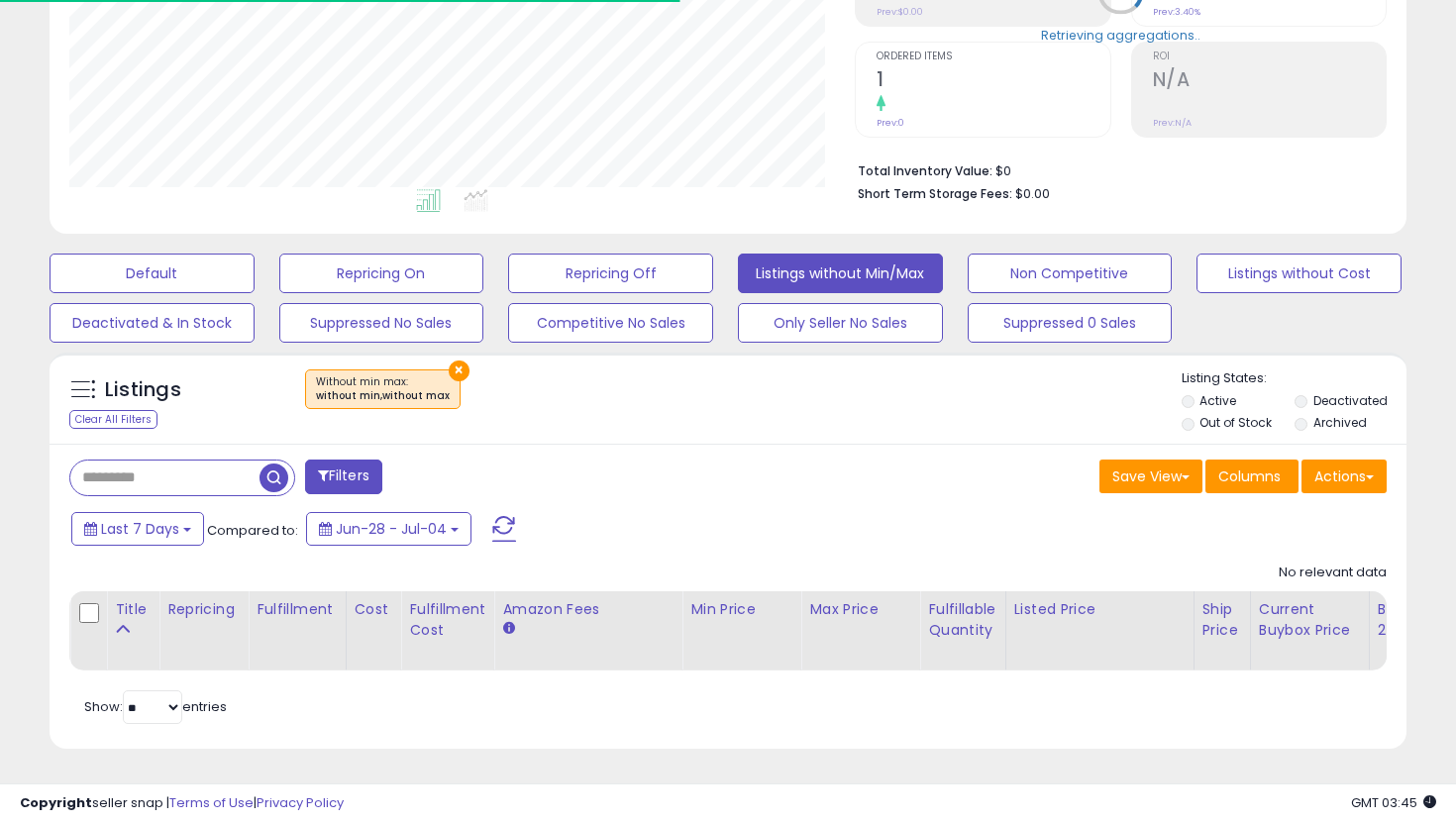 scroll, scrollTop: 989967, scrollLeft: 989690, axis: both 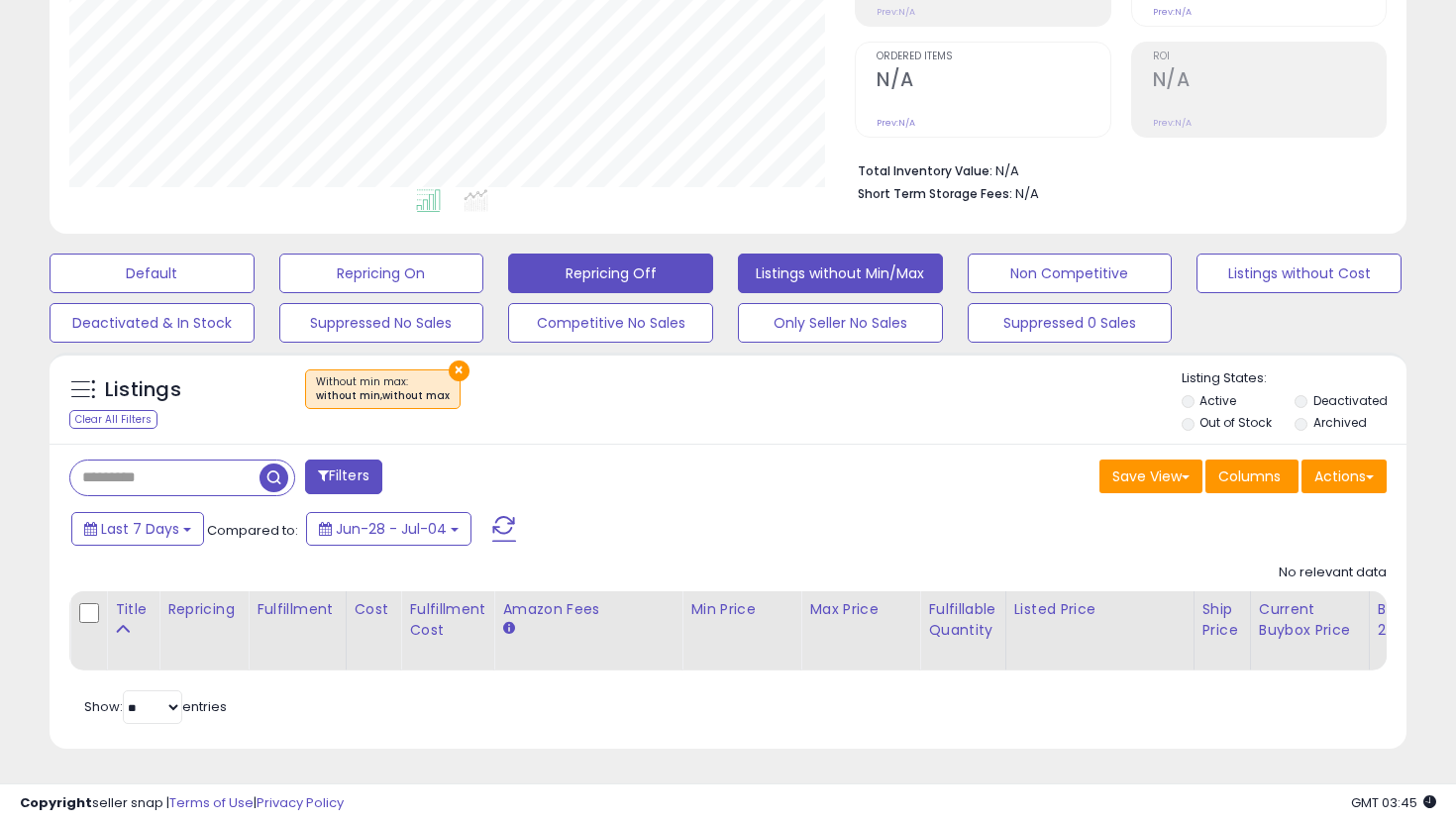 click on "Repricing Off" at bounding box center (152, 273) 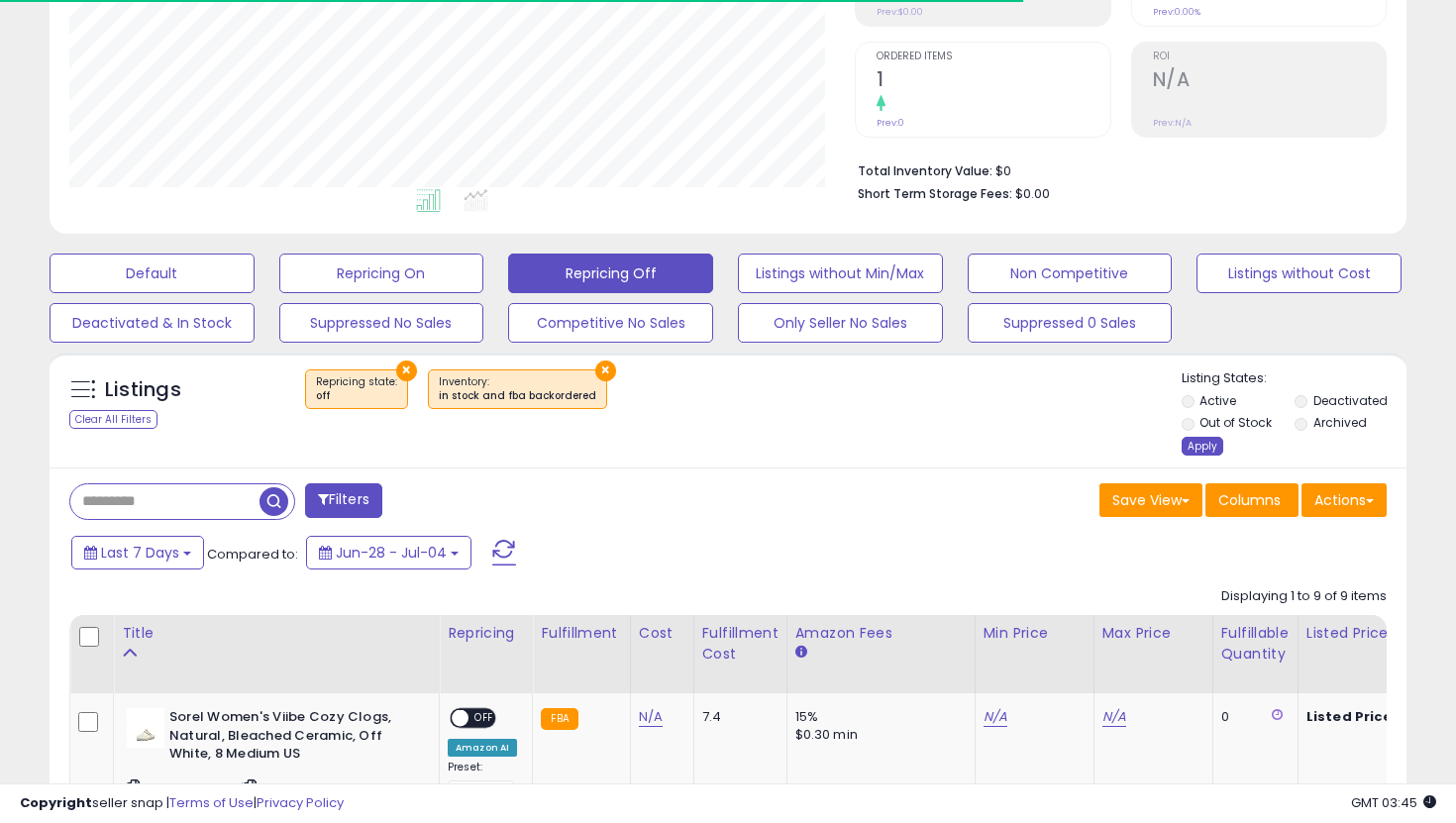click on "Apply" at bounding box center [1202, 446] 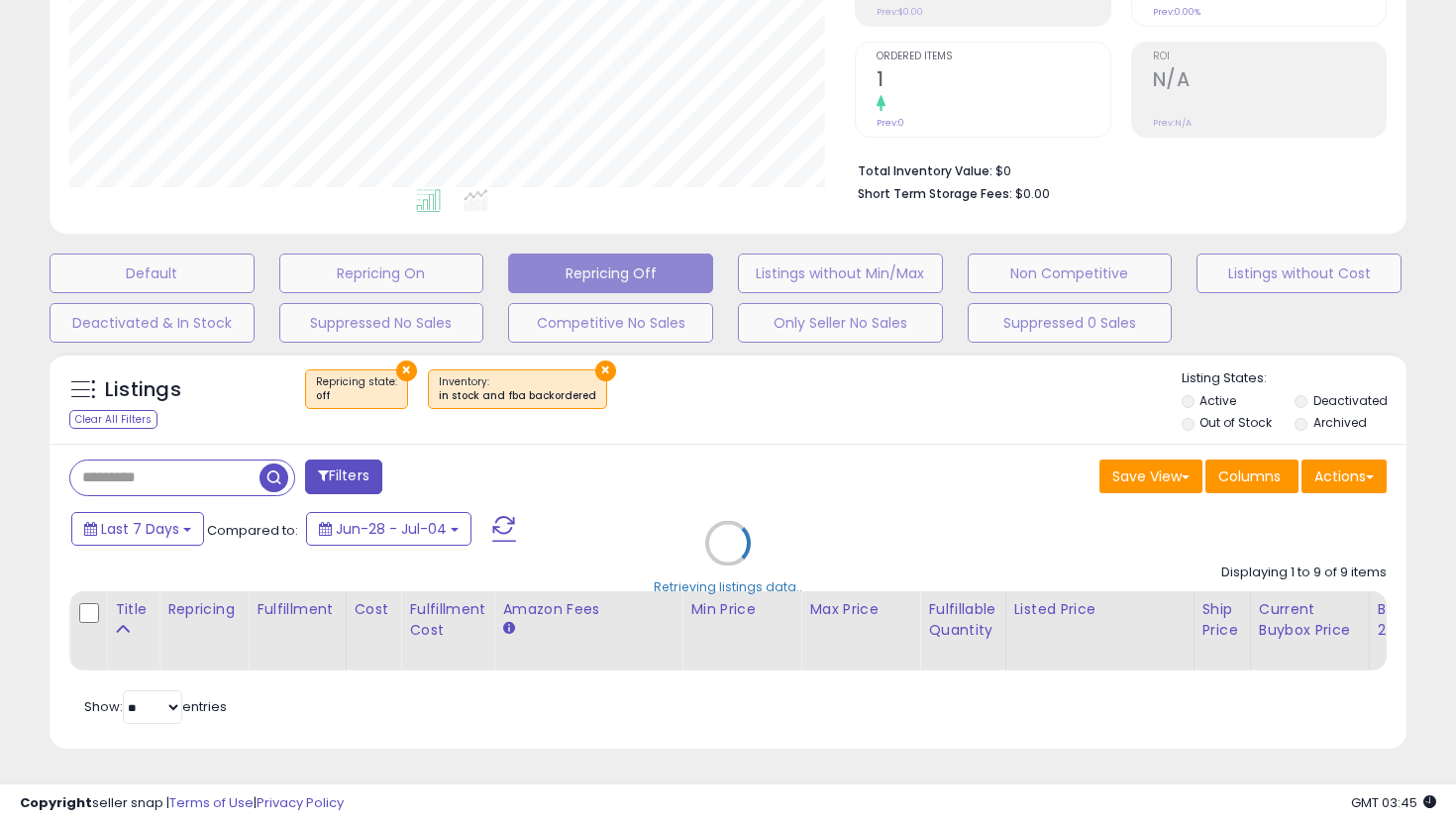 scroll, scrollTop: 989967, scrollLeft: 989690, axis: both 